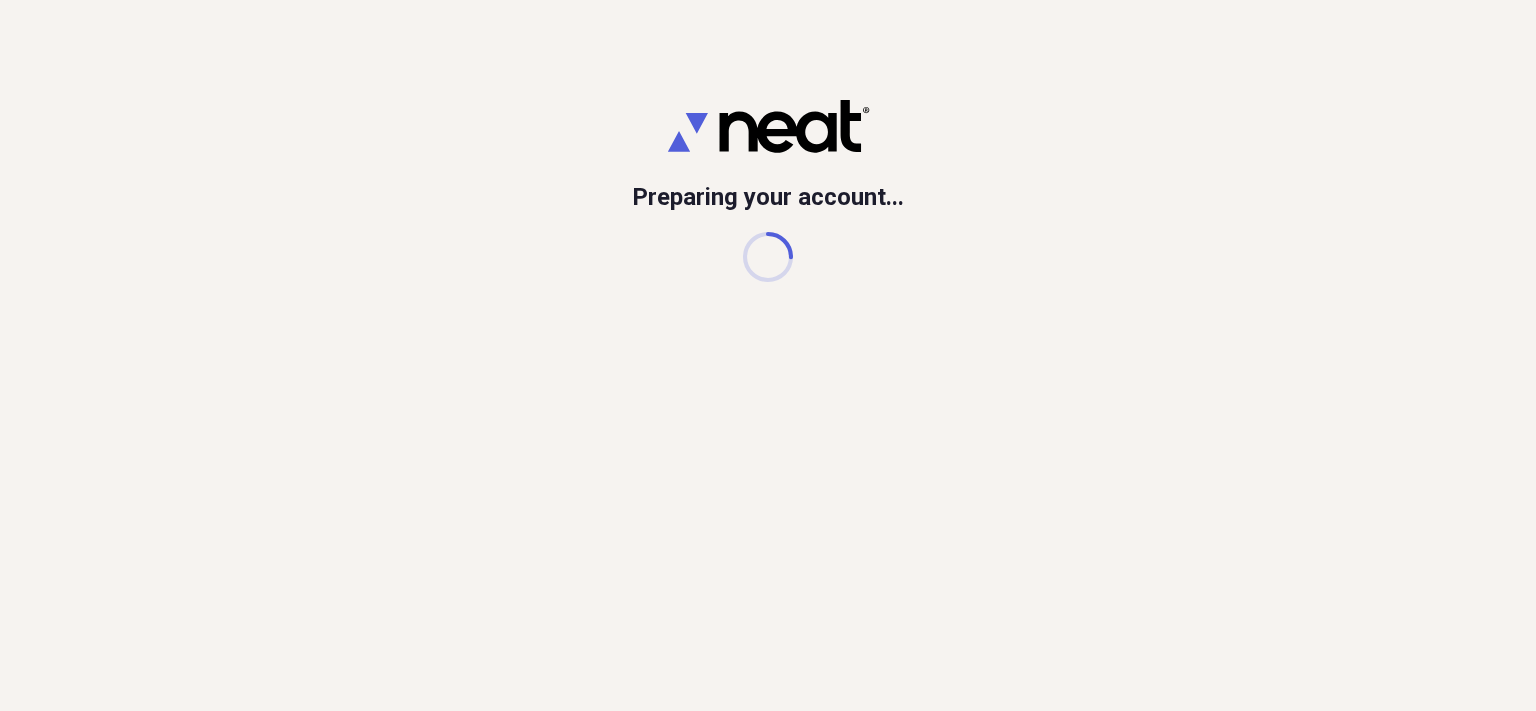 scroll, scrollTop: 0, scrollLeft: 0, axis: both 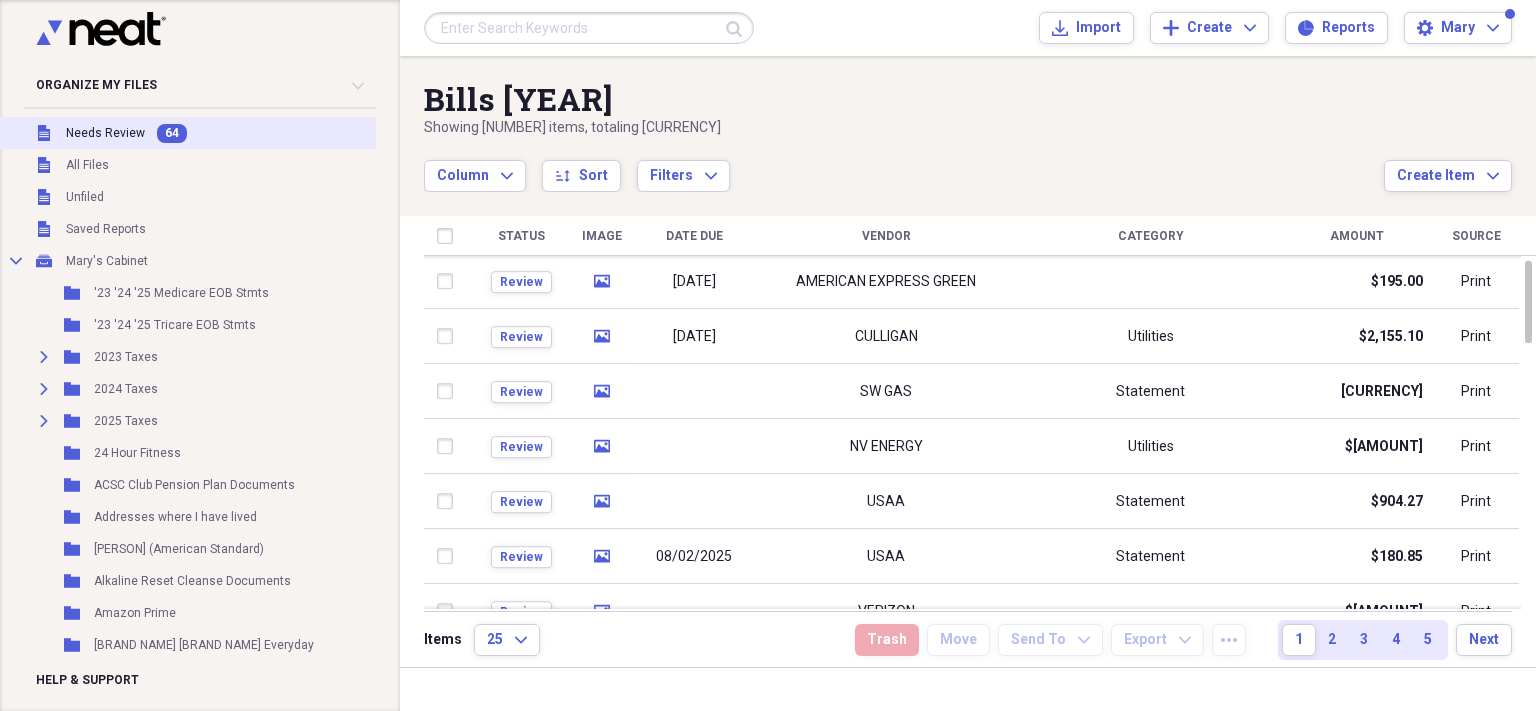 click on "Needs Review" at bounding box center (105, 133) 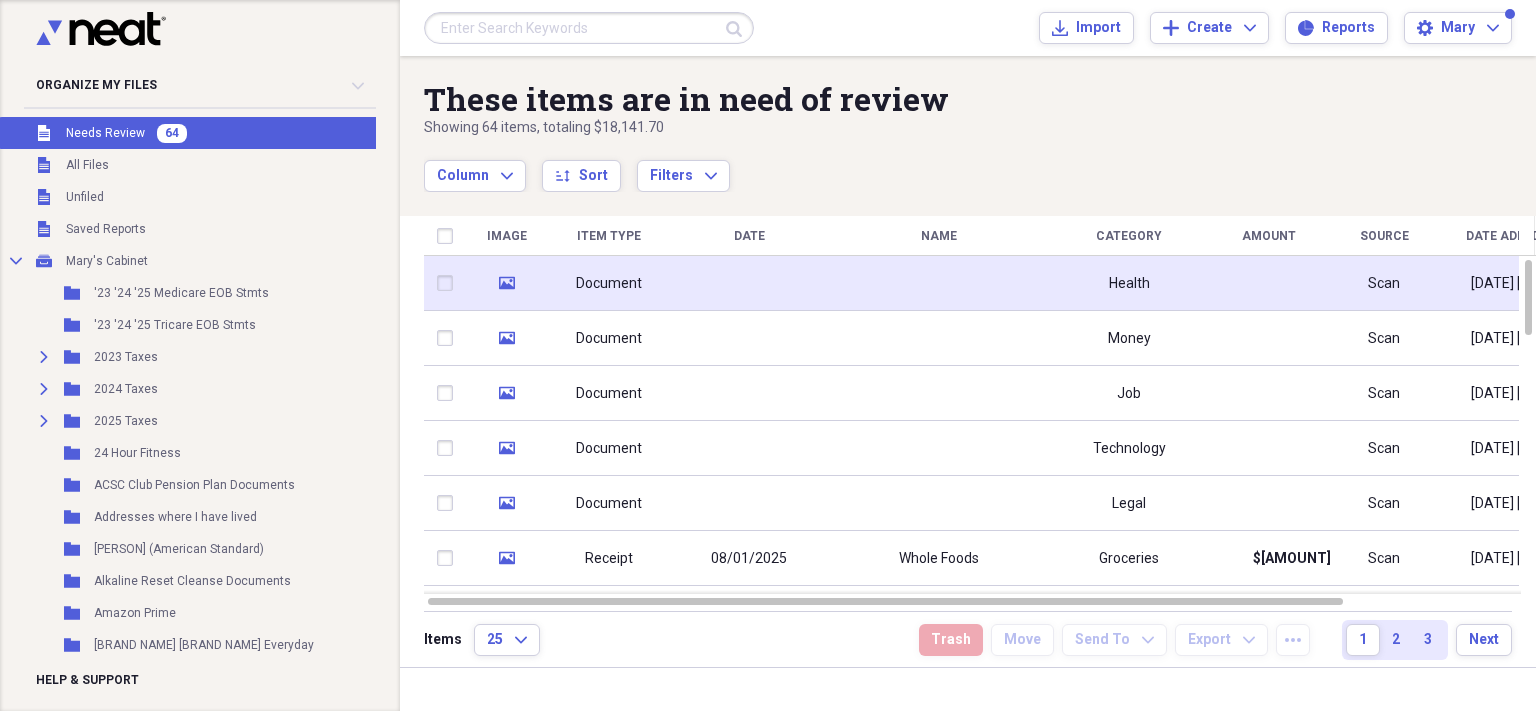 click at bounding box center (749, 283) 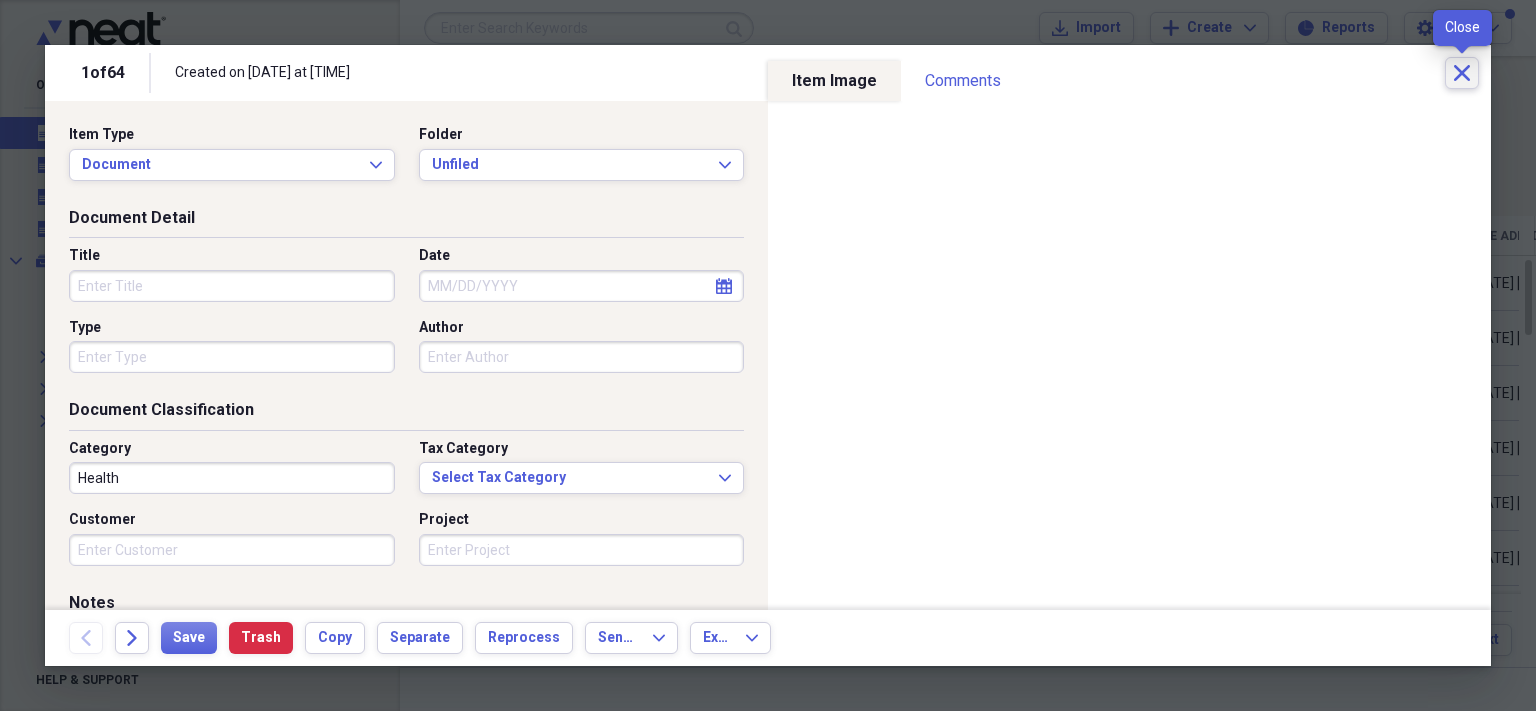 click on "Close" at bounding box center (1462, 73) 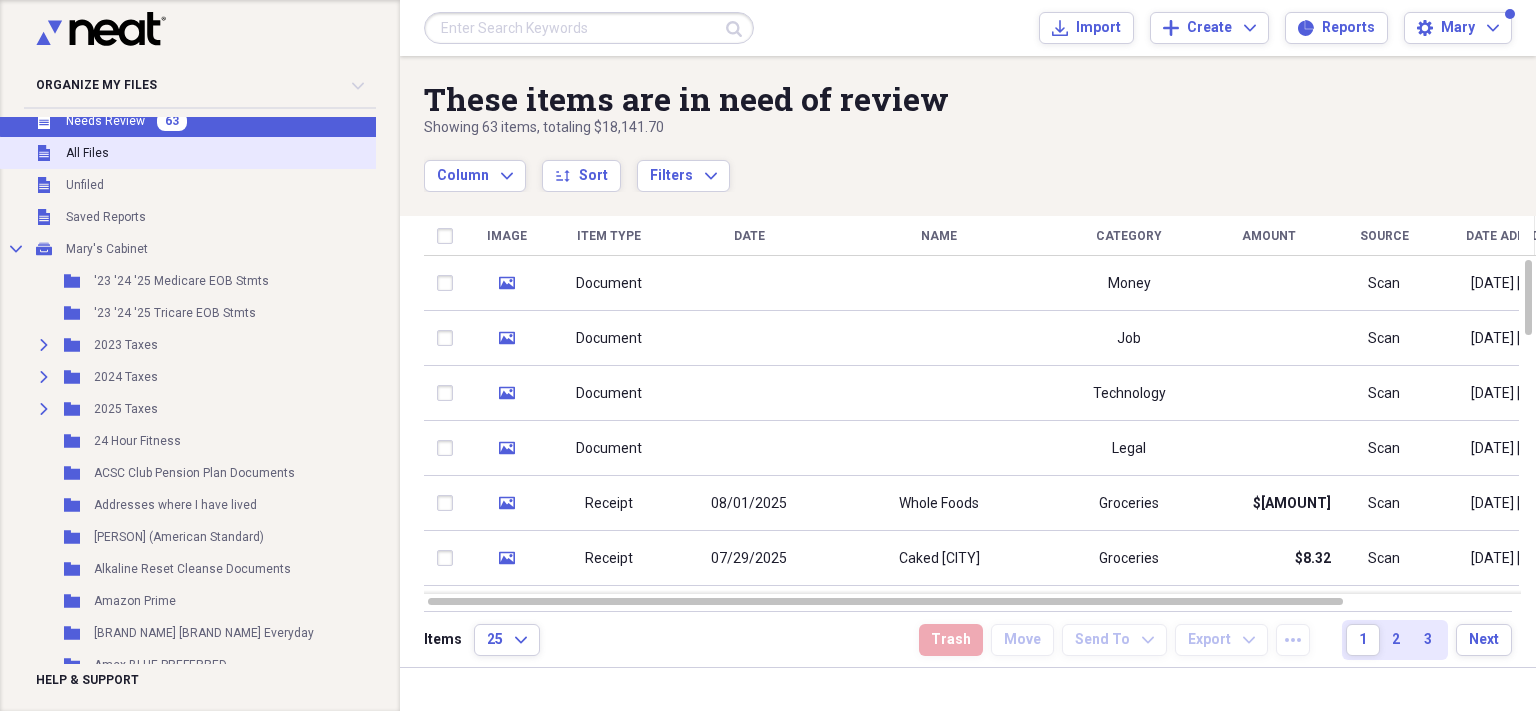 scroll, scrollTop: 0, scrollLeft: 0, axis: both 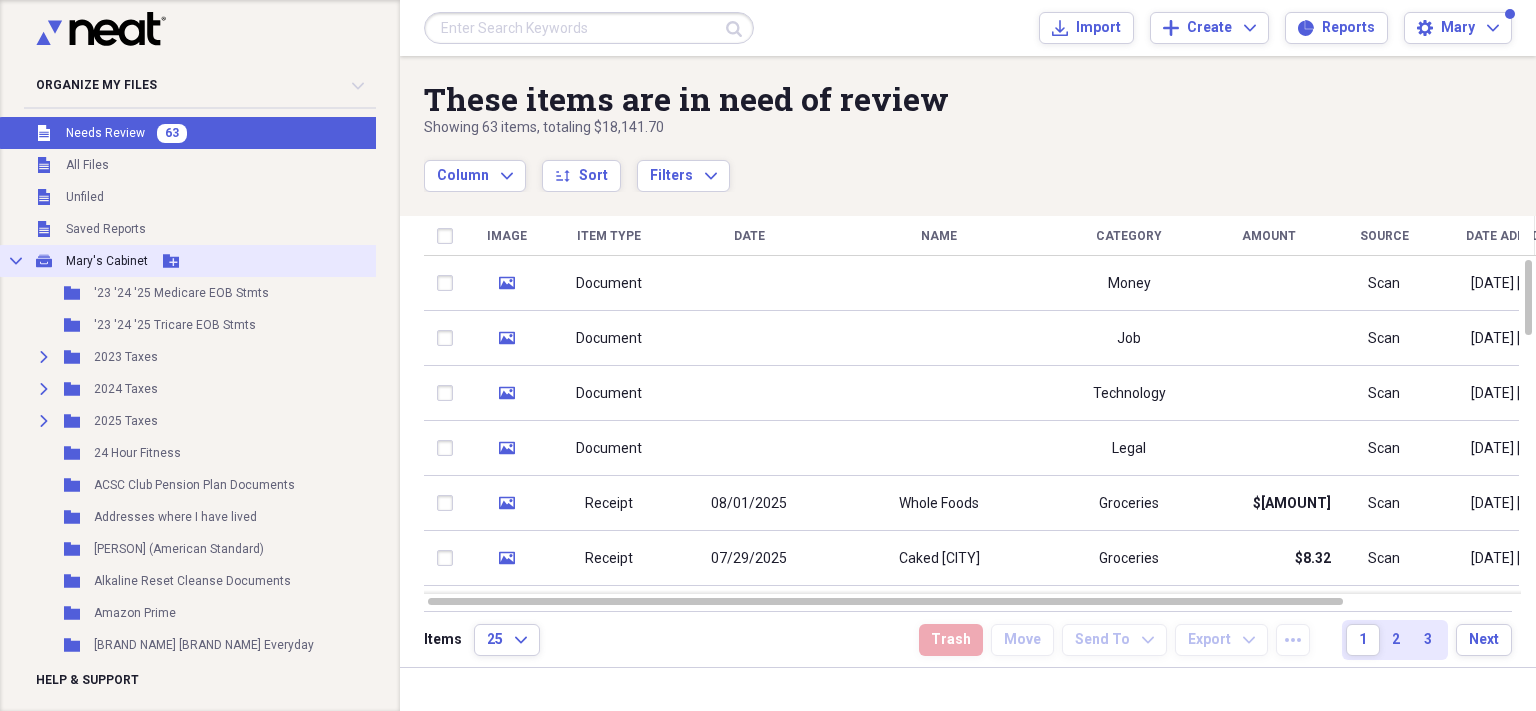 click 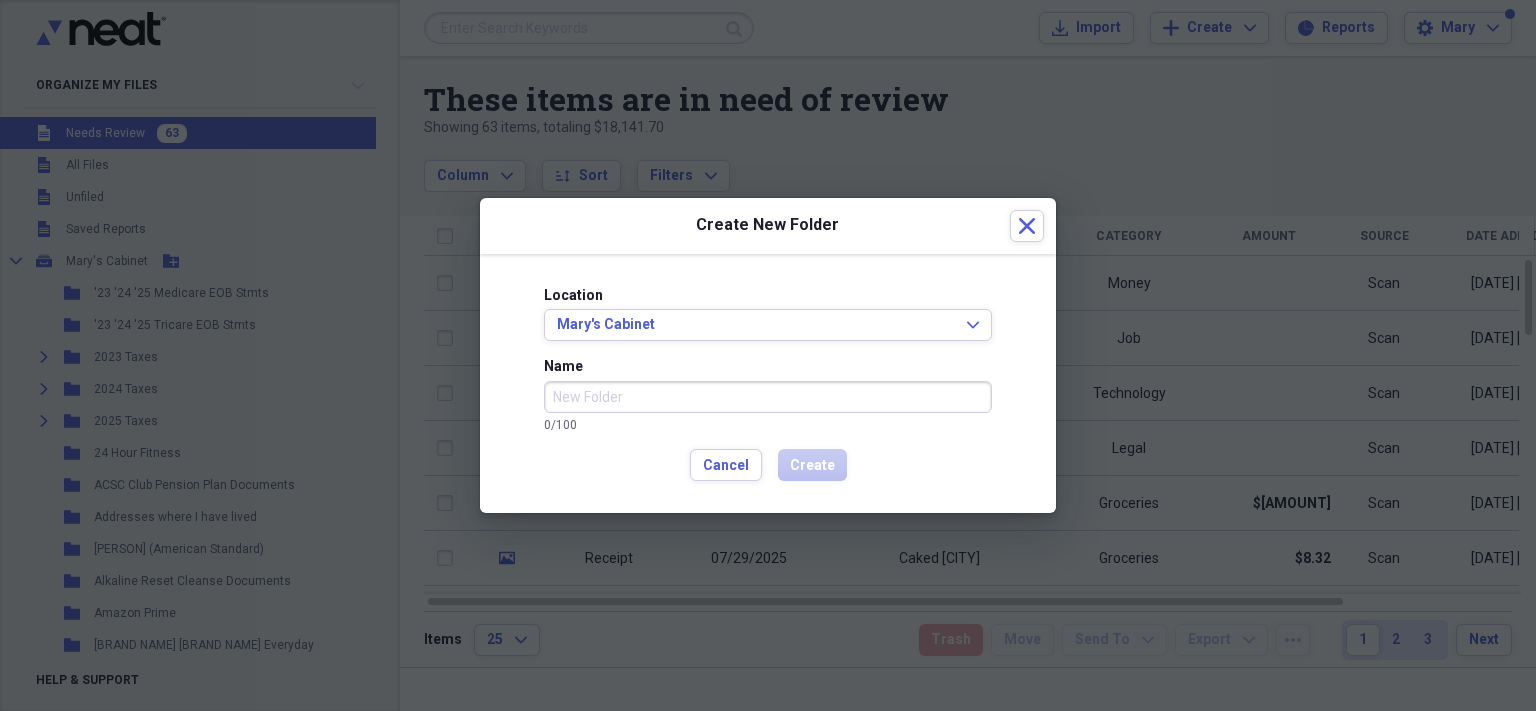 click on "Name" at bounding box center [768, 397] 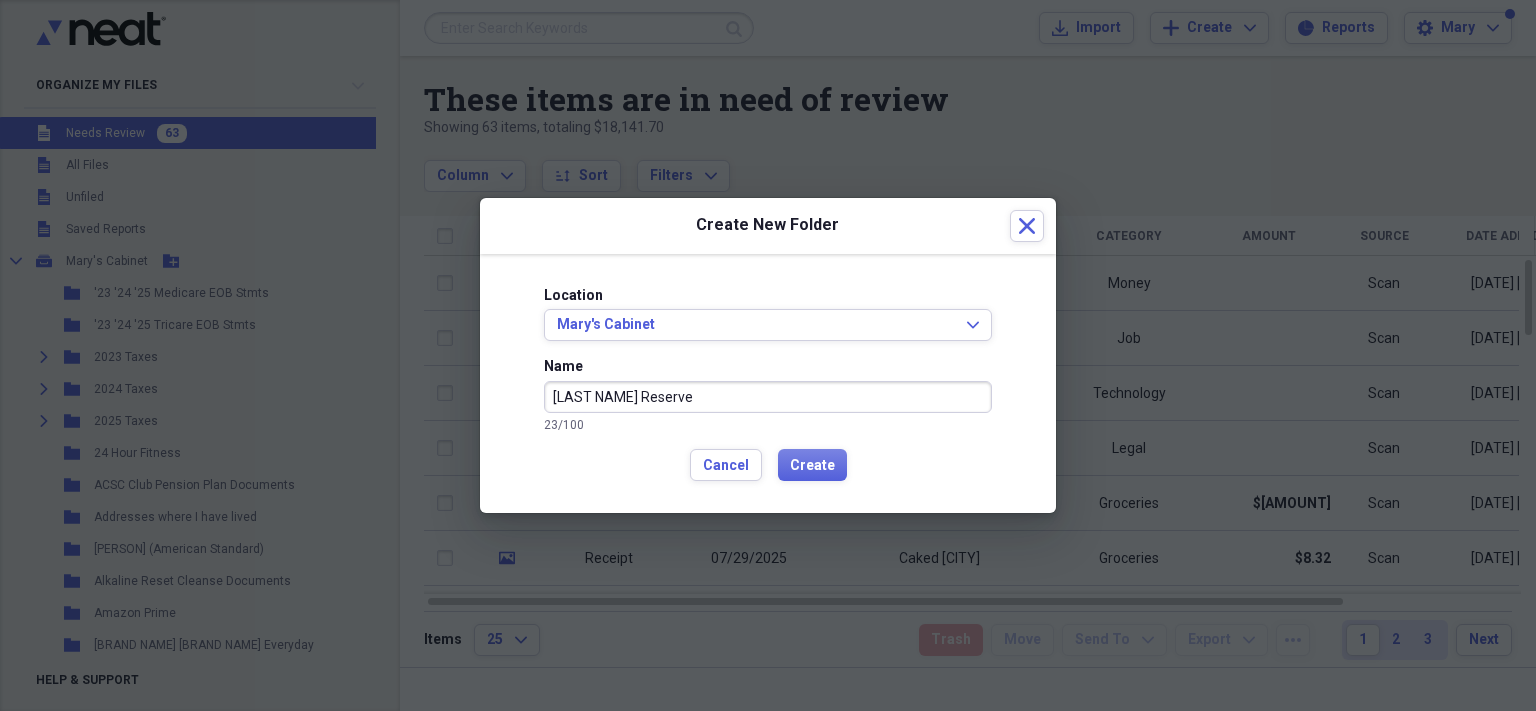 click on "[LAST NAME] Reserve" at bounding box center [768, 397] 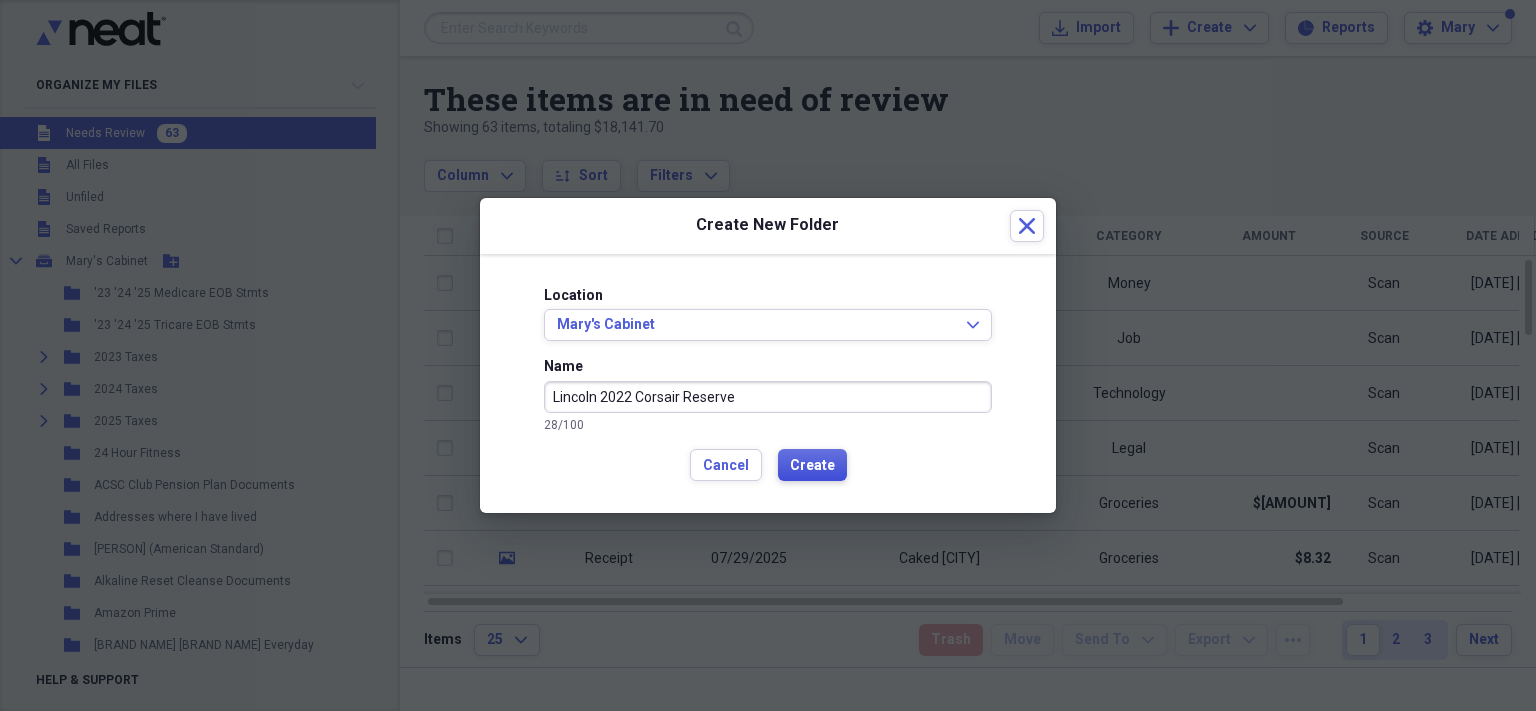type on "Lincoln 2022 Corsair Reserve" 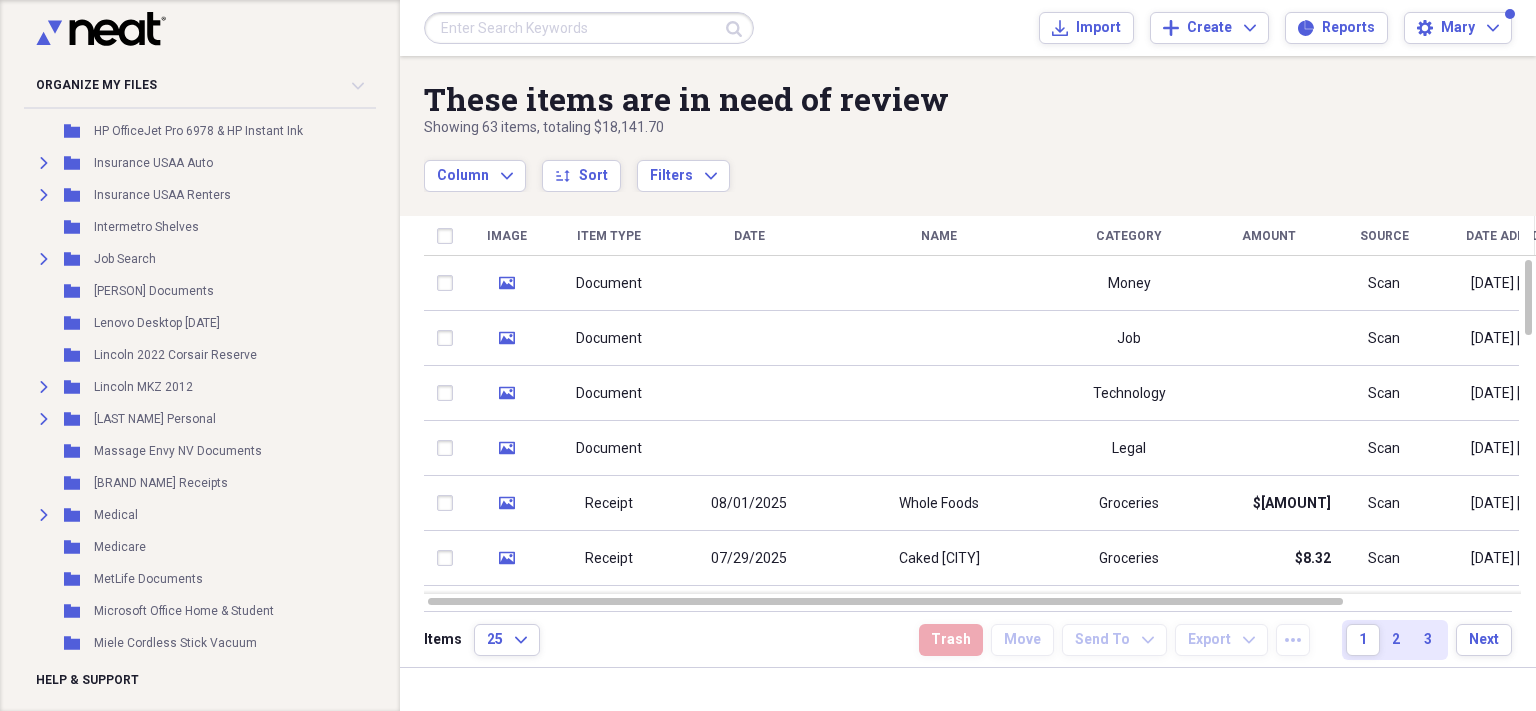 scroll, scrollTop: 1700, scrollLeft: 0, axis: vertical 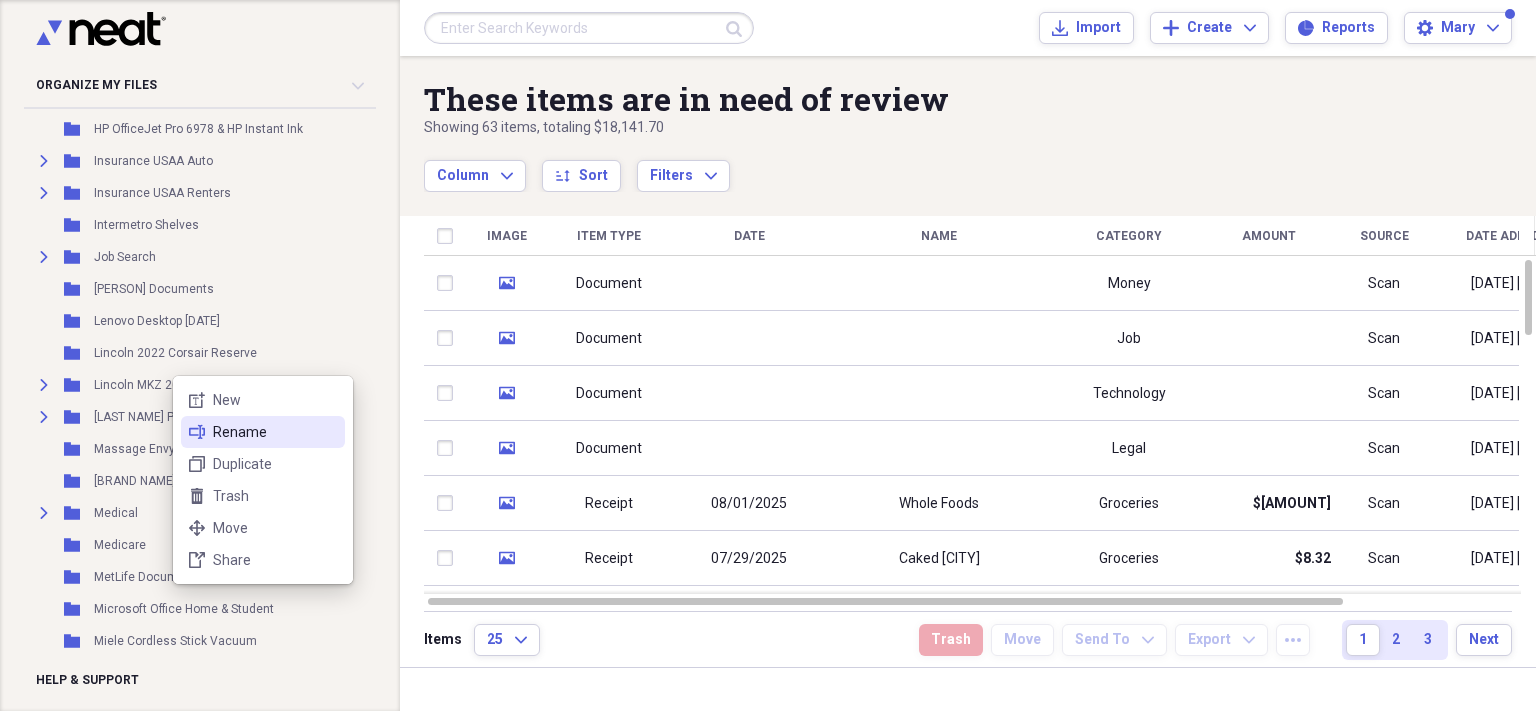 click on "Rename" at bounding box center [275, 432] 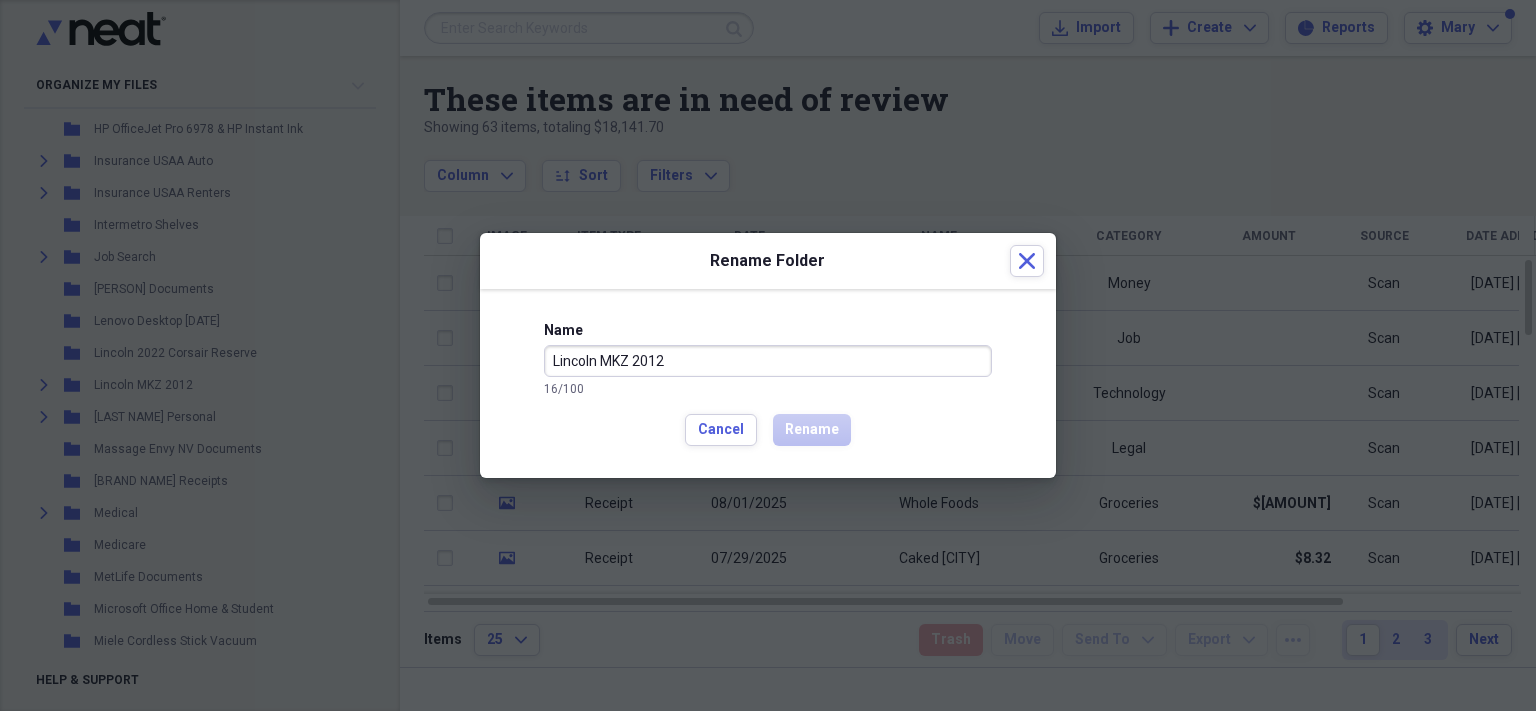 click on "Lincoln MKZ 2012" at bounding box center (768, 361) 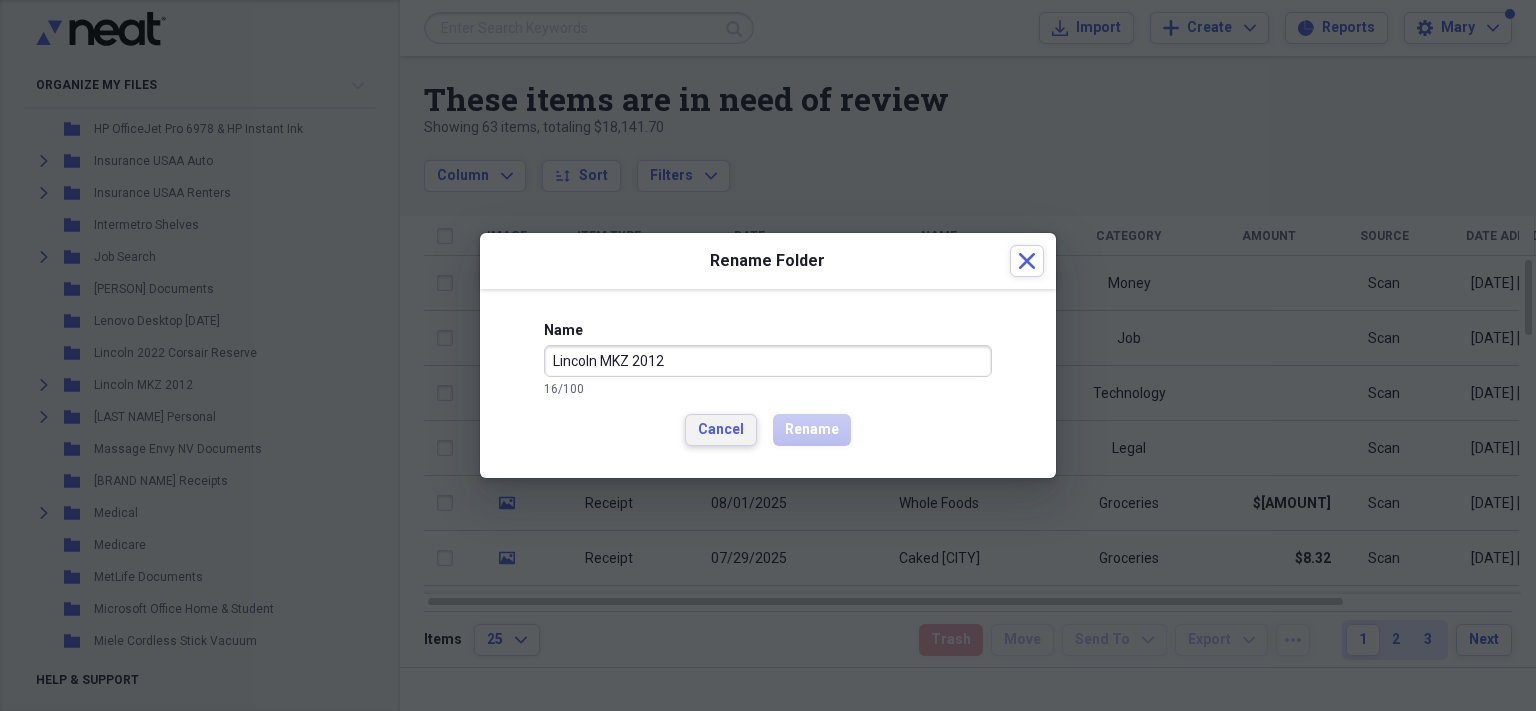 click on "Cancel" at bounding box center [721, 430] 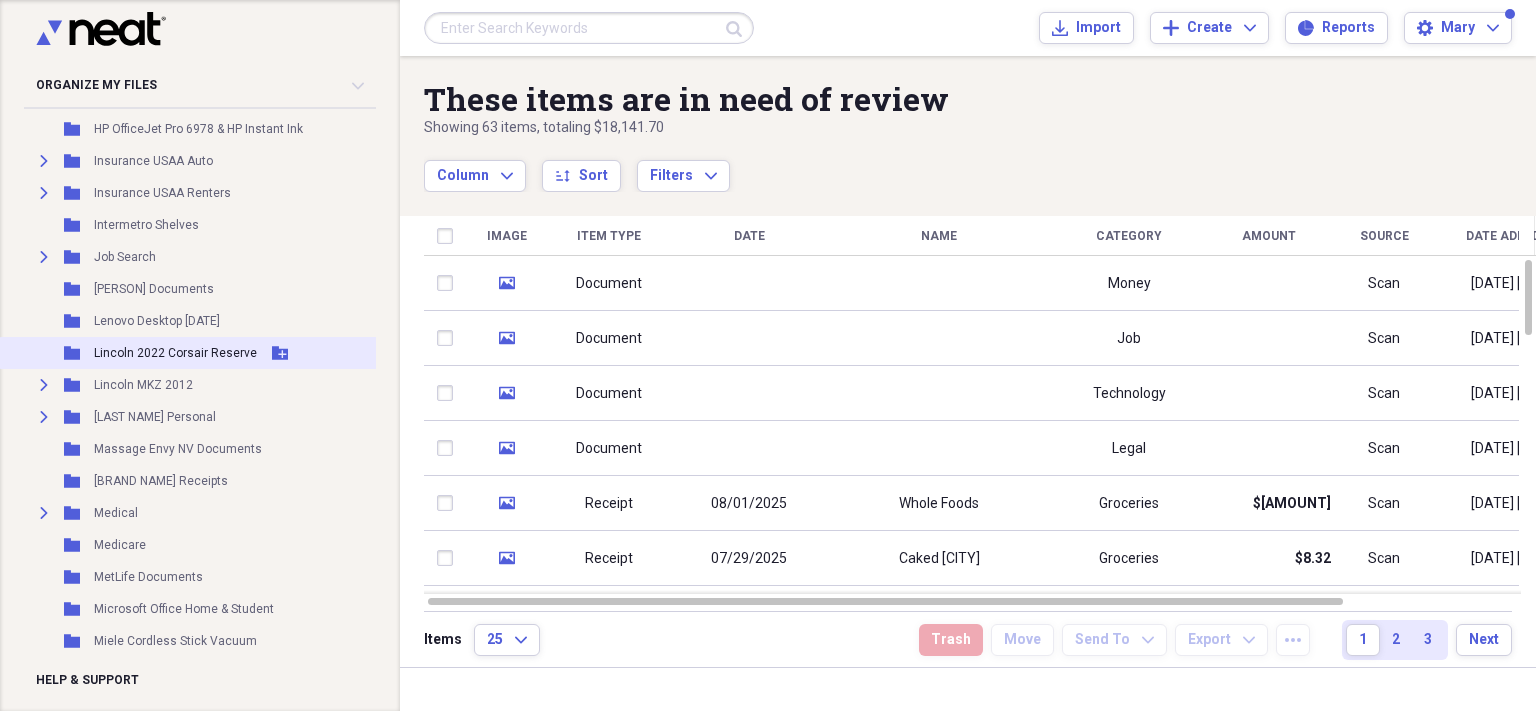 click on "Lincoln 2022 Corsair Reserve" at bounding box center (175, 353) 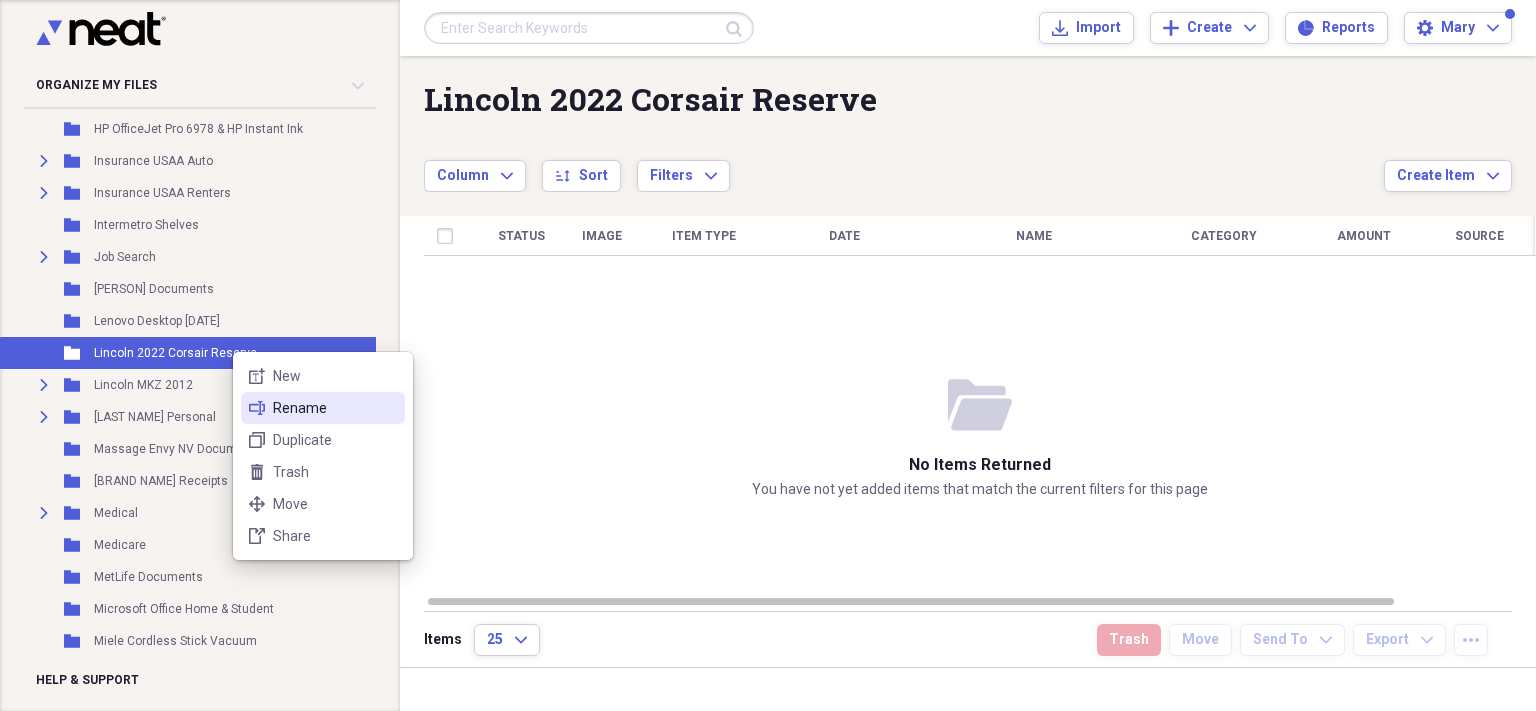 click on "rename Rename" at bounding box center (323, 408) 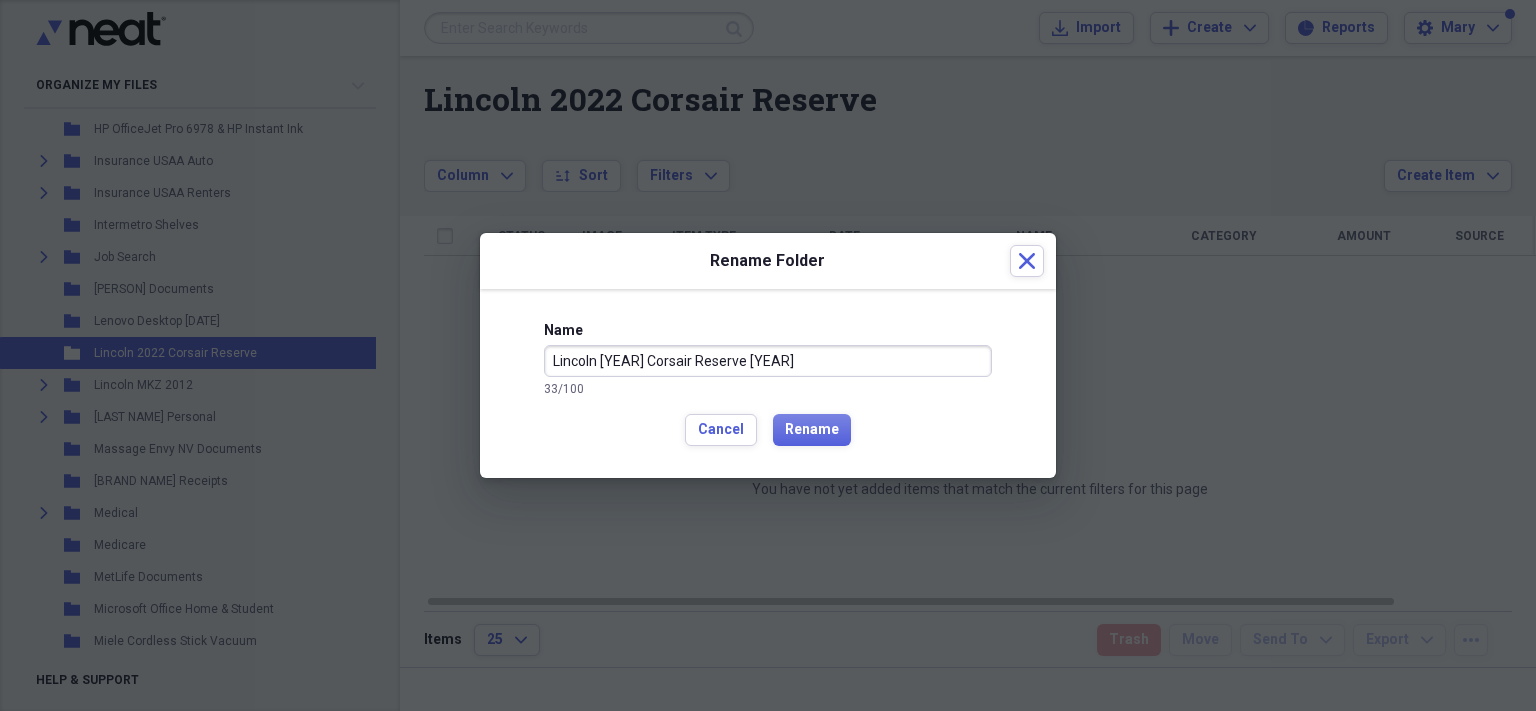 click on "Lincoln [YEAR] Corsair Reserve [YEAR]" at bounding box center (768, 361) 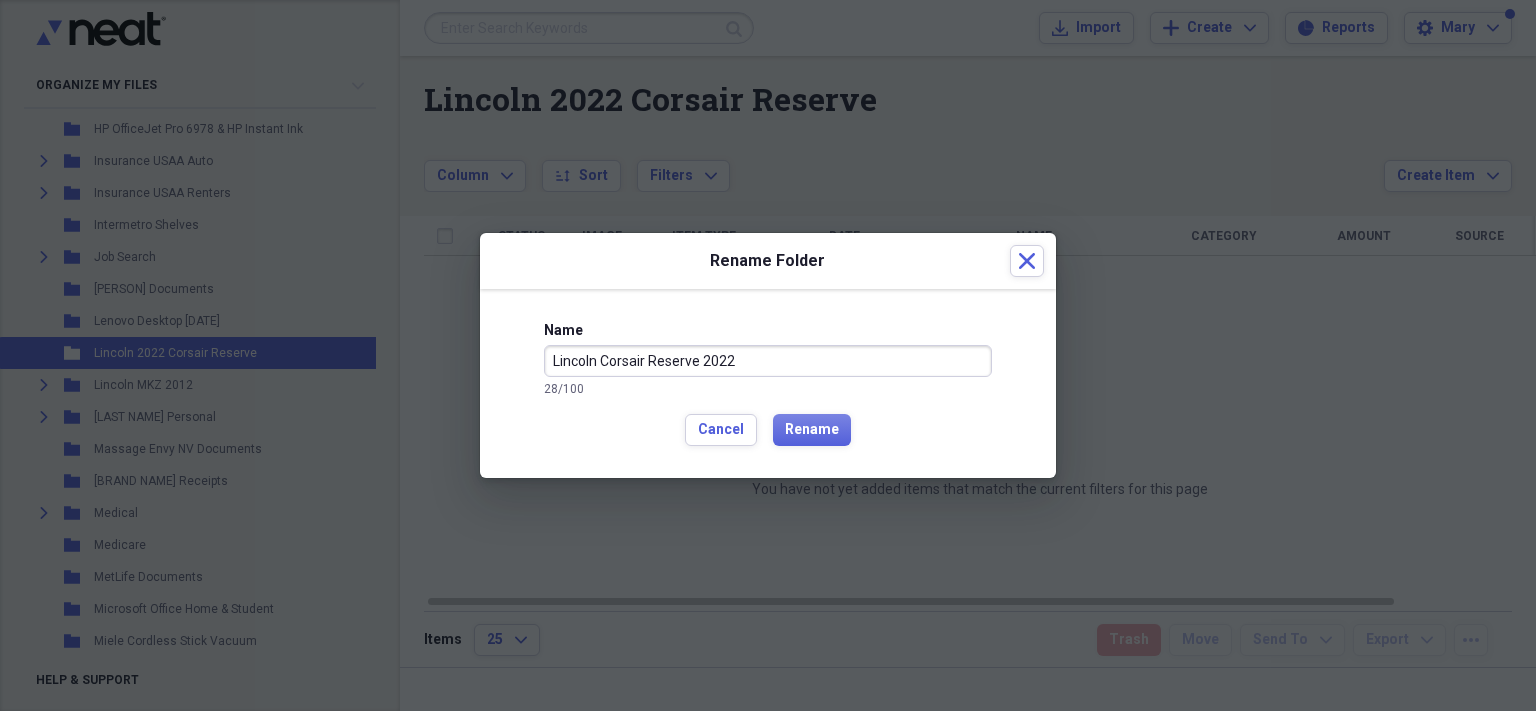type on "Lincoln Corsair Reserve 2022" 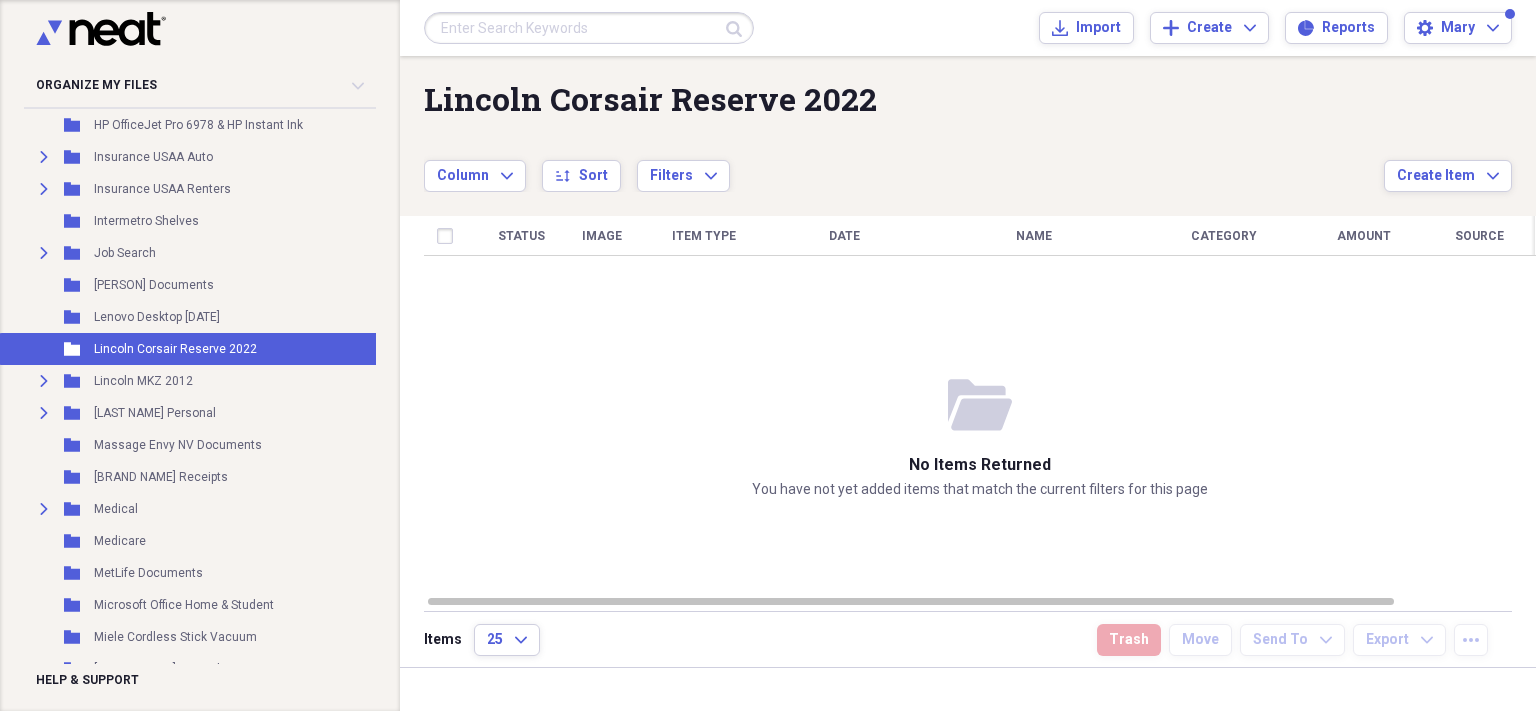 scroll, scrollTop: 1705, scrollLeft: 0, axis: vertical 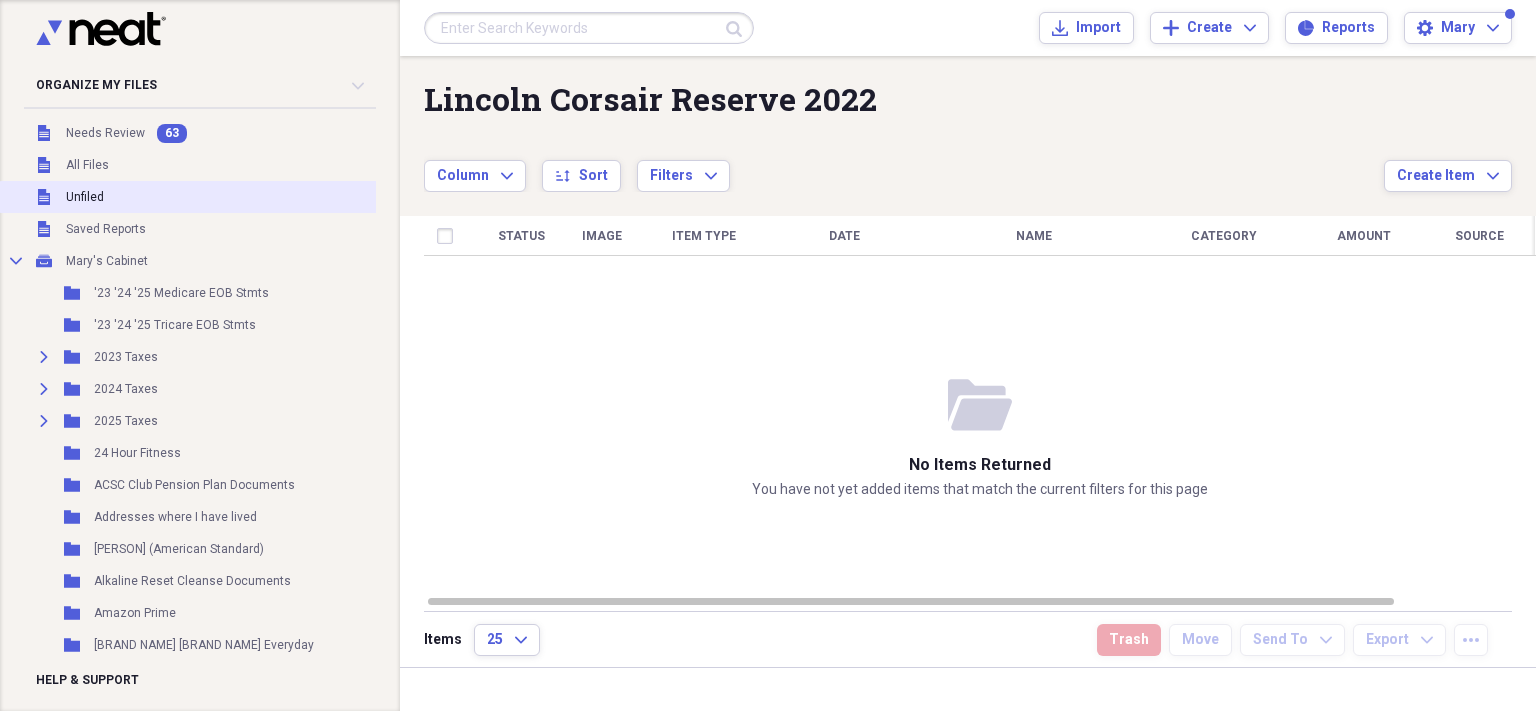 click on "Unfiled" at bounding box center (85, 197) 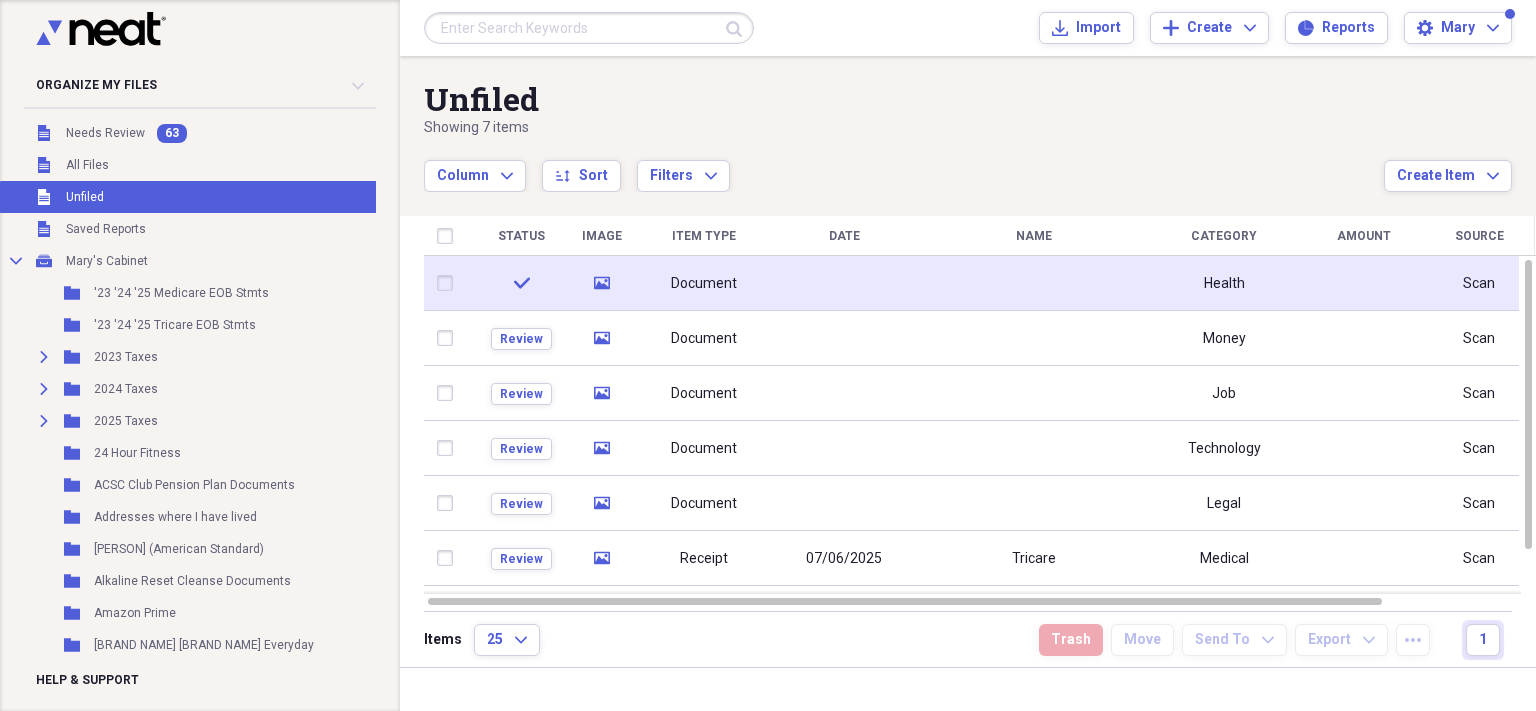 click at bounding box center [844, 283] 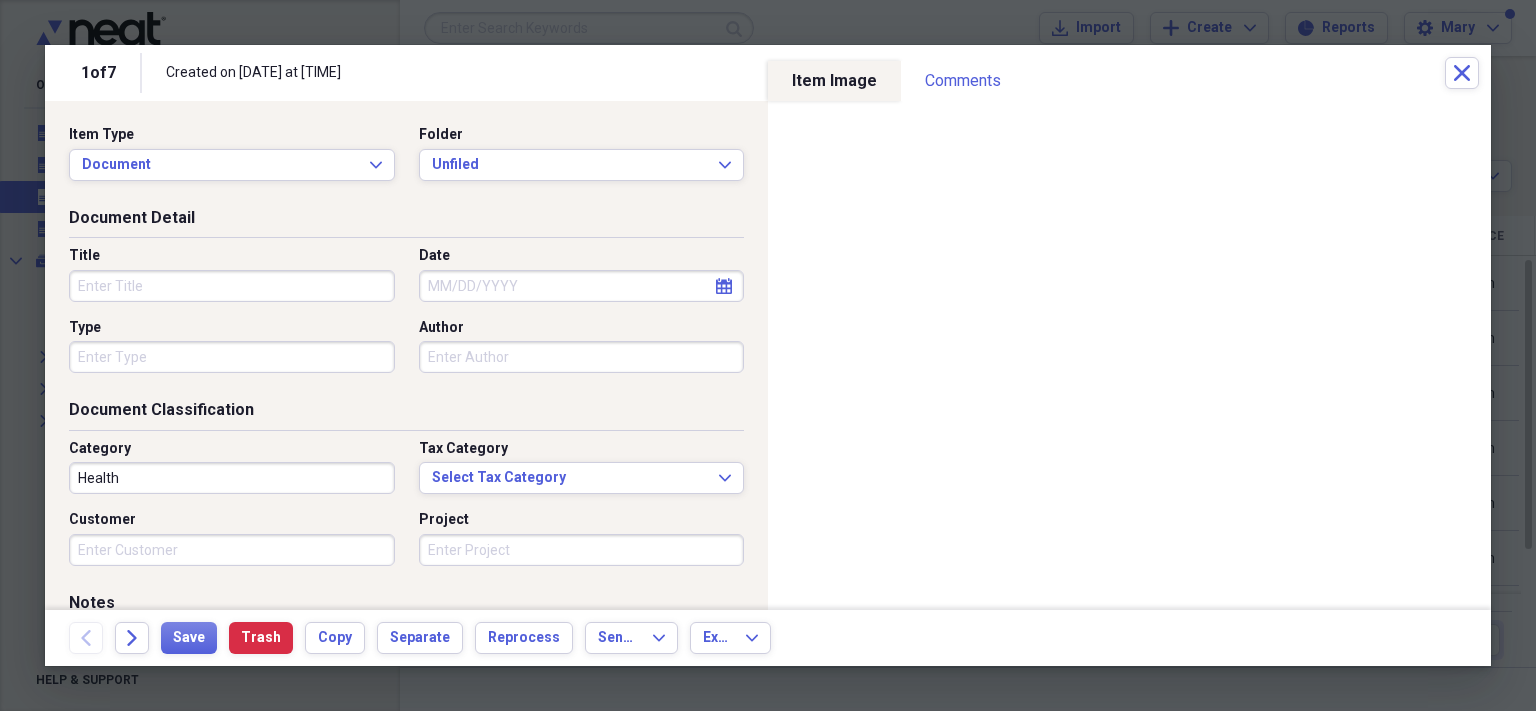 click on "Title" at bounding box center (232, 286) 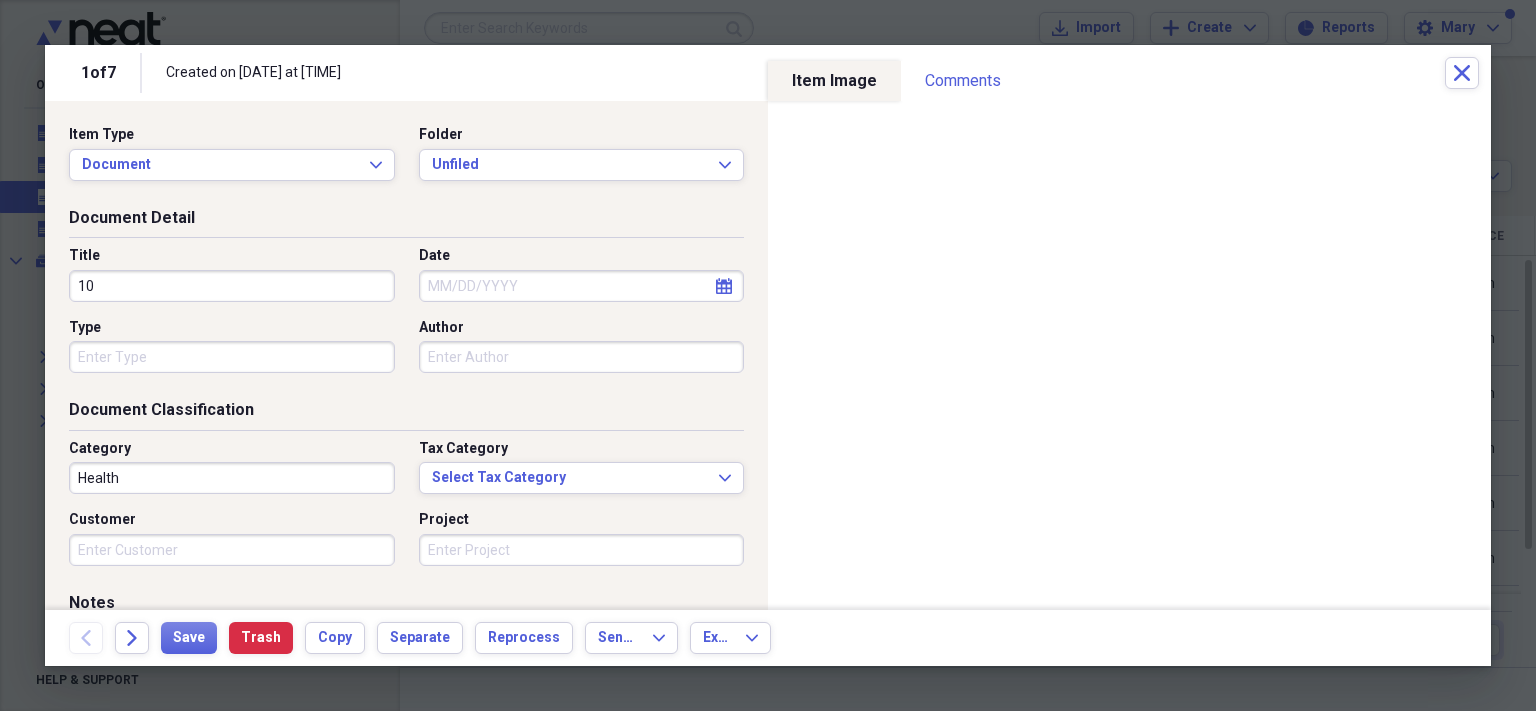 type on "1" 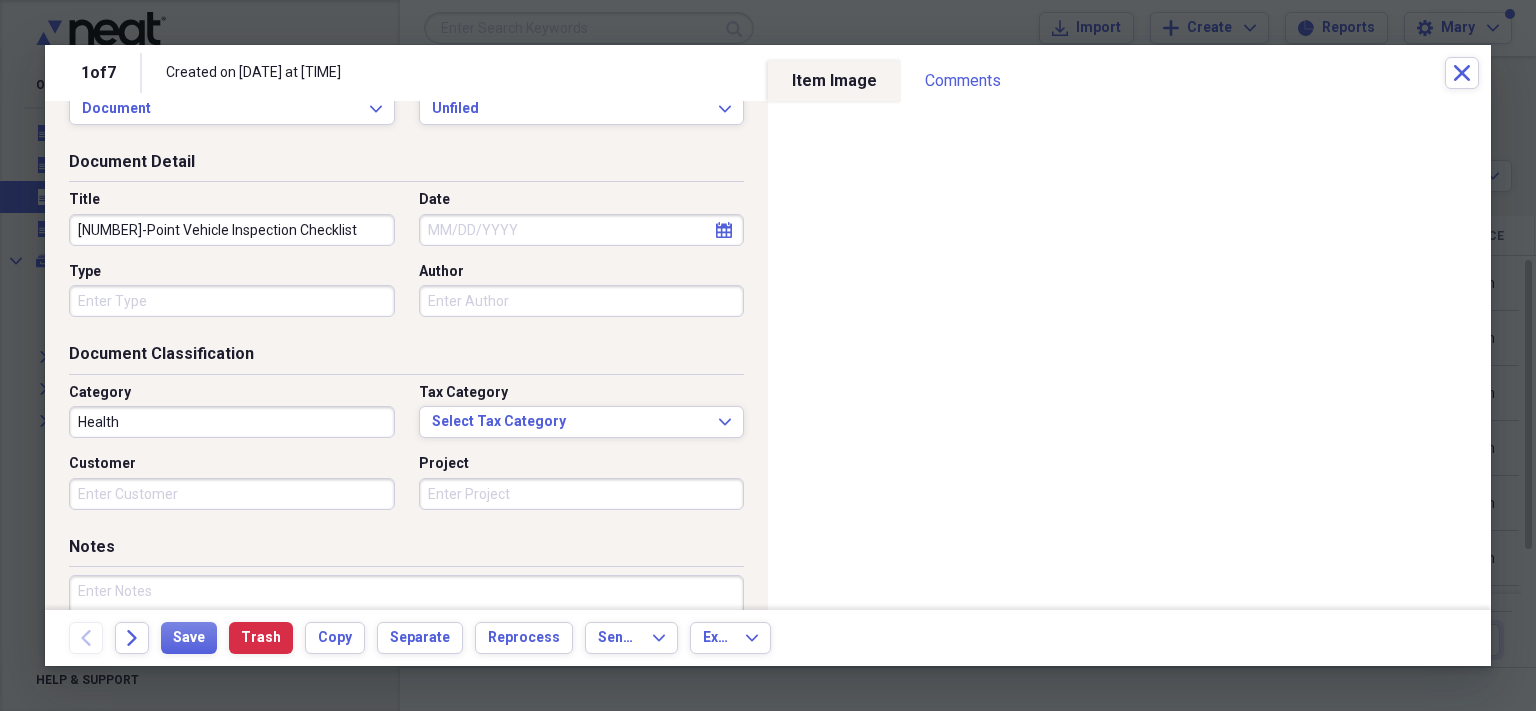 scroll, scrollTop: 0, scrollLeft: 0, axis: both 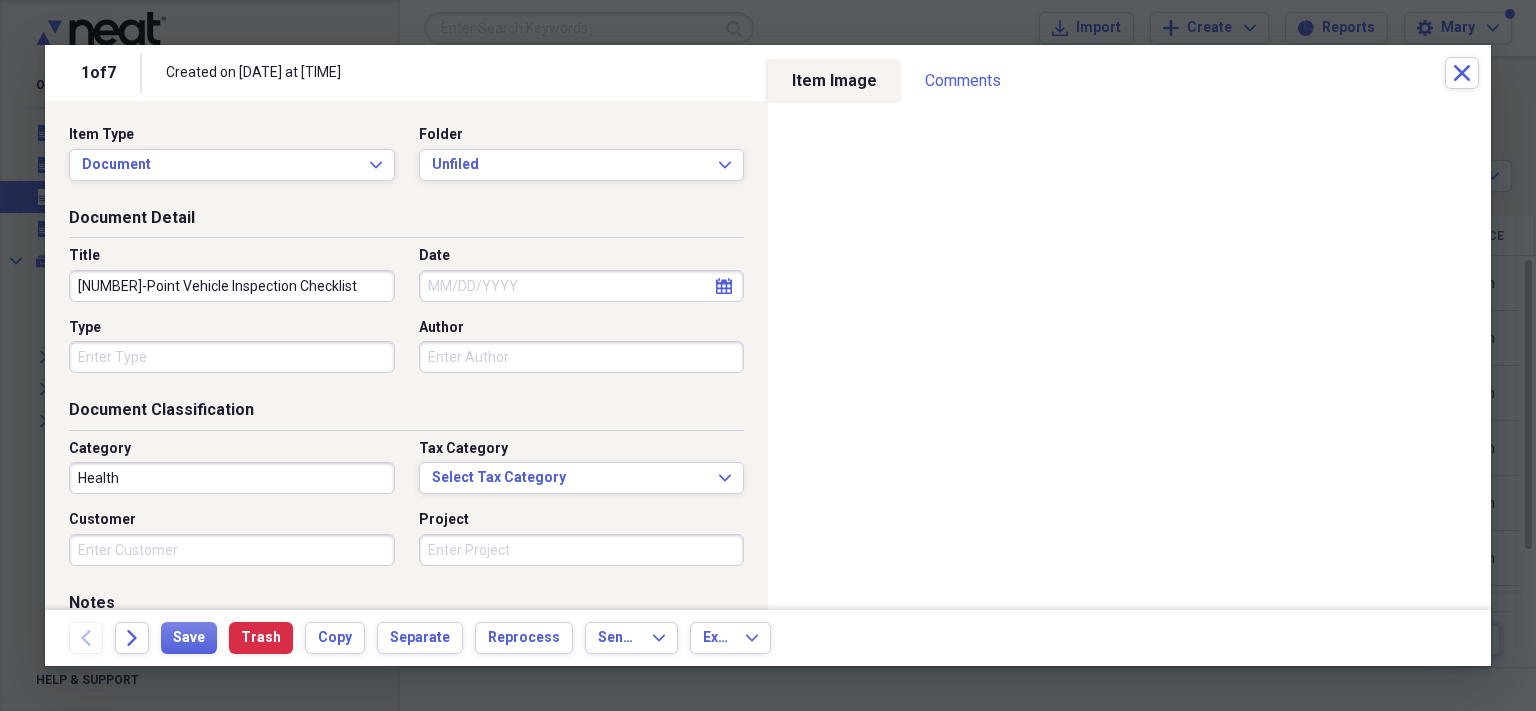 type on "[NUMBER]-Point Vehicle Inspection Checklist" 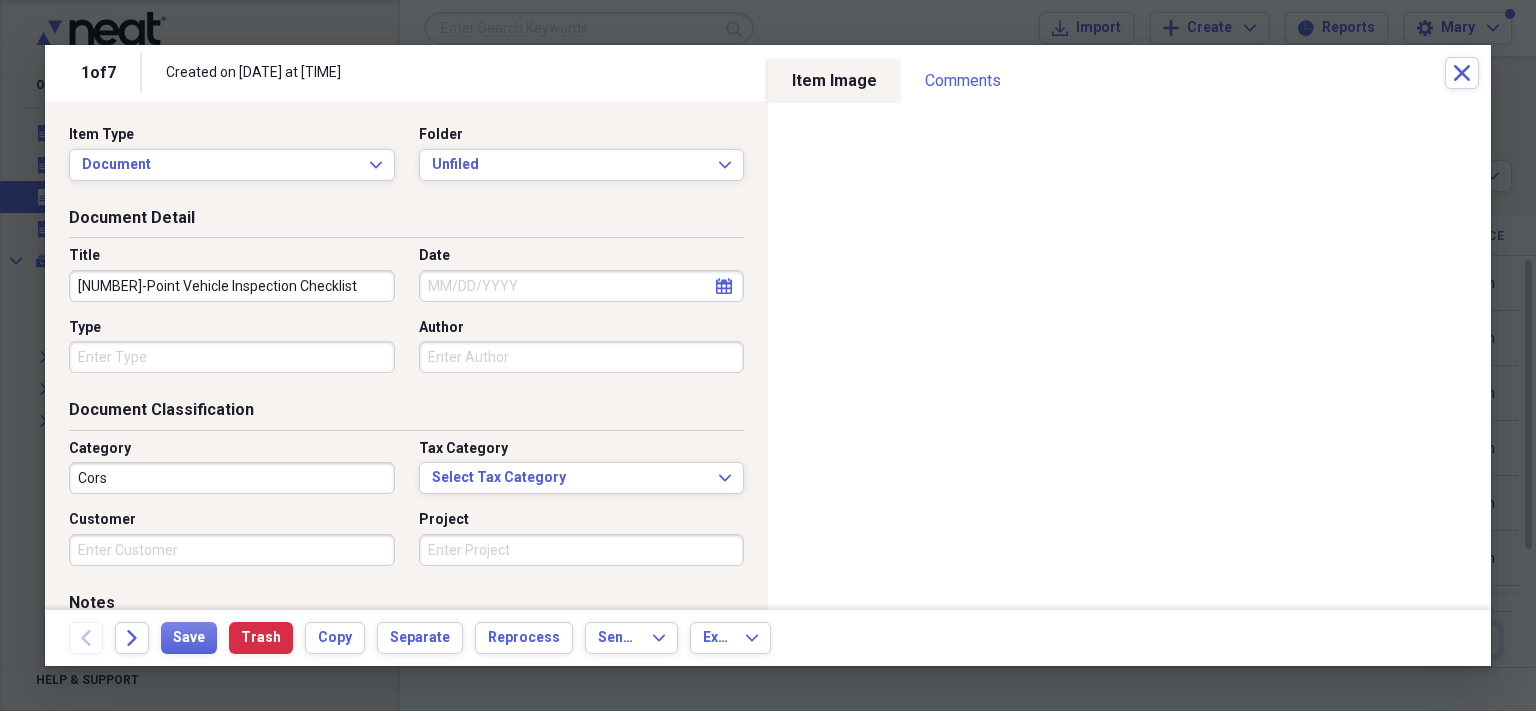scroll, scrollTop: 1, scrollLeft: 0, axis: vertical 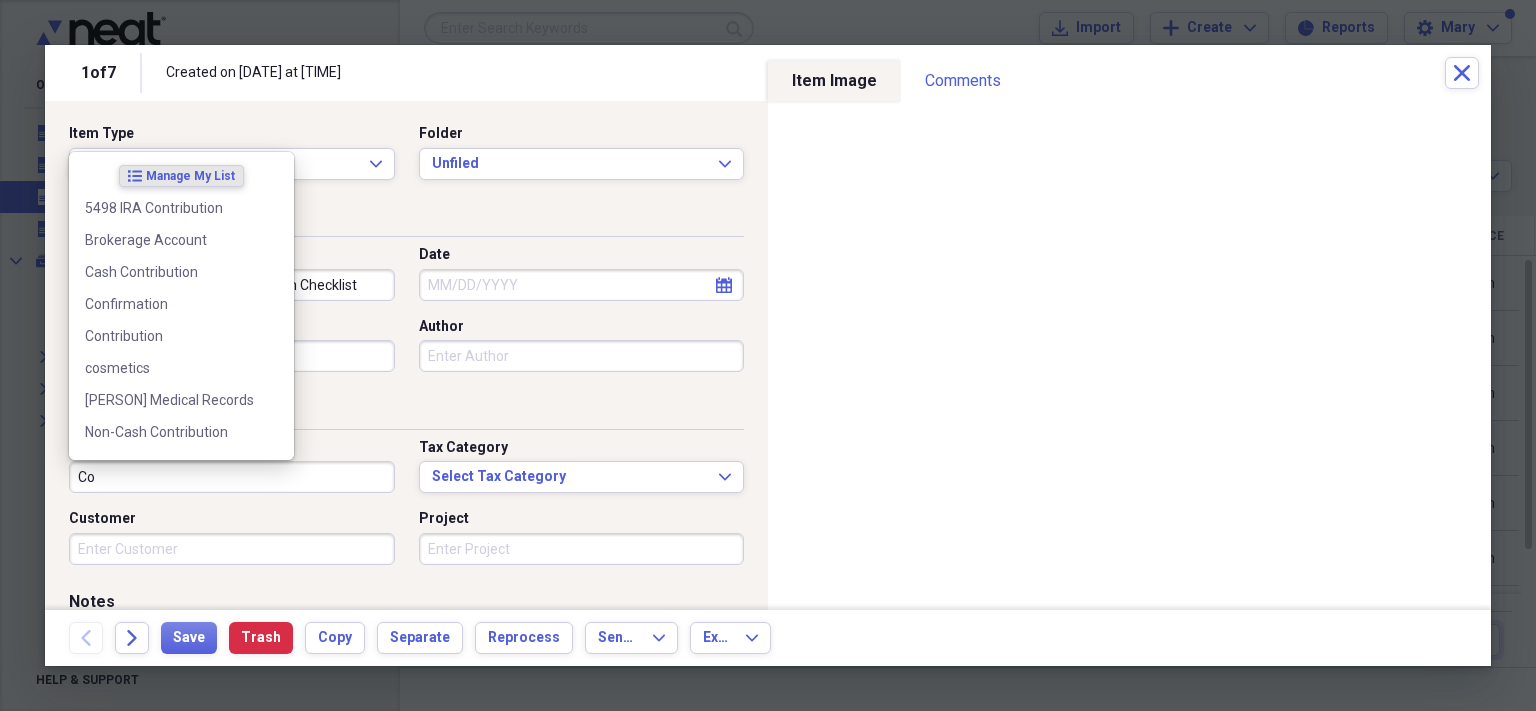 type on "C" 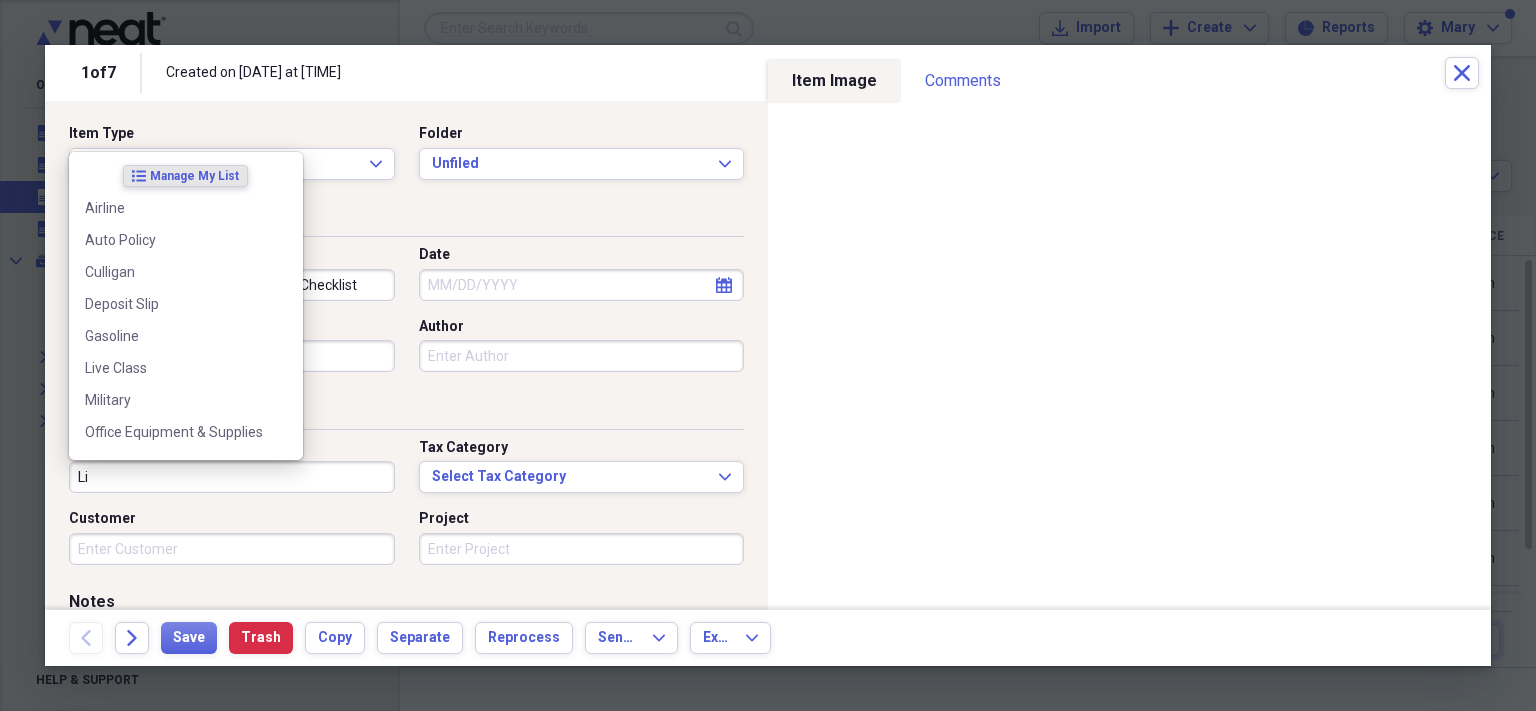 type on "L" 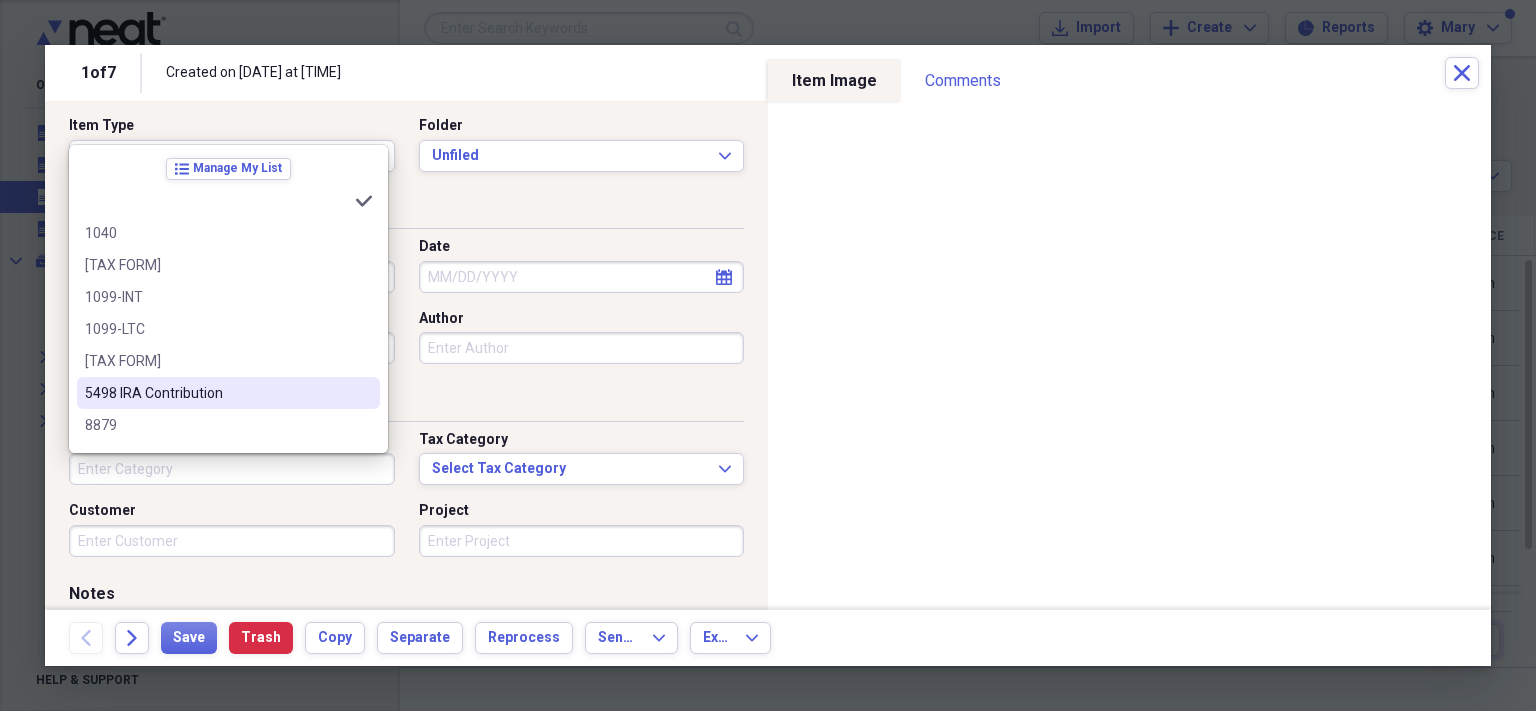 click on "Document Detail" at bounding box center (406, 213) 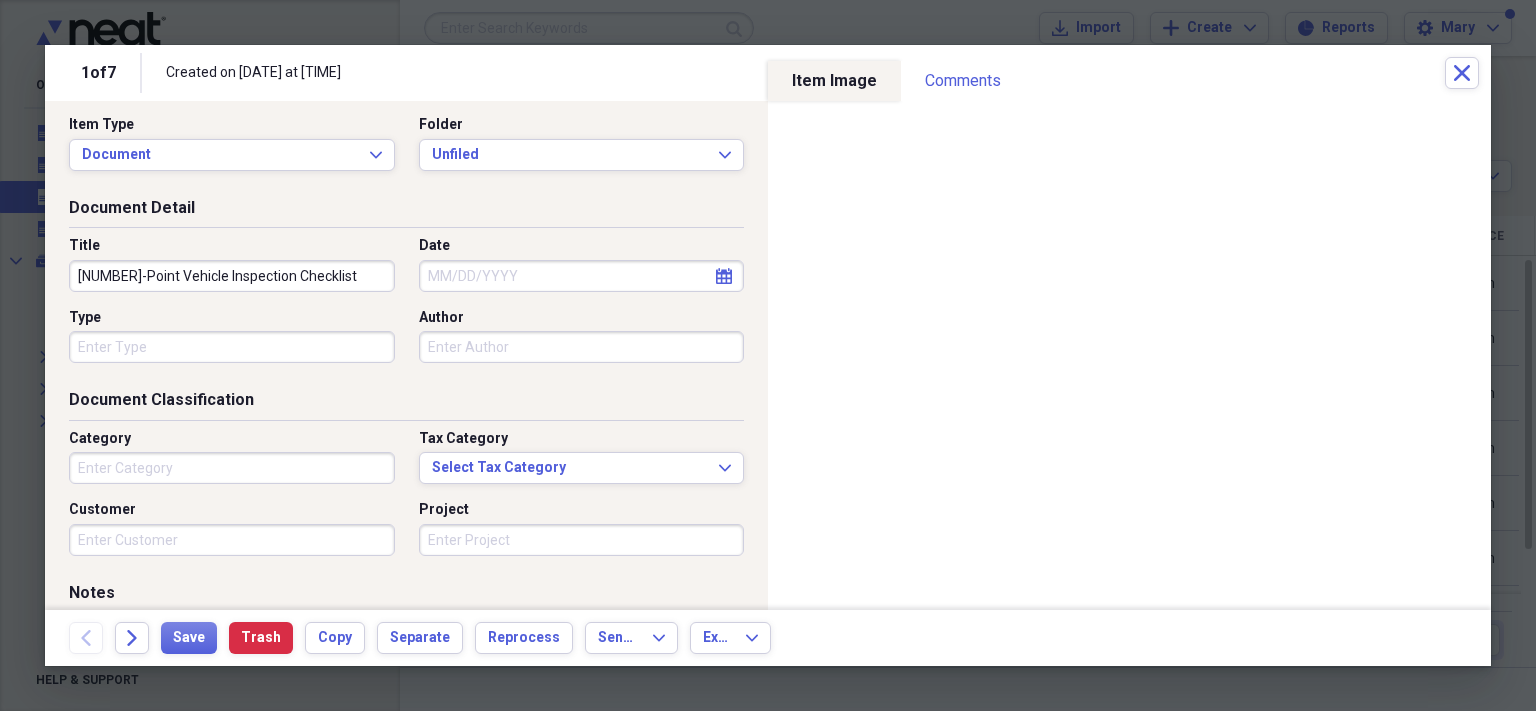scroll, scrollTop: 11, scrollLeft: 0, axis: vertical 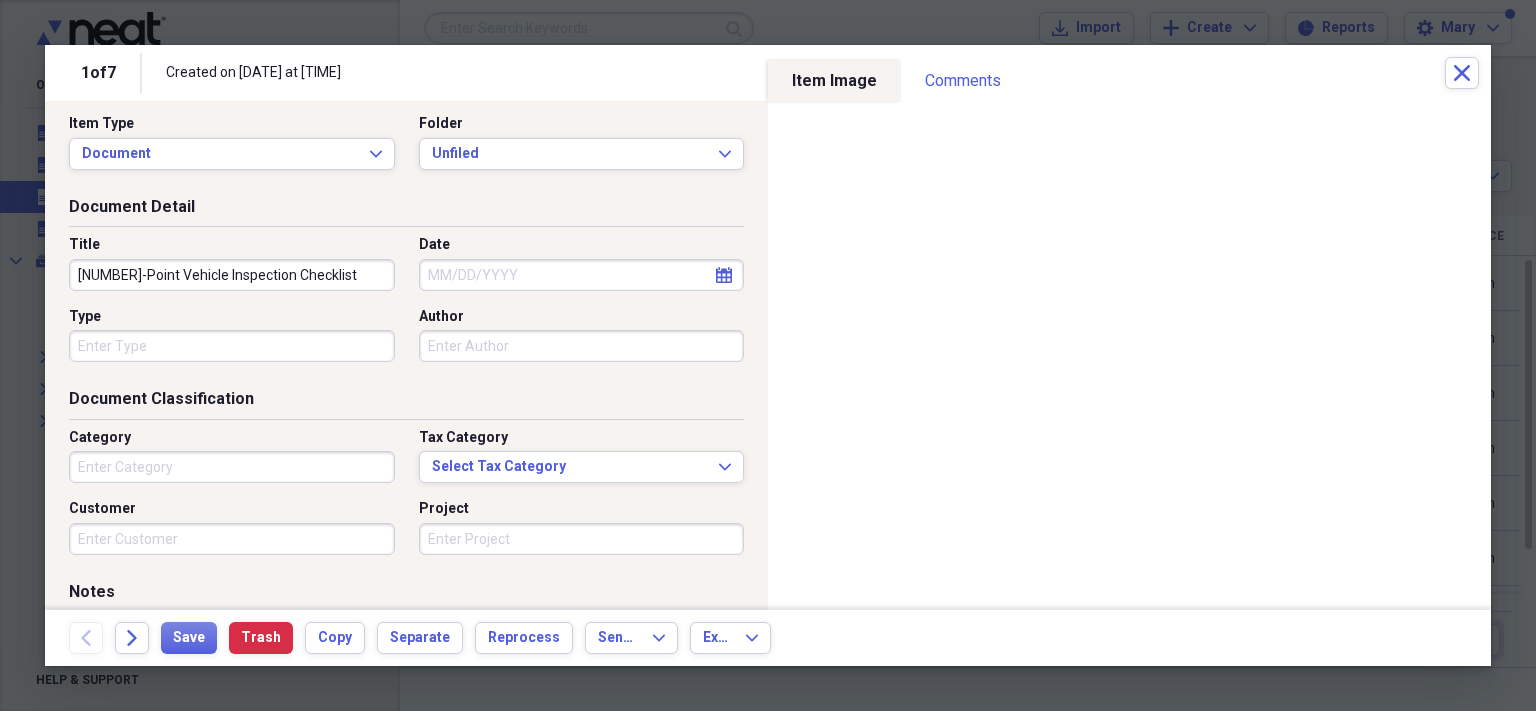 click on "Category" at bounding box center [232, 467] 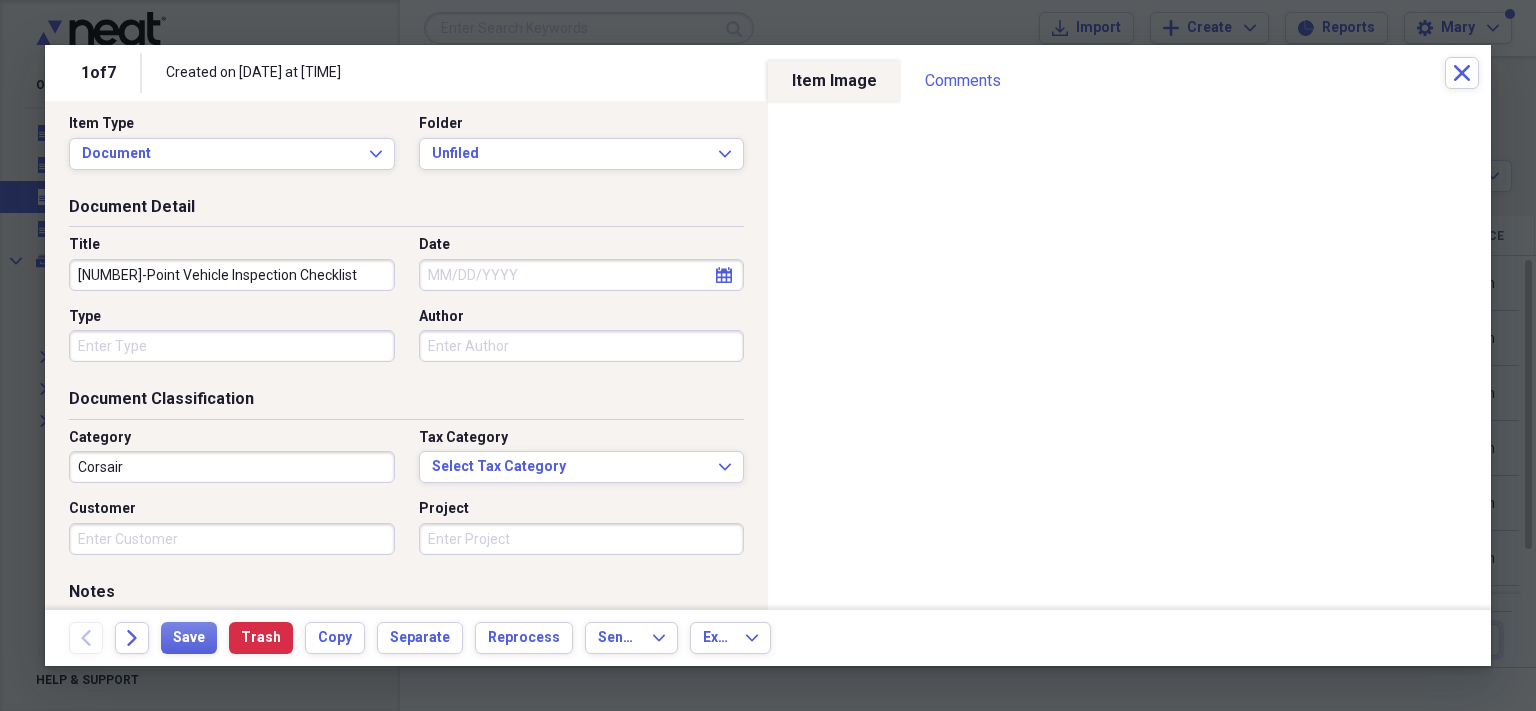 type on "Corsair" 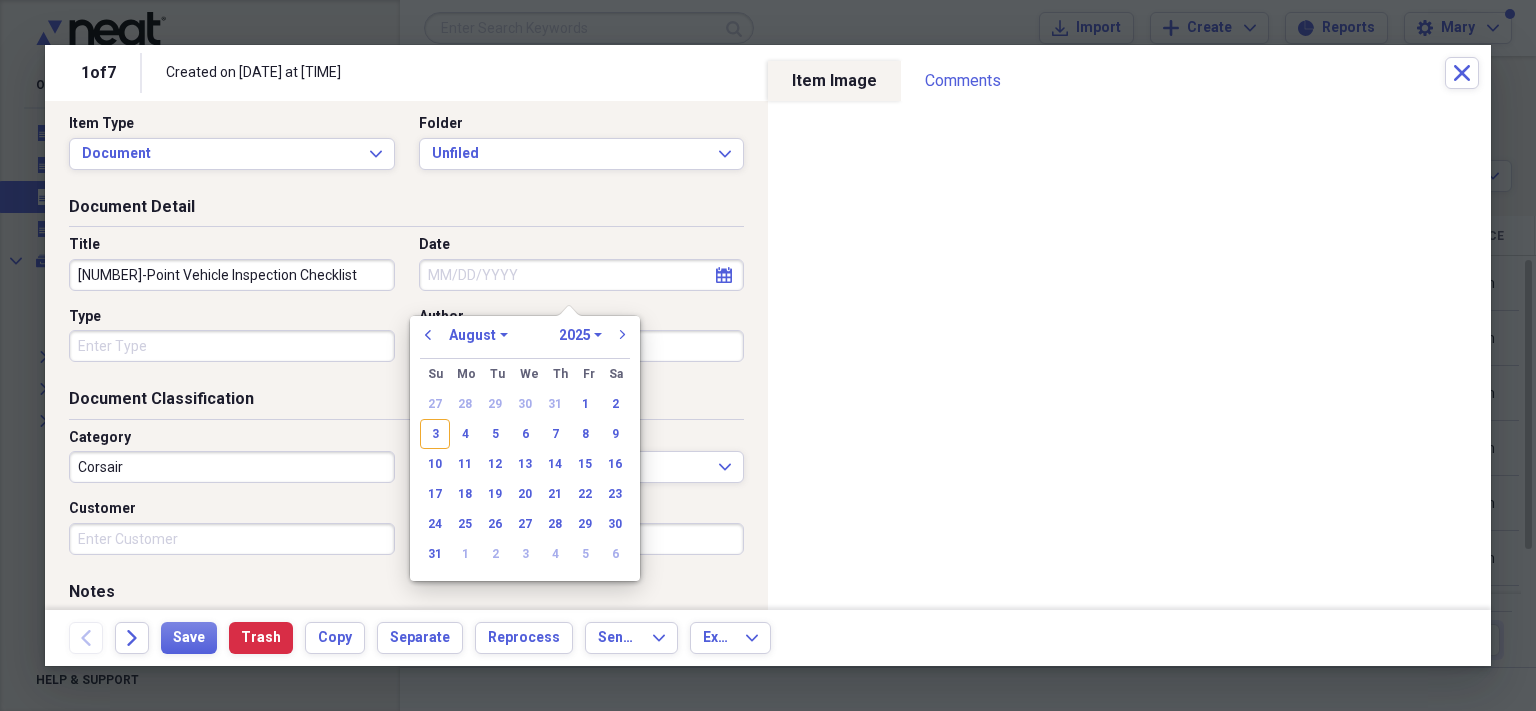 scroll, scrollTop: 0, scrollLeft: 0, axis: both 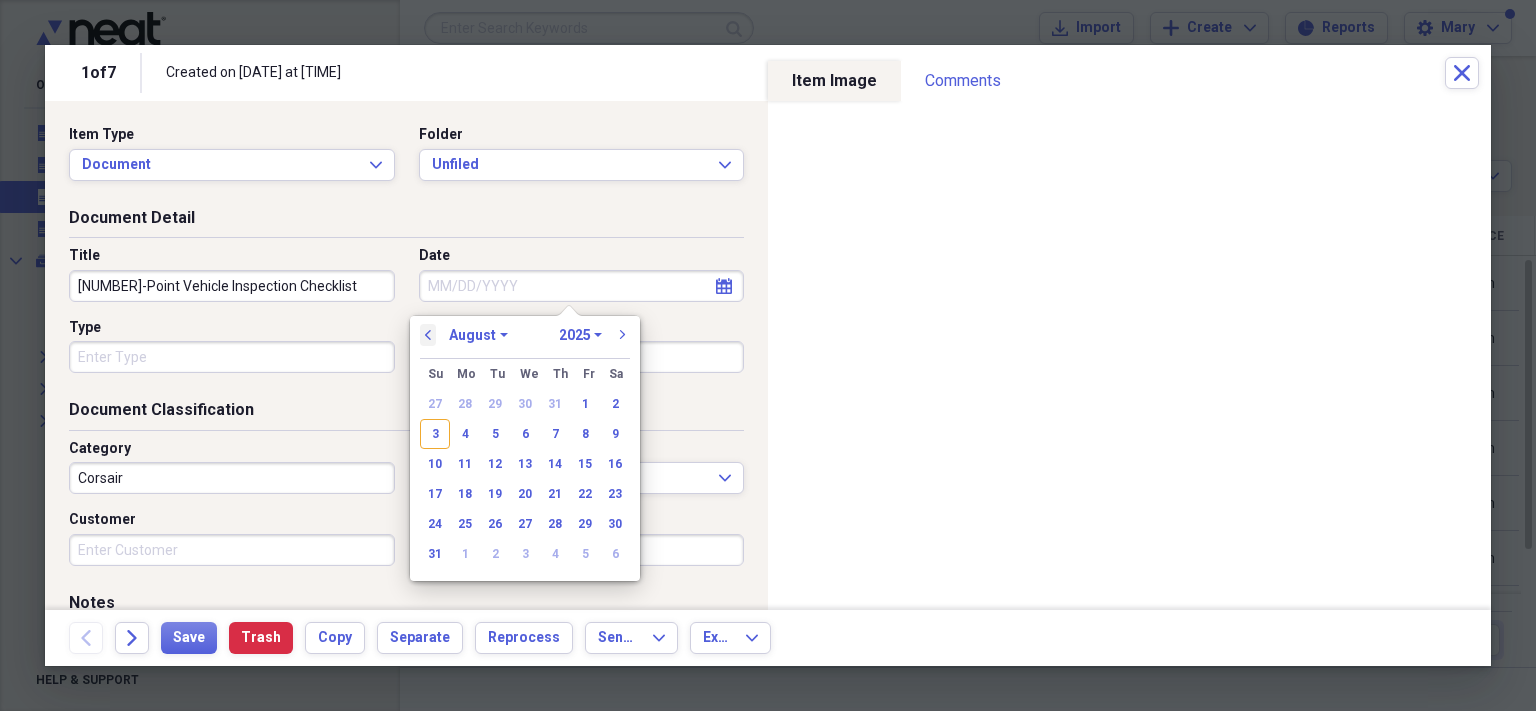 click on "previous" at bounding box center (428, 335) 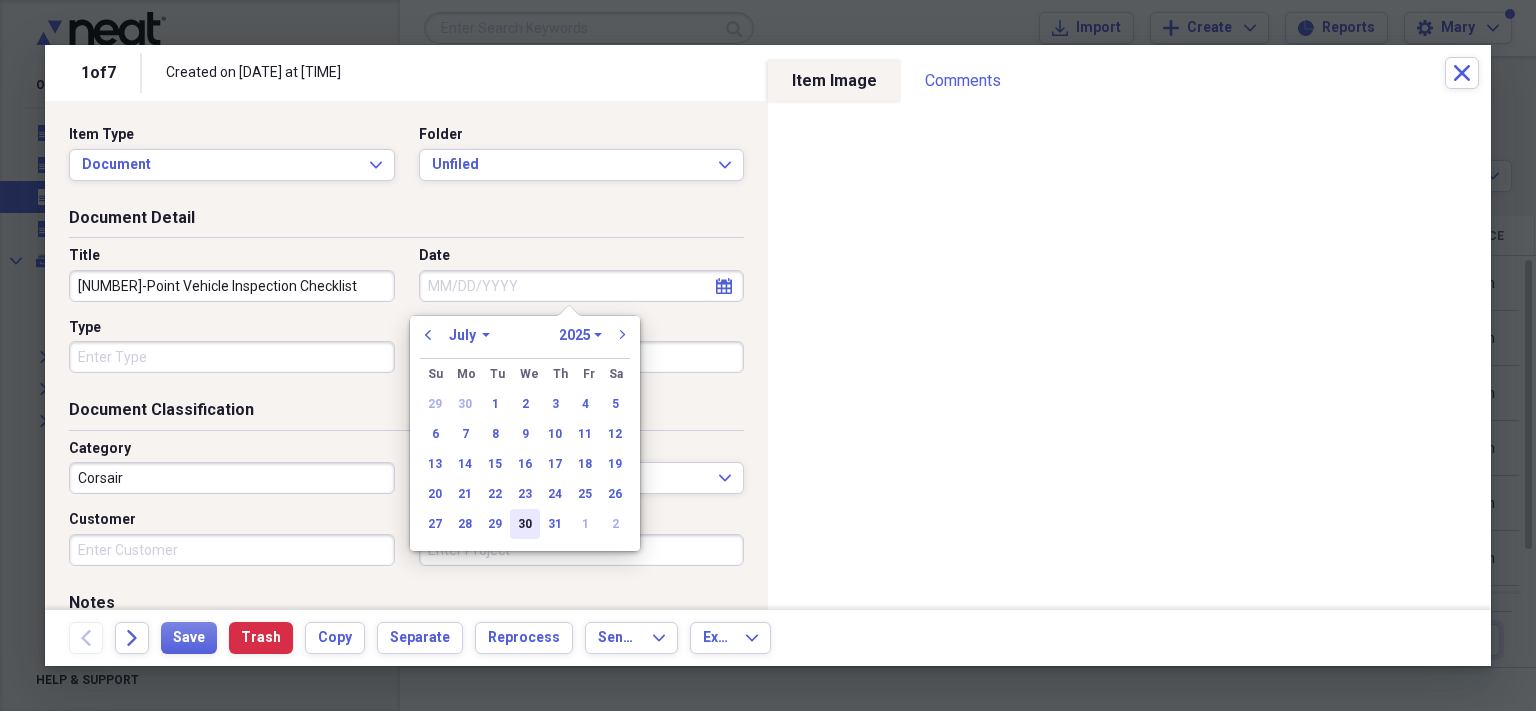 click on "30" at bounding box center [525, 524] 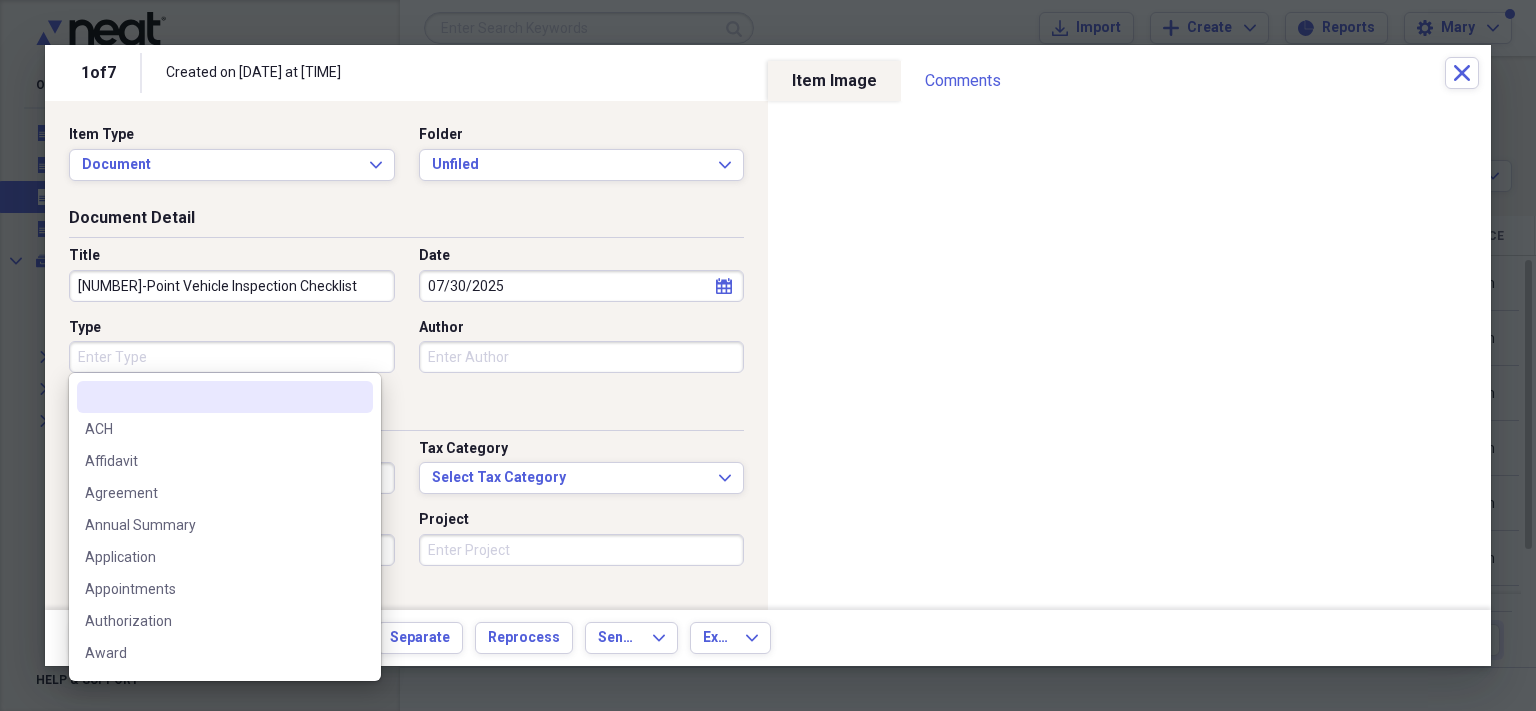 click on "Type" at bounding box center (232, 357) 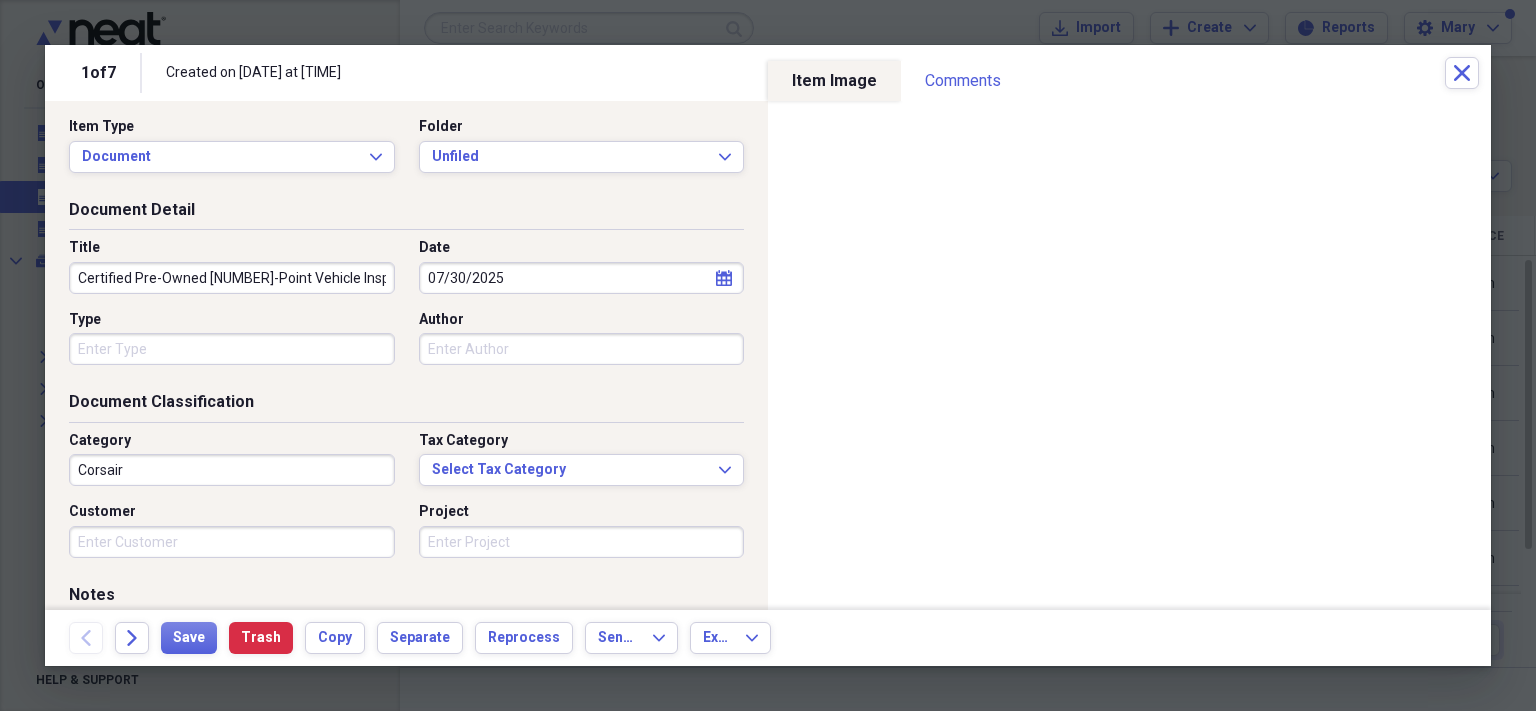 scroll, scrollTop: 8, scrollLeft: 0, axis: vertical 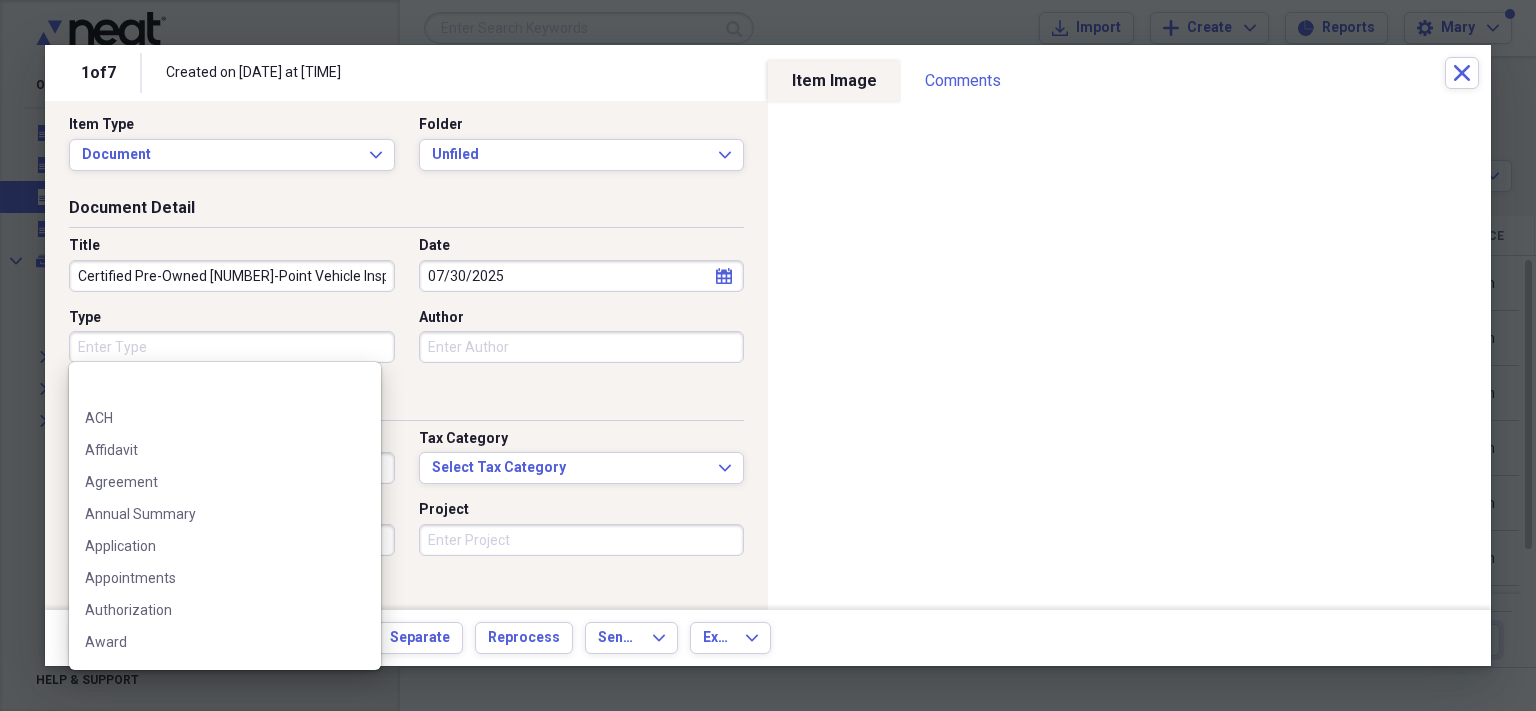 click on "Type" at bounding box center (232, 347) 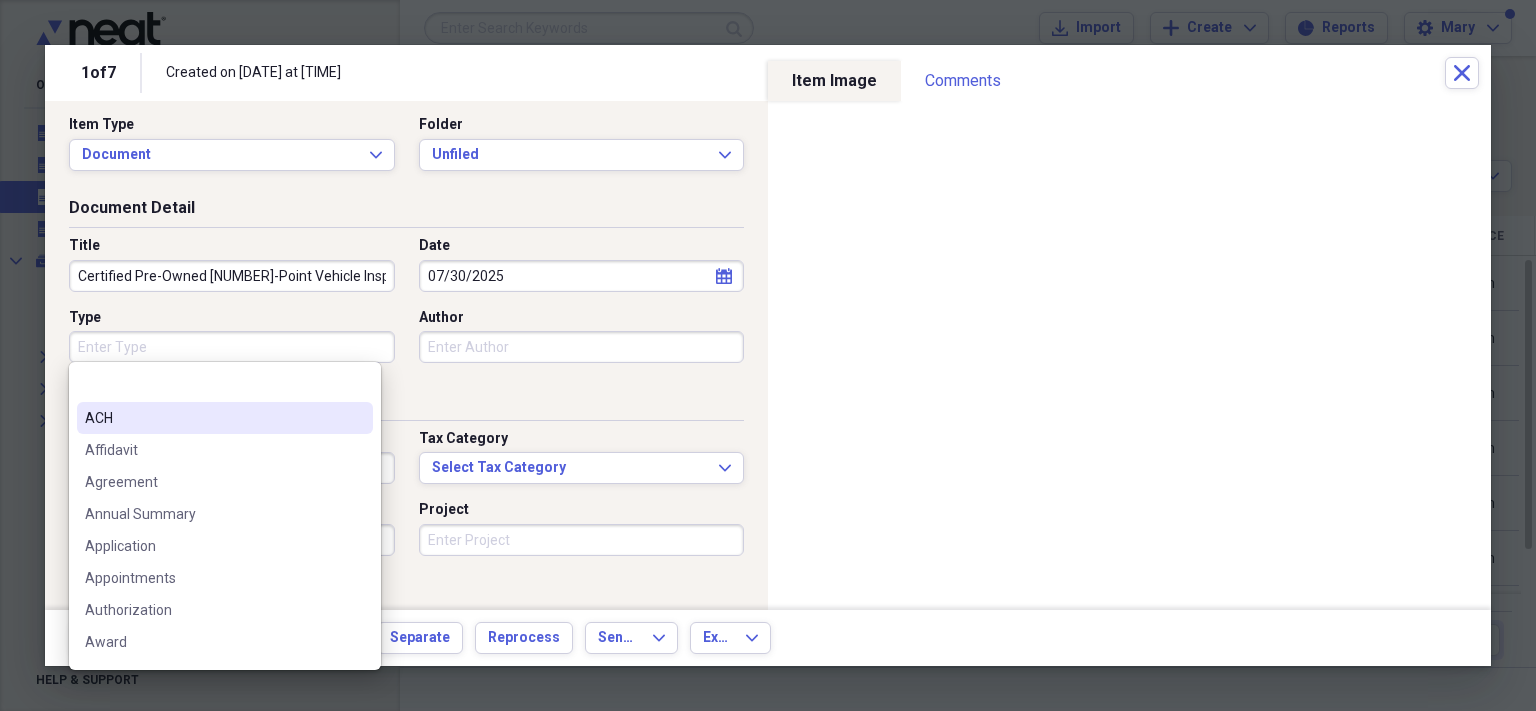 click on "Document Detail Title Certified Pre-Owned 200-Point Vehicle Inspection Checklist Date [DATE] calendar Calendar Type Author" at bounding box center [406, 293] 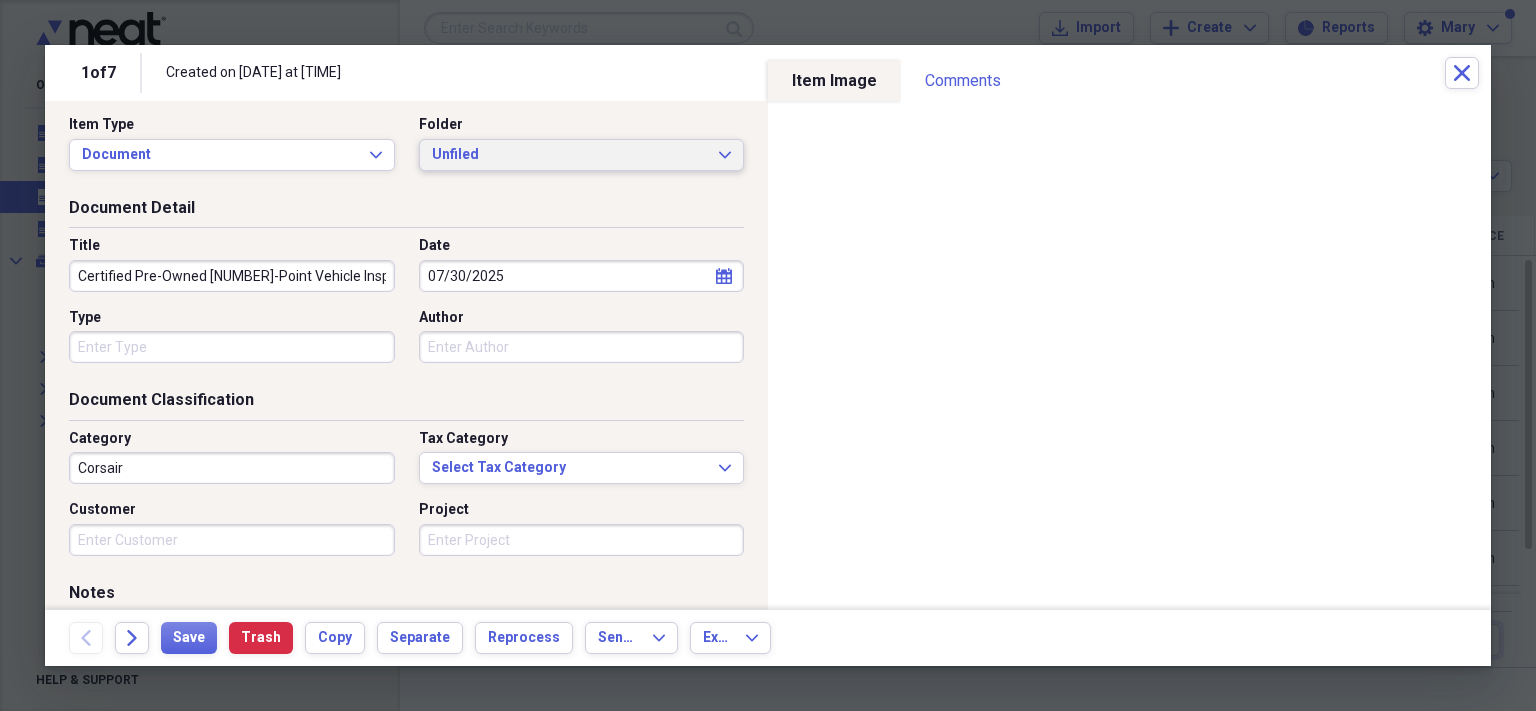 click on "Unfiled Expand" at bounding box center (582, 155) 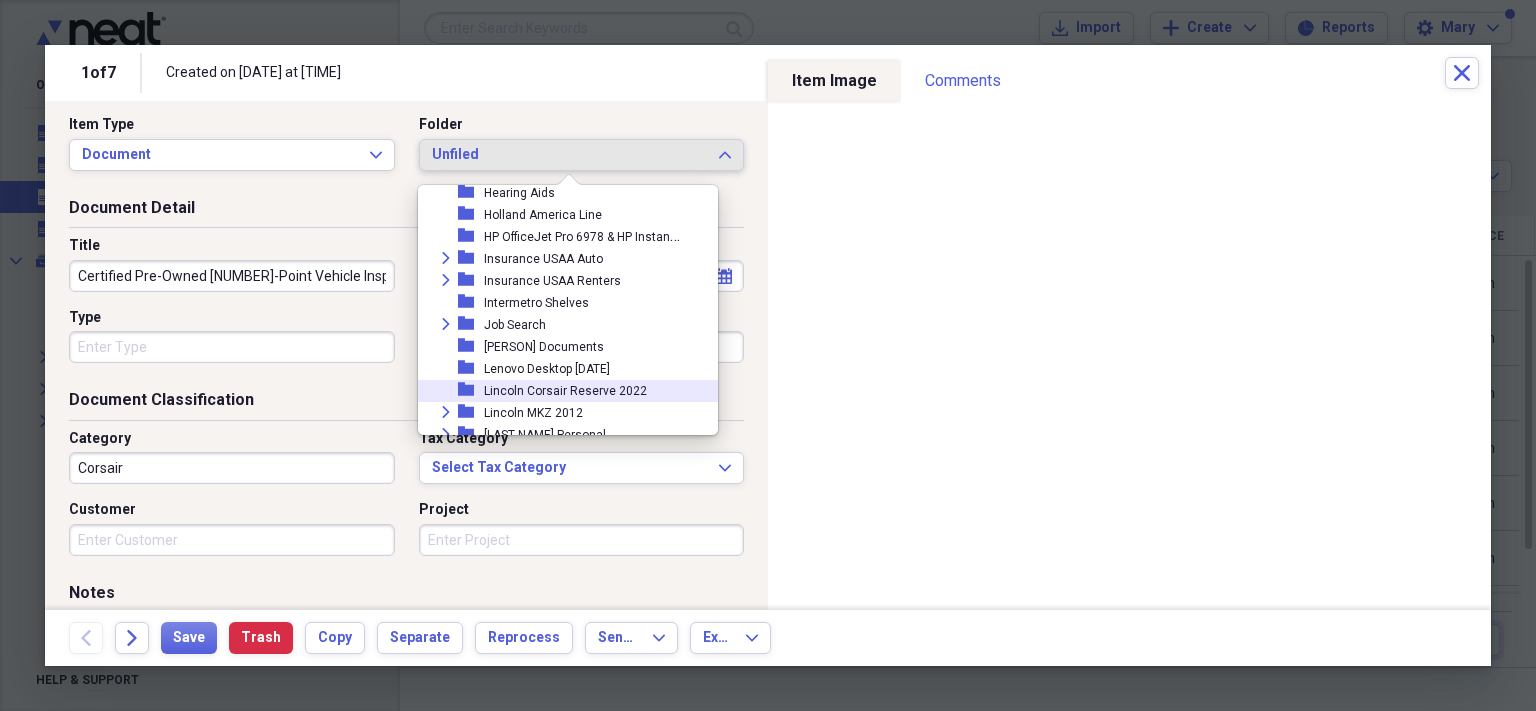 scroll, scrollTop: 1075, scrollLeft: 0, axis: vertical 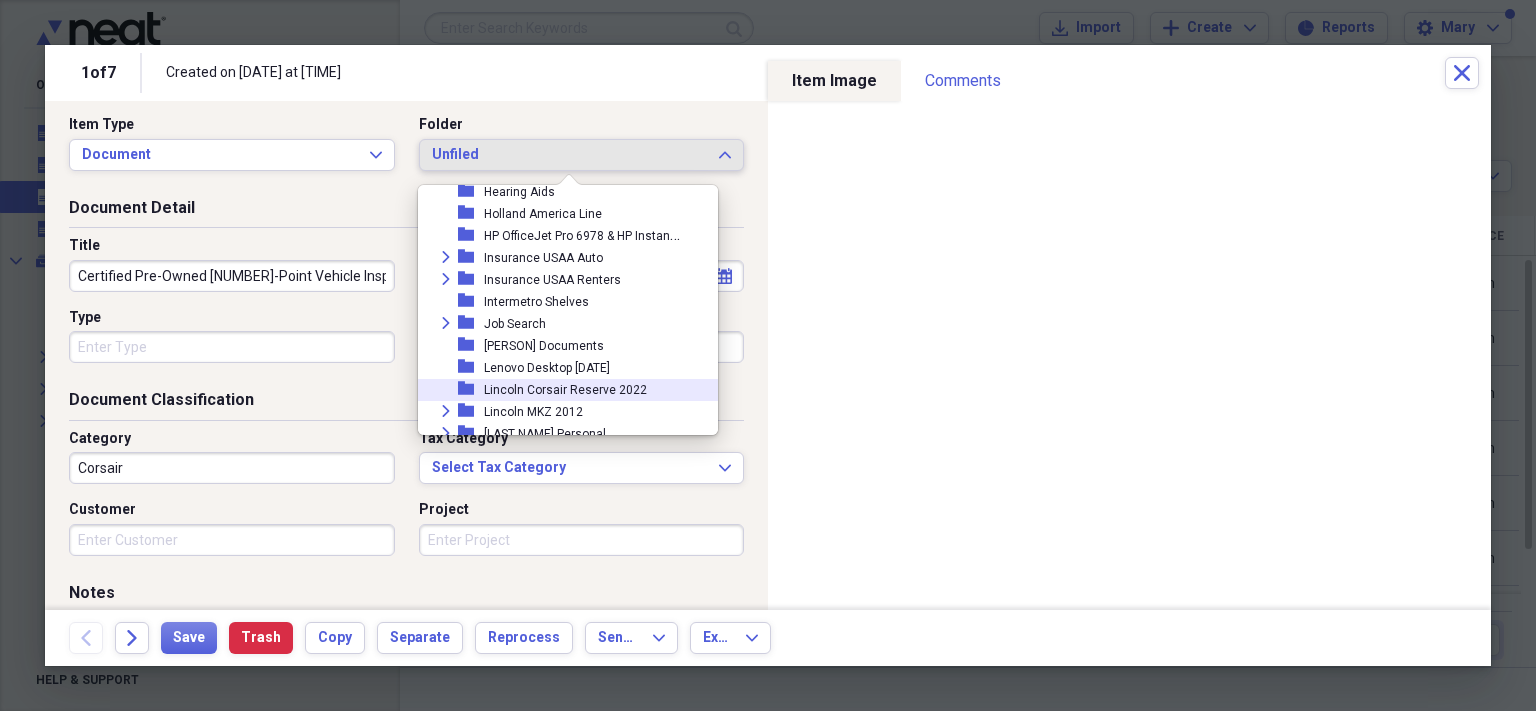 click on "Lincoln Corsair Reserve 2022" at bounding box center (565, 390) 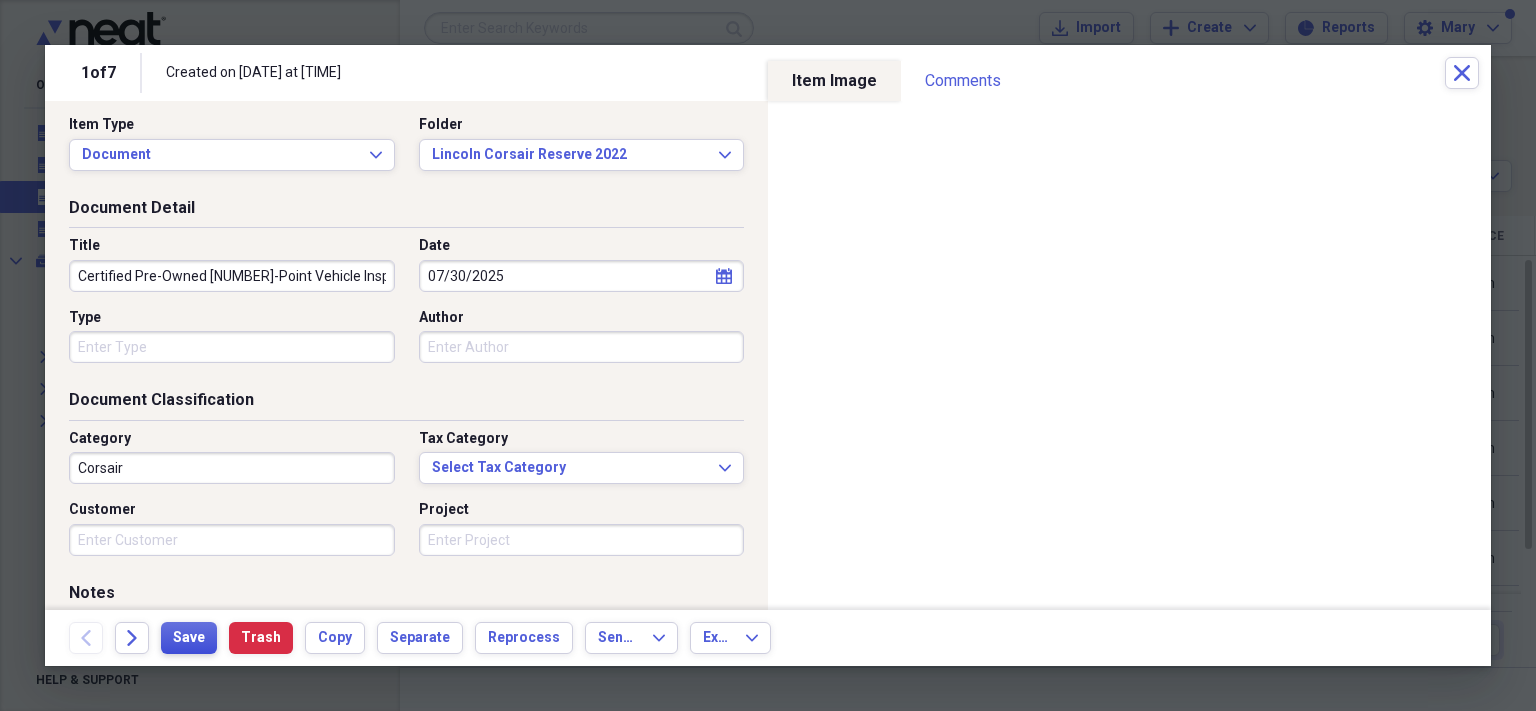 click on "Save" at bounding box center (189, 638) 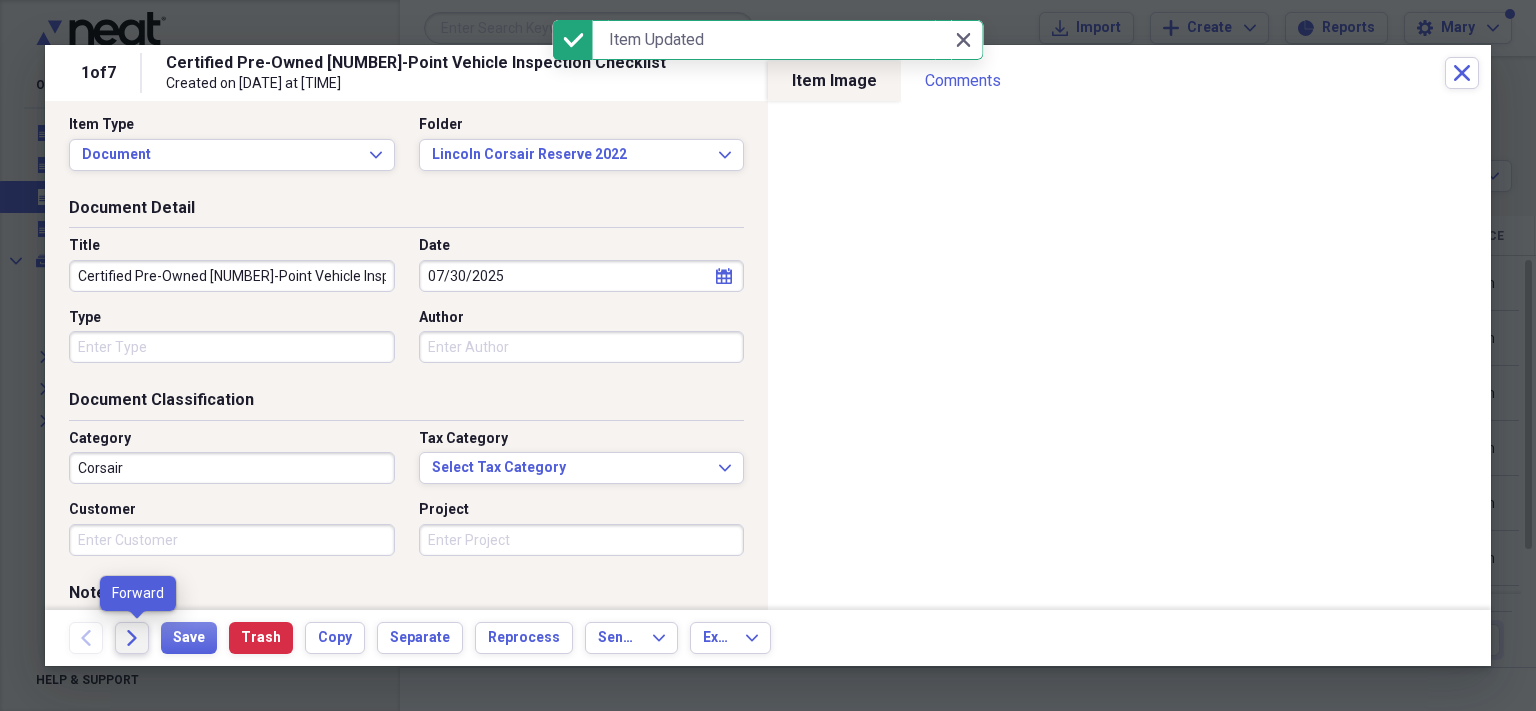 click on "Forward" 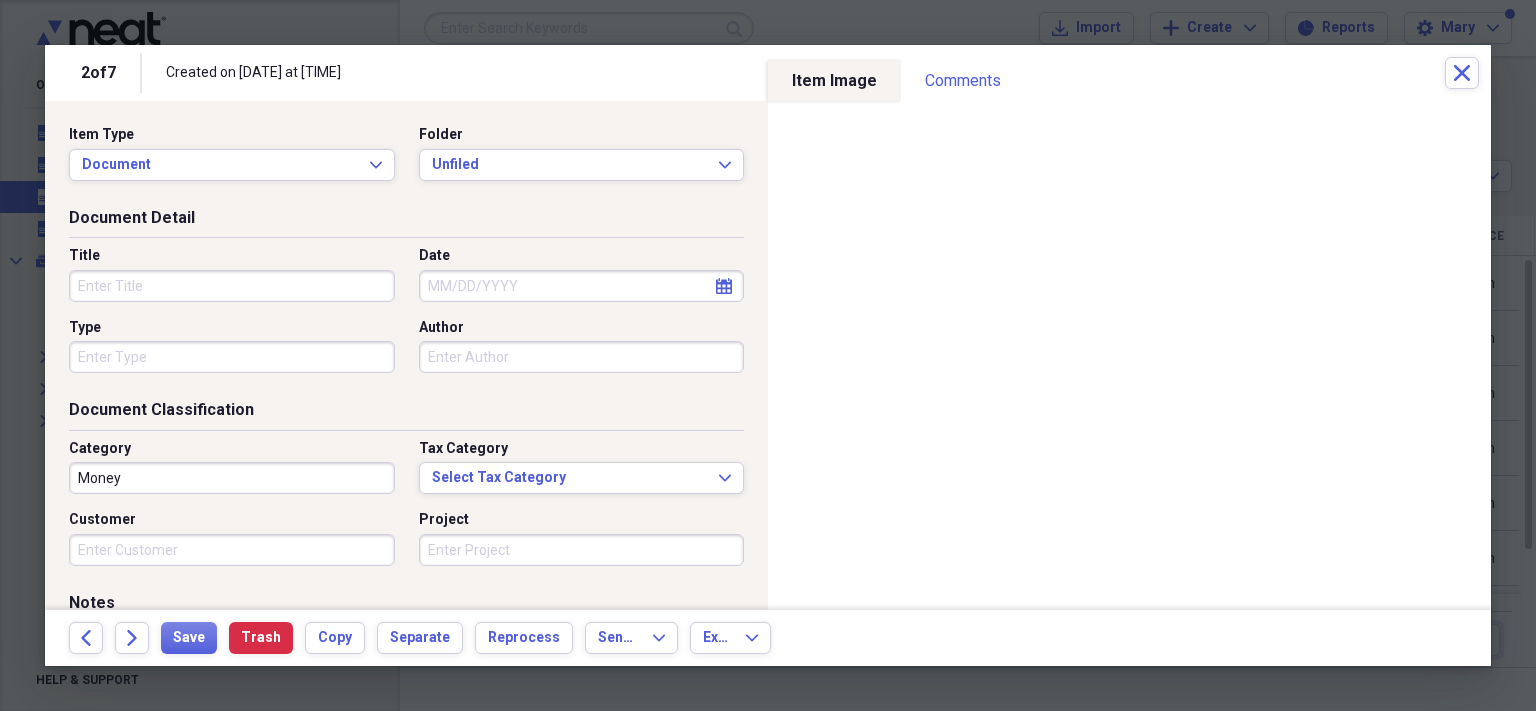 click on "Title" at bounding box center (232, 286) 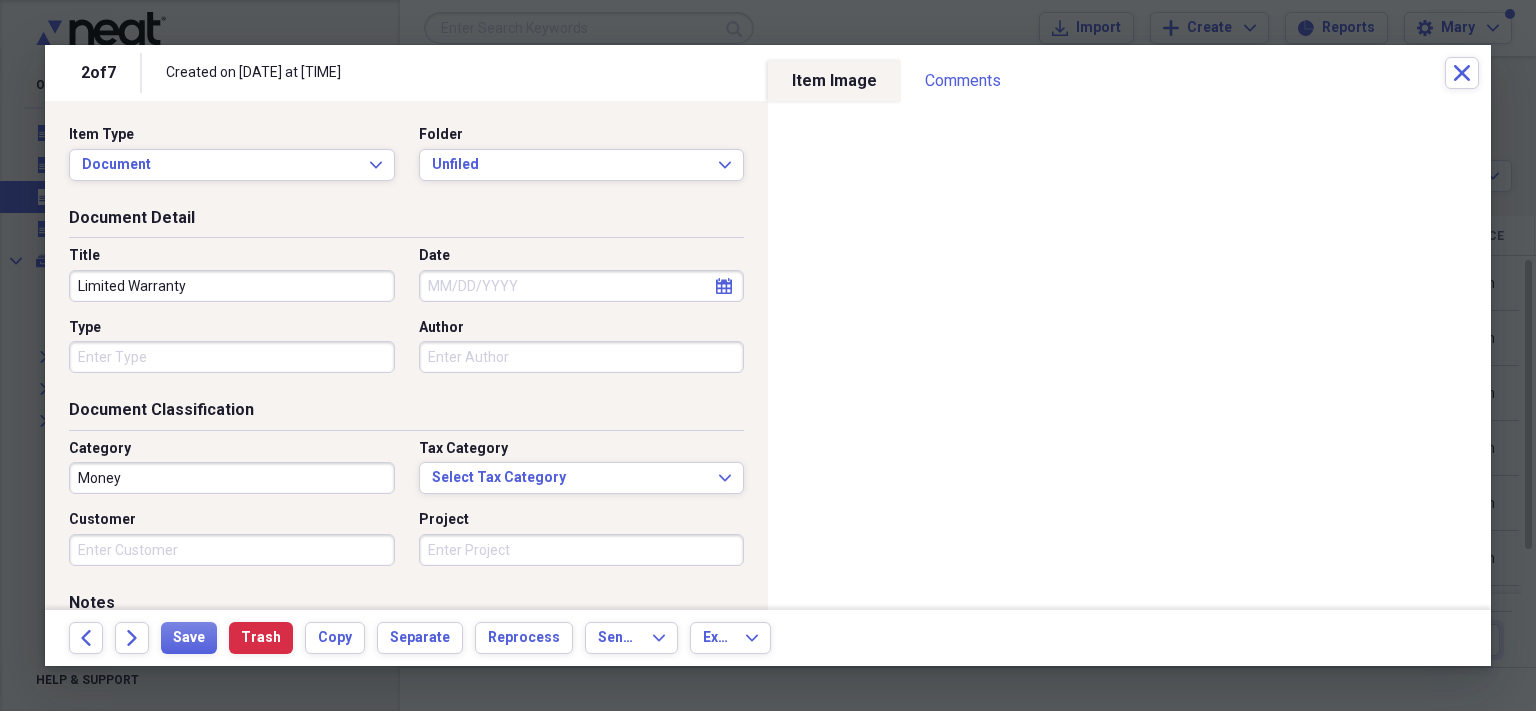 type on "Limited Warranty" 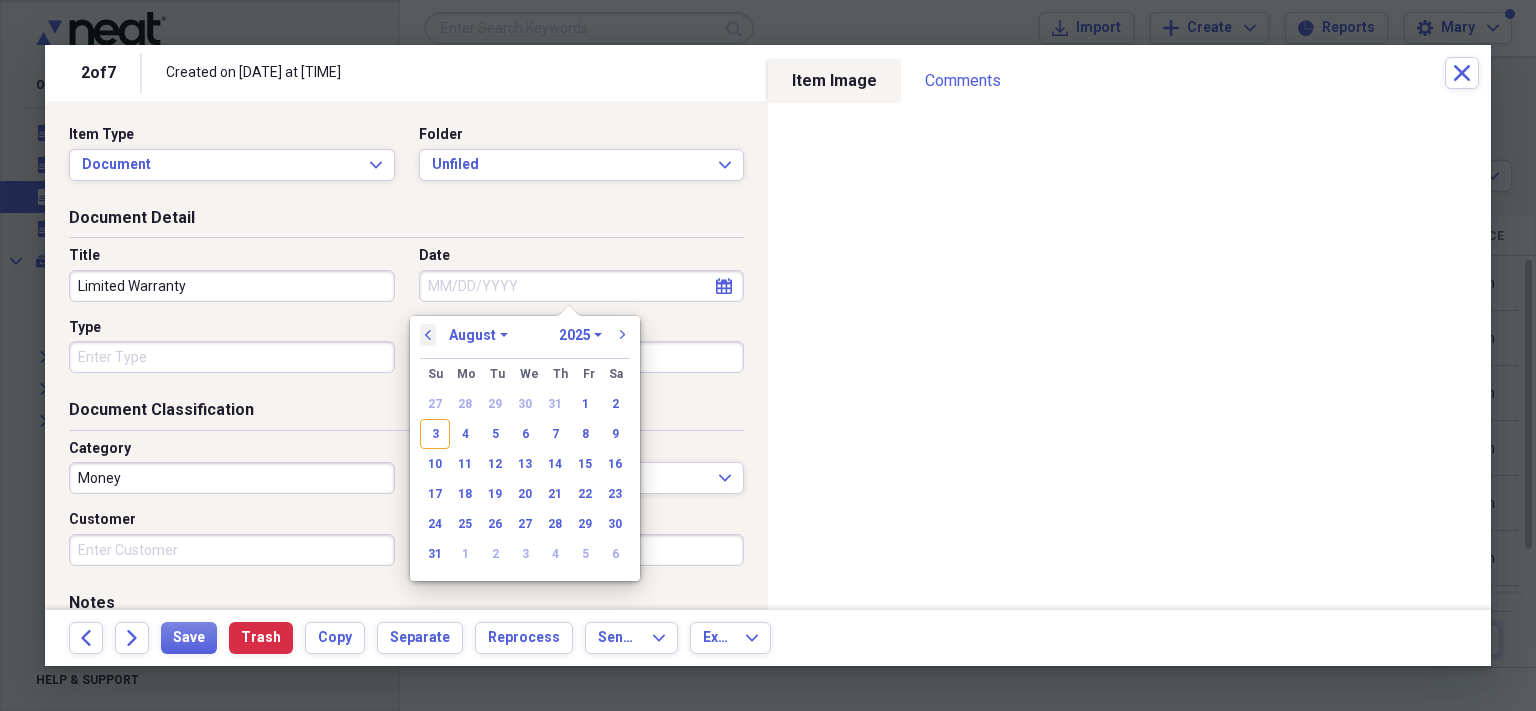 click on "previous" at bounding box center [428, 335] 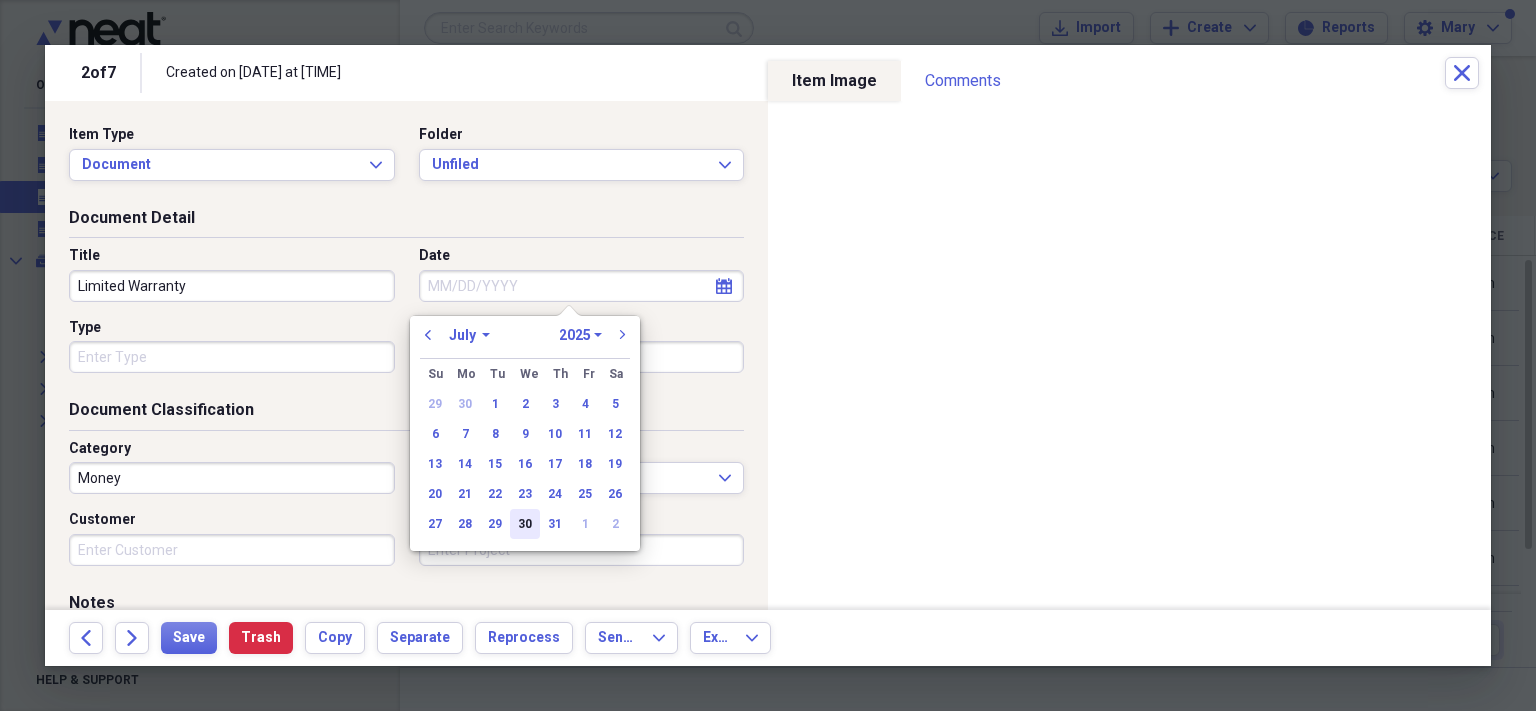 click on "30" at bounding box center [525, 524] 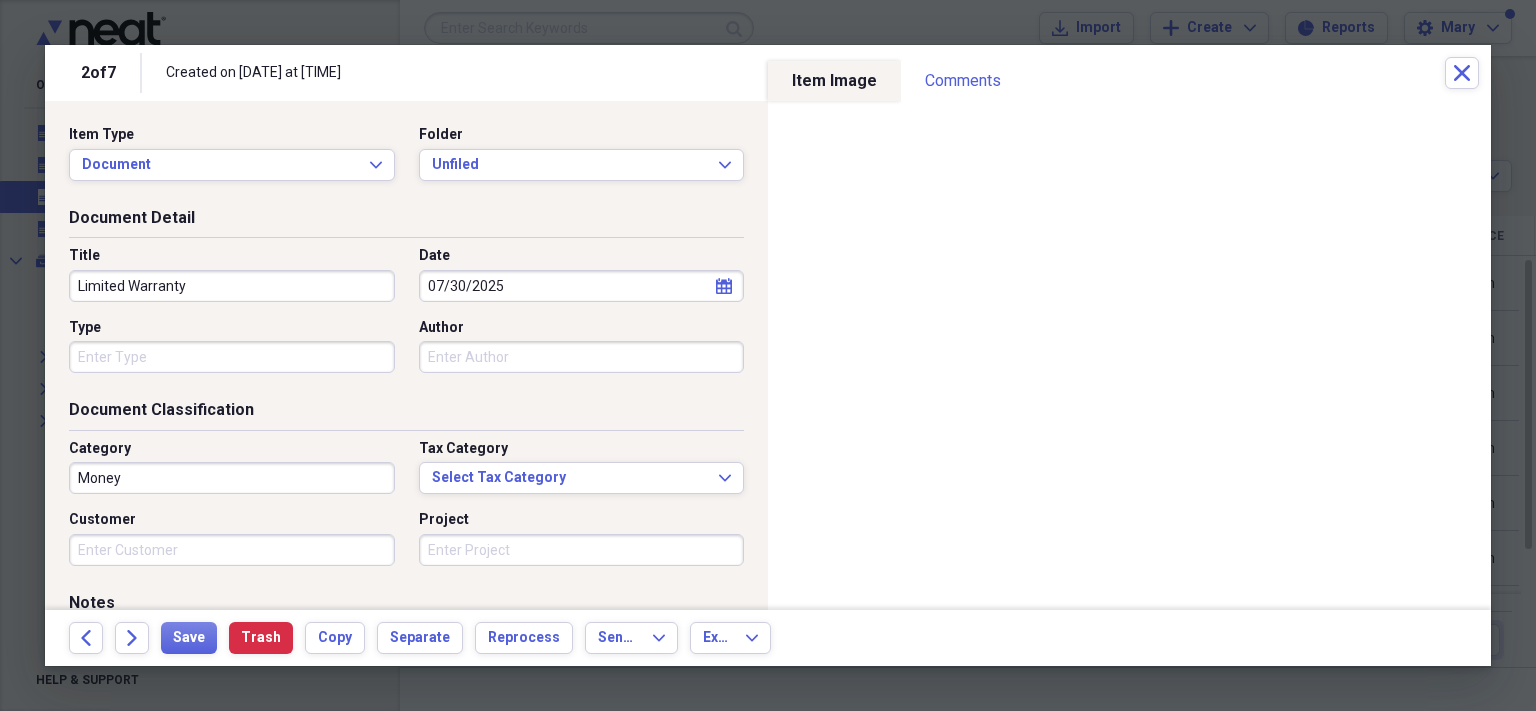 click on "Money" at bounding box center (232, 478) 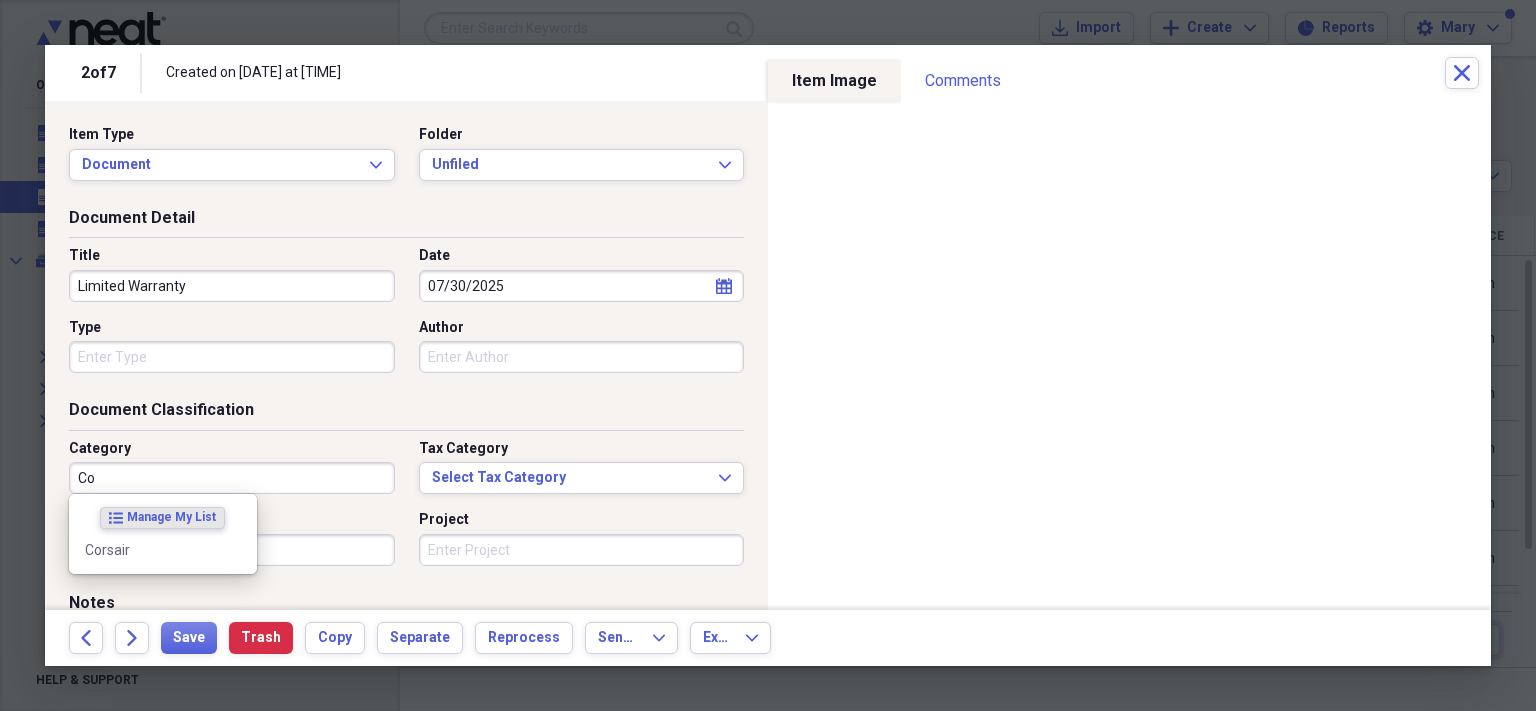 type on "C" 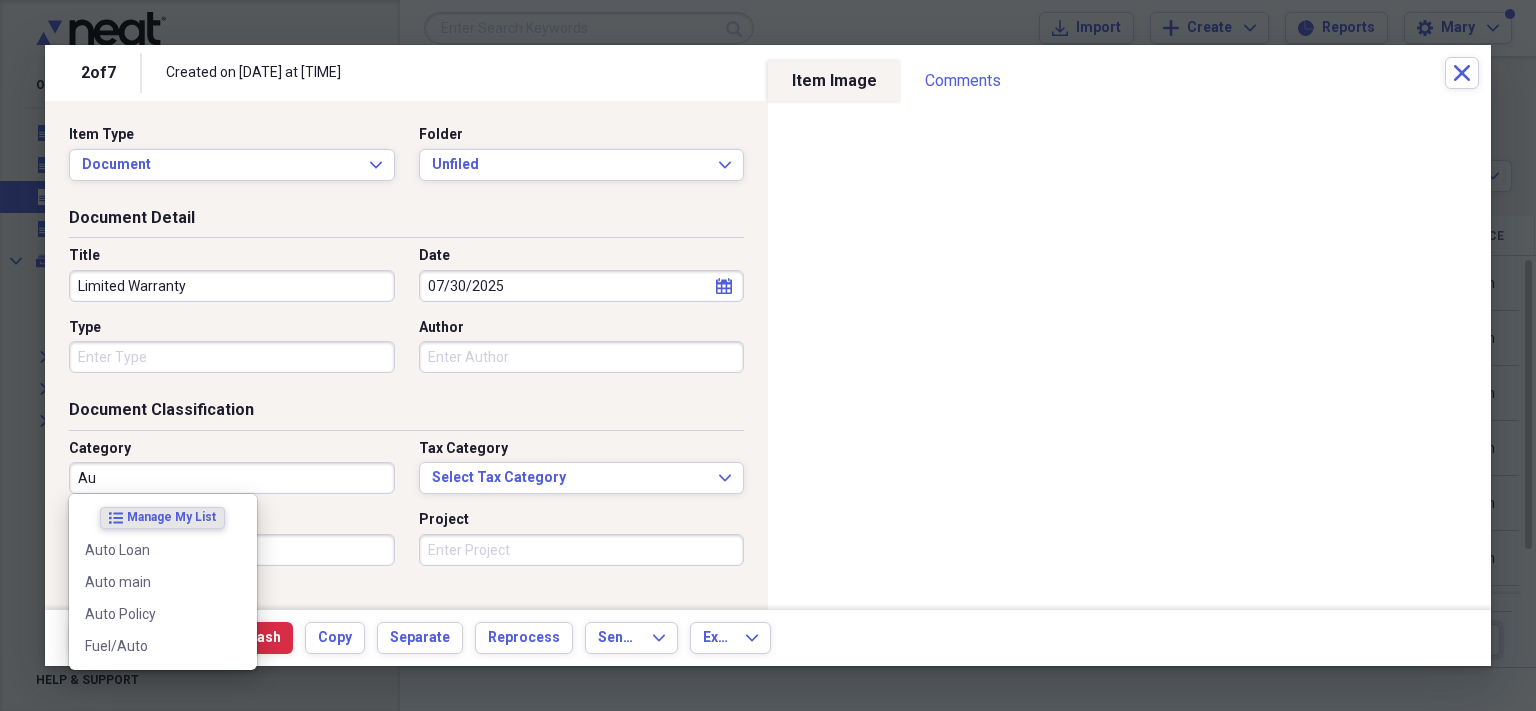 type on "A" 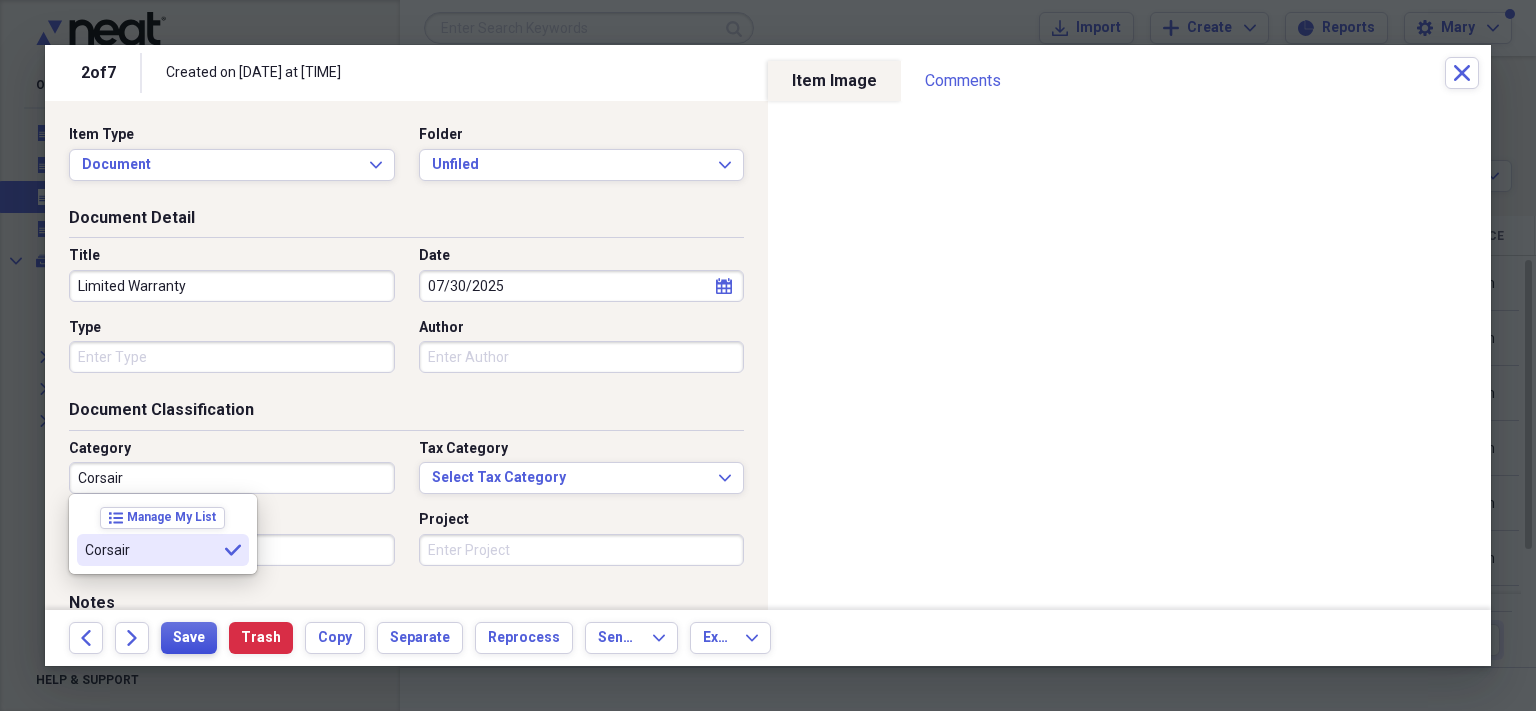 type on "Corsair" 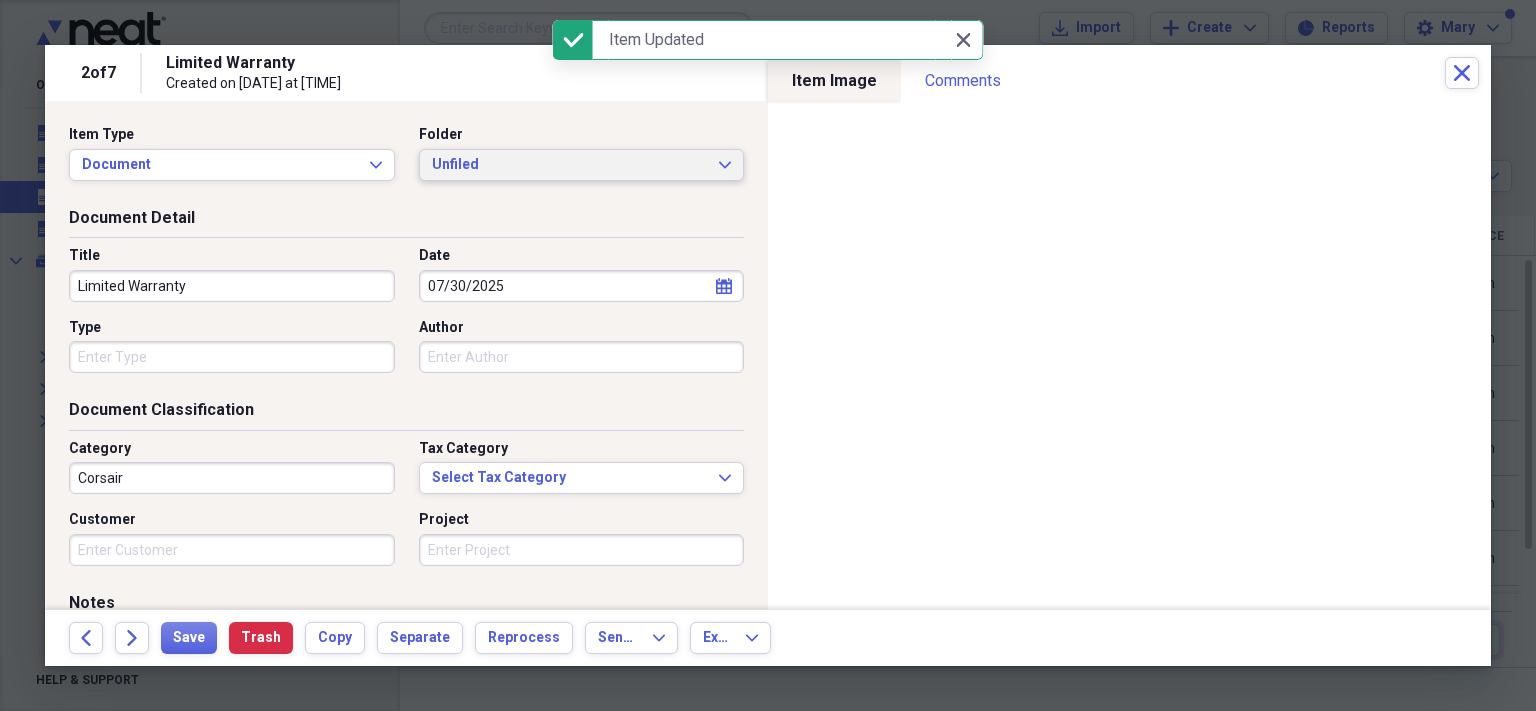 click on "Expand" 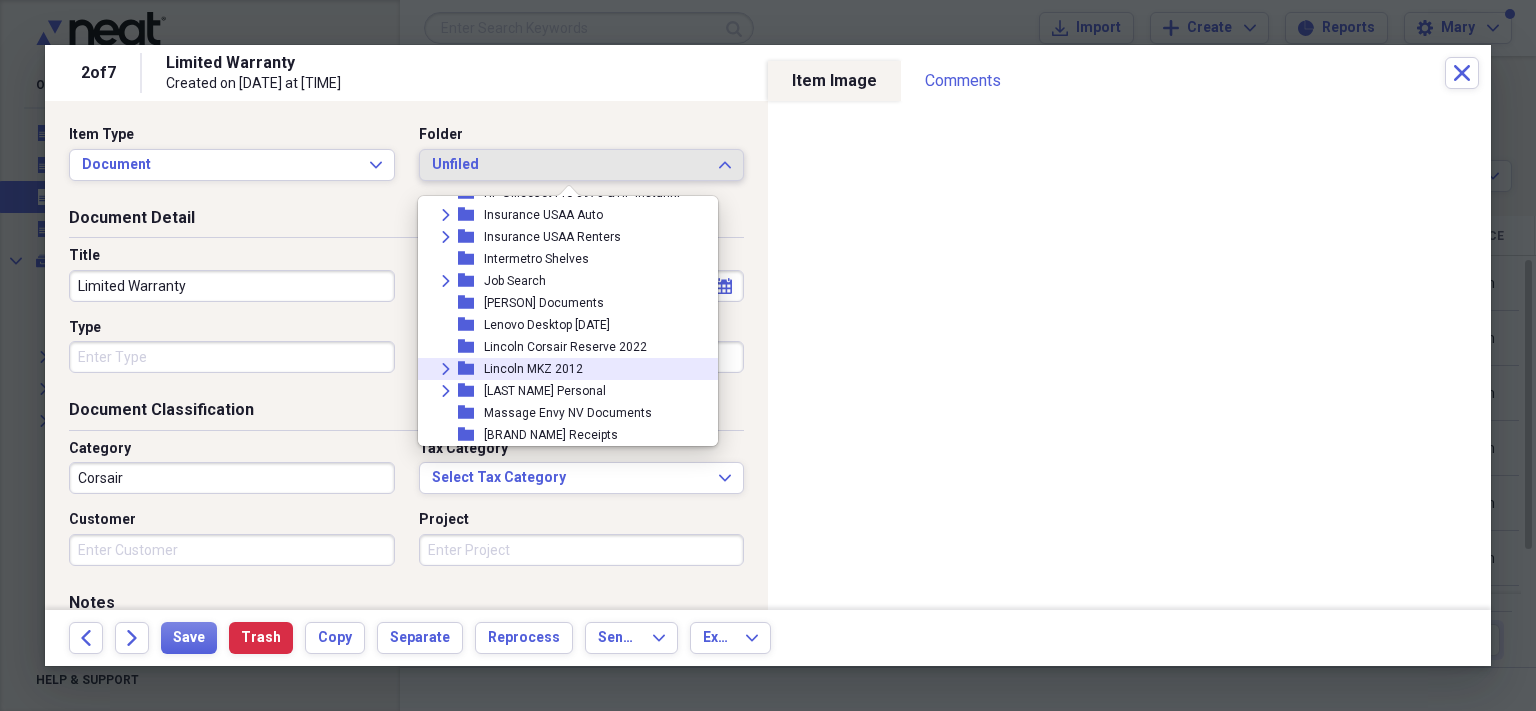 scroll, scrollTop: 1128, scrollLeft: 0, axis: vertical 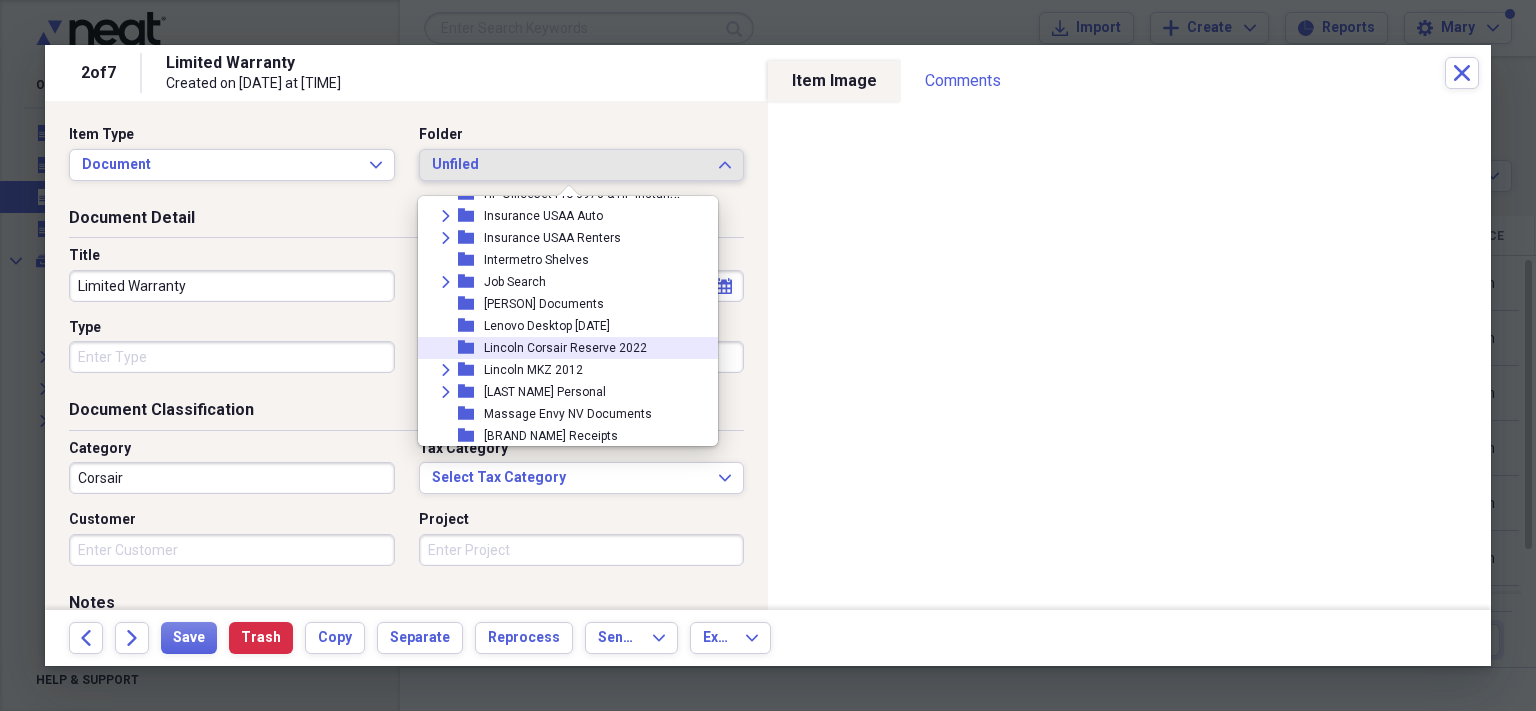 click on "Lincoln Corsair Reserve 2022" at bounding box center [565, 348] 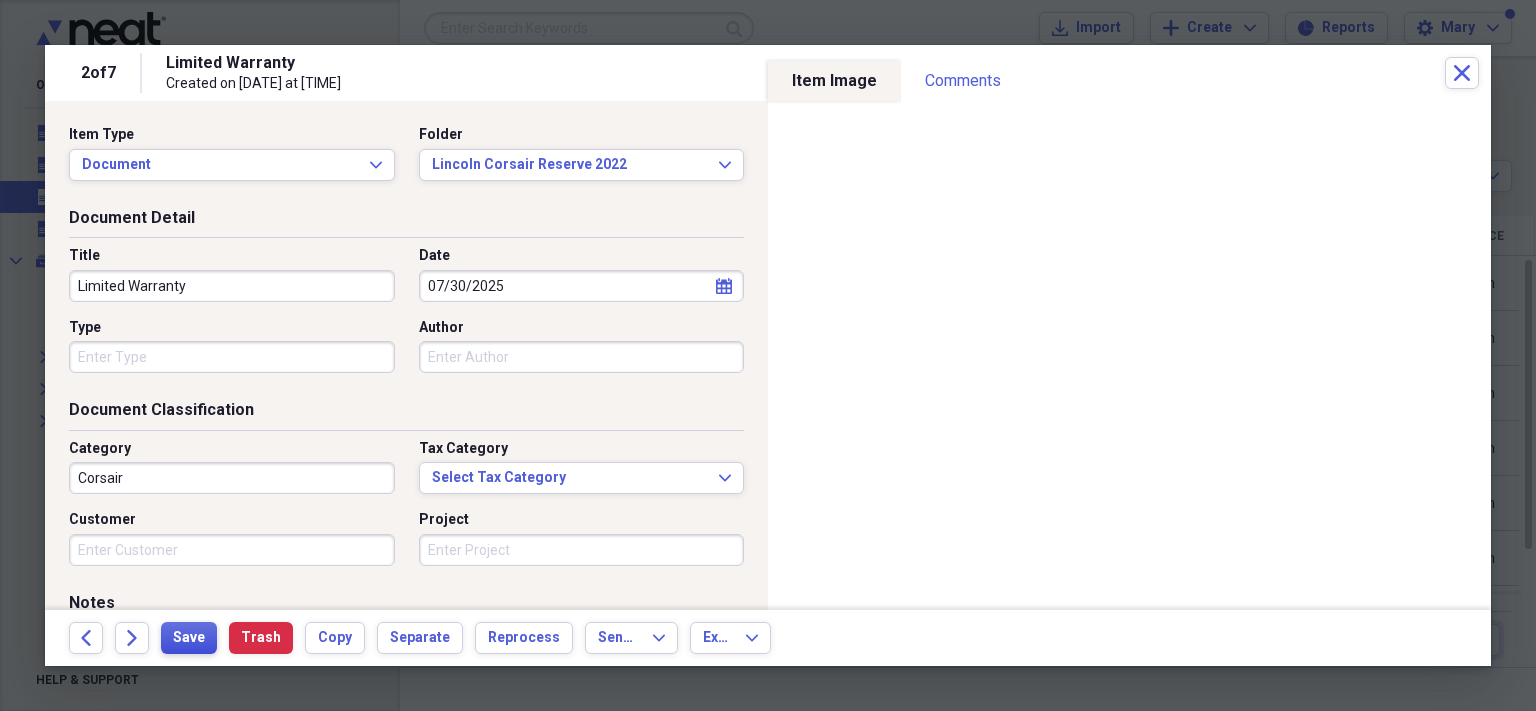 click on "Save" at bounding box center [189, 638] 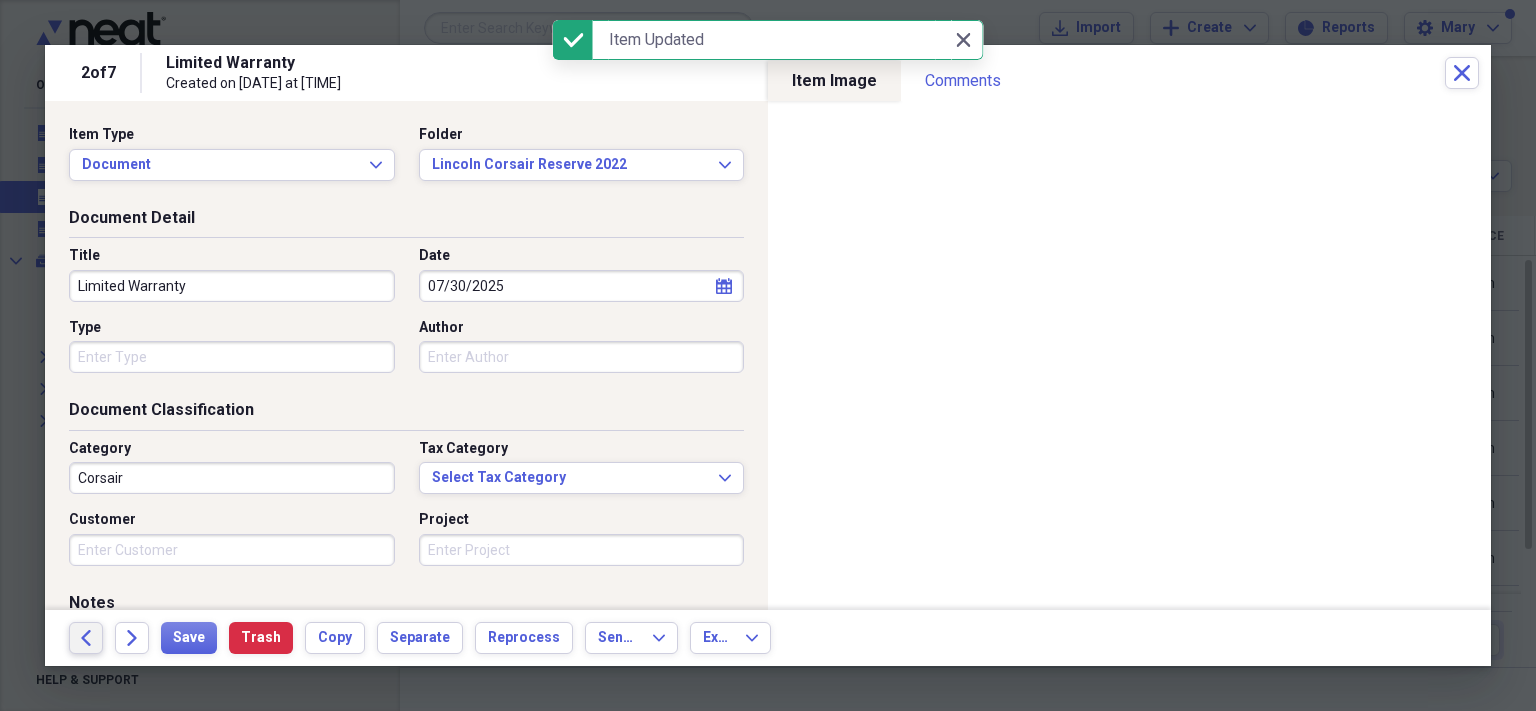 click 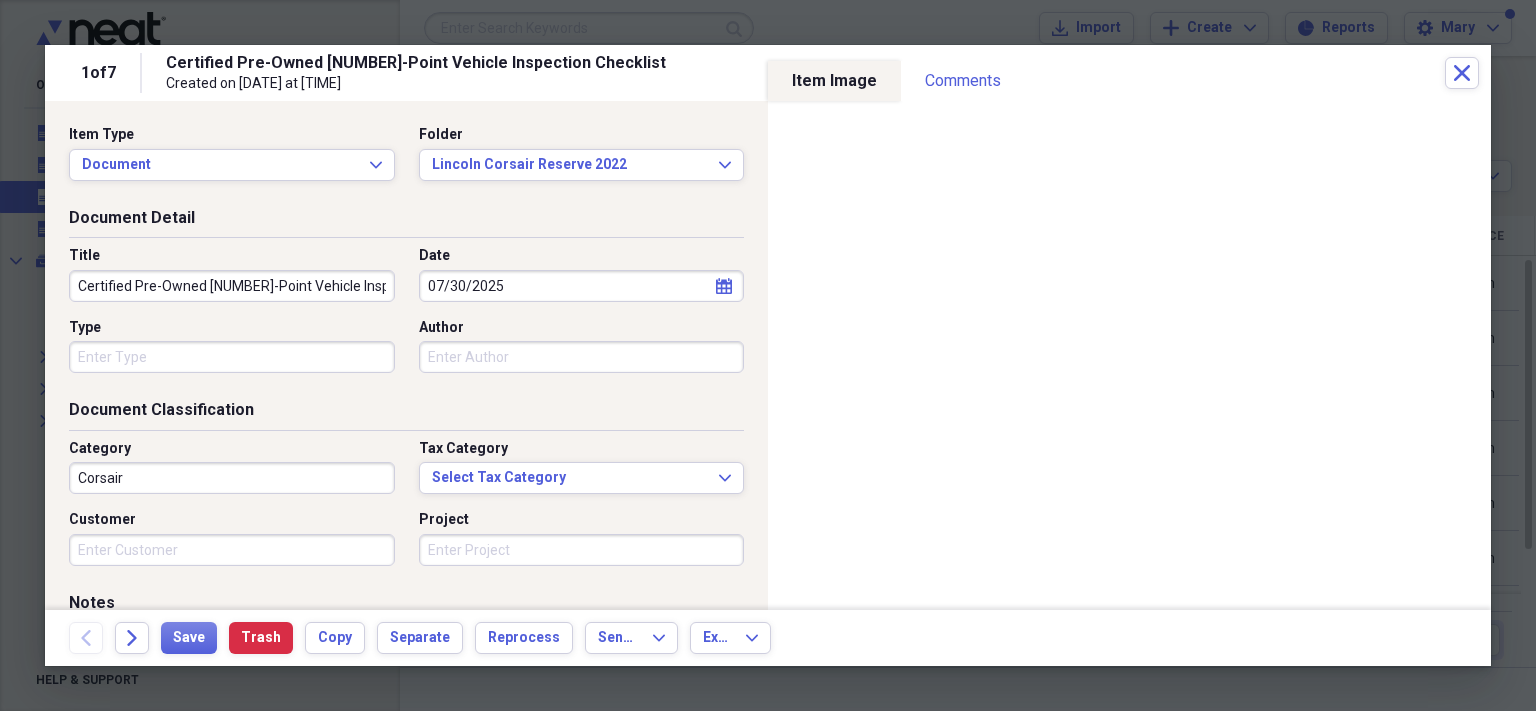 click on "Certified Pre-Owned [NUMBER]-Point Vehicle Inspection Checklist" at bounding box center (232, 286) 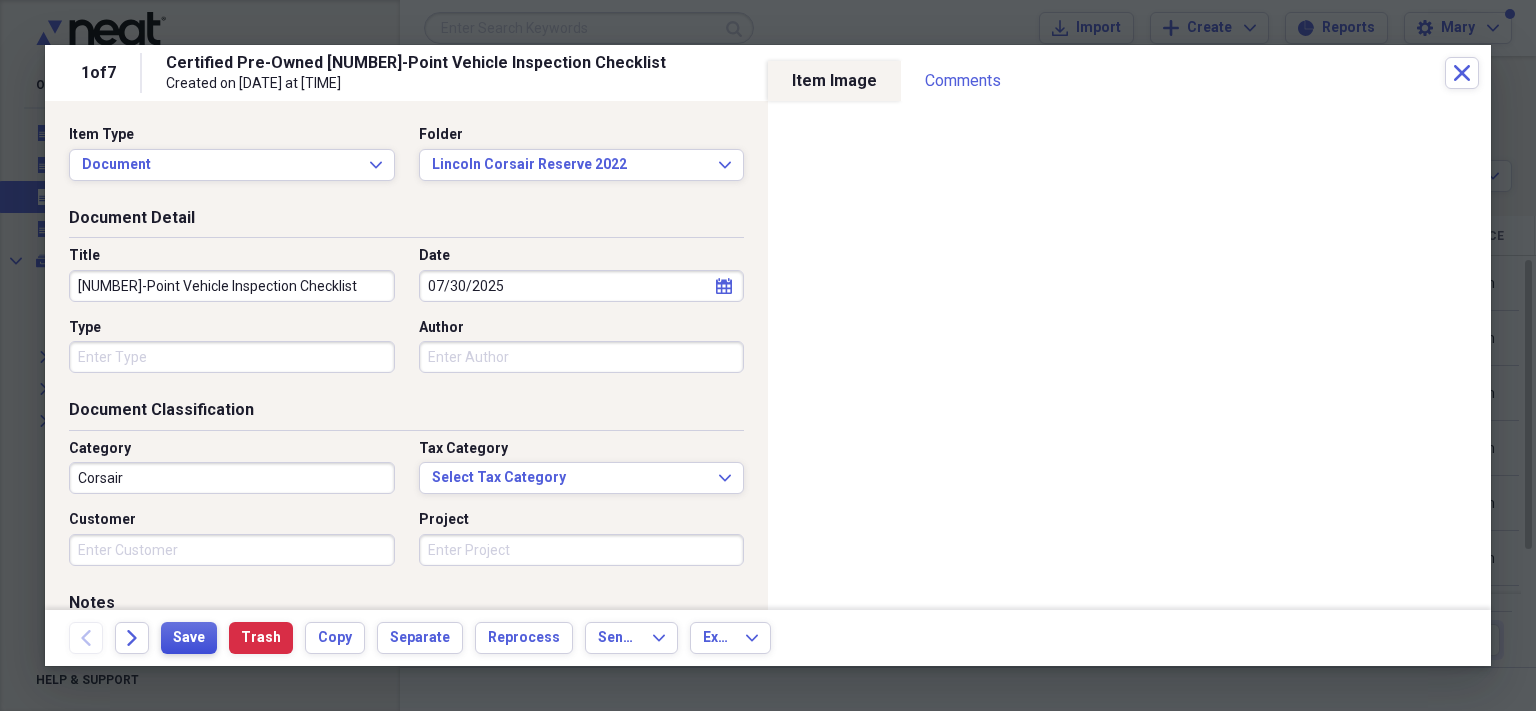 type on "[NUMBER]-Point Vehicle Inspection Checklist" 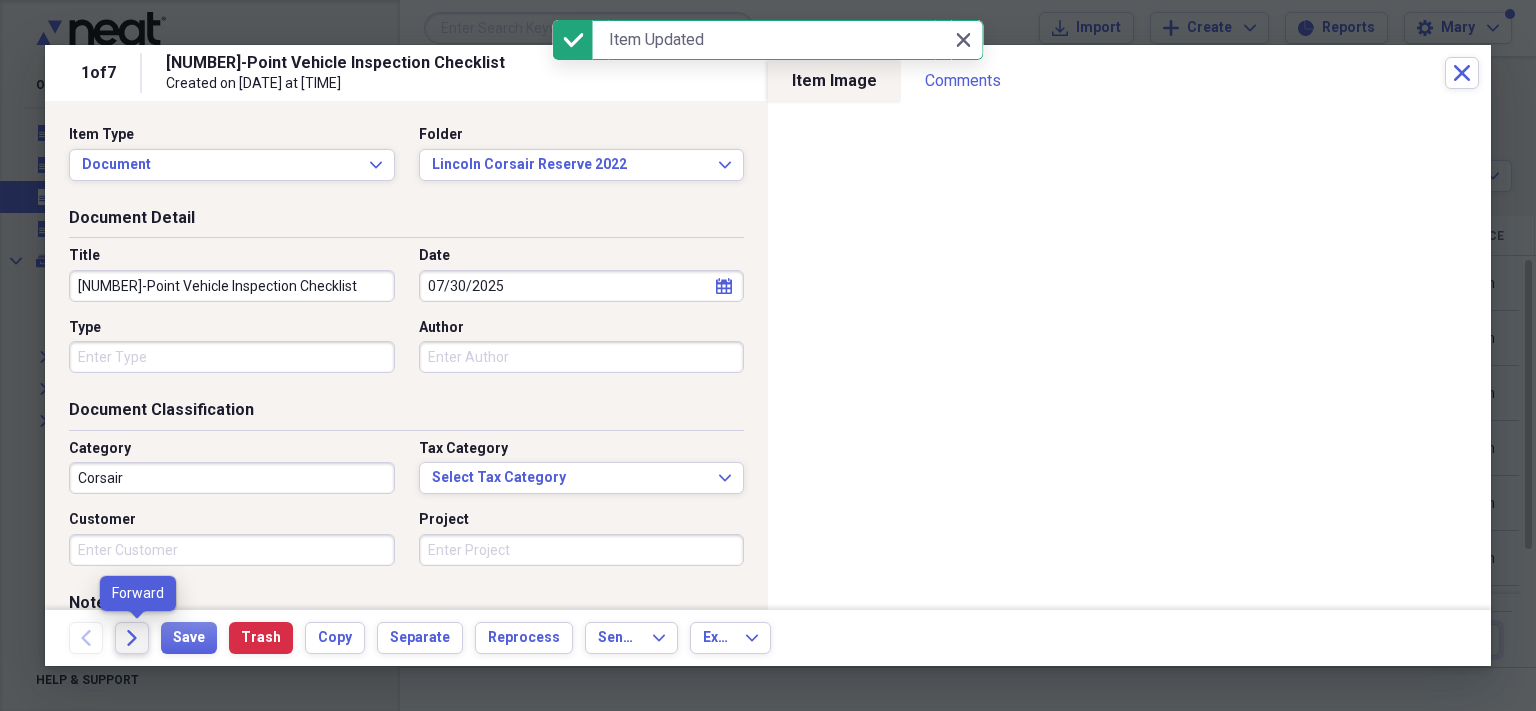 click on "Forward" 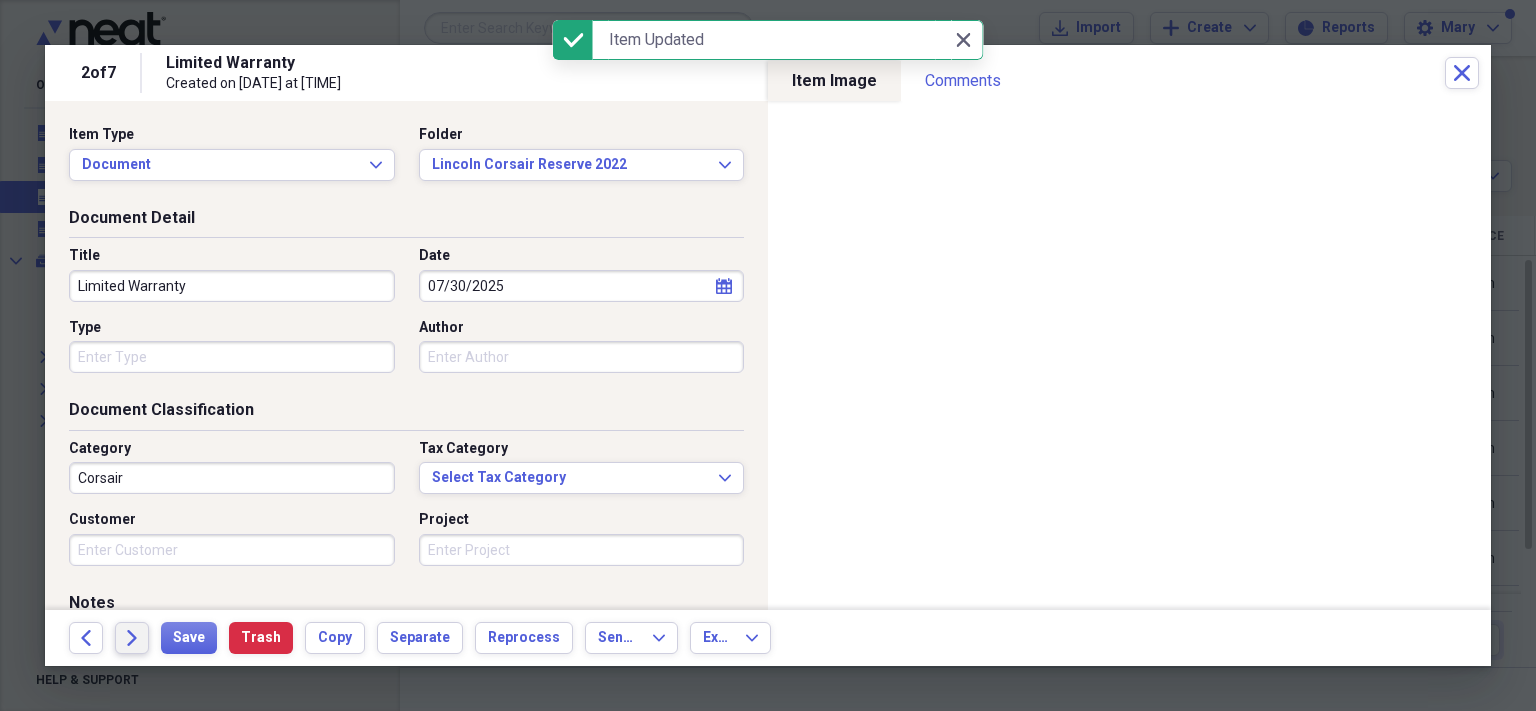 click on "Forward" 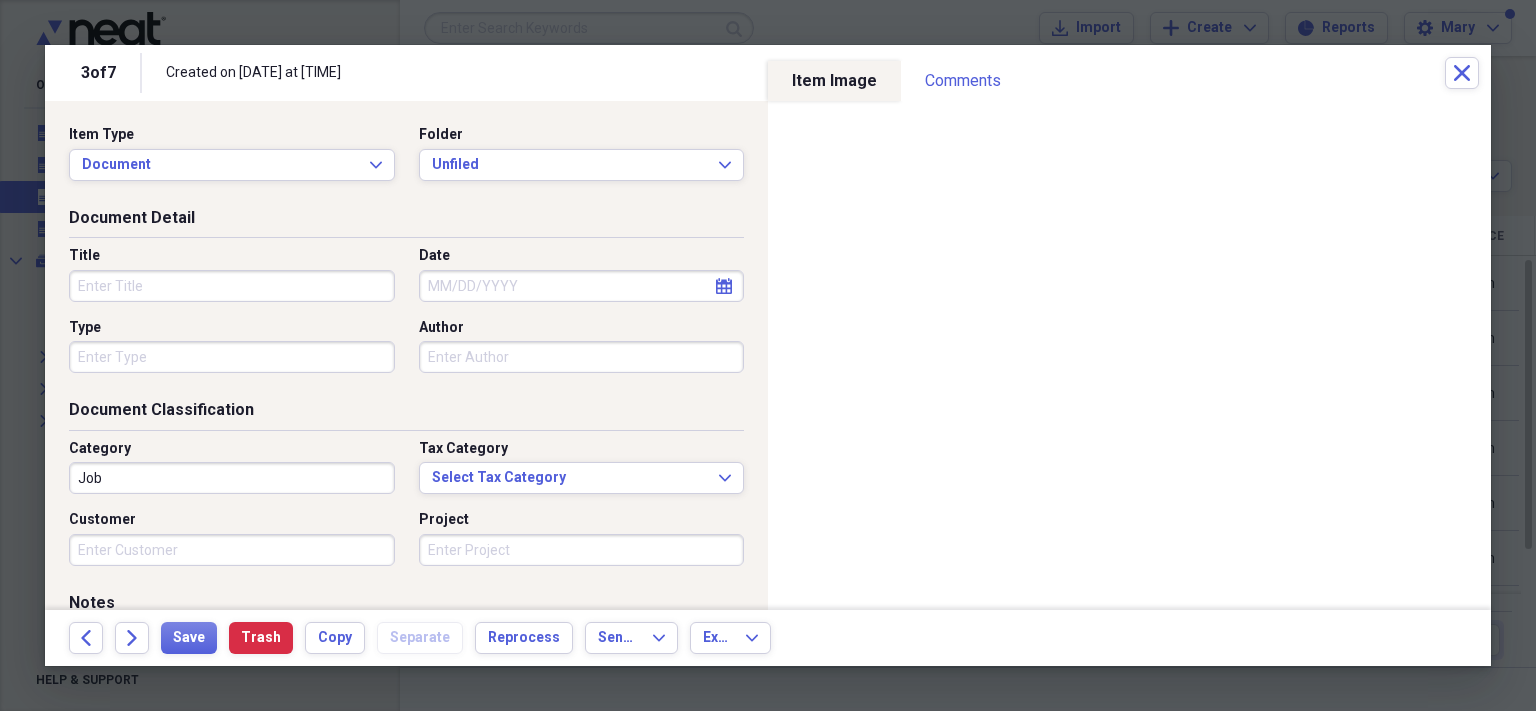 click on "Title" at bounding box center (232, 286) 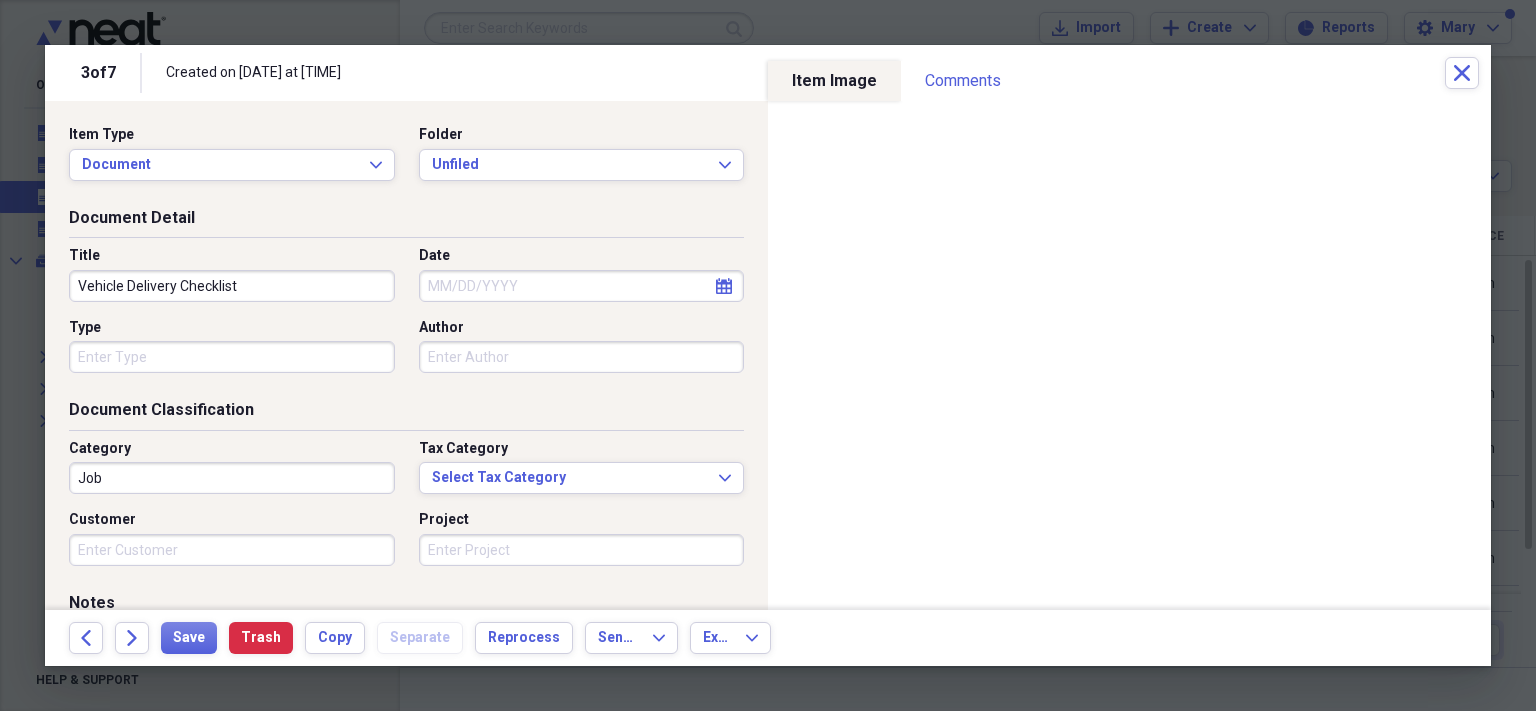 type on "Vehicle Delivery Checklist" 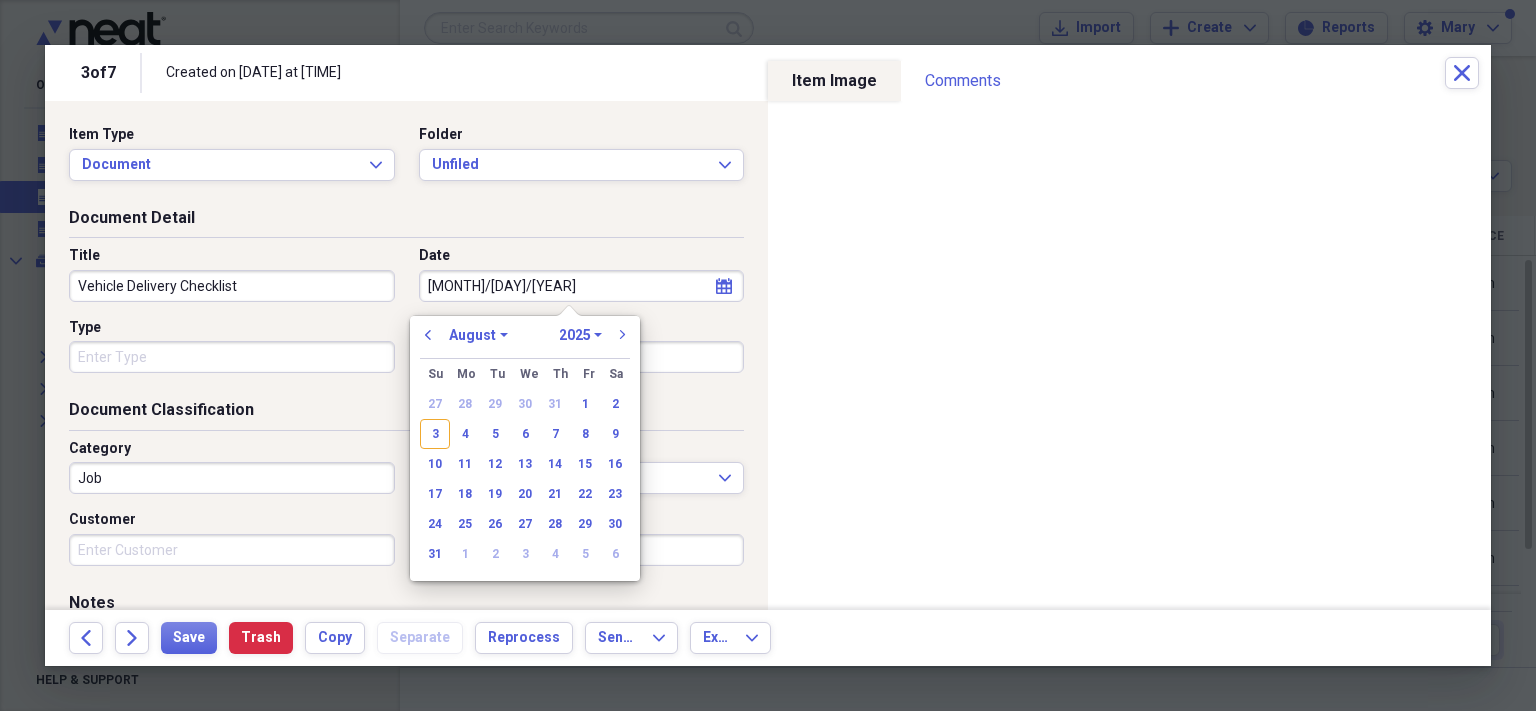 type on "[DATE]" 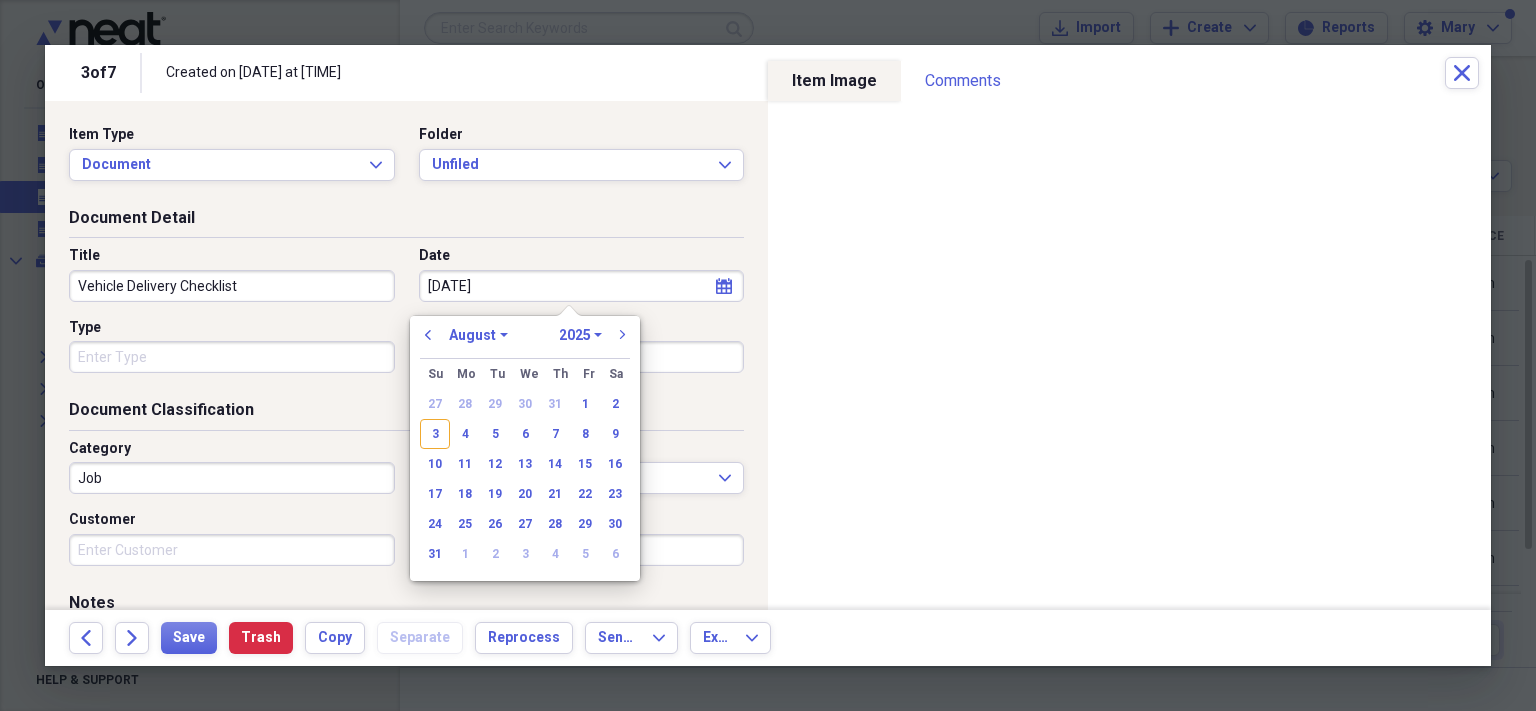 select on "5" 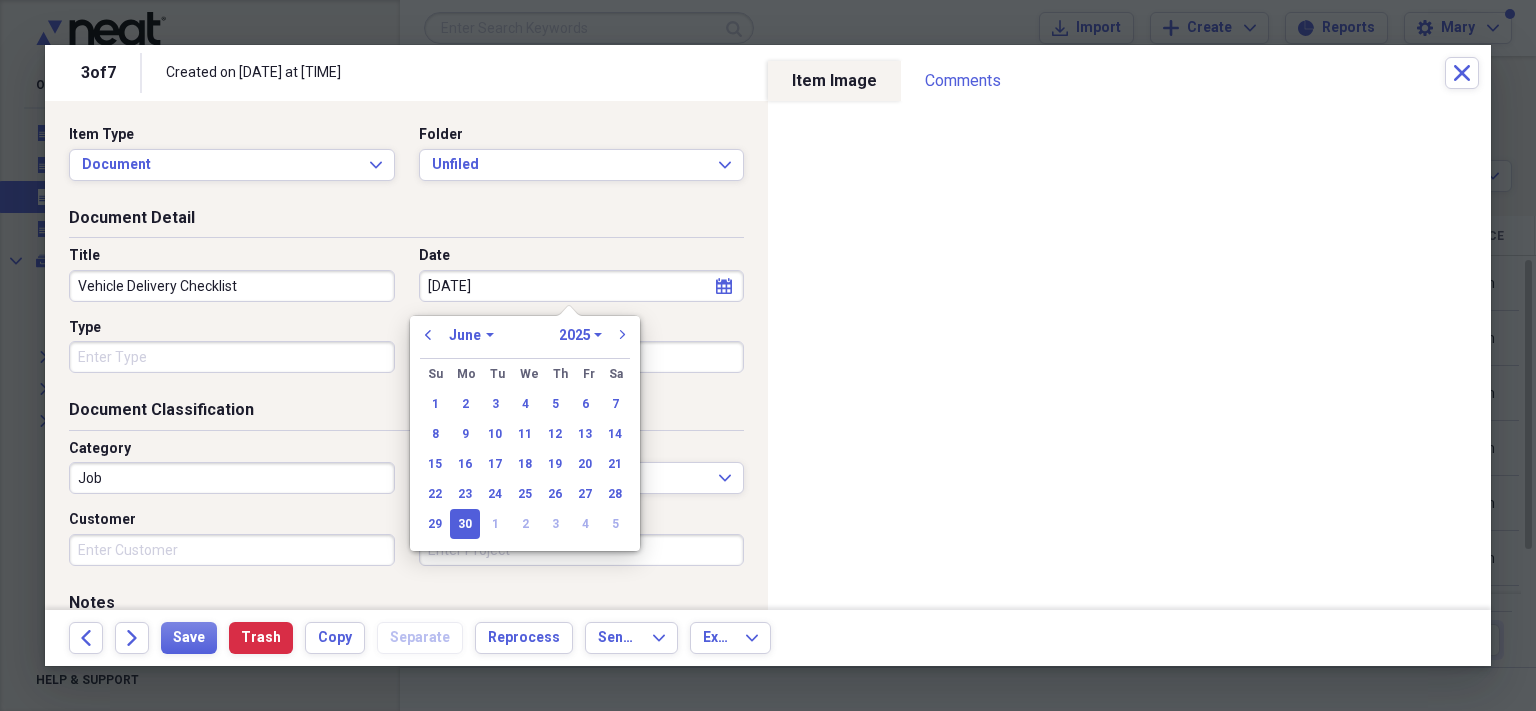 scroll, scrollTop: 0, scrollLeft: 0, axis: both 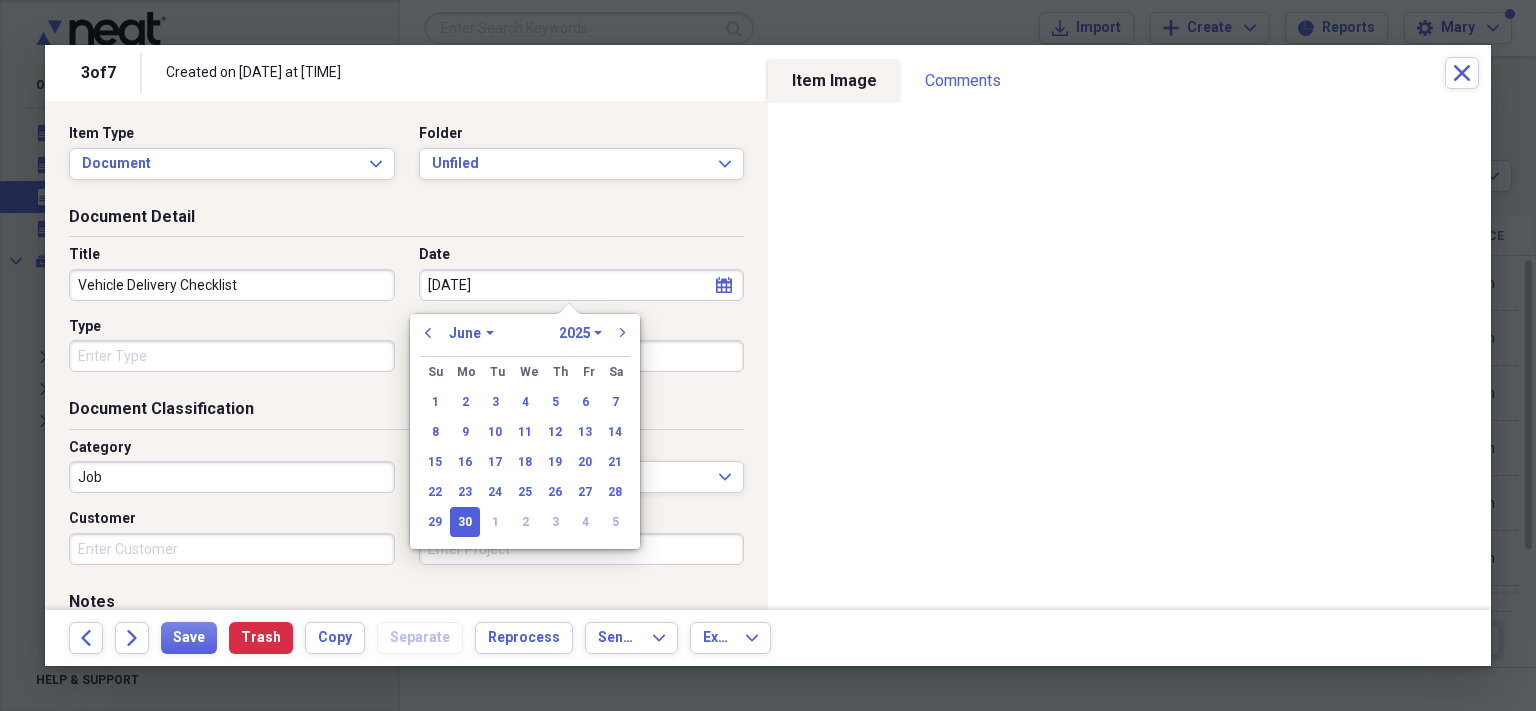 type on "06/30/2025" 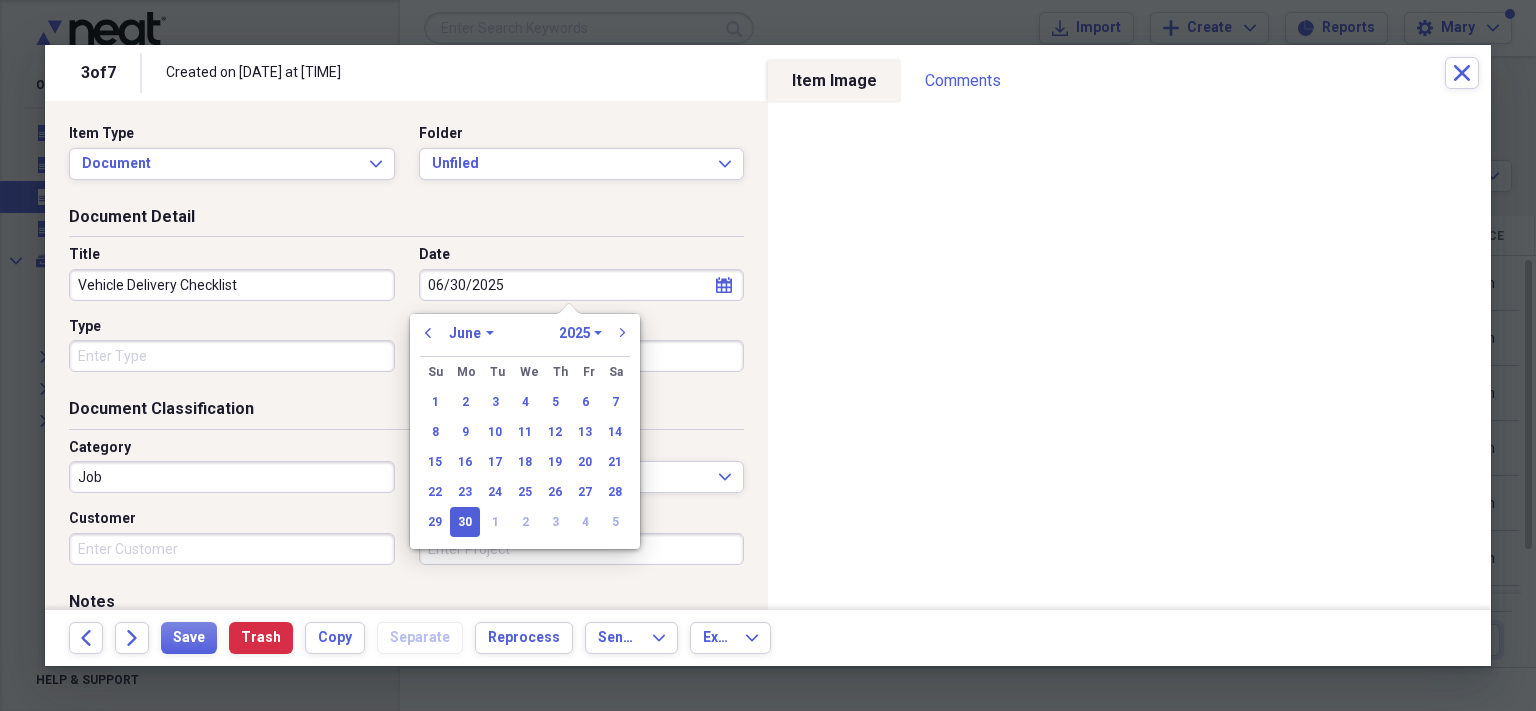 click on "Type" at bounding box center [232, 356] 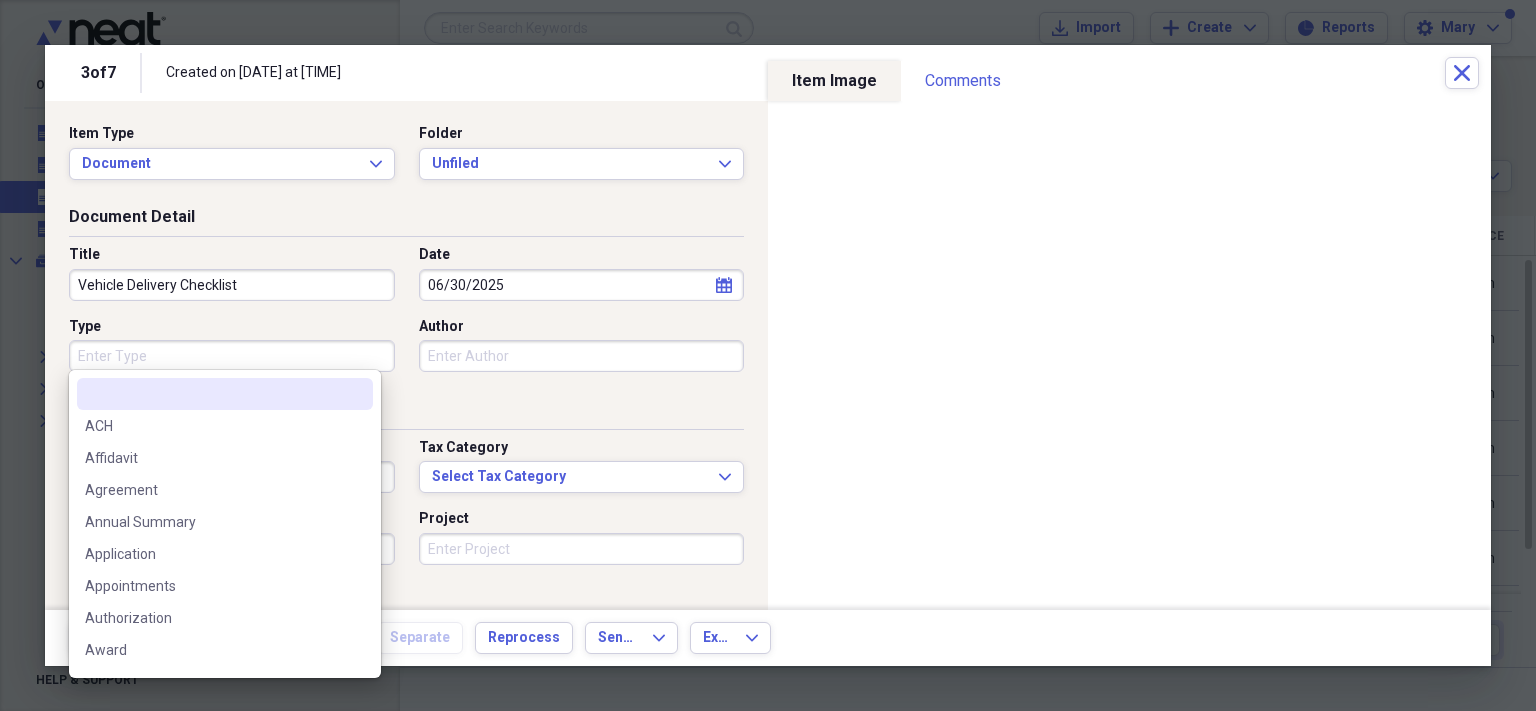 scroll, scrollTop: 3, scrollLeft: 0, axis: vertical 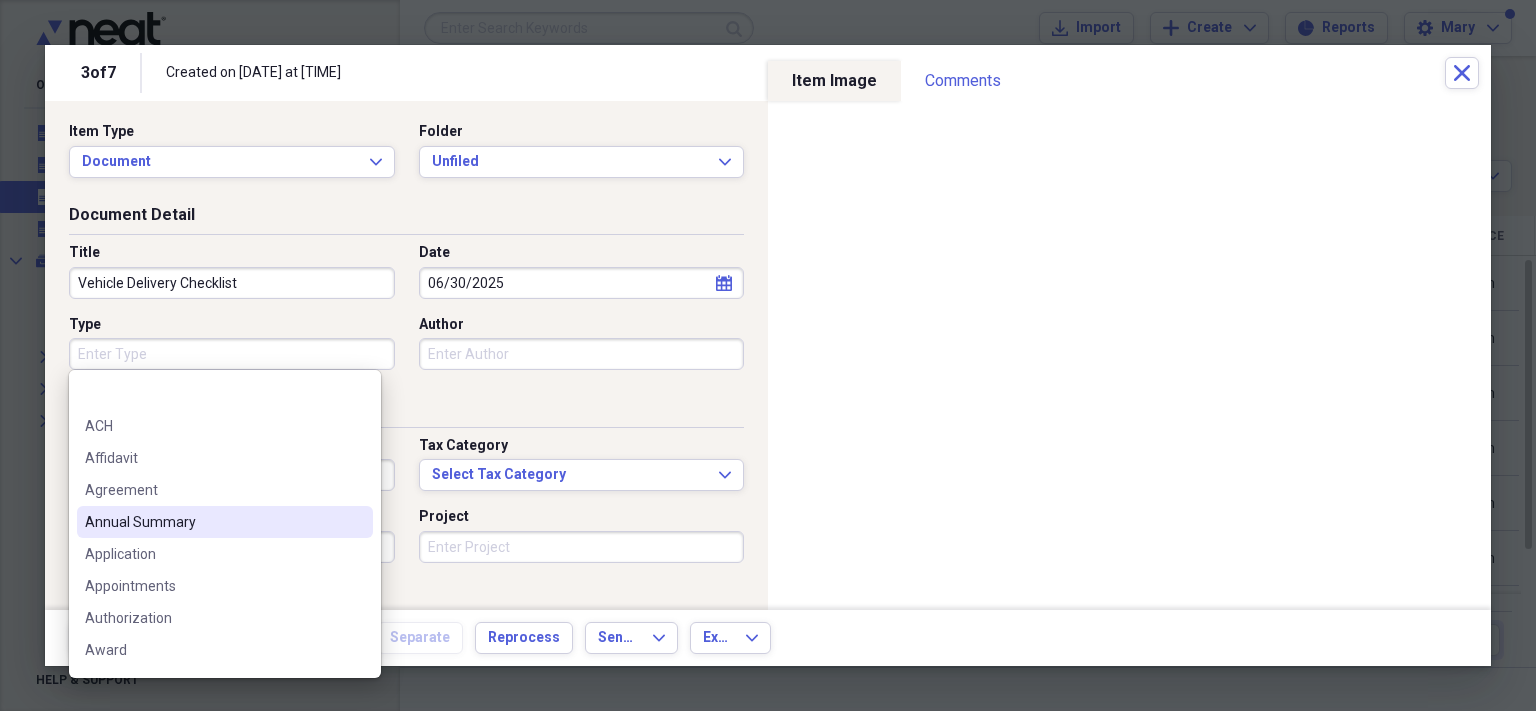 click on "Document Classification" at bounding box center (406, 411) 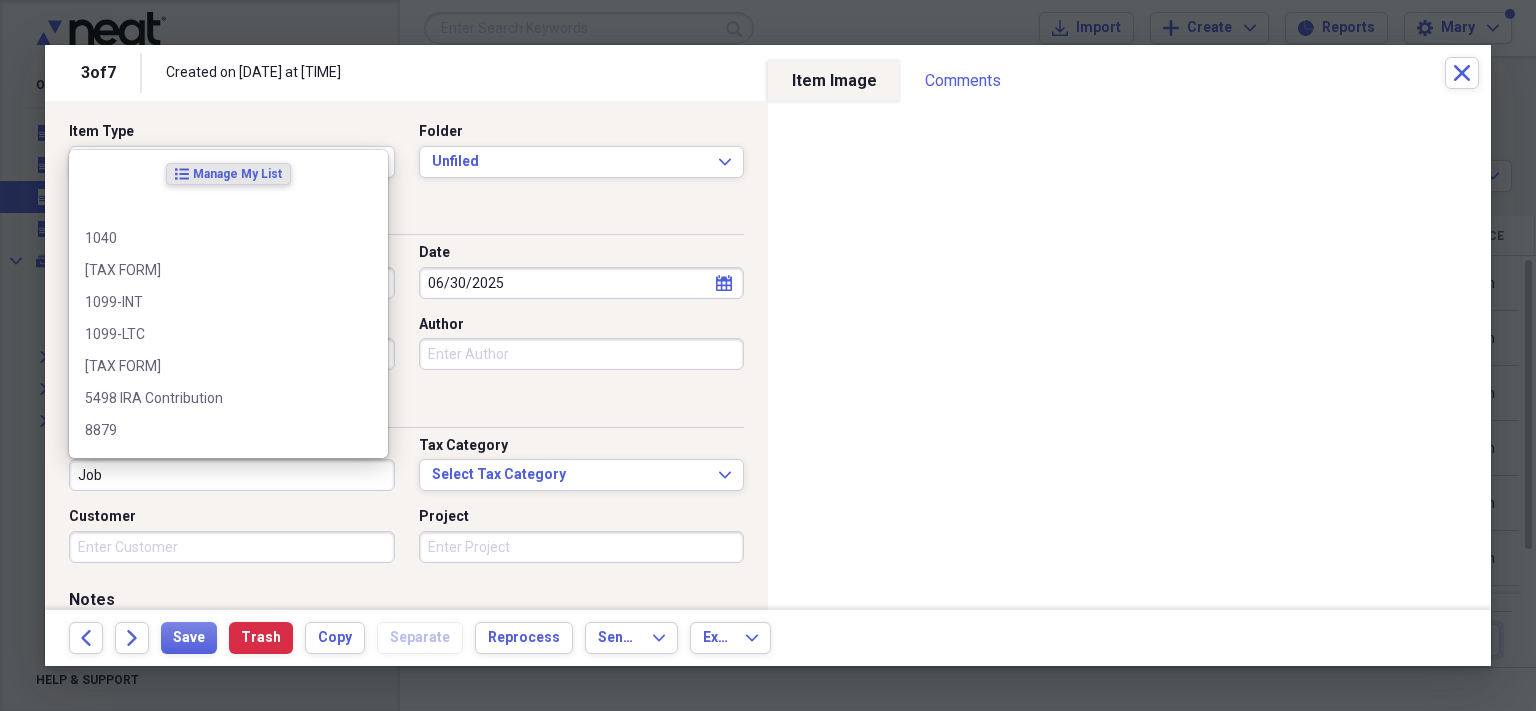 click on "Job" at bounding box center (232, 475) 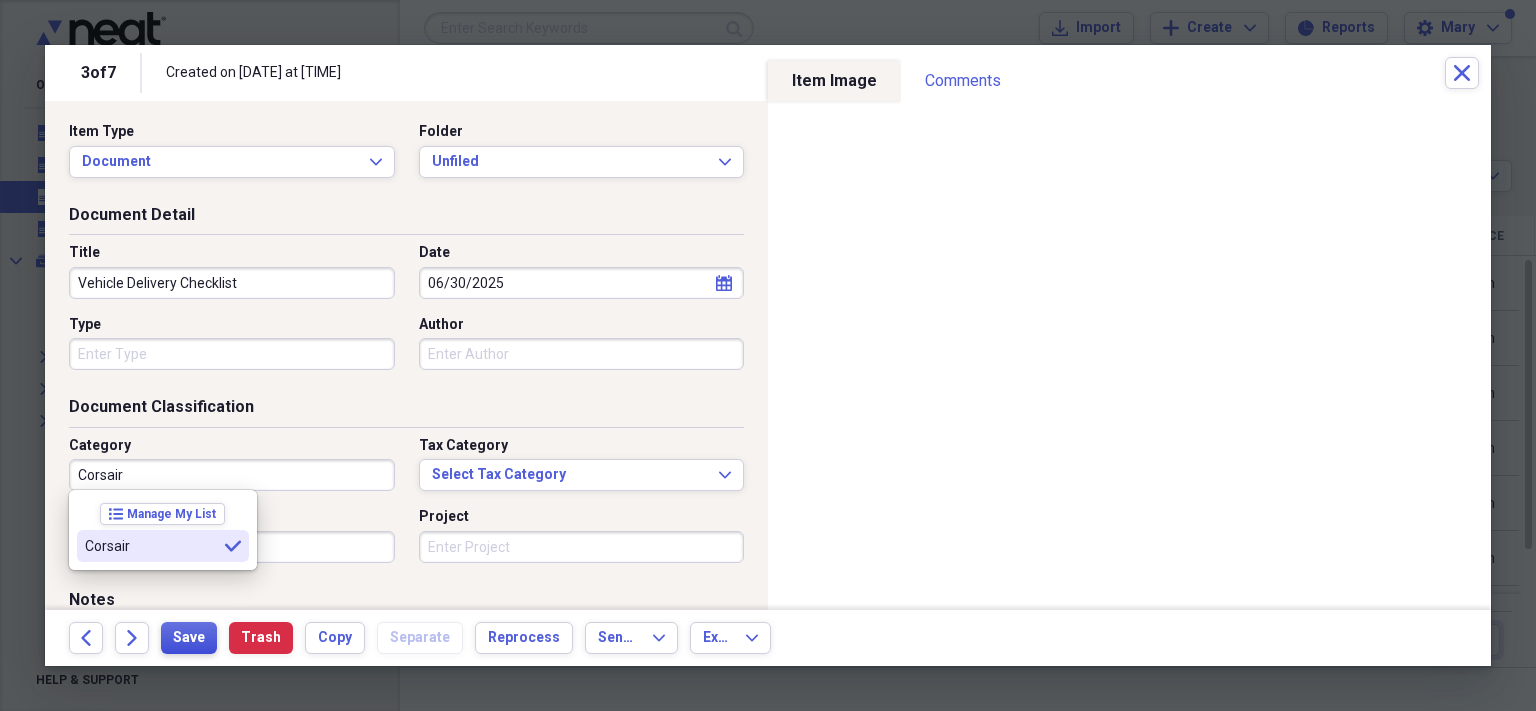 type on "Corsair" 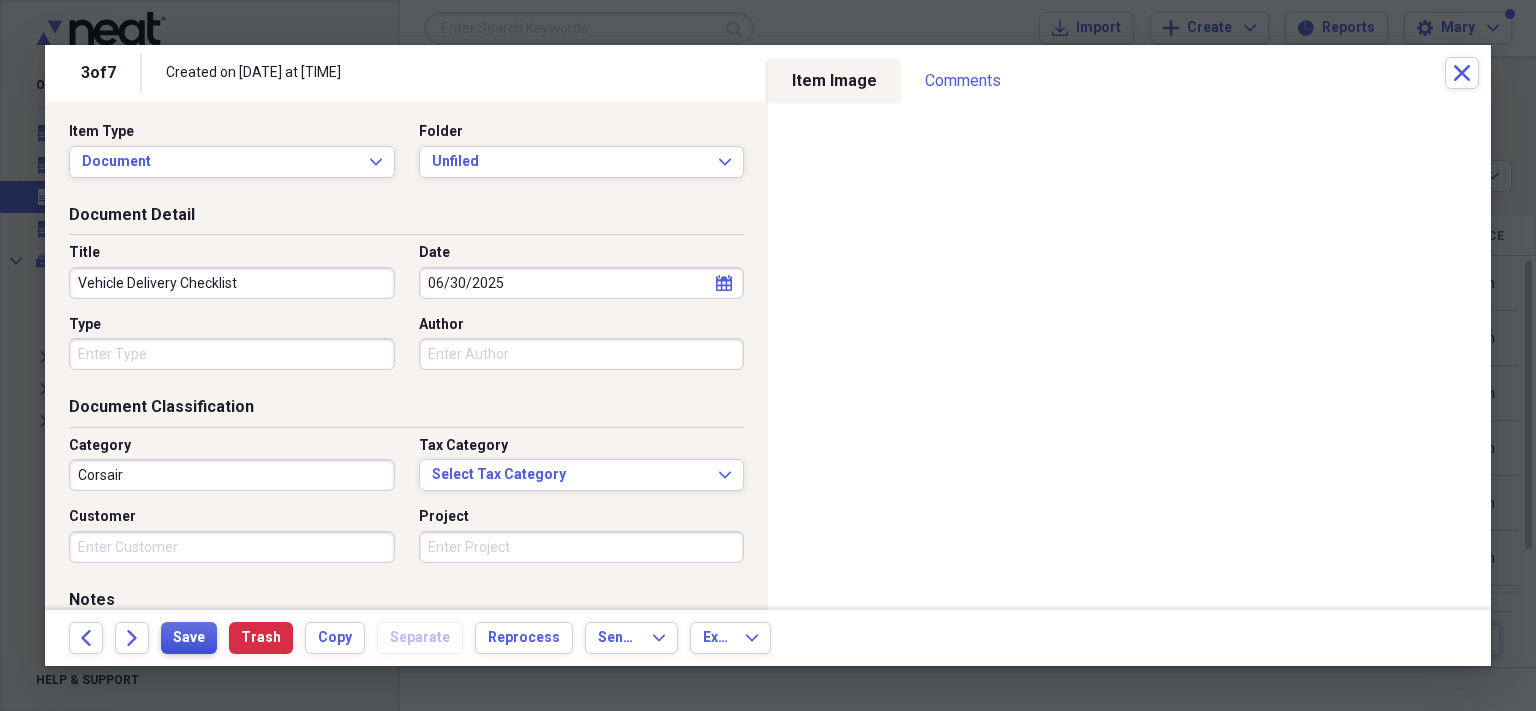 click on "Save" at bounding box center [189, 638] 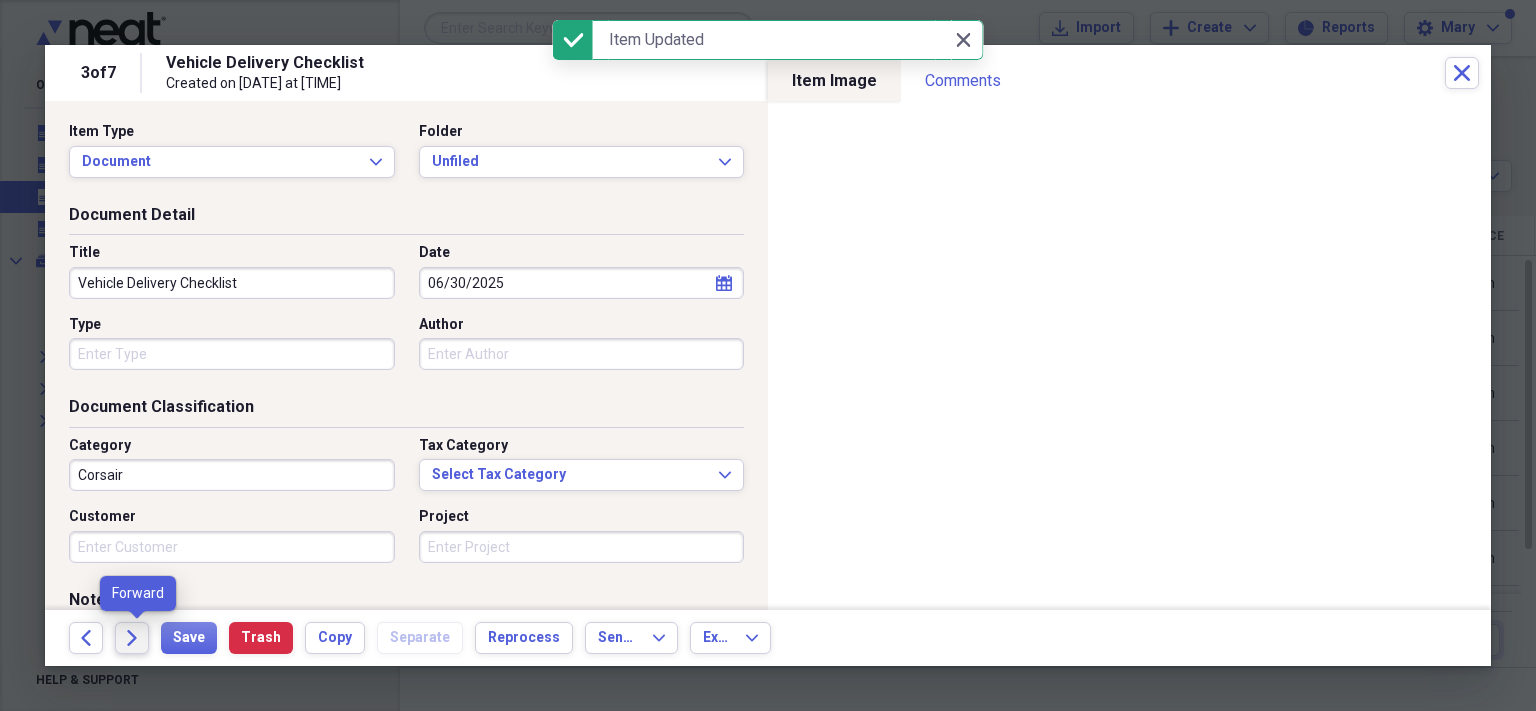 click on "Forward" 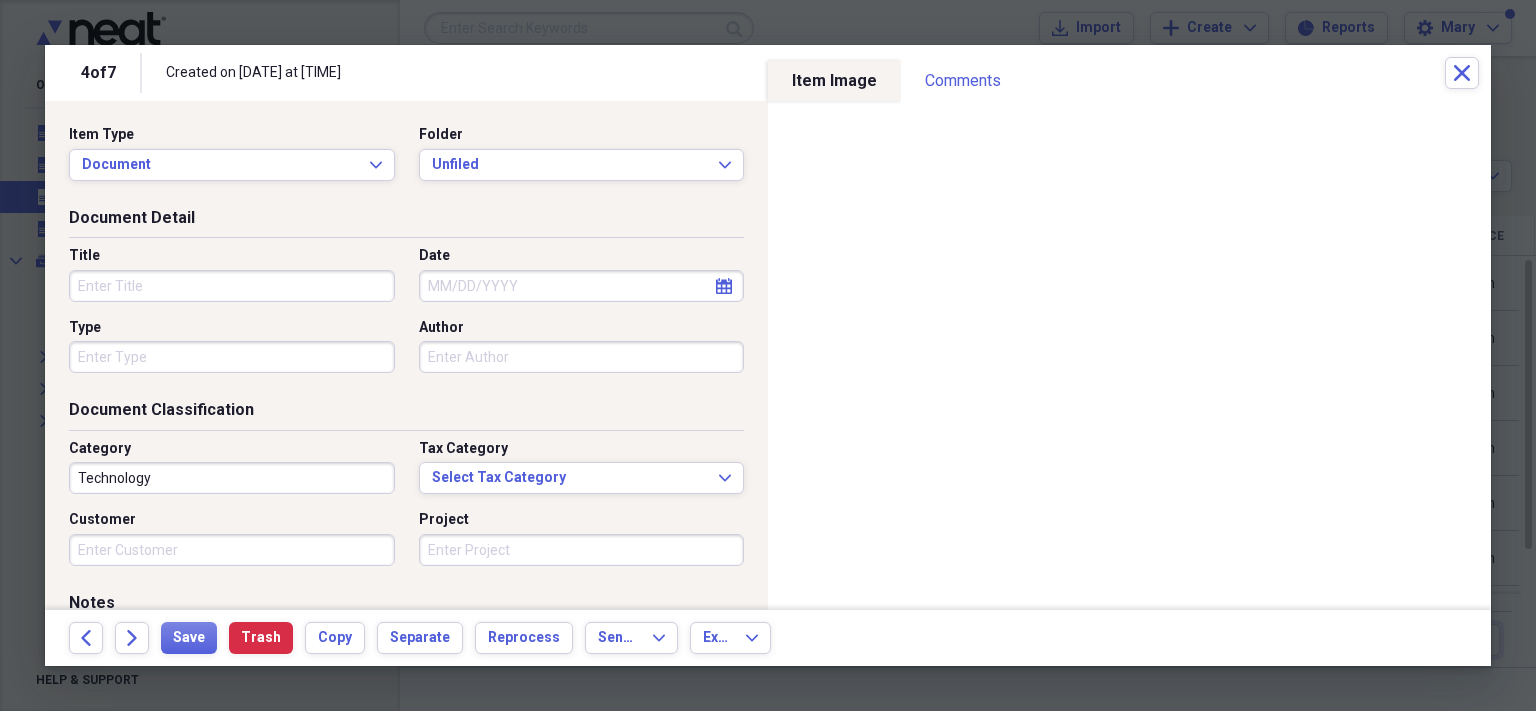 click on "Title" at bounding box center [232, 286] 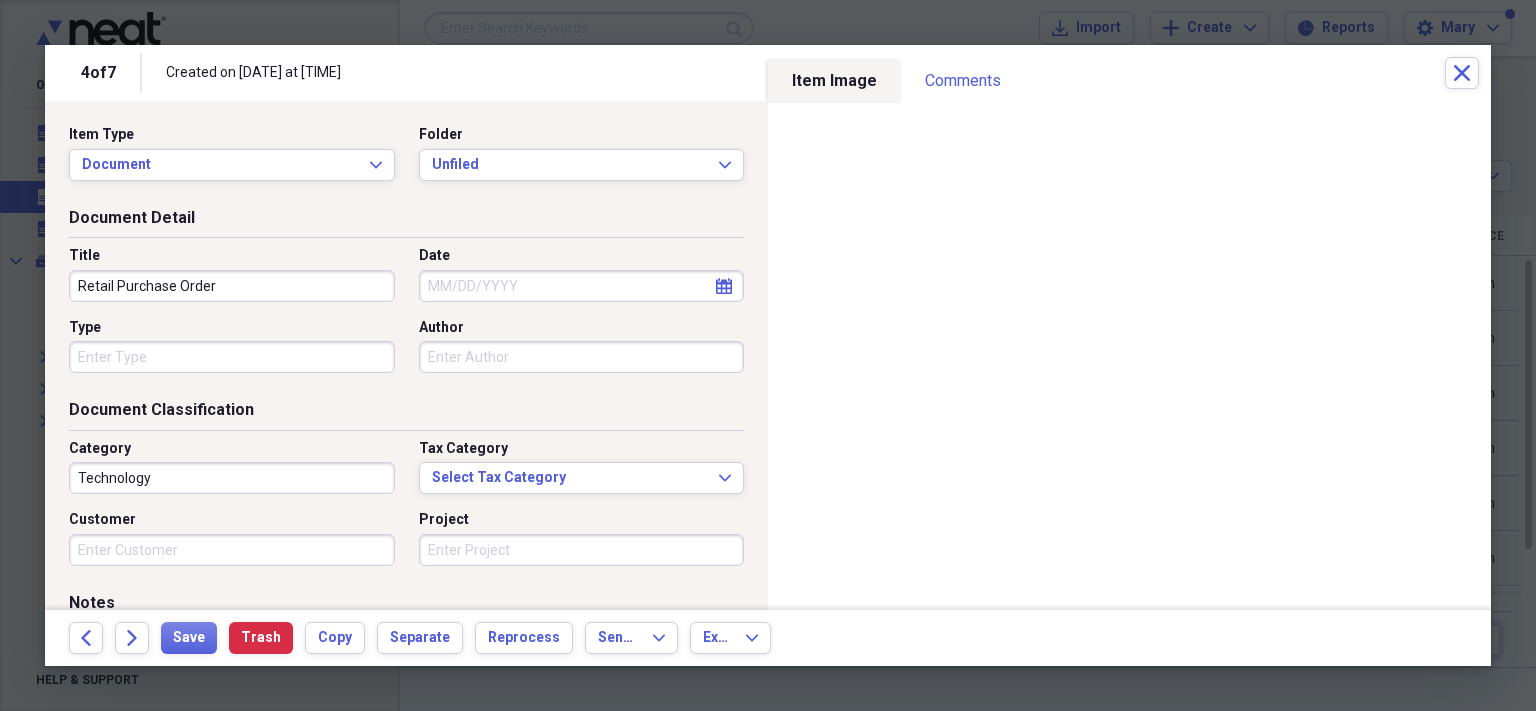 type on "Retail Purchase Order" 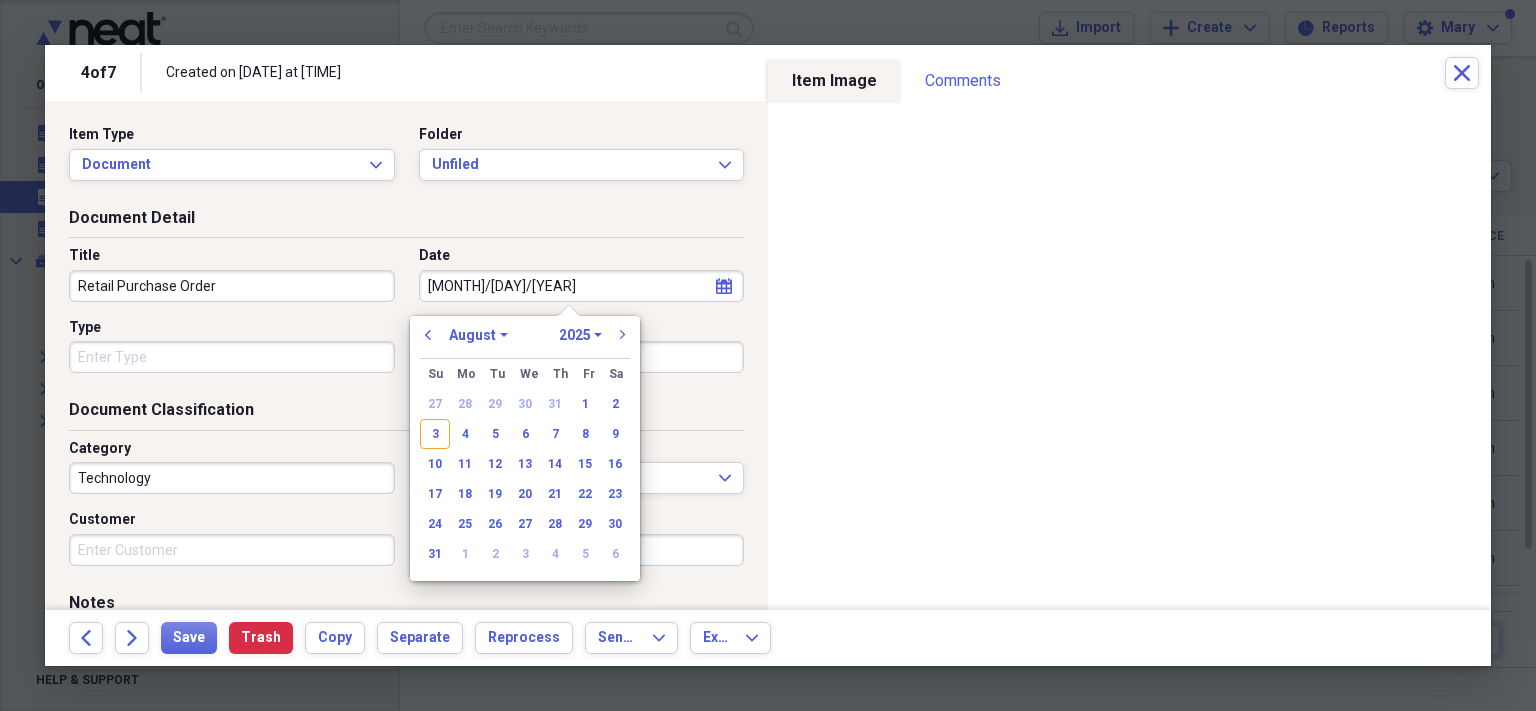 type on "[DATE]" 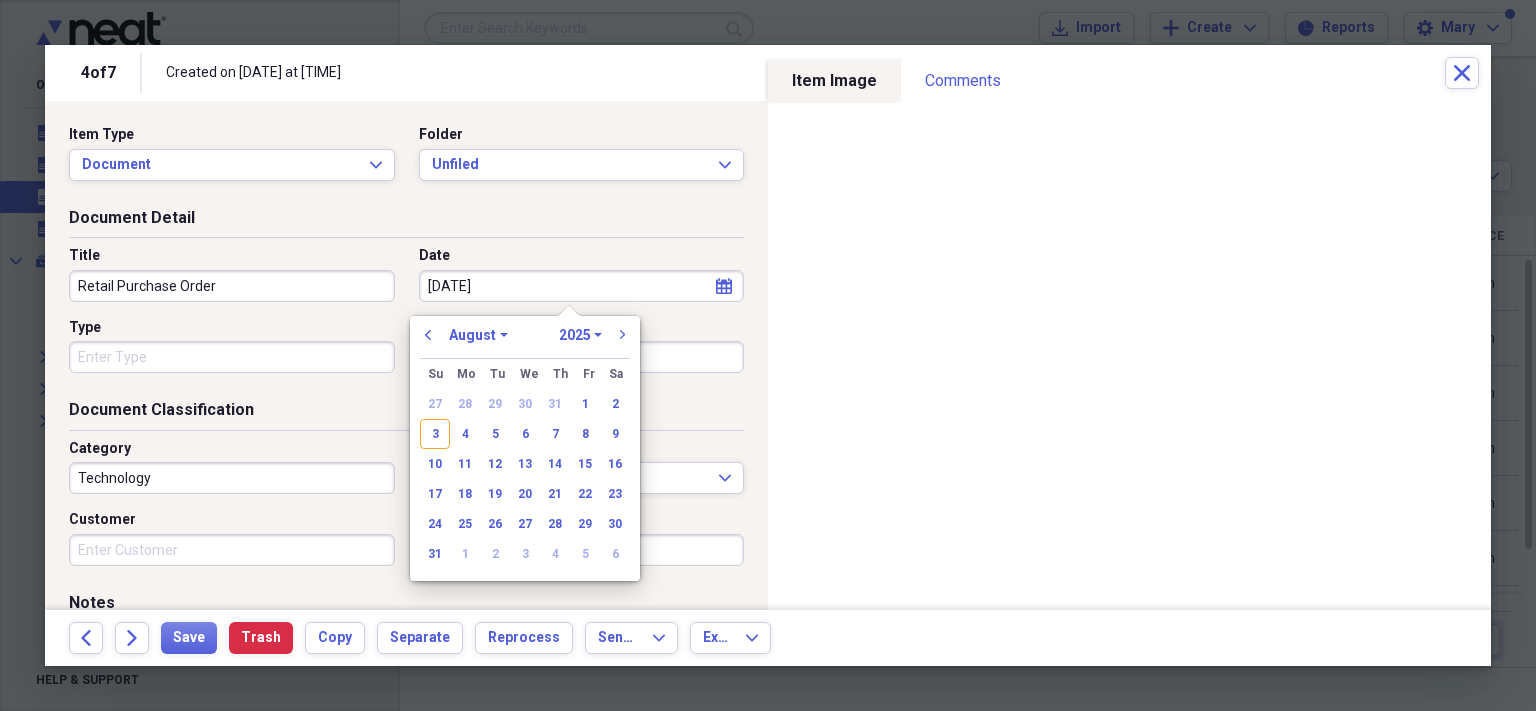 select on "5" 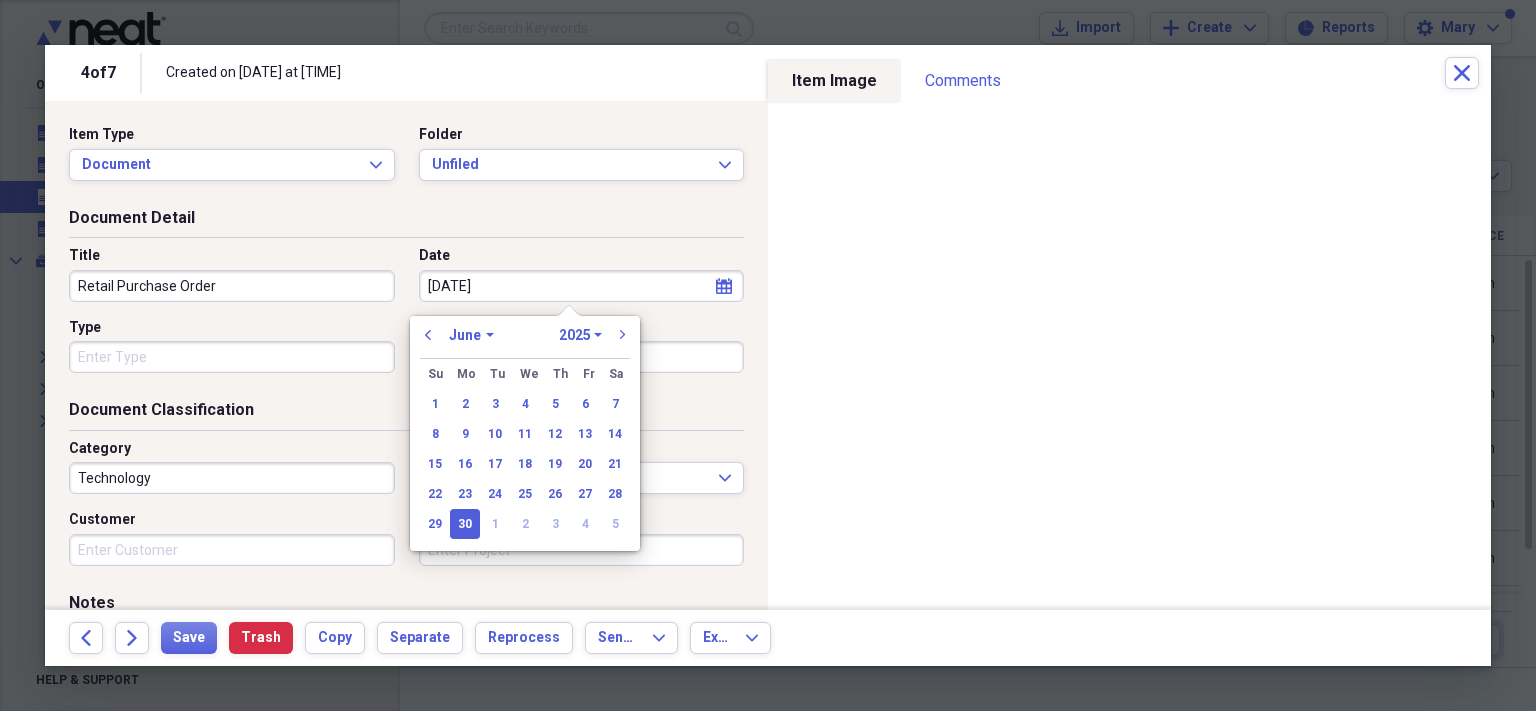 type on "06/30/2025" 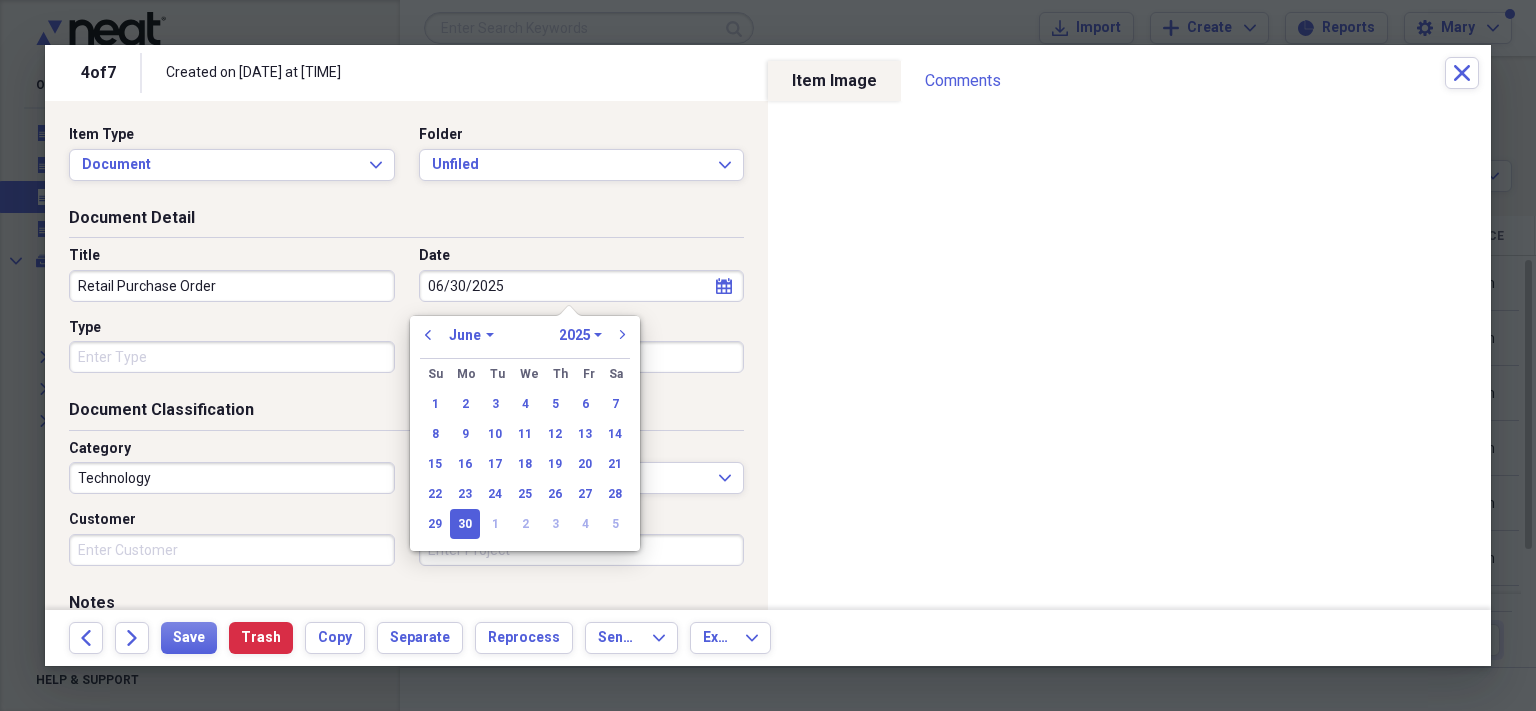 click on "30" at bounding box center (465, 524) 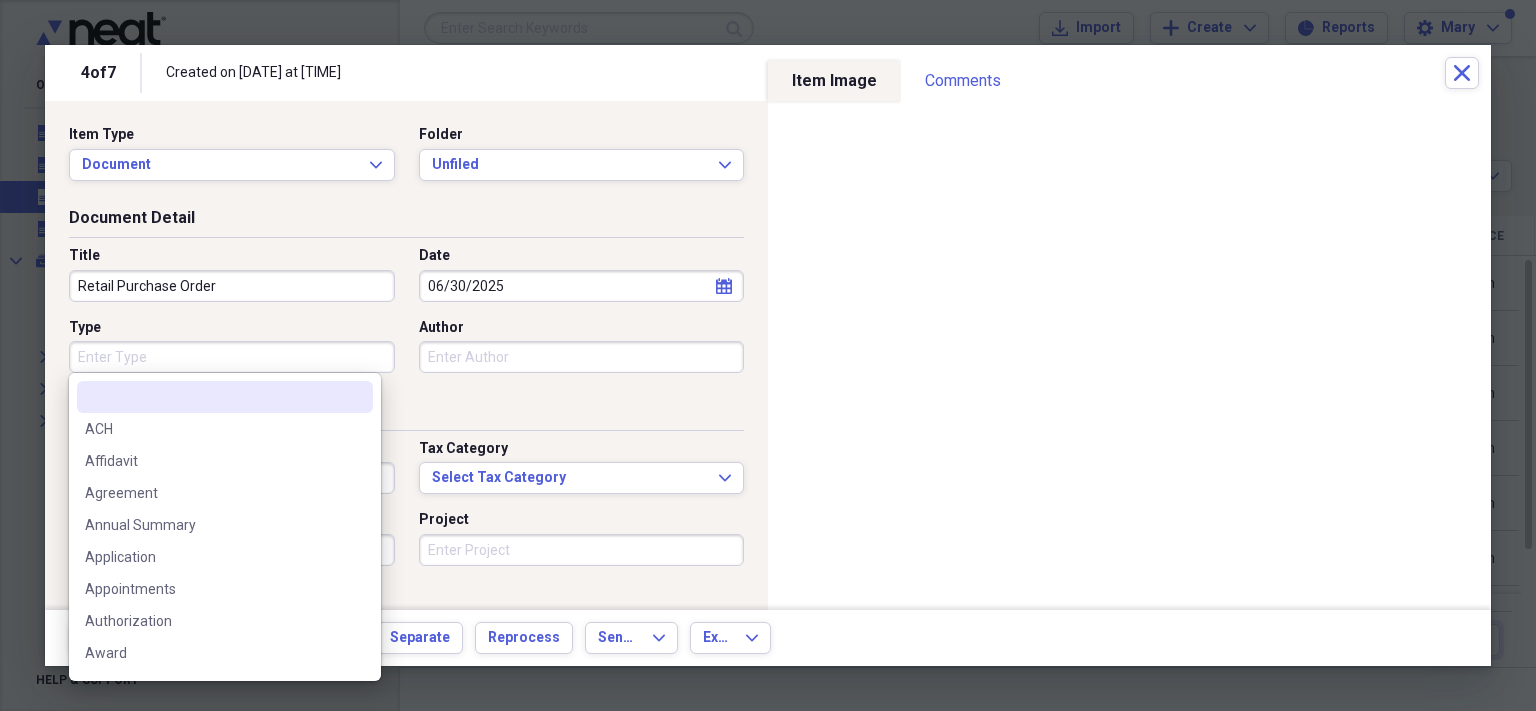 click on "Type" at bounding box center (232, 357) 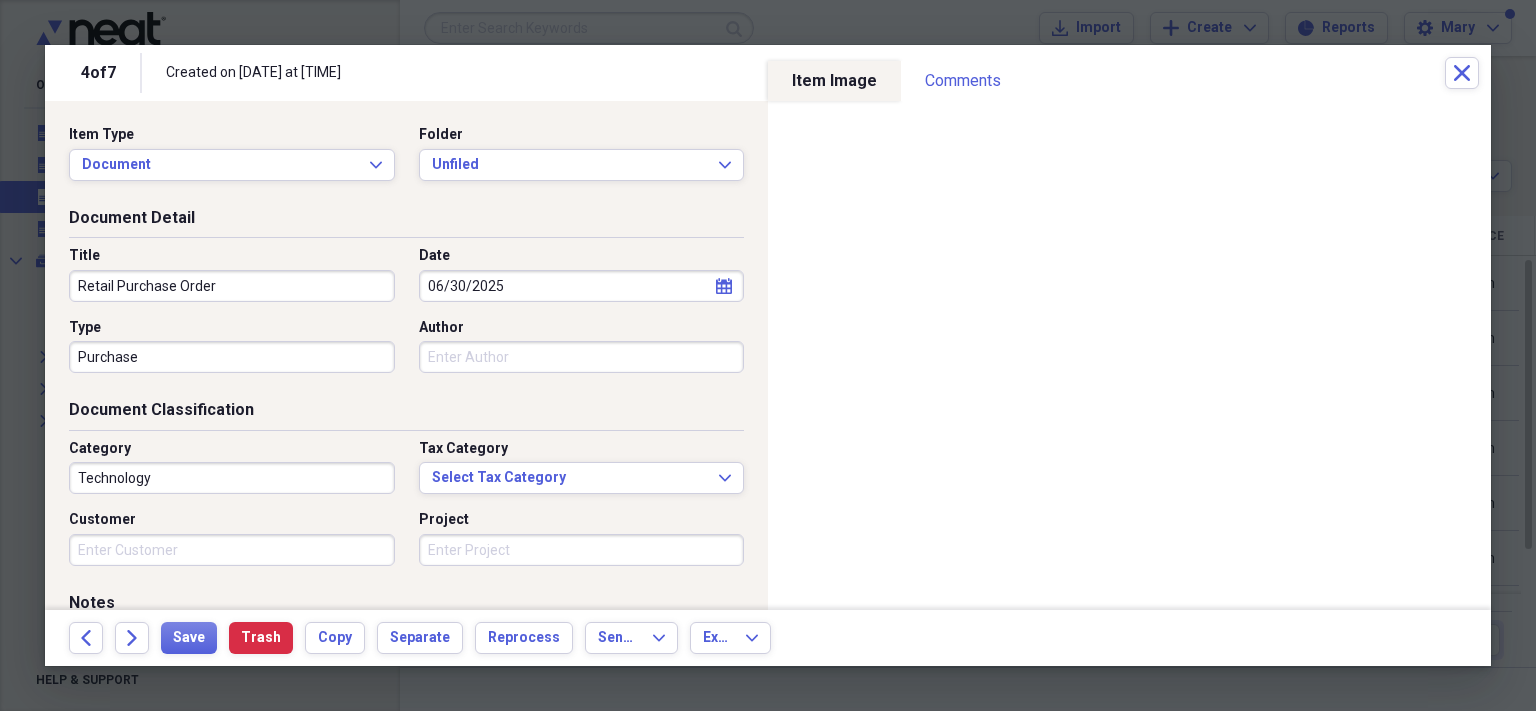 type on "P" 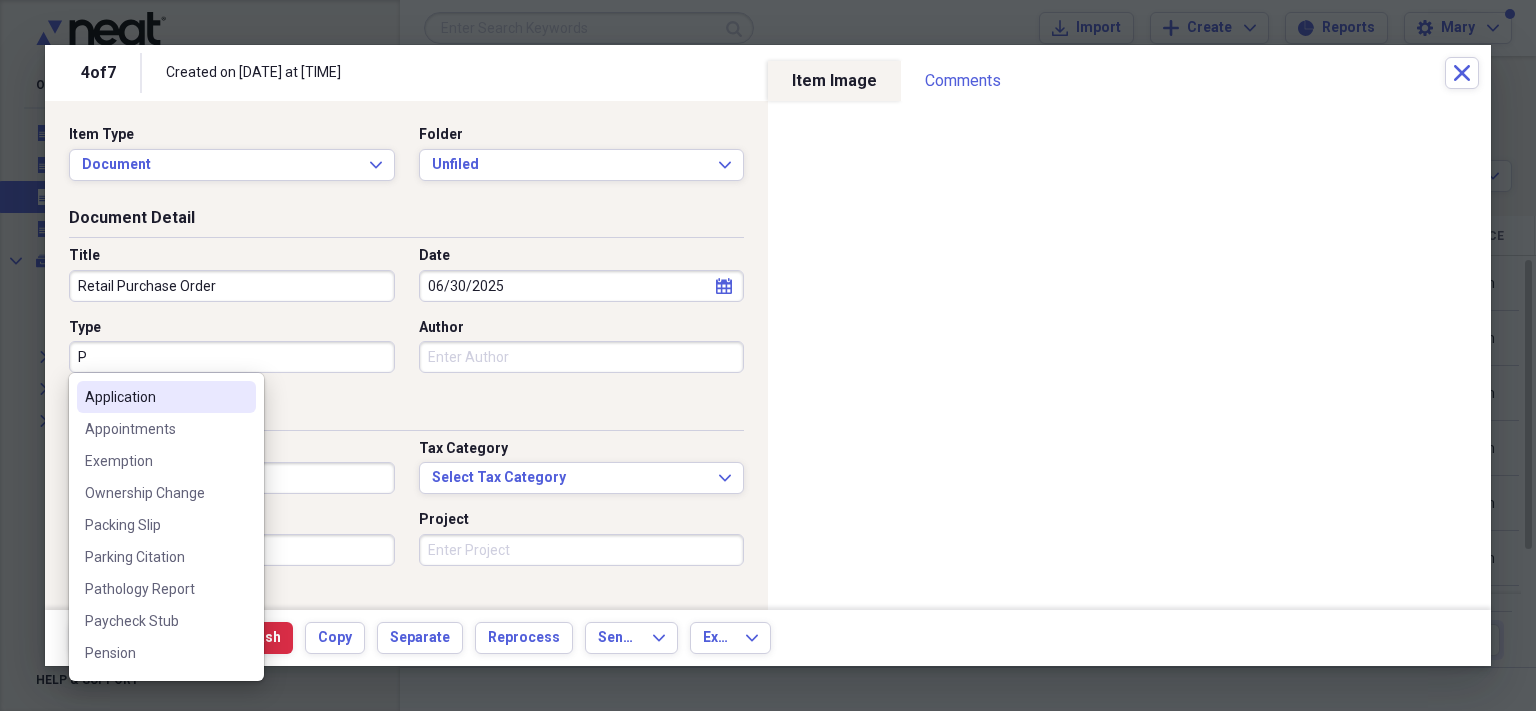 type 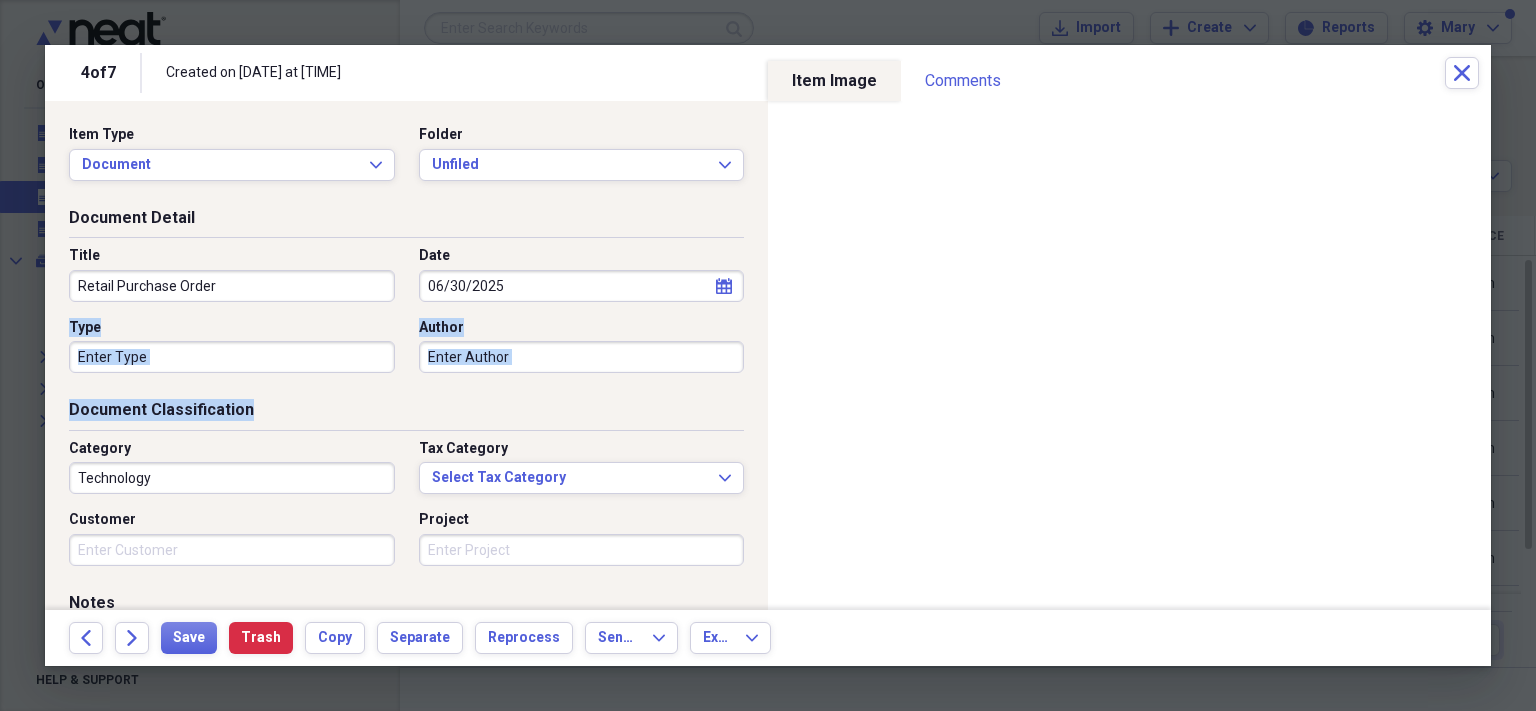 click on "Document Classification" at bounding box center [406, 414] 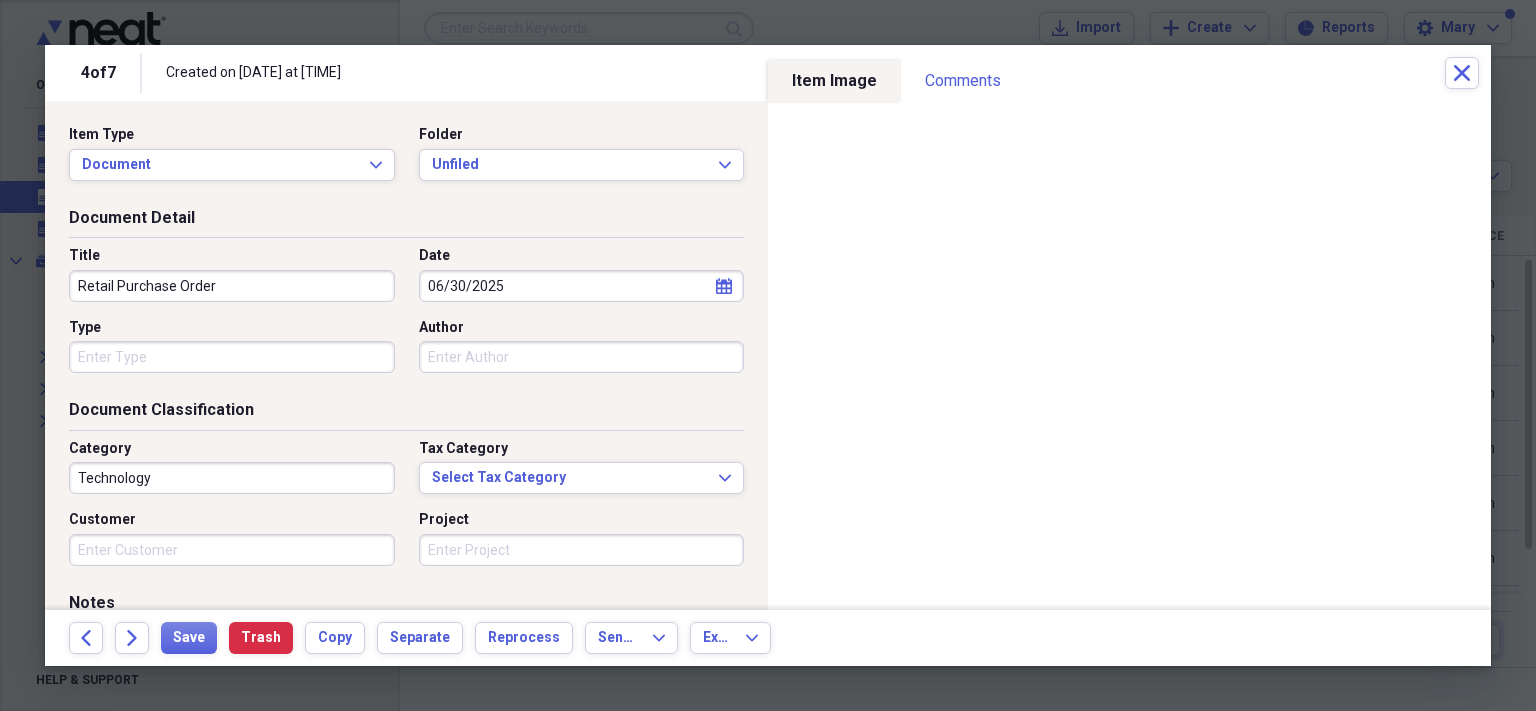 click on "Customer" at bounding box center [232, 550] 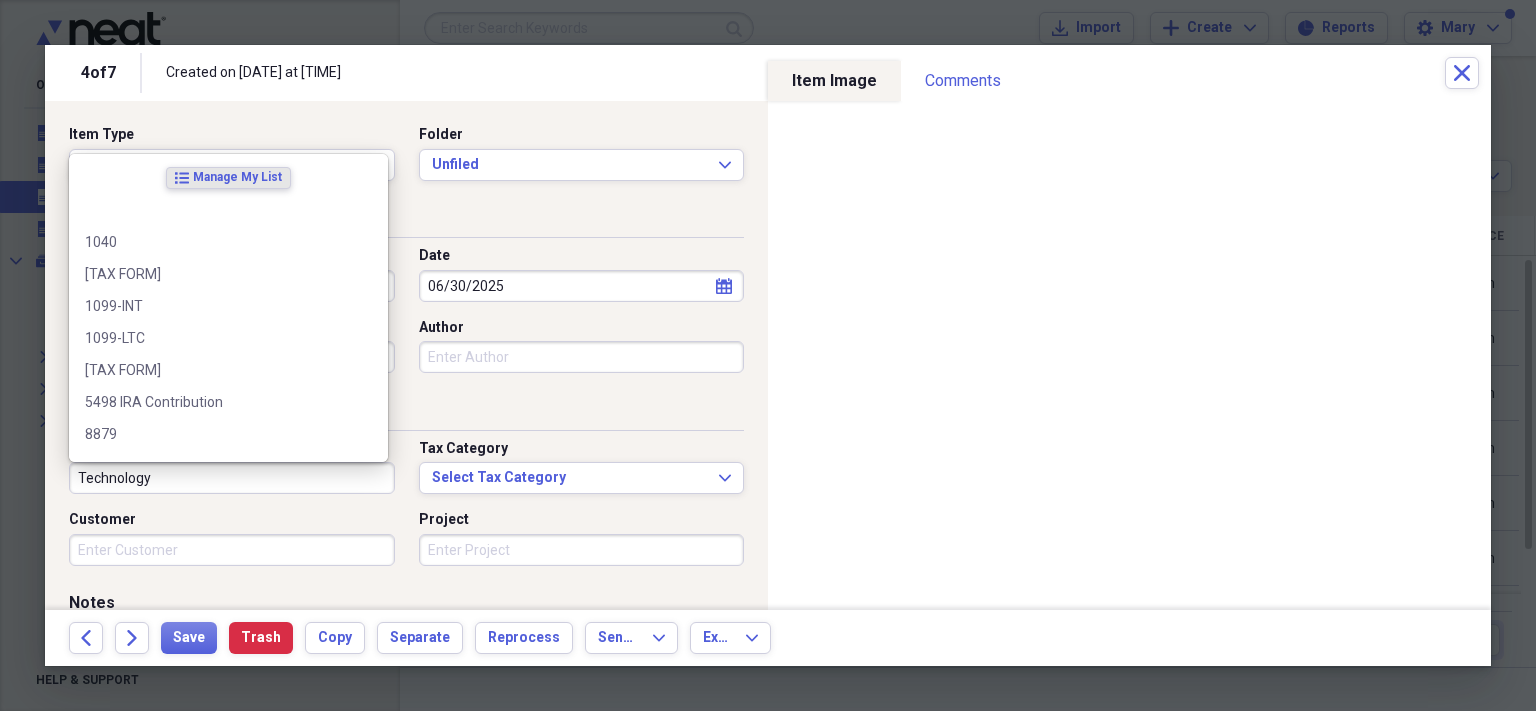 click on "Technology" at bounding box center [232, 478] 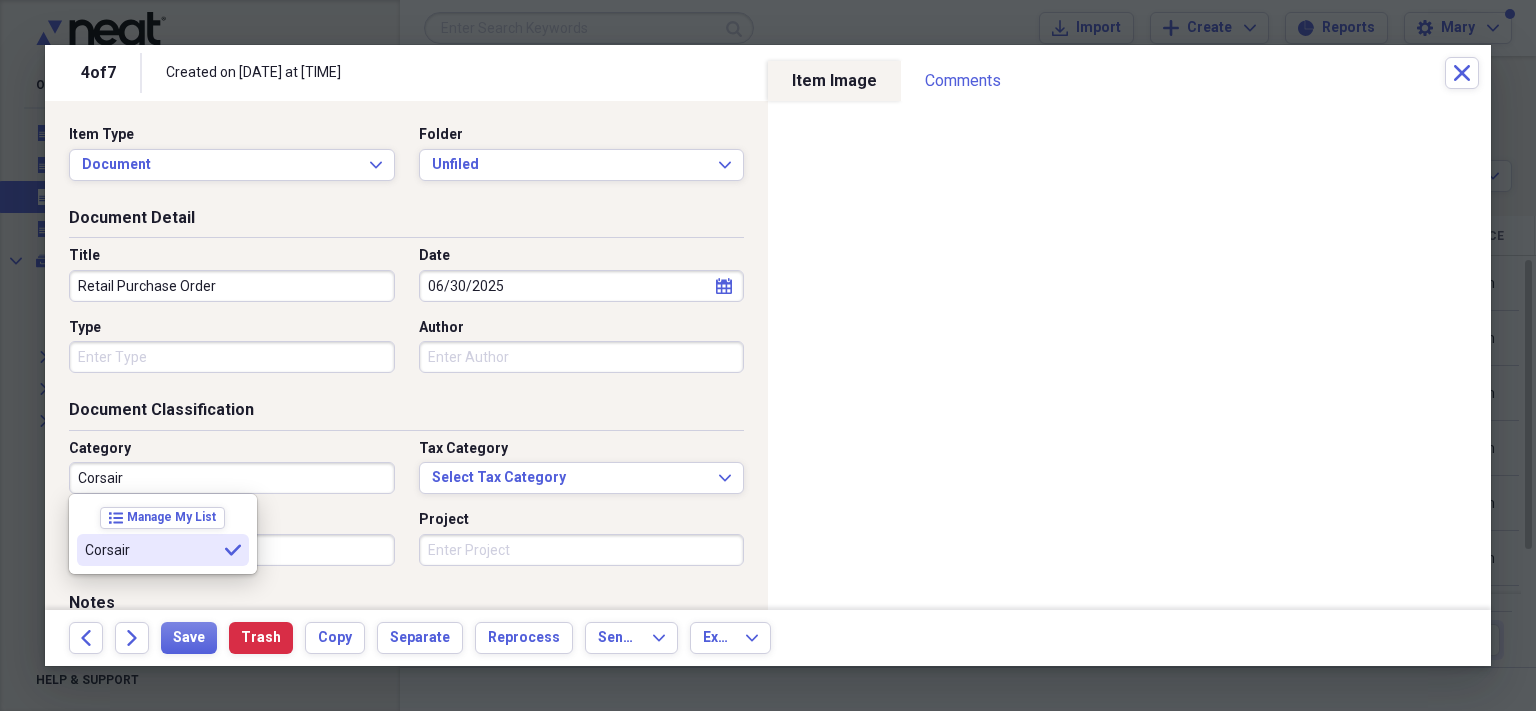 type on "Corsair" 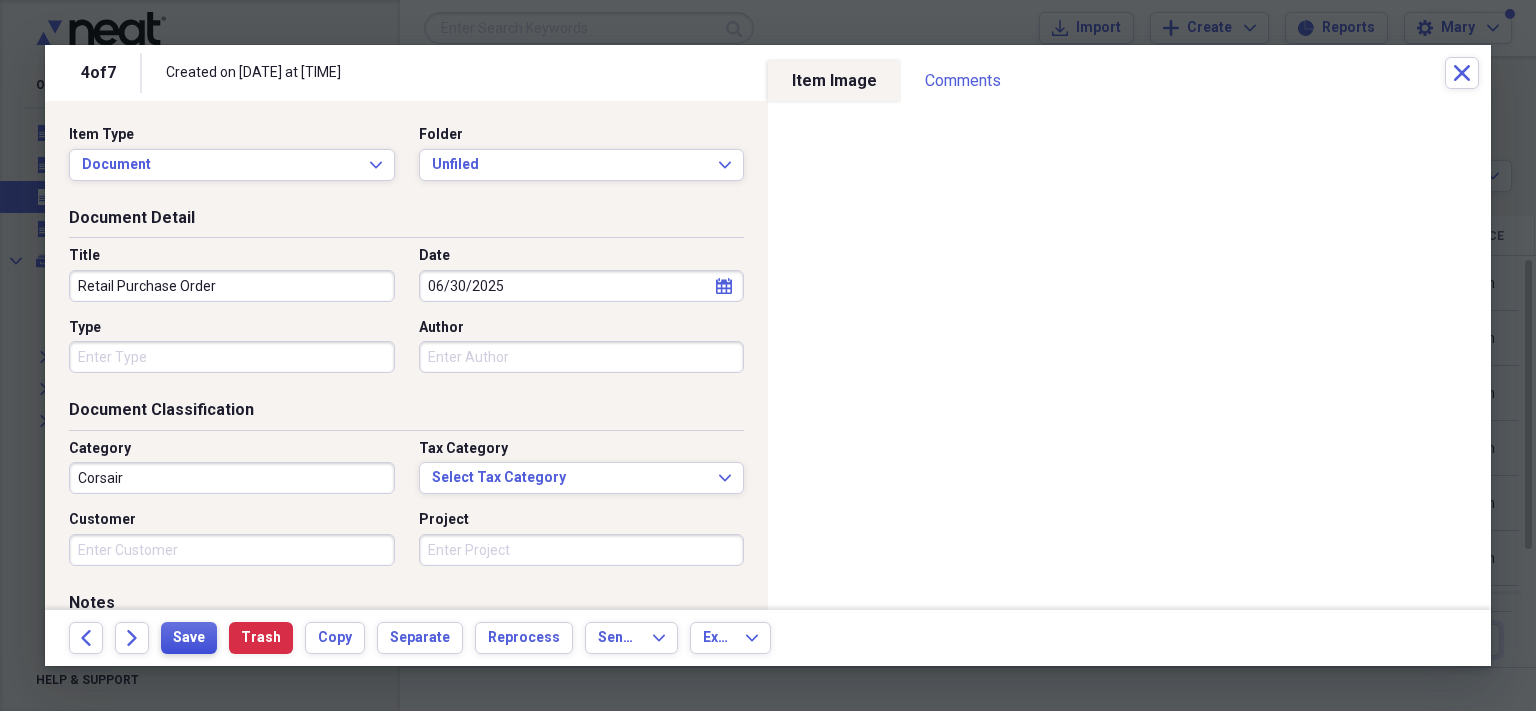 click on "Save" at bounding box center (189, 638) 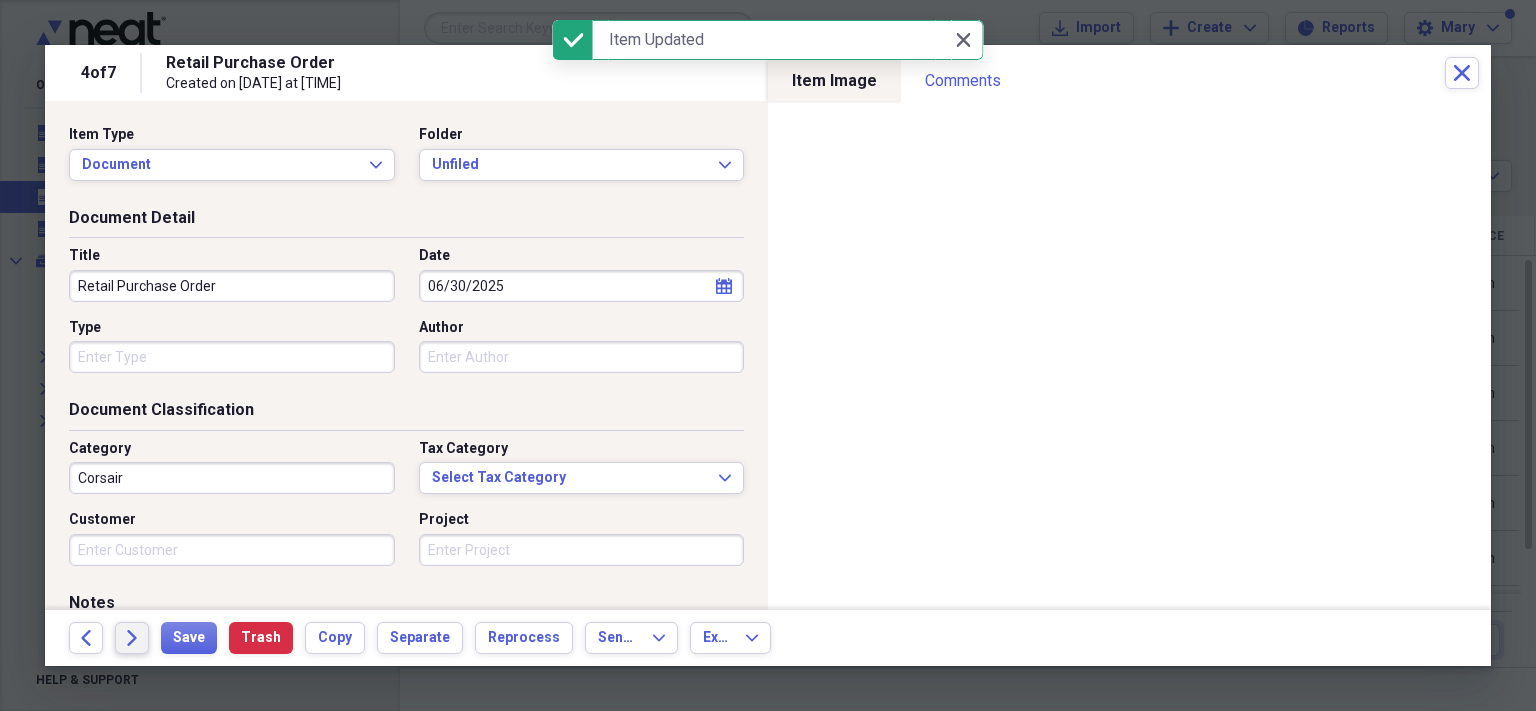 click on "Forward" 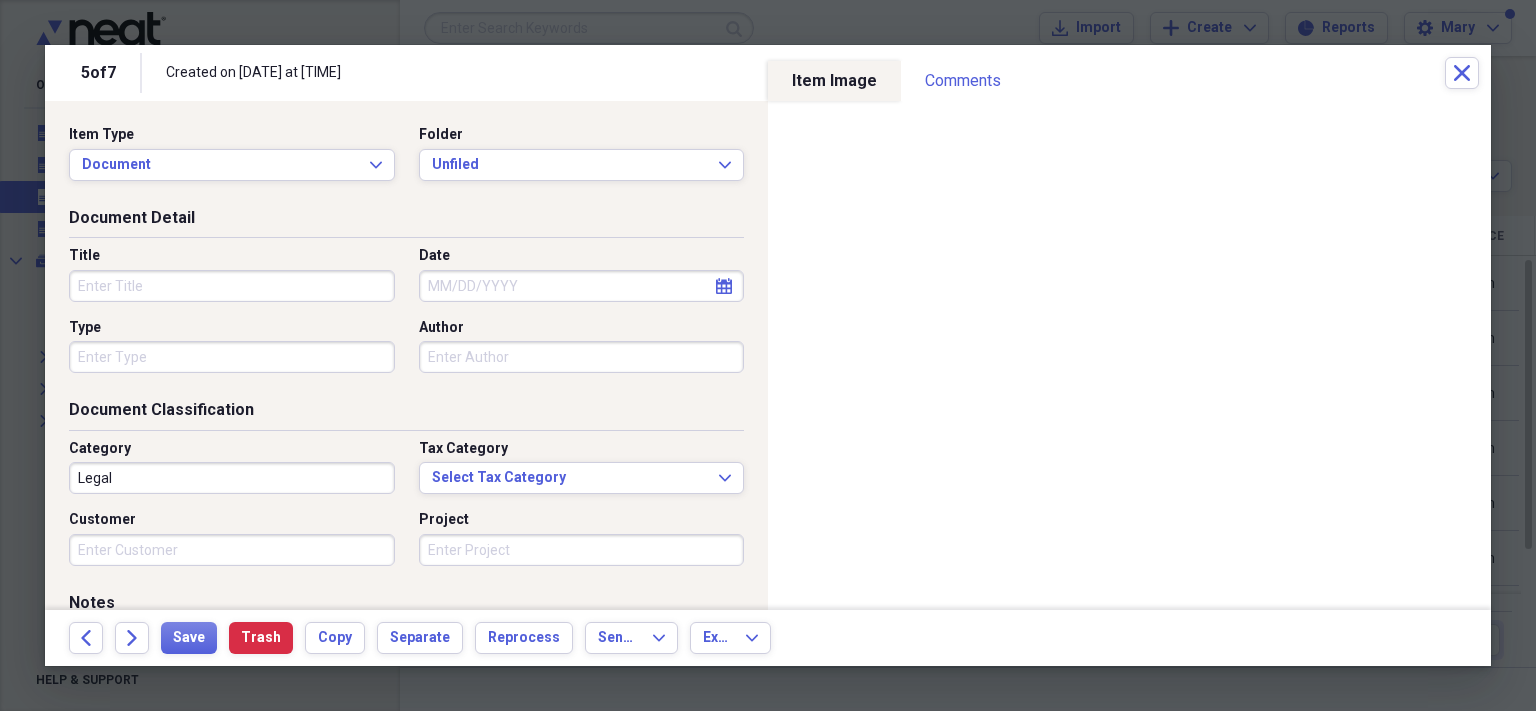 click on "Title" at bounding box center (232, 286) 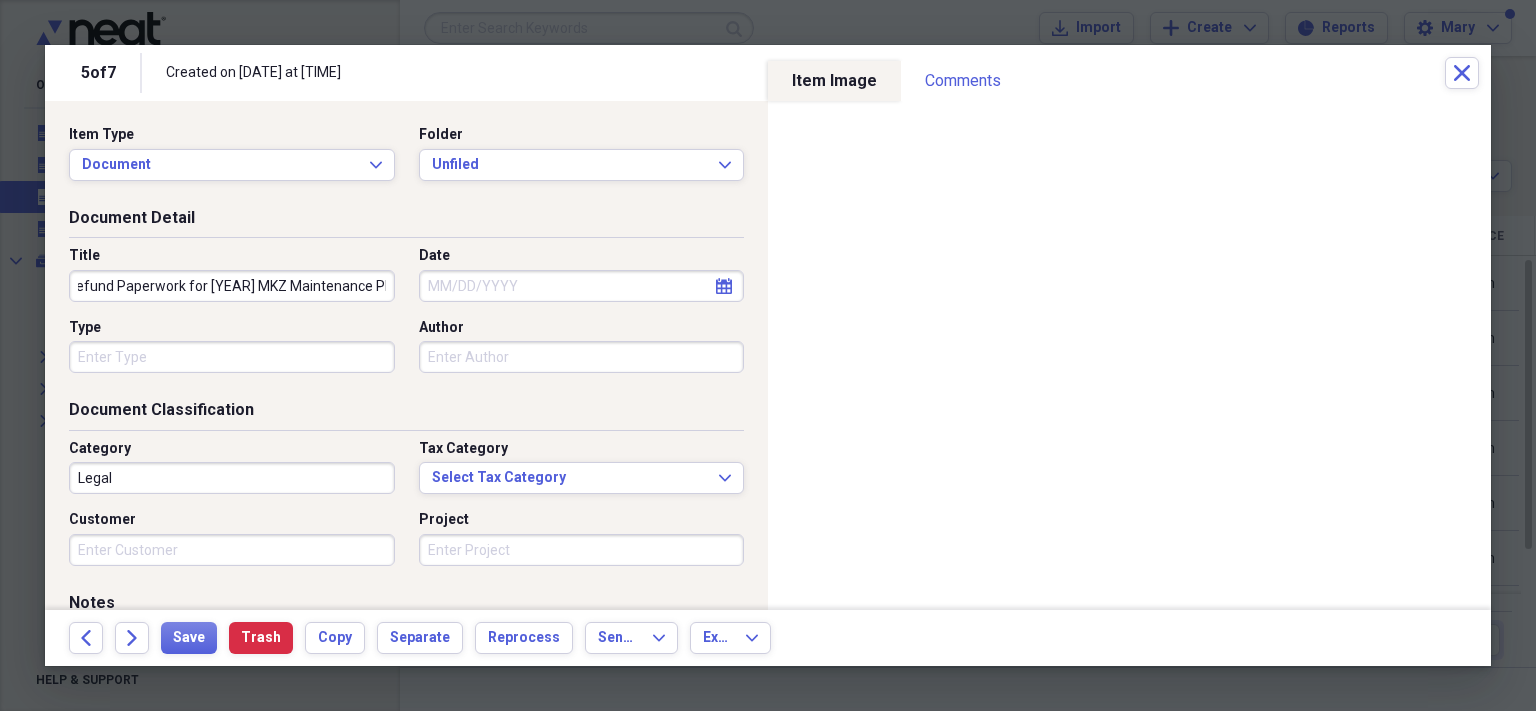 scroll, scrollTop: 0, scrollLeft: 19, axis: horizontal 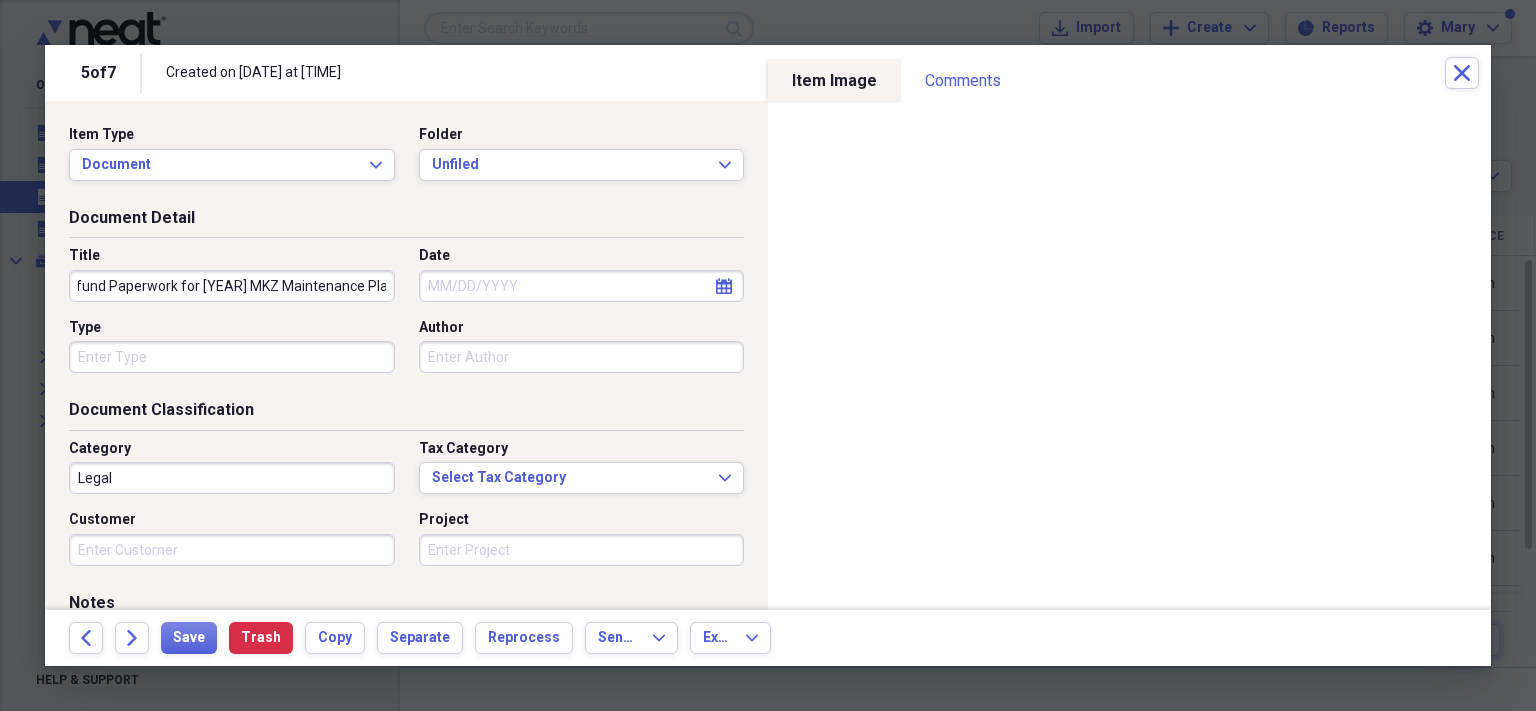 type on "Refund Paperwork for [YEAR] MKZ Maintenance Plan" 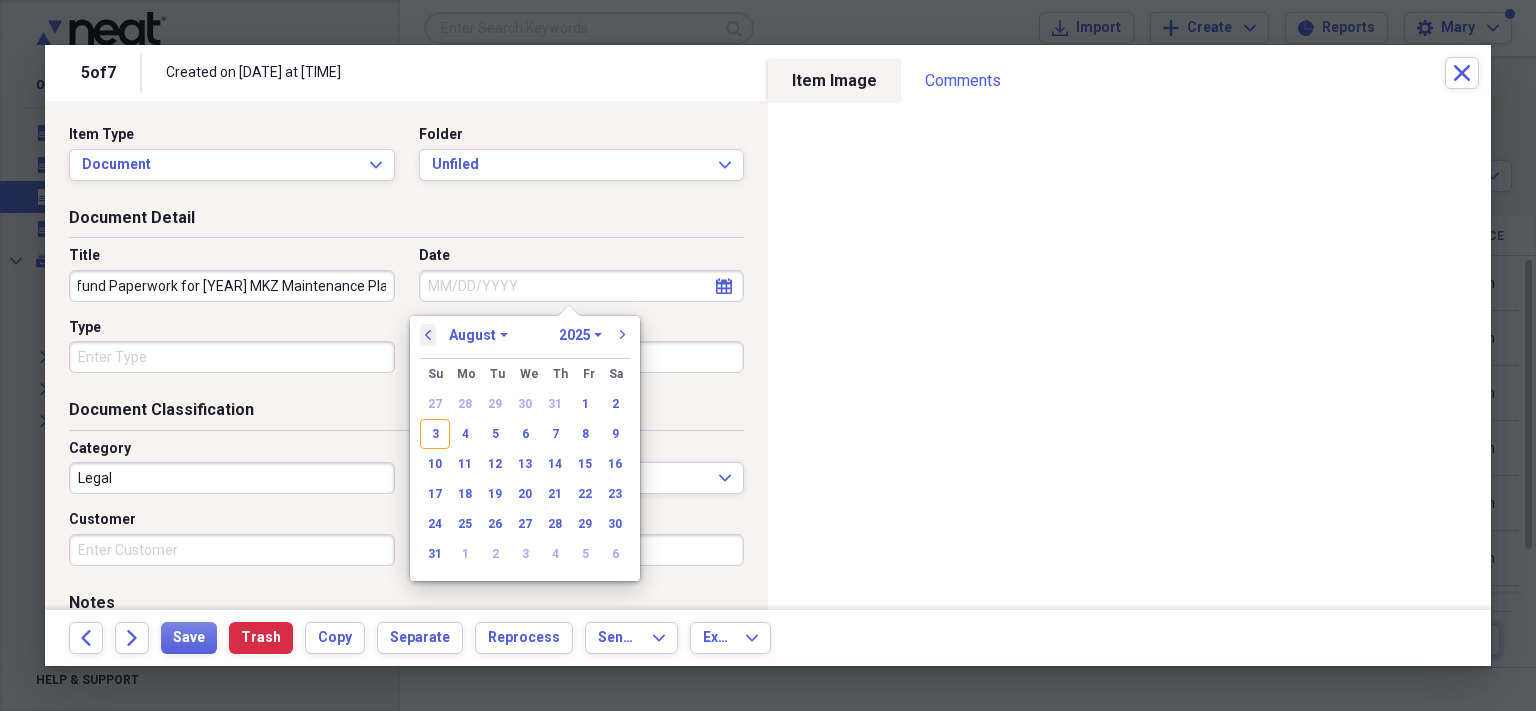 click on "previous" at bounding box center [428, 335] 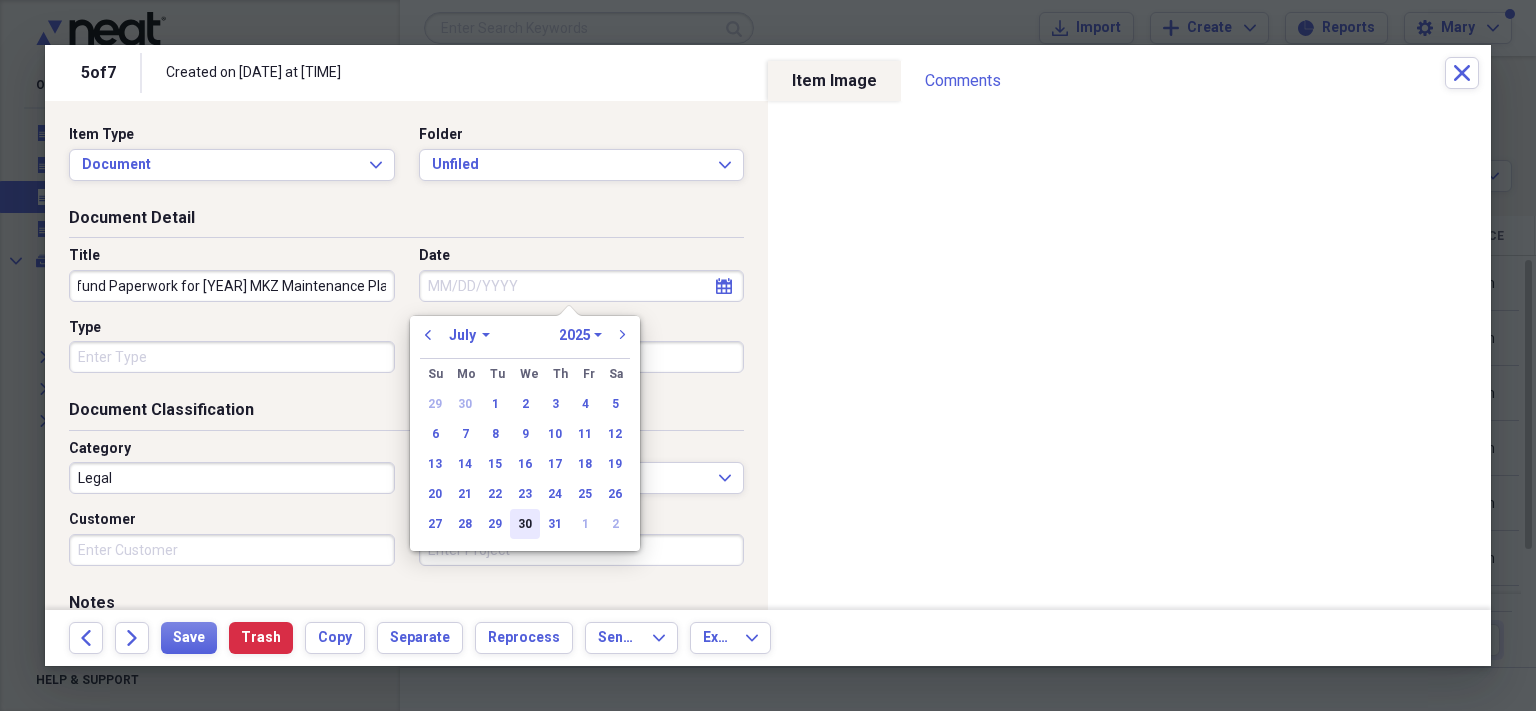 click on "30" at bounding box center [525, 524] 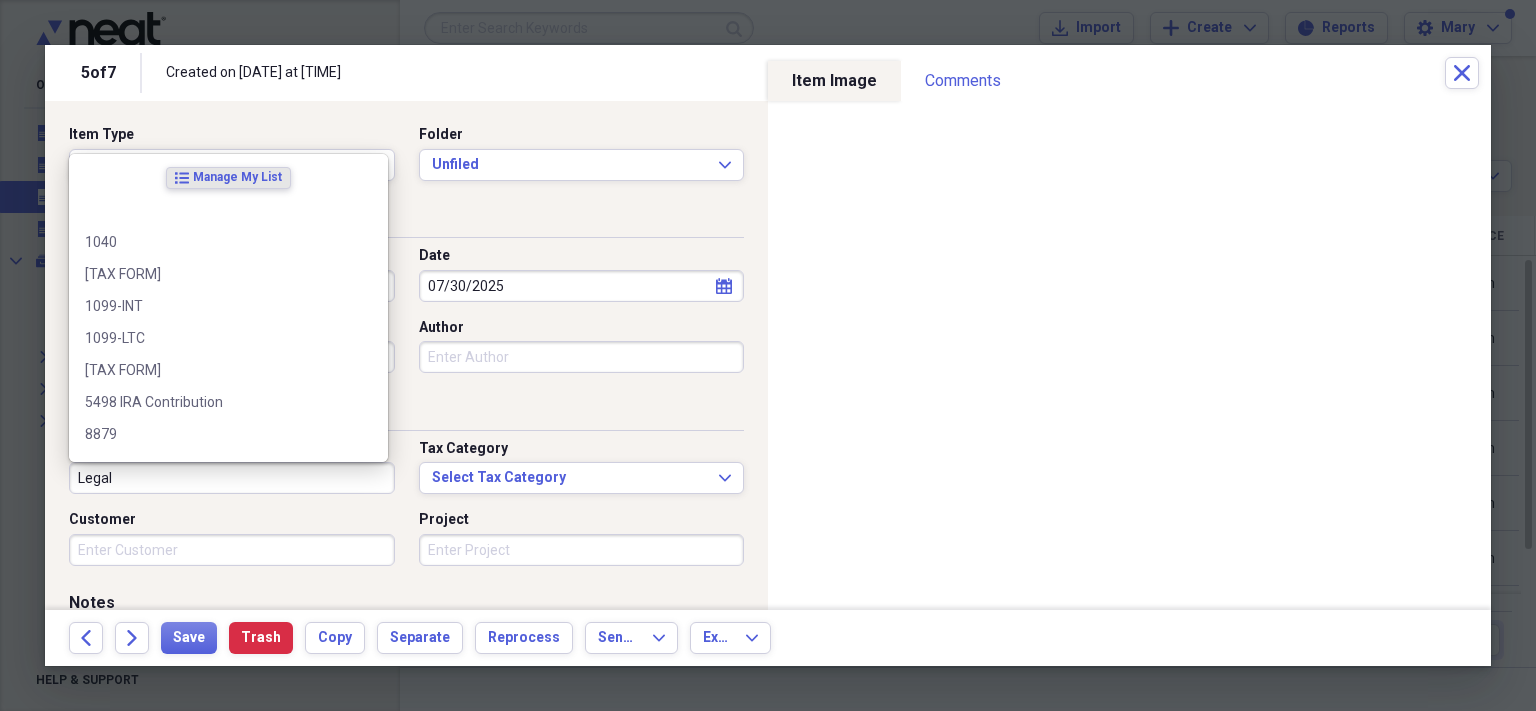 click on "Legal" at bounding box center (232, 478) 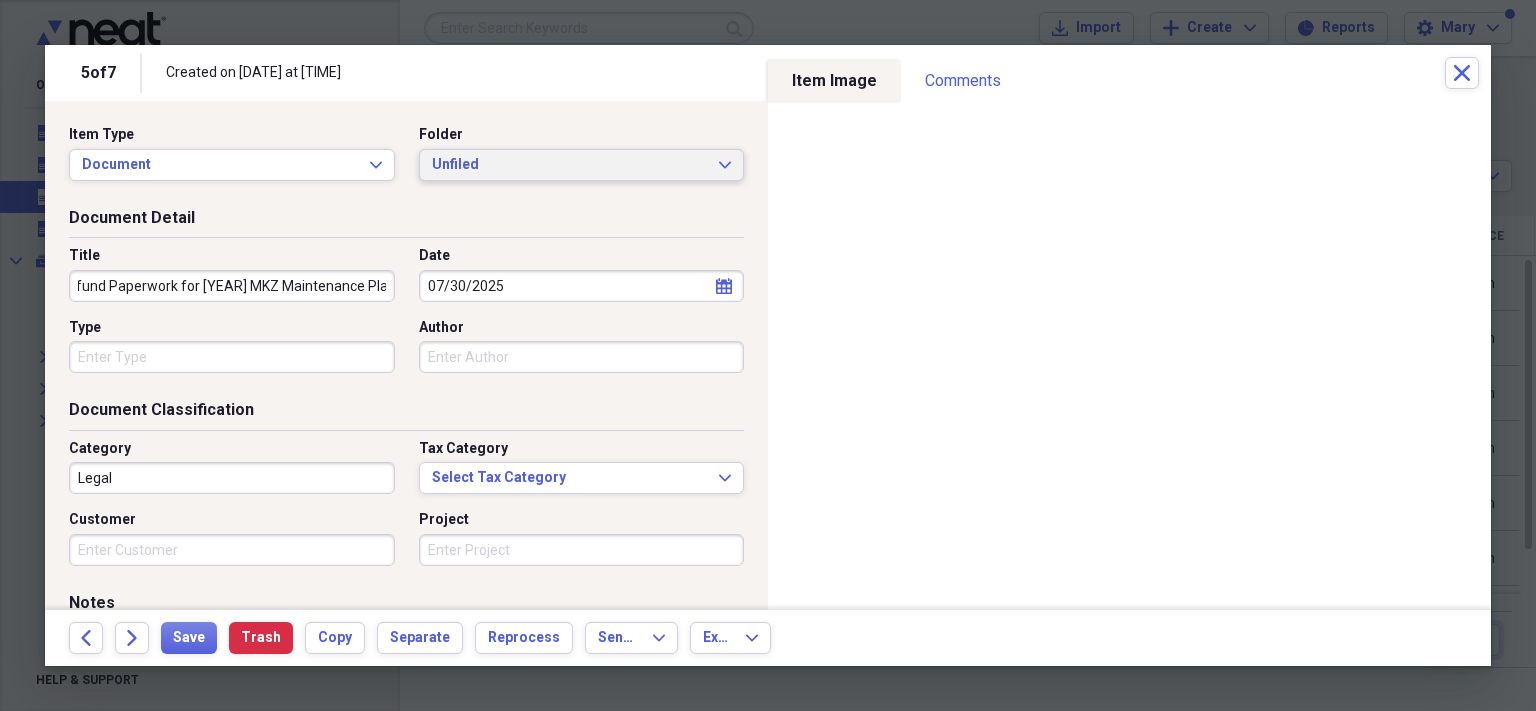 click on "Unfiled Expand" at bounding box center [582, 165] 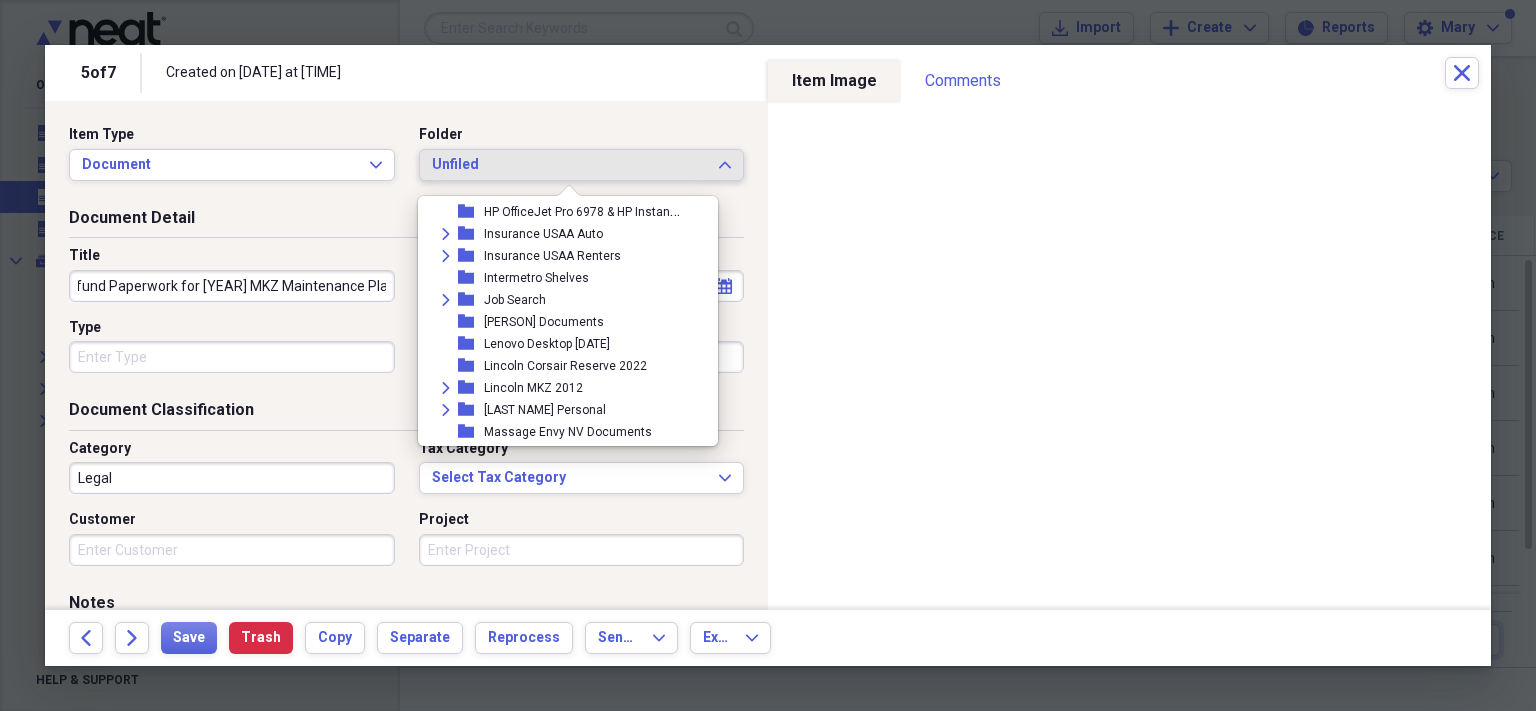 scroll, scrollTop: 1111, scrollLeft: 0, axis: vertical 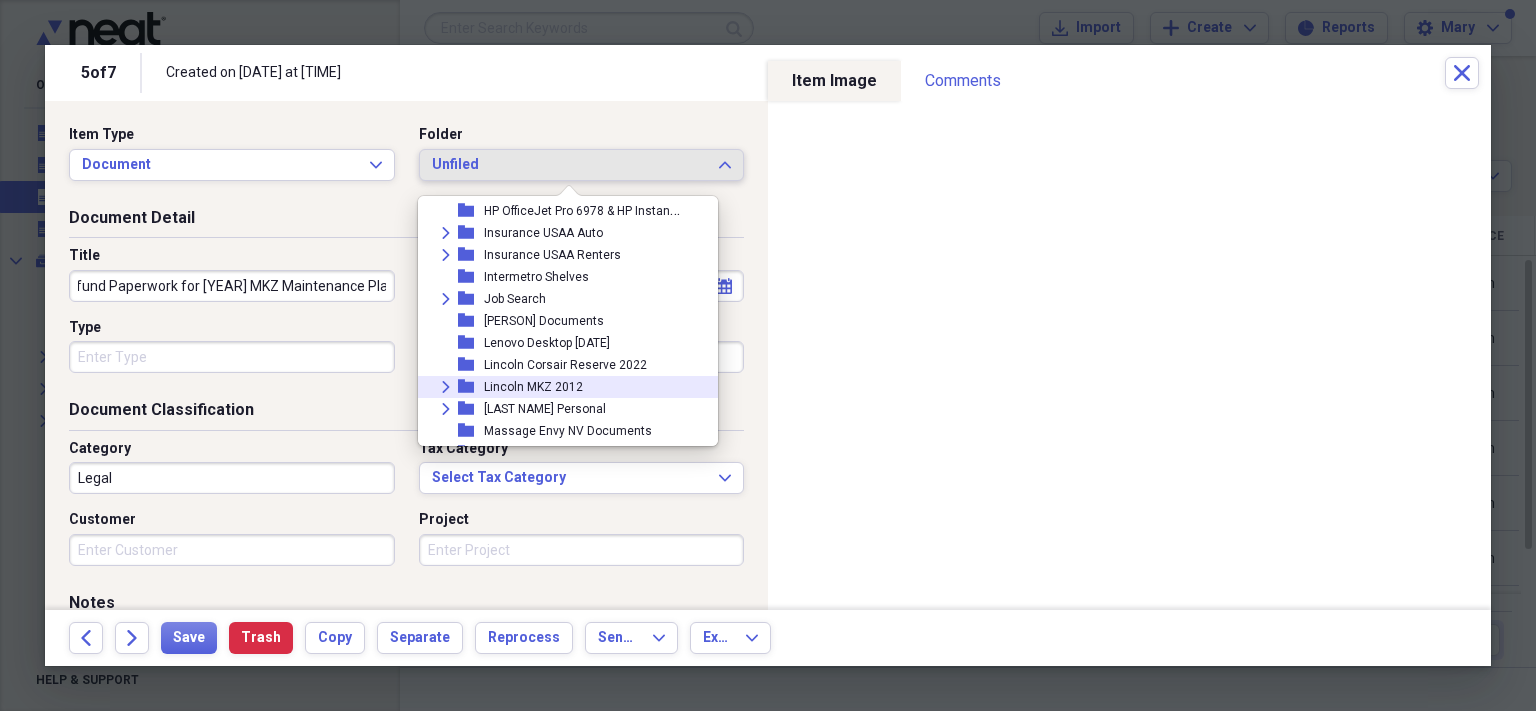 click on "Expand" 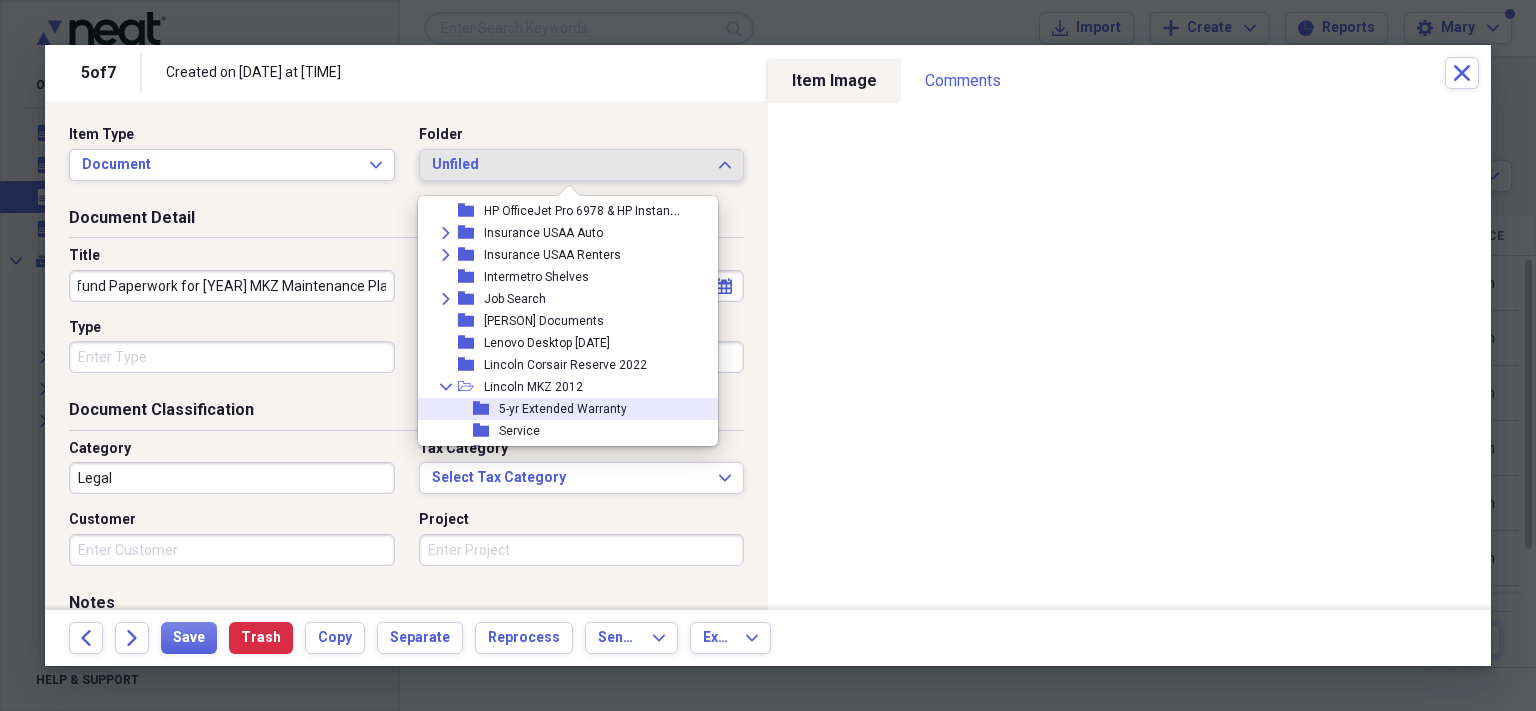 click on "5-yr Extended Warranty" at bounding box center [563, 409] 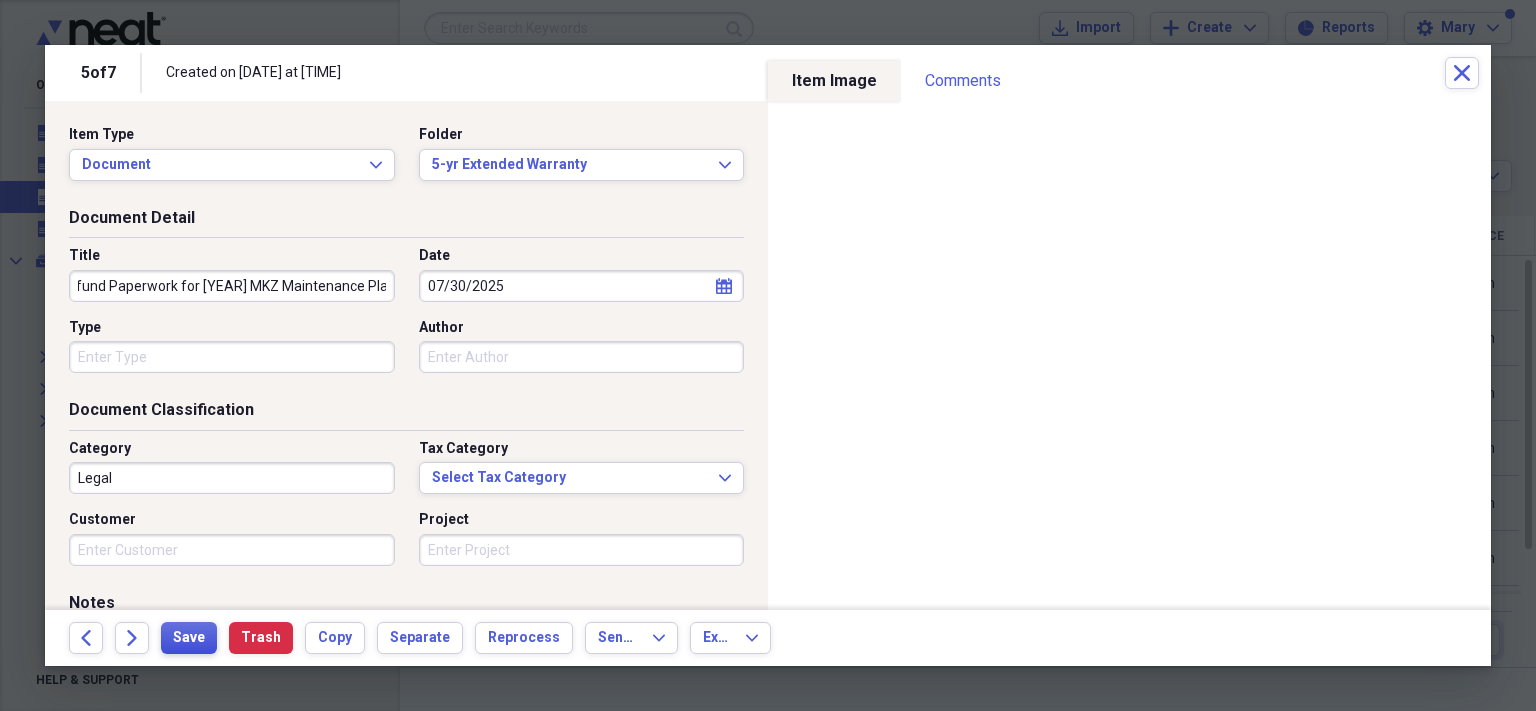click on "Save" at bounding box center (189, 638) 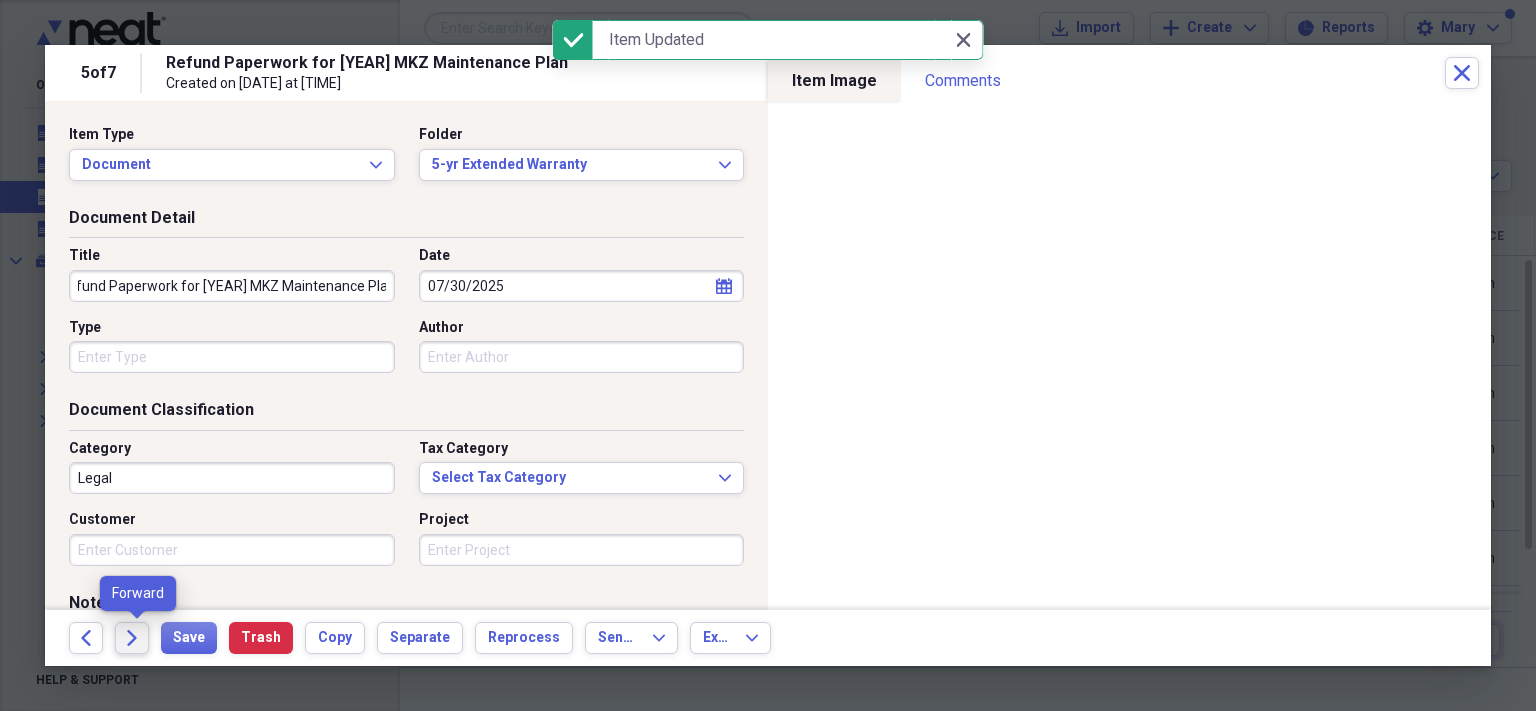 click on "Forward" 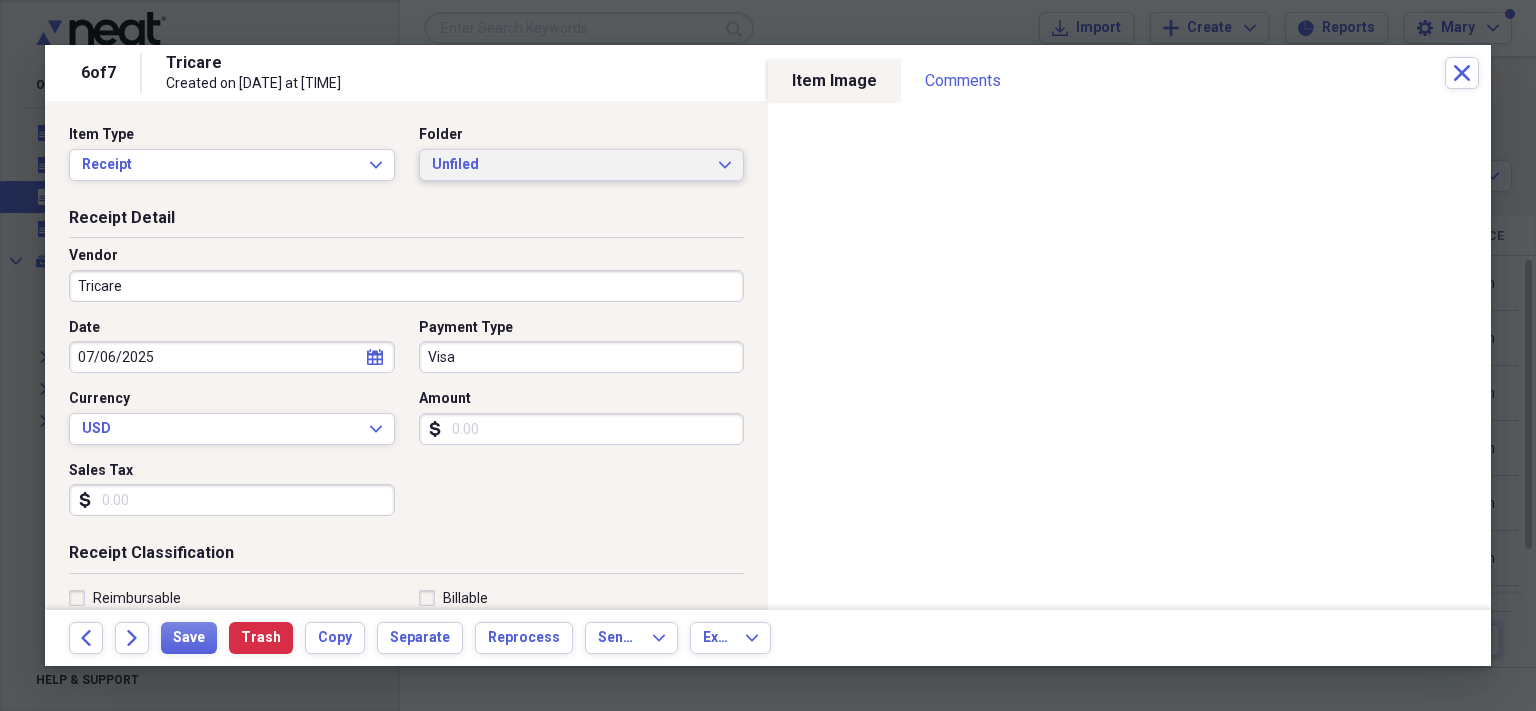 click on "Expand" 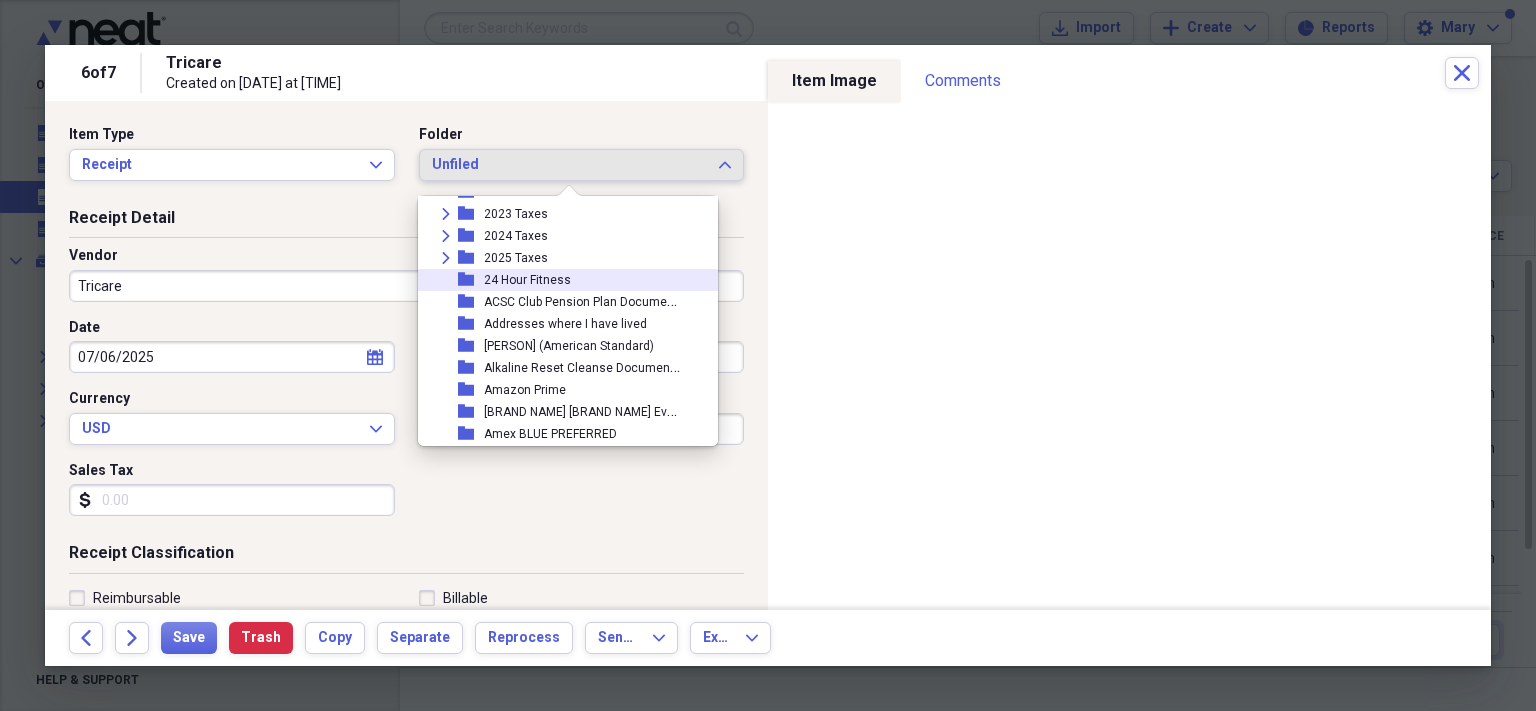 scroll, scrollTop: 0, scrollLeft: 0, axis: both 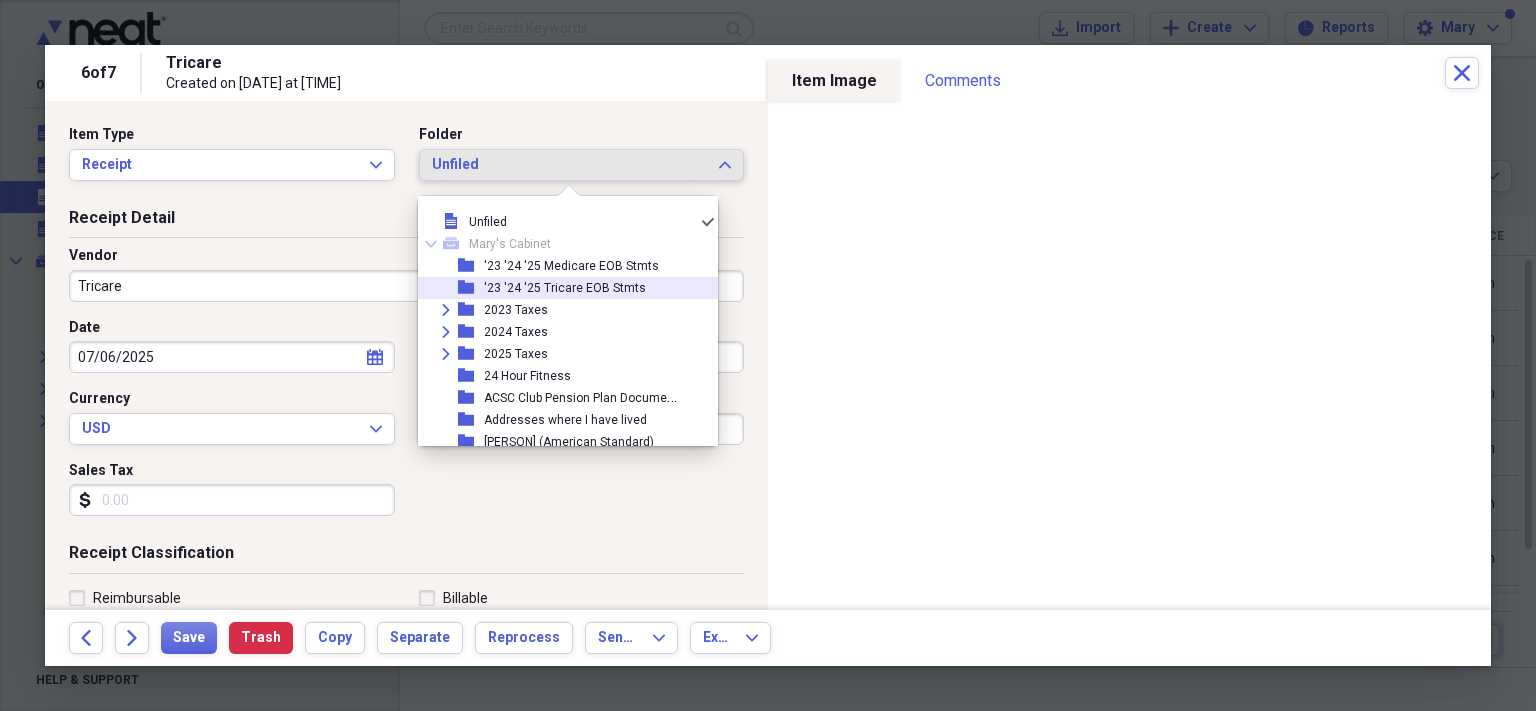 click on "'23 '24 '25 Tricare EOB Stmts" at bounding box center [565, 288] 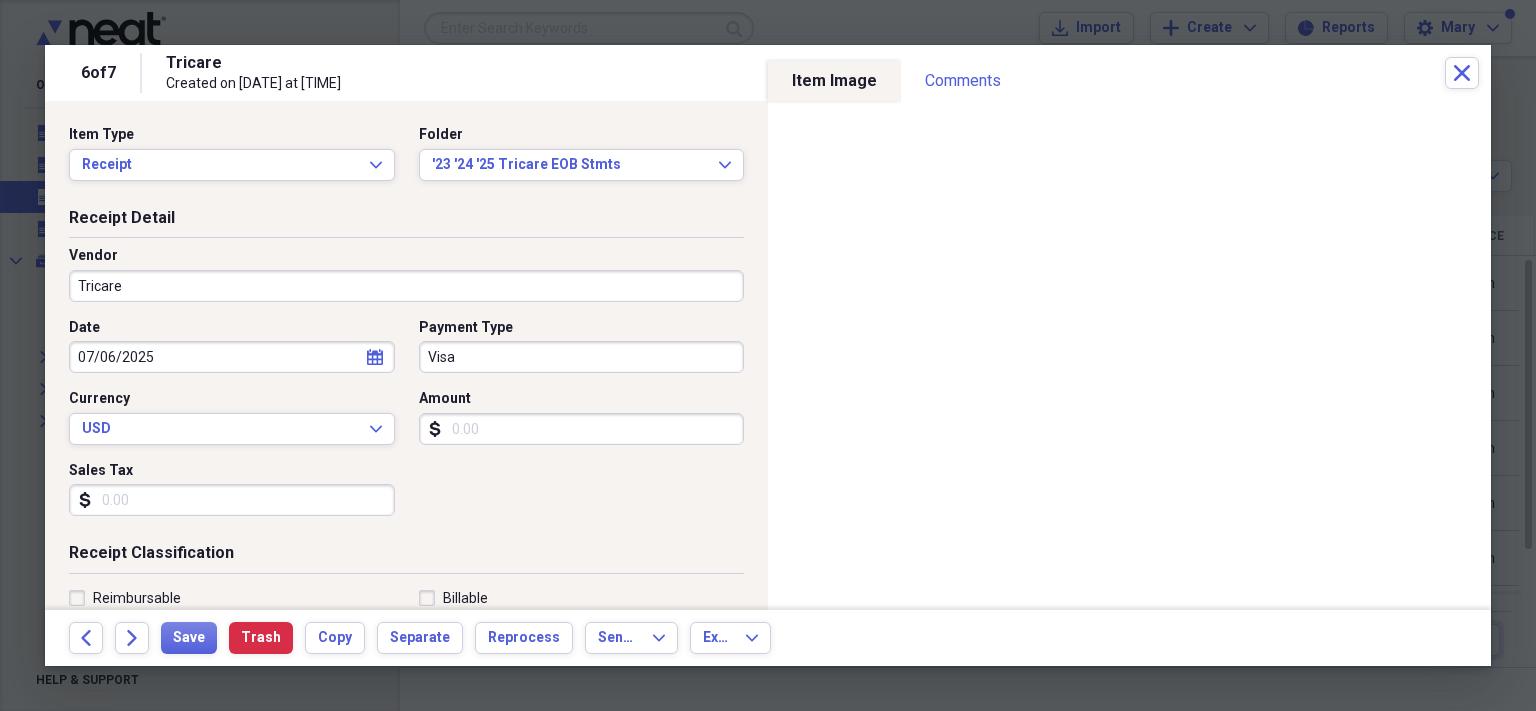 click on "Tricare" at bounding box center (406, 286) 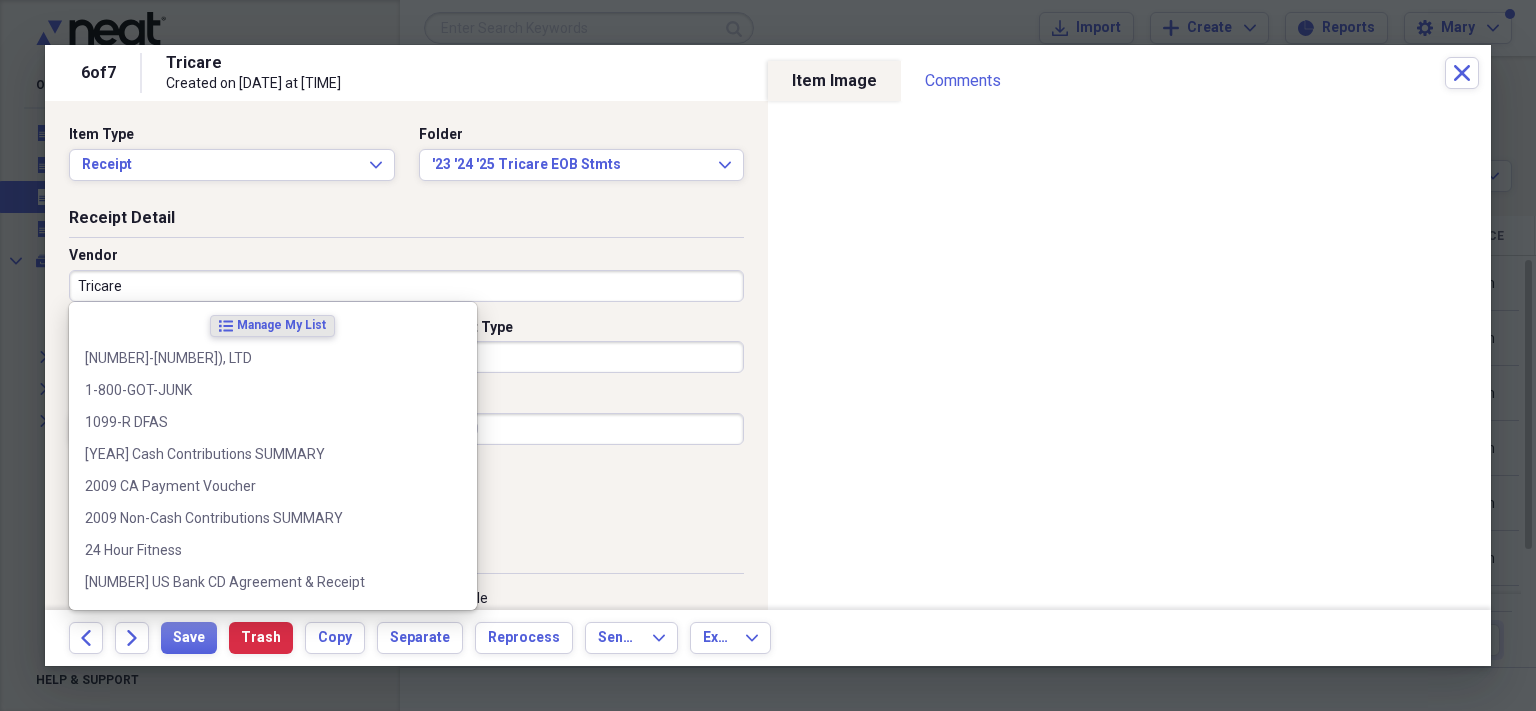 click on "Tricare" at bounding box center (406, 286) 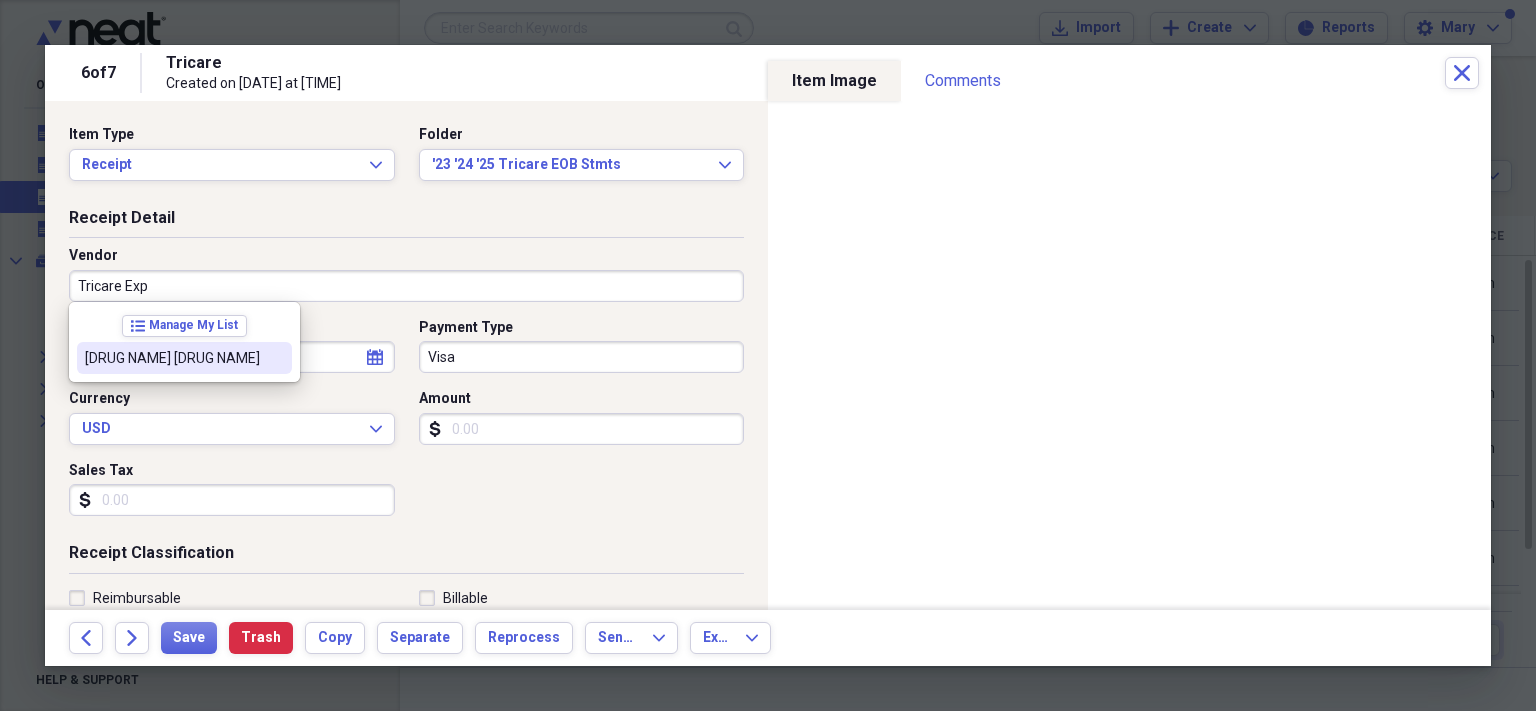 click on "[DRUG NAME] [DRUG NAME]" at bounding box center (172, 358) 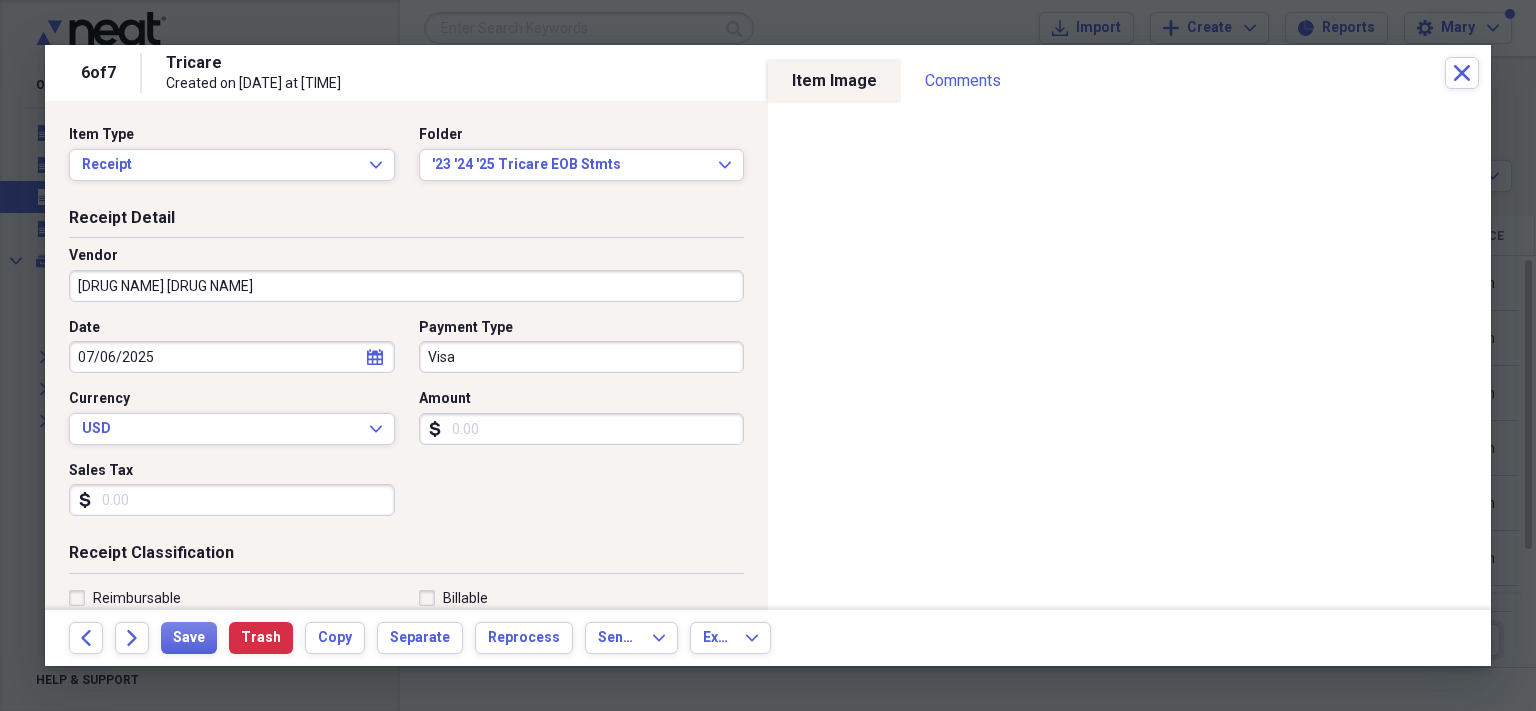 type on "Vaccines" 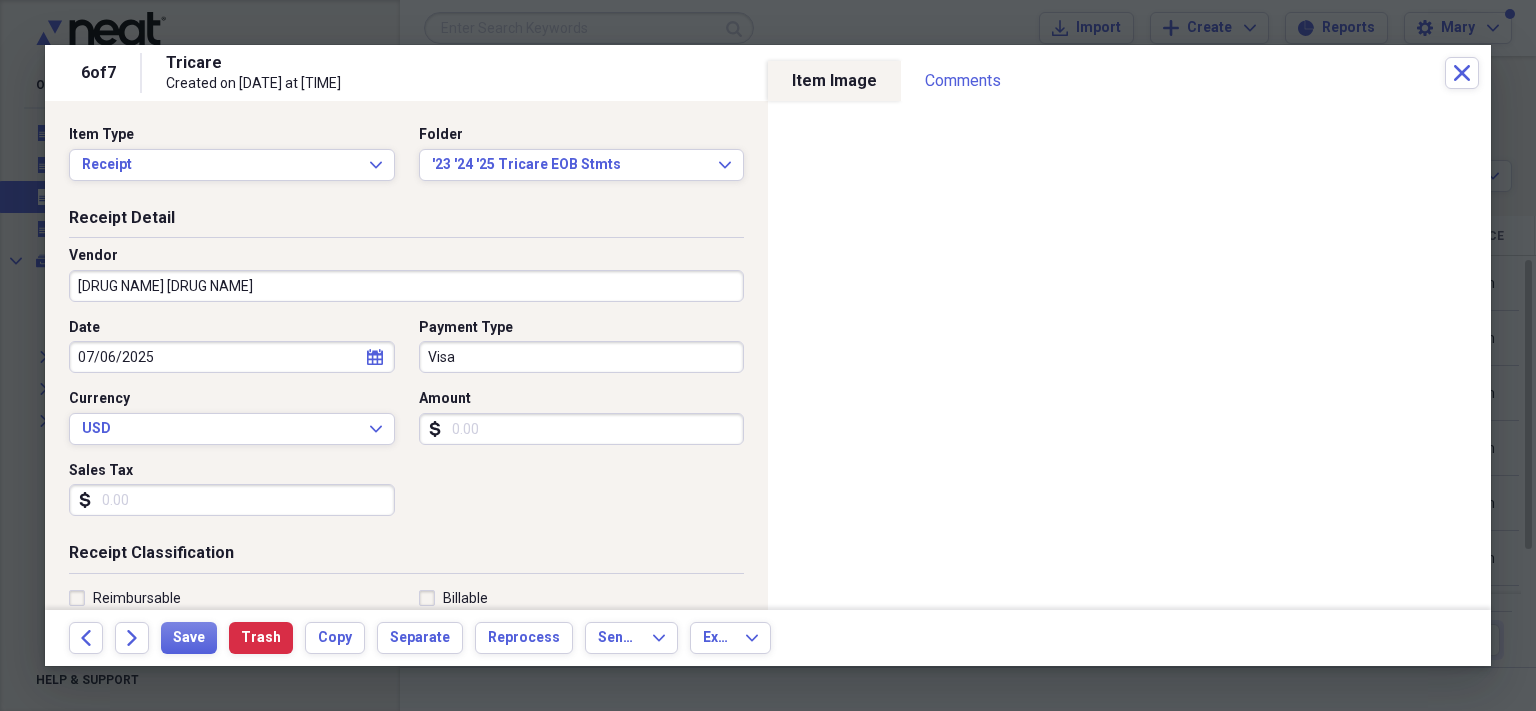 scroll, scrollTop: 0, scrollLeft: 0, axis: both 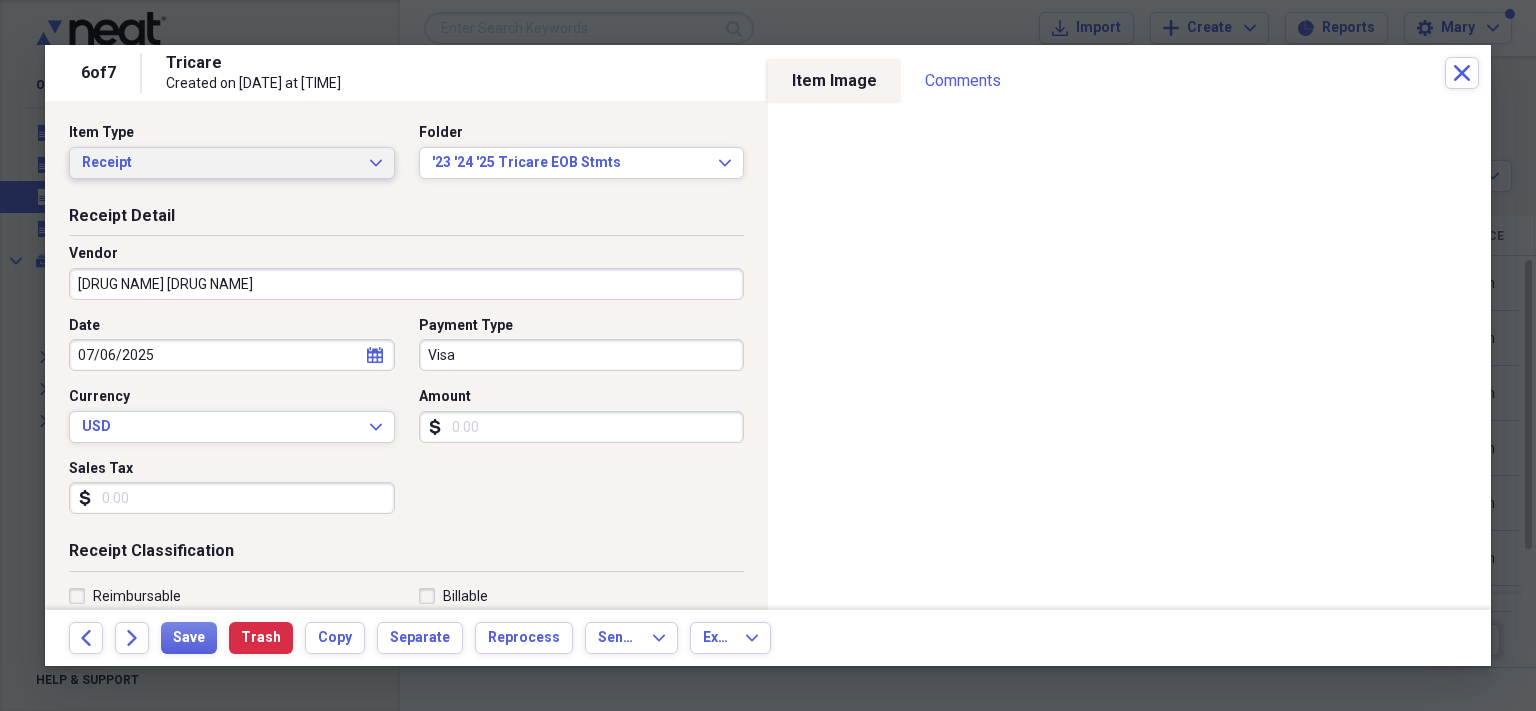 click on "Expand" 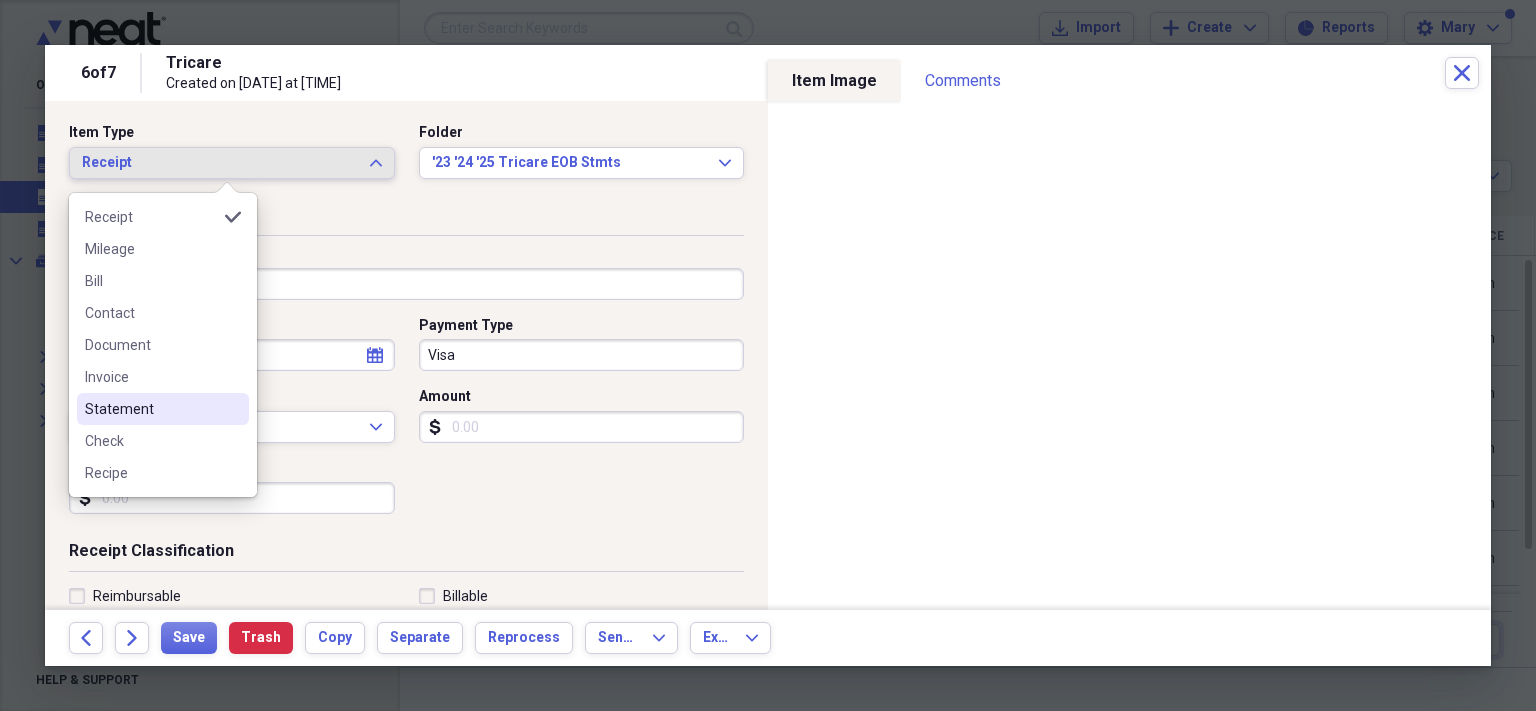 click on "Statement" at bounding box center (151, 409) 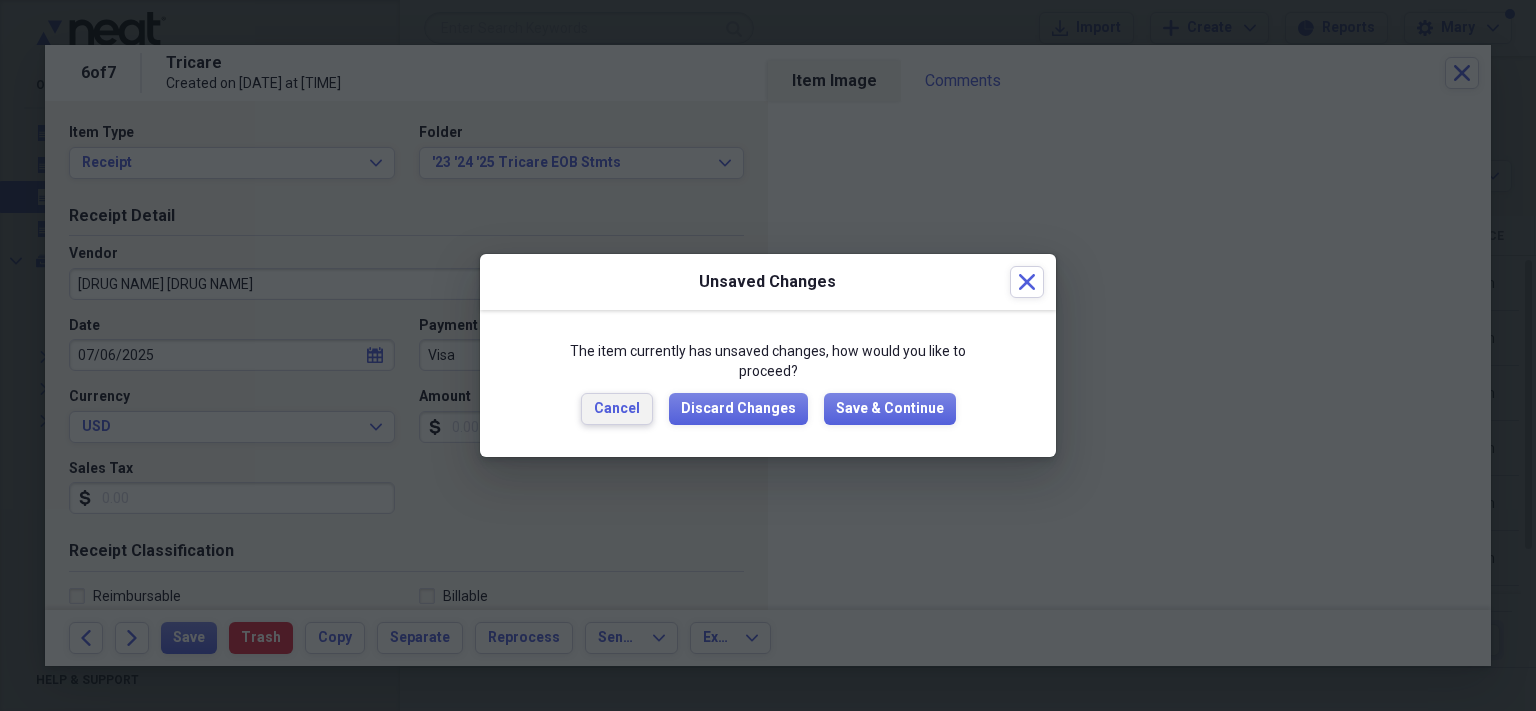 click on "Cancel" at bounding box center [617, 409] 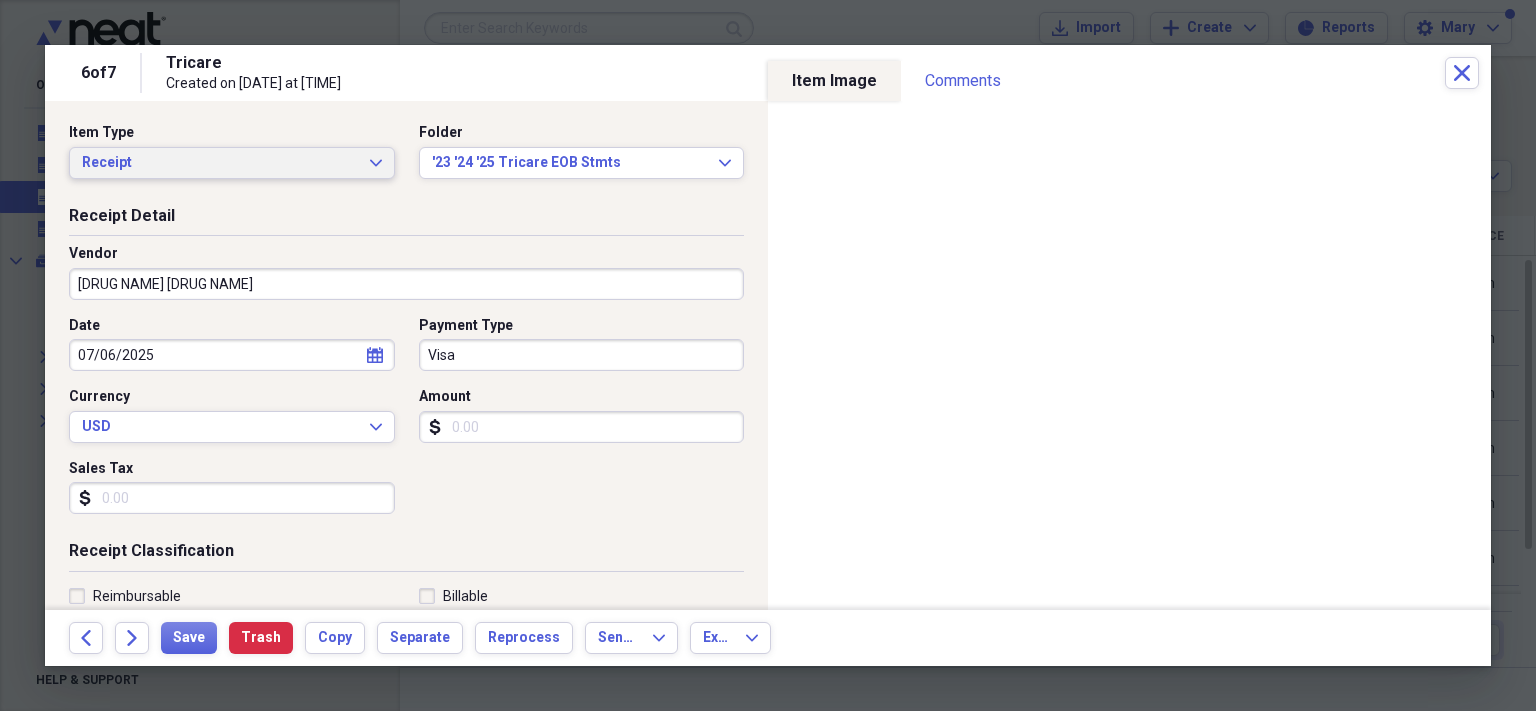 click on "Expand" 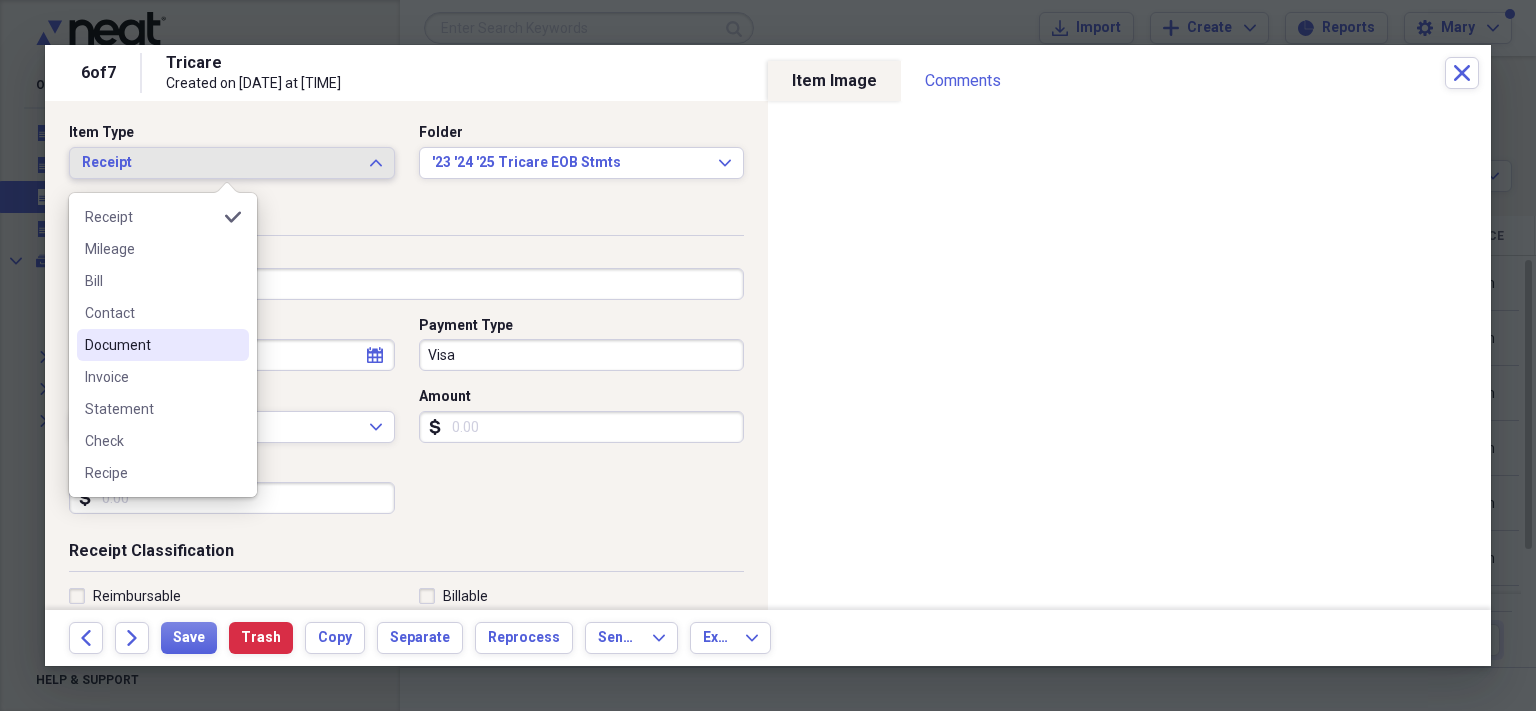 click on "Document" at bounding box center [151, 345] 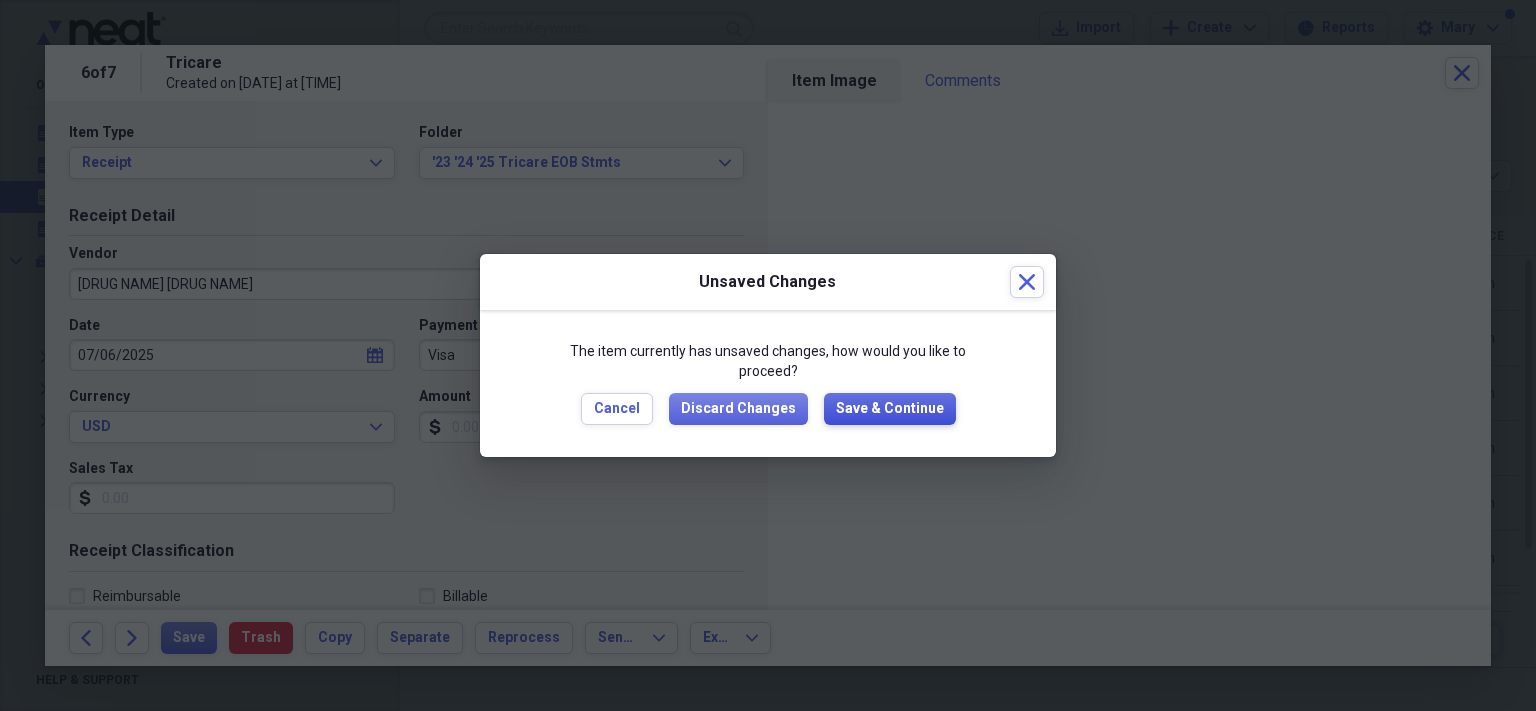 click on "Save & Continue" at bounding box center (890, 409) 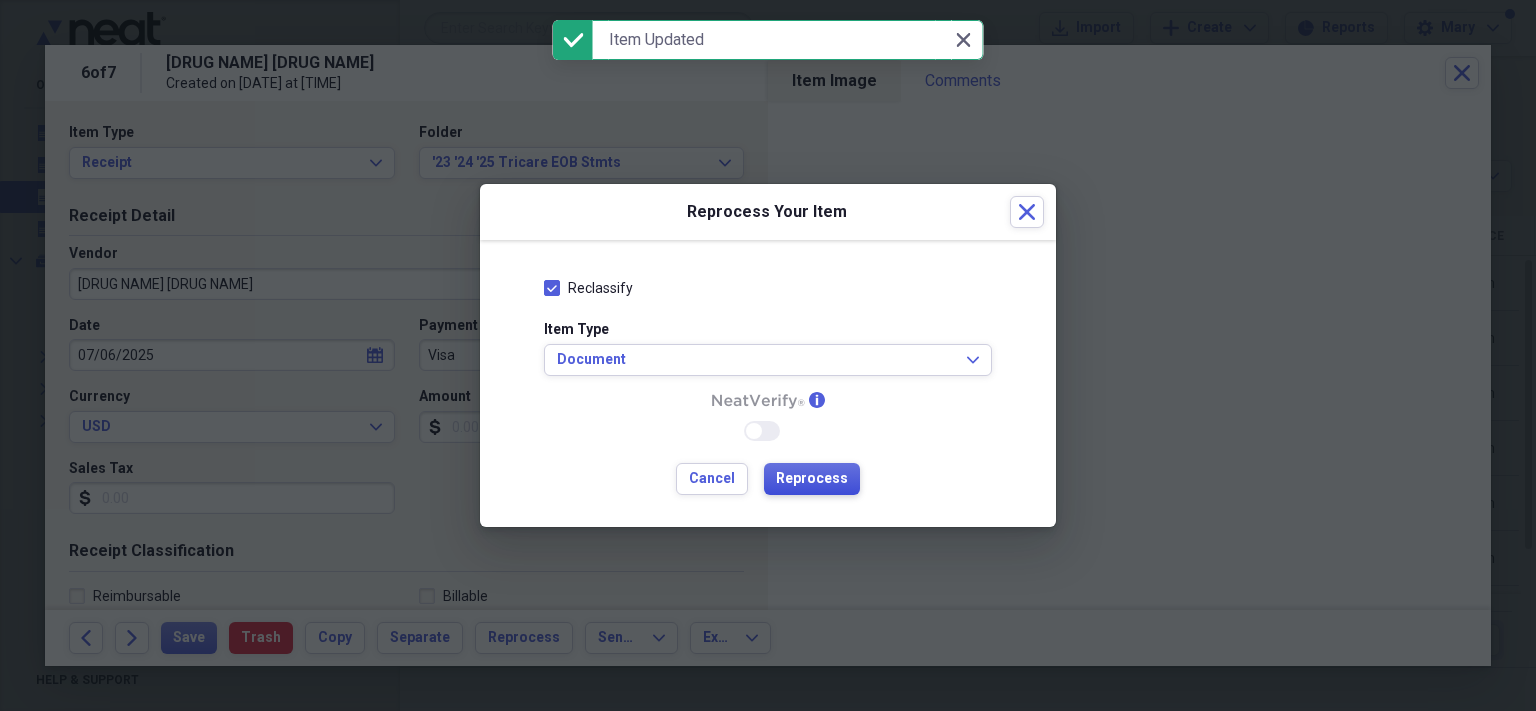 drag, startPoint x: 819, startPoint y: 472, endPoint x: 826, endPoint y: 486, distance: 15.652476 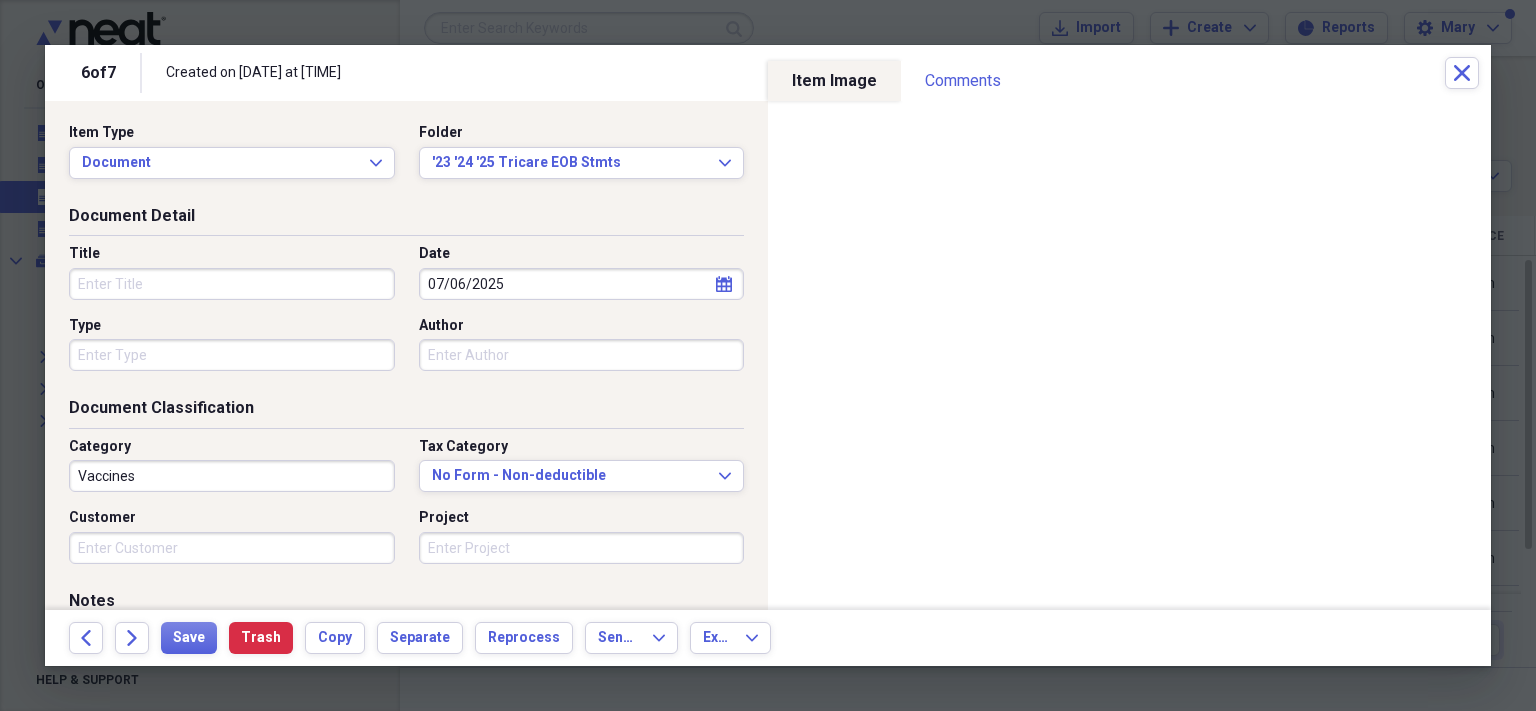 scroll, scrollTop: 0, scrollLeft: 0, axis: both 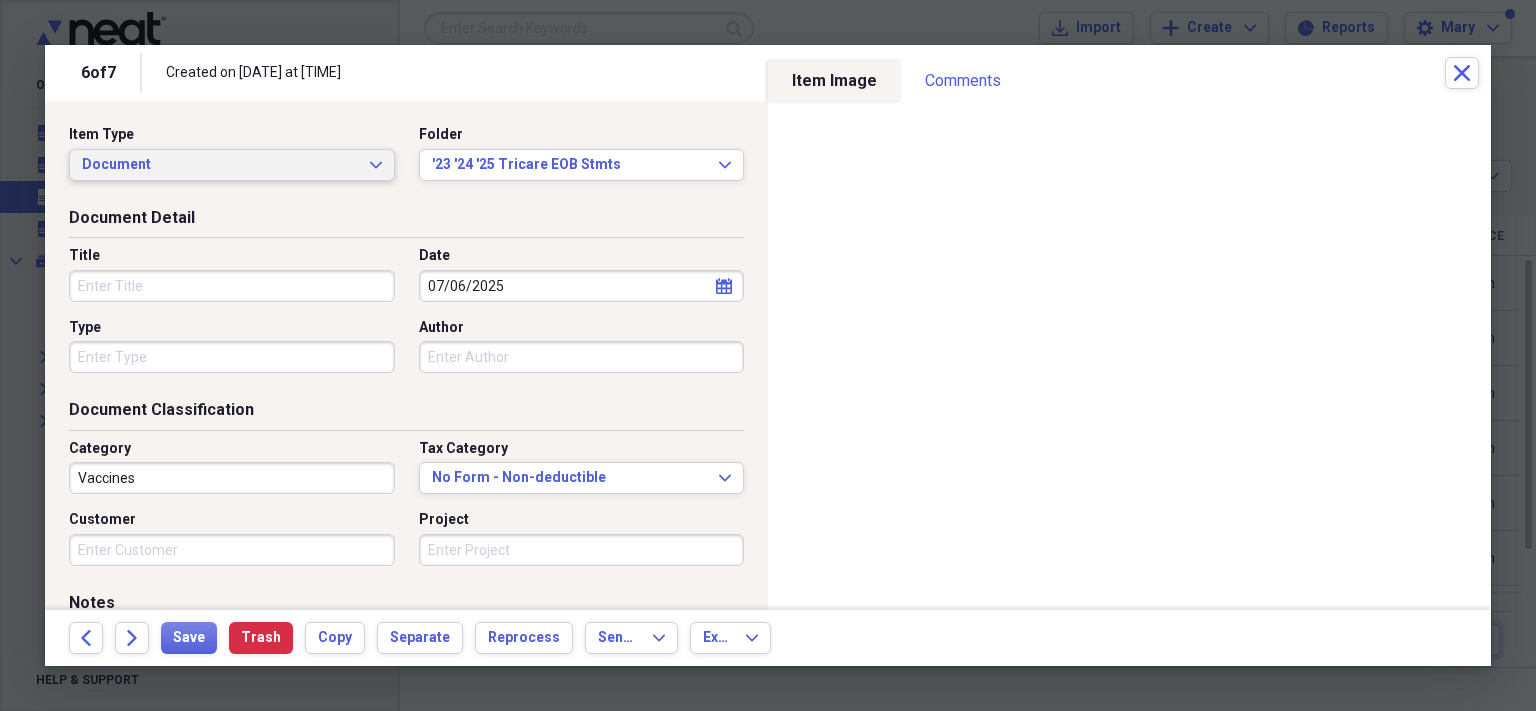 click on "Expand" 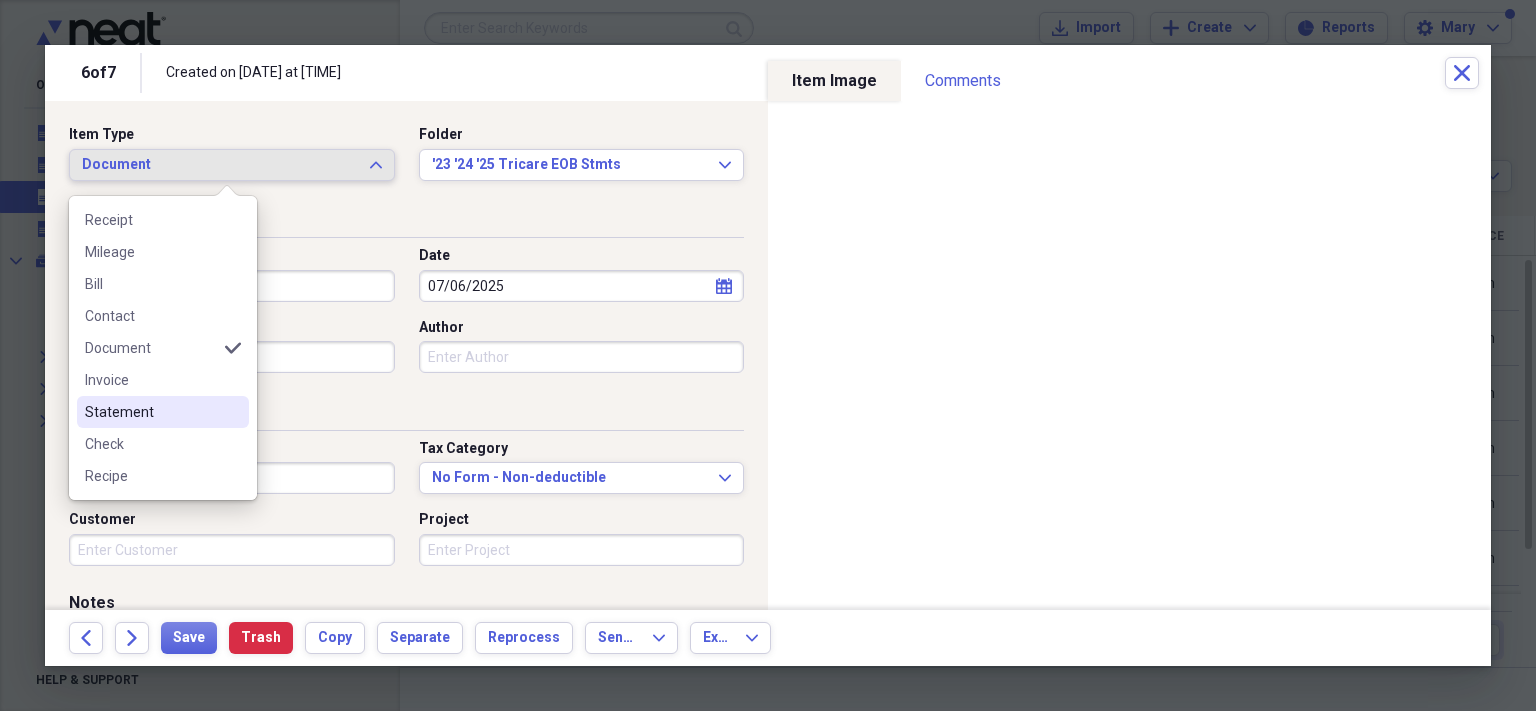 click on "Statement" at bounding box center (151, 412) 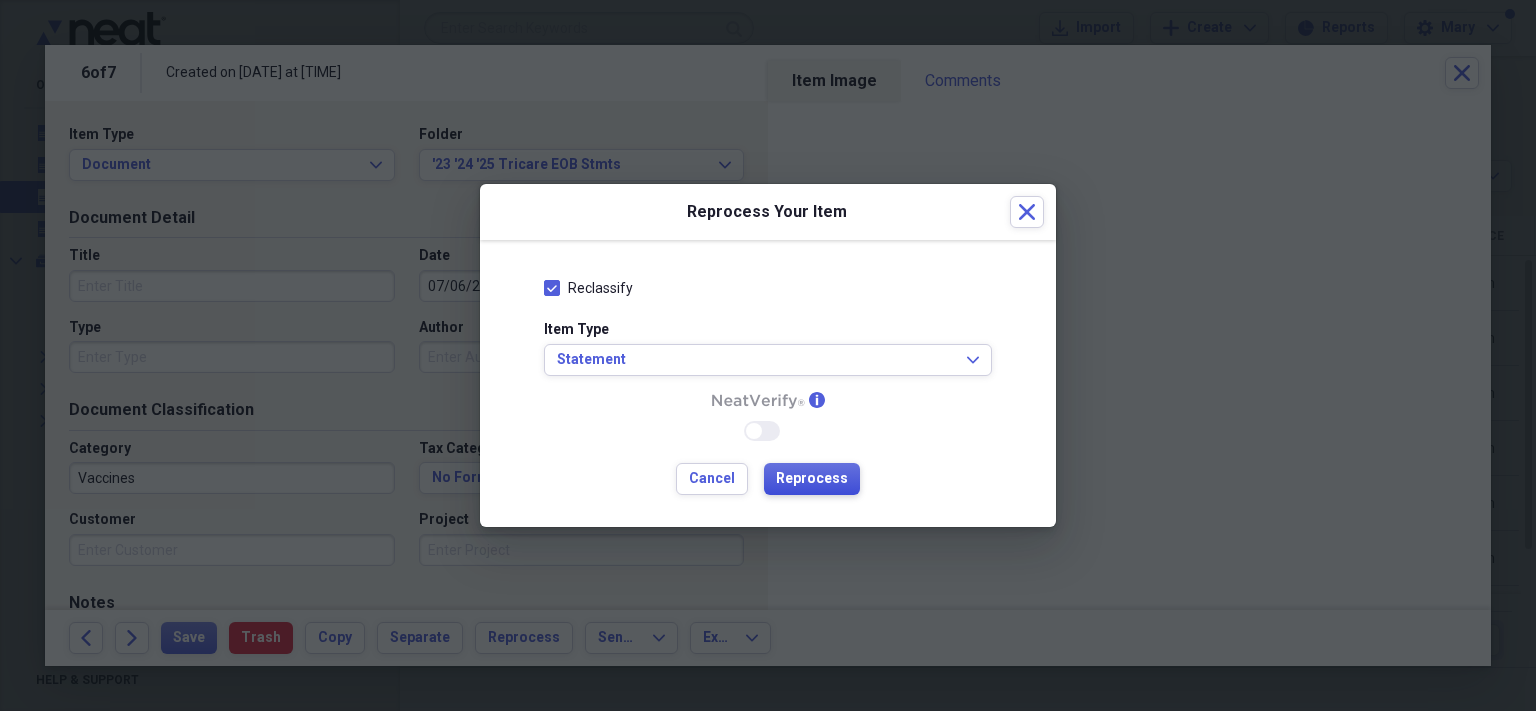 click on "Reprocess" at bounding box center (812, 479) 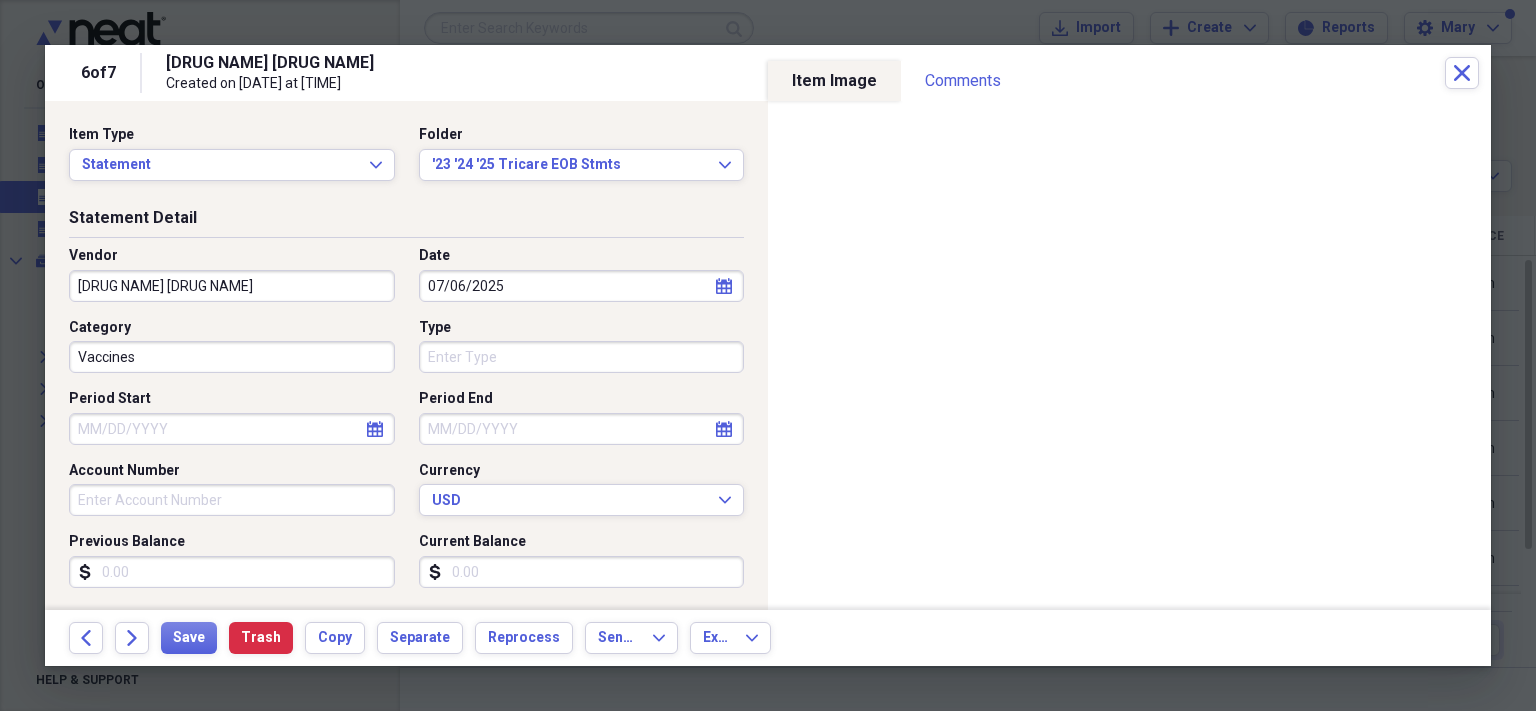 type on "806.50" 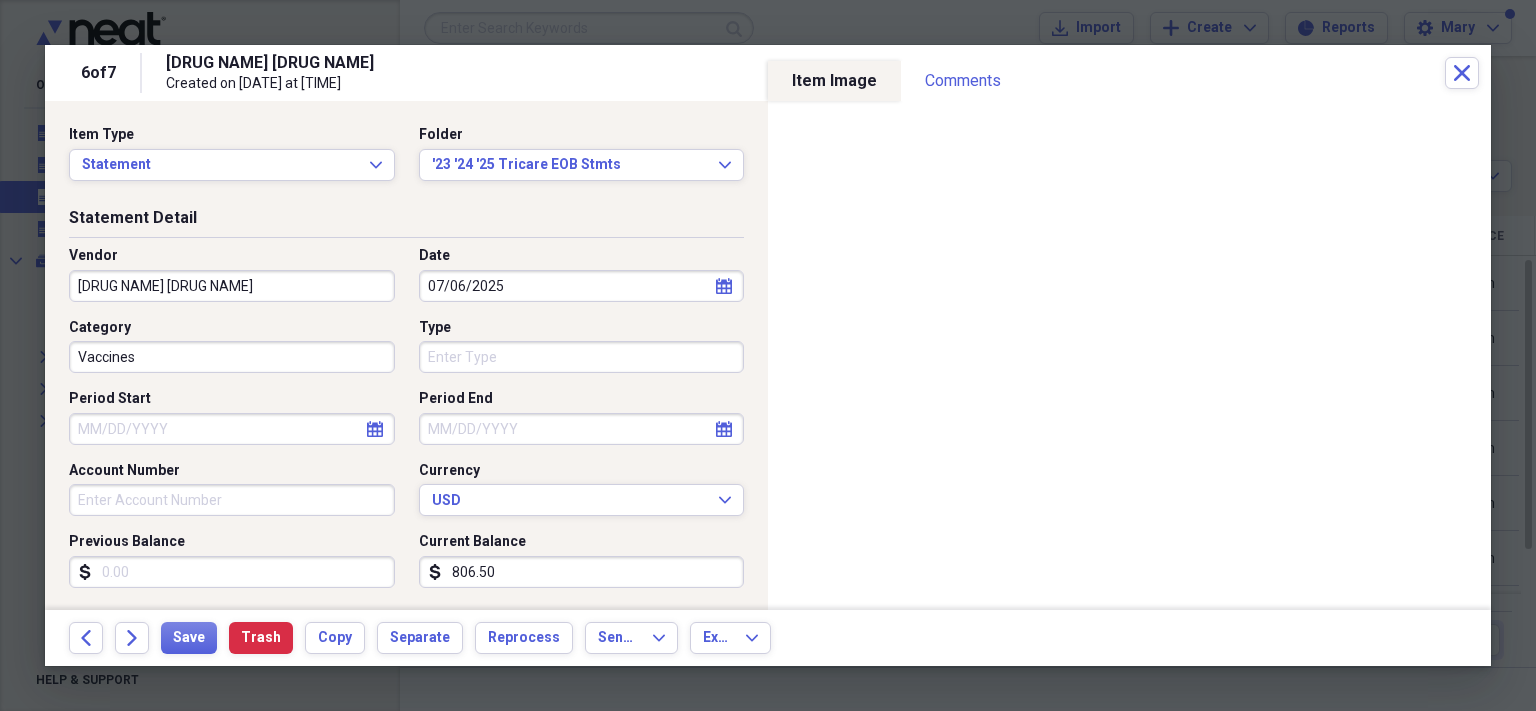 click on "Vaccines" at bounding box center (232, 357) 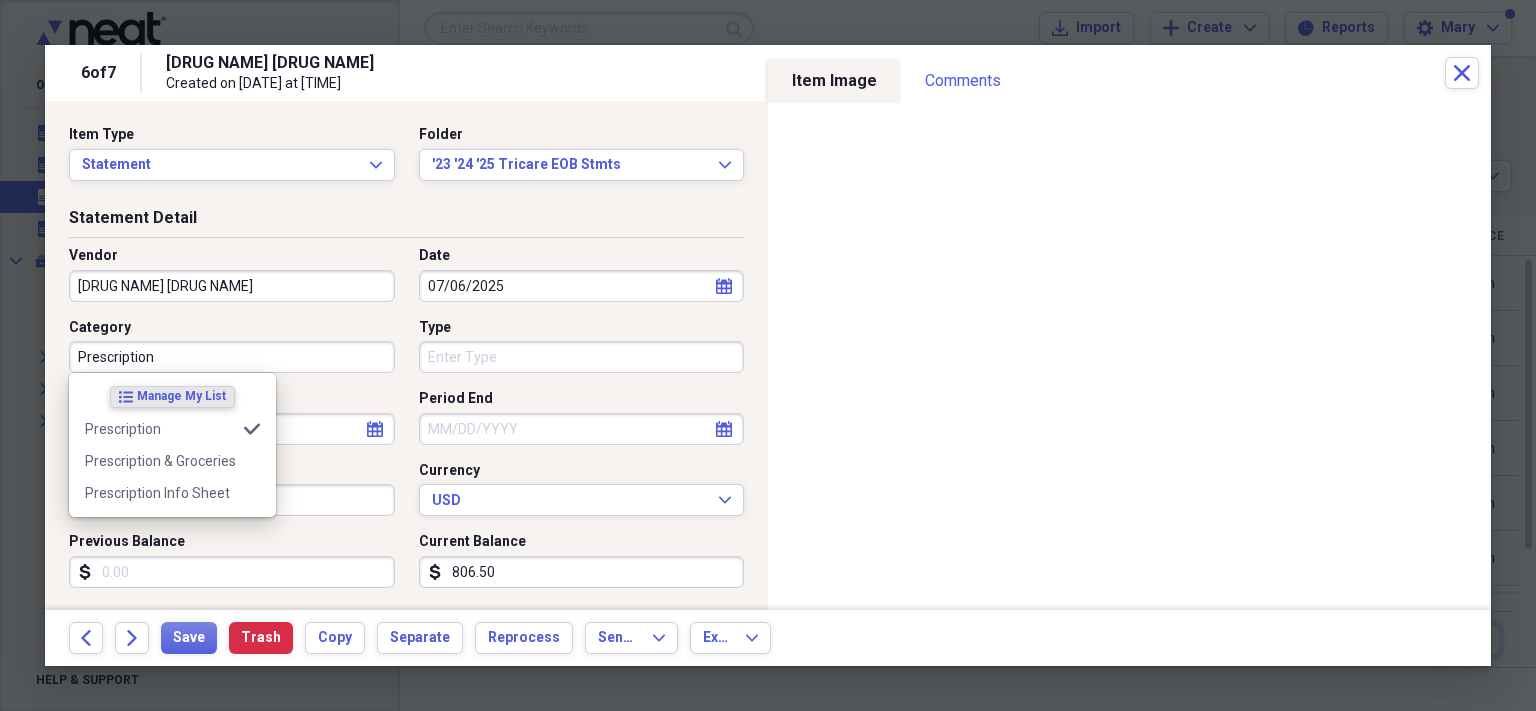 type on "Prescription" 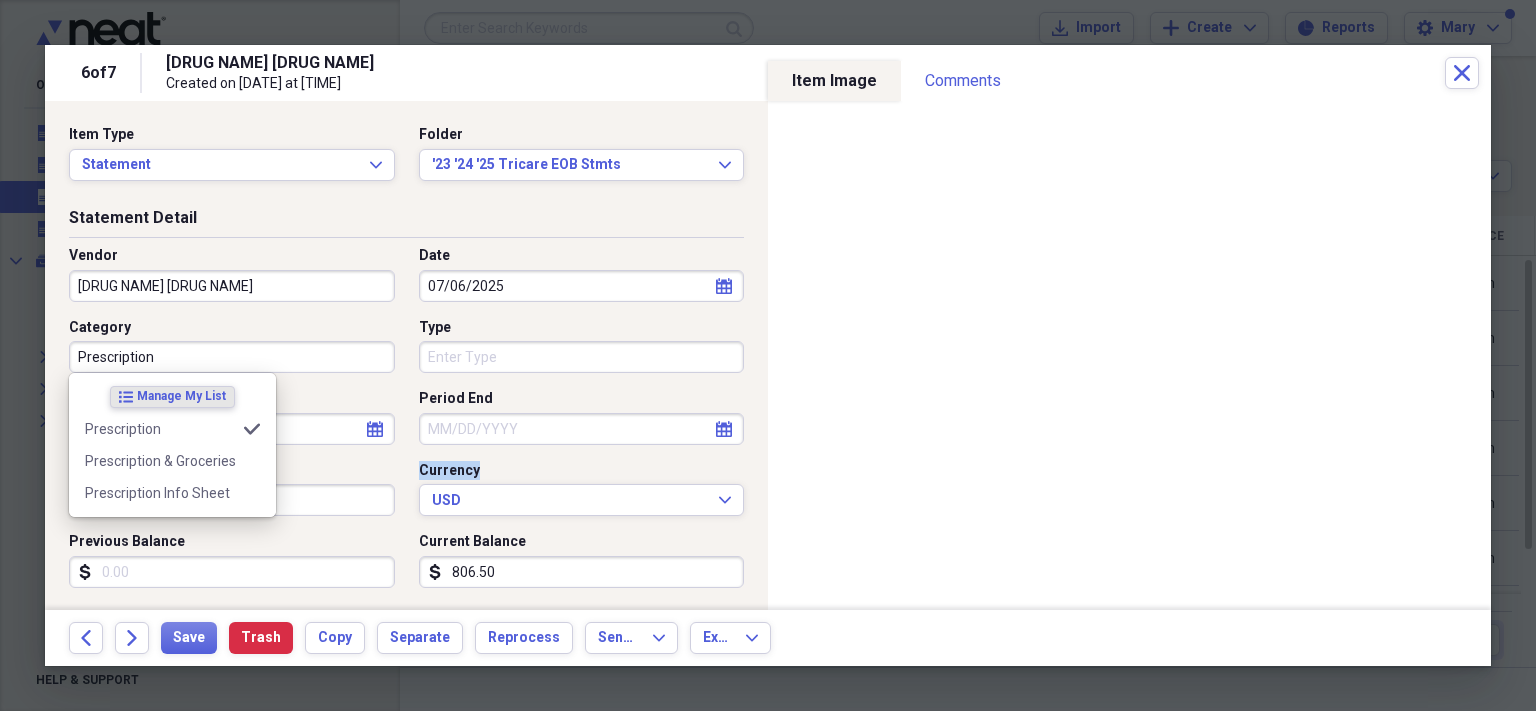 click on "Currency" at bounding box center [582, 471] 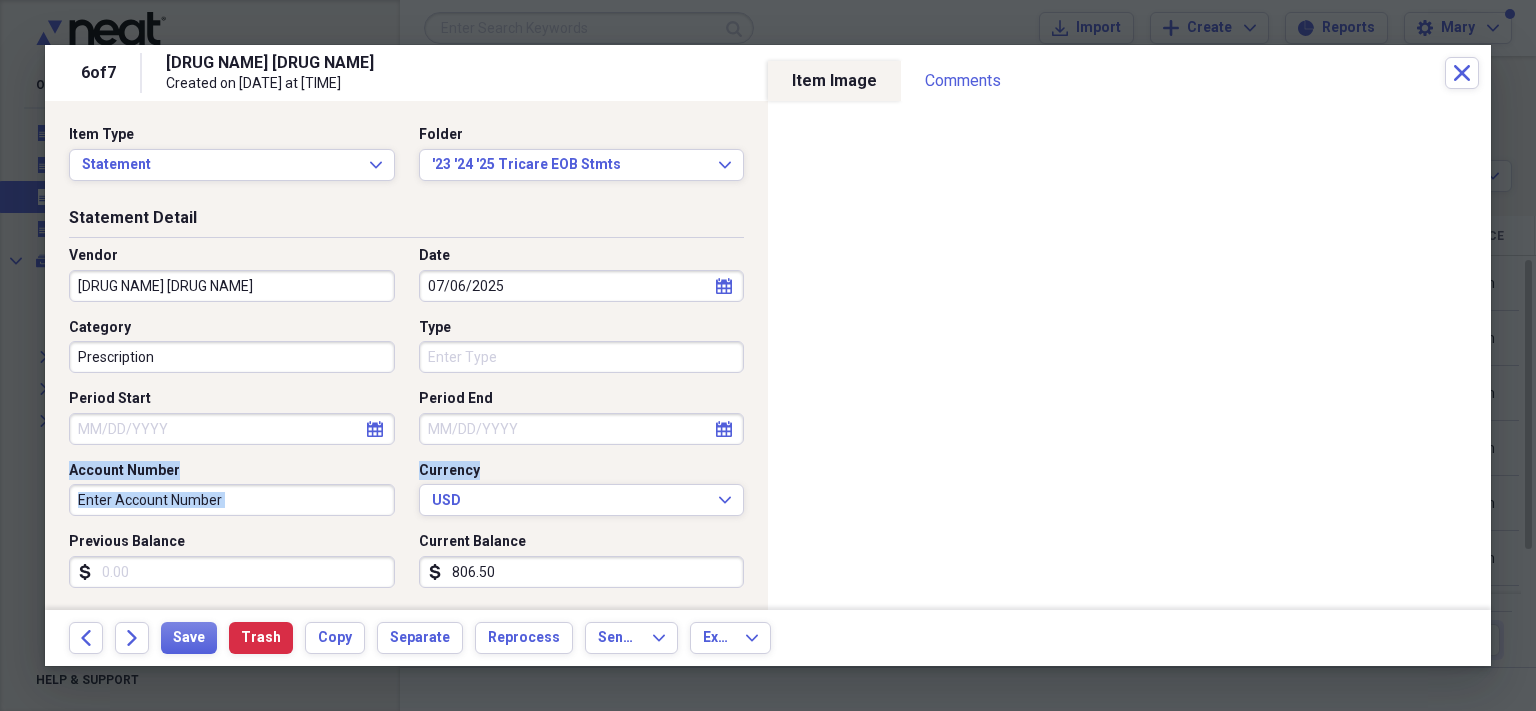 click on "Vendor [PERSON] Date [DATE] calendar Calendar Category Prescription Type Period Start calendar Calendar Period End calendar Calendar Account Number Currency USD Expand Previous Balance dollar-sign Current Balance dollar-sign 806.50" at bounding box center [406, 425] 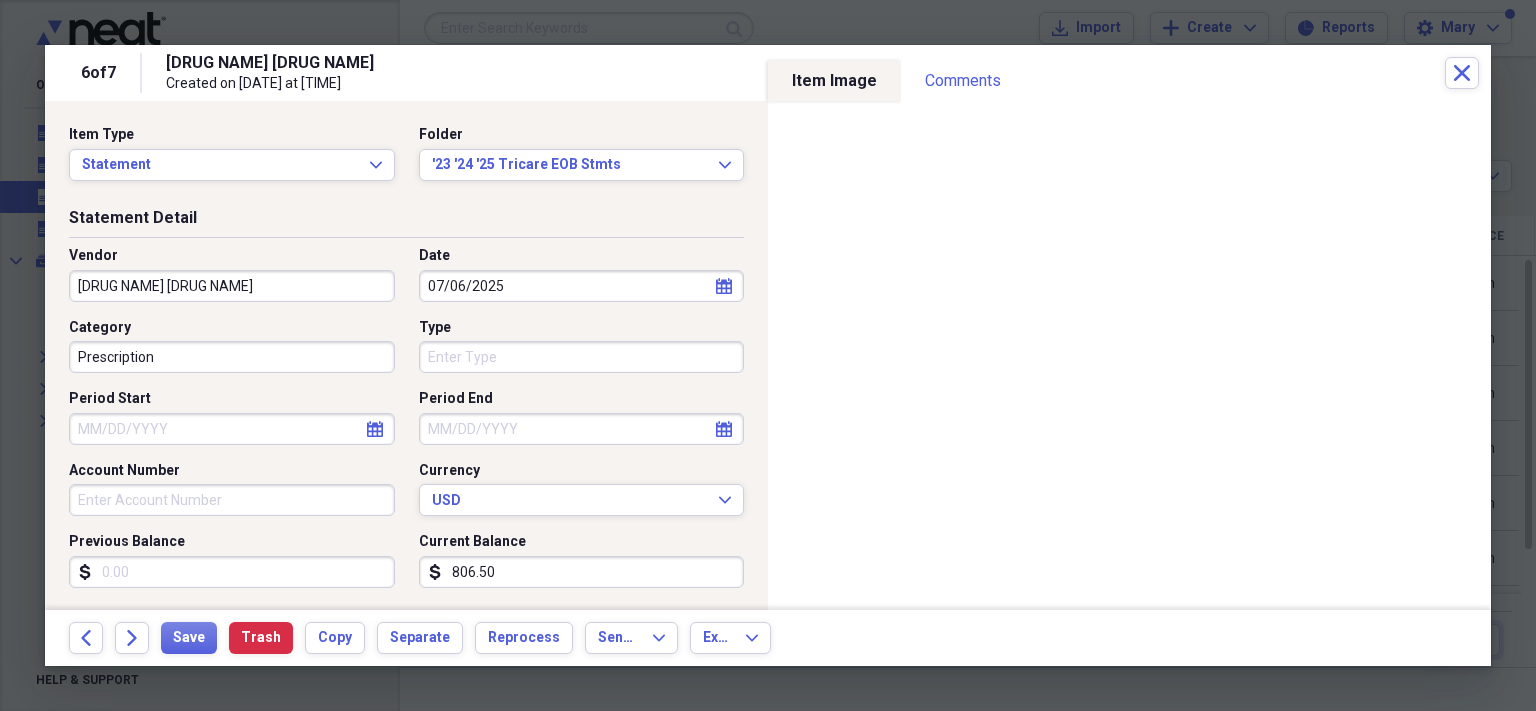 click on "806.50" at bounding box center [582, 572] 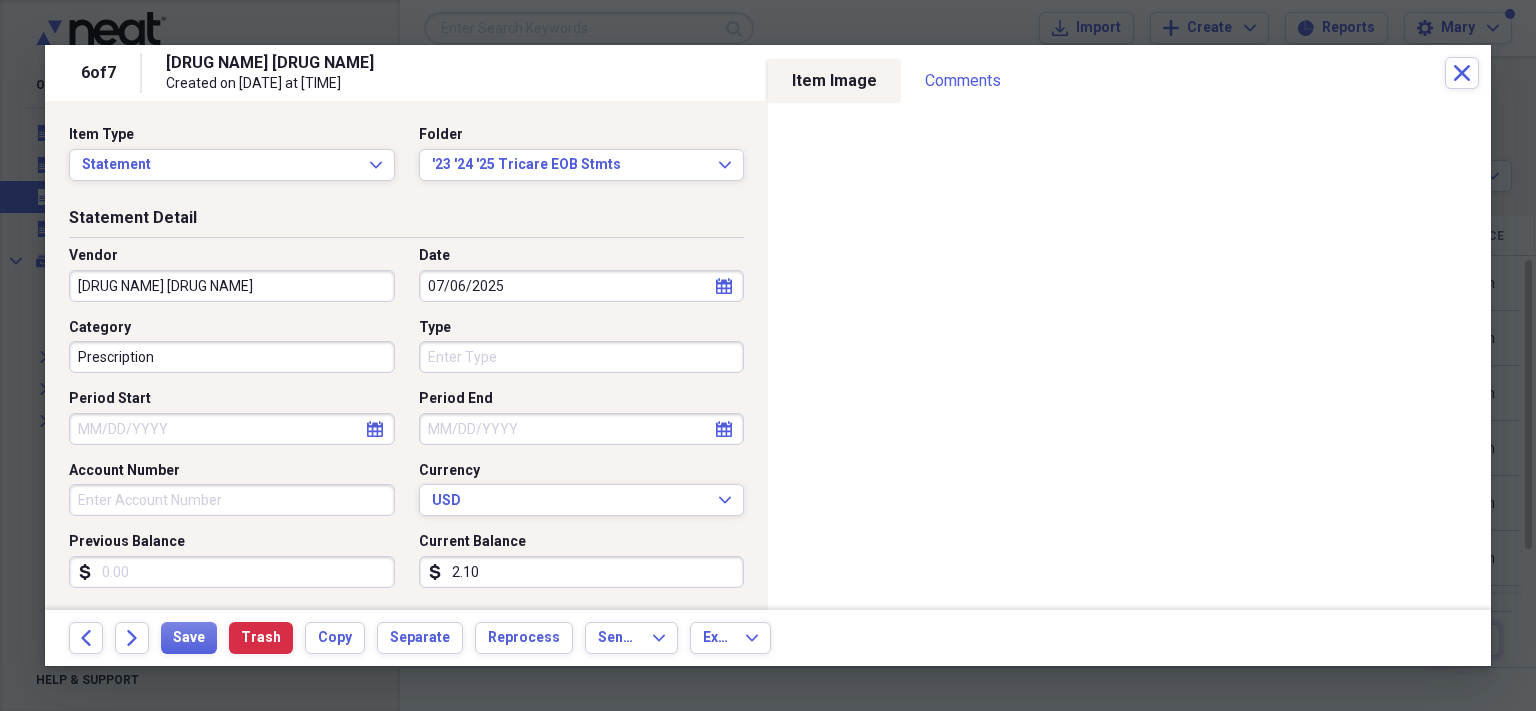 type on "[NUMBER]" 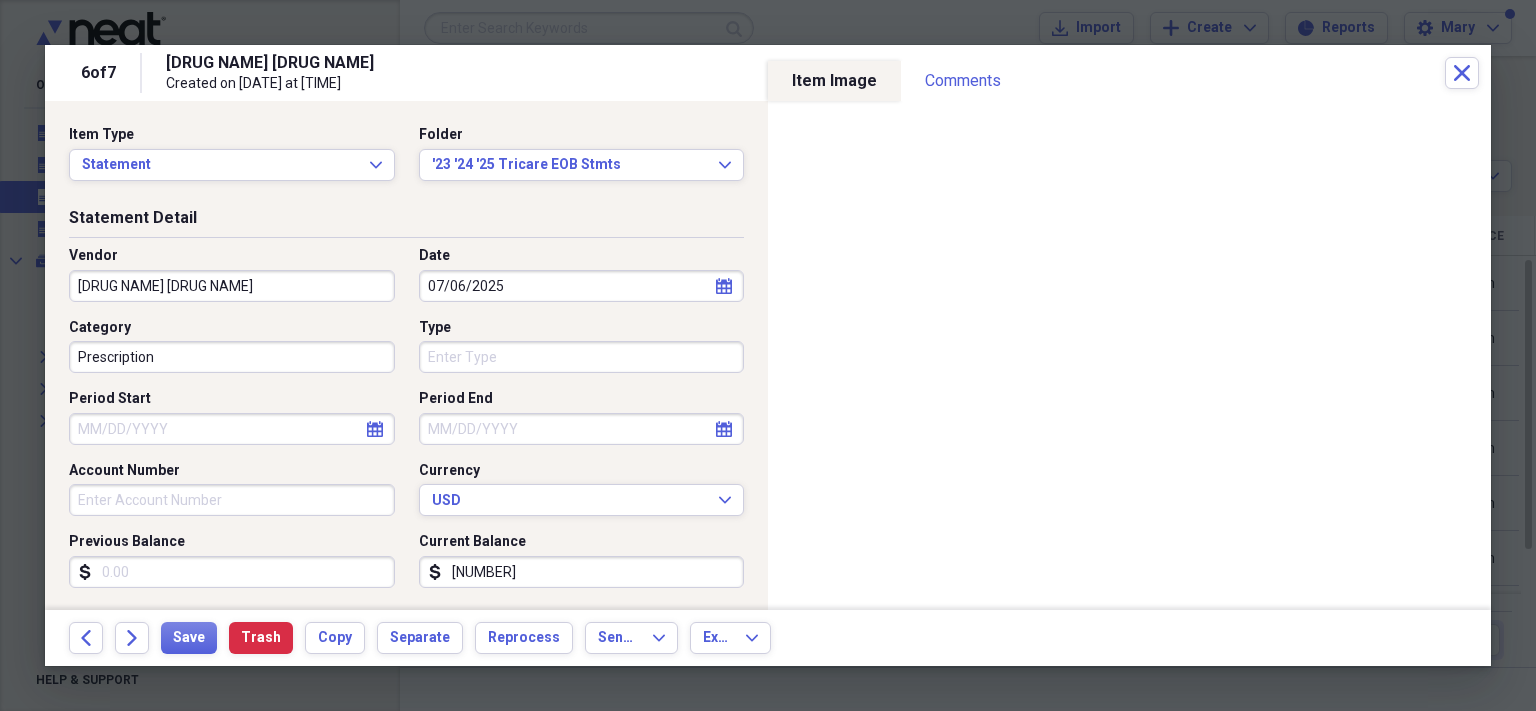 click on "Previous Balance" at bounding box center (232, 542) 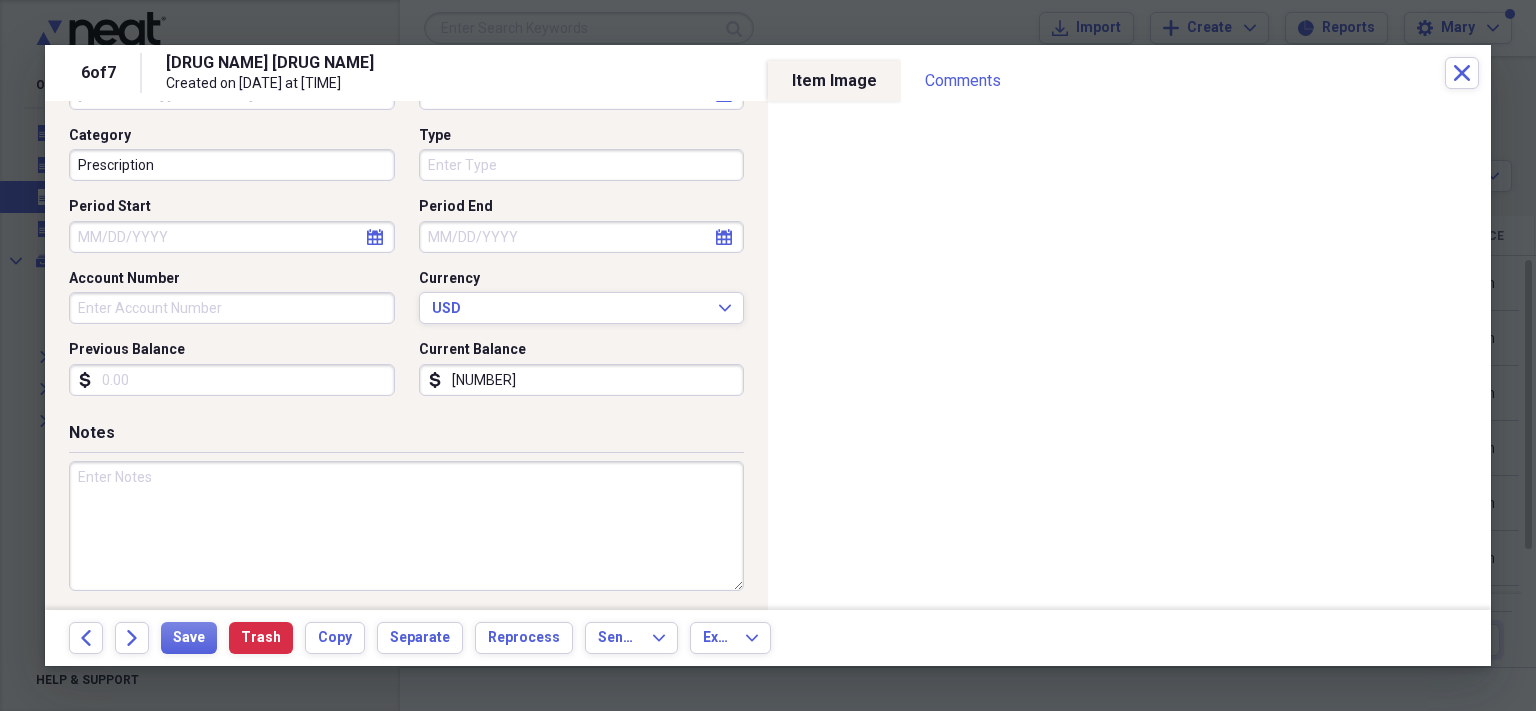scroll, scrollTop: 198, scrollLeft: 0, axis: vertical 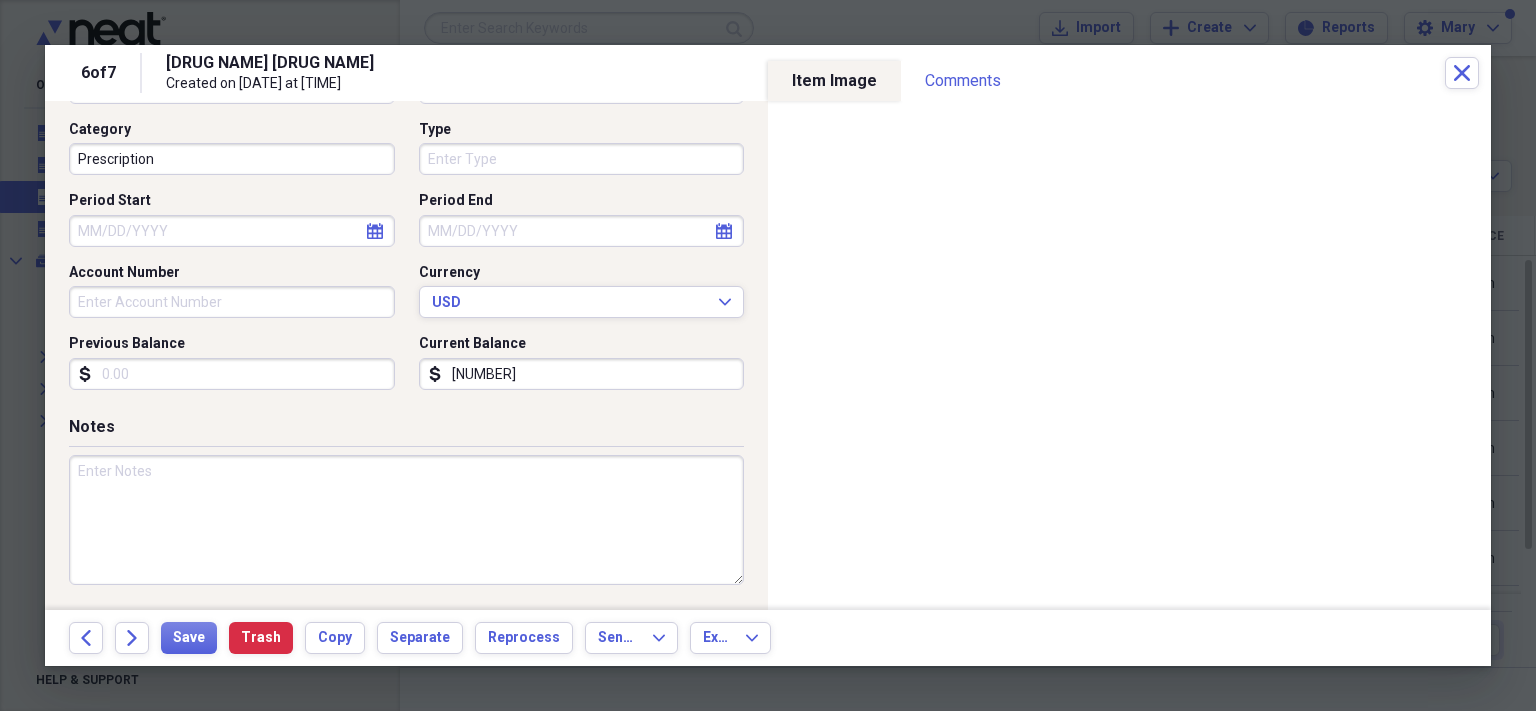 click at bounding box center (406, 520) 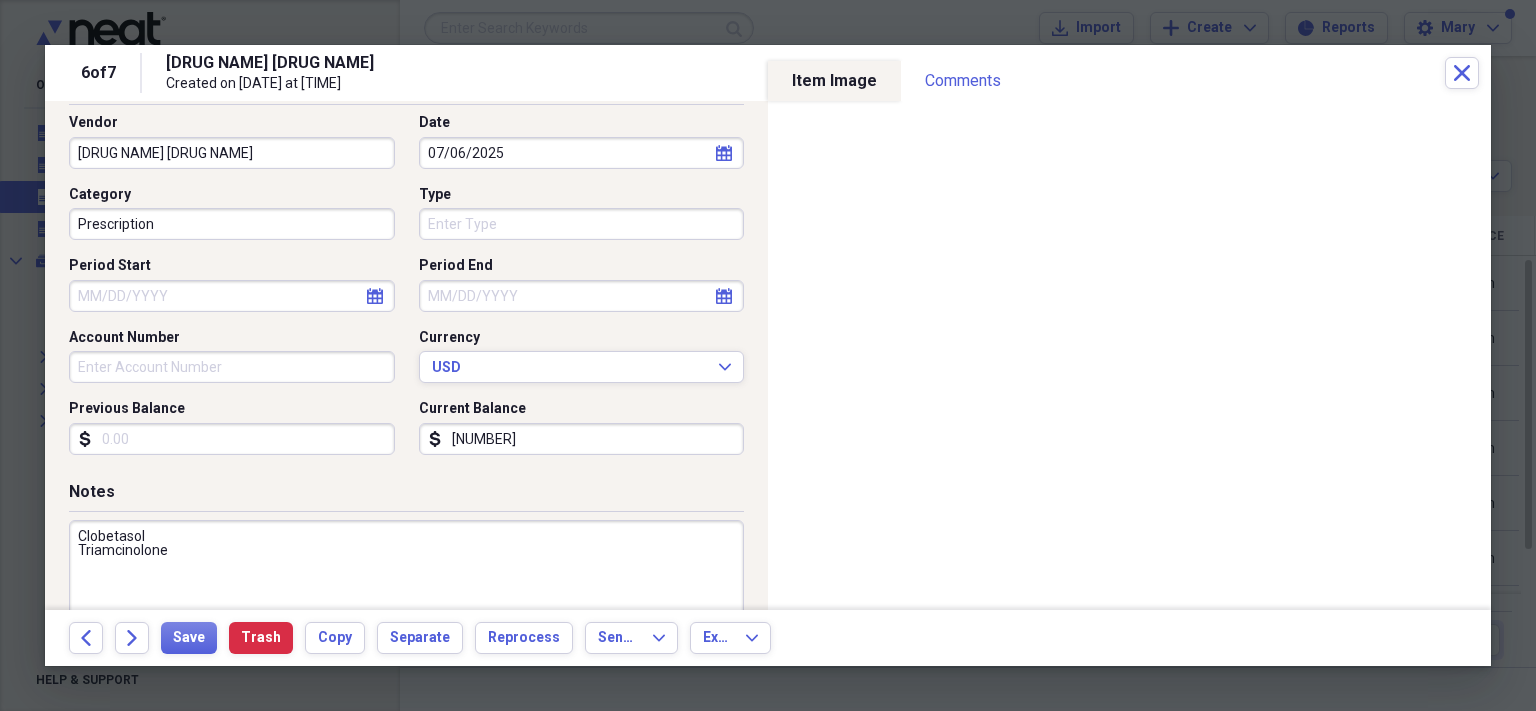 scroll, scrollTop: 132, scrollLeft: 0, axis: vertical 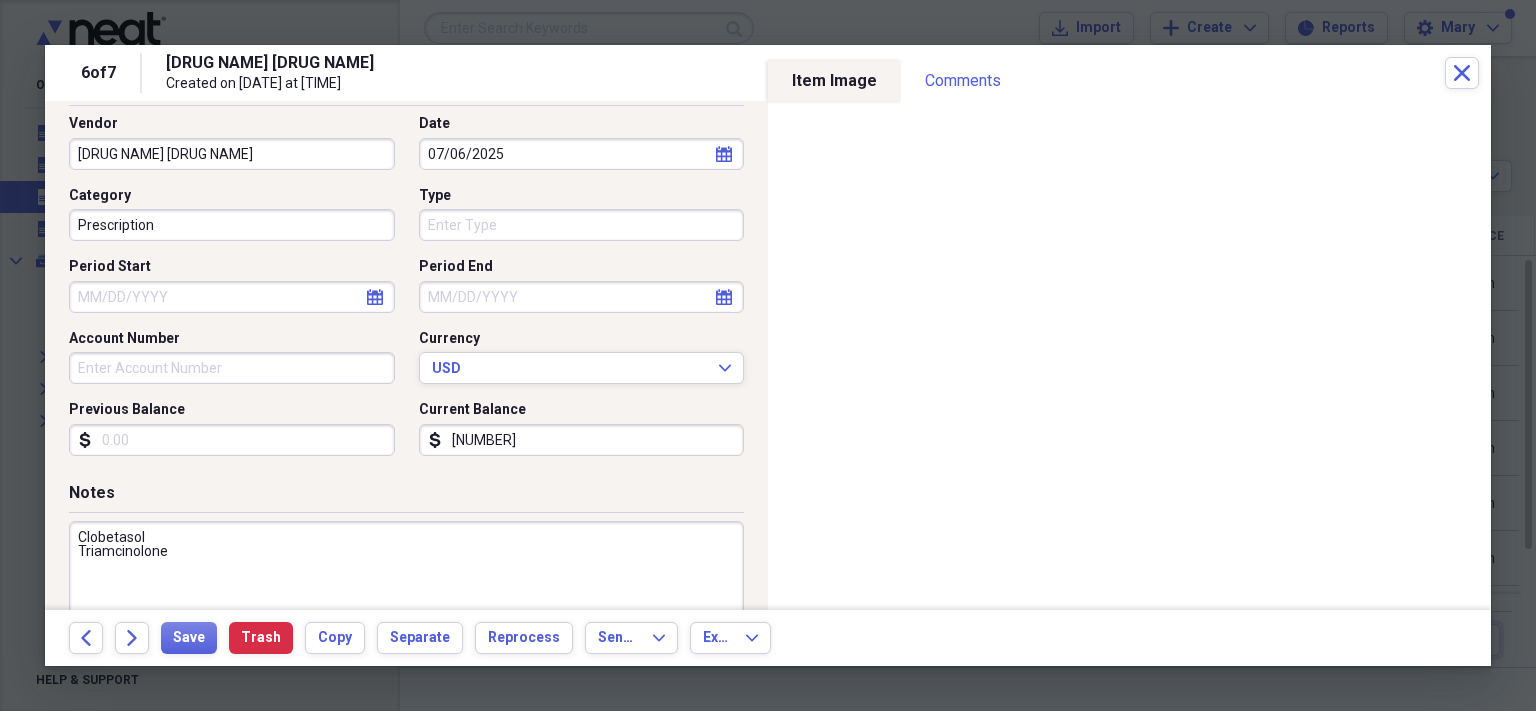 click on "Clobetasol
Triamcinolone" at bounding box center [406, 586] 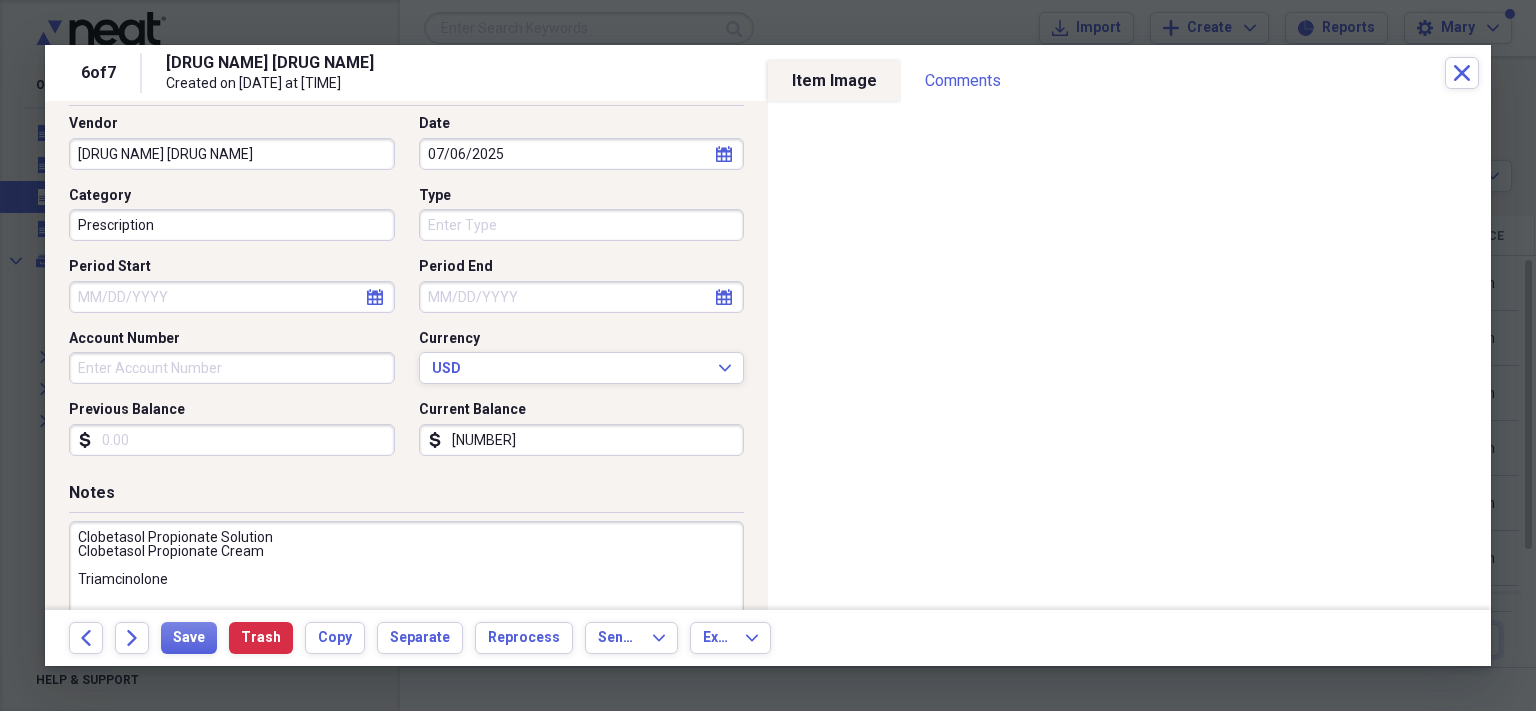 click on "Clobetasol Propionate Solution
Clobetasol Propionate Cream
Triamcinolone" at bounding box center [406, 586] 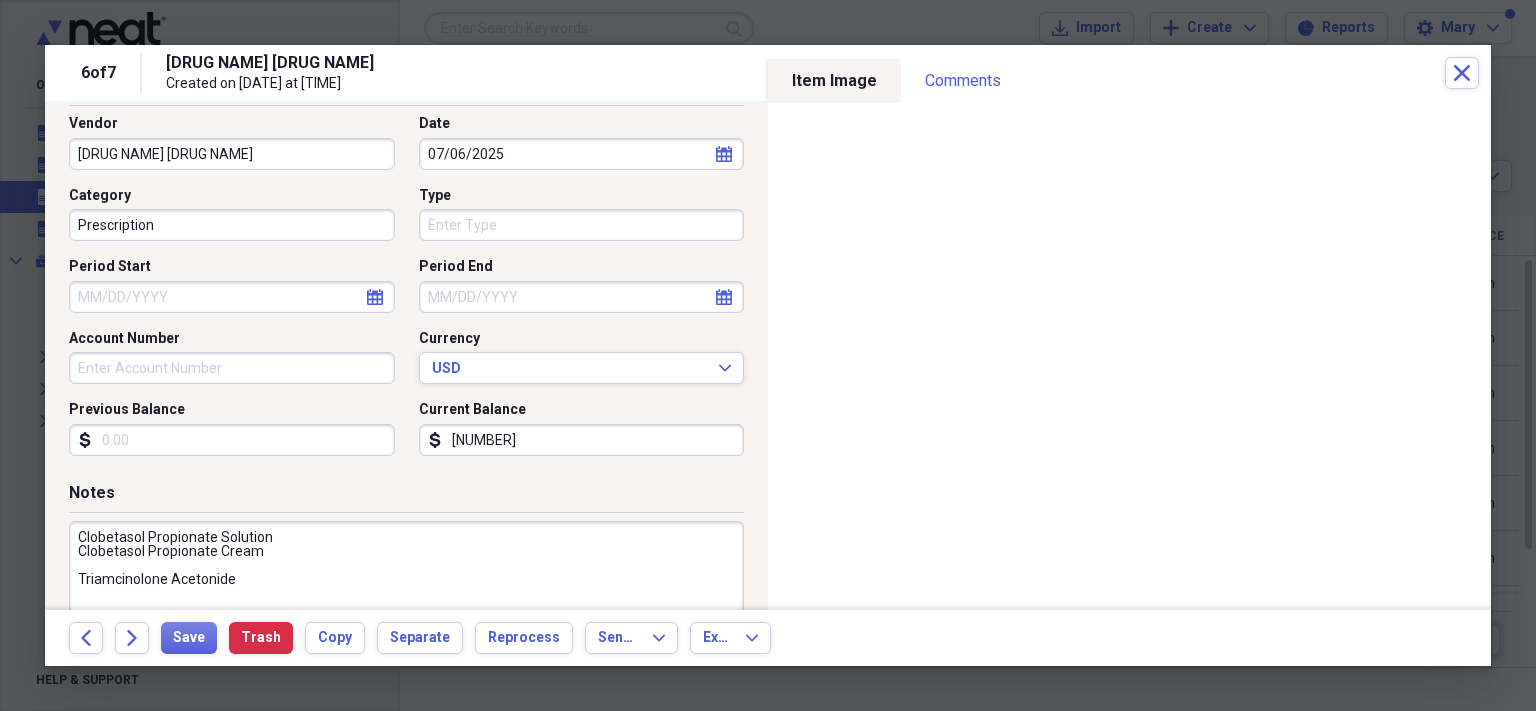 click on "Clobetasol Propionate Solution
Clobetasol Propionate Cream
Triamcinolone Acetonide" at bounding box center (406, 586) 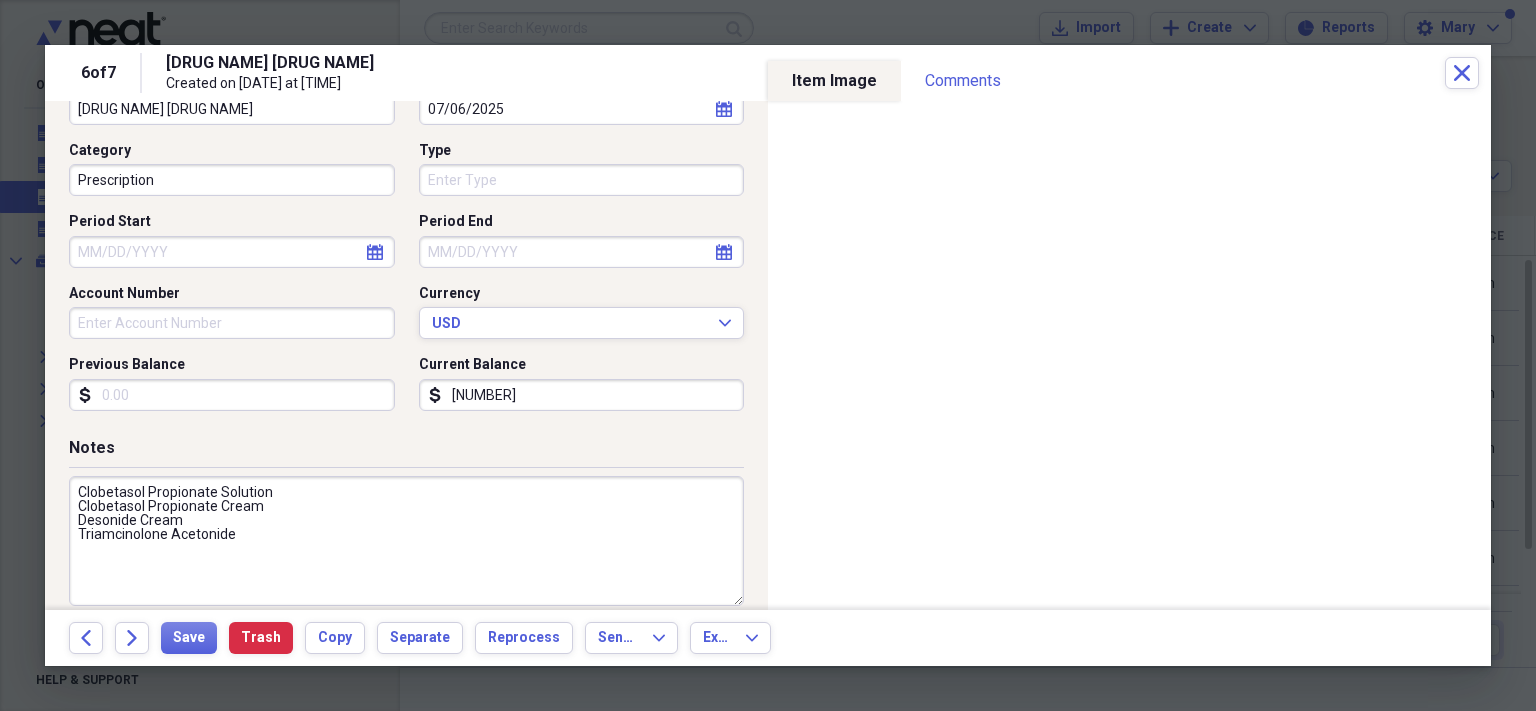 scroll, scrollTop: 198, scrollLeft: 0, axis: vertical 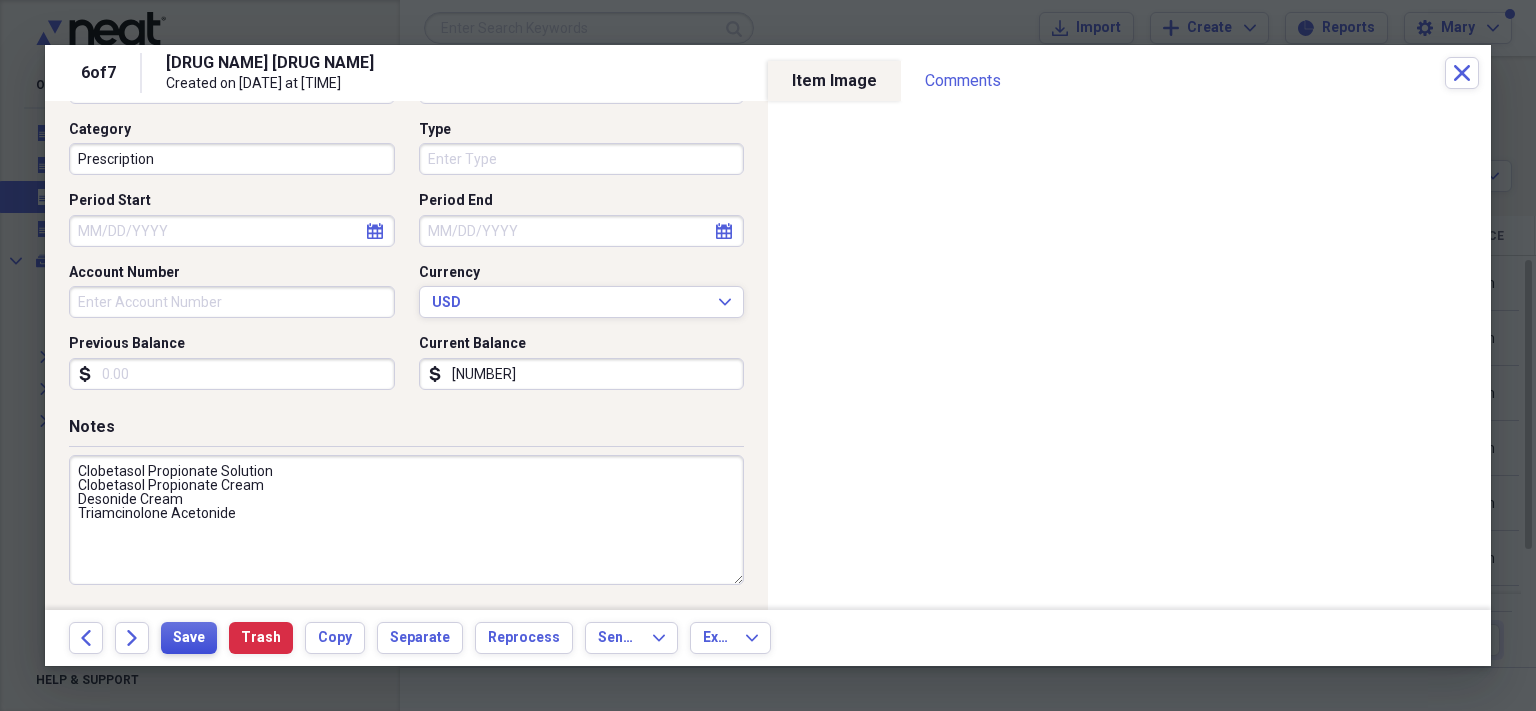 type on "Clobetasol Propionate Solution
Clobetasol Propionate Cream
Desonide Cream
Triamcinolone Acetonide" 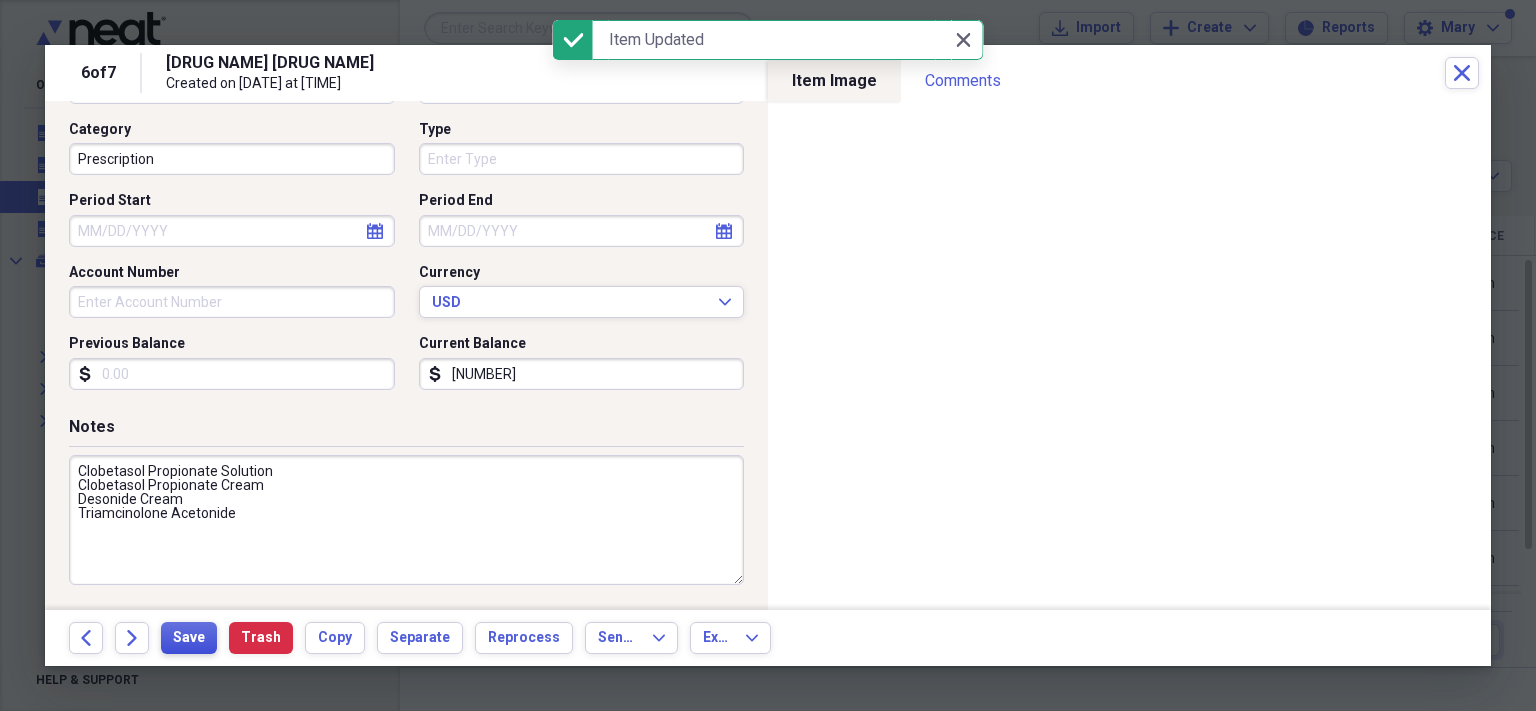 scroll, scrollTop: 0, scrollLeft: 0, axis: both 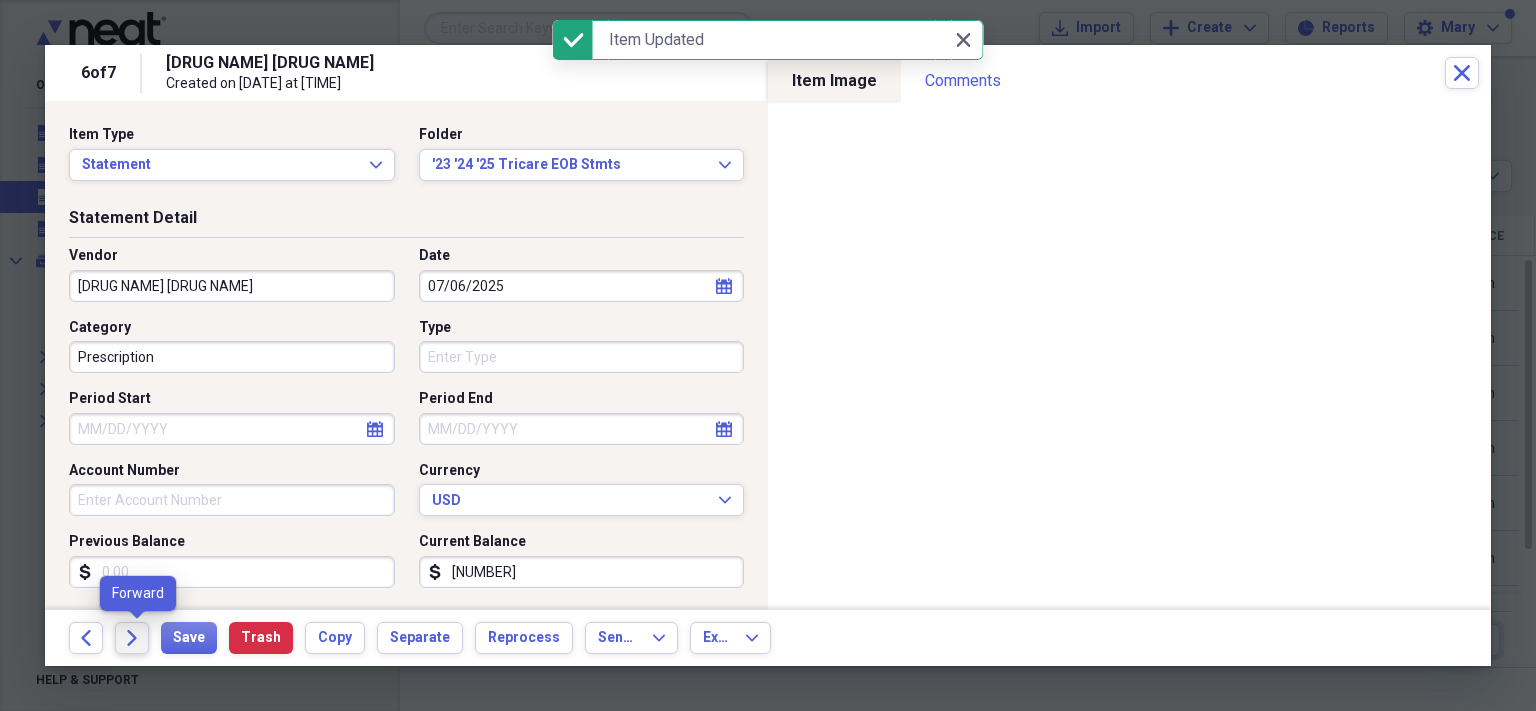 click on "Forward" 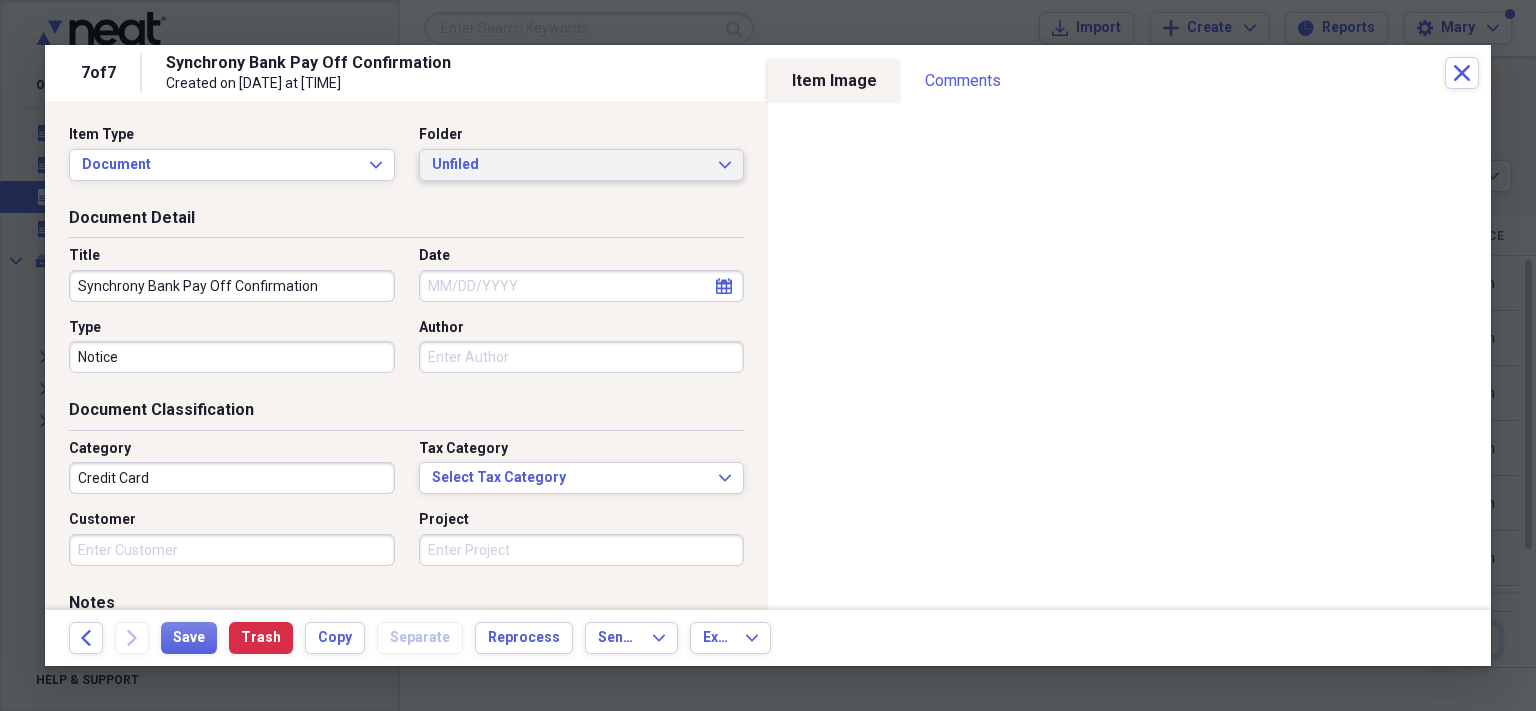 click on "Expand" 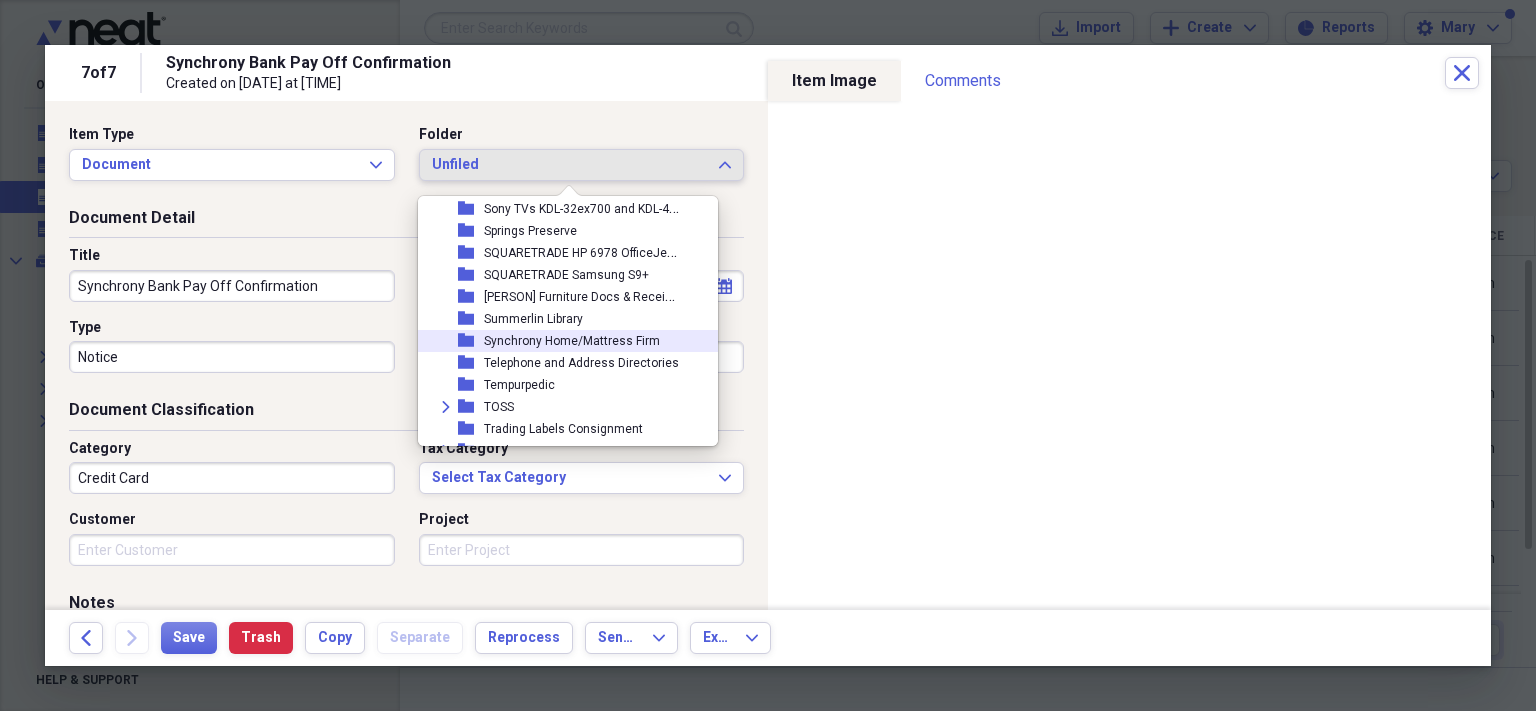 click on "Synchrony Home/Mattress Firm" at bounding box center [572, 341] 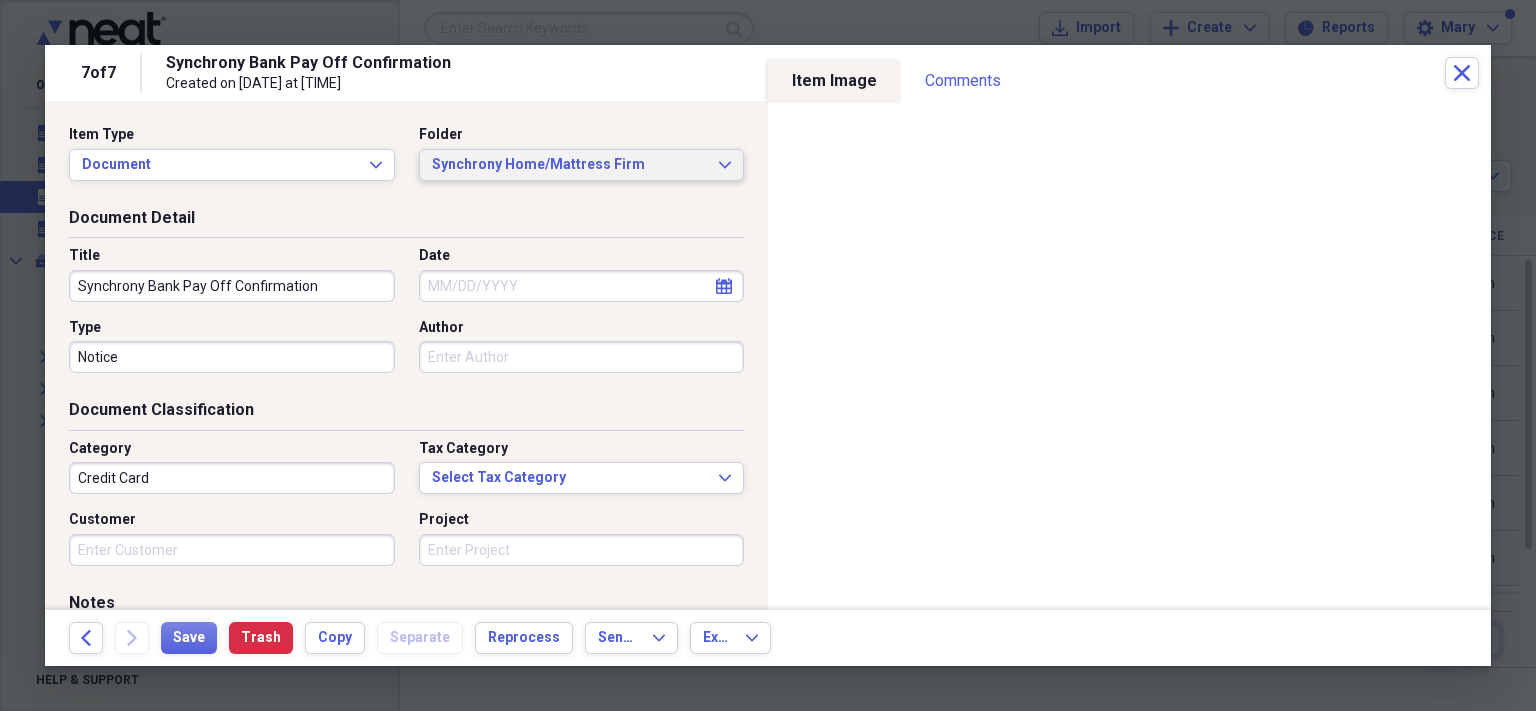 scroll, scrollTop: 2036, scrollLeft: 0, axis: vertical 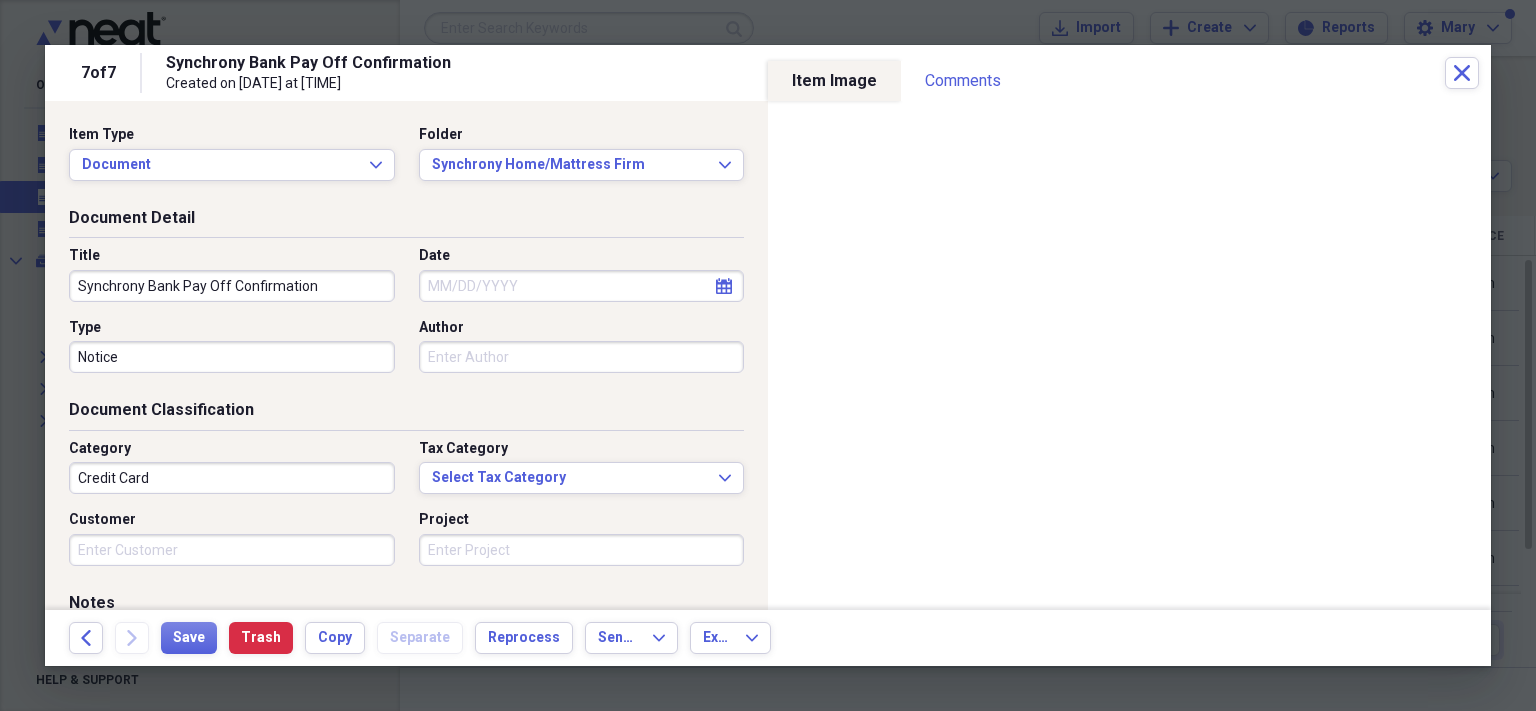 drag, startPoint x: 314, startPoint y: 288, endPoint x: 183, endPoint y: 281, distance: 131.18689 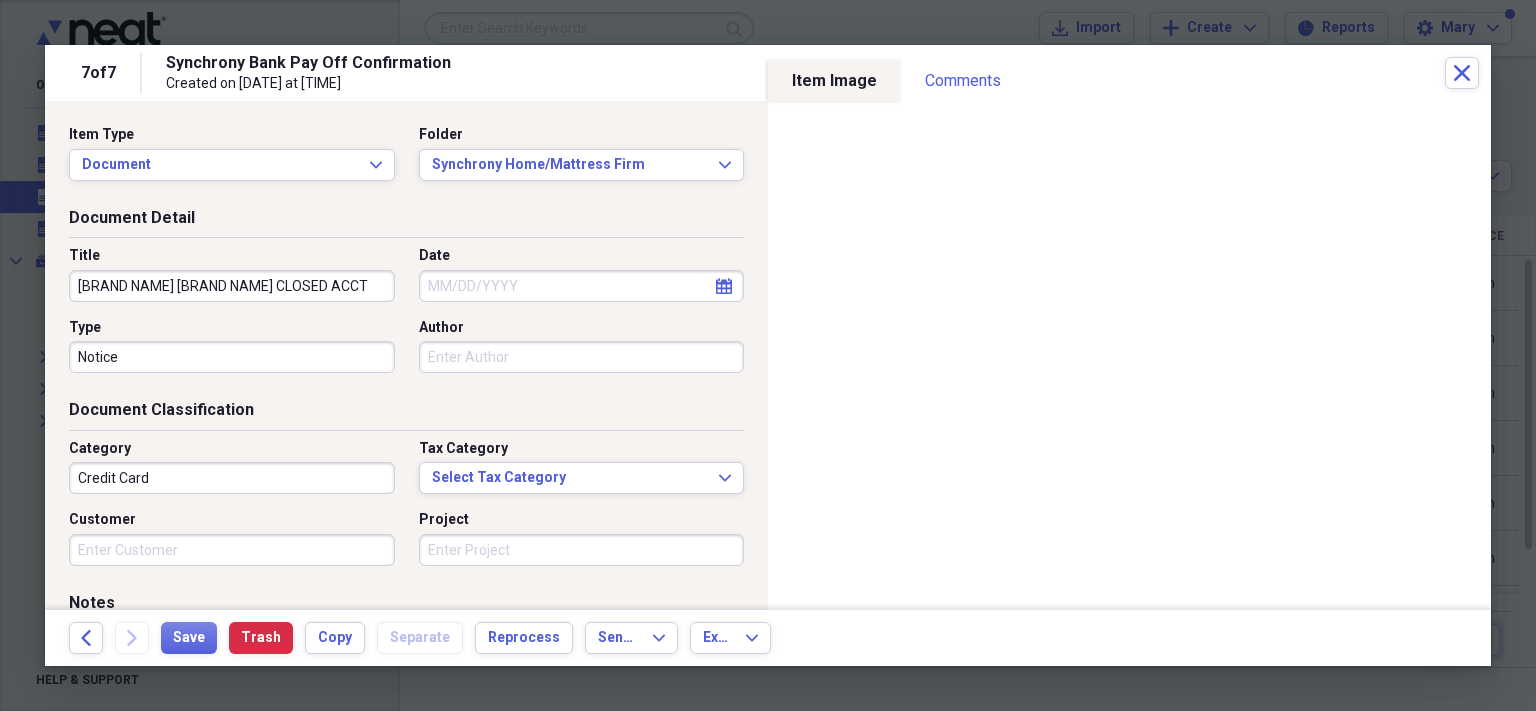 type on "[BRAND NAME] [BRAND NAME] CLOSED ACCT" 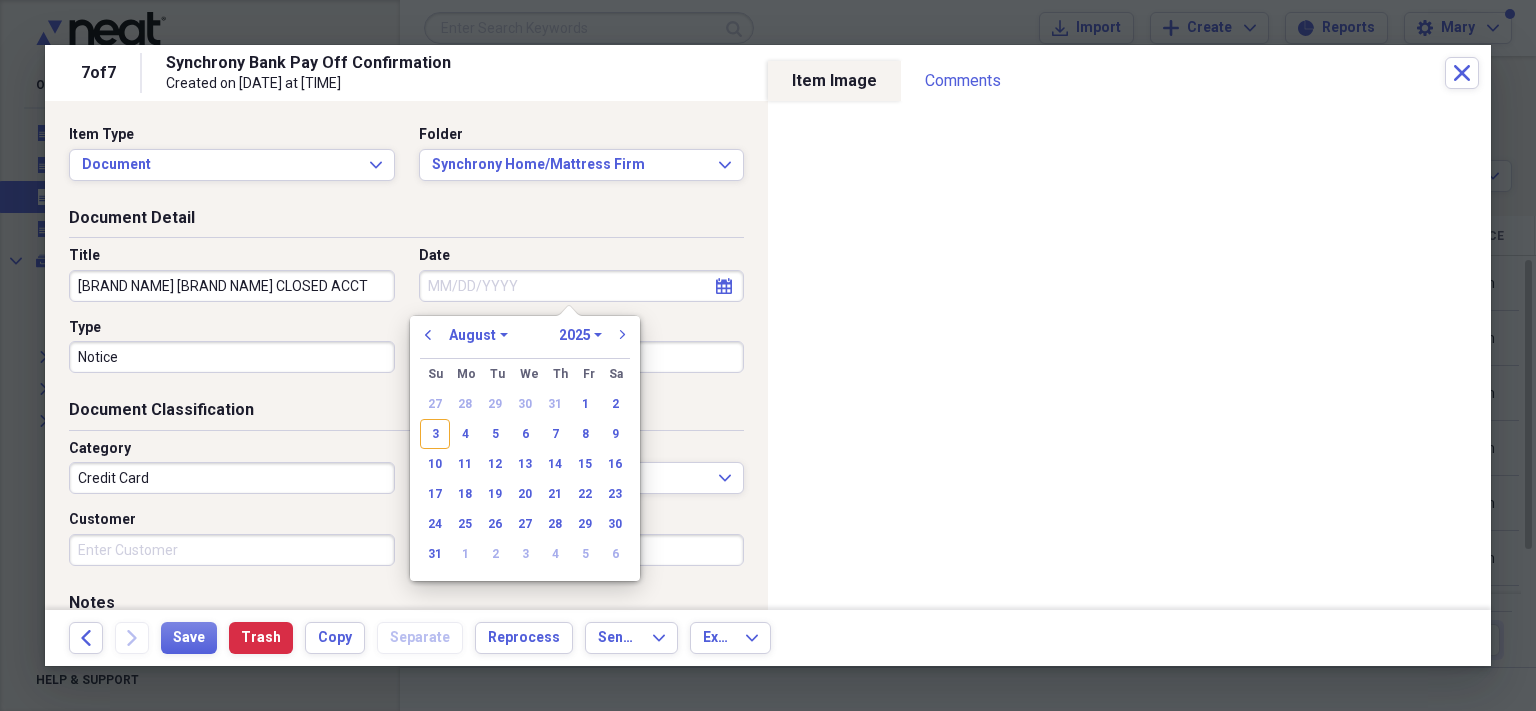 scroll, scrollTop: 0, scrollLeft: 0, axis: both 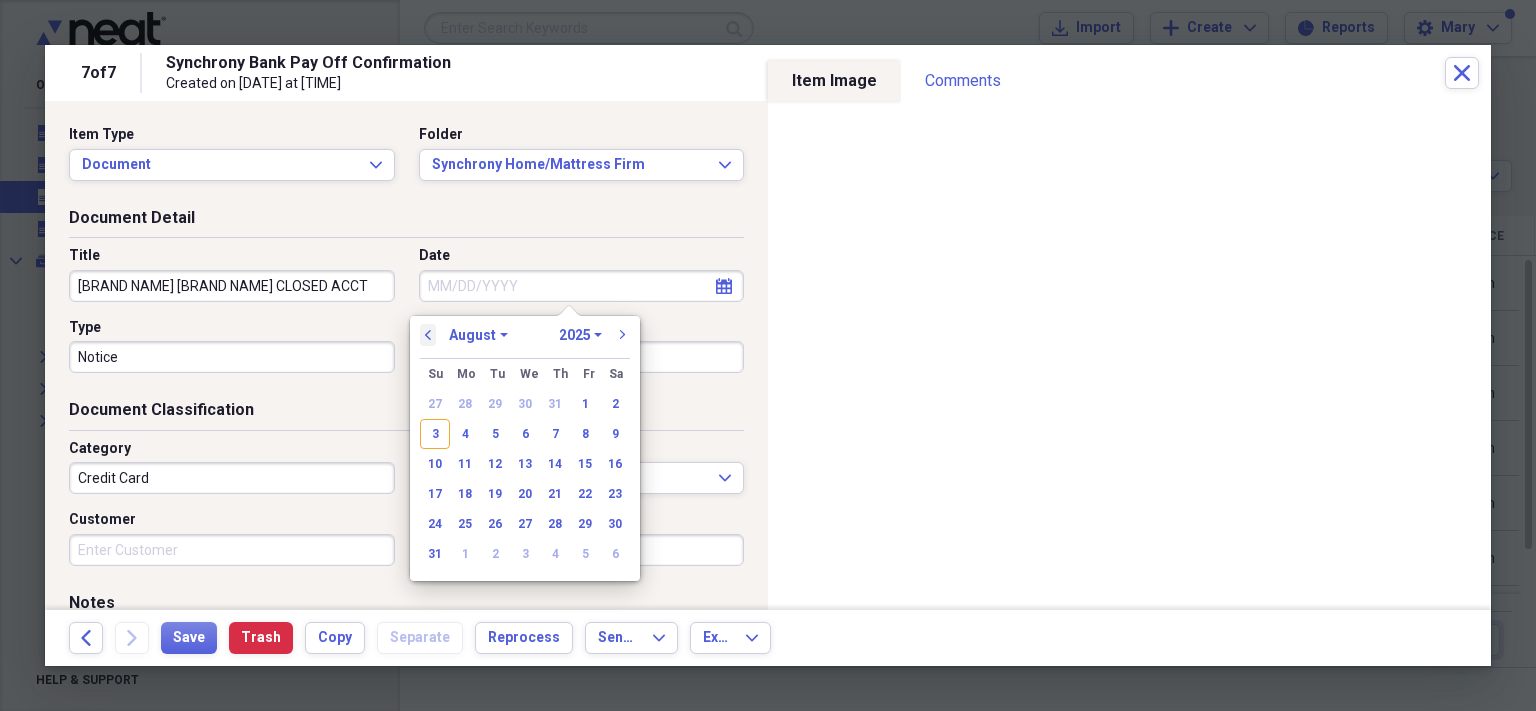 click on "previous" at bounding box center (428, 335) 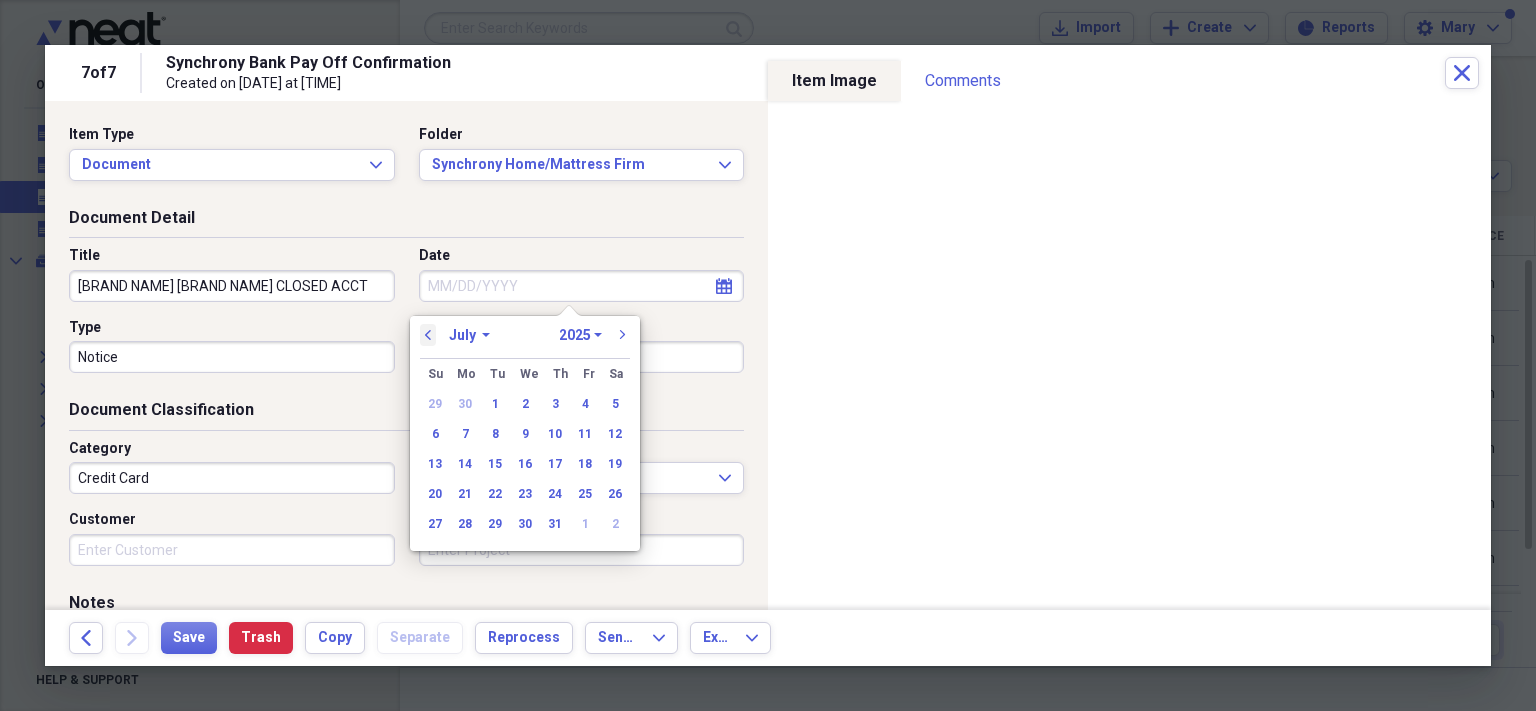 click on "previous" at bounding box center [428, 335] 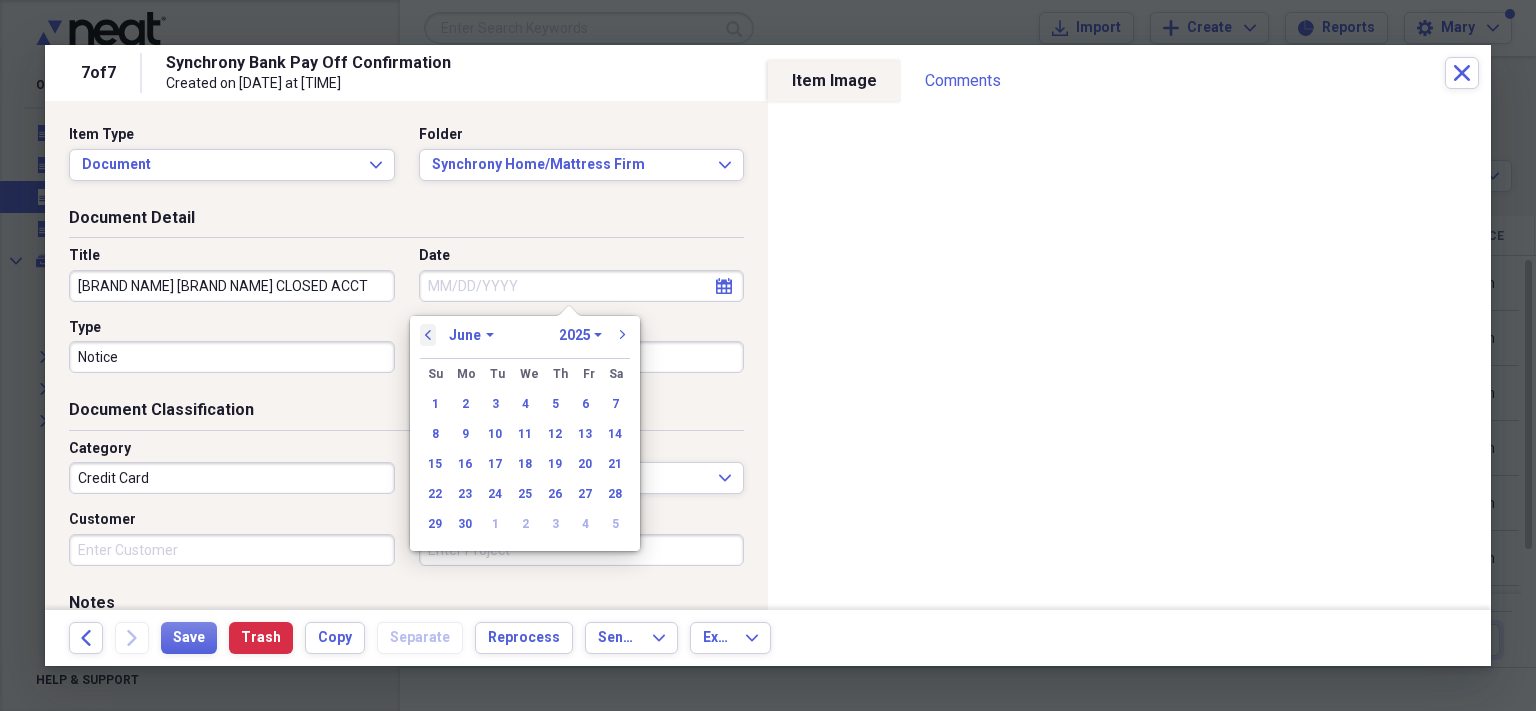 click on "previous" at bounding box center (428, 335) 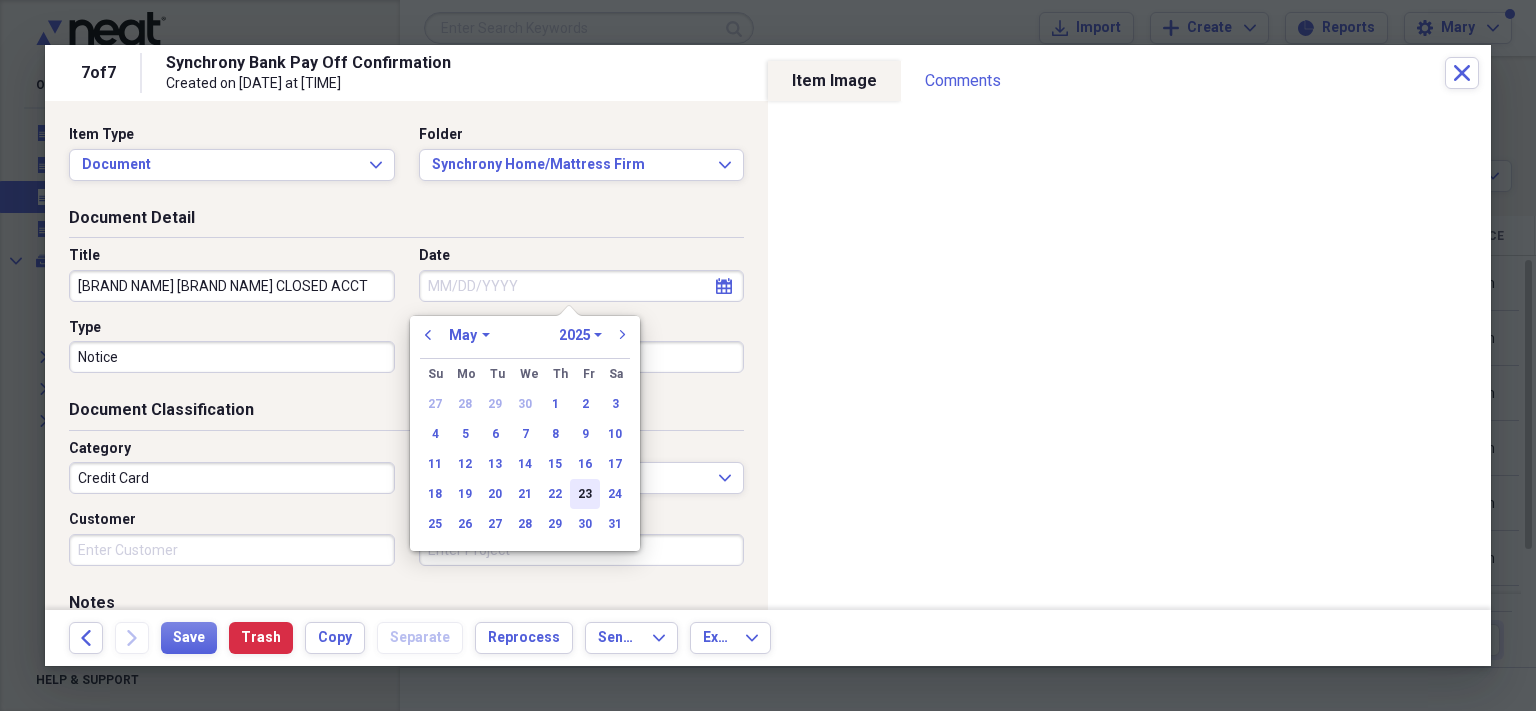 click on "23" at bounding box center (585, 494) 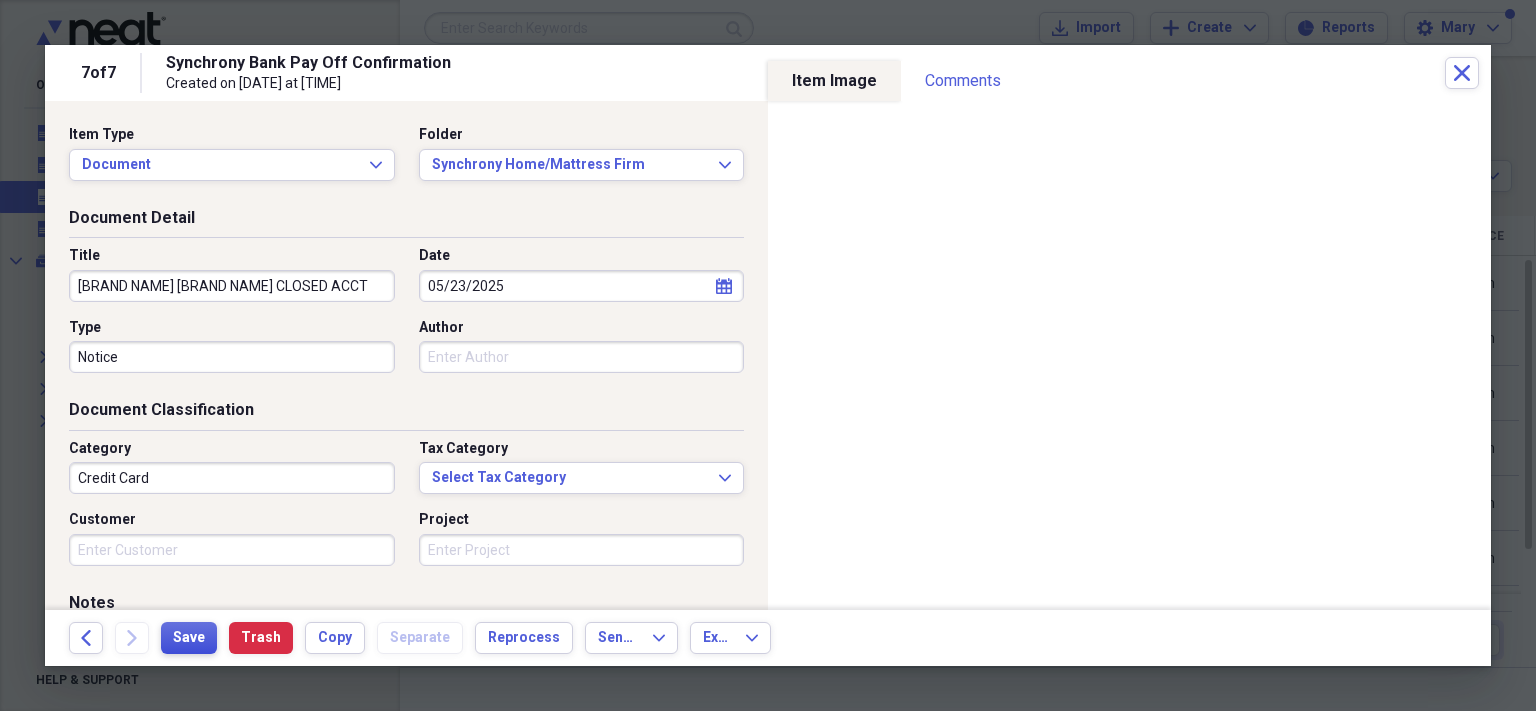 click on "Save" at bounding box center (189, 638) 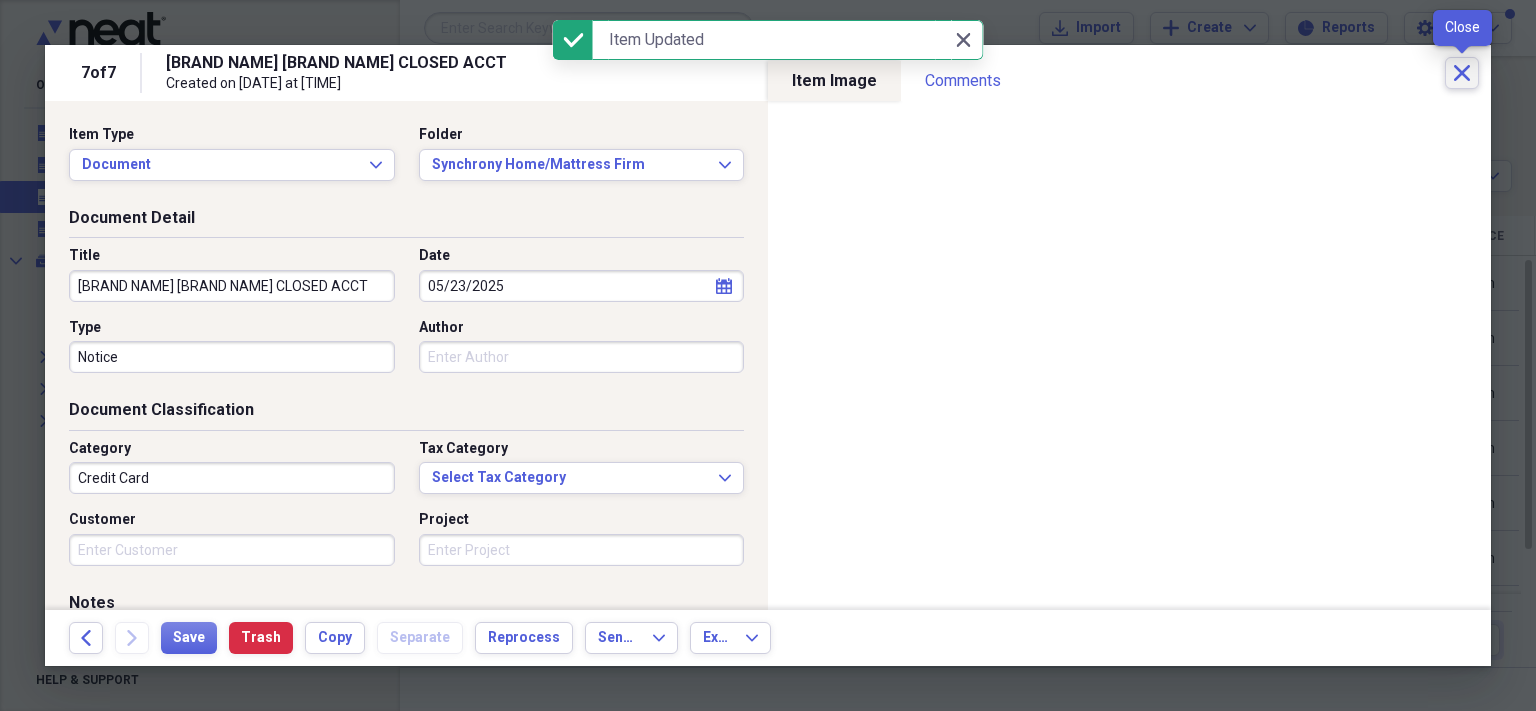 click on "Close" 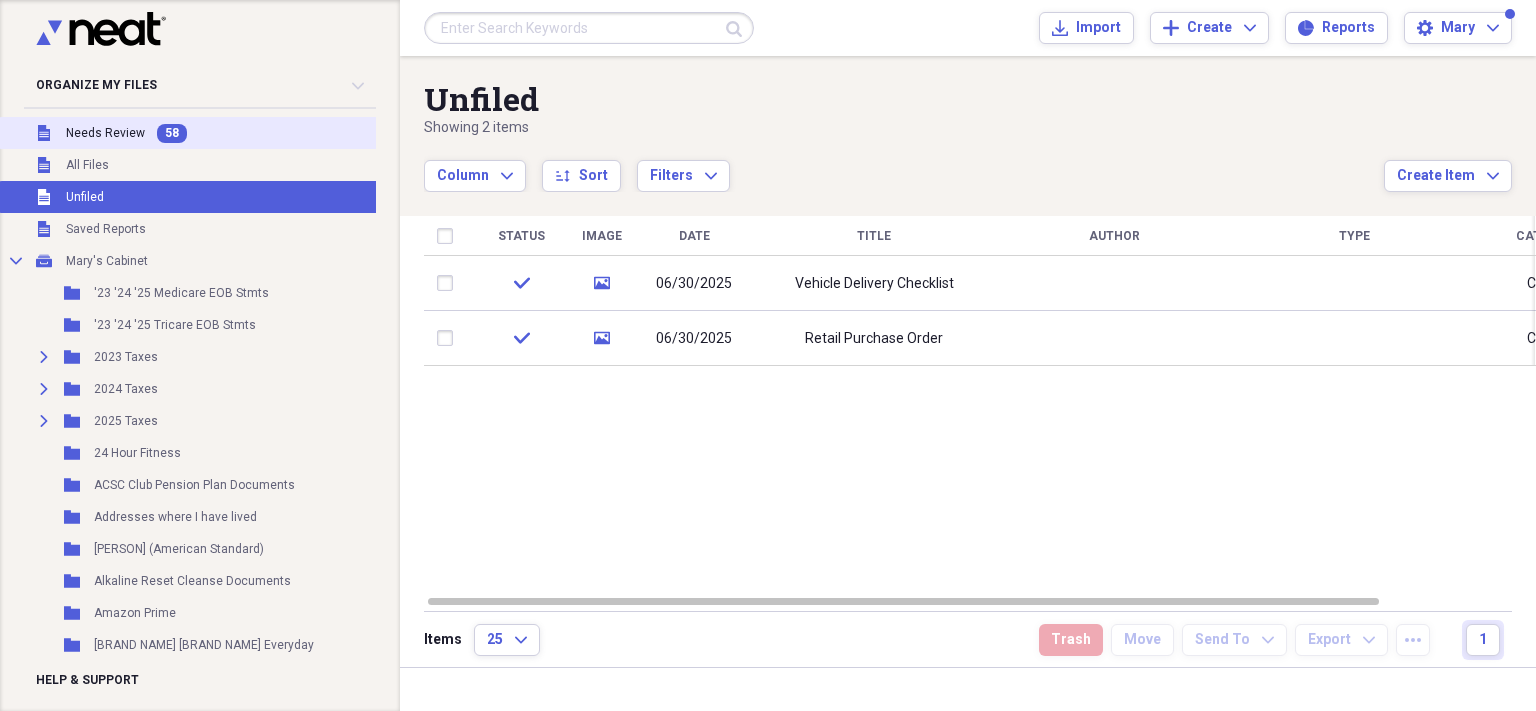 click on "Unfiled Needs Review 58" at bounding box center [209, 133] 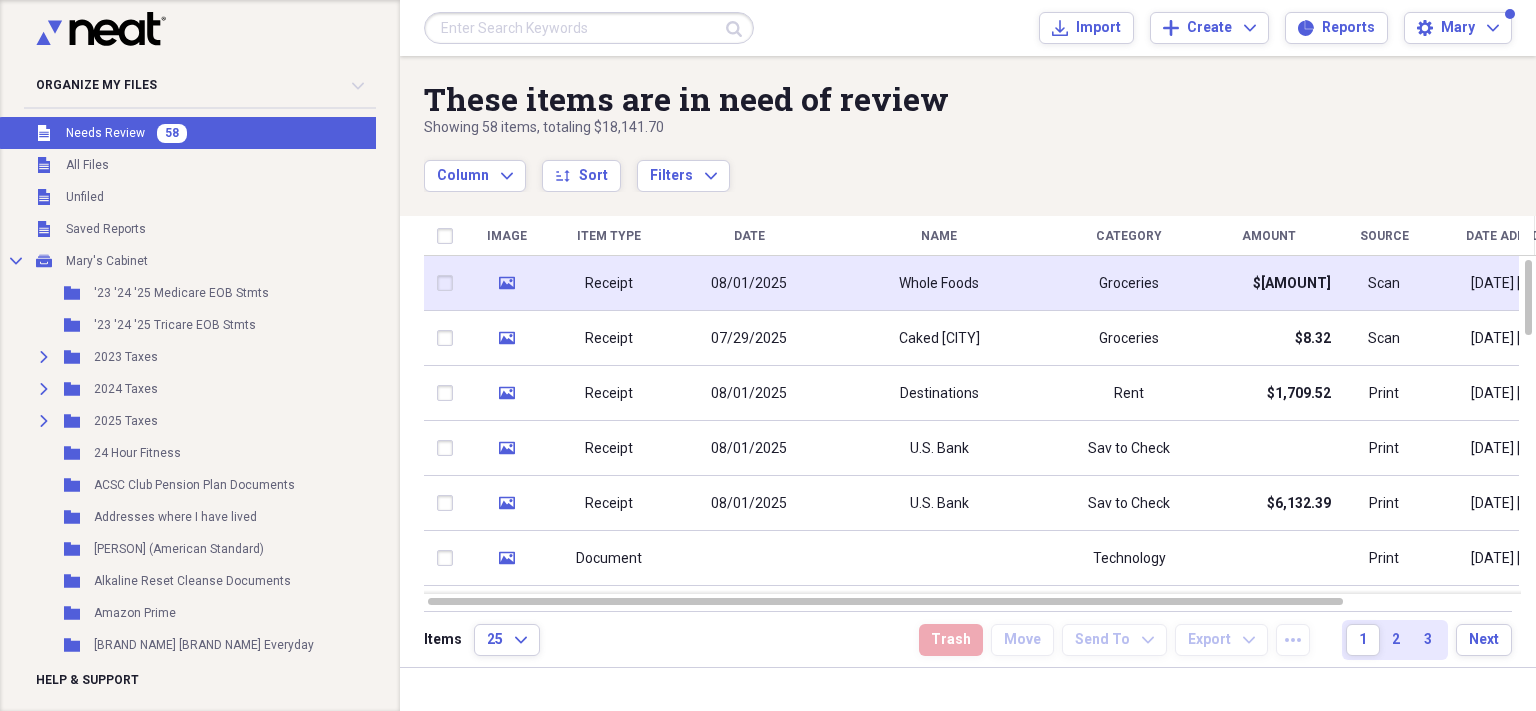click on "Whole Foods" at bounding box center [939, 283] 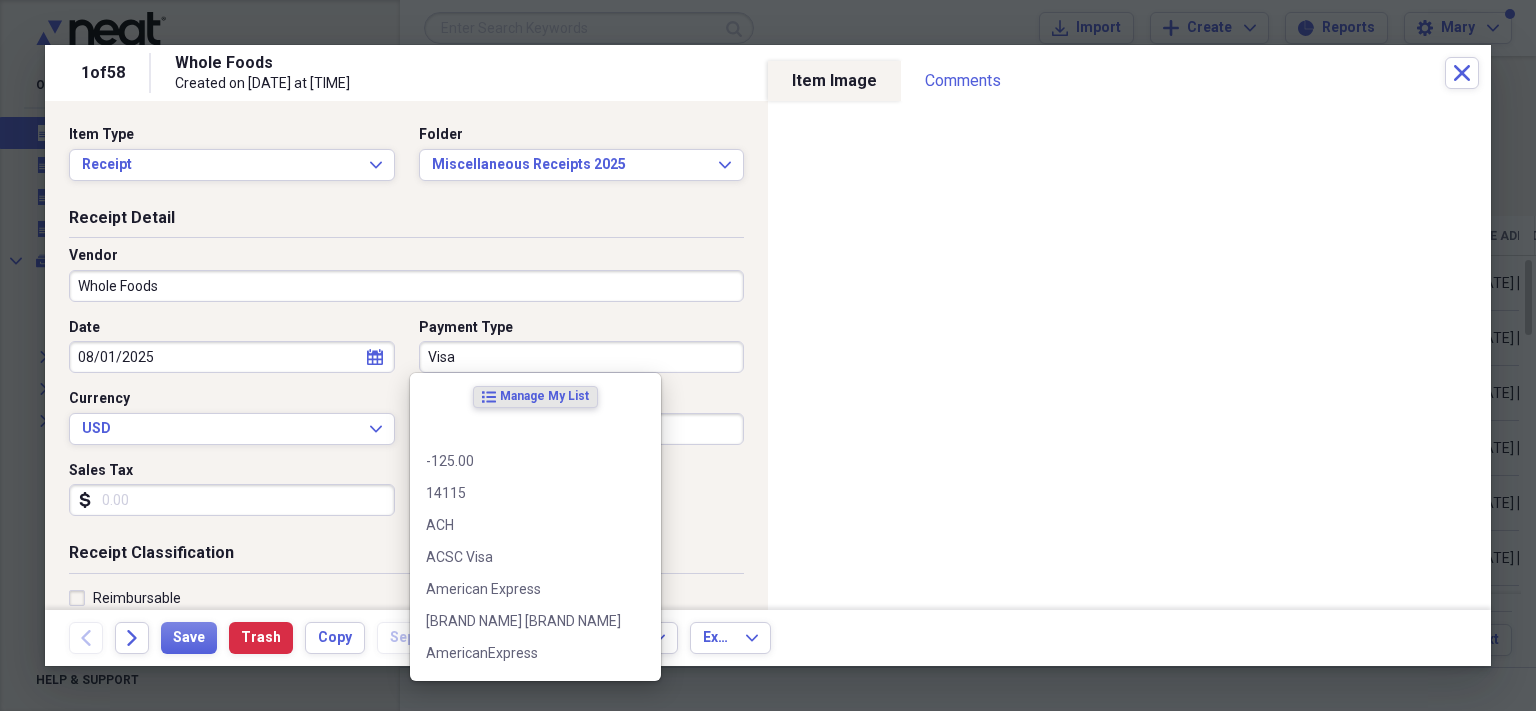 click on "Visa" at bounding box center (582, 357) 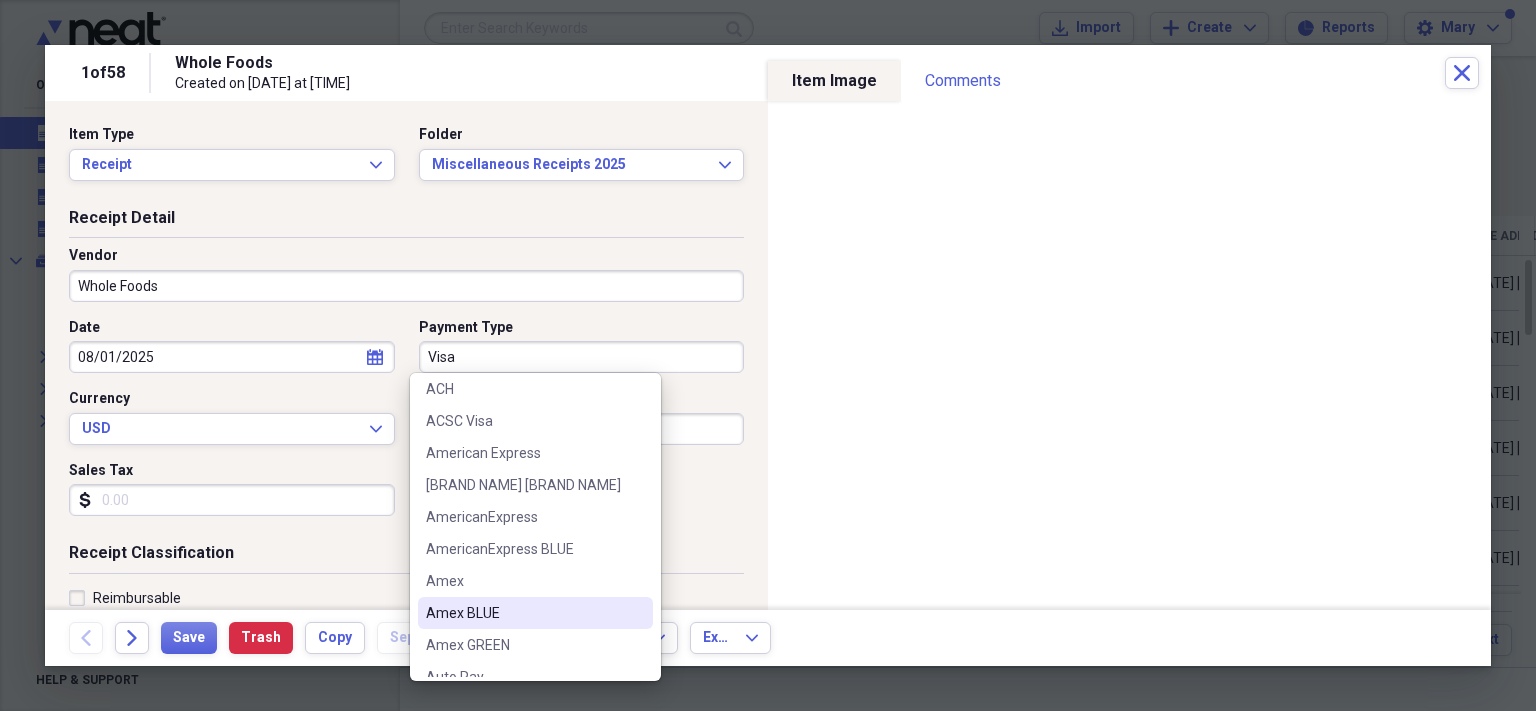 scroll, scrollTop: 137, scrollLeft: 0, axis: vertical 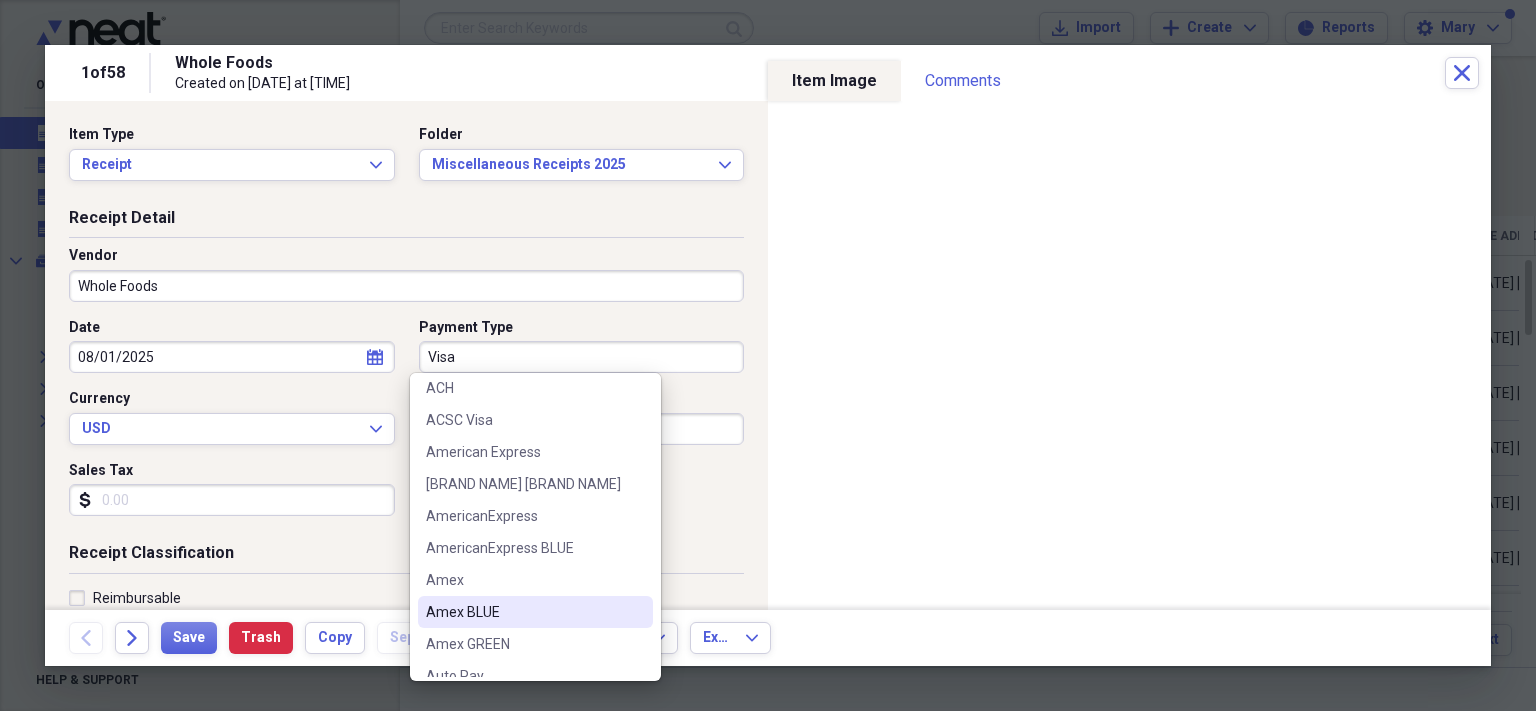 click on "Amex BLUE" at bounding box center [523, 612] 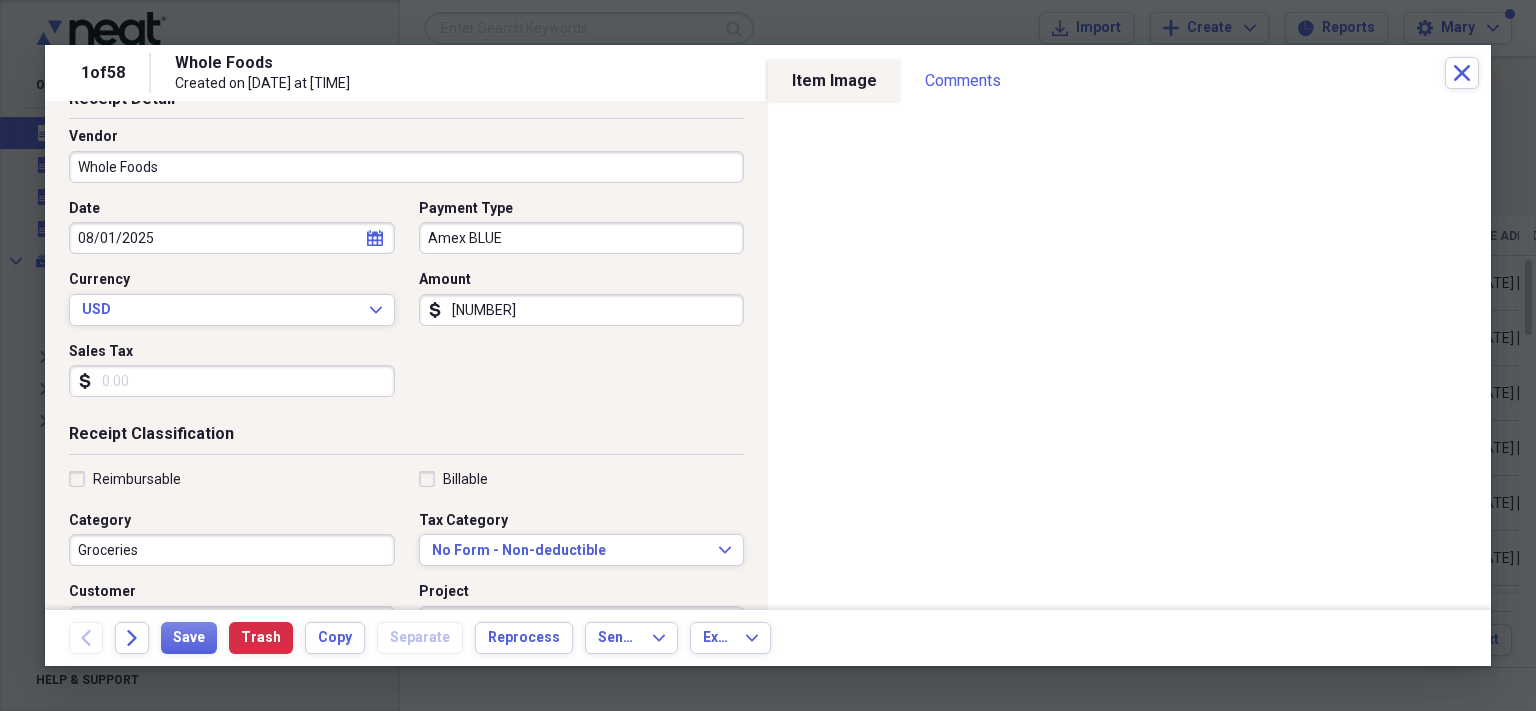 scroll, scrollTop: 120, scrollLeft: 0, axis: vertical 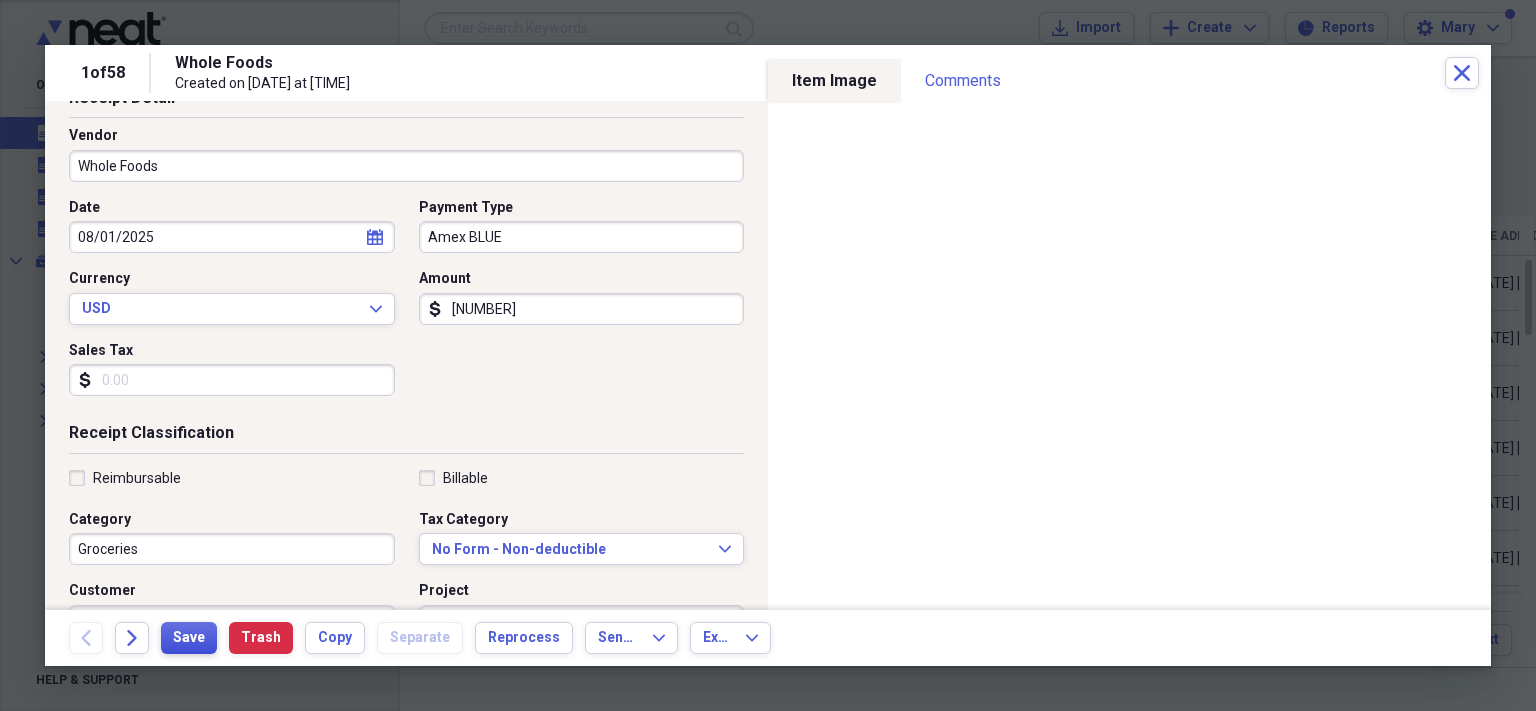 click on "Save" at bounding box center (189, 638) 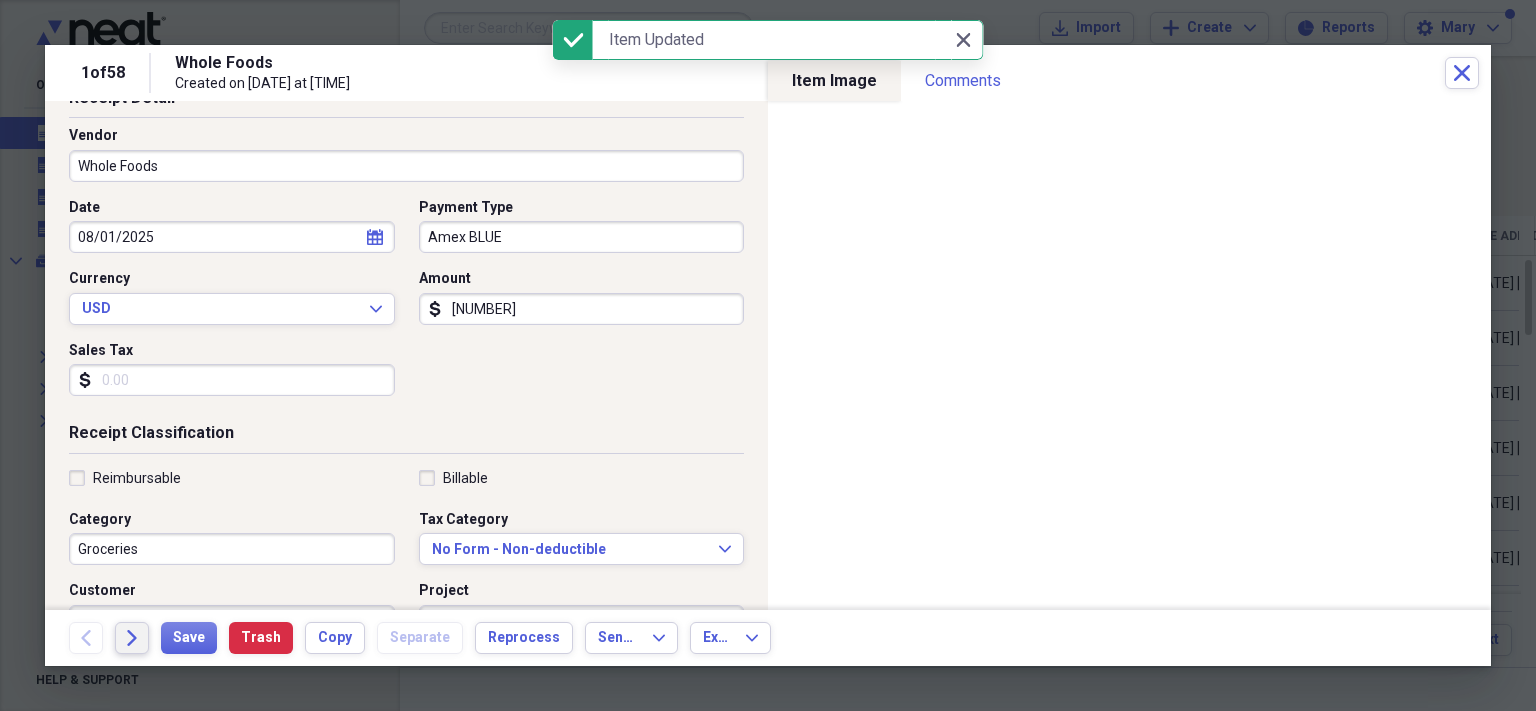 click on "Forward" 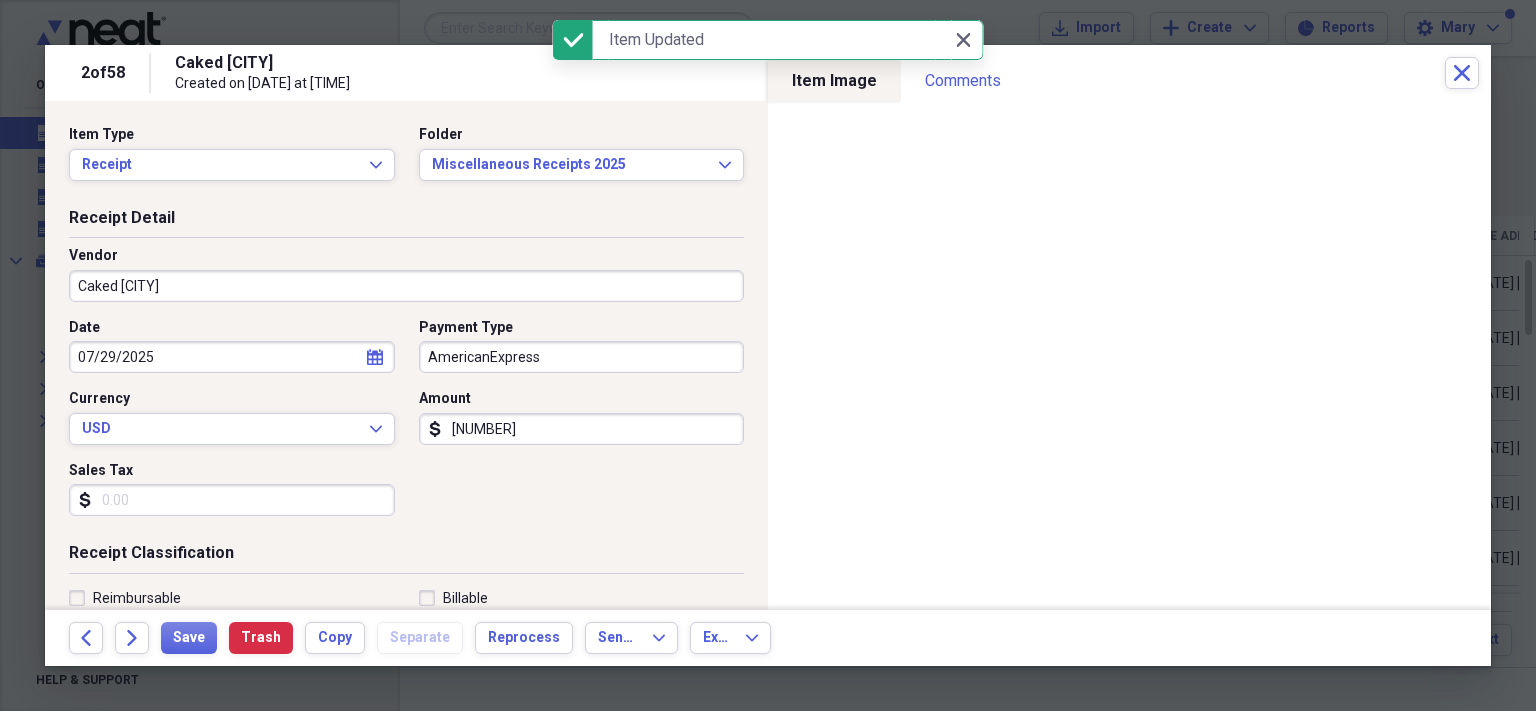 click on "AmericanExpress" at bounding box center (582, 357) 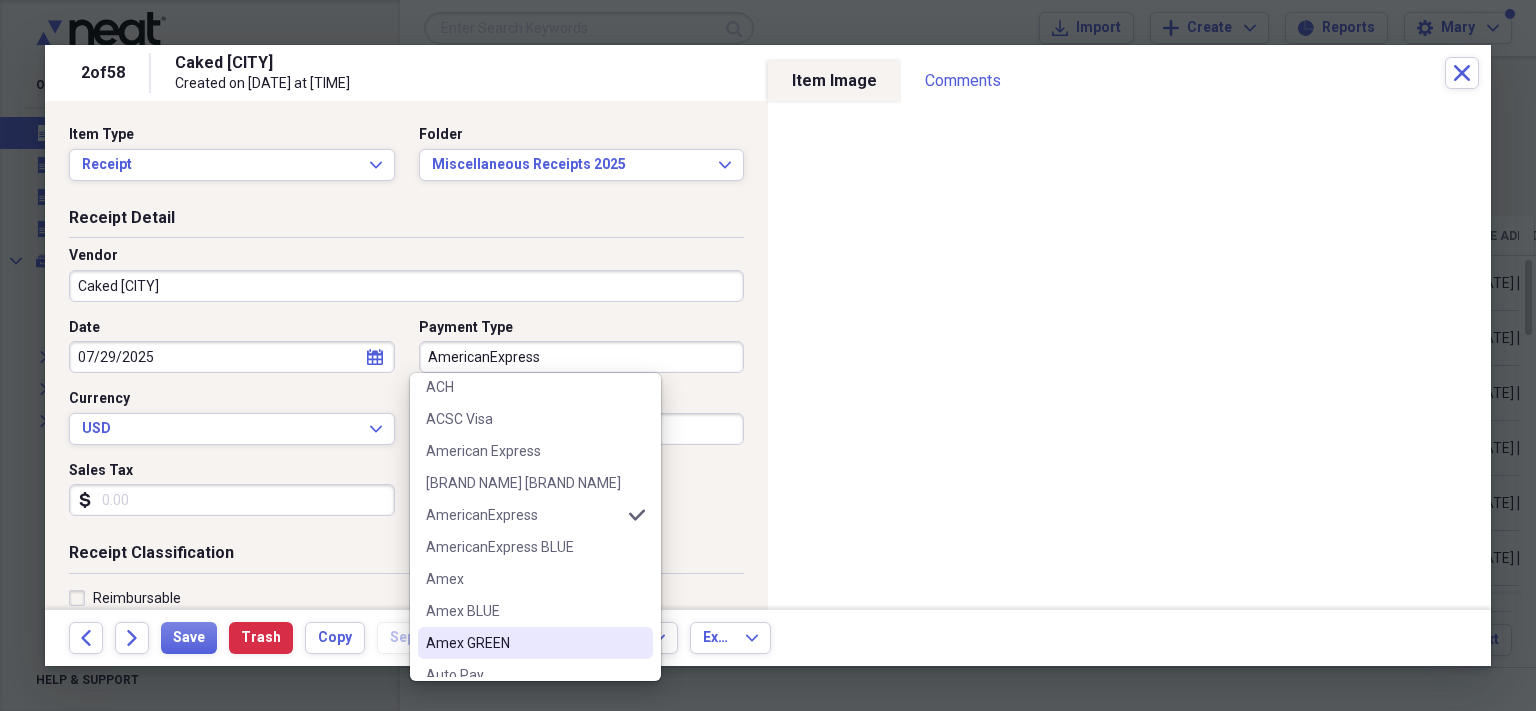 scroll, scrollTop: 139, scrollLeft: 0, axis: vertical 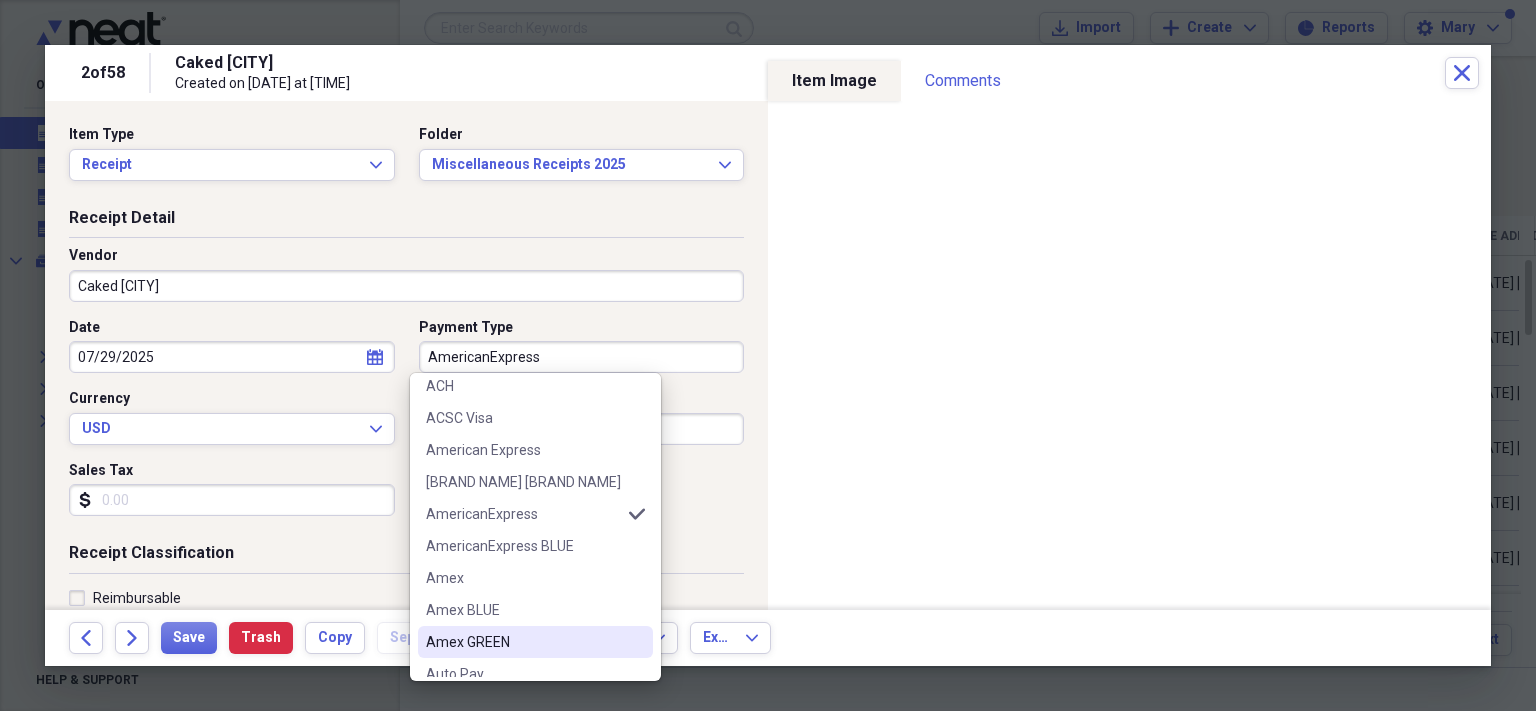 click on "Amex GREEN" at bounding box center [523, 642] 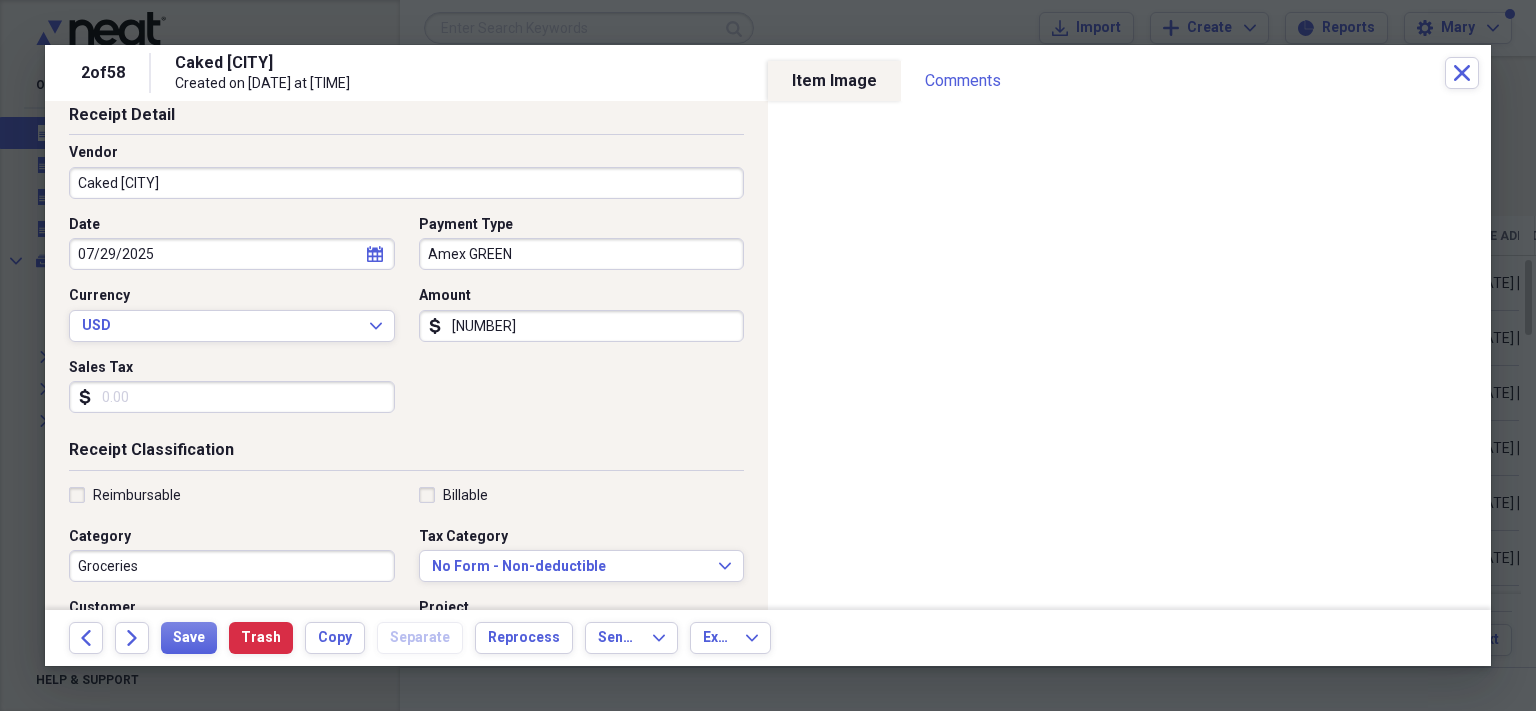 scroll, scrollTop: 104, scrollLeft: 0, axis: vertical 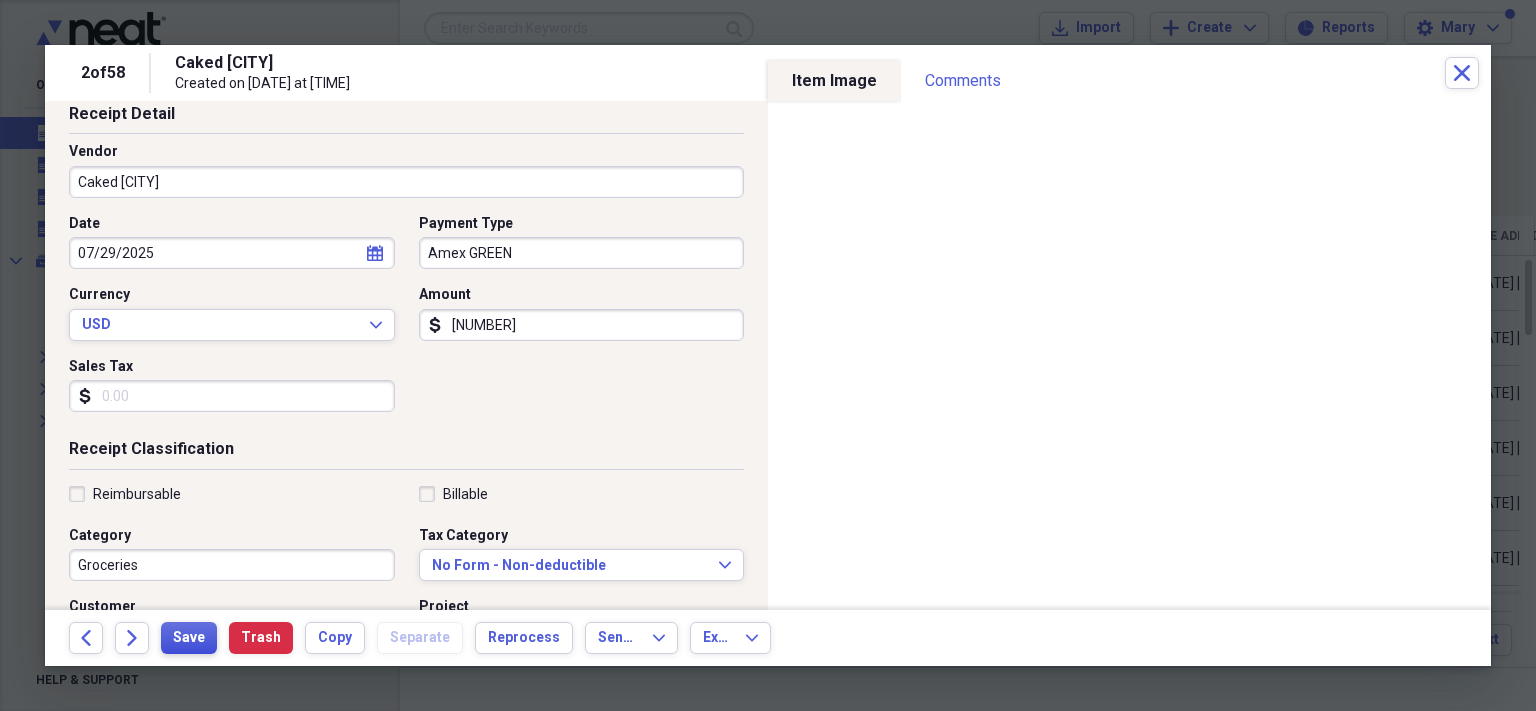 click on "Save" at bounding box center [189, 638] 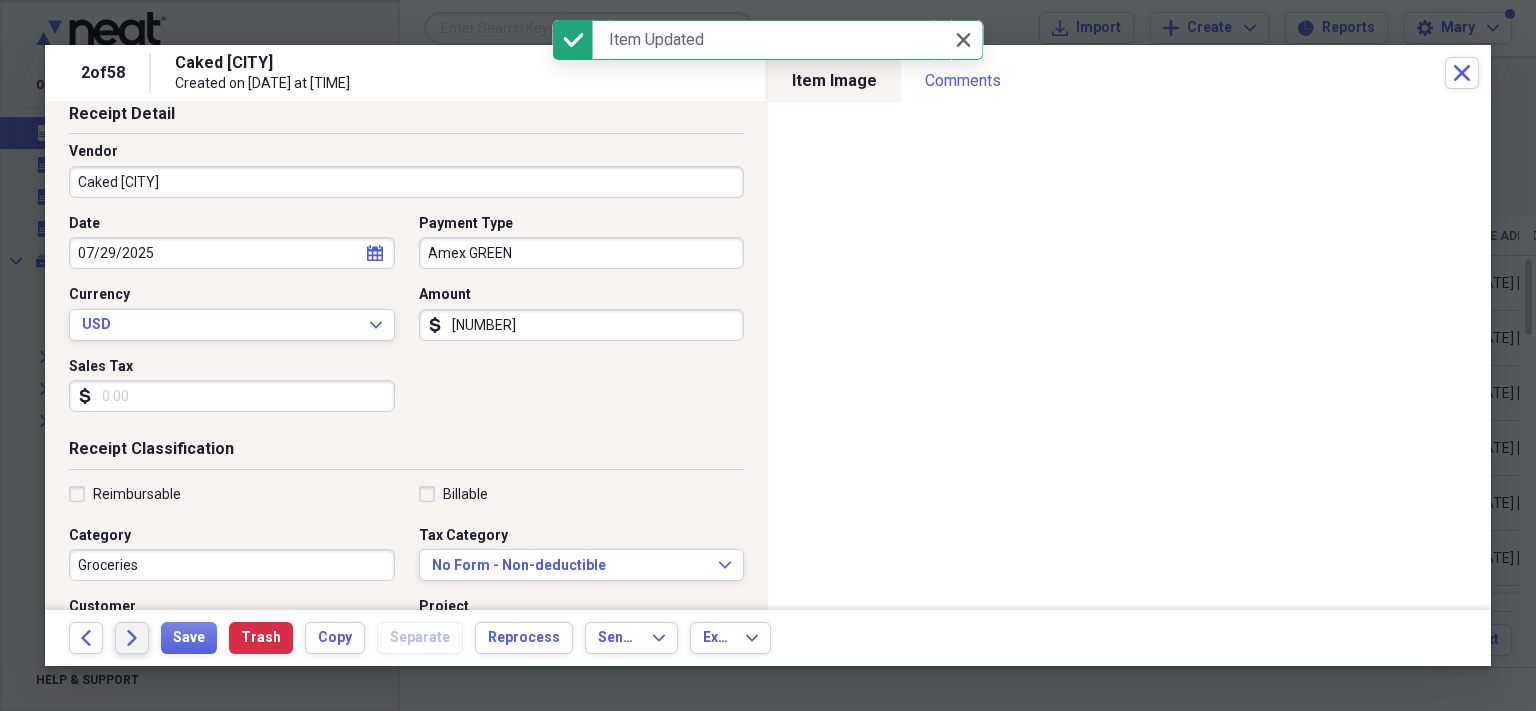 click on "Forward" 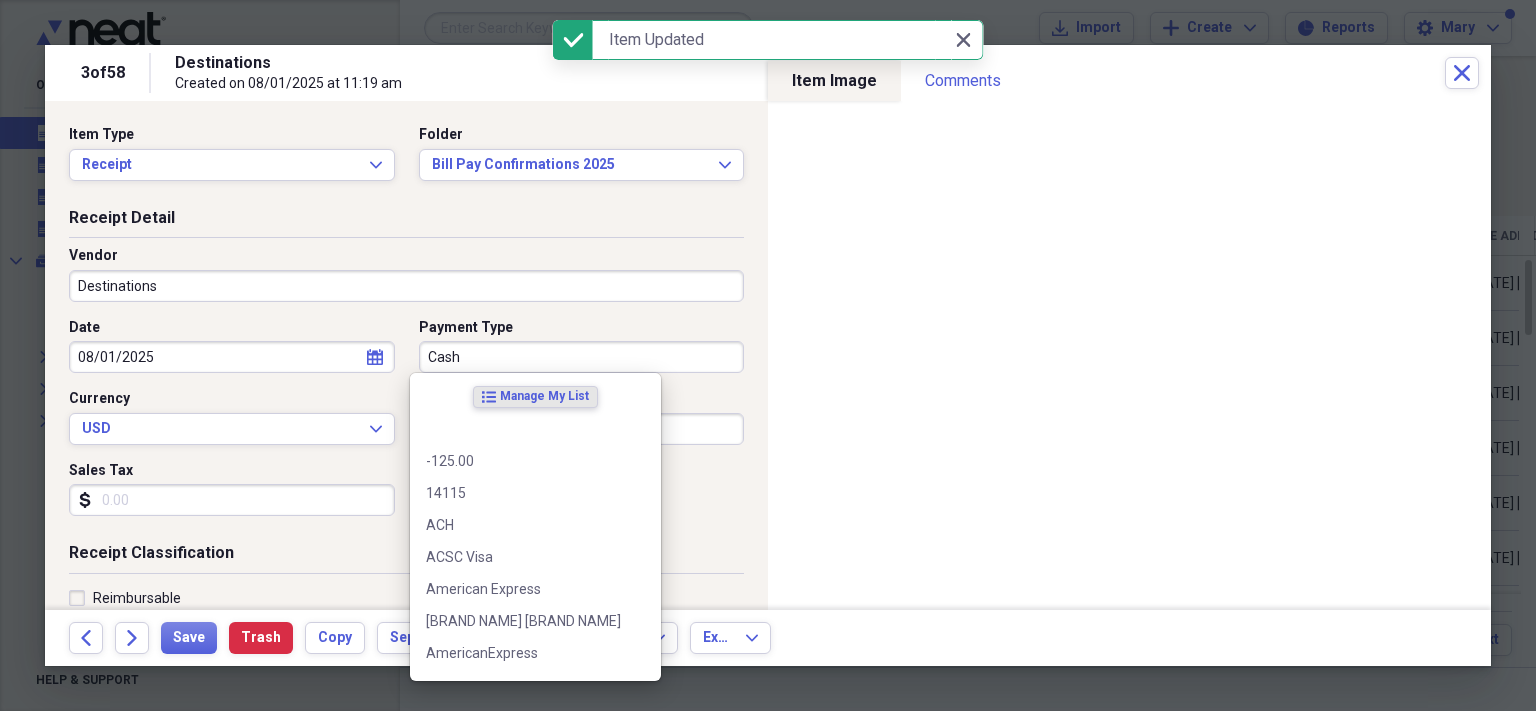 click on "Cash" at bounding box center [582, 357] 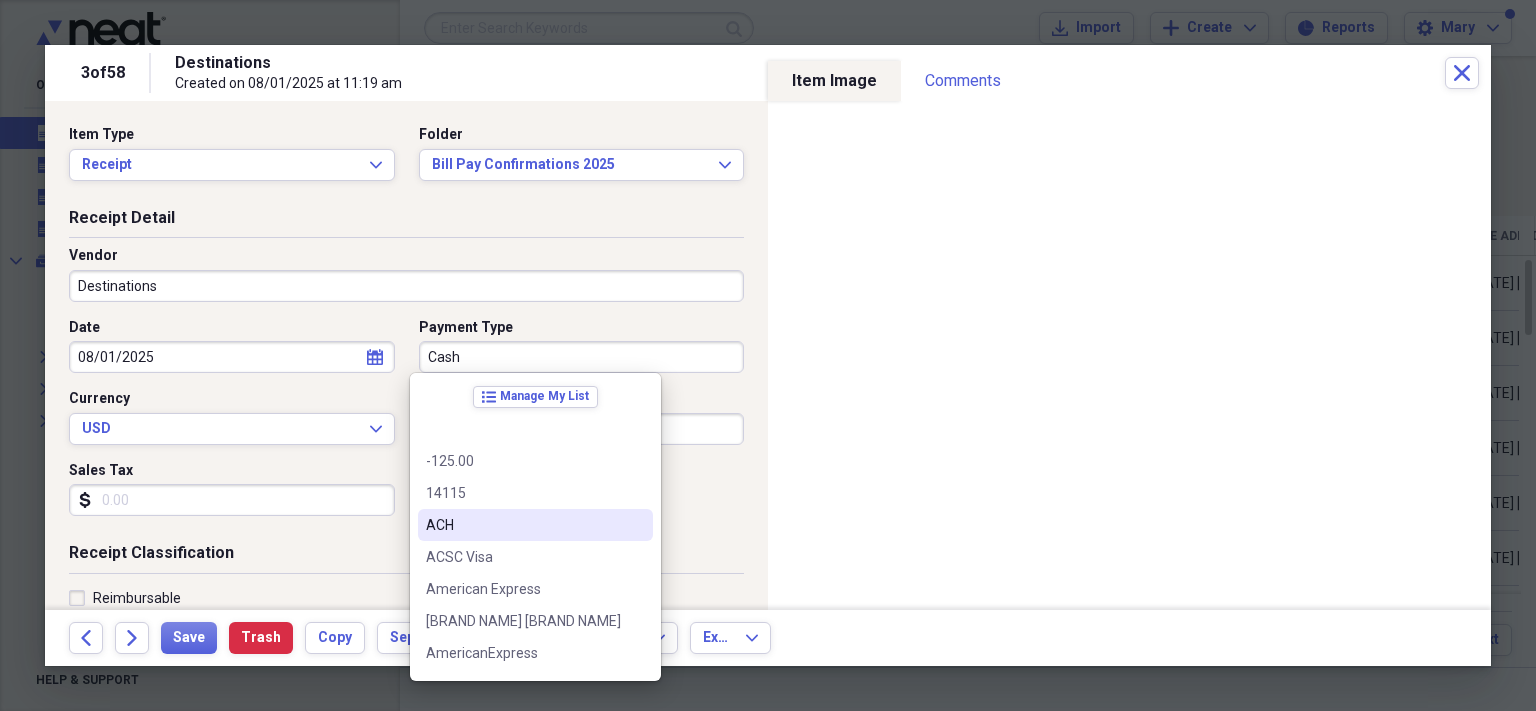 click on "ACH" at bounding box center [523, 525] 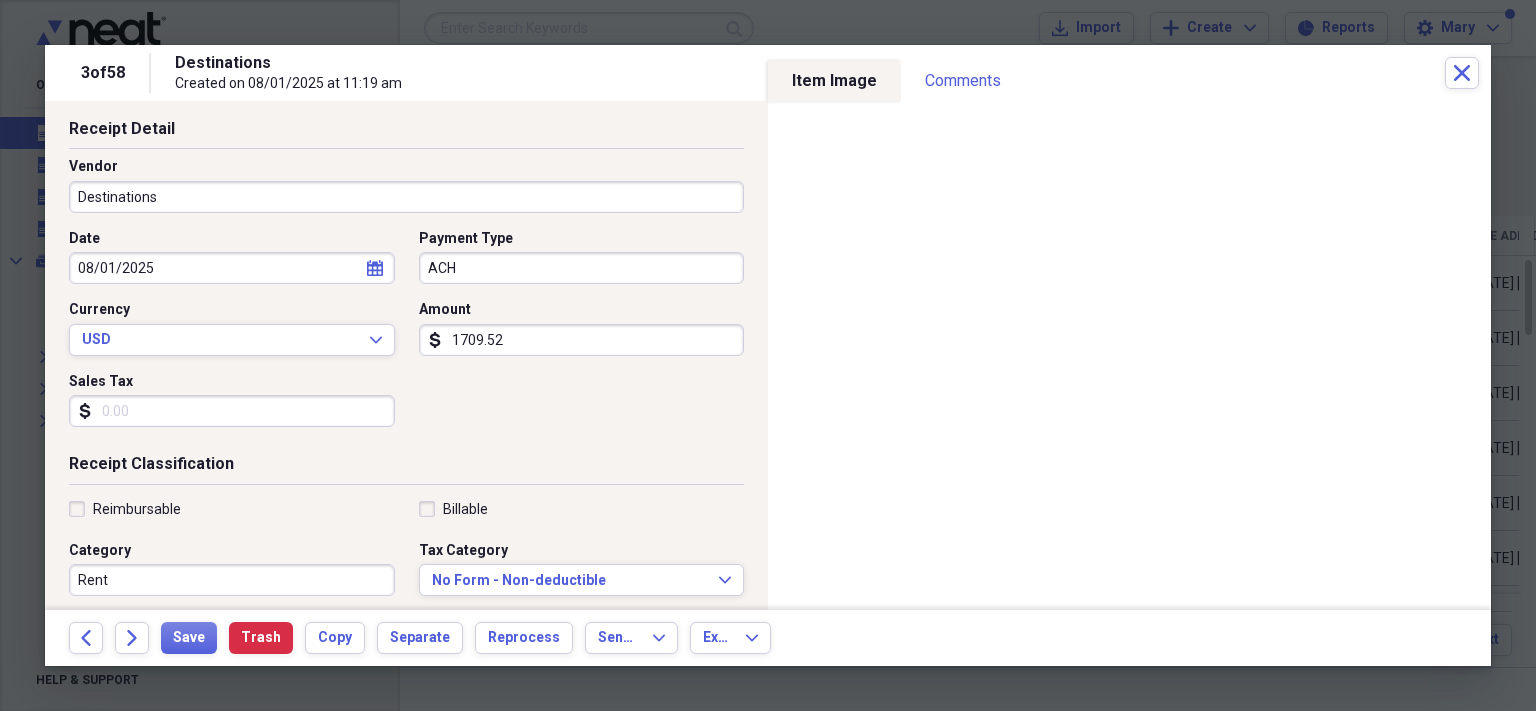 scroll, scrollTop: 91, scrollLeft: 0, axis: vertical 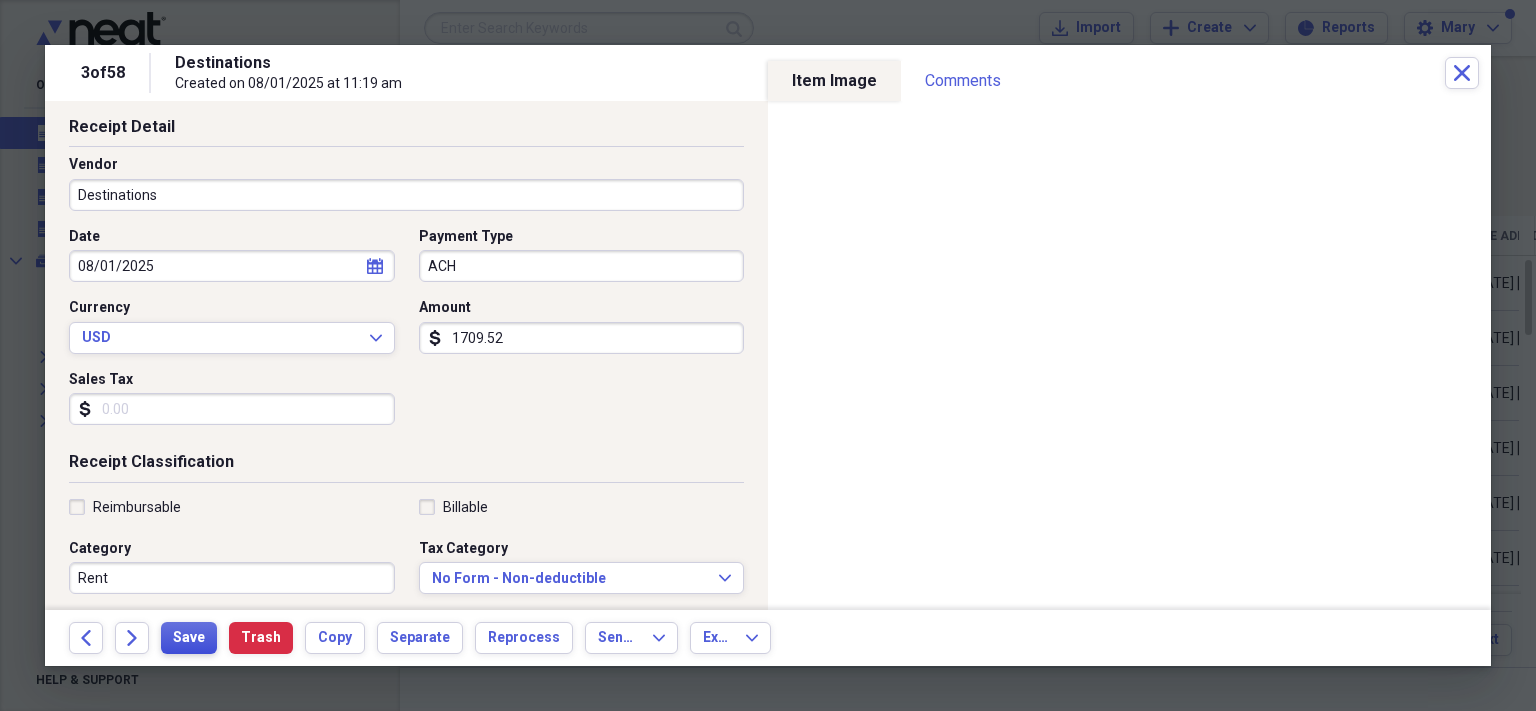 click on "Save" at bounding box center (189, 638) 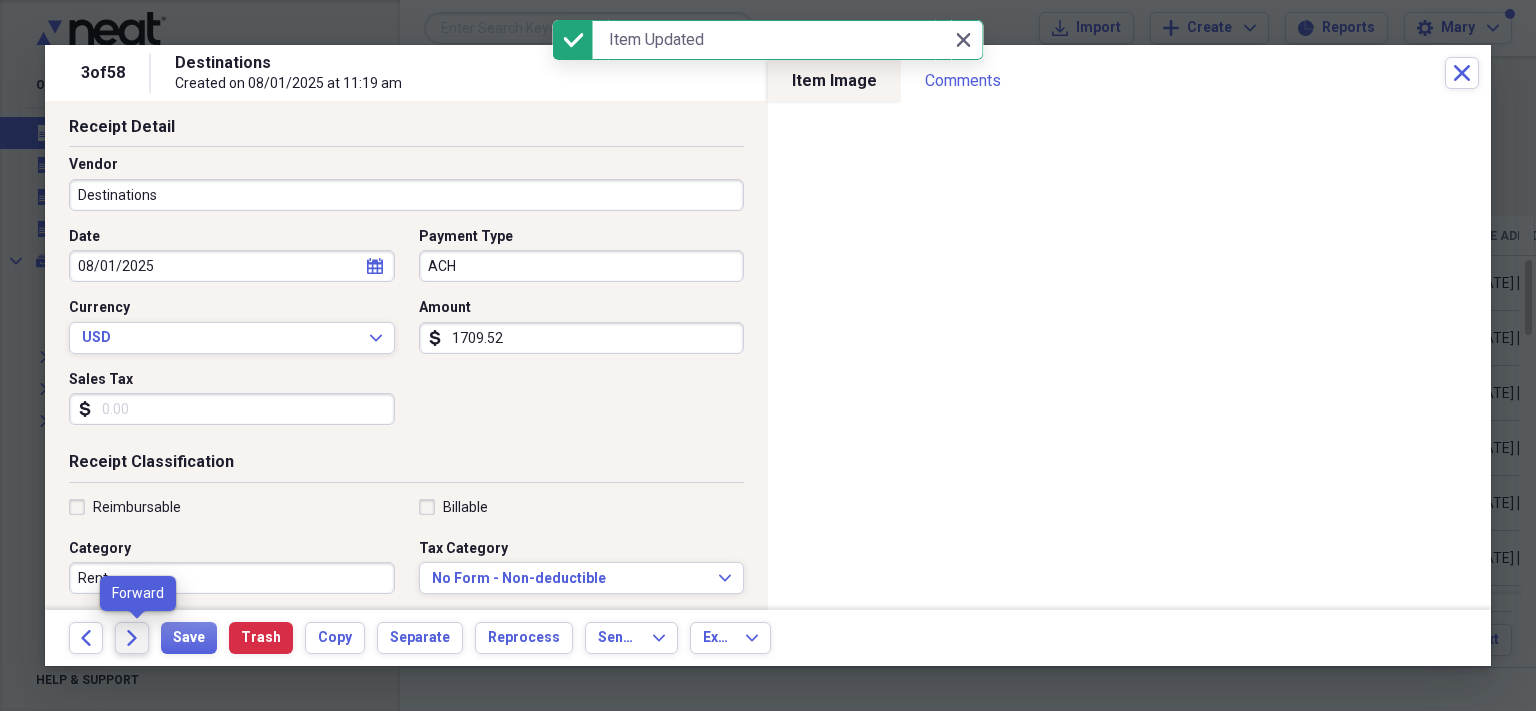 click on "Forward" at bounding box center (132, 638) 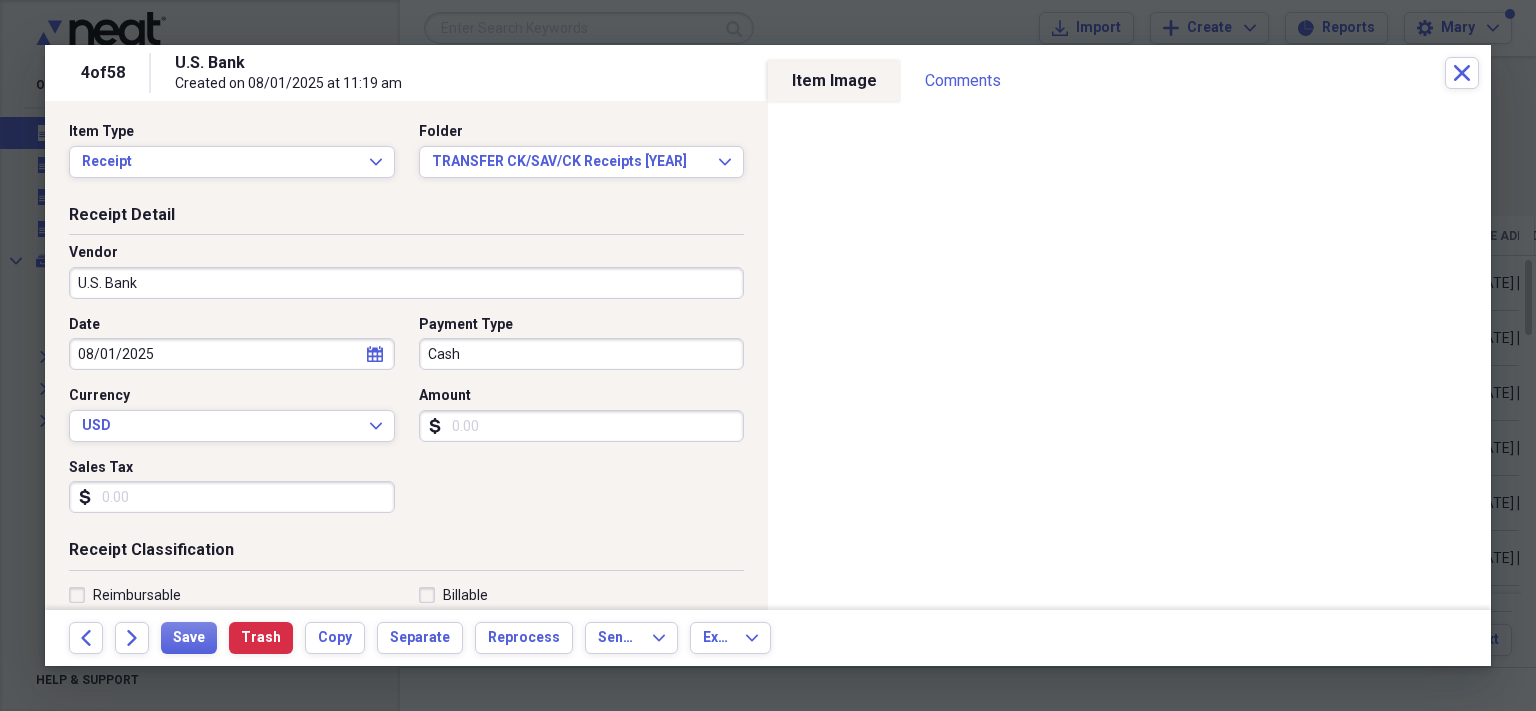 scroll, scrollTop: 4, scrollLeft: 0, axis: vertical 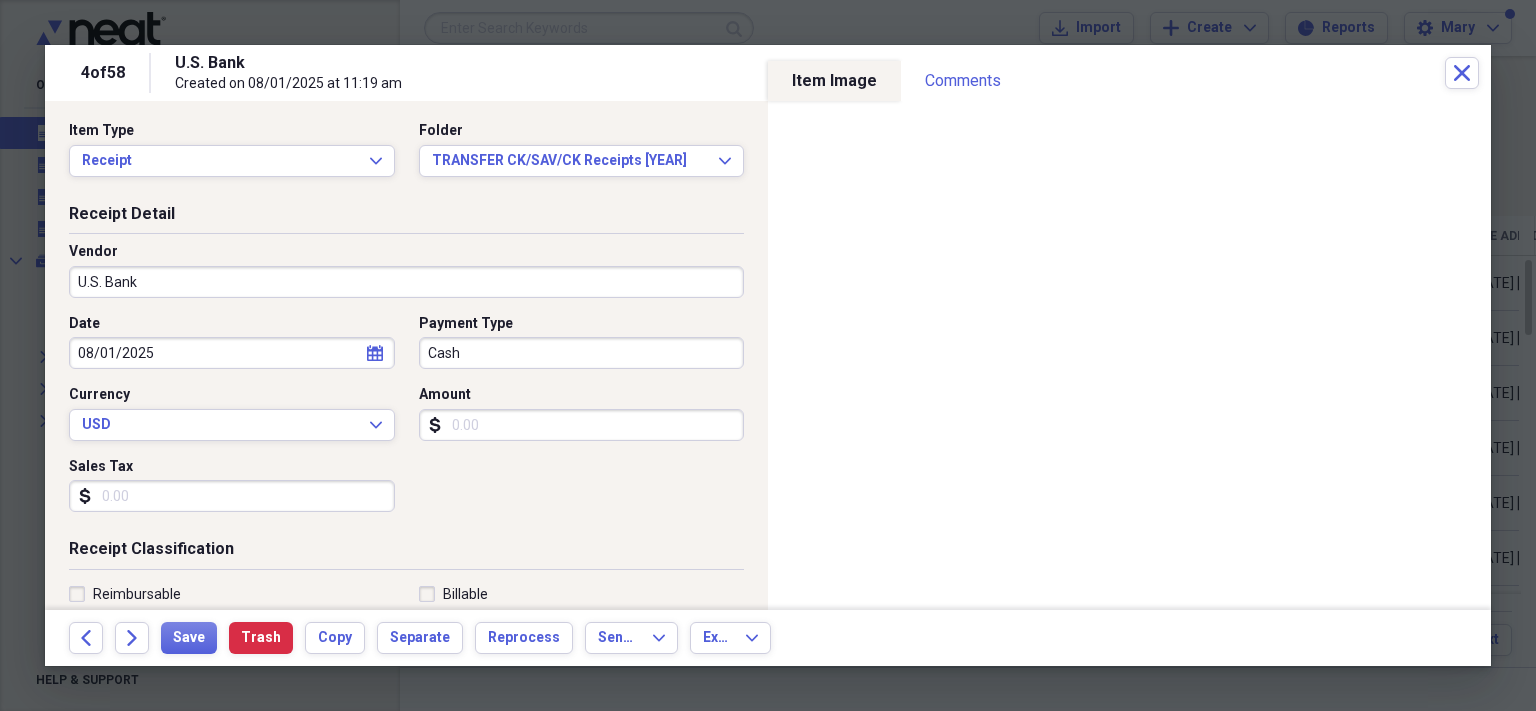 click on "Cash" at bounding box center [582, 353] 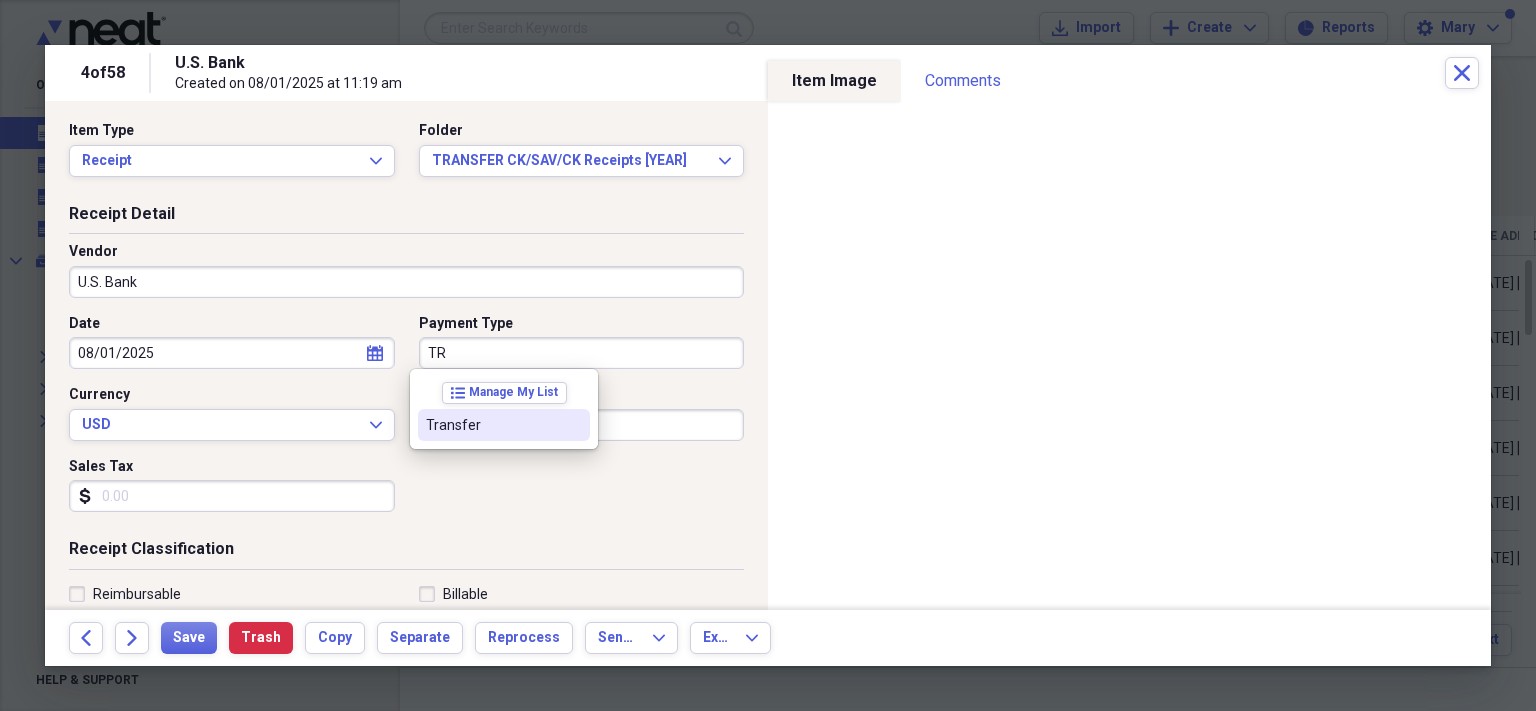 click on "Transfer" at bounding box center [492, 425] 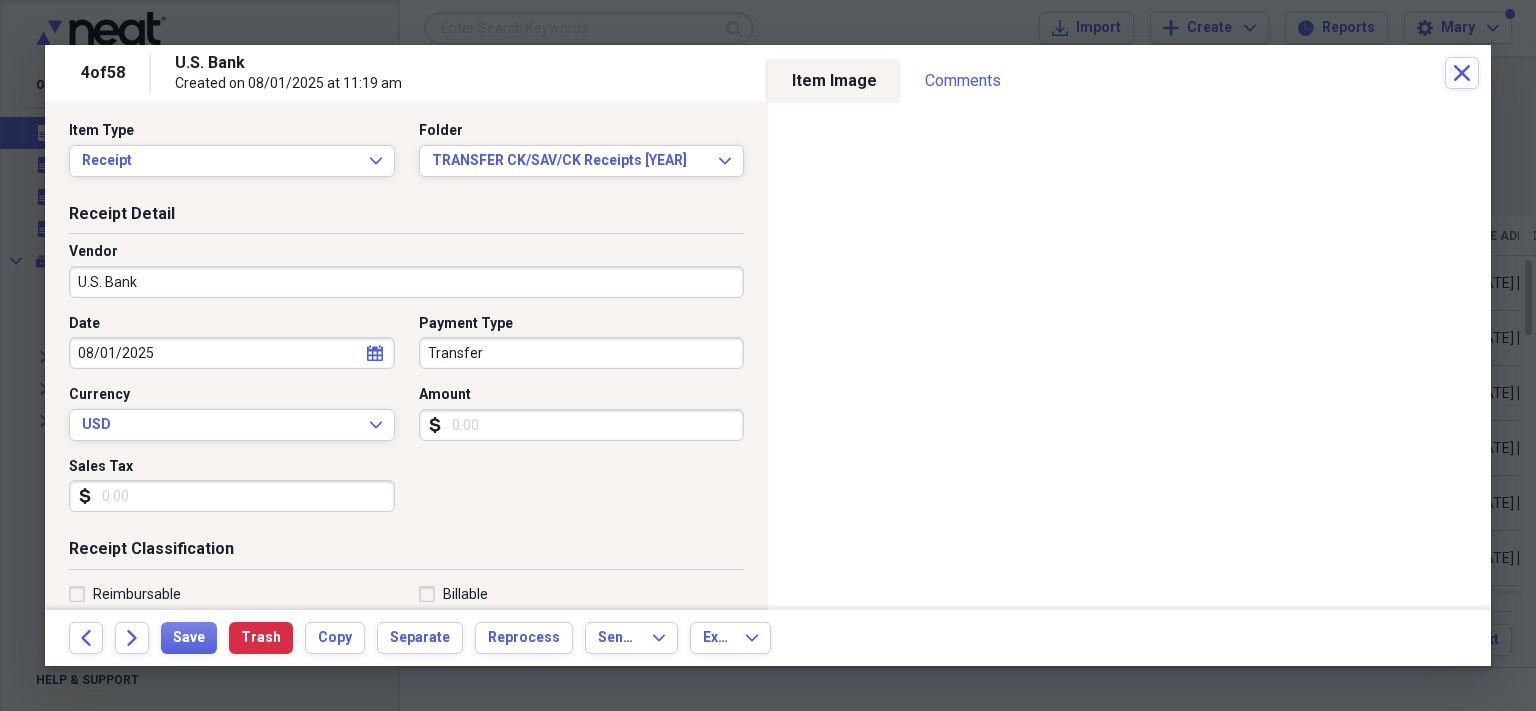click on "Amount" at bounding box center (582, 425) 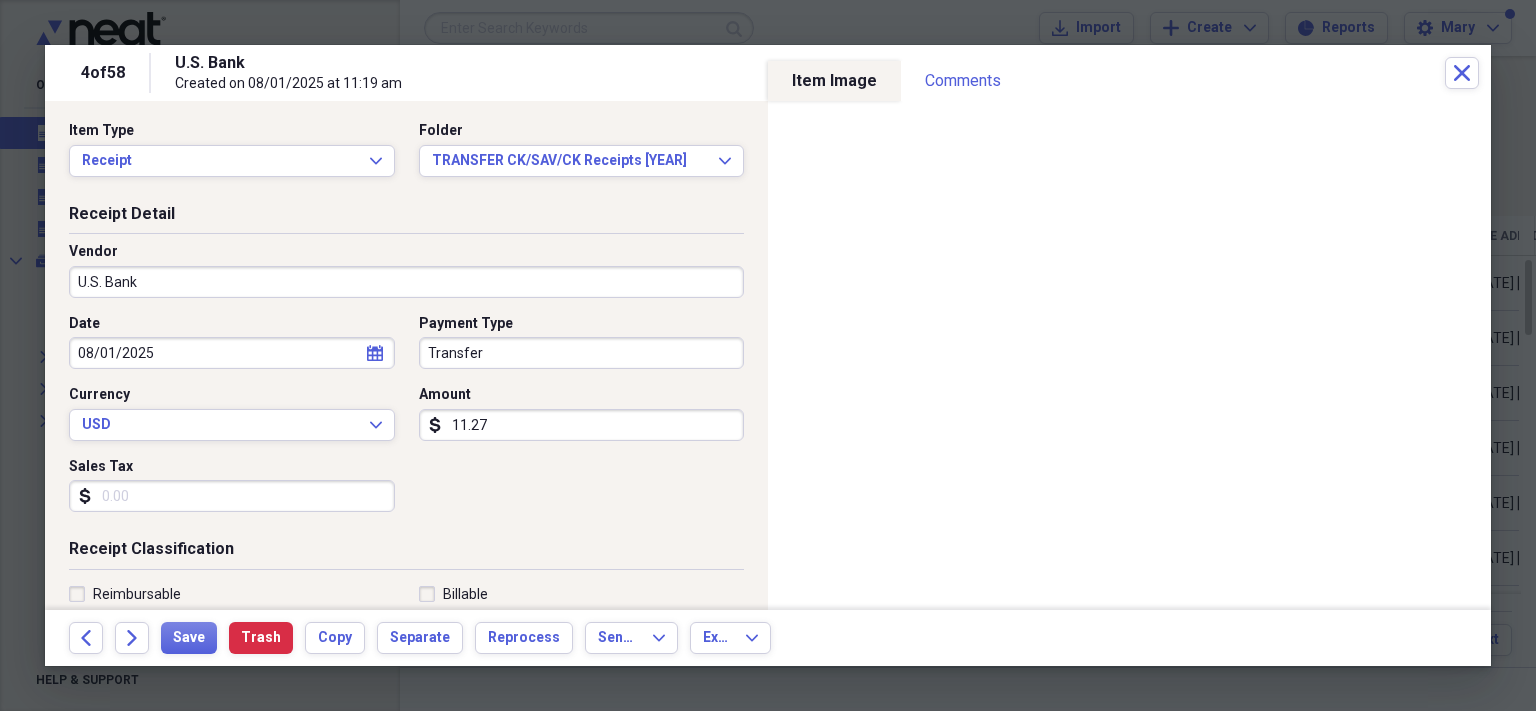 type on "112.73" 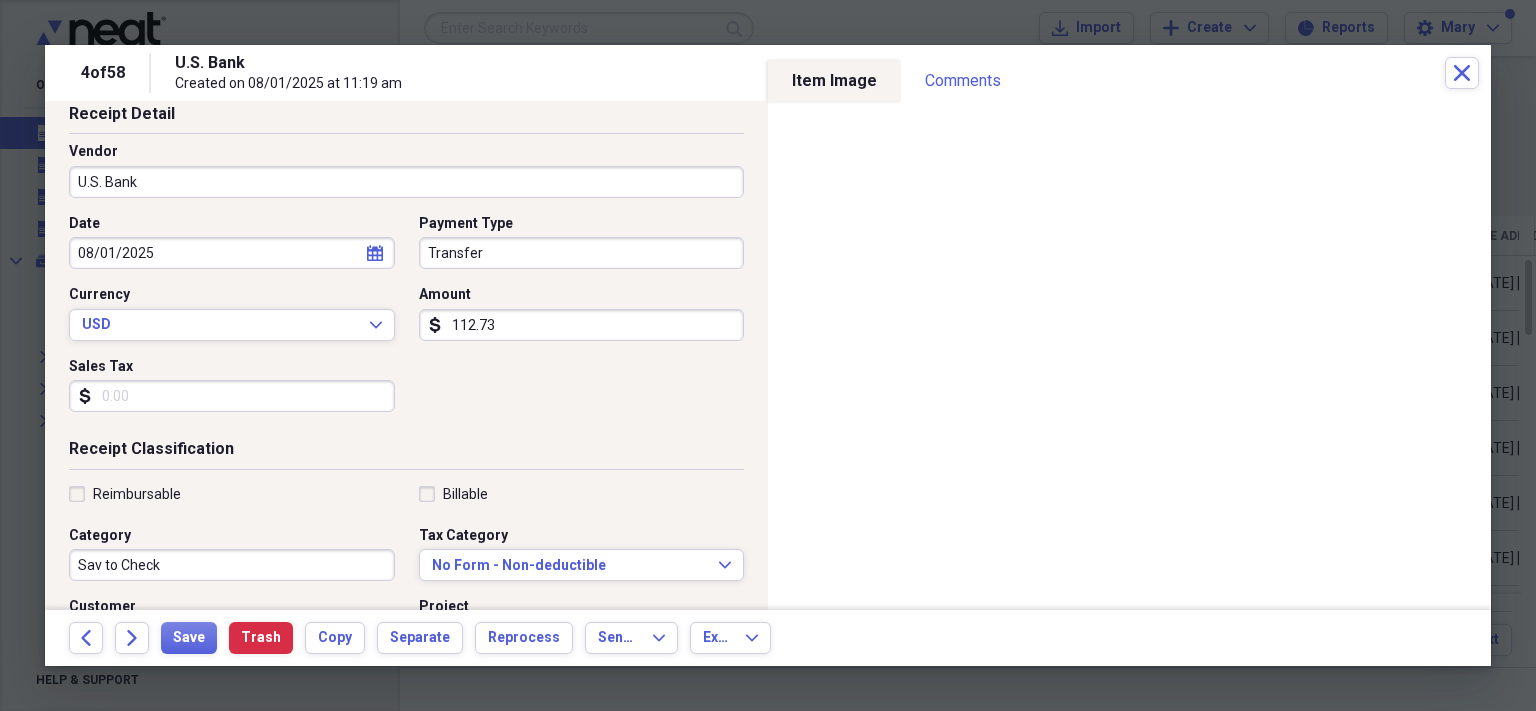 scroll, scrollTop: 108, scrollLeft: 0, axis: vertical 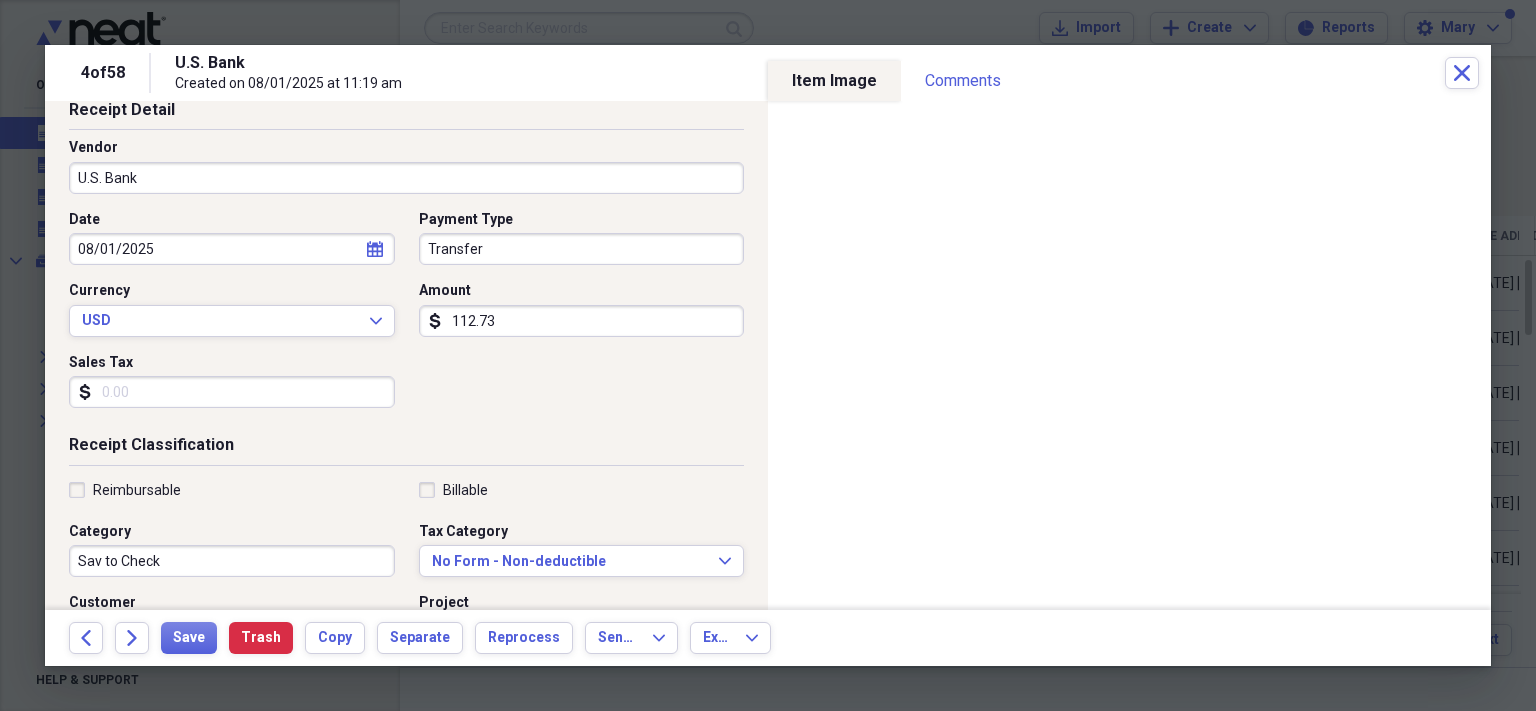 click on "Sav to Check" at bounding box center (232, 561) 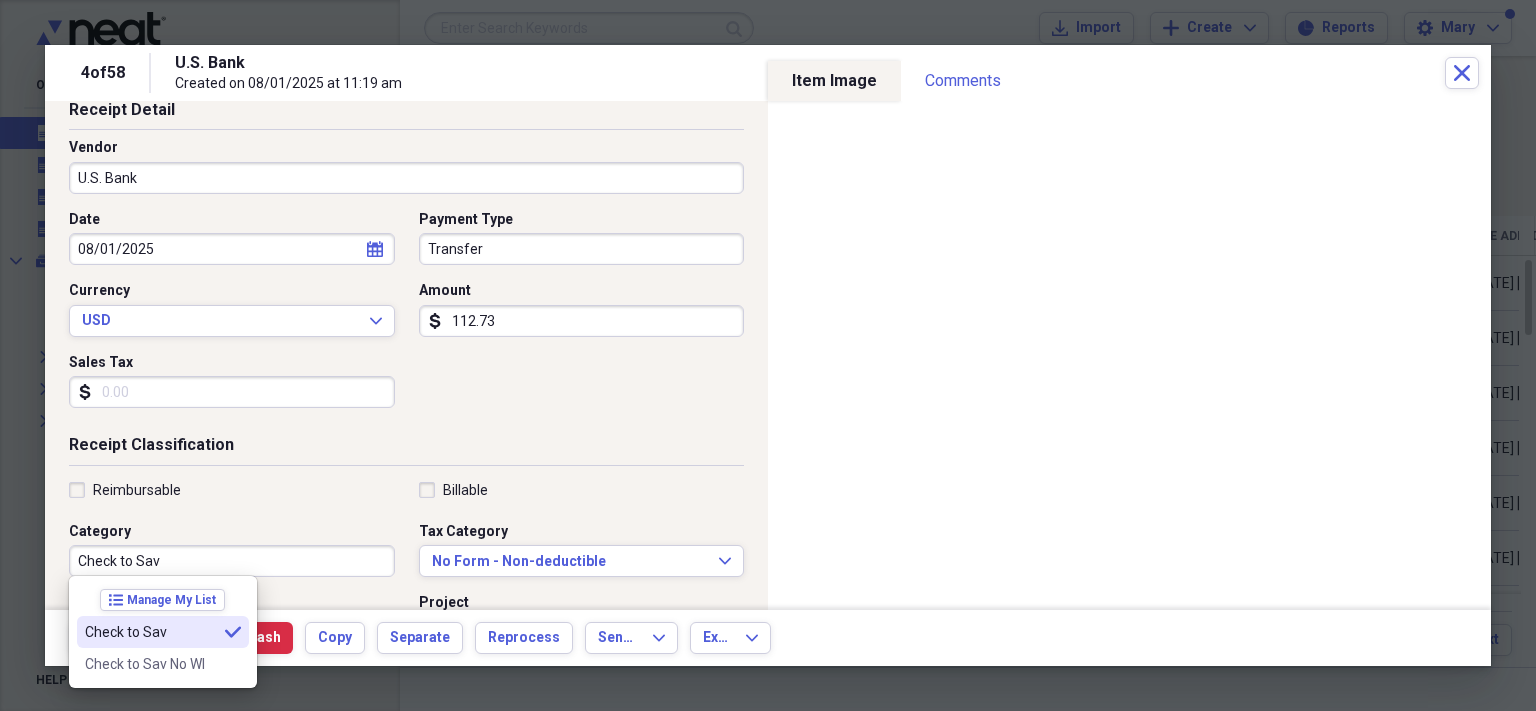 type on "Check to Sav" 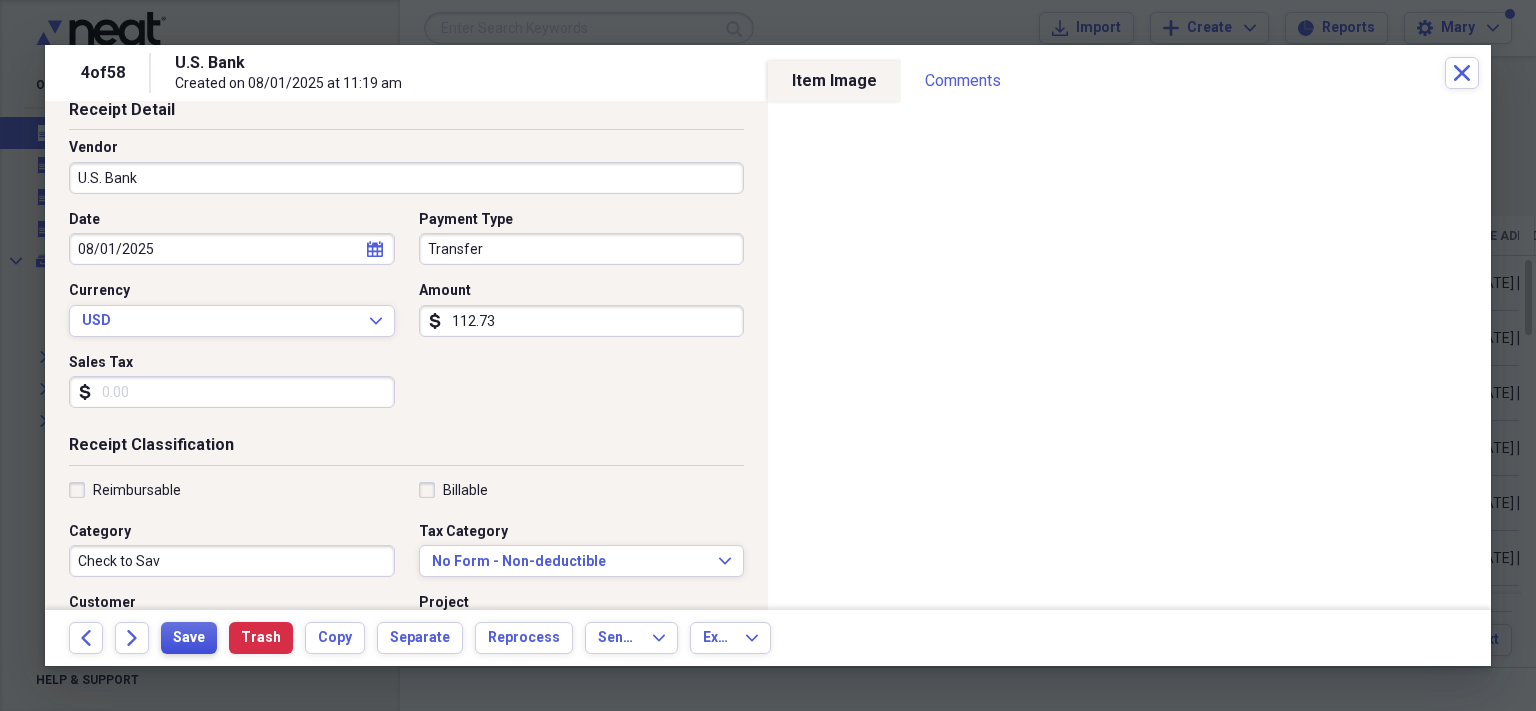 click on "Save" at bounding box center (189, 638) 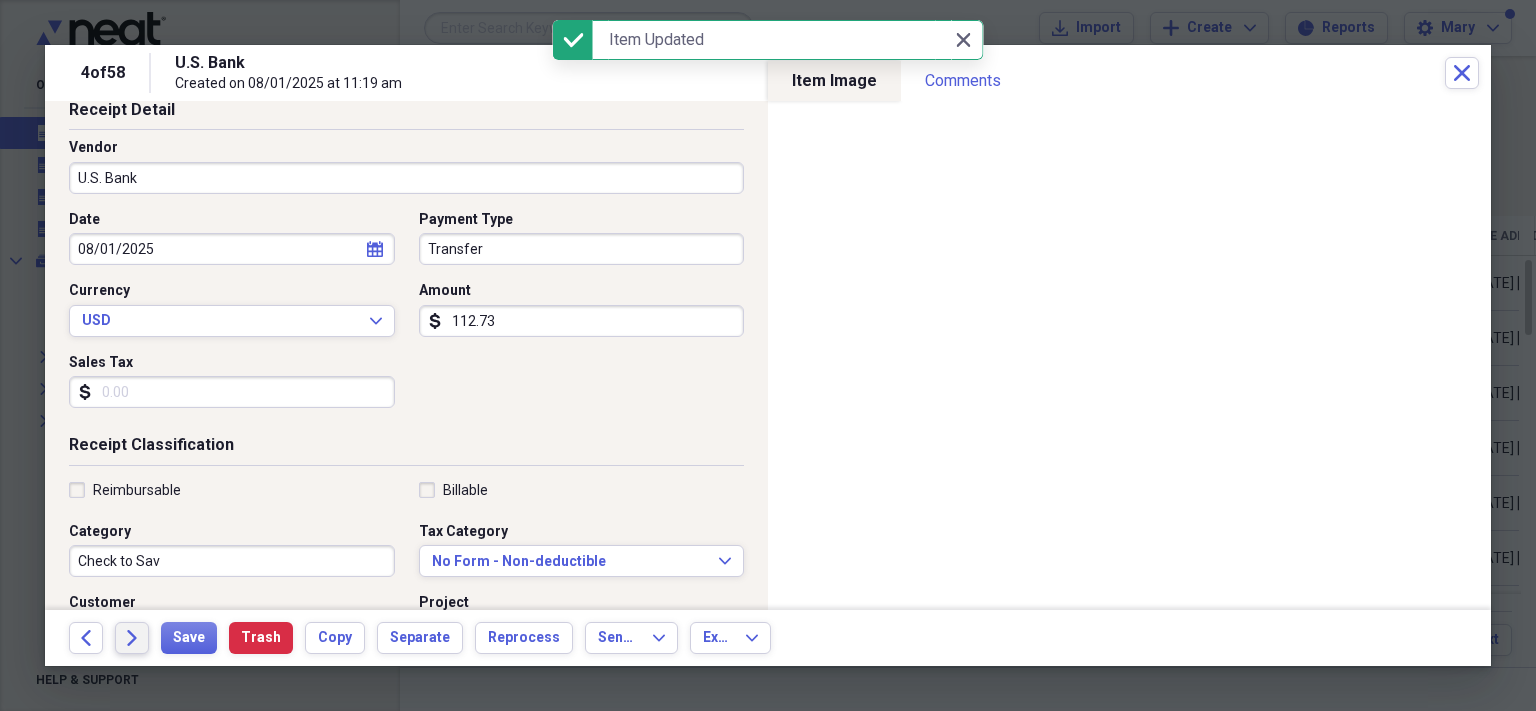 click 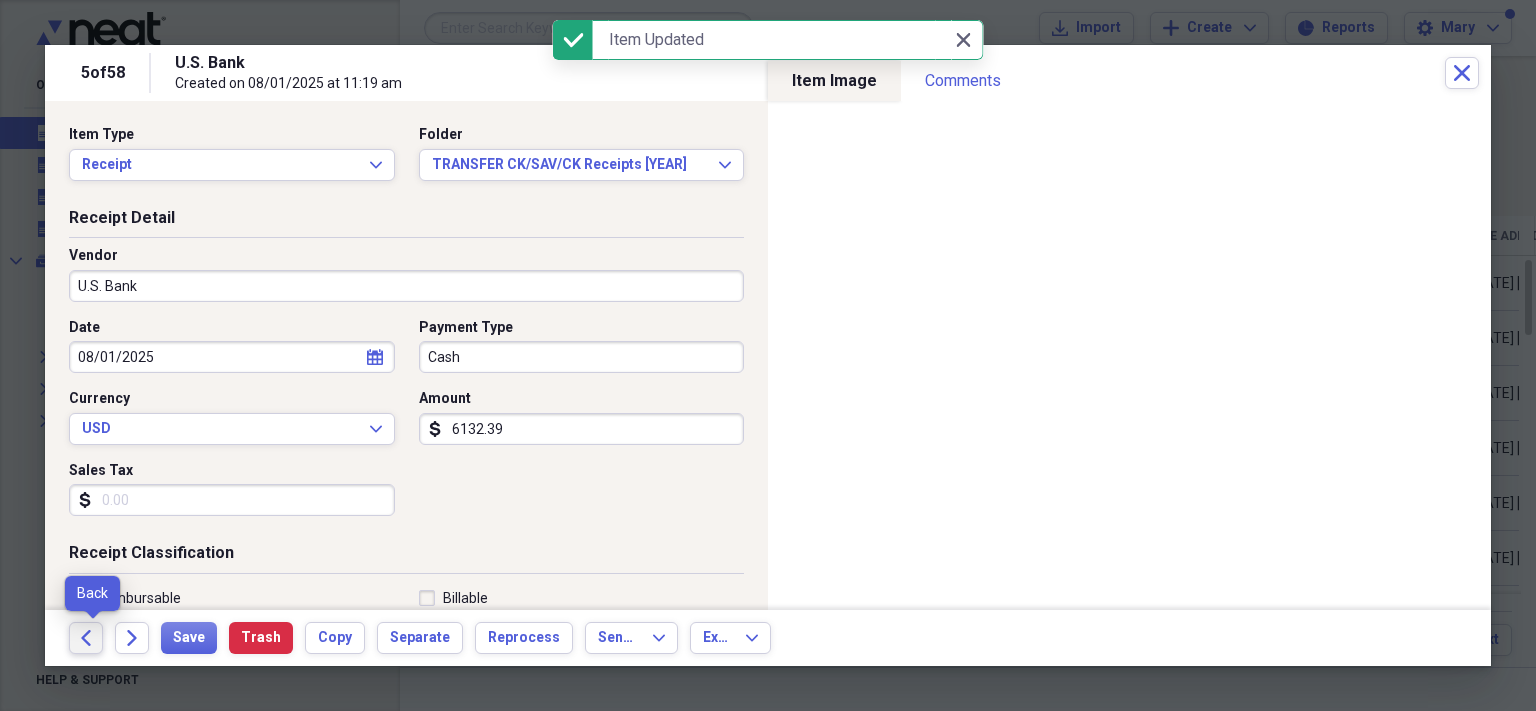 click on "Back" 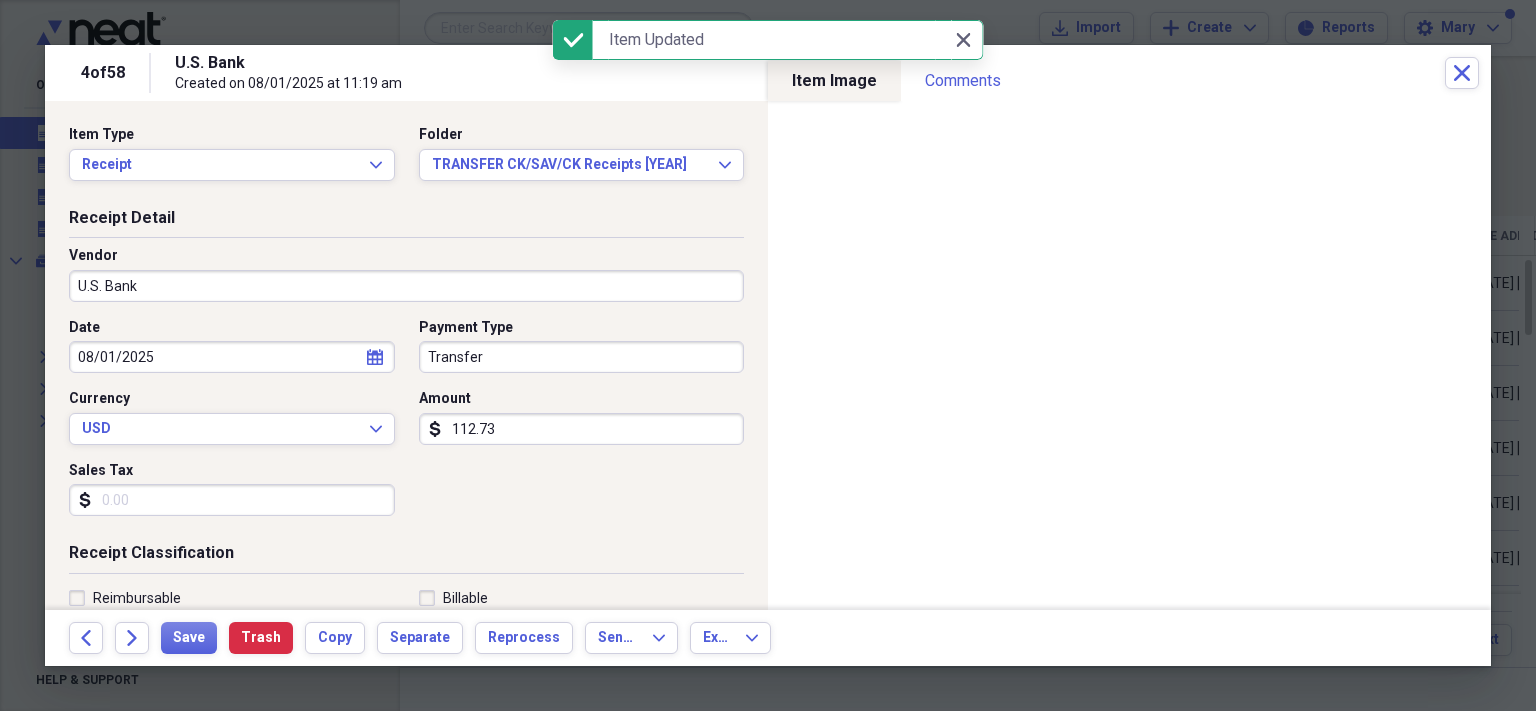click on "U.S. Bank" at bounding box center [406, 286] 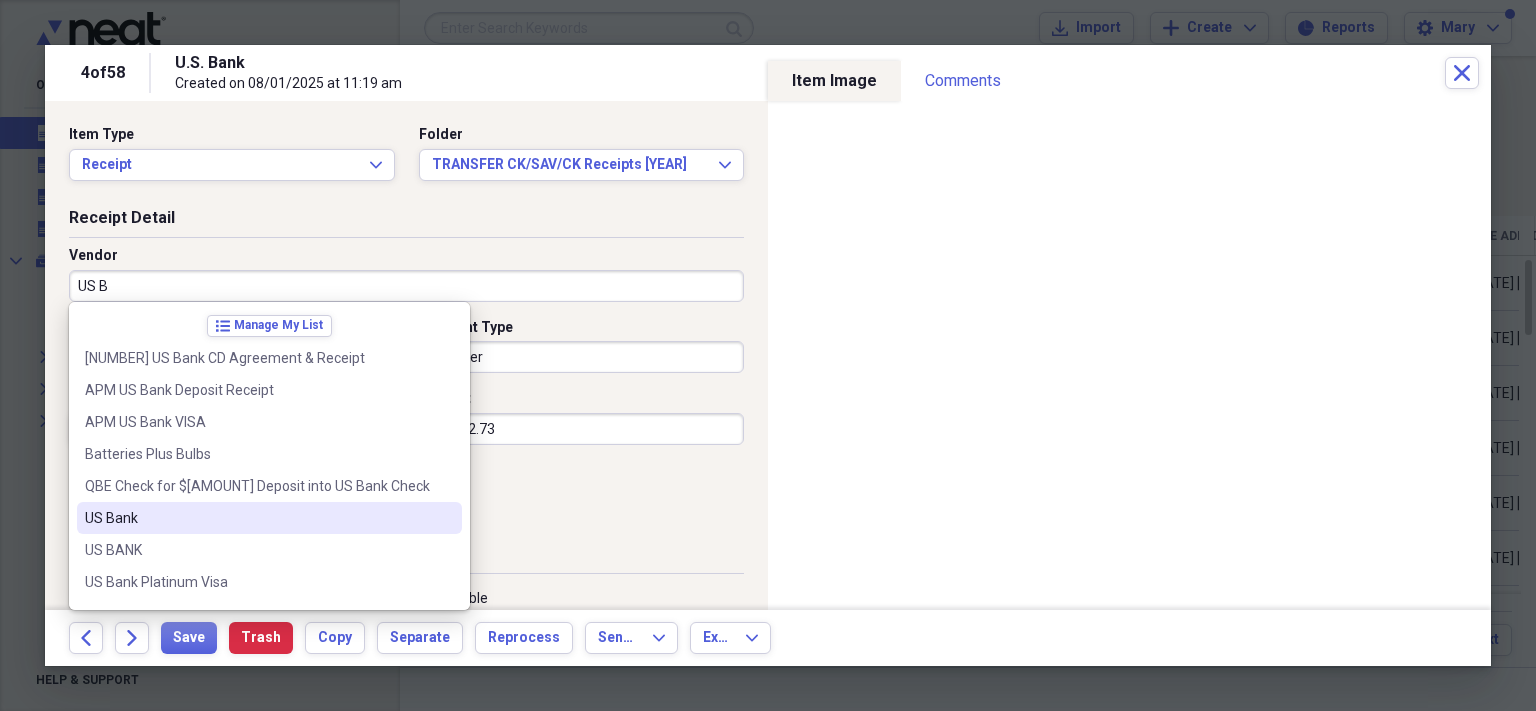 click on "US Bank" at bounding box center [257, 518] 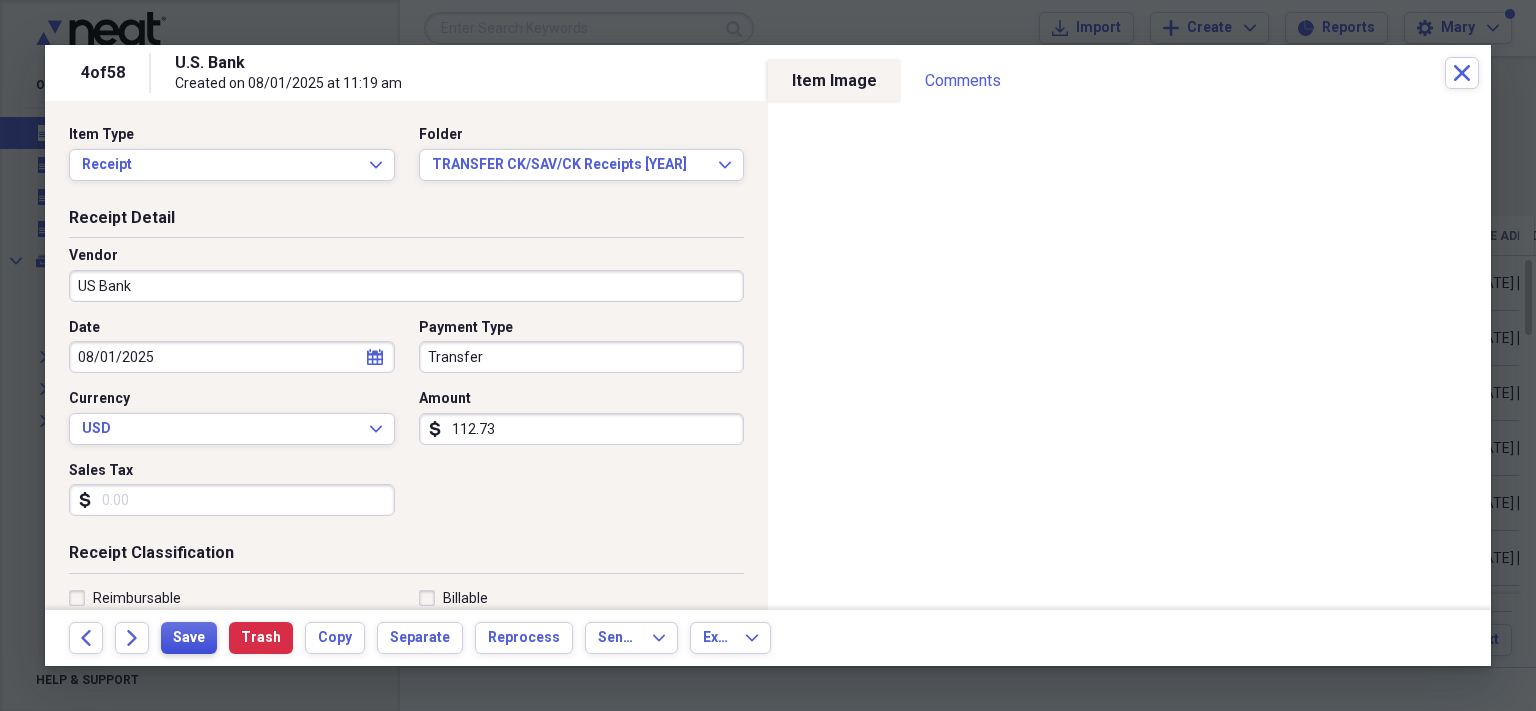 click on "Save" at bounding box center [189, 638] 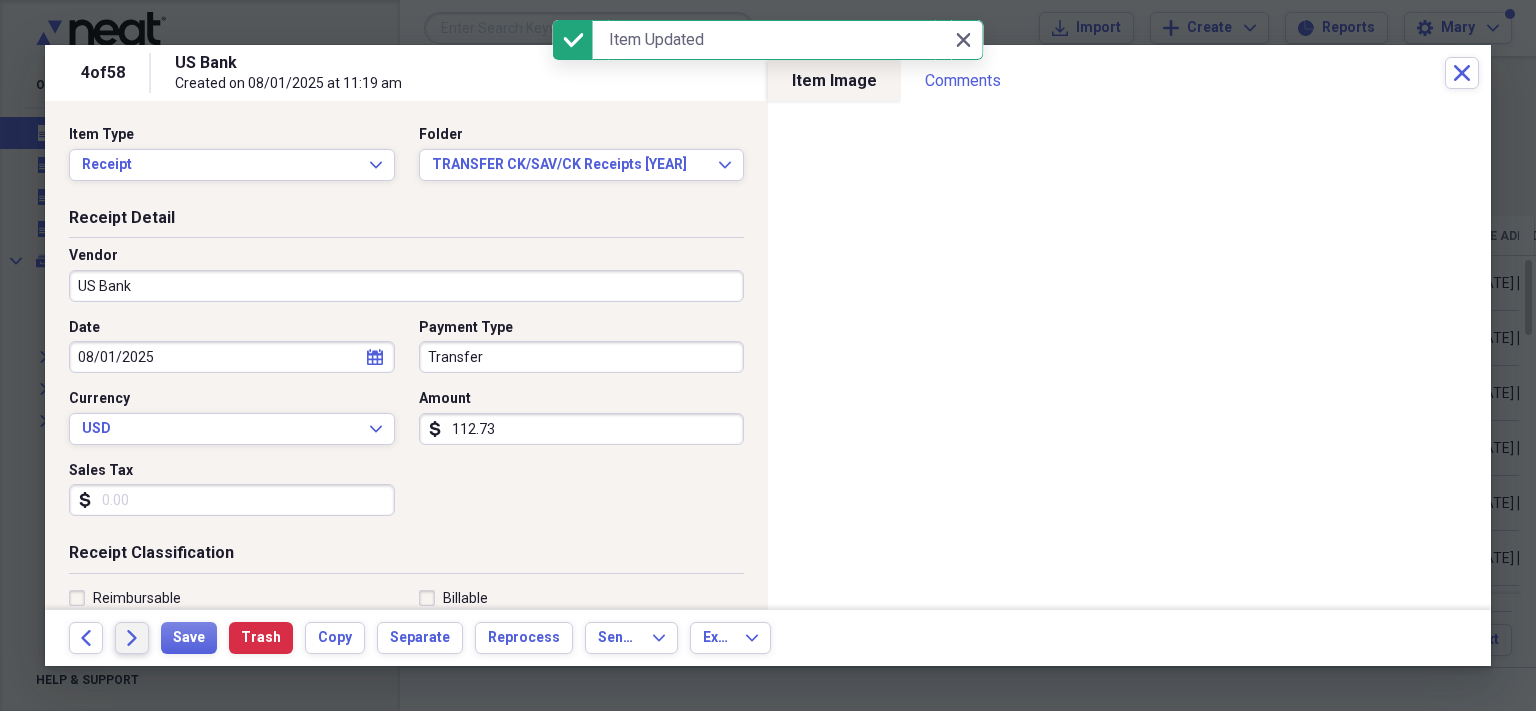 click on "Forward" 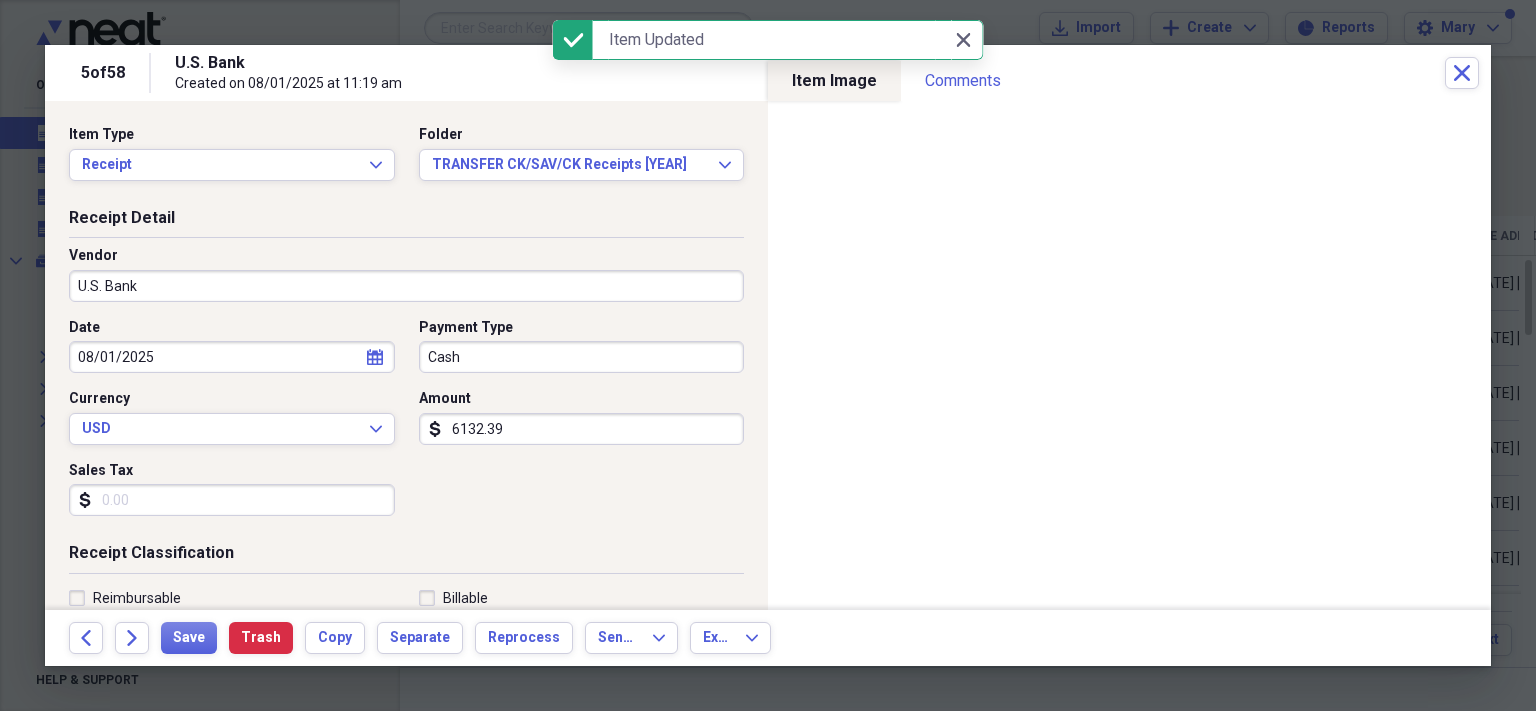 click on "U.S. Bank" at bounding box center (406, 286) 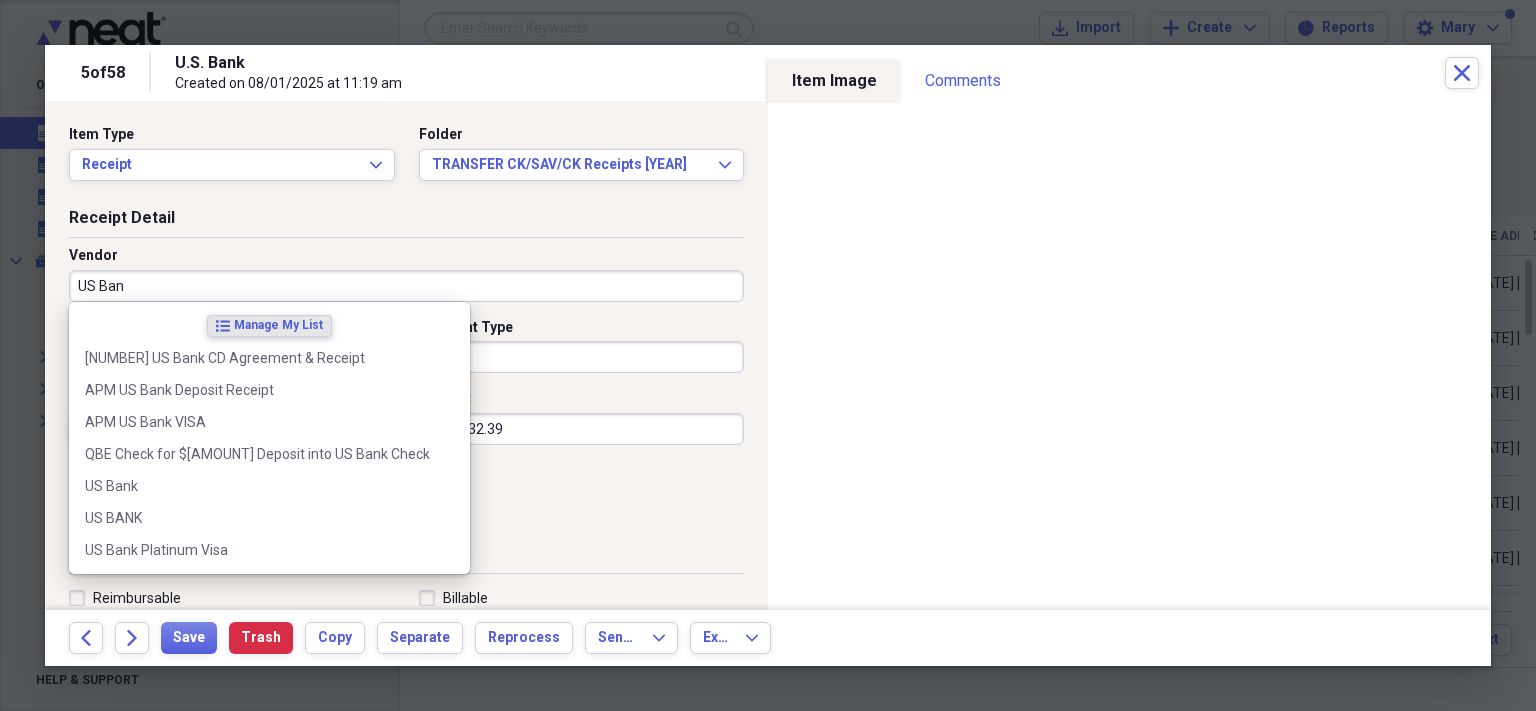 type on "US Bank" 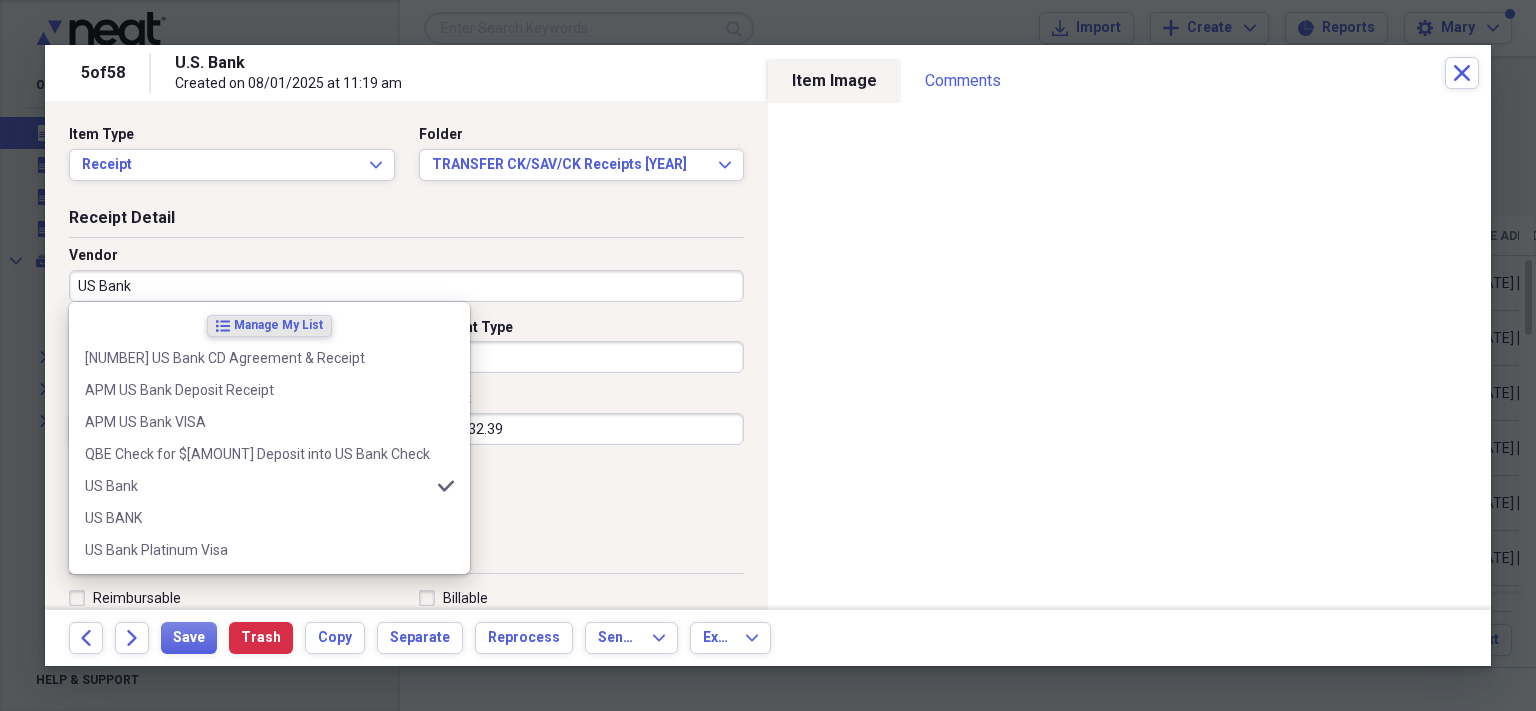 type on "Check to Sav" 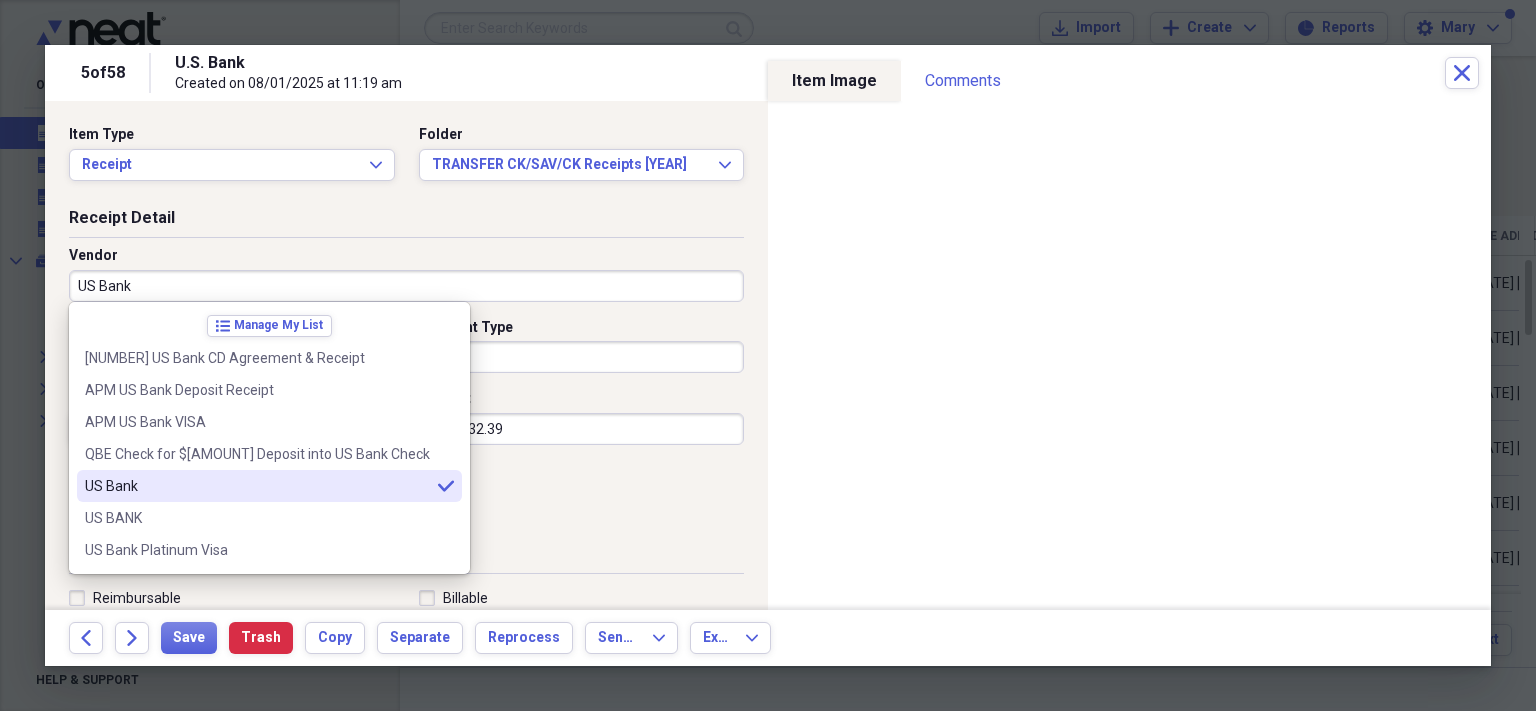 type on "US Bank" 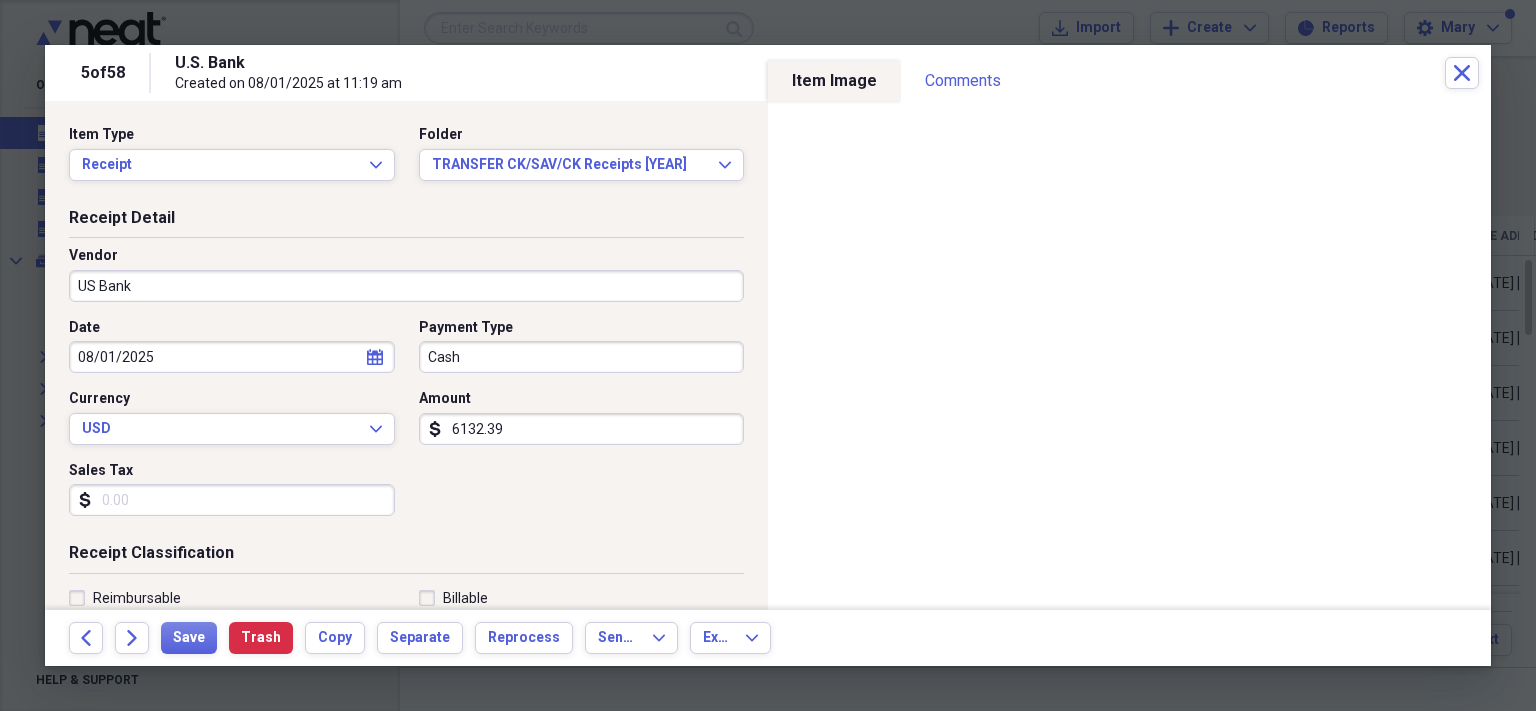 click on "Cash" at bounding box center [582, 357] 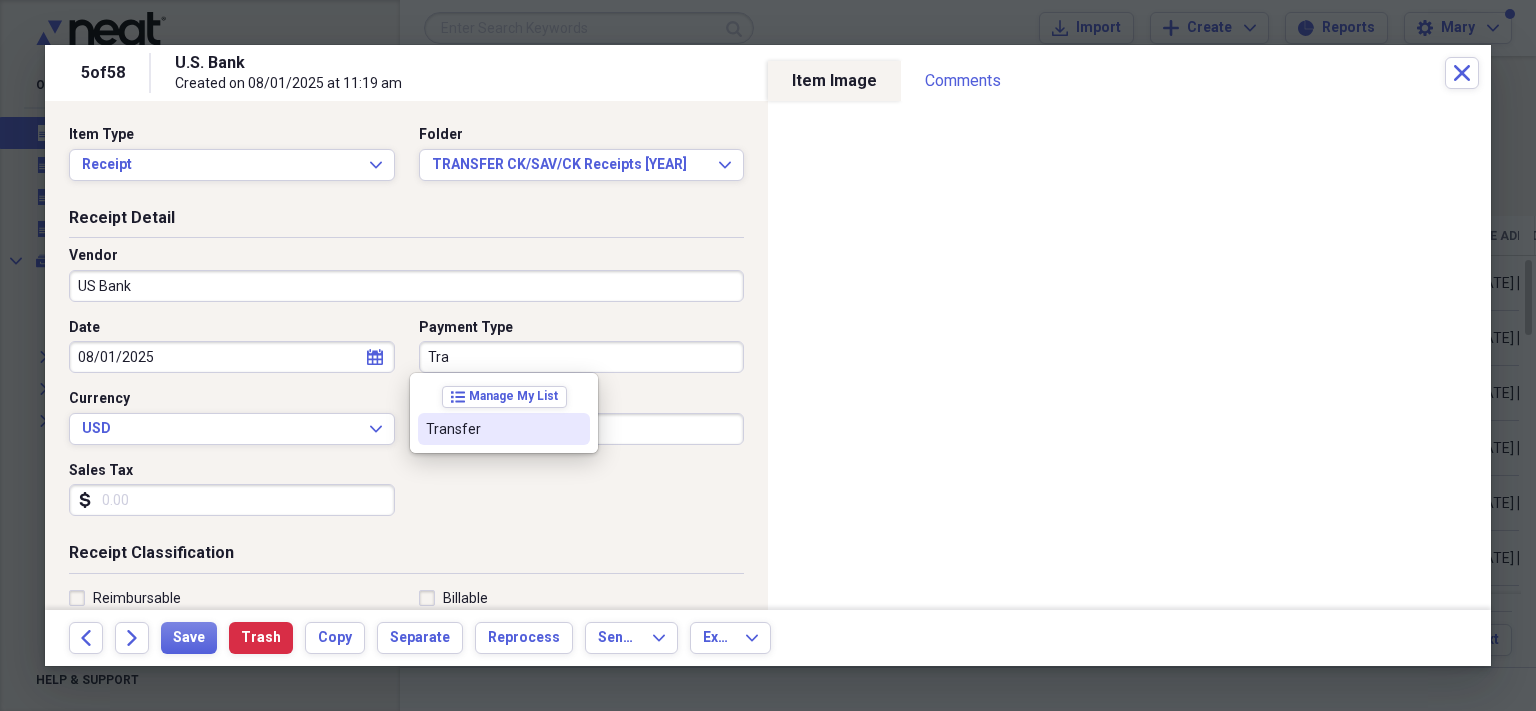 click on "Transfer" at bounding box center (492, 429) 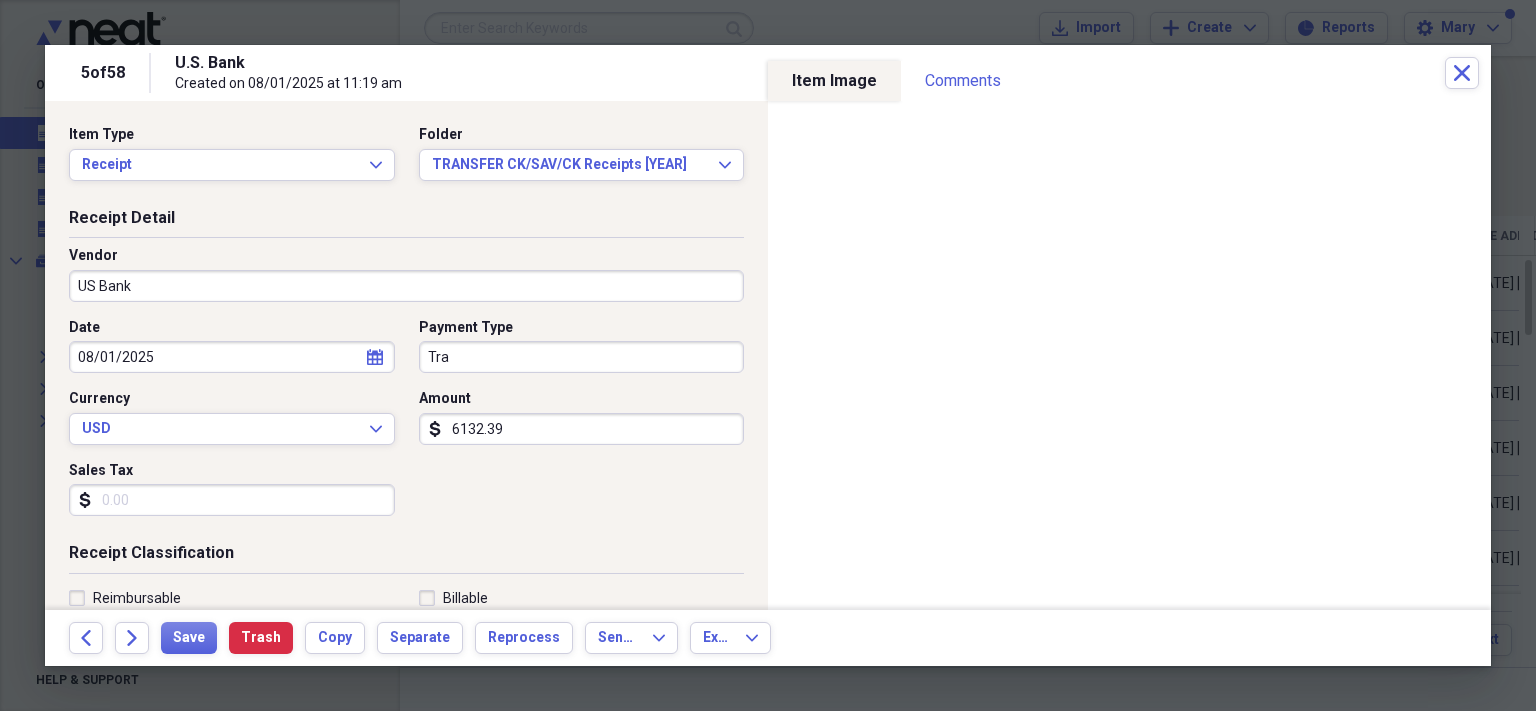 type on "Transfer" 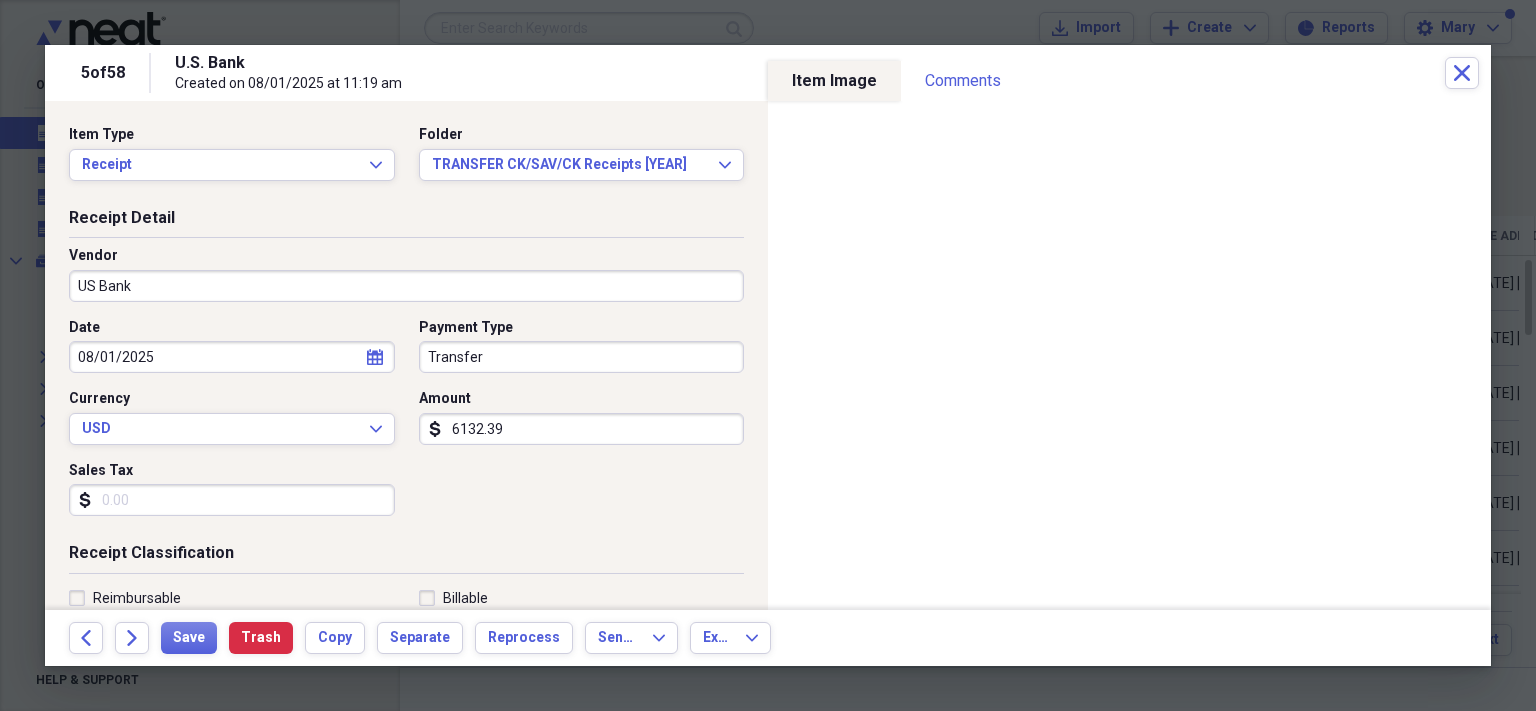 click on "6132.39" at bounding box center [582, 429] 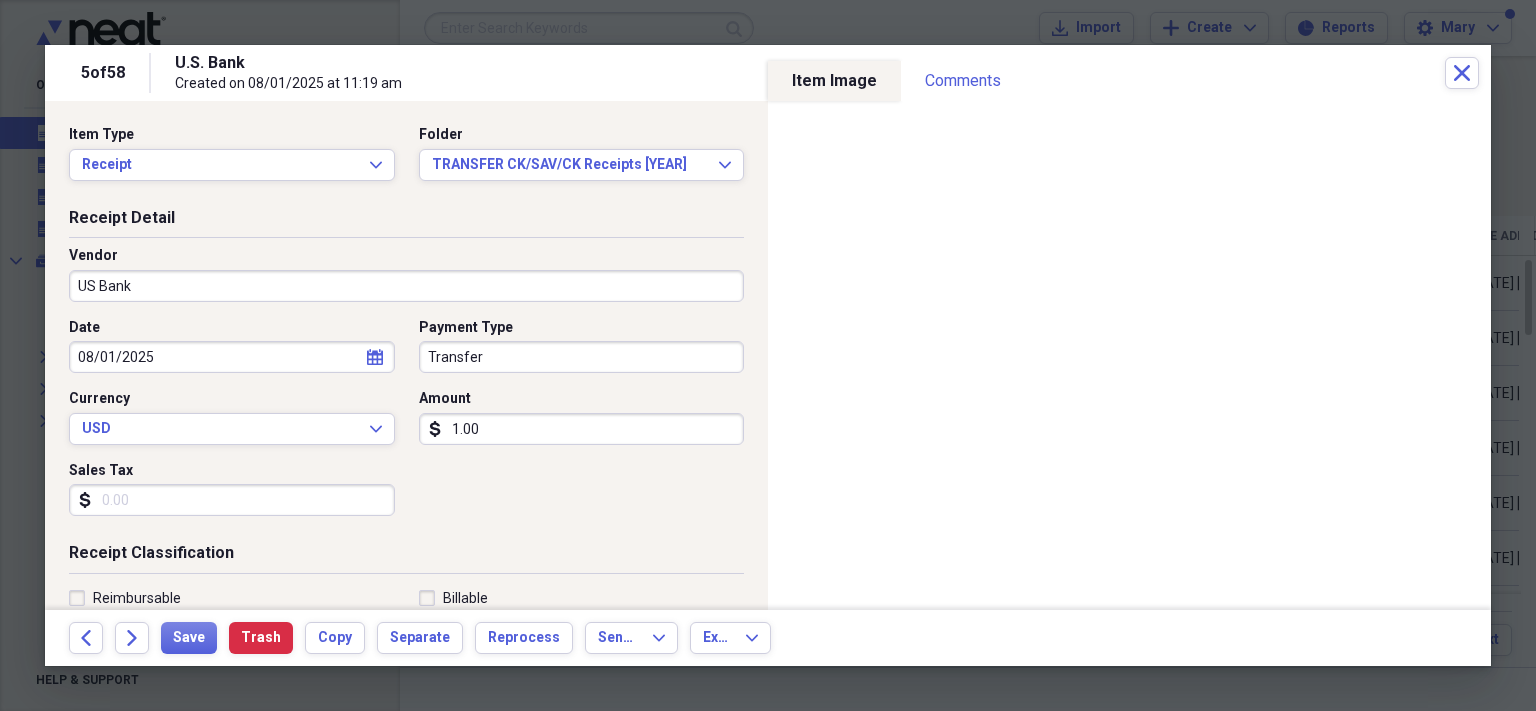 type on "10.00" 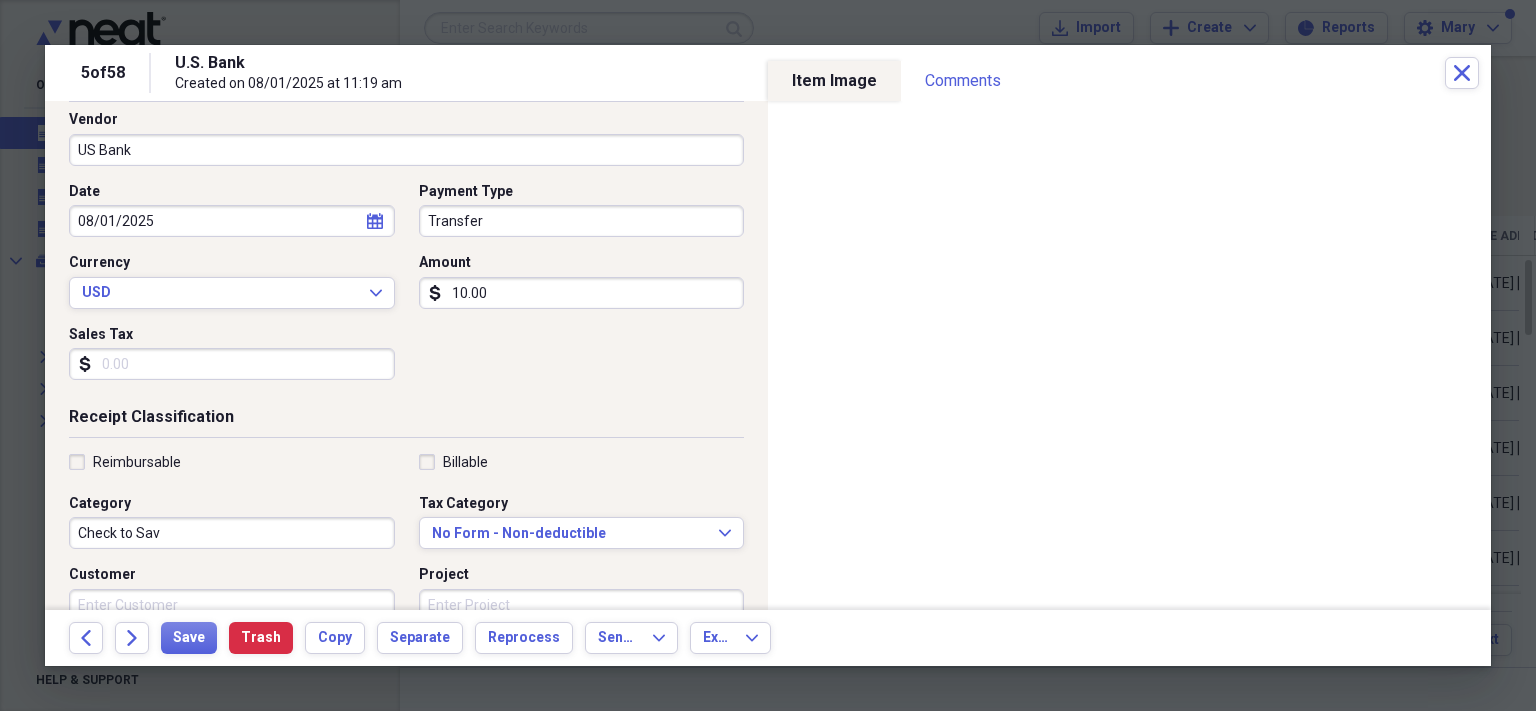 scroll, scrollTop: 136, scrollLeft: 0, axis: vertical 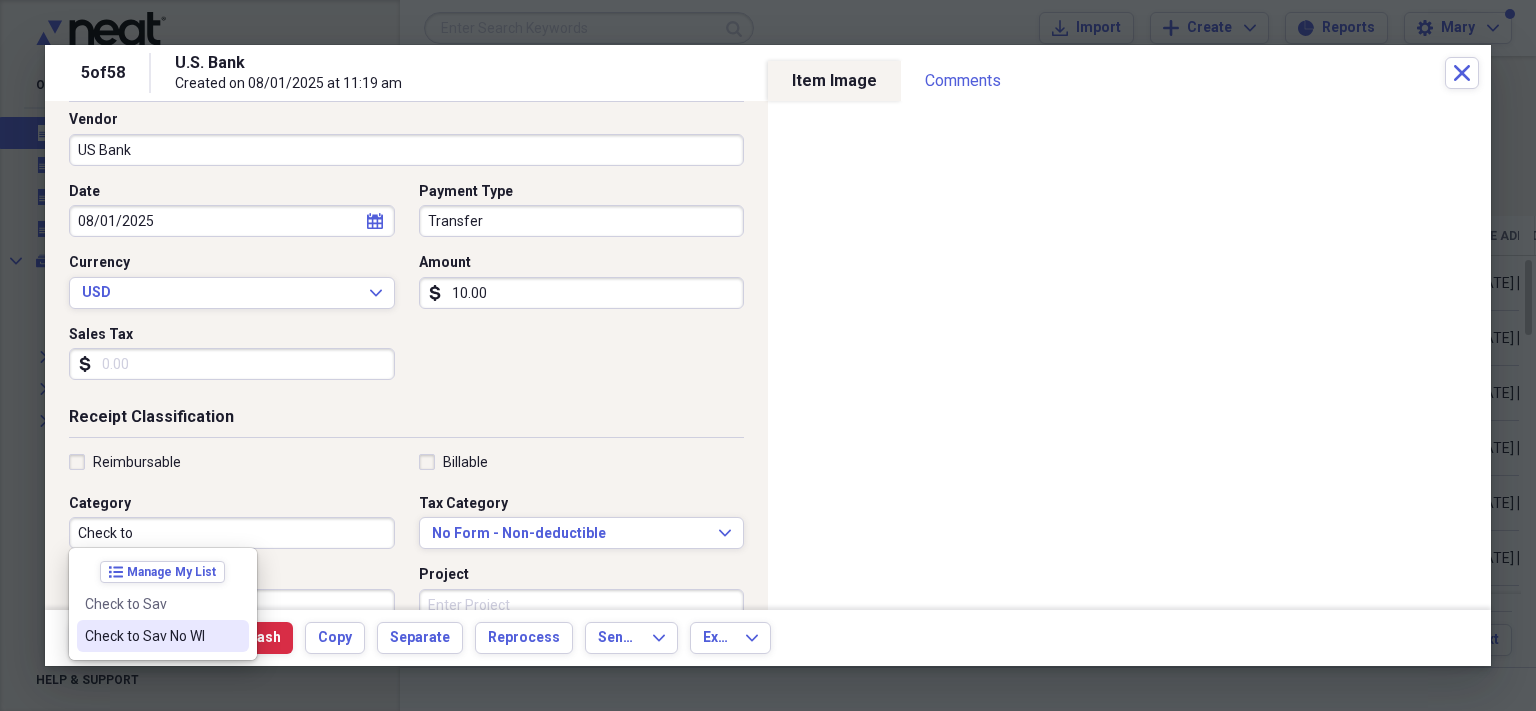 click on "Check to Sav No WI" at bounding box center (151, 636) 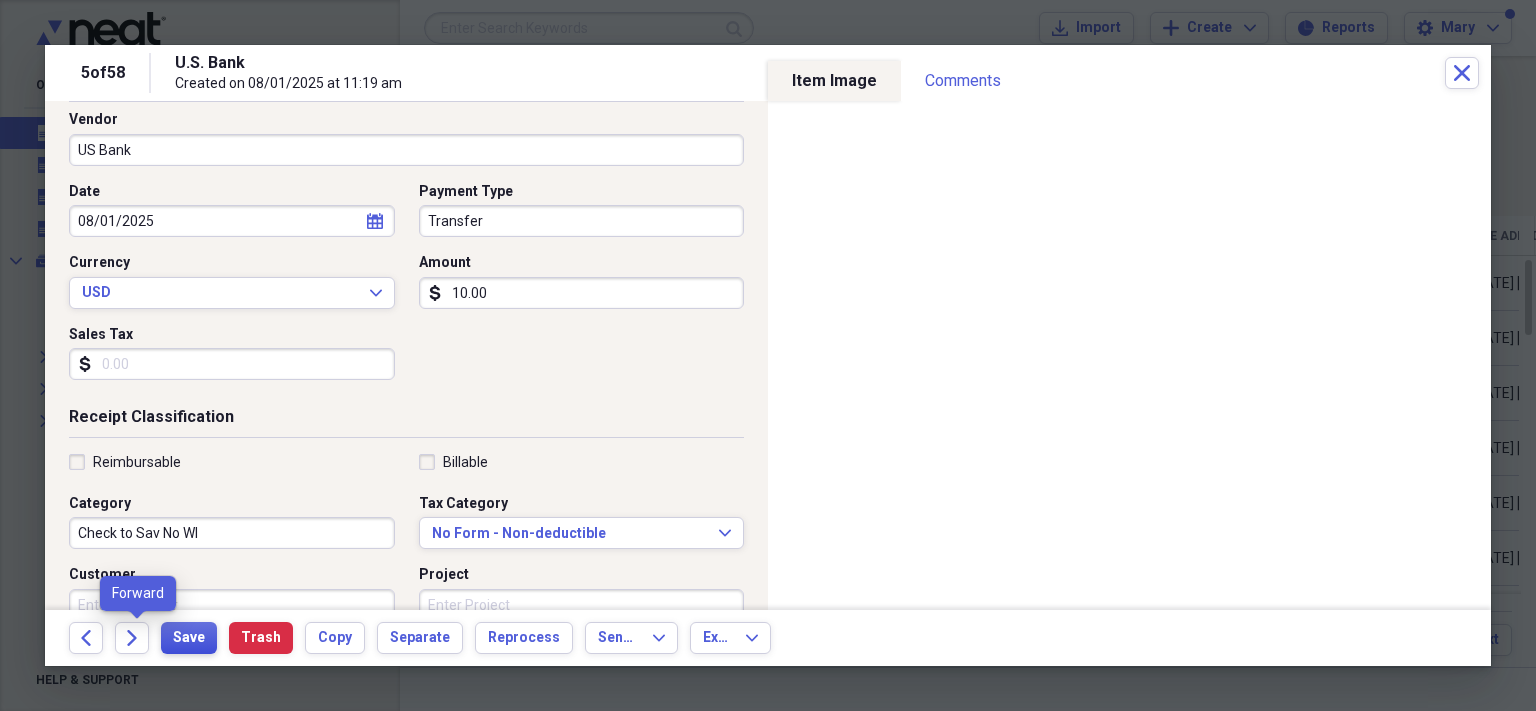 click on "Save" at bounding box center (189, 638) 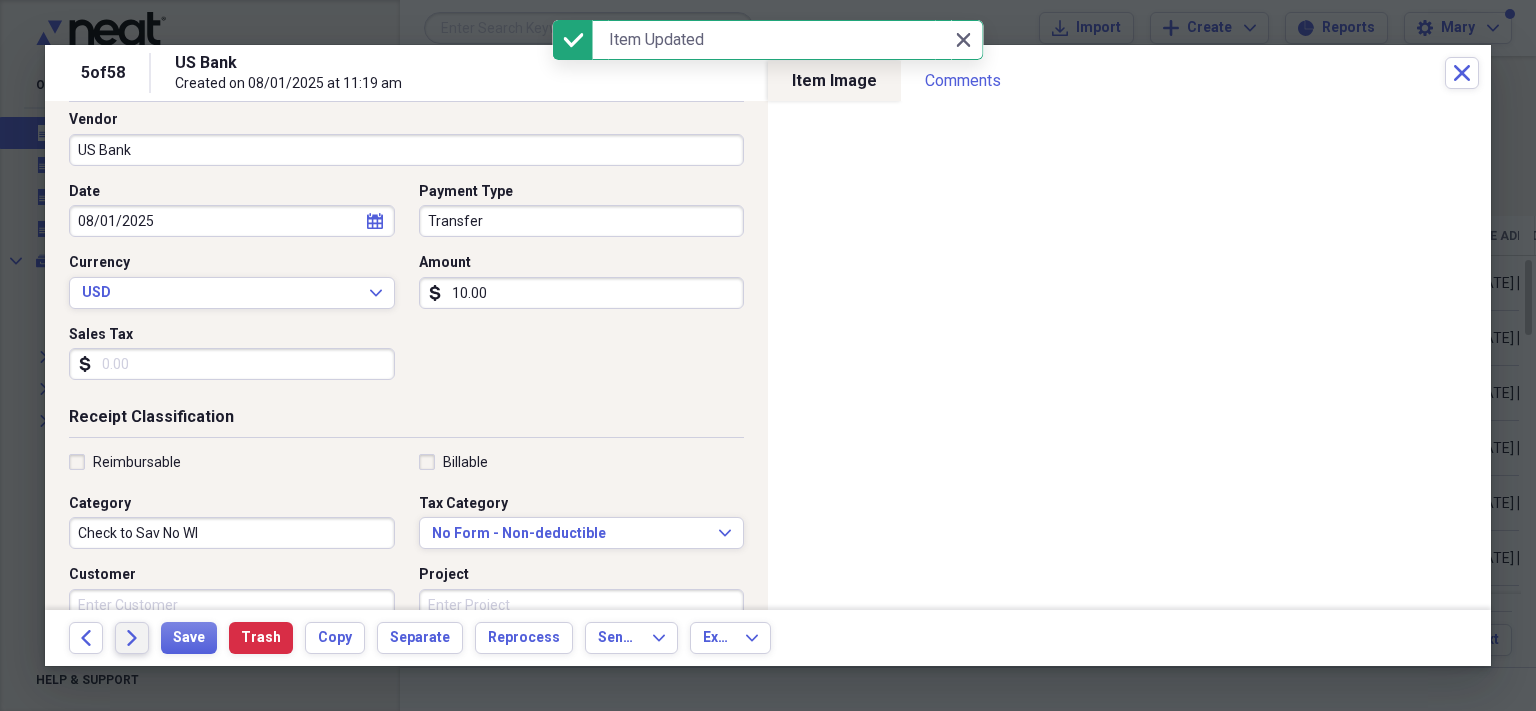 click on "Forward" 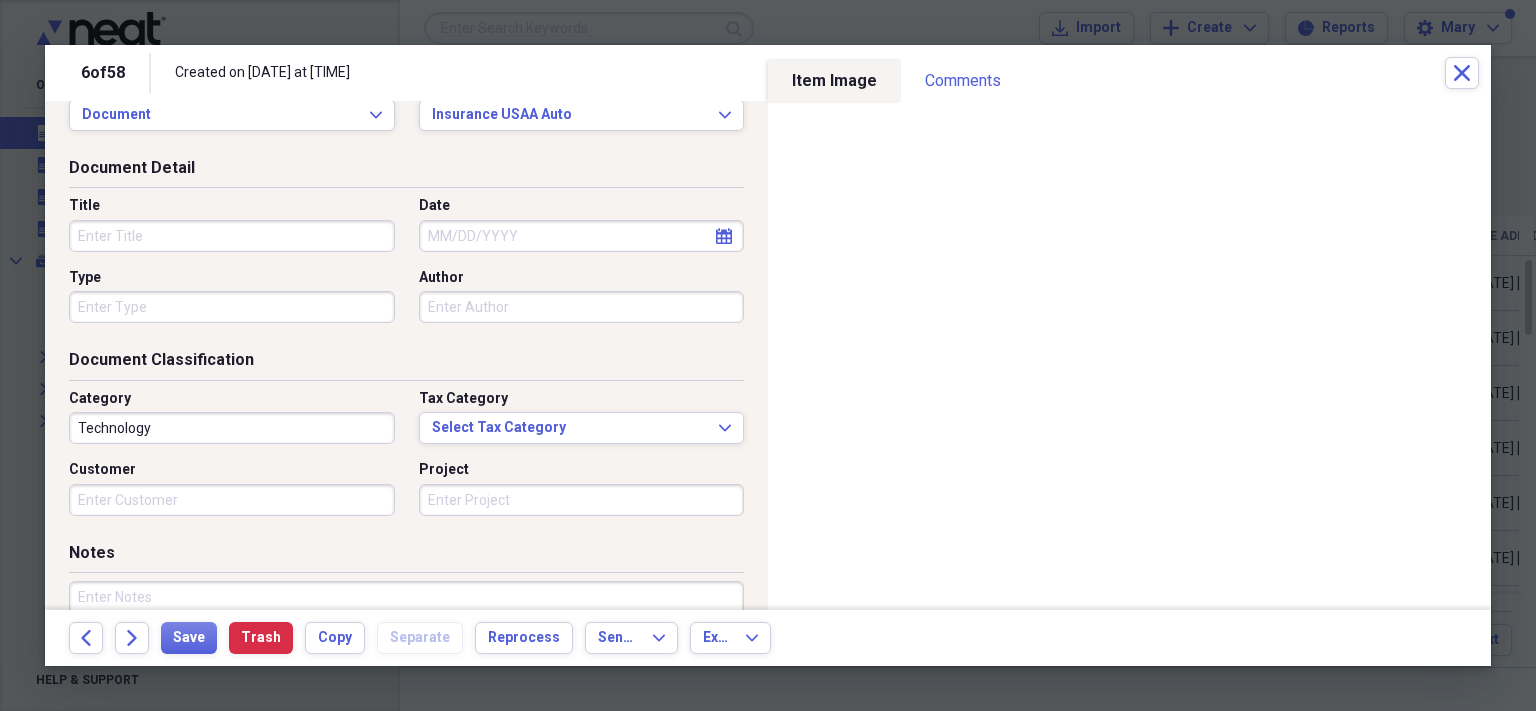 scroll, scrollTop: 51, scrollLeft: 0, axis: vertical 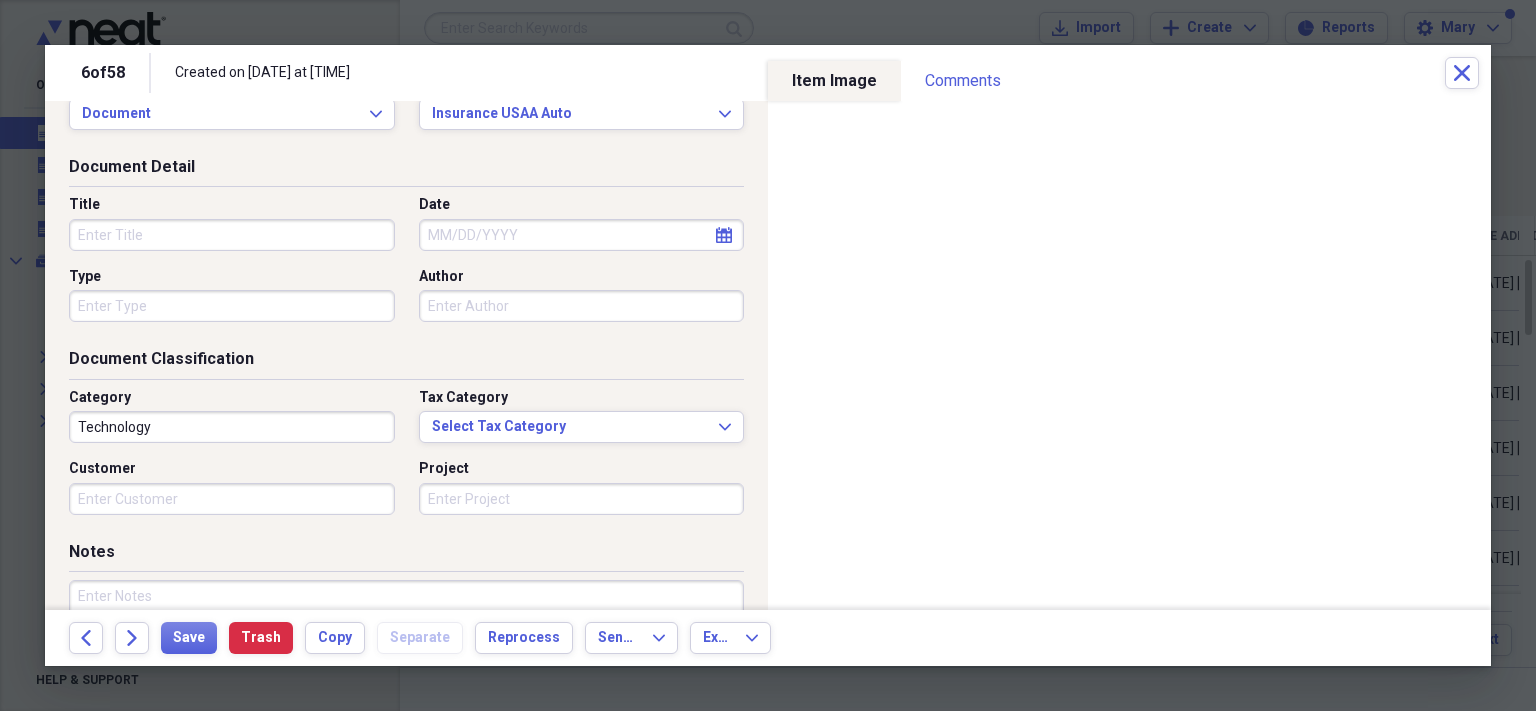 click on "Title" at bounding box center (232, 235) 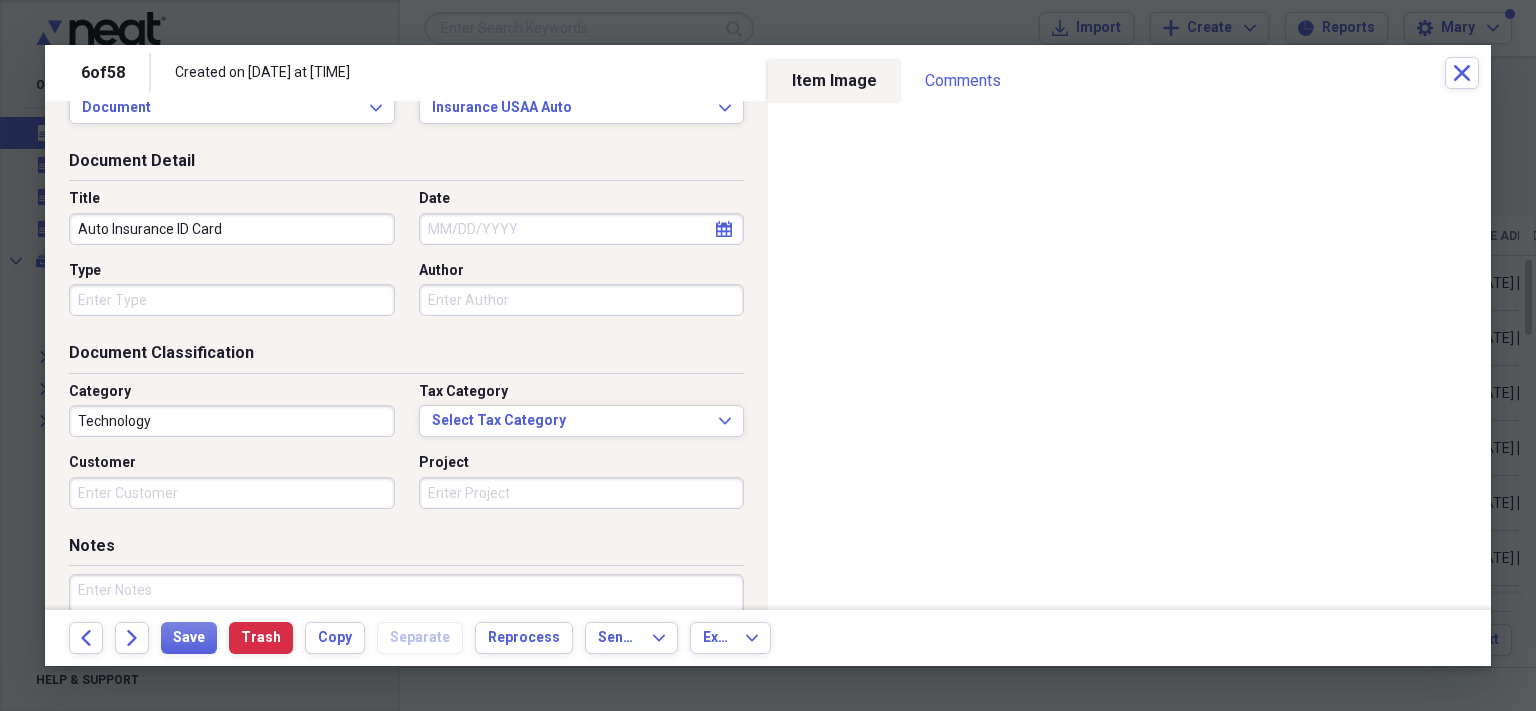 scroll, scrollTop: 0, scrollLeft: 0, axis: both 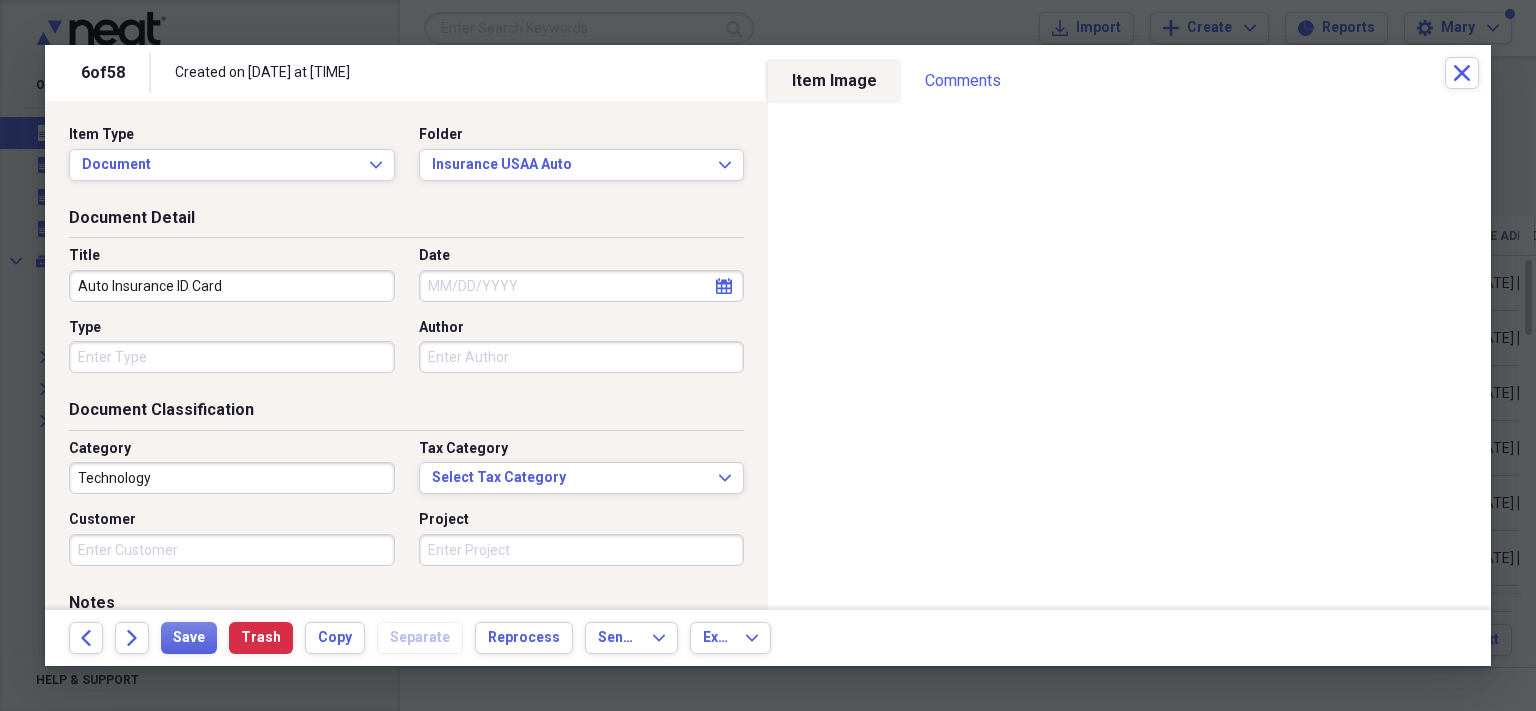 type on "Auto Insurance ID Card" 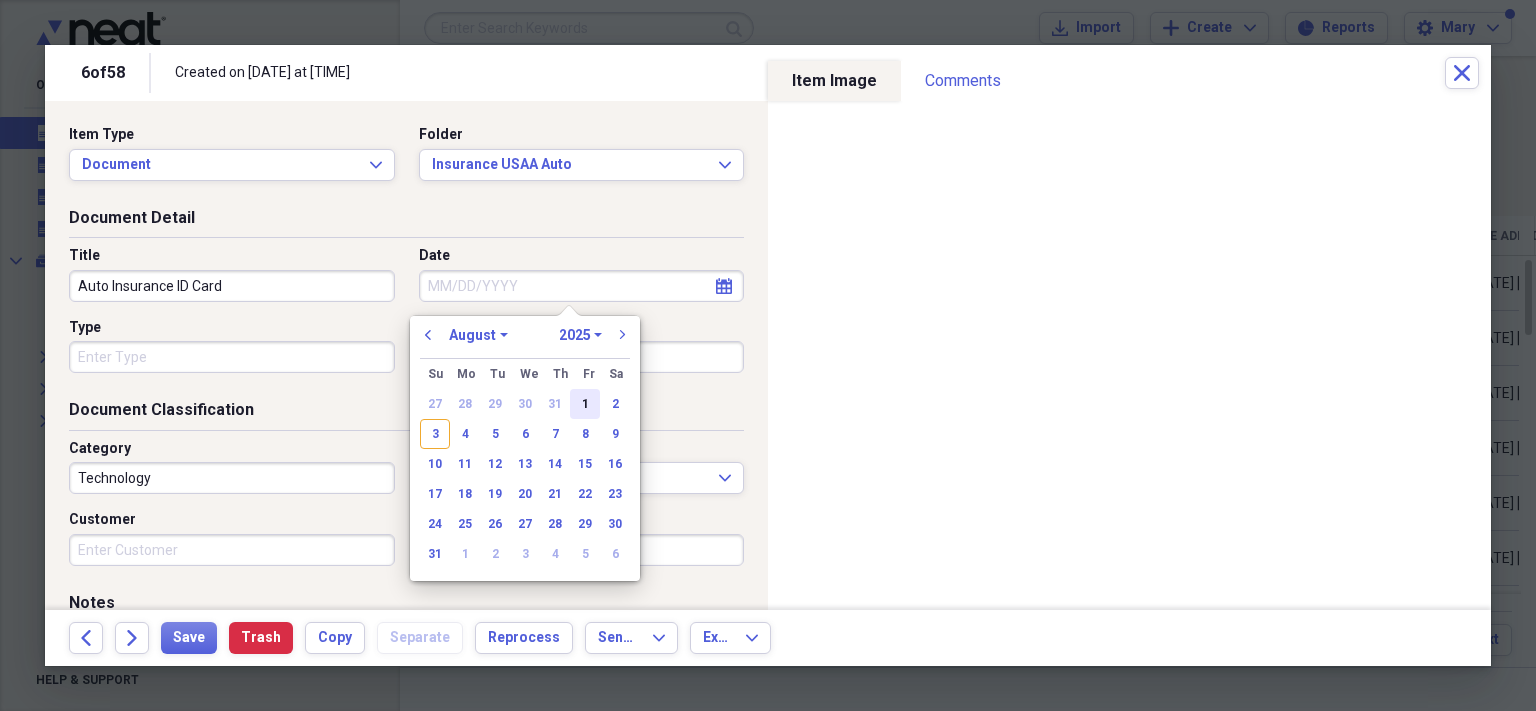 click on "1" at bounding box center (585, 404) 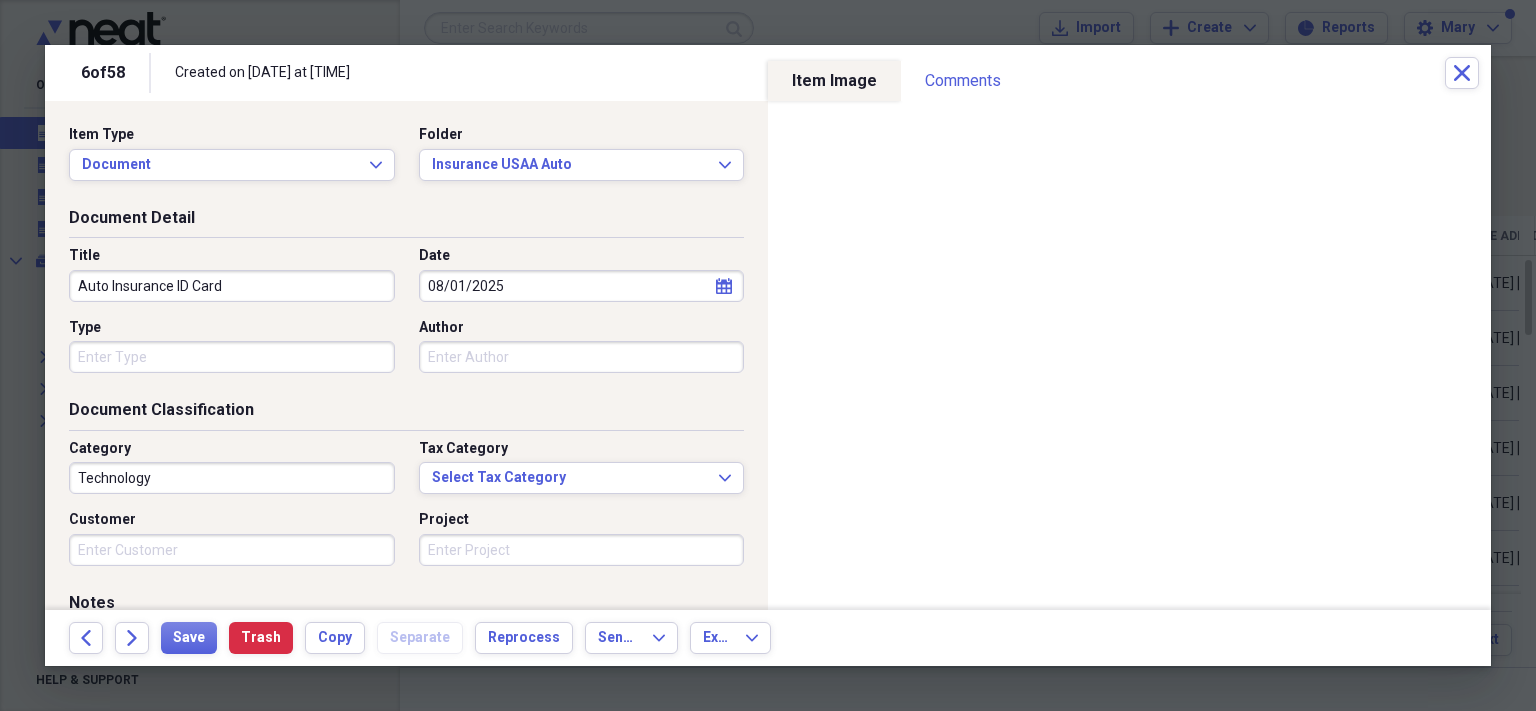 click on "Type" at bounding box center [232, 357] 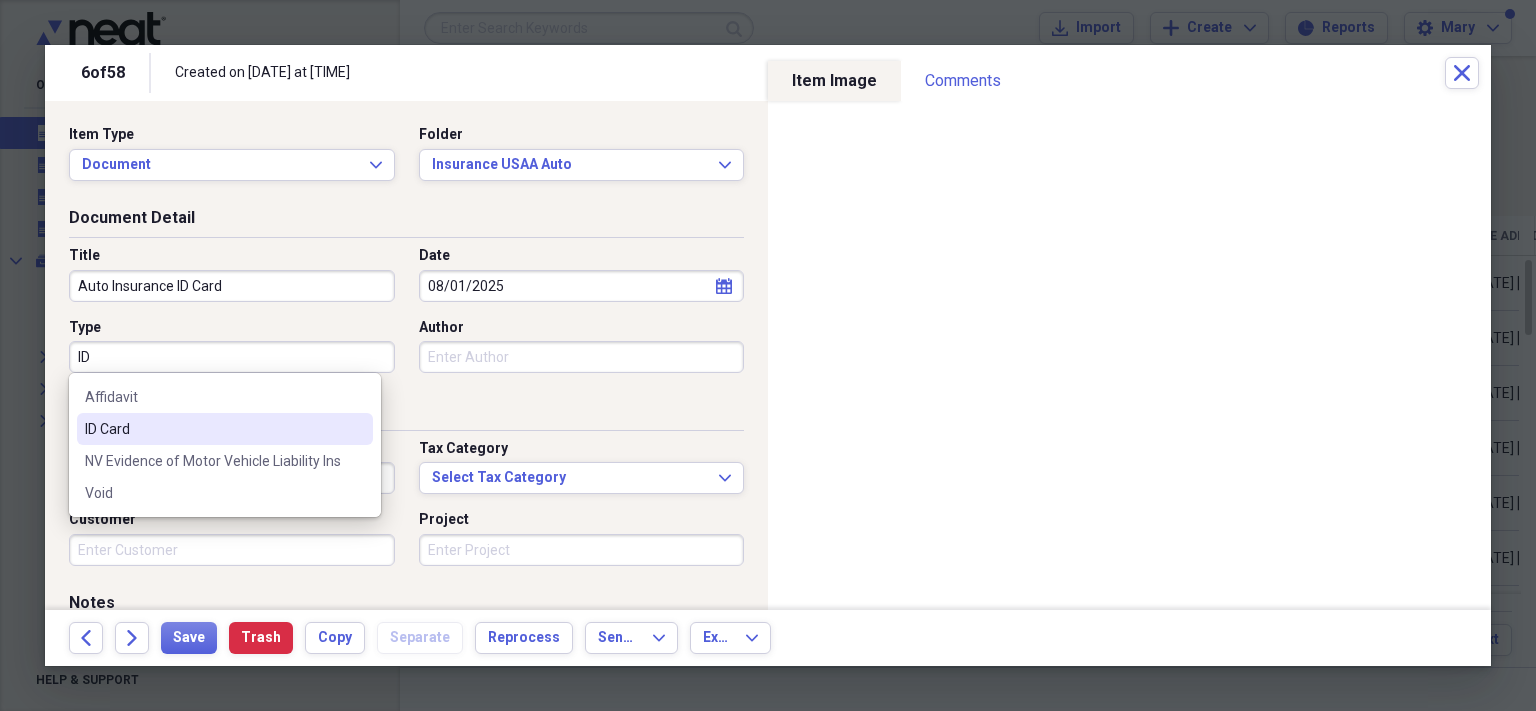 click on "ID Card" at bounding box center [213, 429] 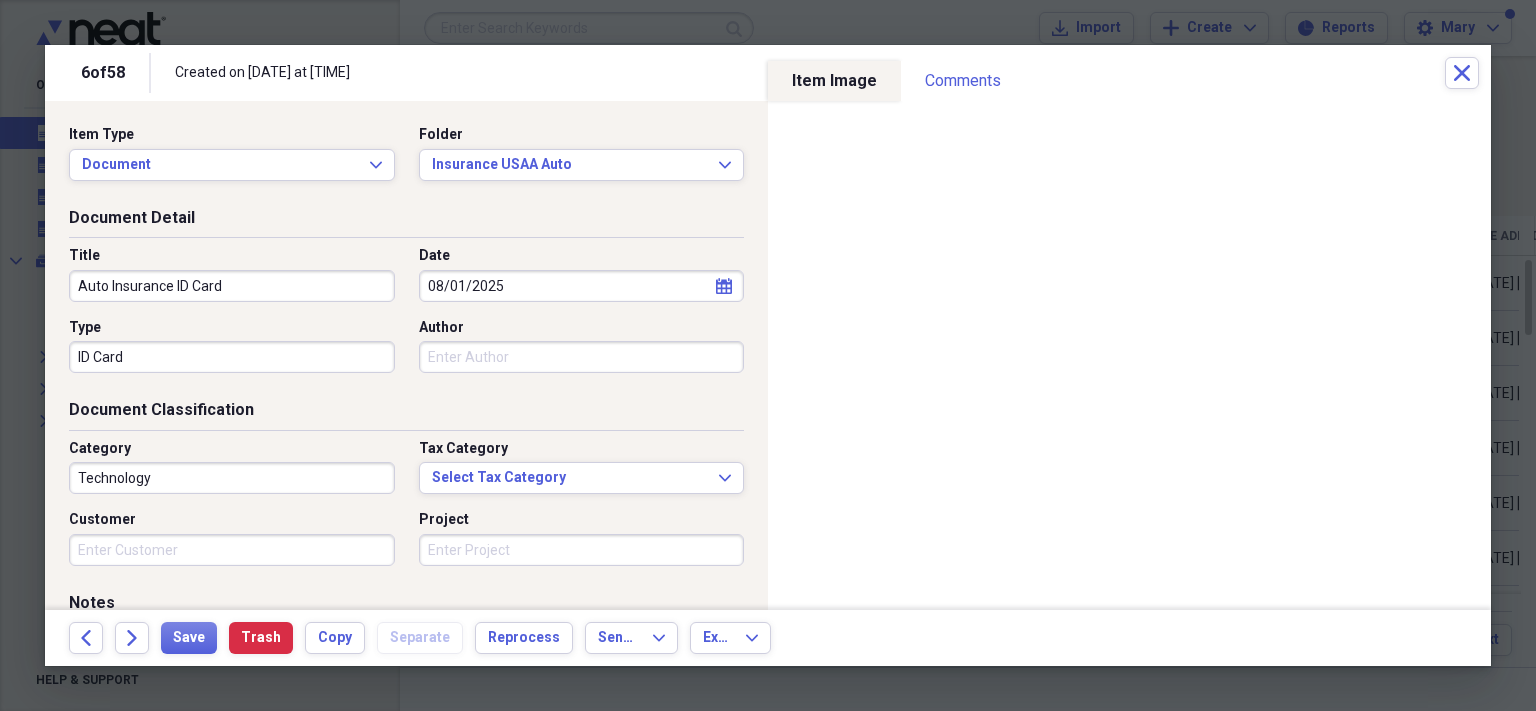 click on "Technology" at bounding box center (232, 478) 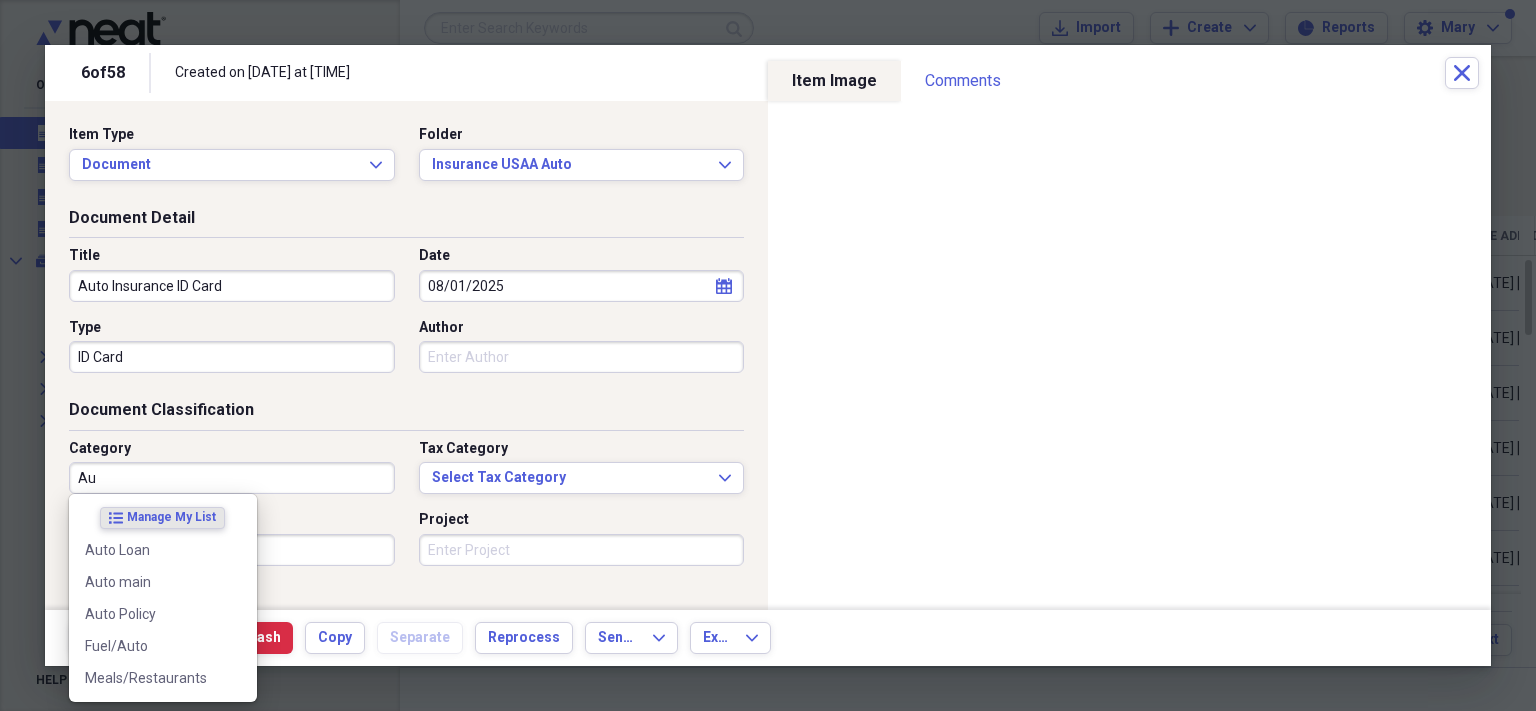 type on "A" 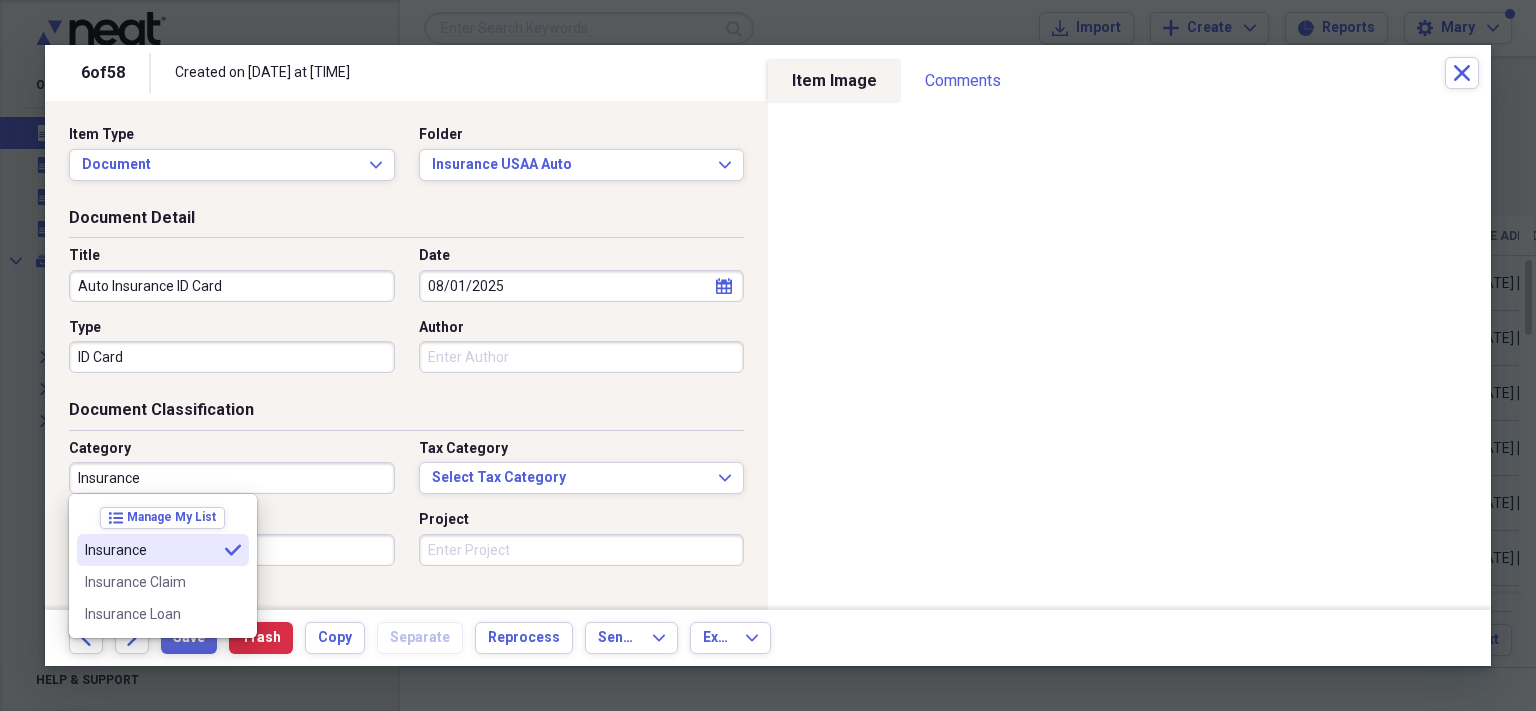 type on "Insurance" 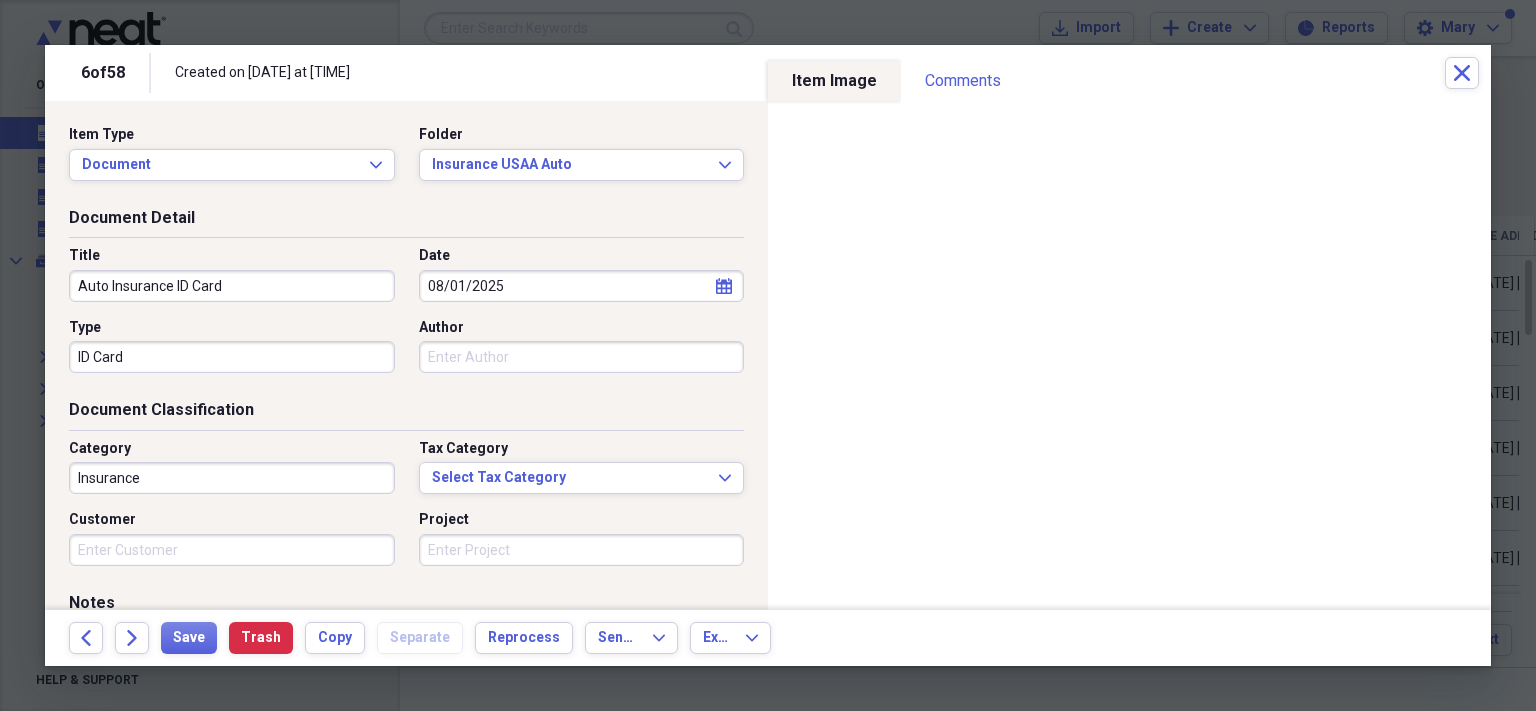click on "Item Type Document Expand Folder Insurance USAA Auto Expand" at bounding box center (406, 166) 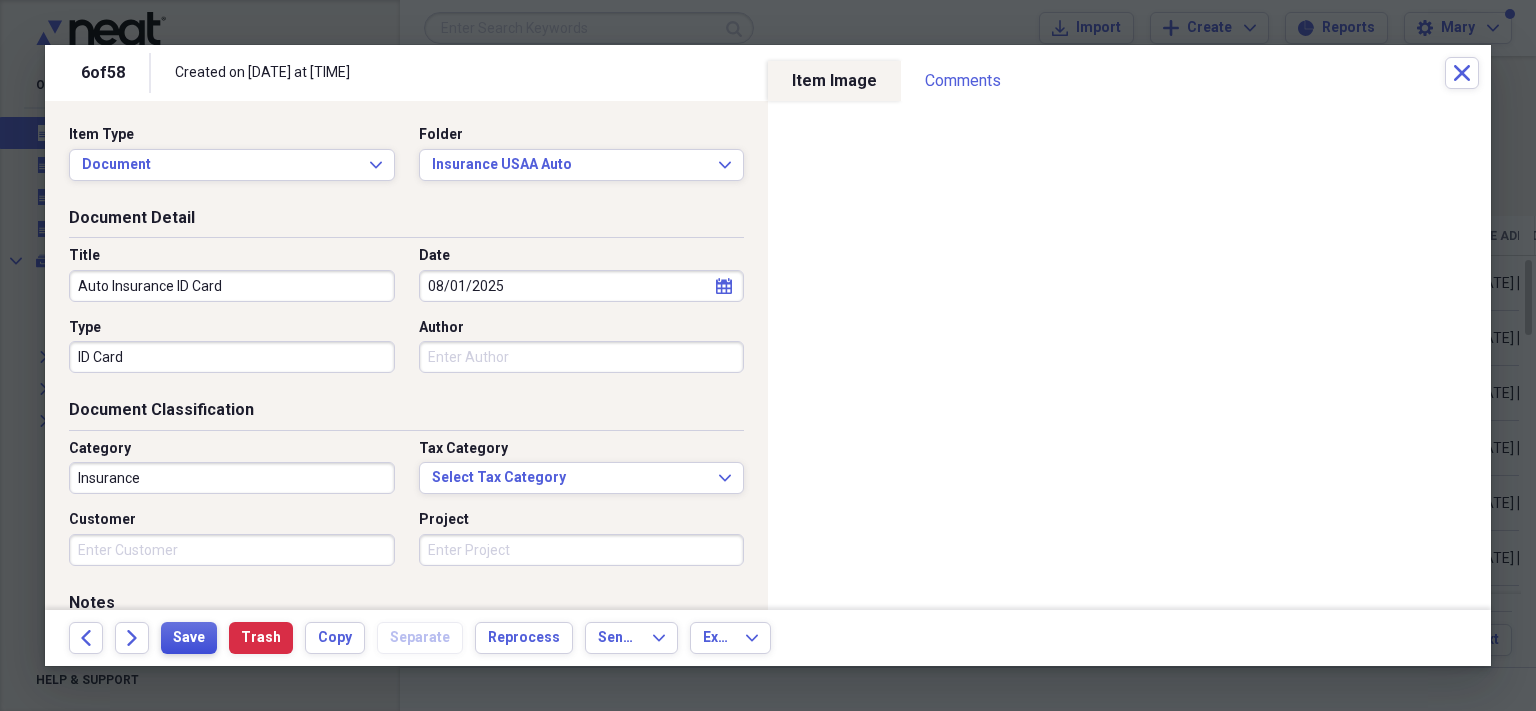 click on "Save" at bounding box center (189, 638) 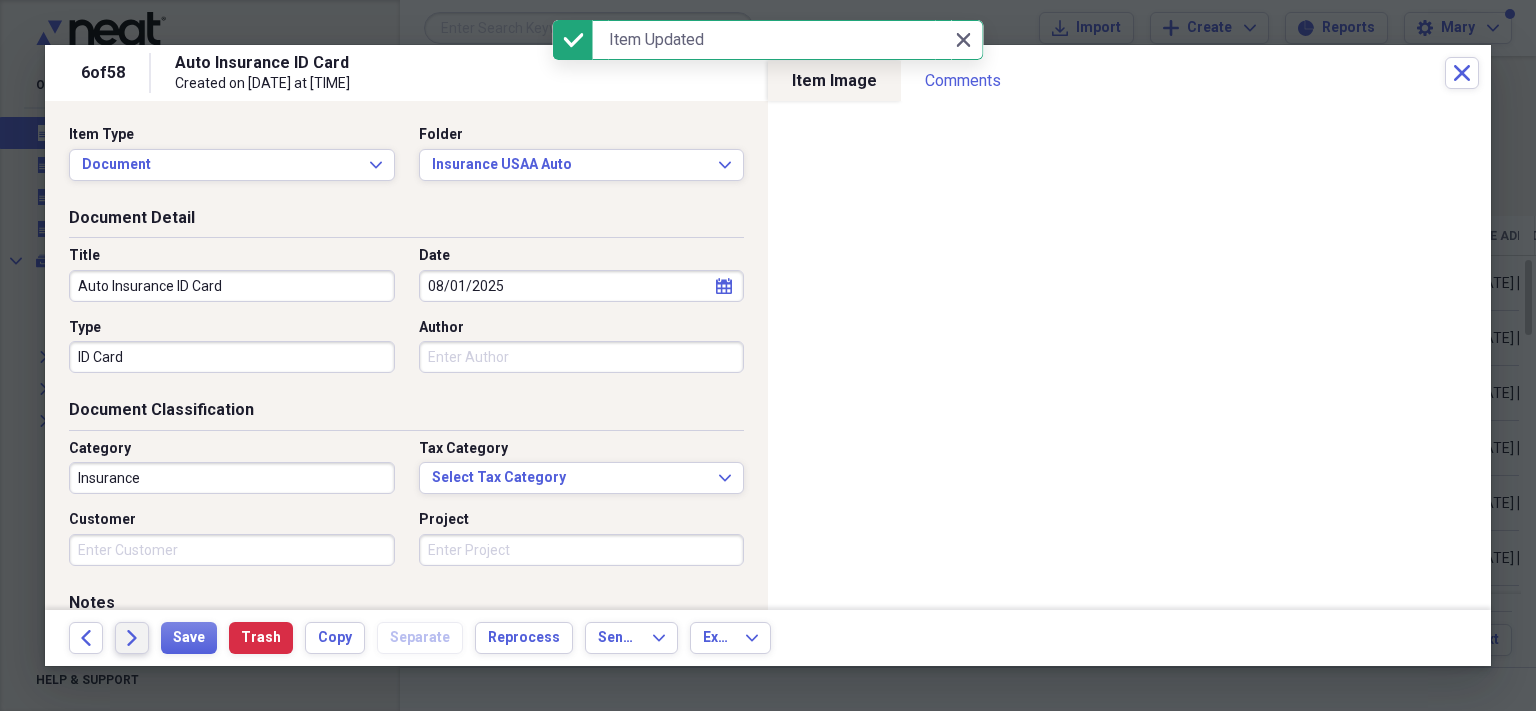 click on "Forward" 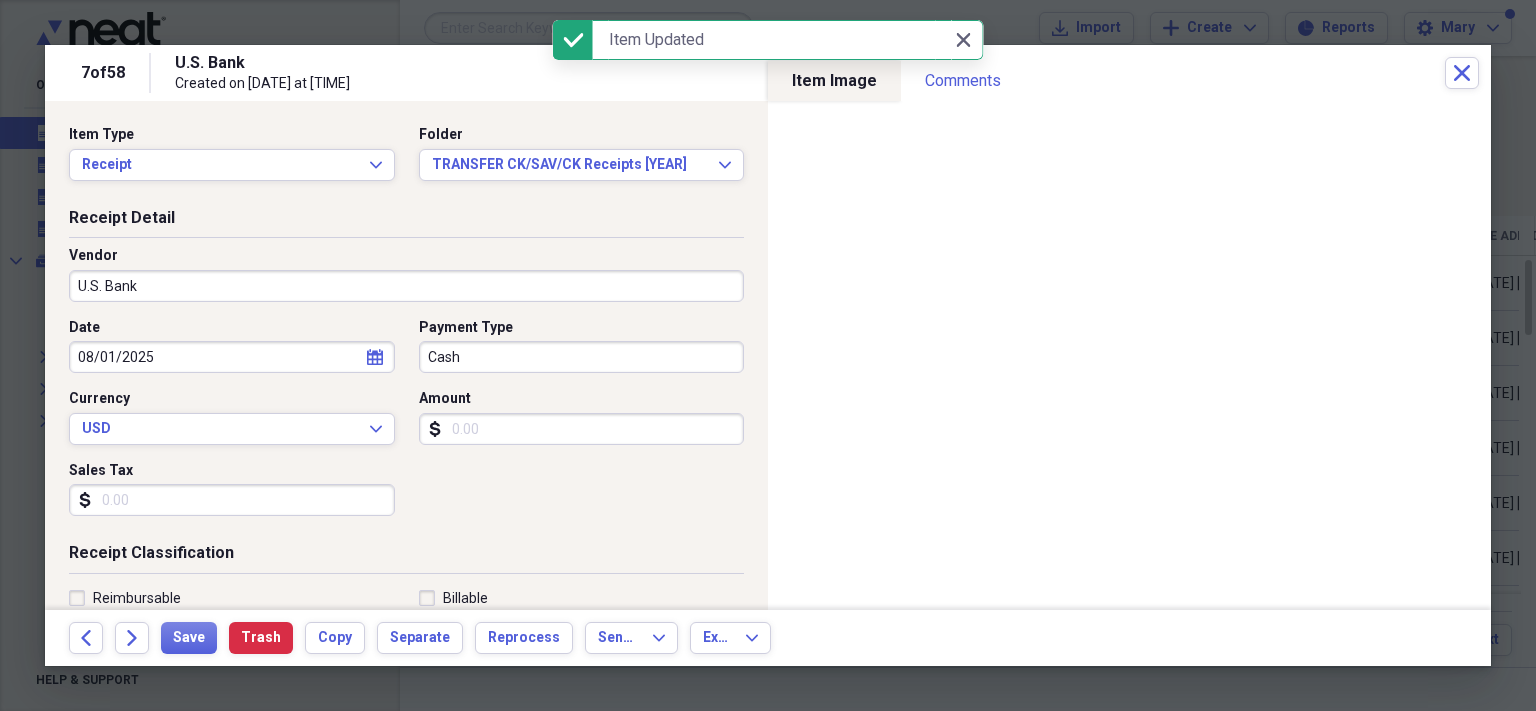 click on "U.S. Bank" at bounding box center (406, 286) 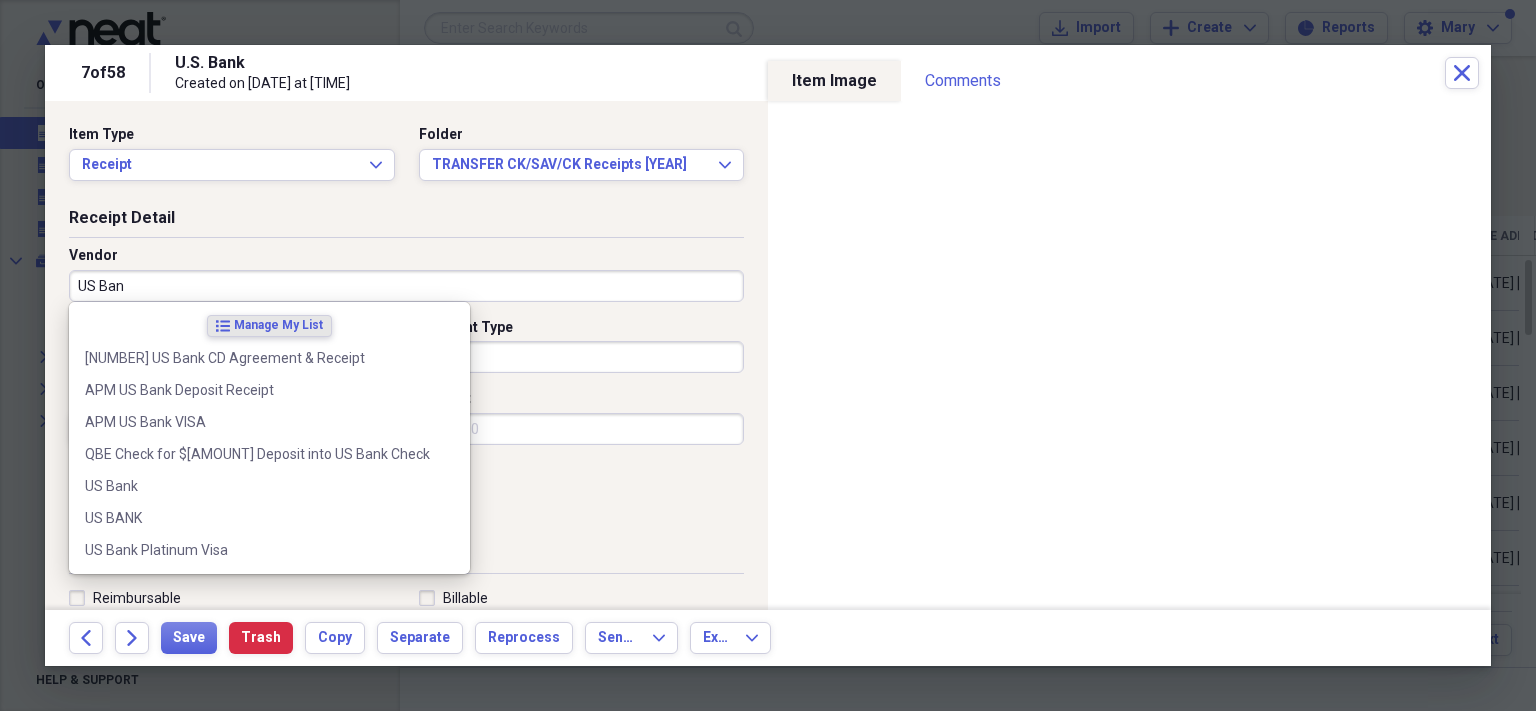 type on "US Bank" 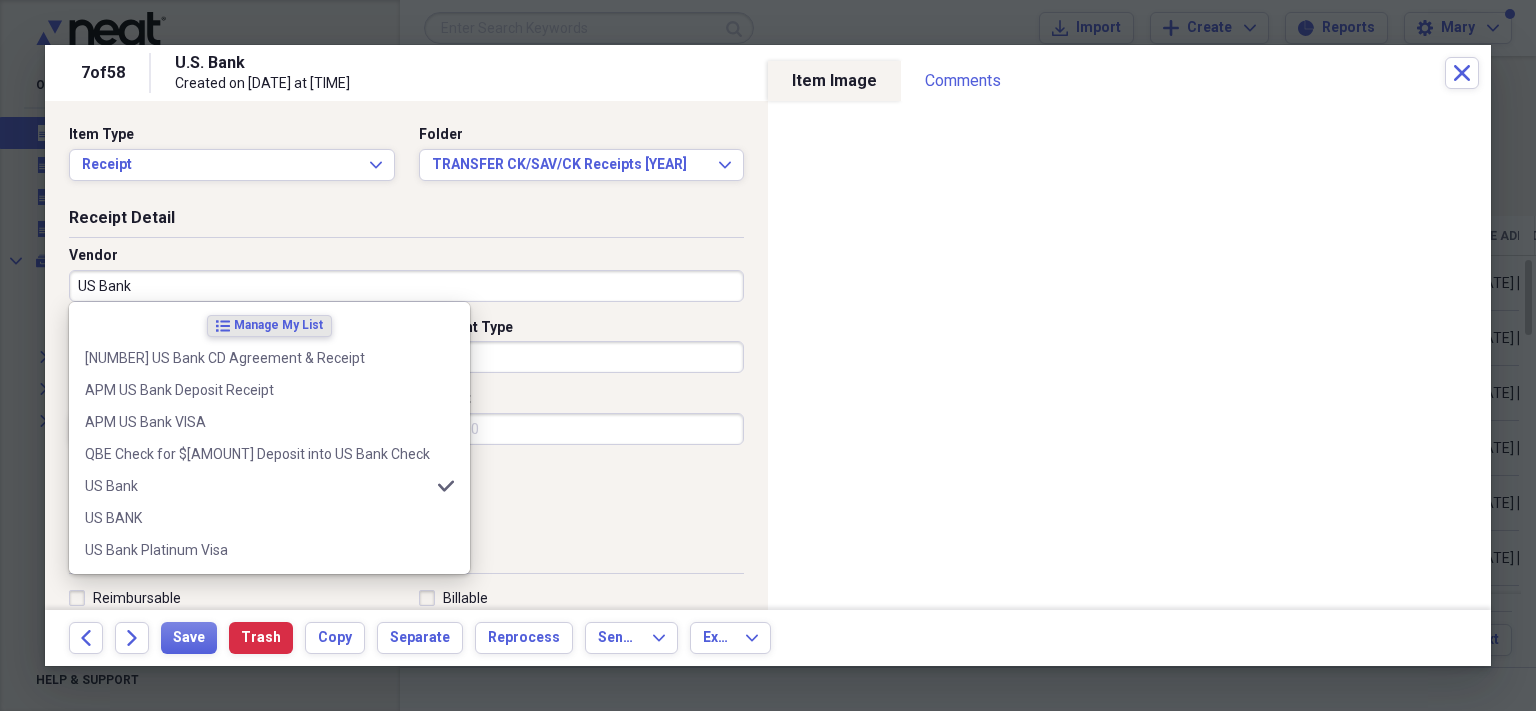 type on "Check to Sav" 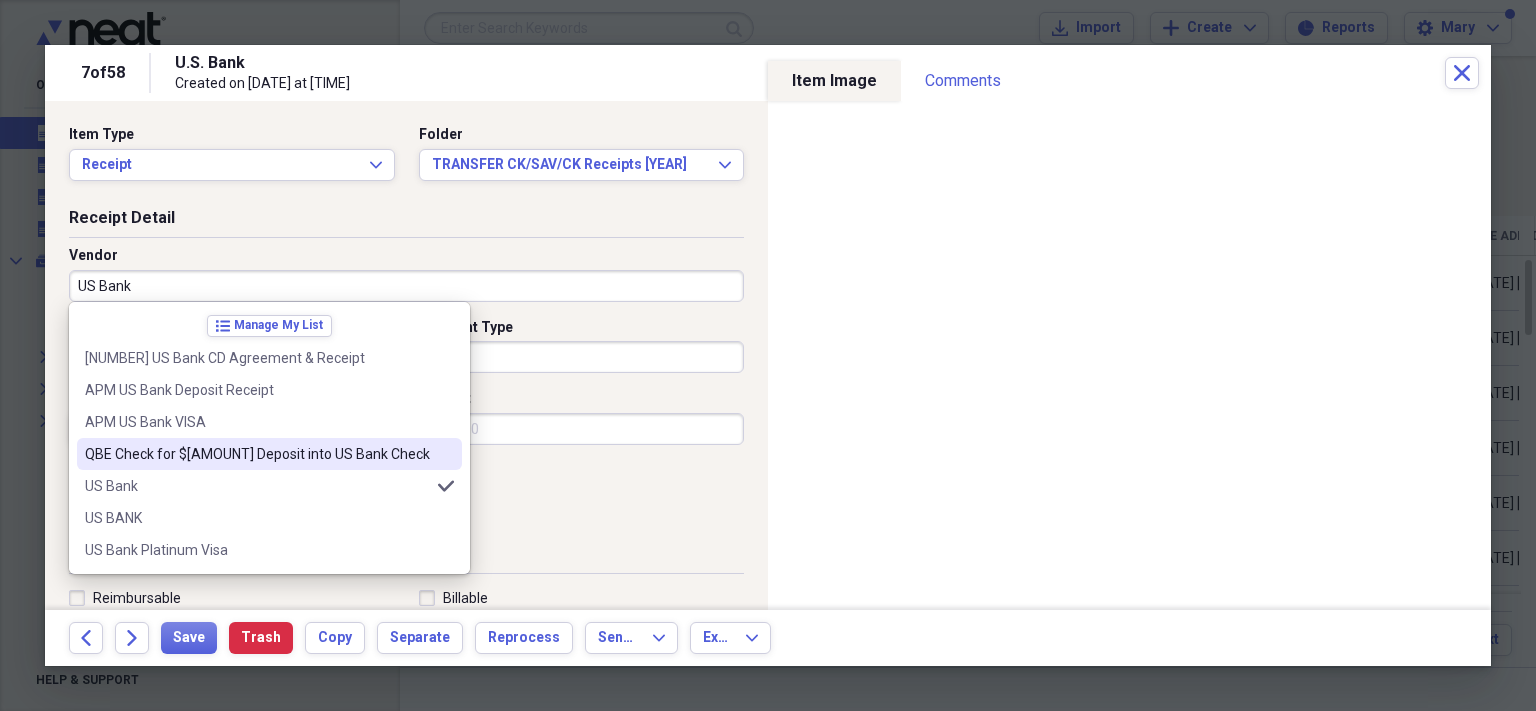 type on "US Bank" 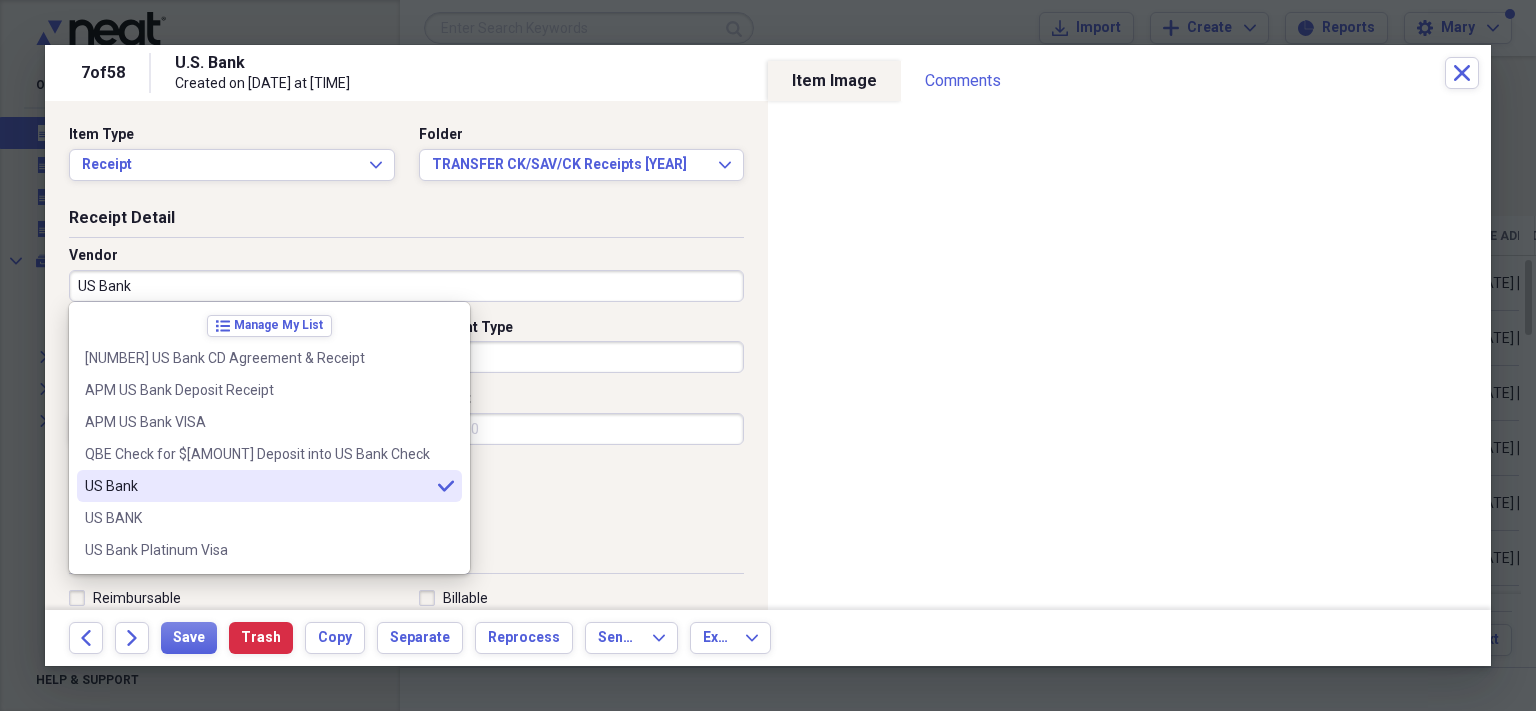 click on "US Bank" at bounding box center [257, 486] 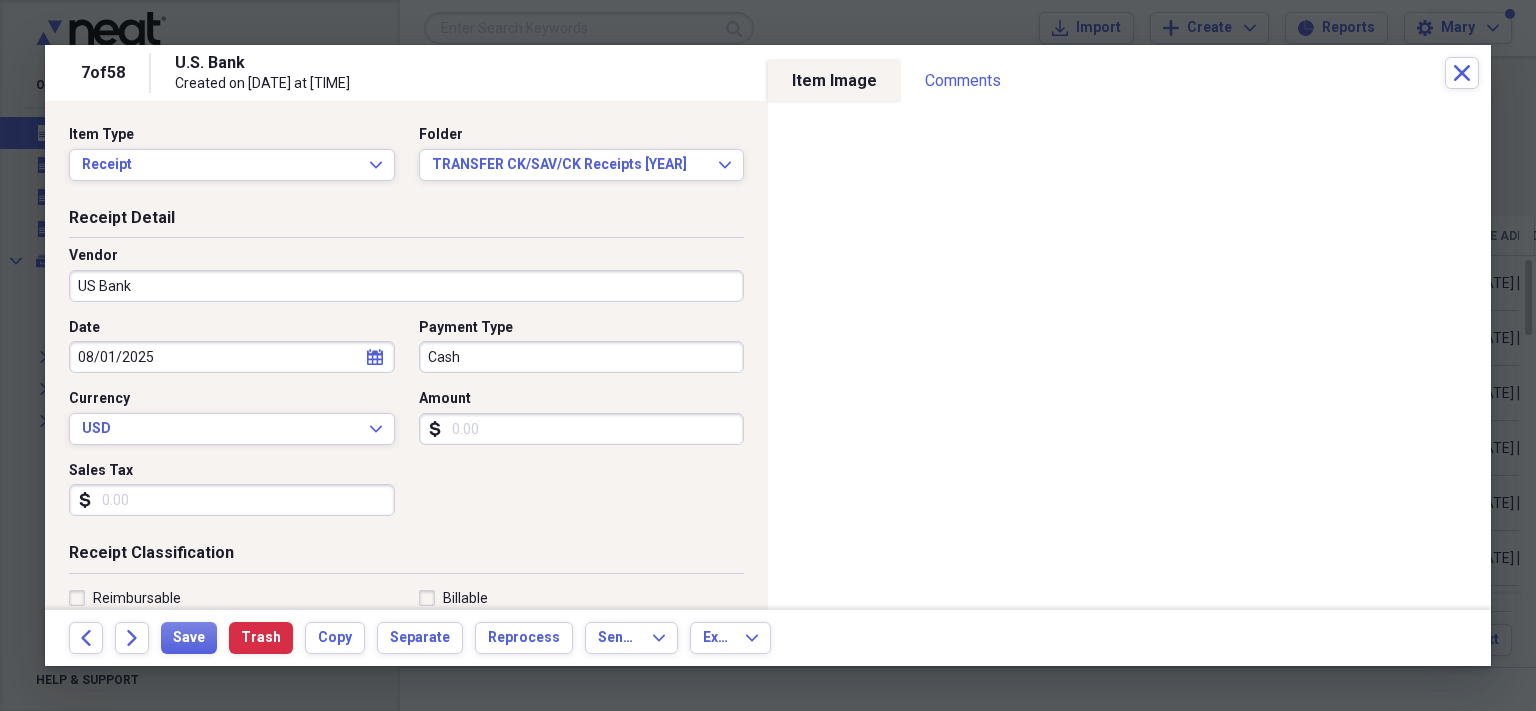 click on "Cash" at bounding box center (582, 357) 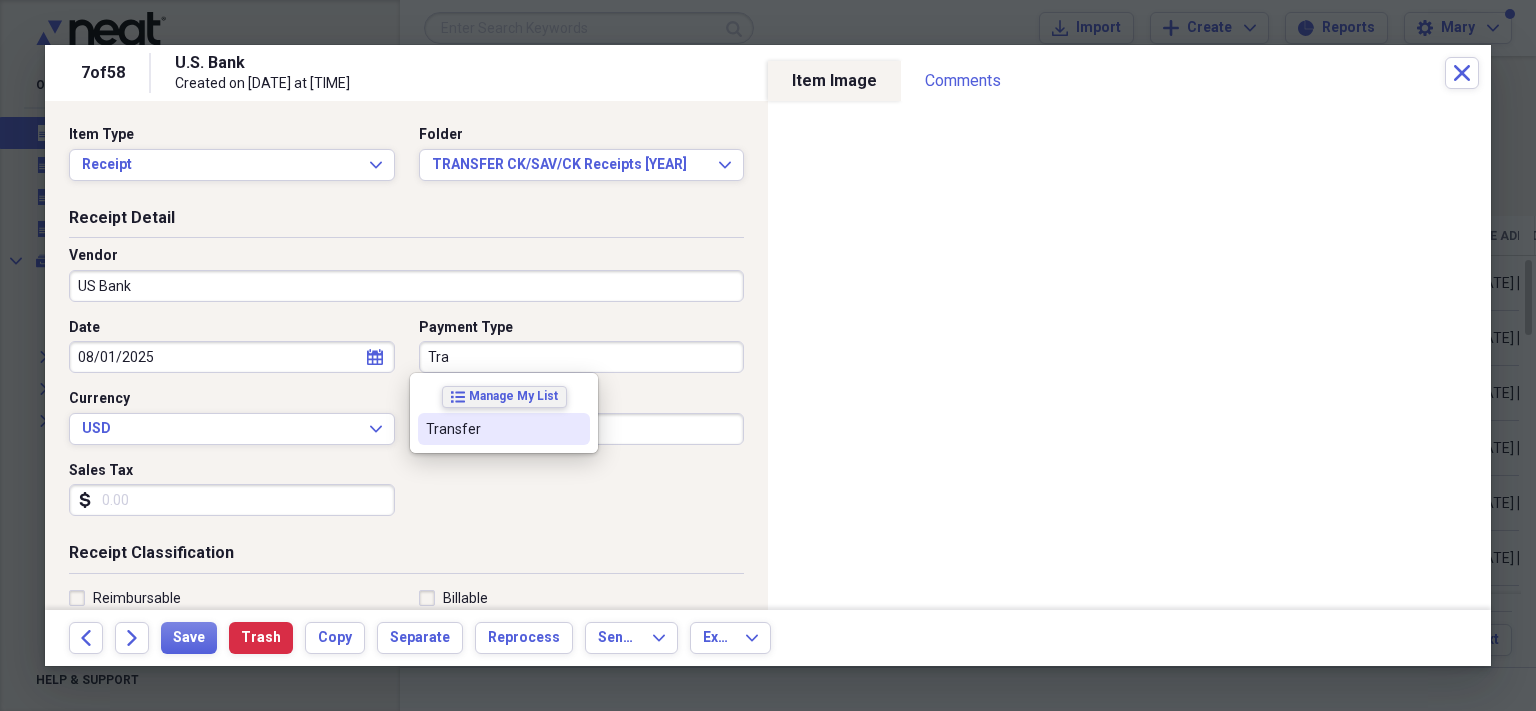 type on "Tra" 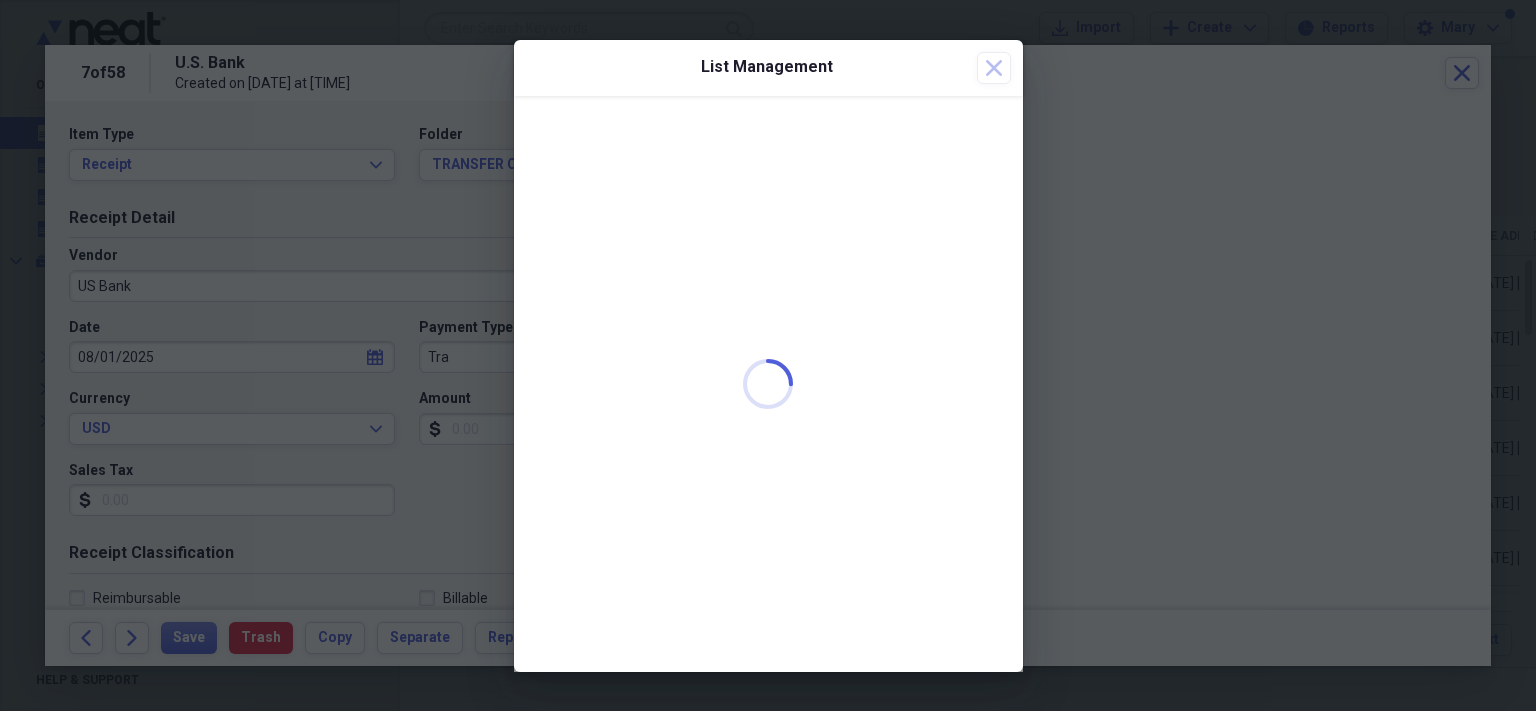 click at bounding box center [768, 355] 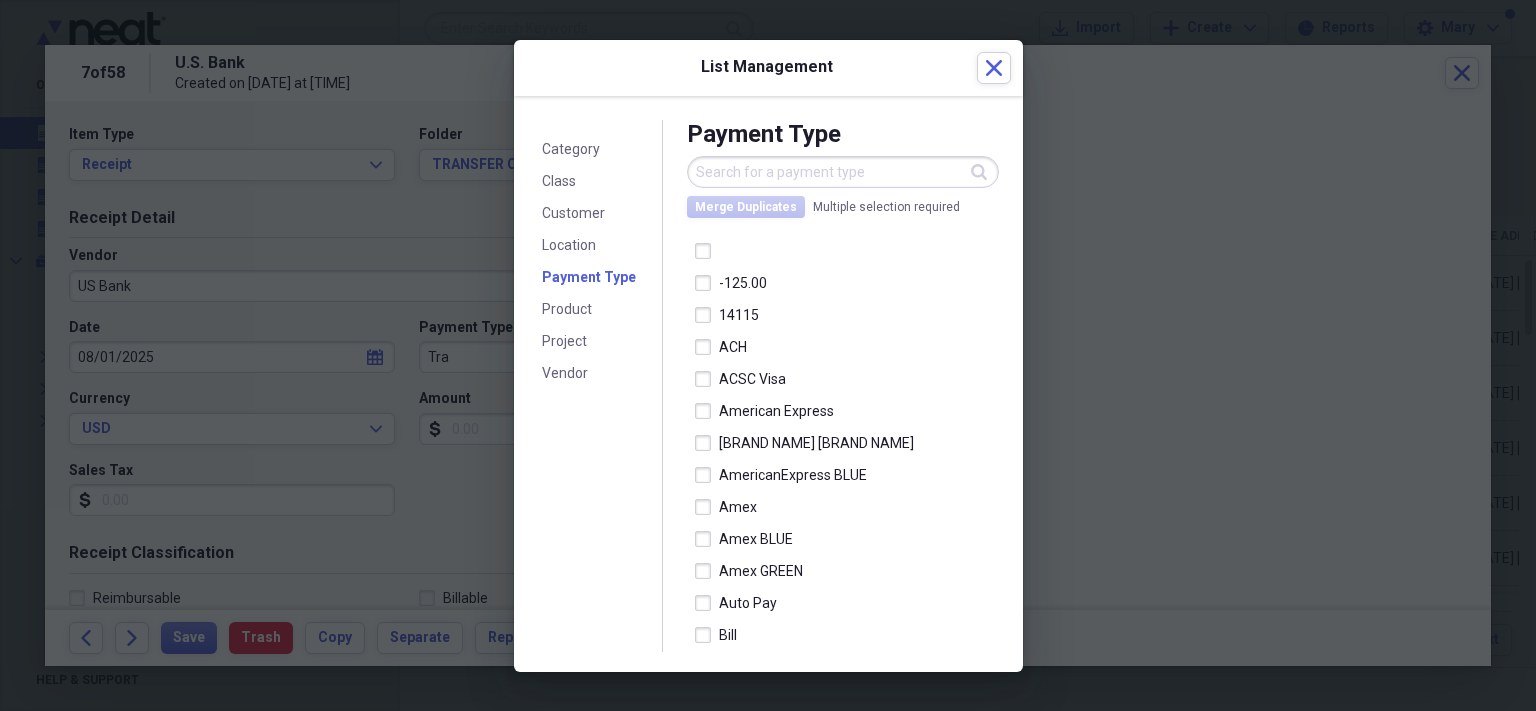 click at bounding box center [768, 355] 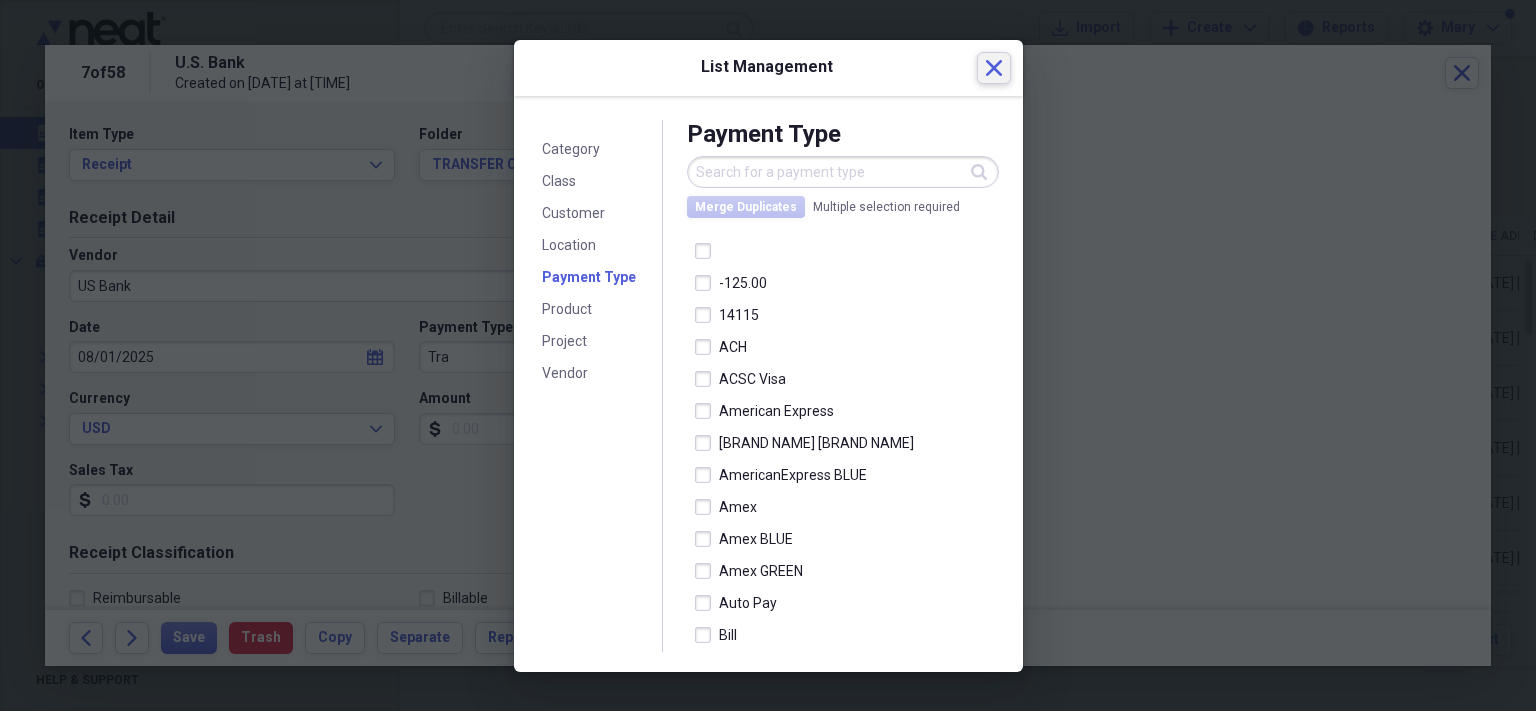 click on "Close" at bounding box center (994, 68) 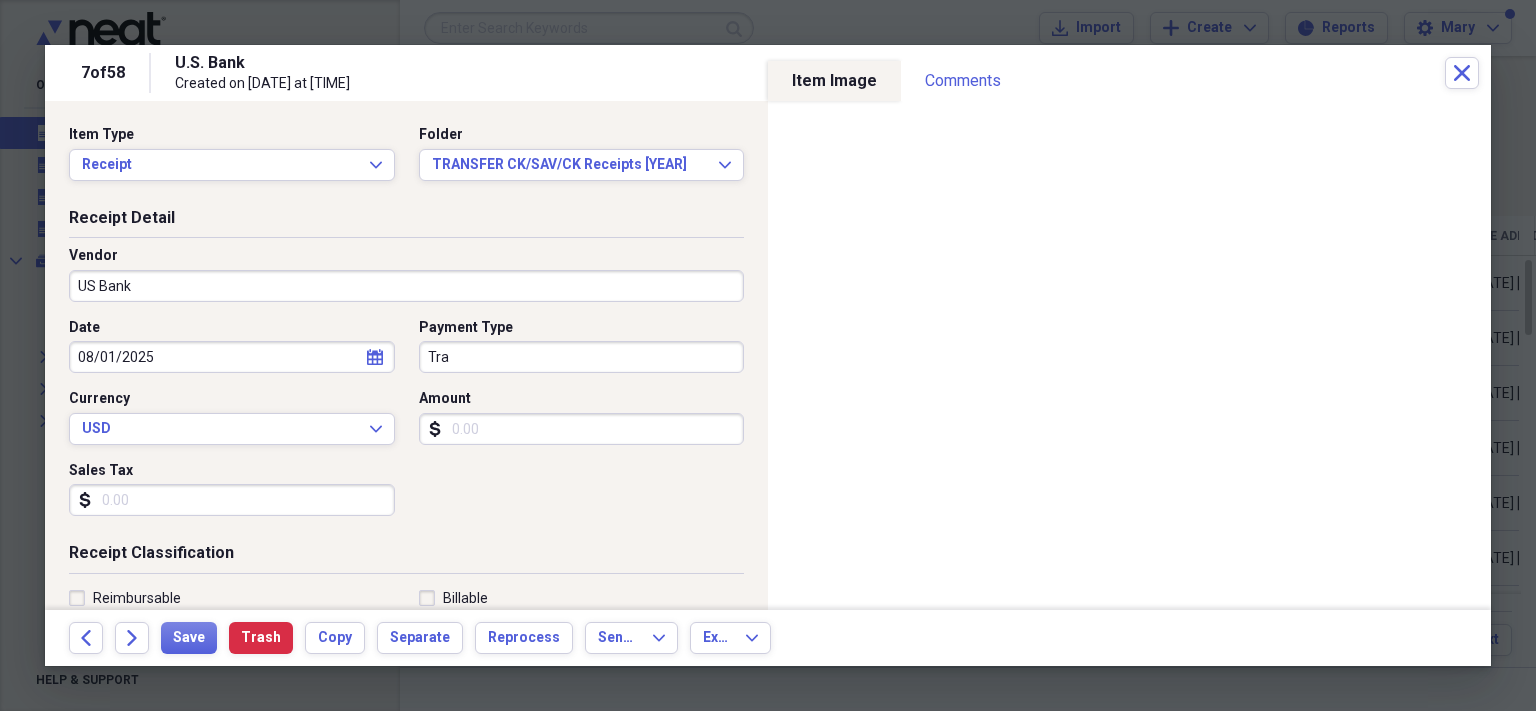 click on "Tra" at bounding box center [582, 357] 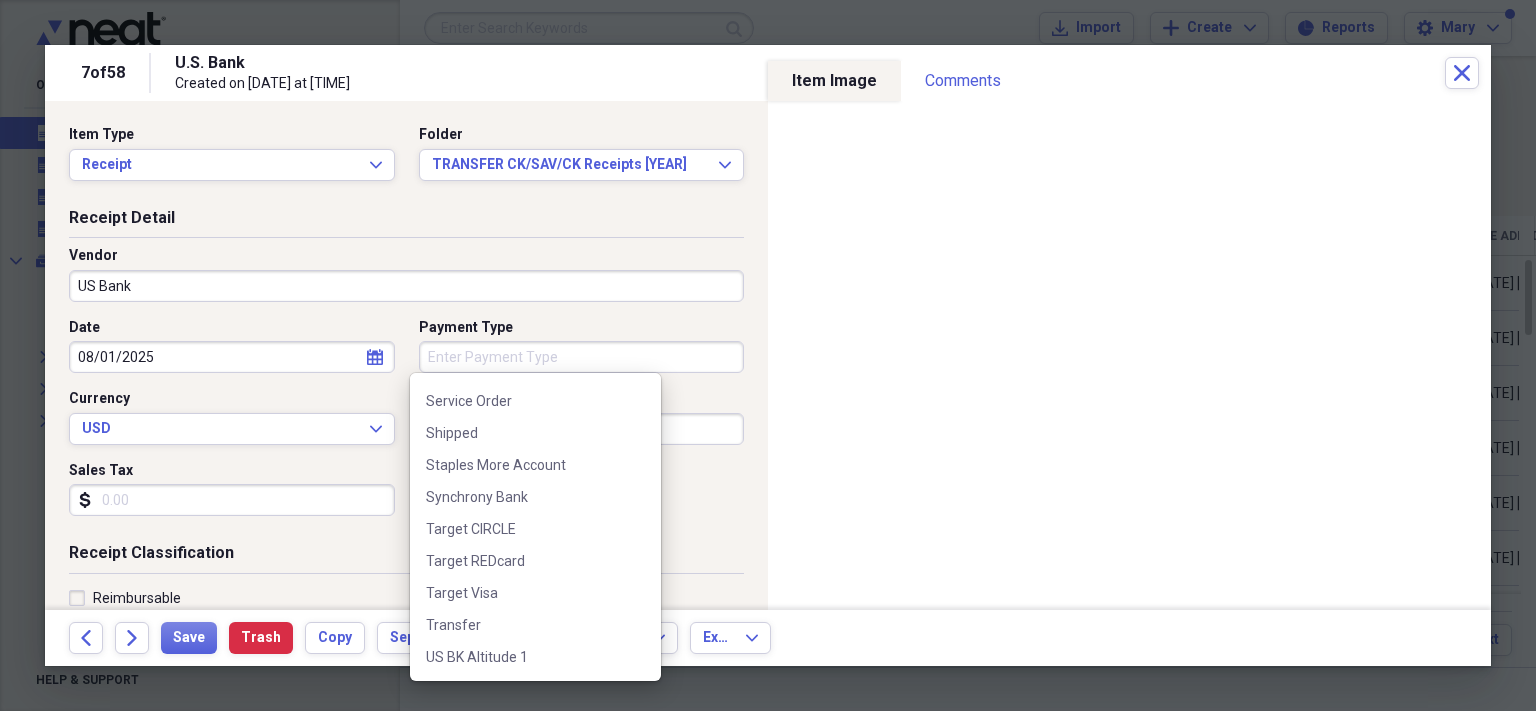 scroll, scrollTop: 0, scrollLeft: 0, axis: both 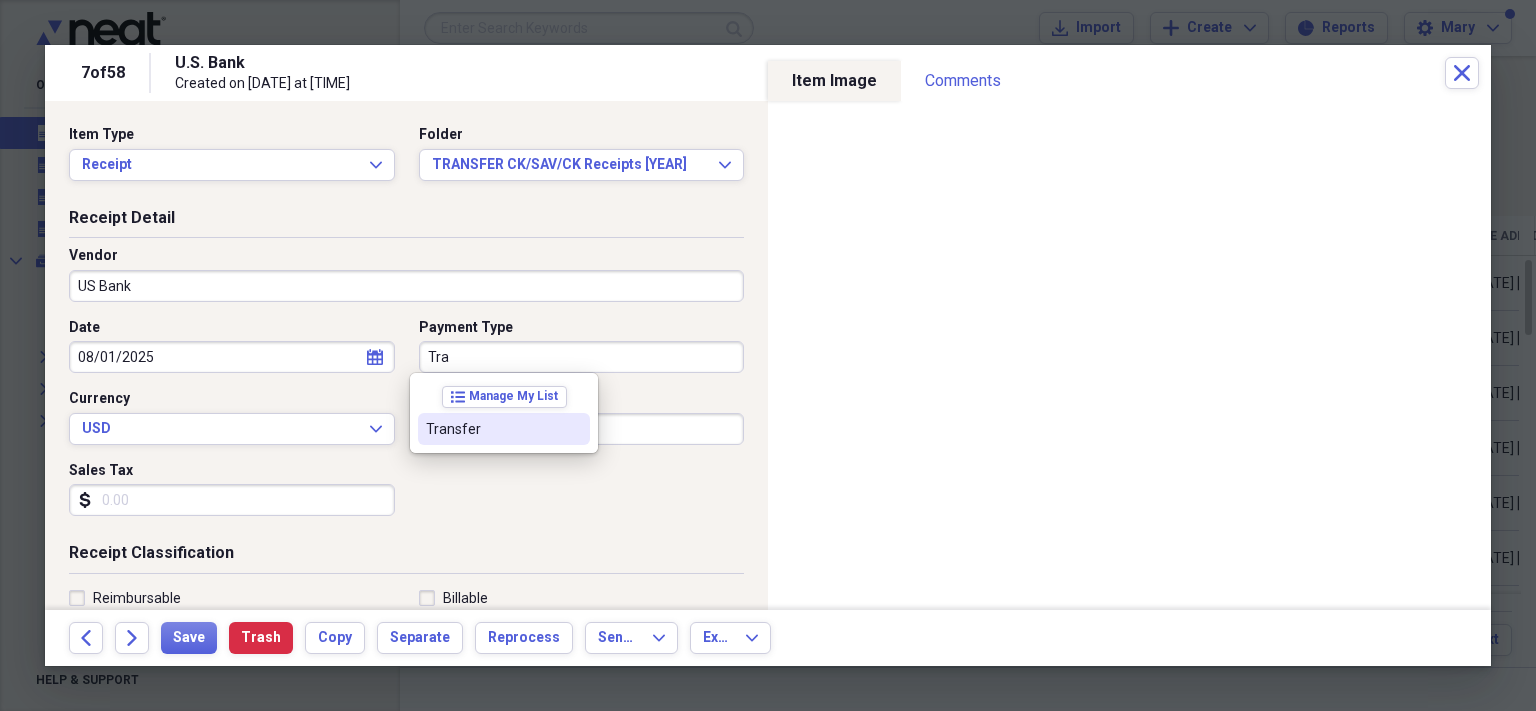 click on "Transfer" at bounding box center (492, 429) 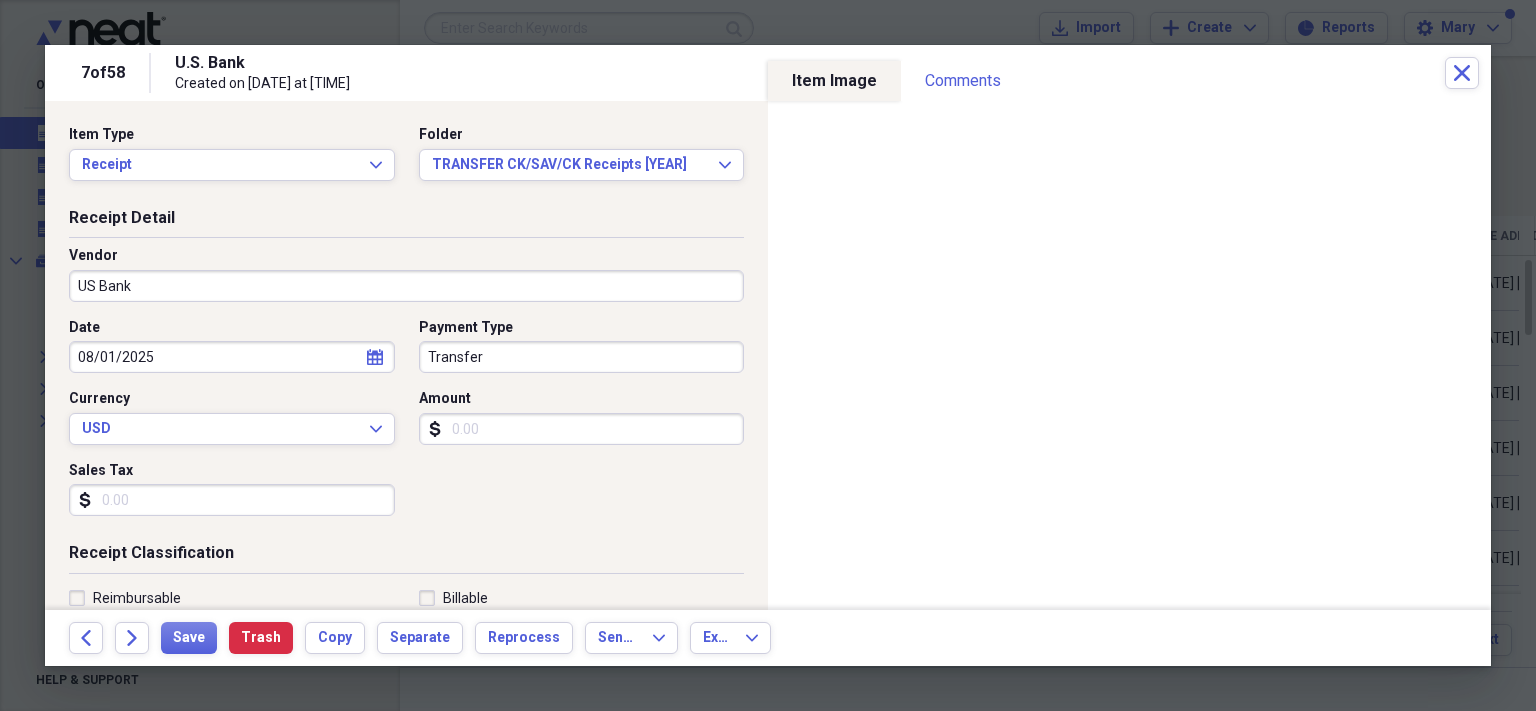 click on "Amount" at bounding box center (582, 429) 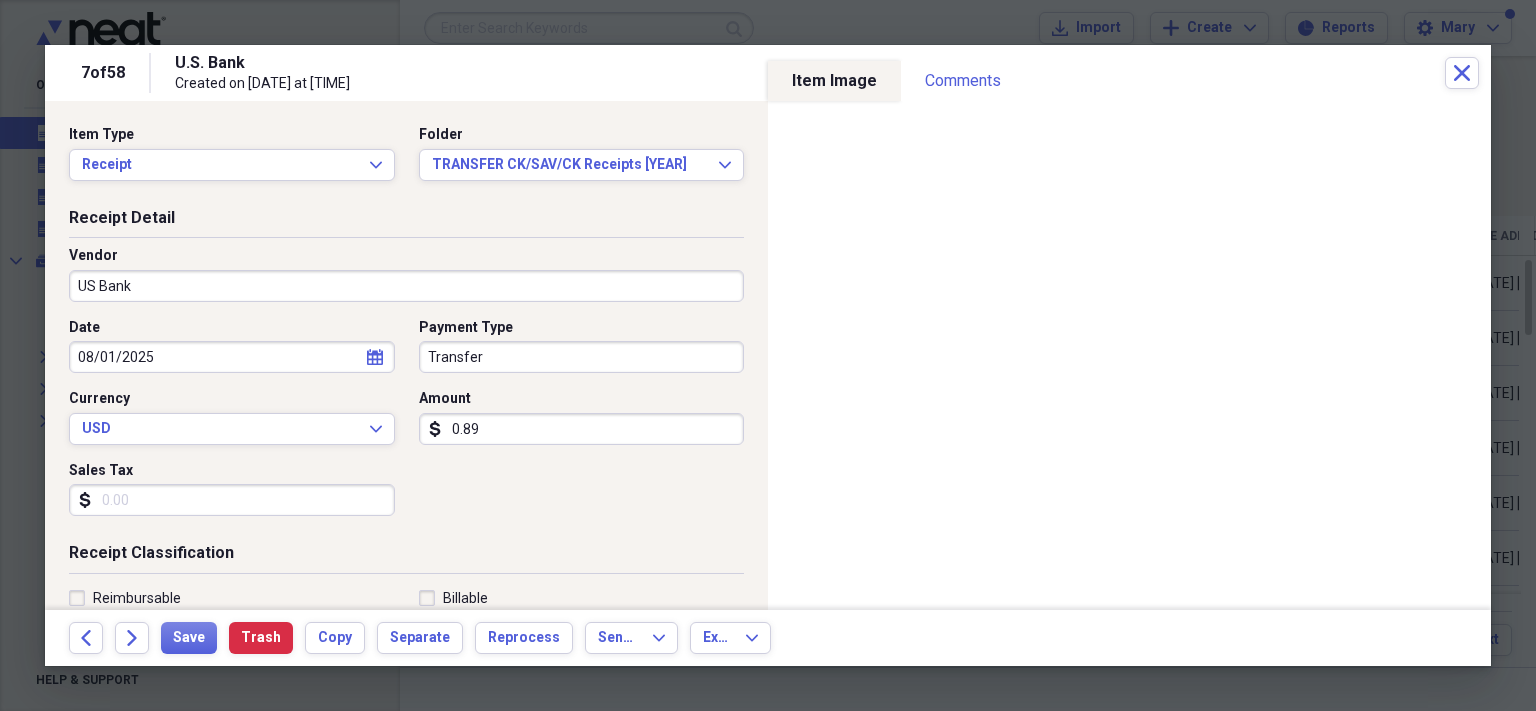 type on "8.93" 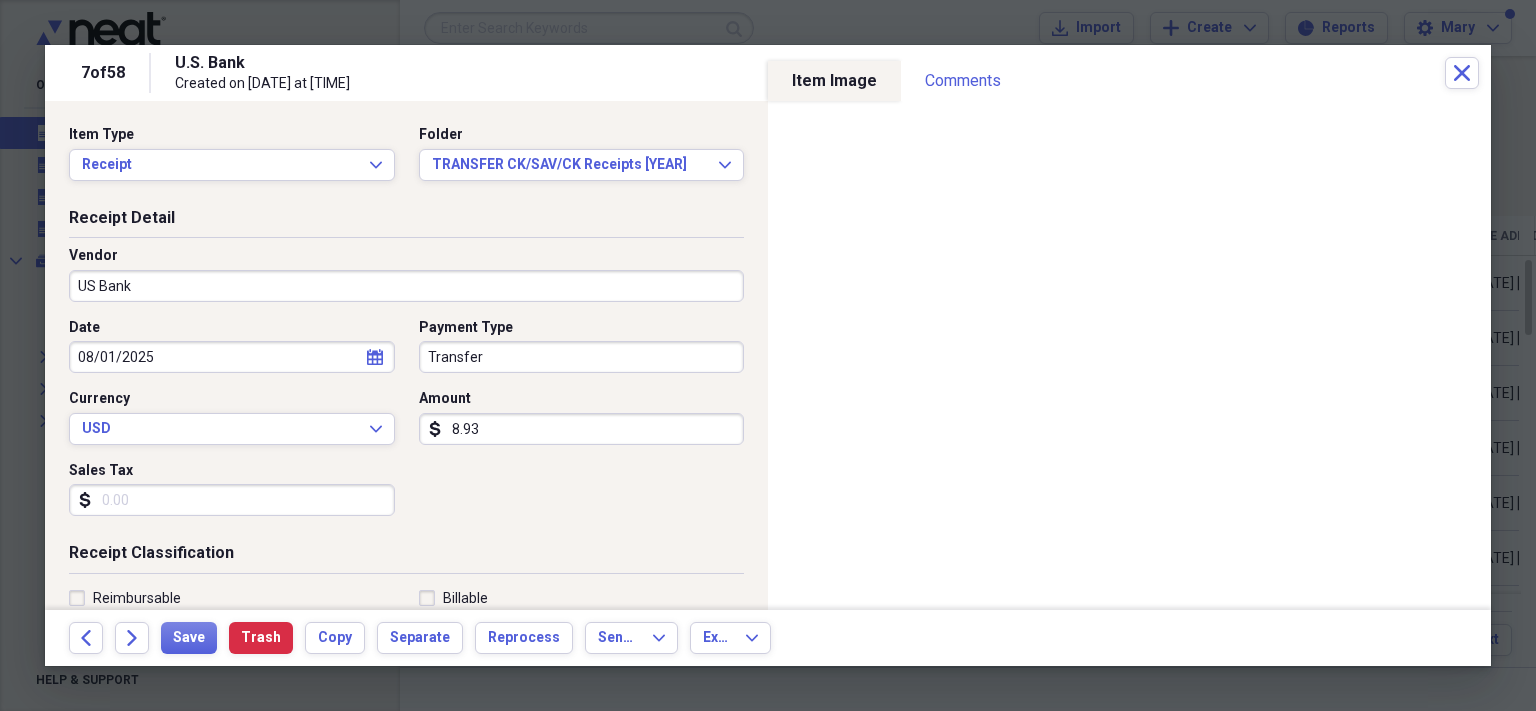 click on "Date [DATE] calendar Calendar Payment Type Transfer Currency USD Expand Amount dollar-sign [AMOUNT] Sales Tax dollar-sign" at bounding box center (406, 425) 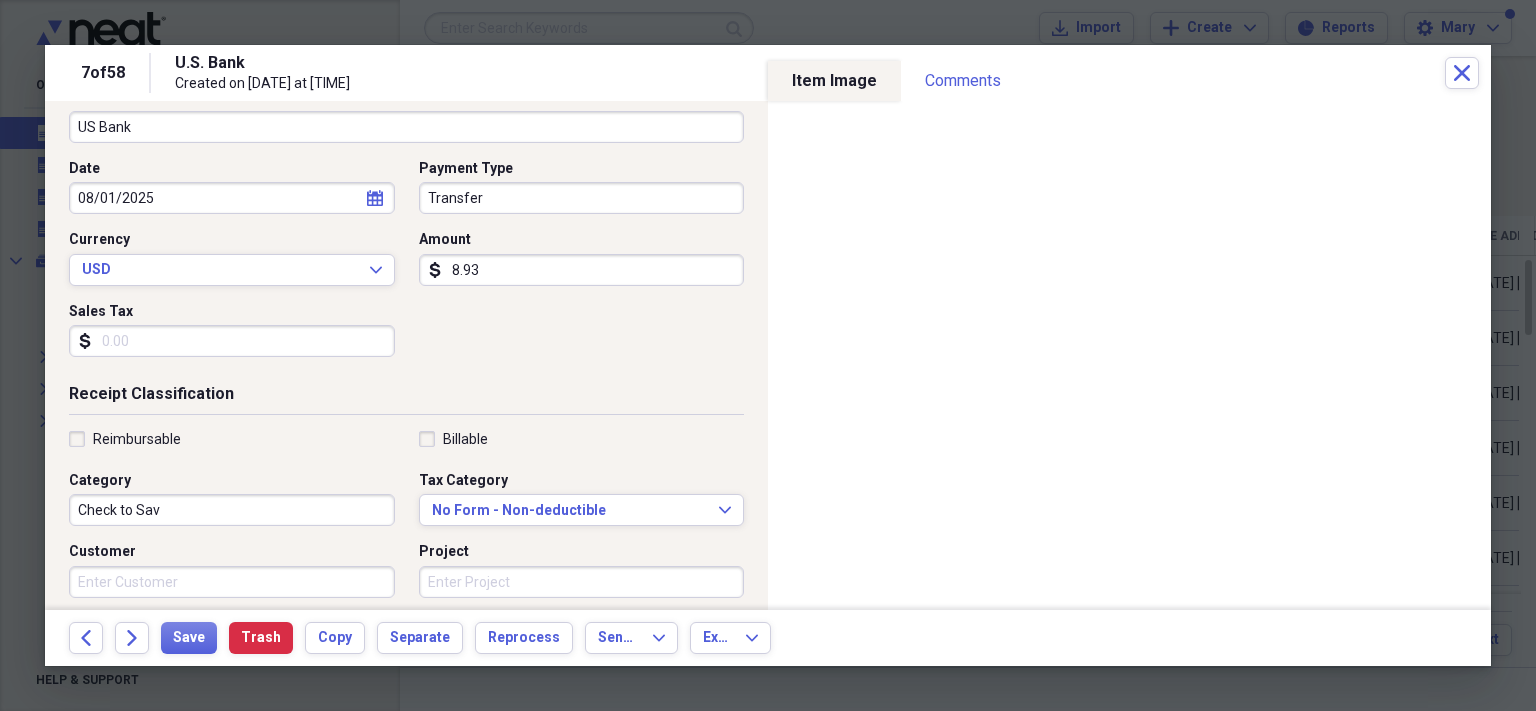 scroll, scrollTop: 160, scrollLeft: 0, axis: vertical 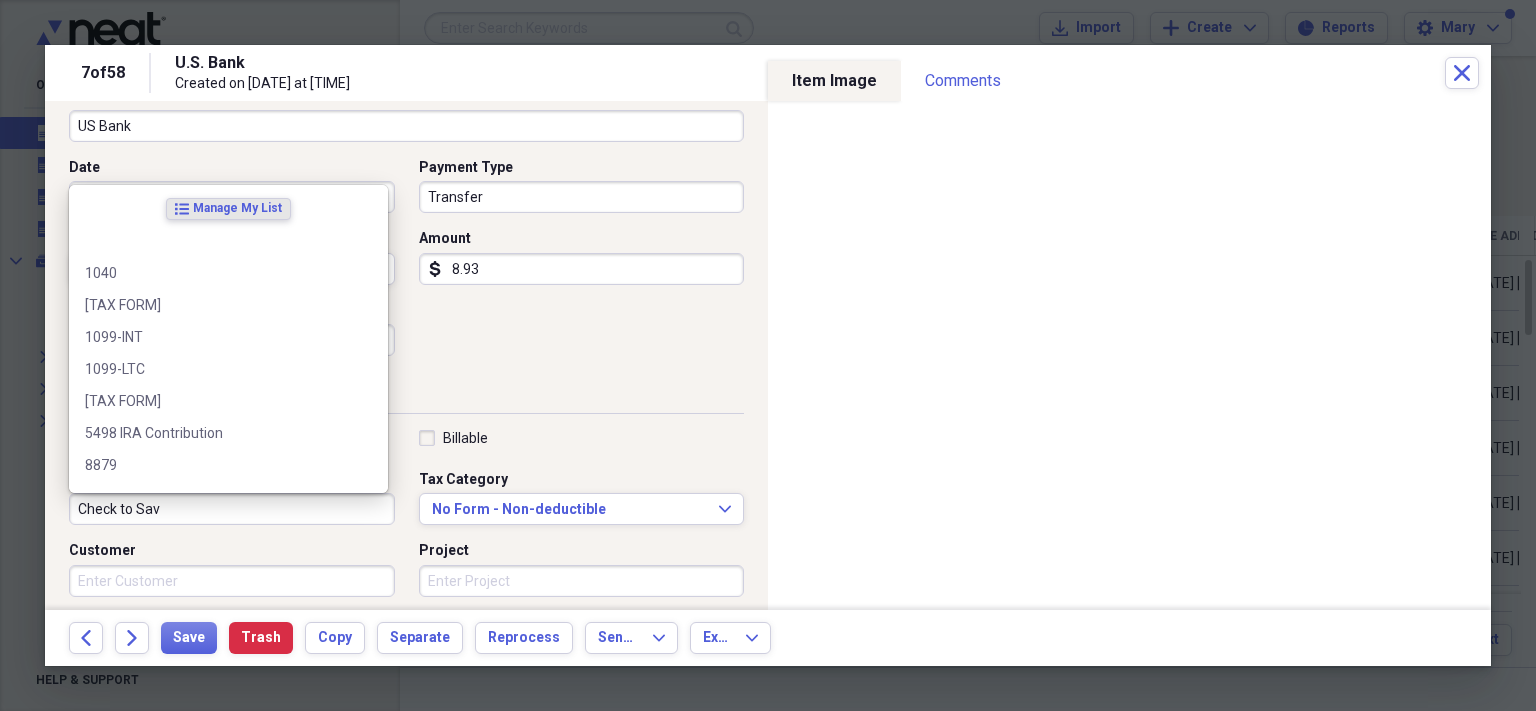 click on "Check to Sav" at bounding box center (232, 509) 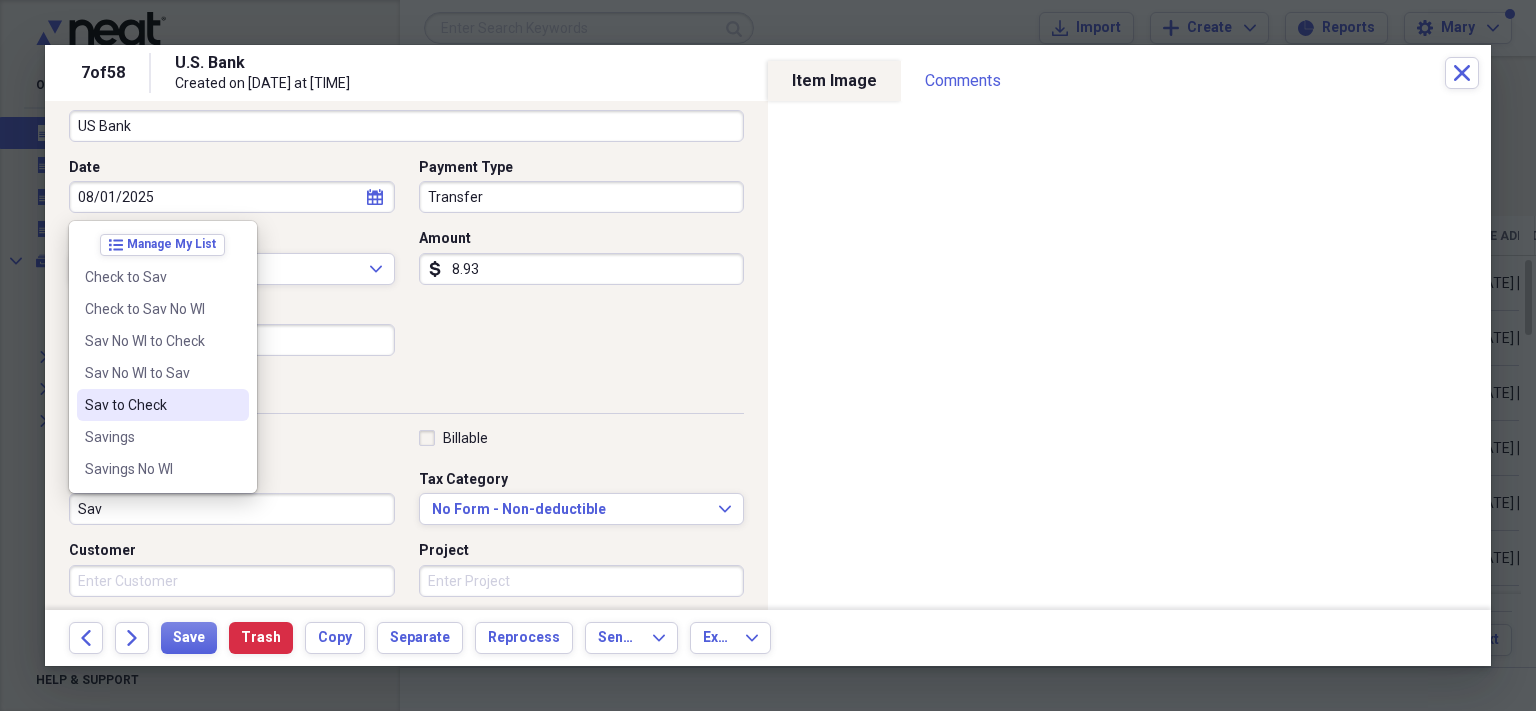 click on "Sav to Check" at bounding box center [151, 405] 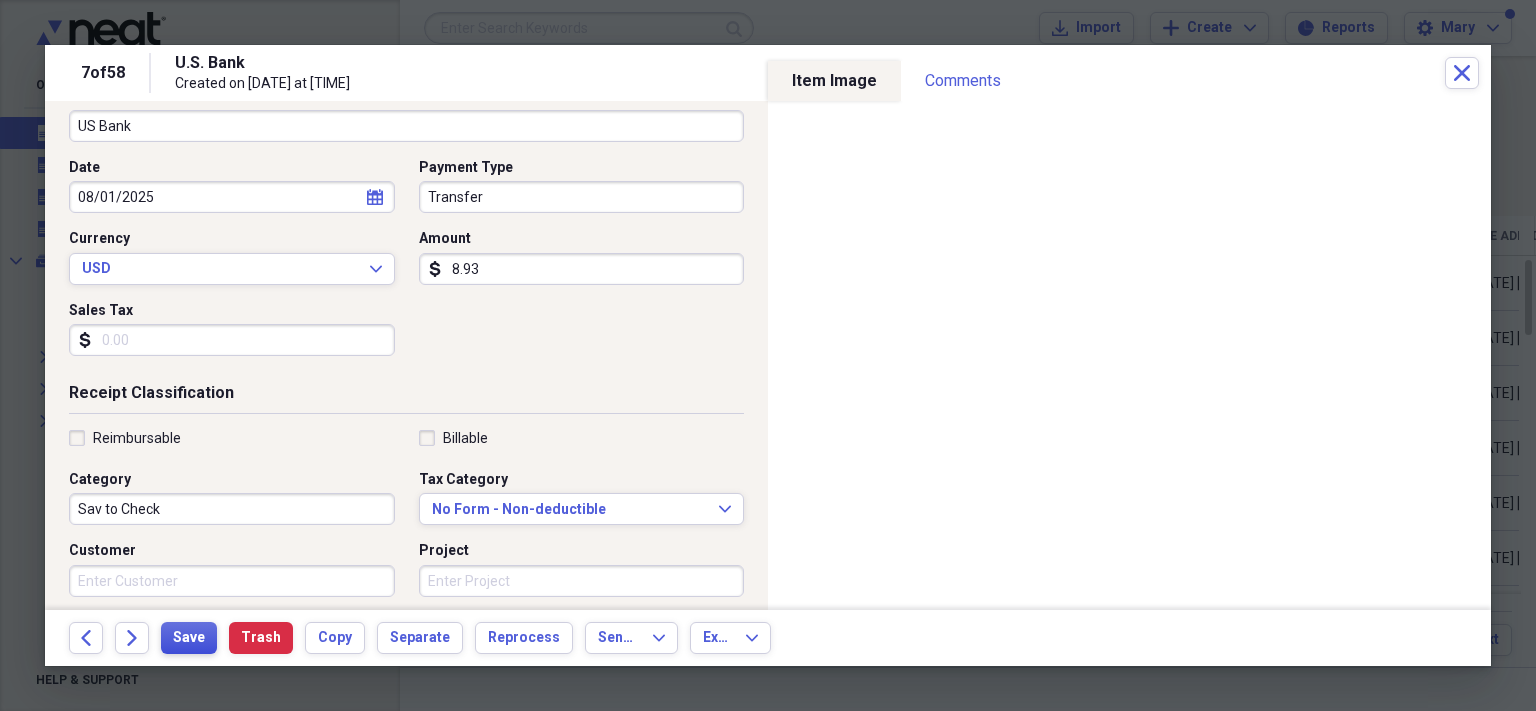 click on "Save" at bounding box center [189, 638] 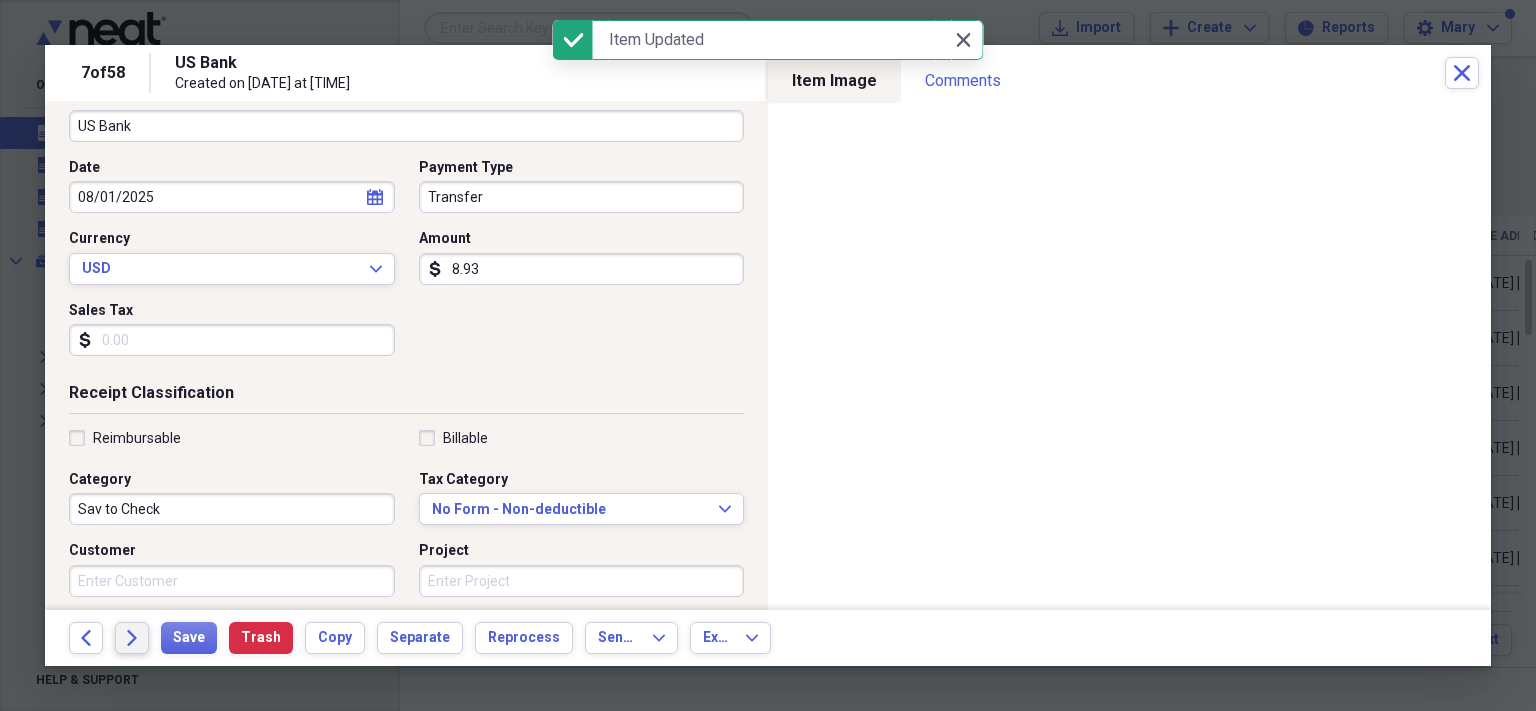 click on "Forward" 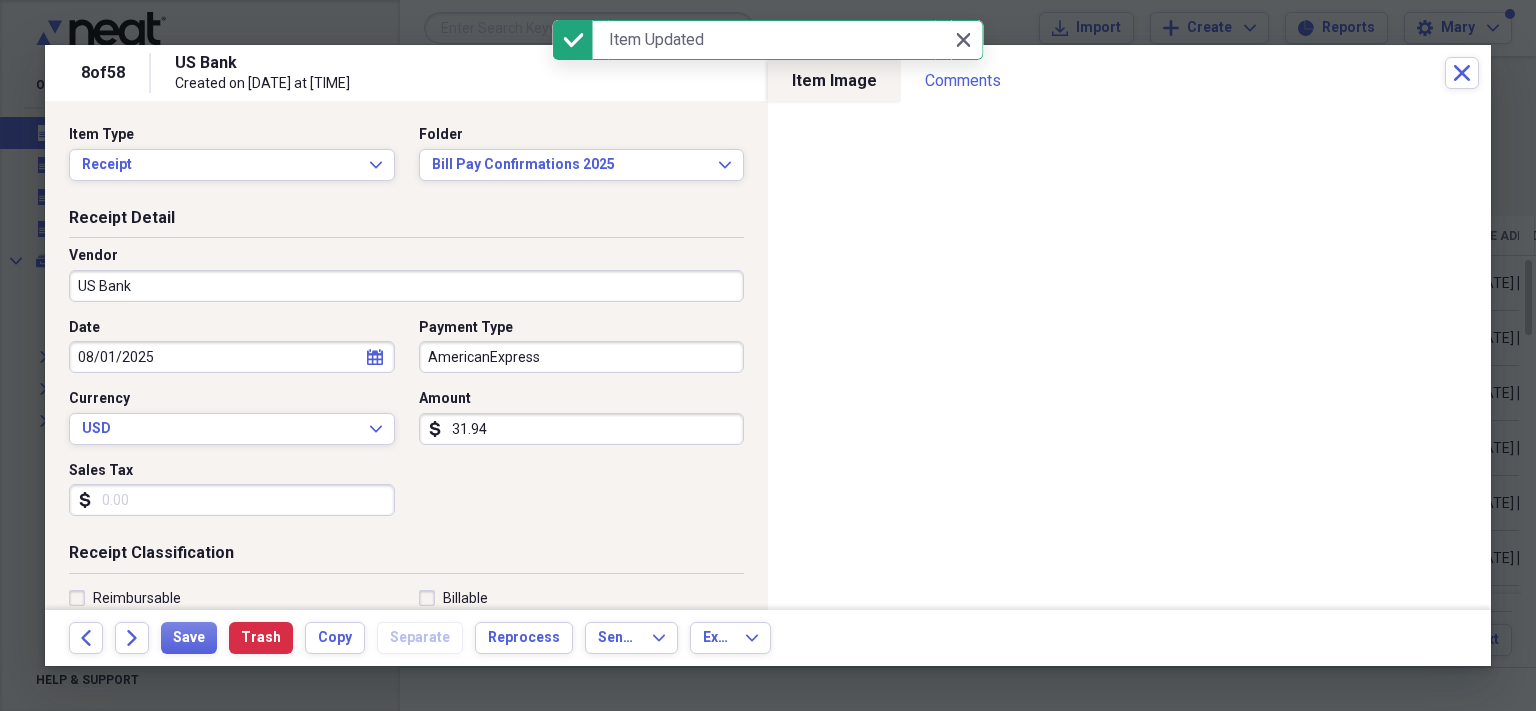 click on "AmericanExpress" at bounding box center (582, 357) 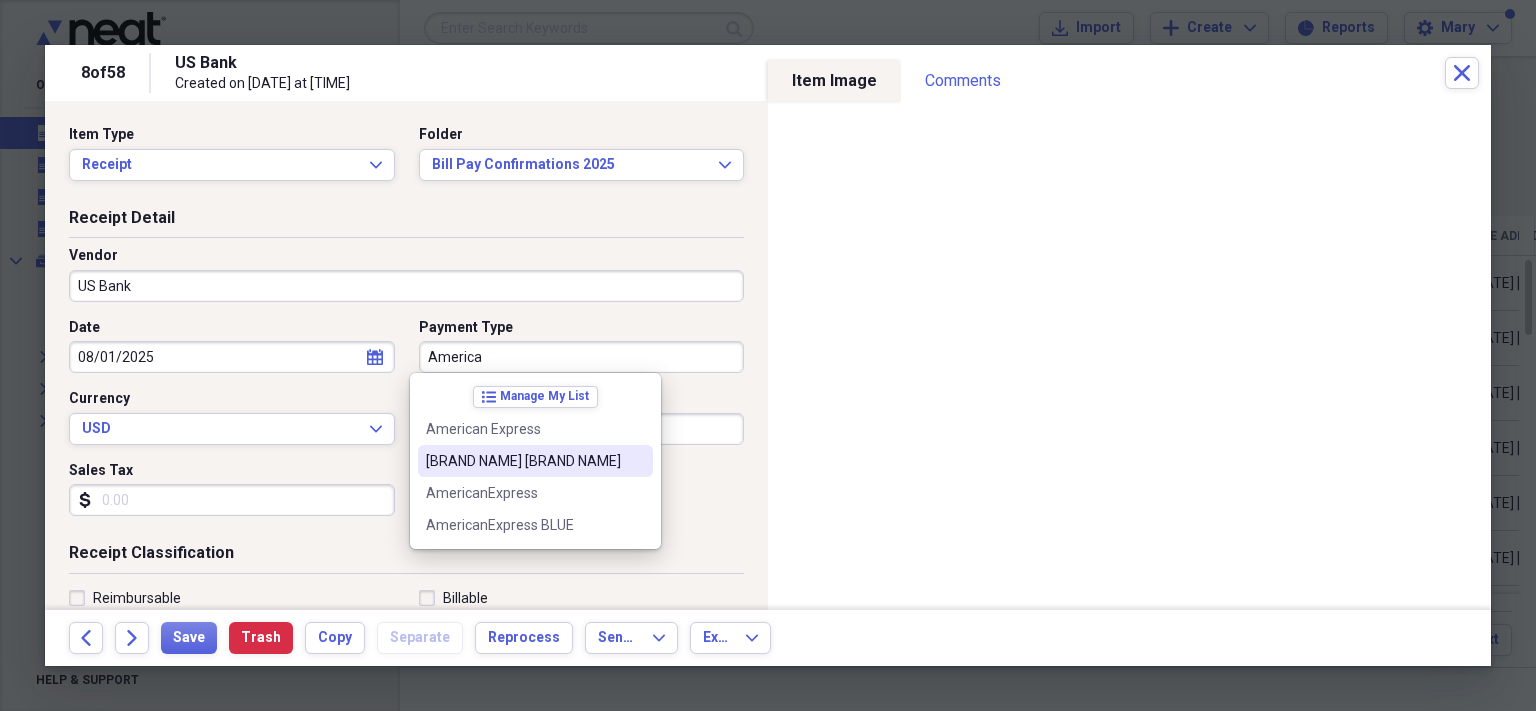click on "[BRAND NAME] [BRAND NAME]" at bounding box center (523, 461) 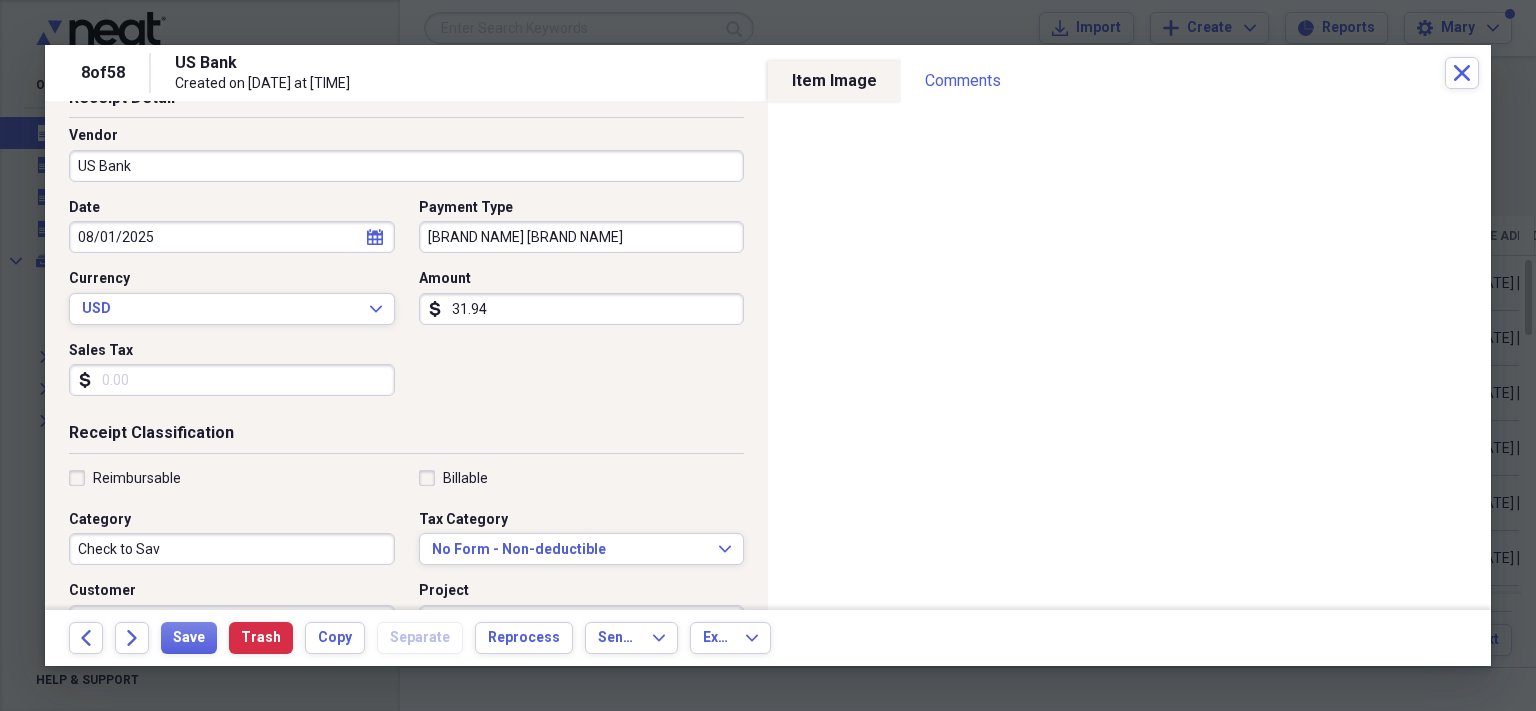 scroll, scrollTop: 120, scrollLeft: 0, axis: vertical 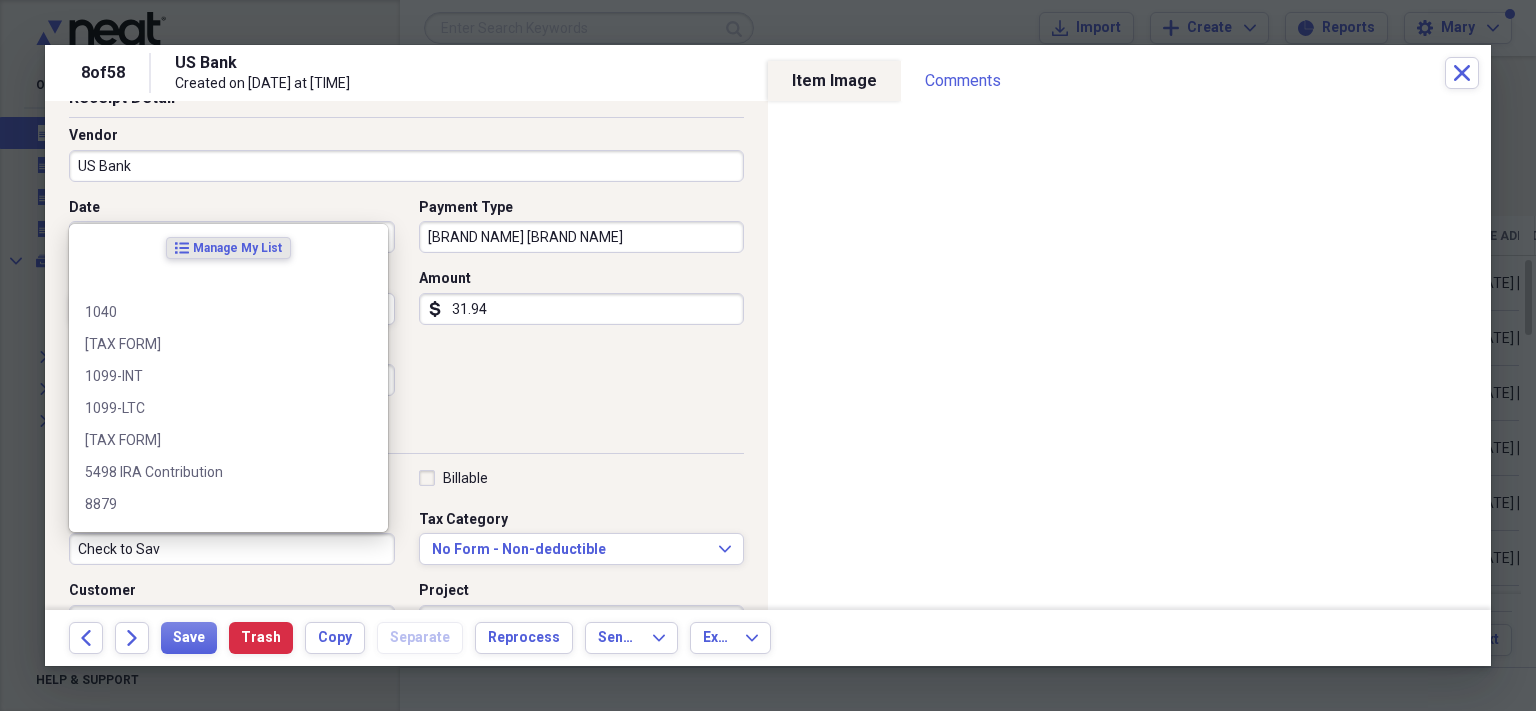 click on "Check to Sav" at bounding box center (232, 549) 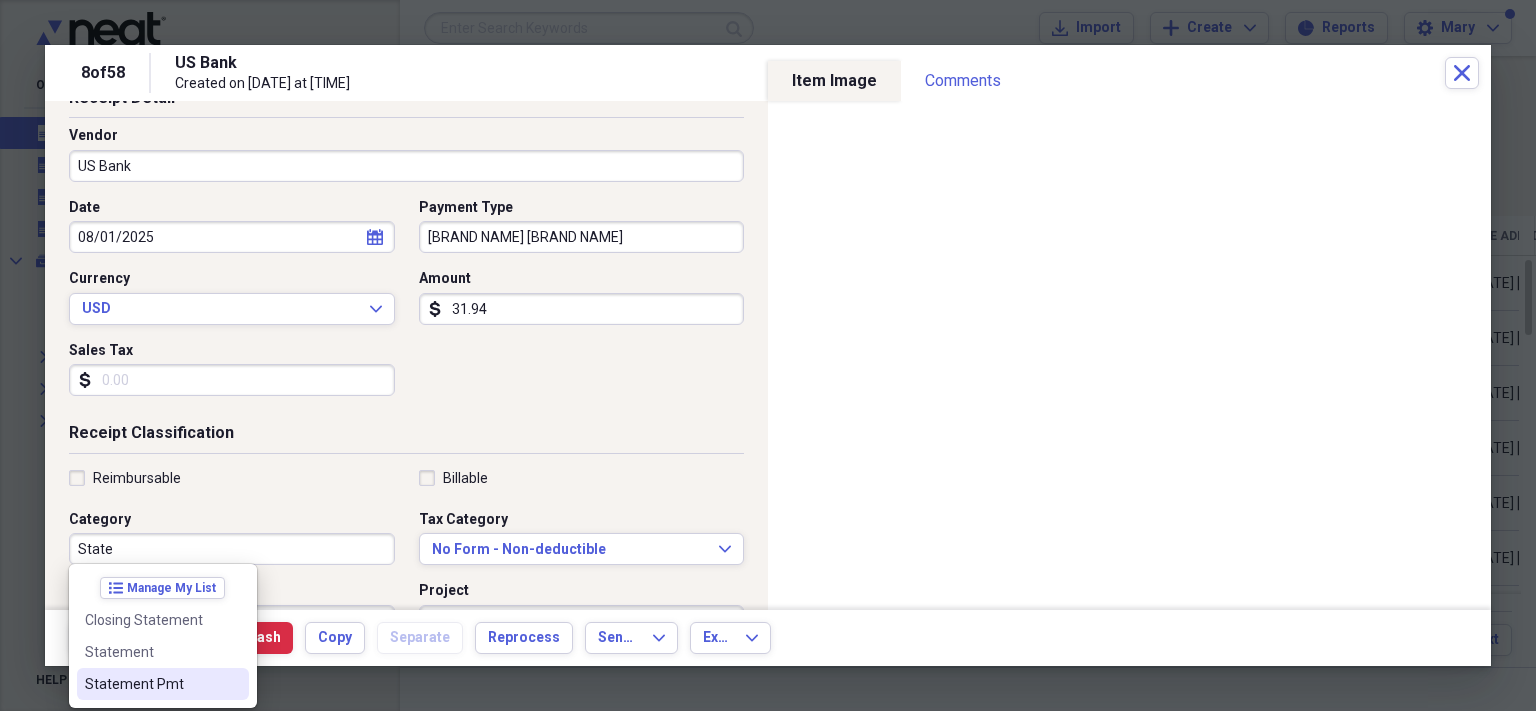 click on "Statement Pmt" at bounding box center (151, 684) 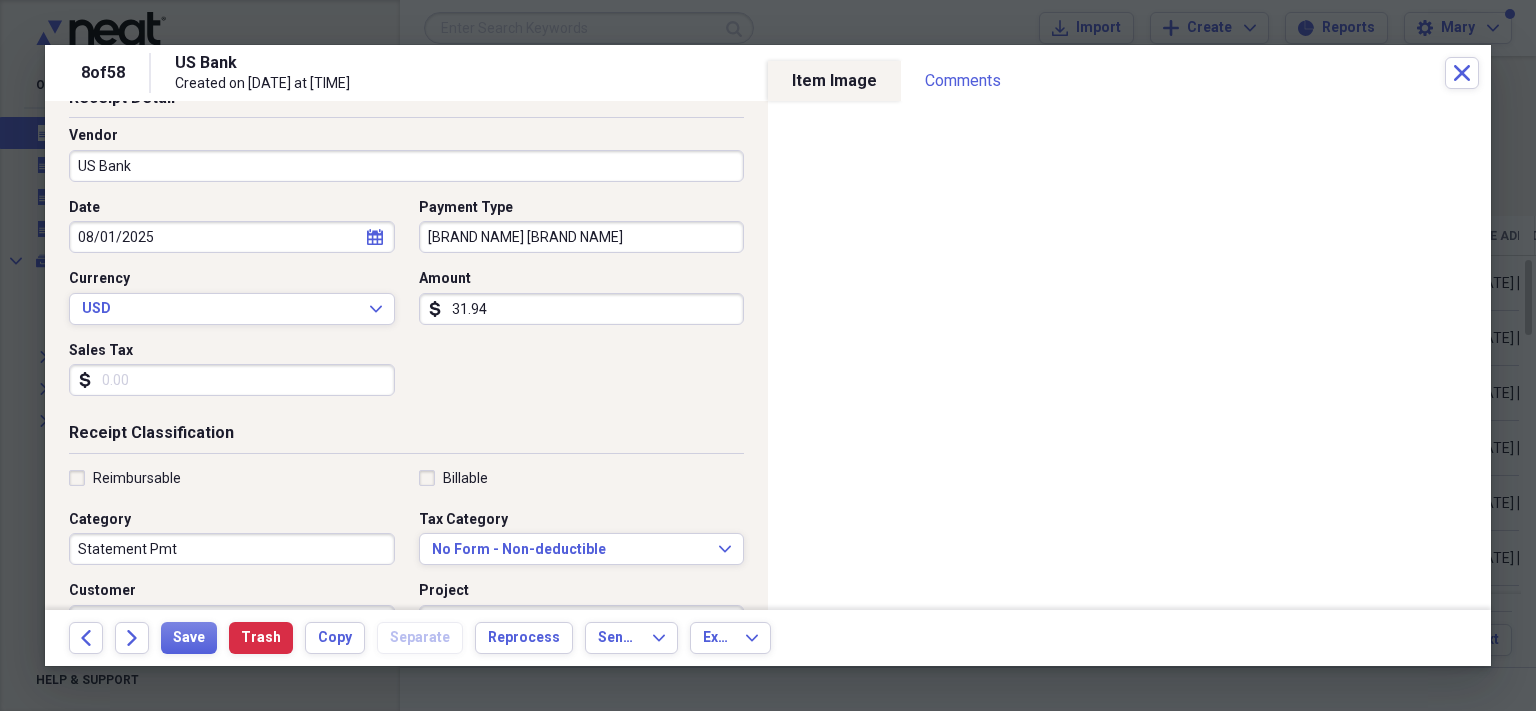 scroll, scrollTop: 0, scrollLeft: 0, axis: both 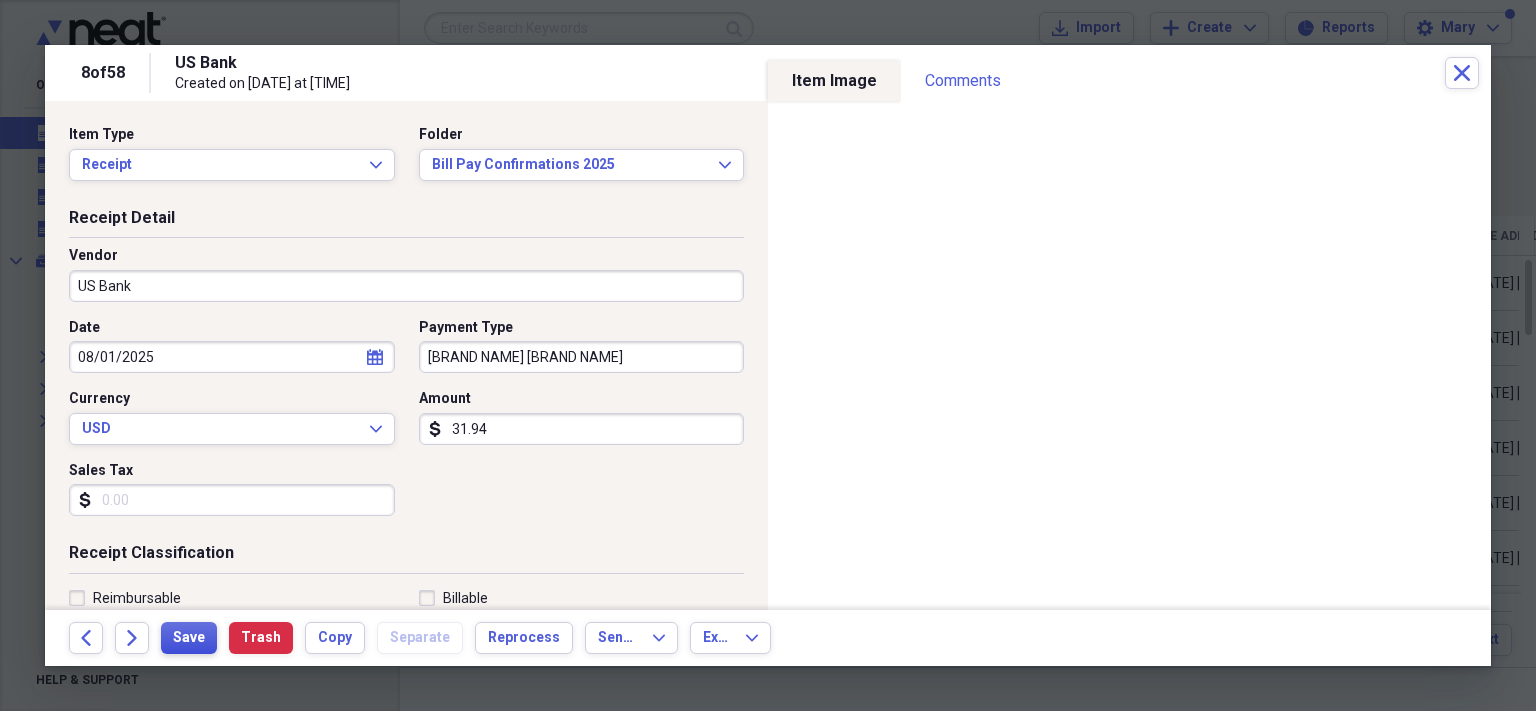 click on "Save" at bounding box center (189, 638) 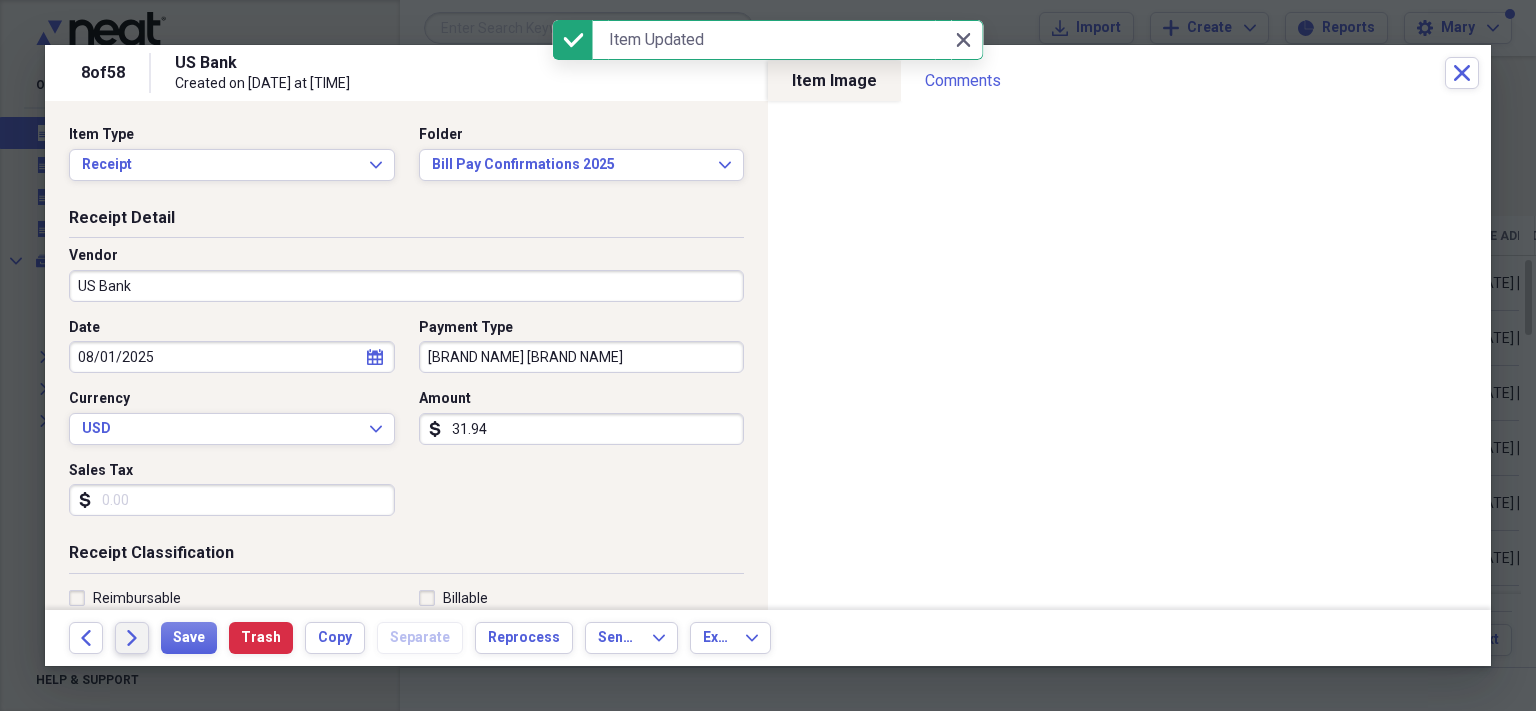 click on "Forward" 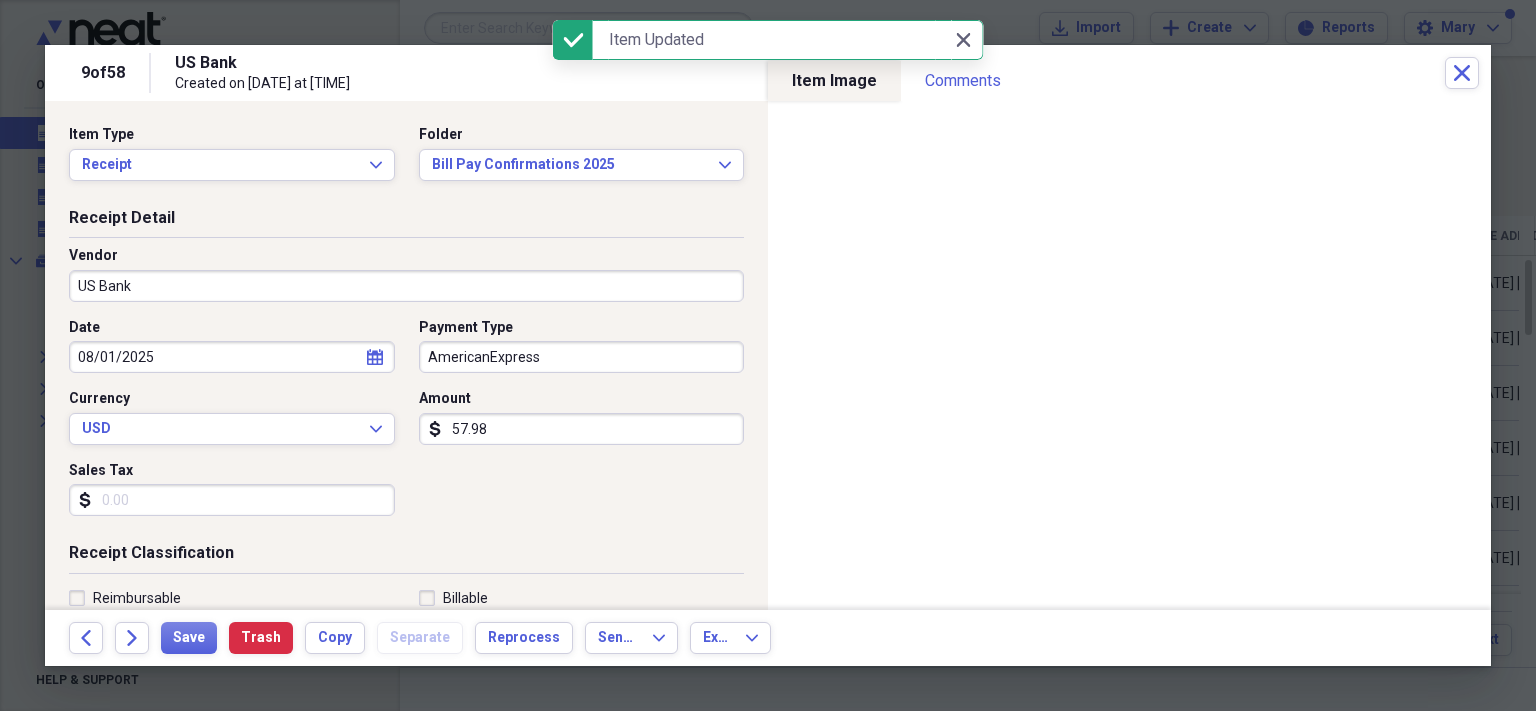 click on "US Bank" at bounding box center (406, 286) 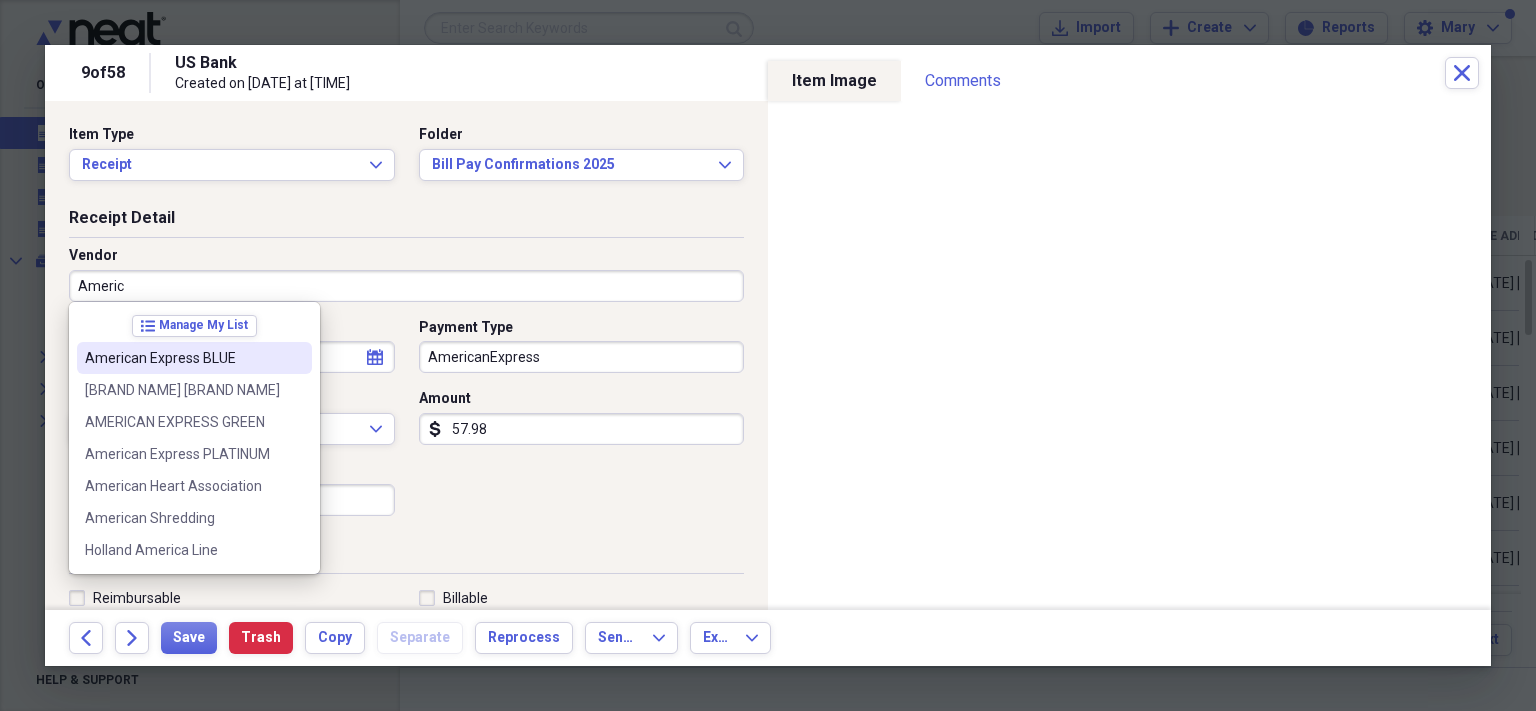 click on "American Express BLUE" at bounding box center [182, 358] 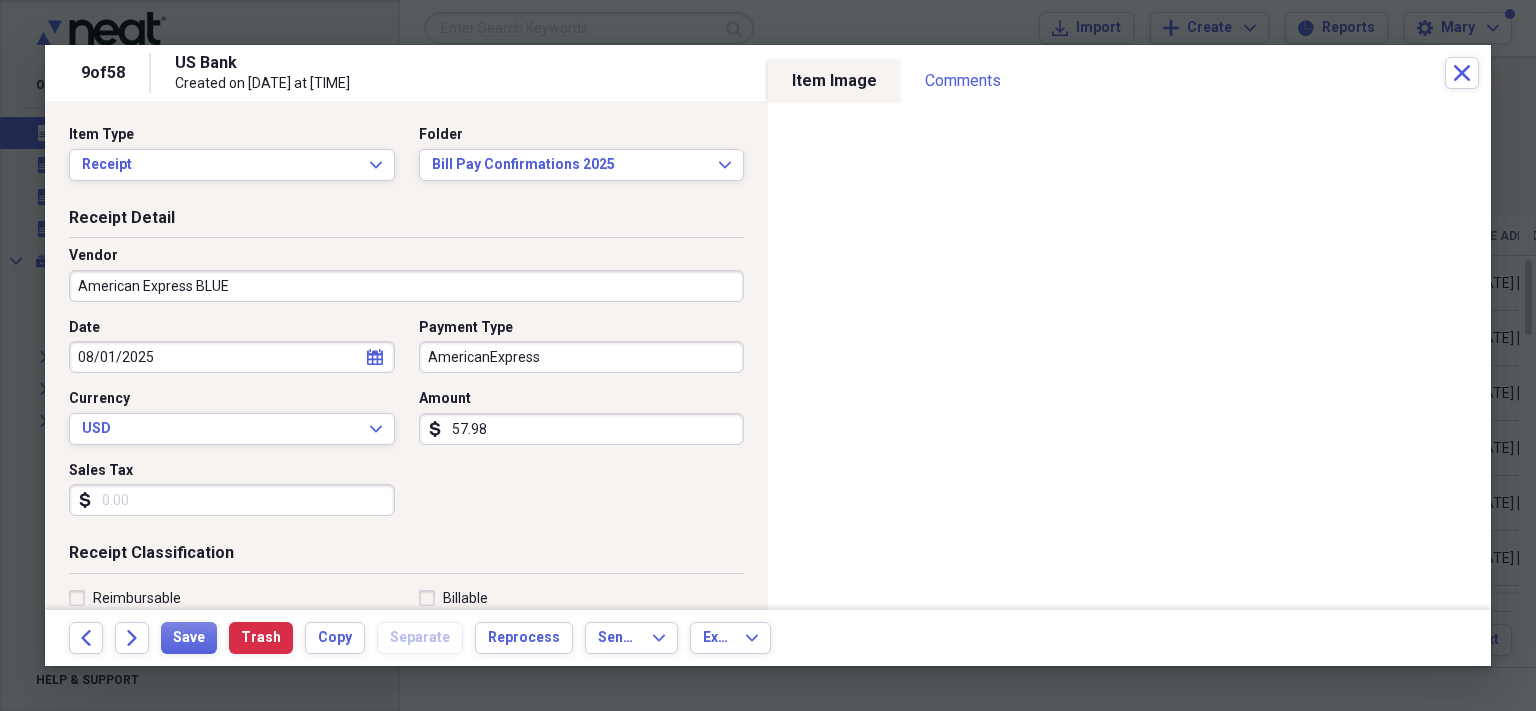type on "Statement Pmt" 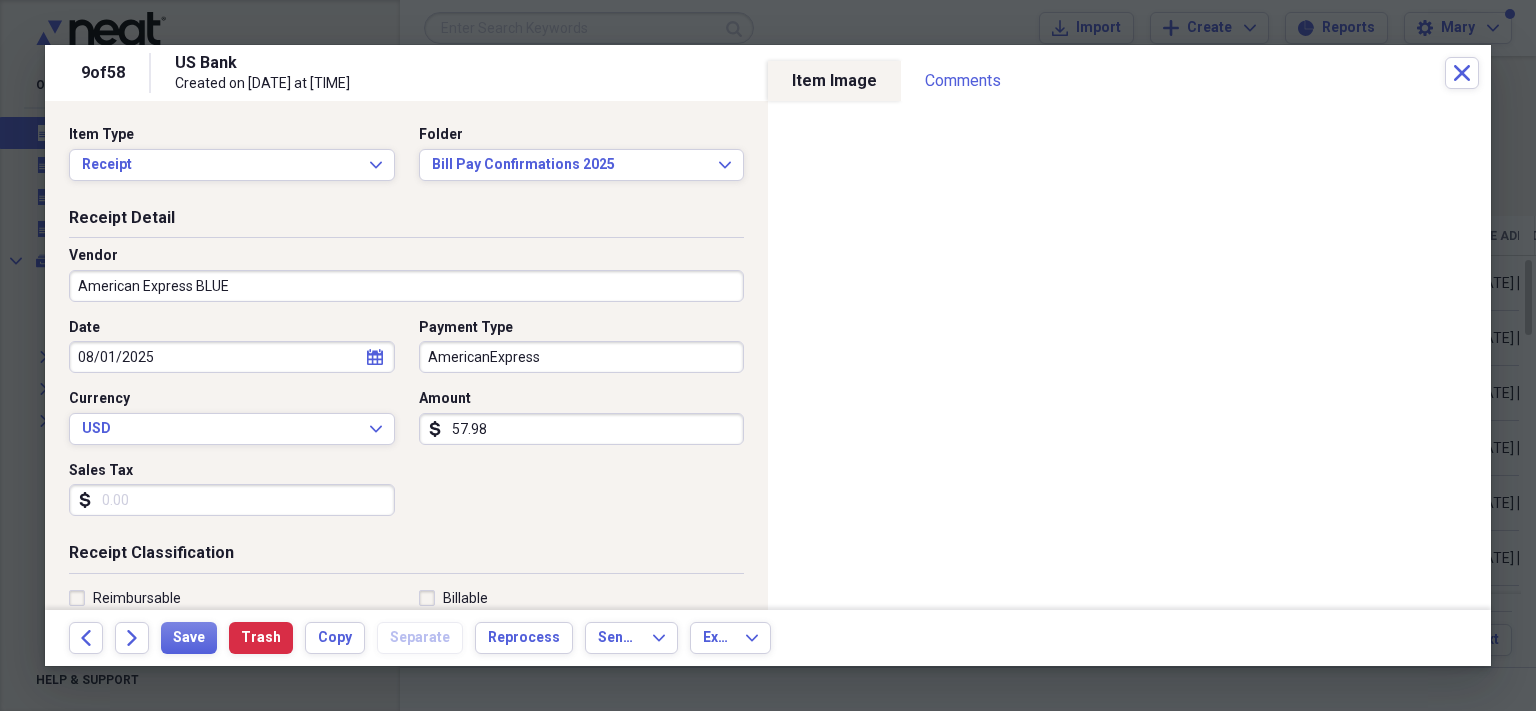 click on "AmericanExpress" at bounding box center [582, 357] 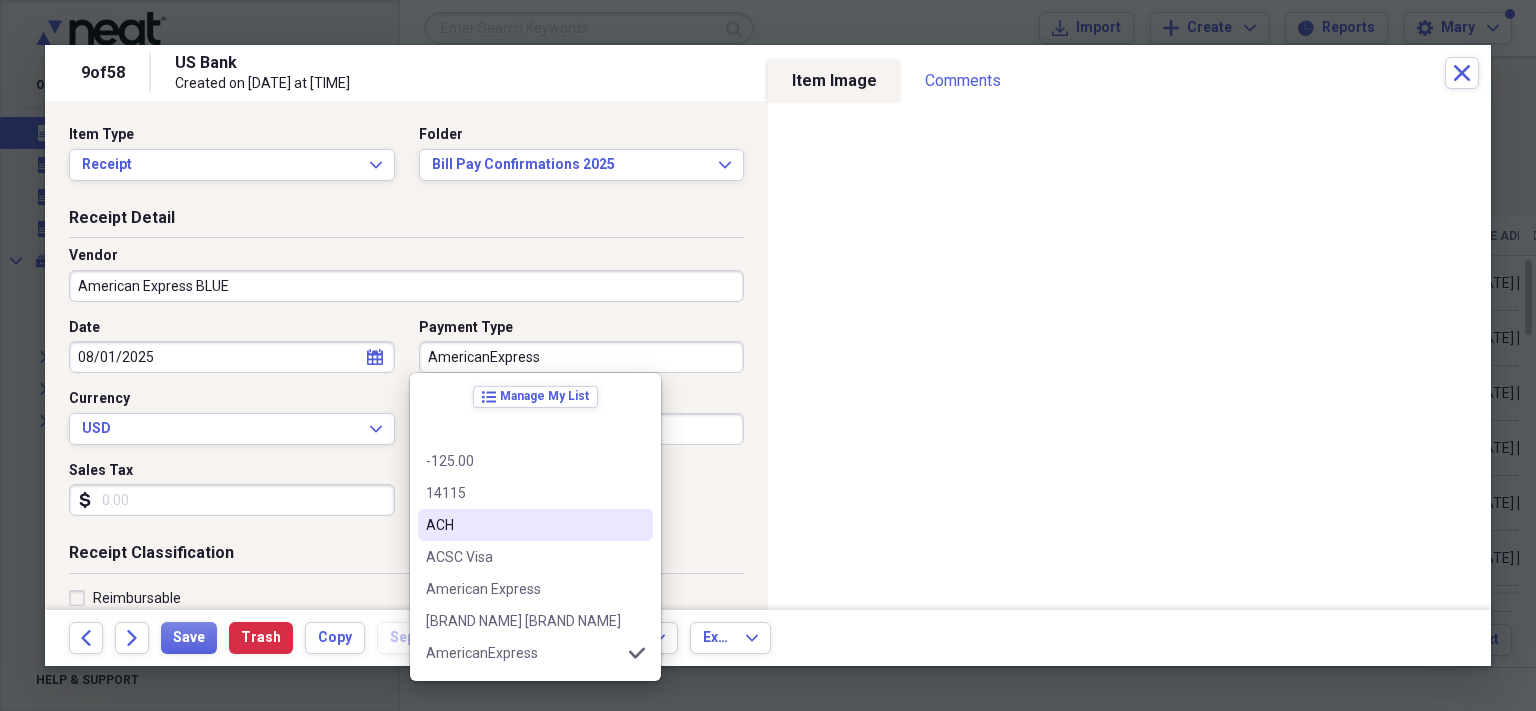 click on "ACH" at bounding box center (523, 525) 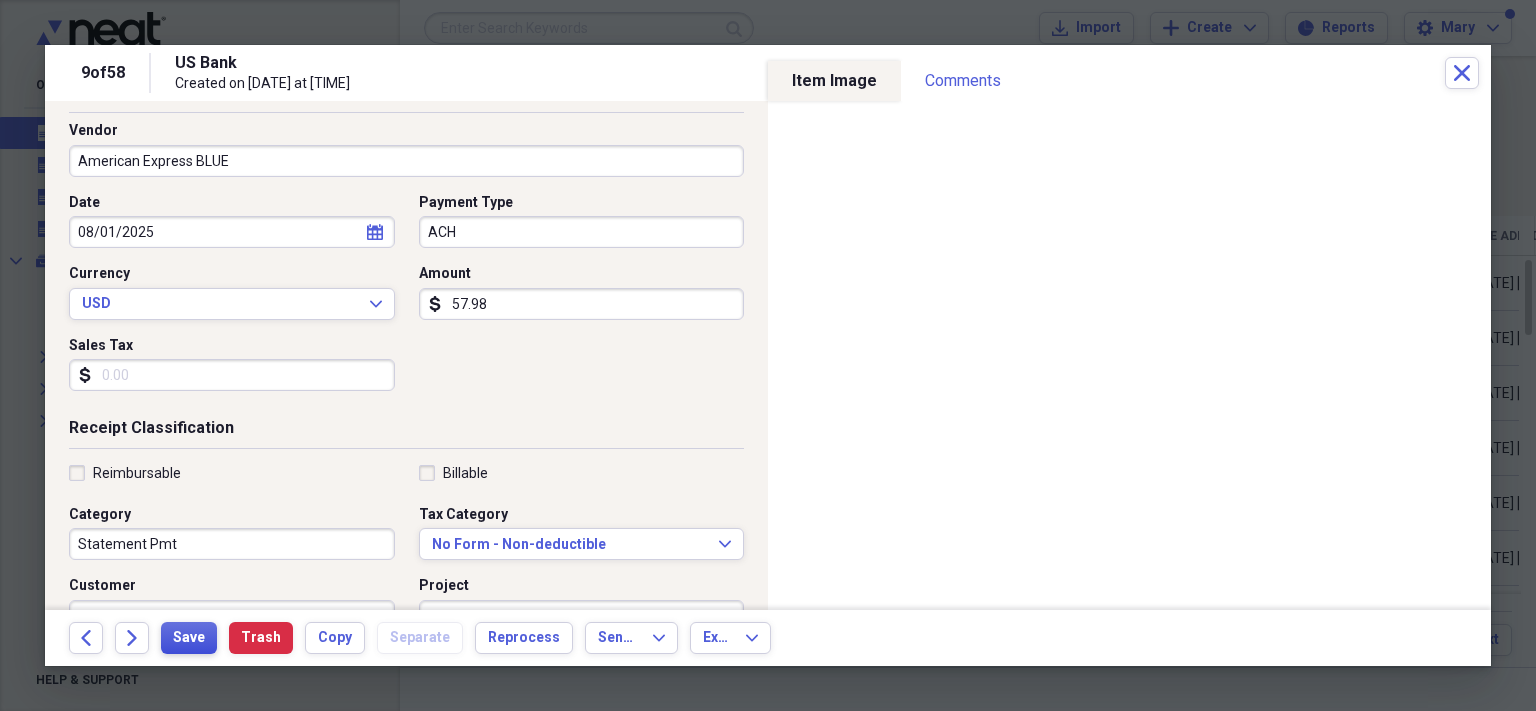 scroll, scrollTop: 124, scrollLeft: 0, axis: vertical 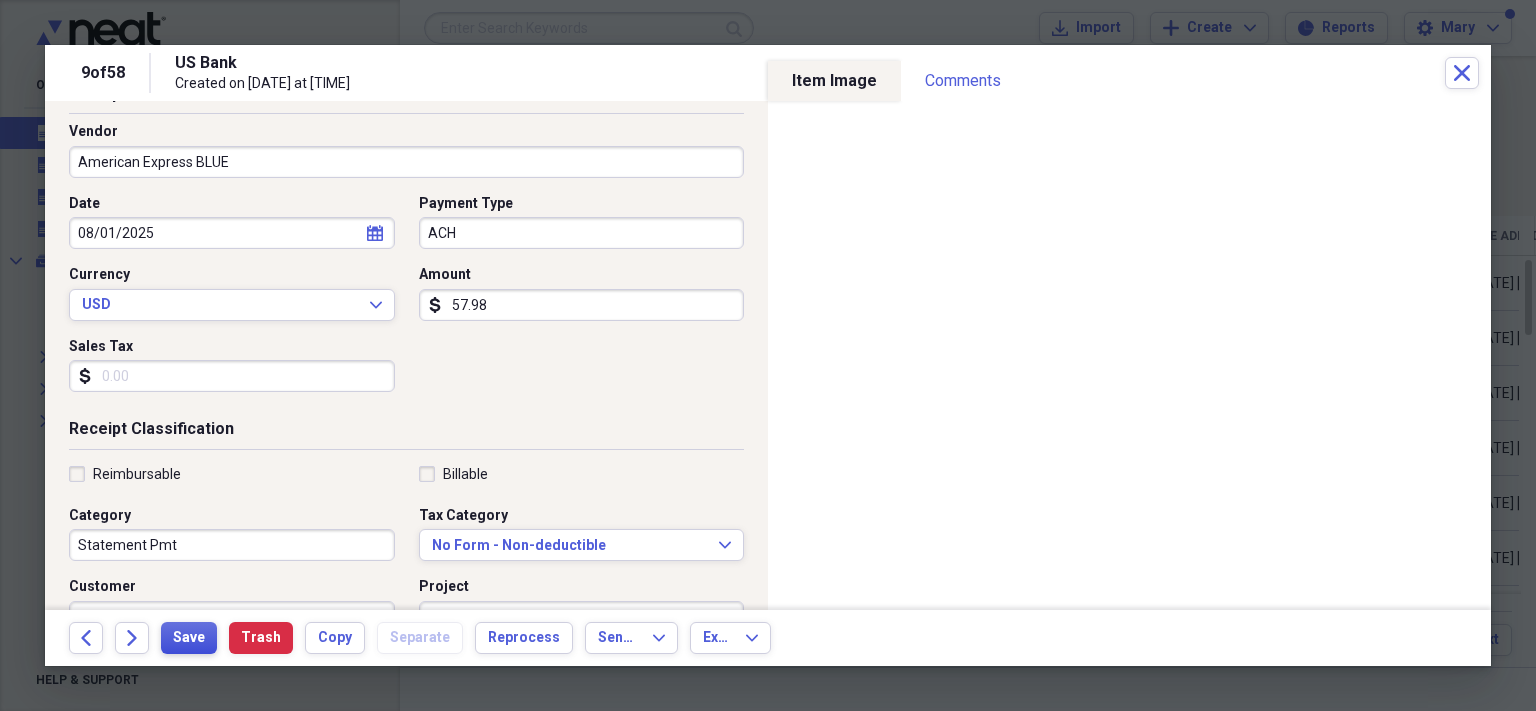 click on "Save" at bounding box center [189, 638] 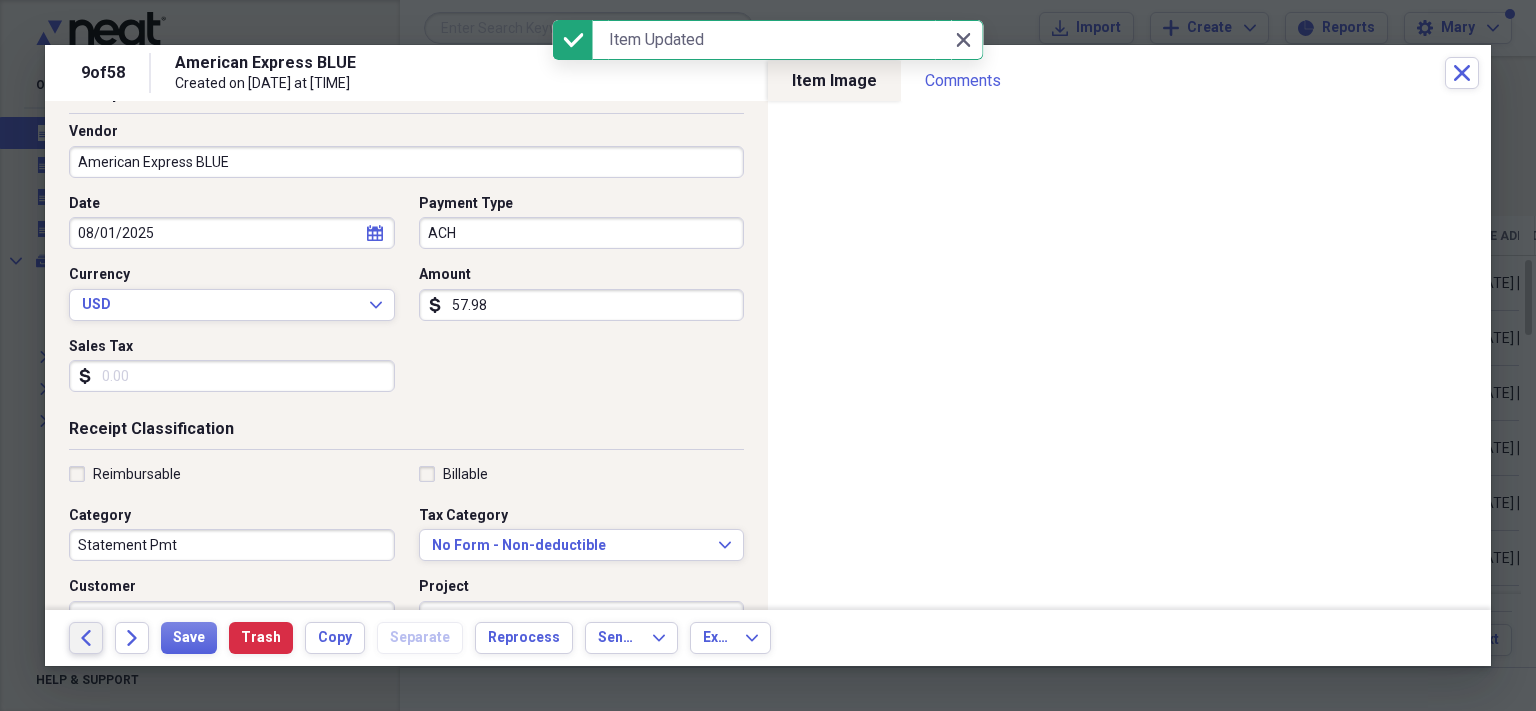 click 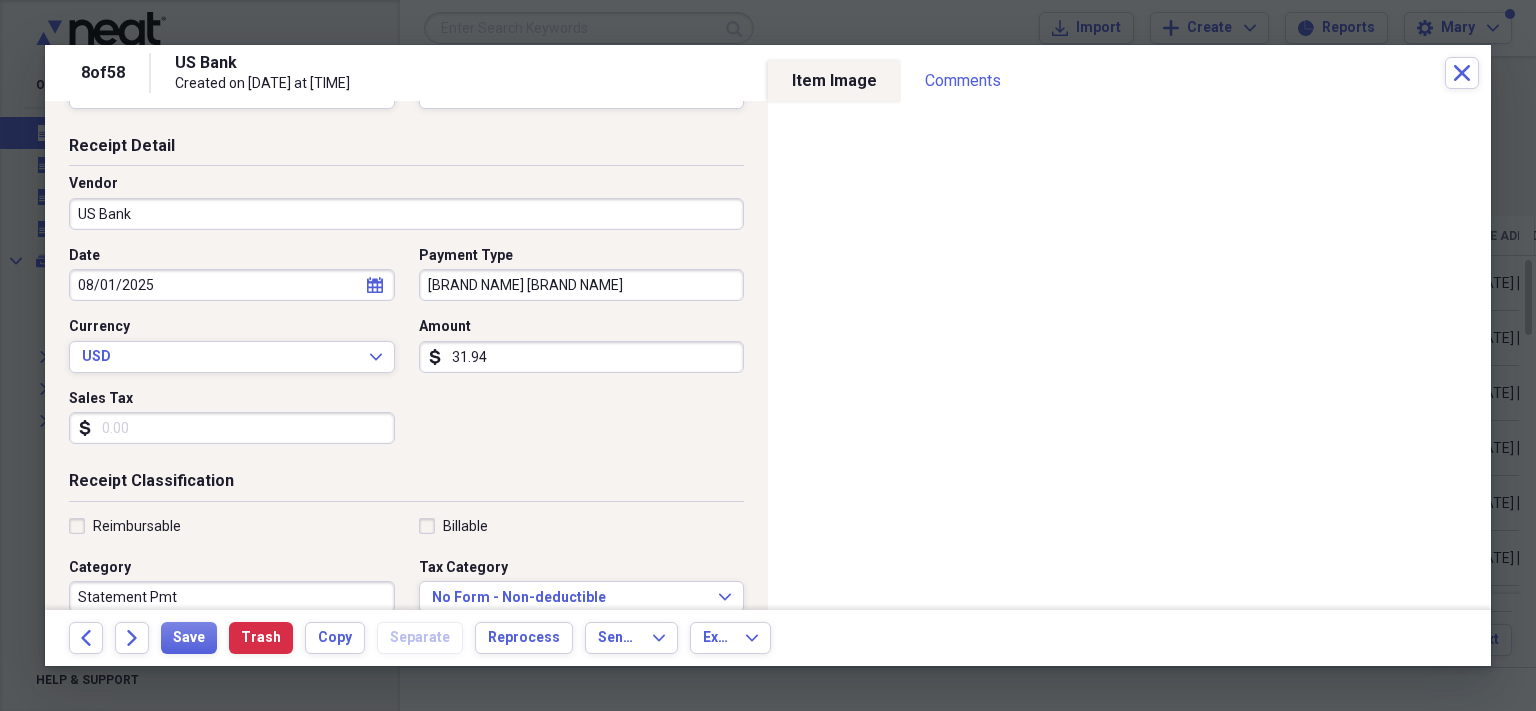 scroll, scrollTop: 0, scrollLeft: 0, axis: both 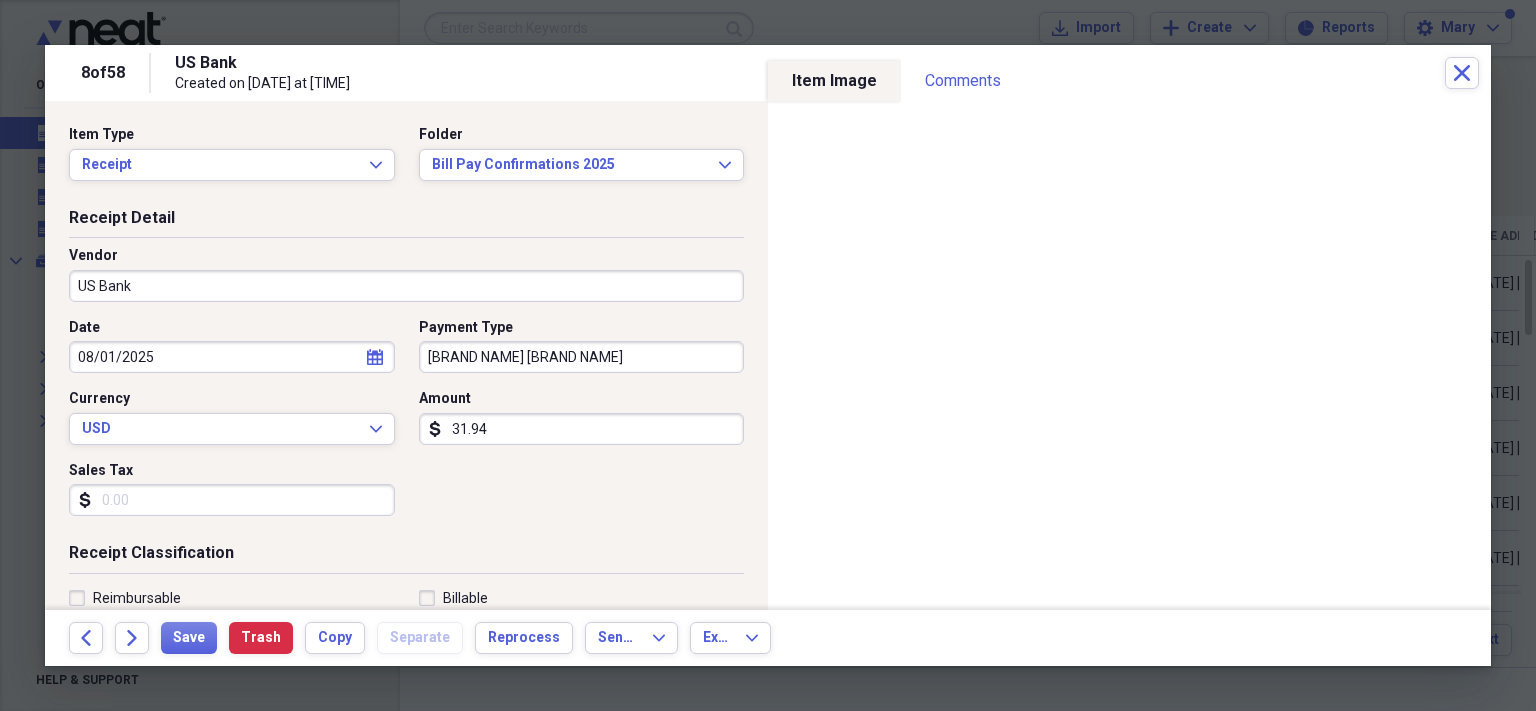 click on "US Bank" at bounding box center (406, 286) 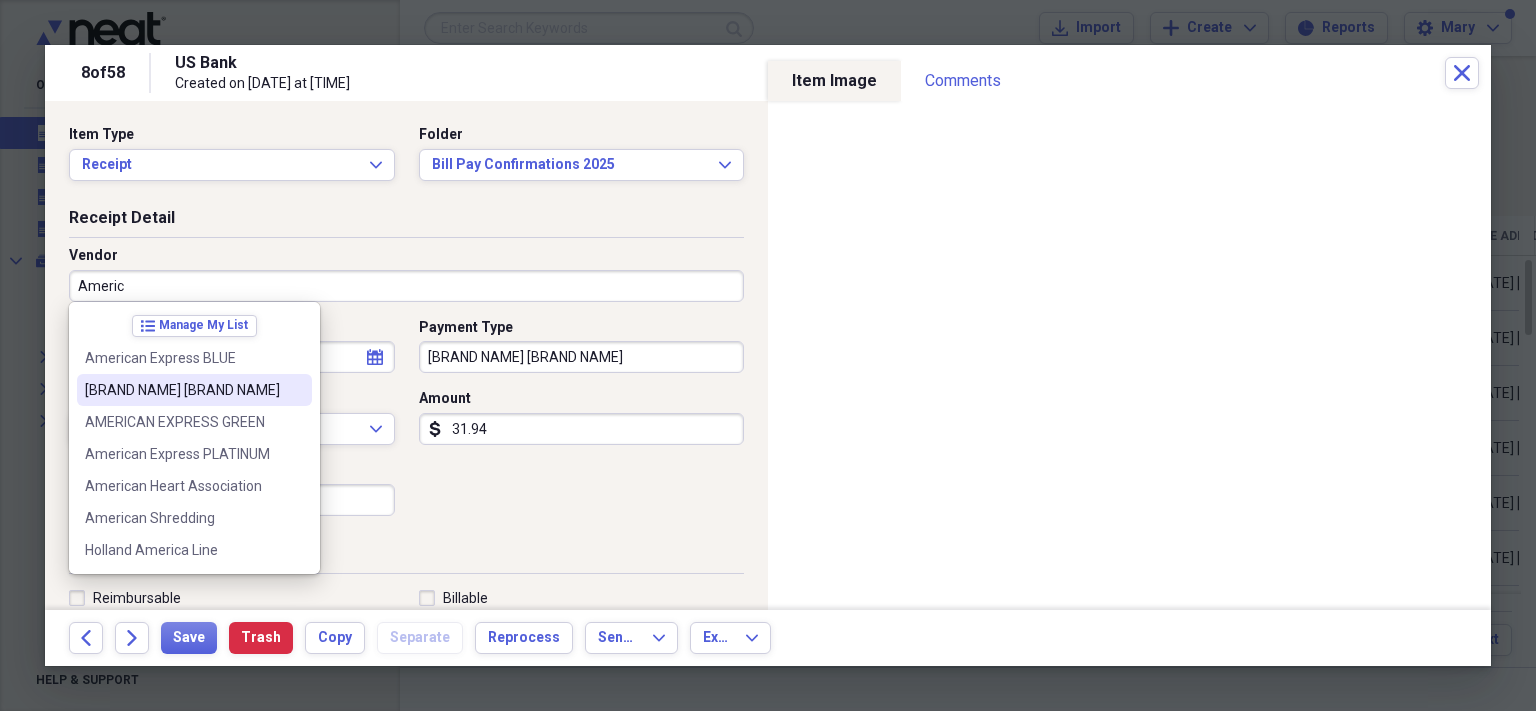 click on "[BRAND NAME] [BRAND NAME]" at bounding box center [182, 390] 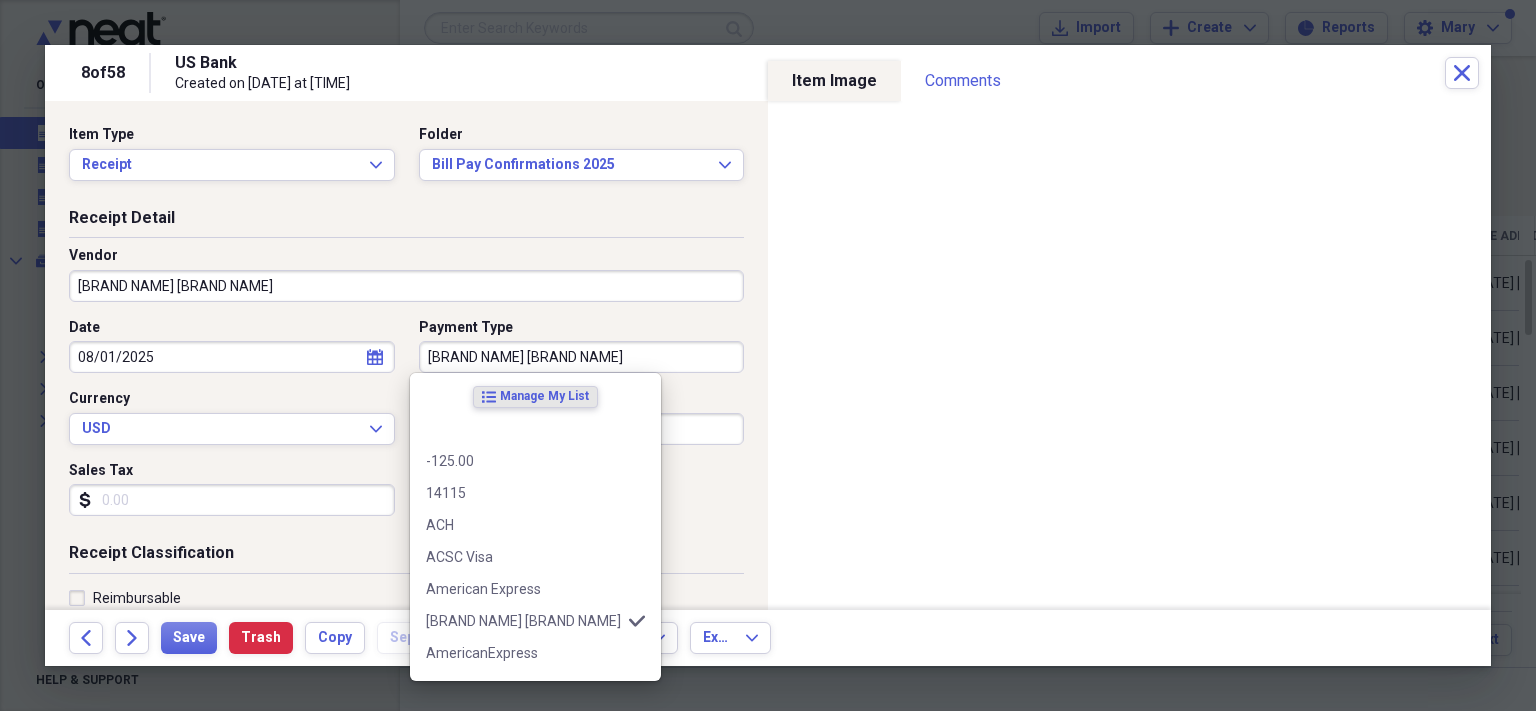 click on "[BRAND NAME] [BRAND NAME]" at bounding box center (582, 357) 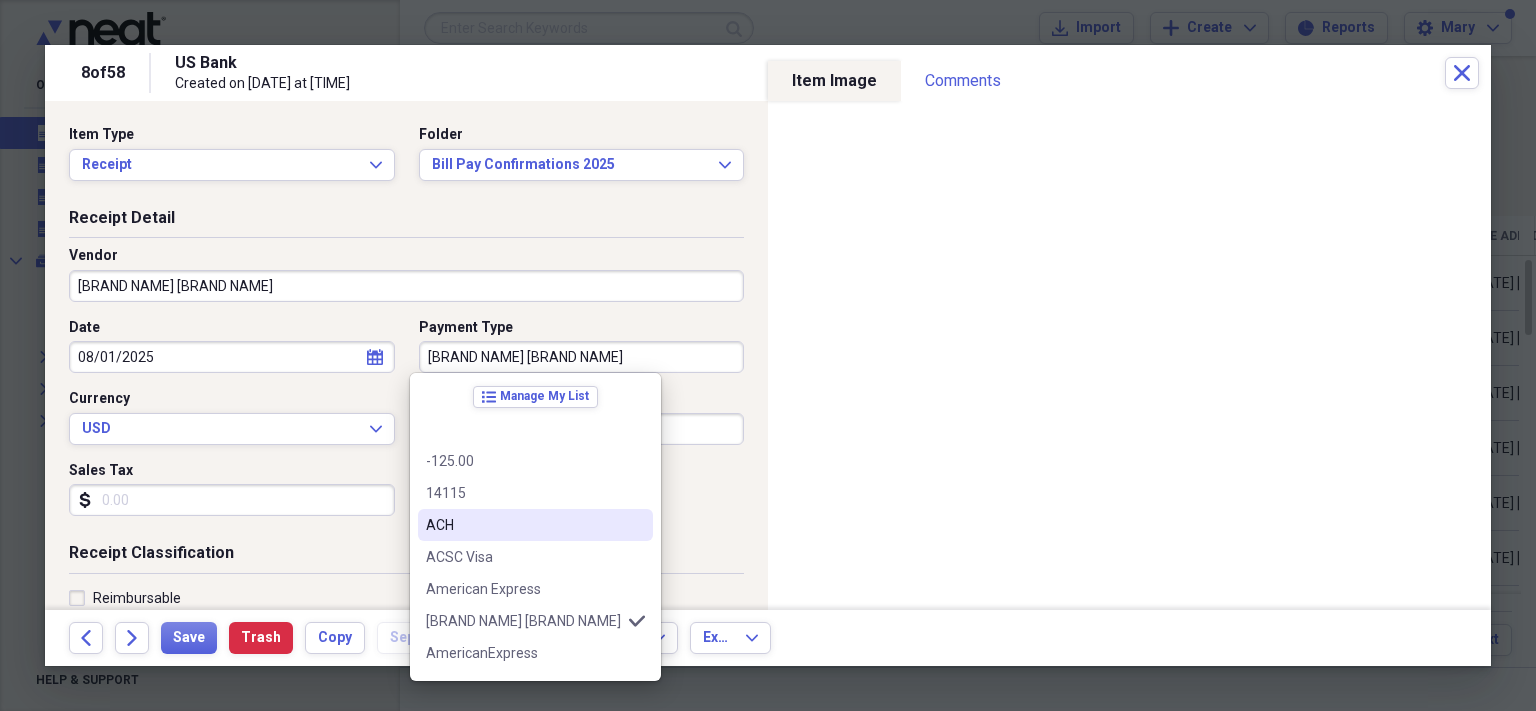 click on "ACH" at bounding box center (523, 525) 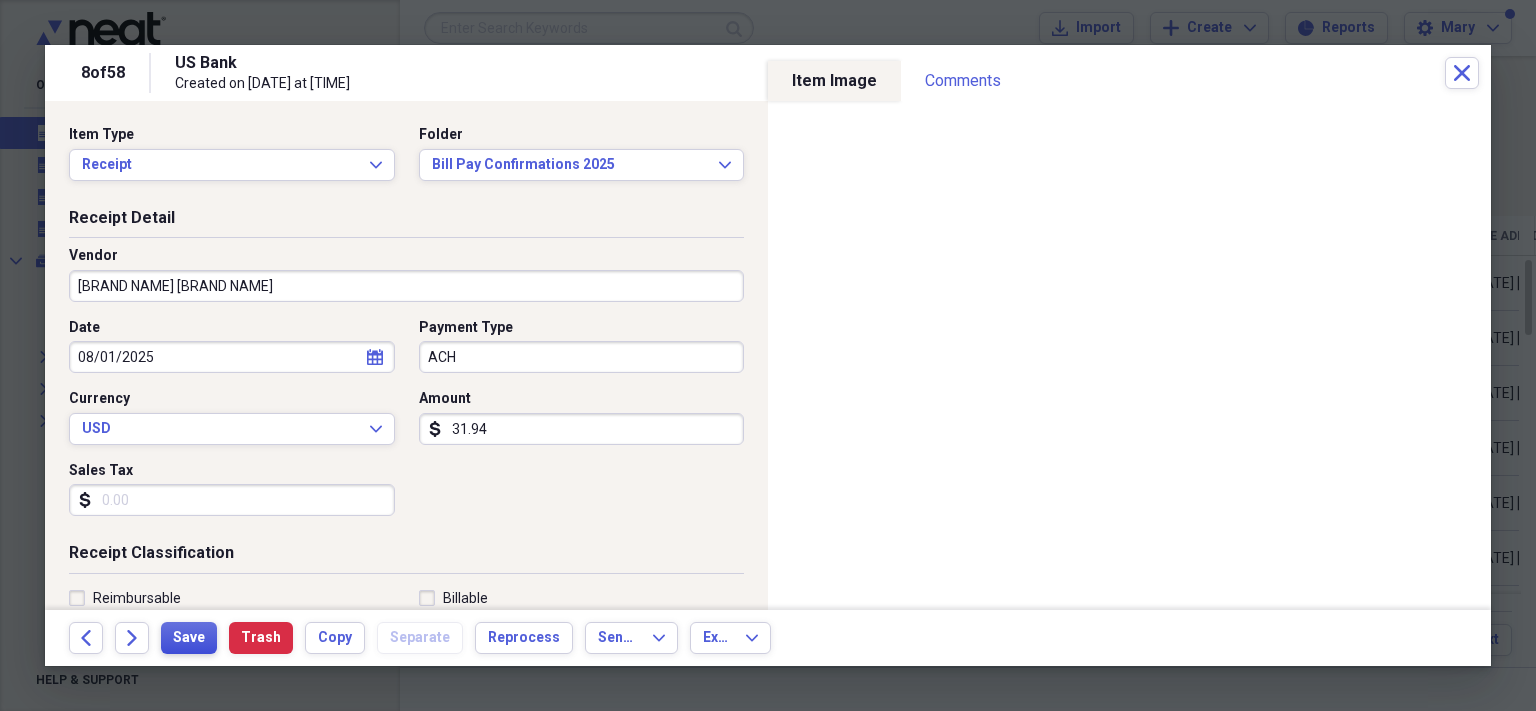 click on "Save" at bounding box center [189, 638] 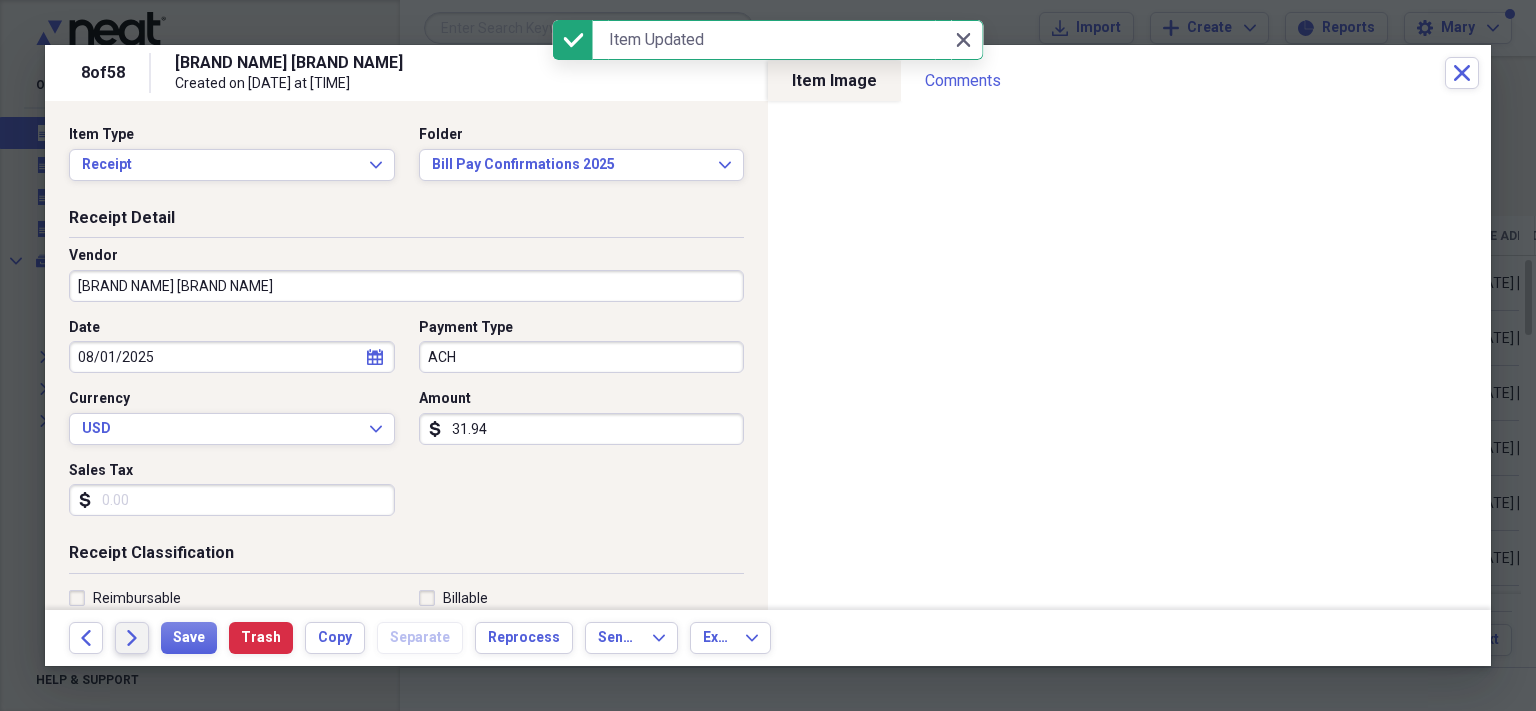 click on "Forward" 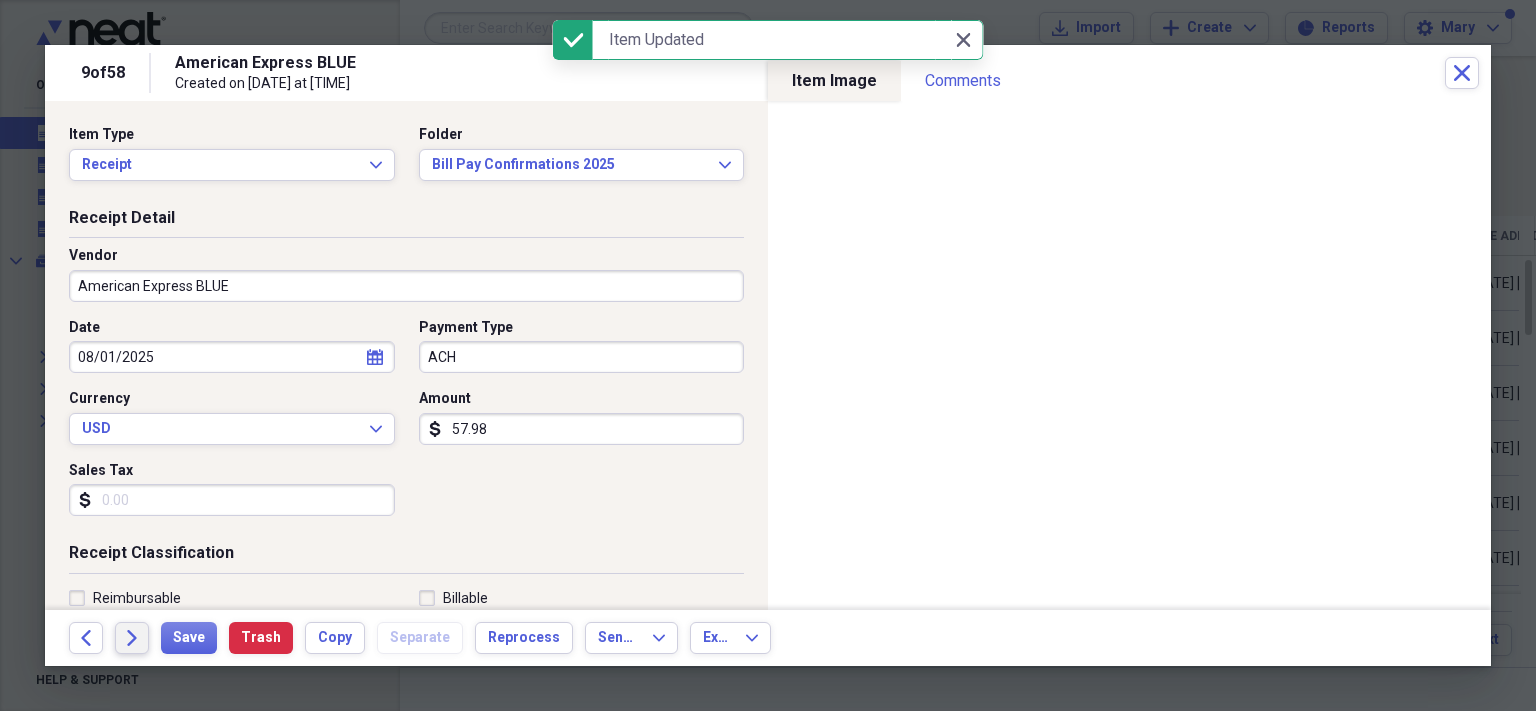 click on "Forward" 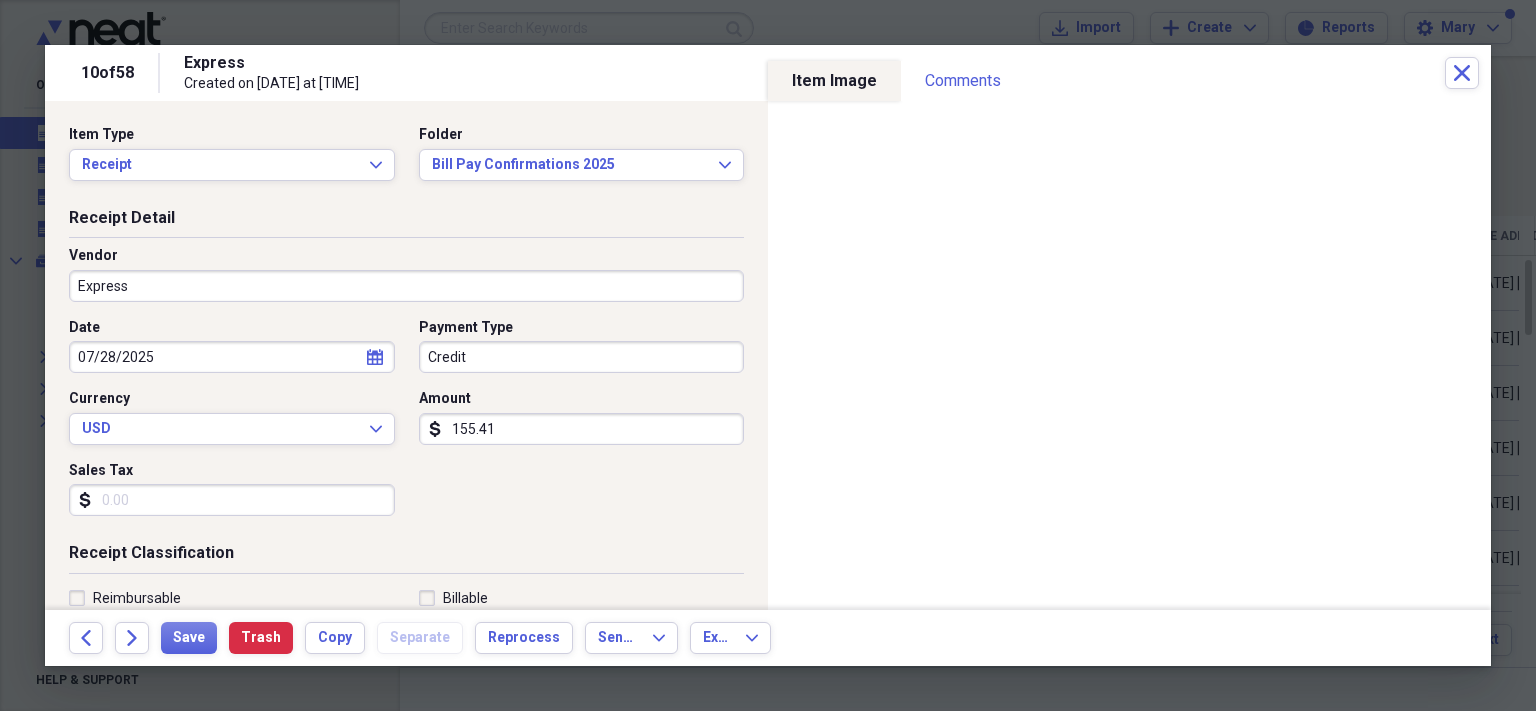 click on "Express" at bounding box center (406, 286) 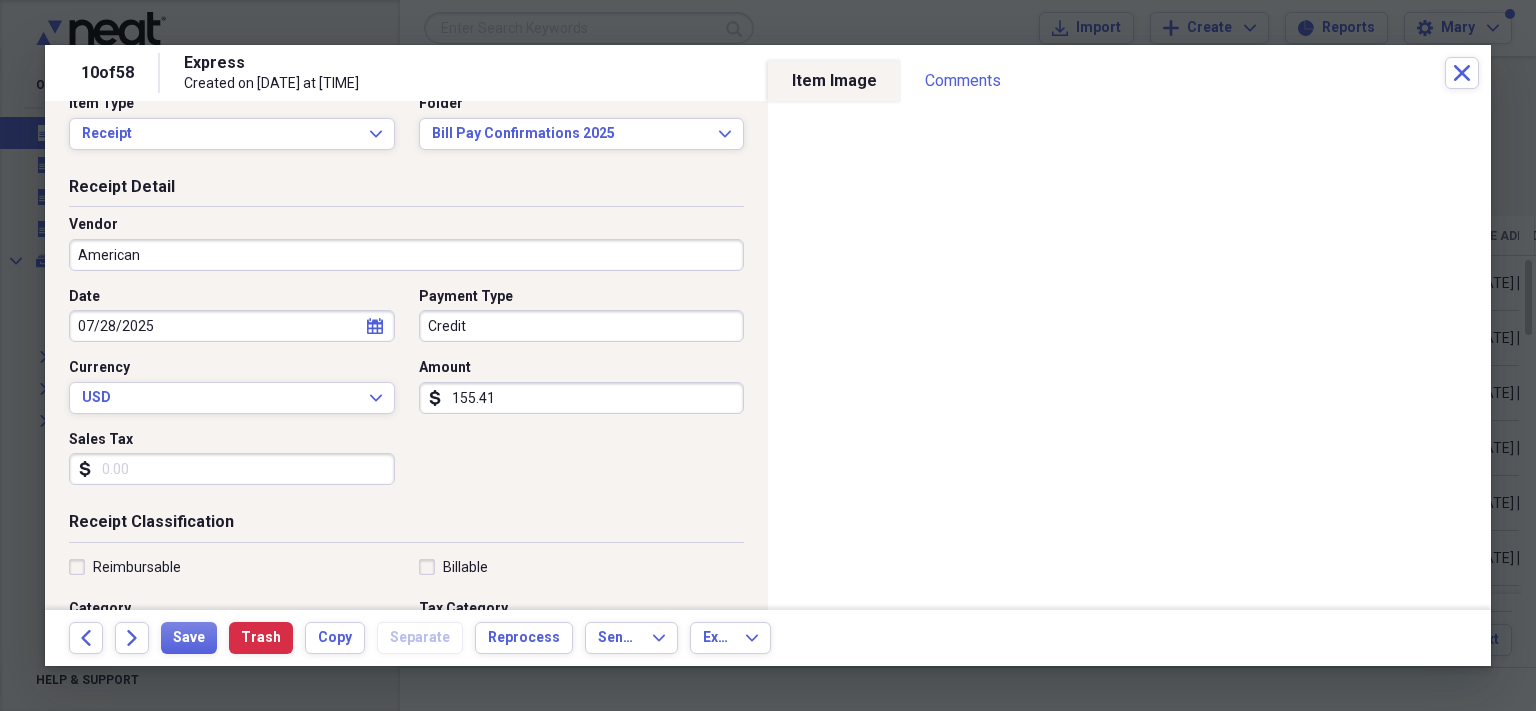 scroll, scrollTop: 28, scrollLeft: 0, axis: vertical 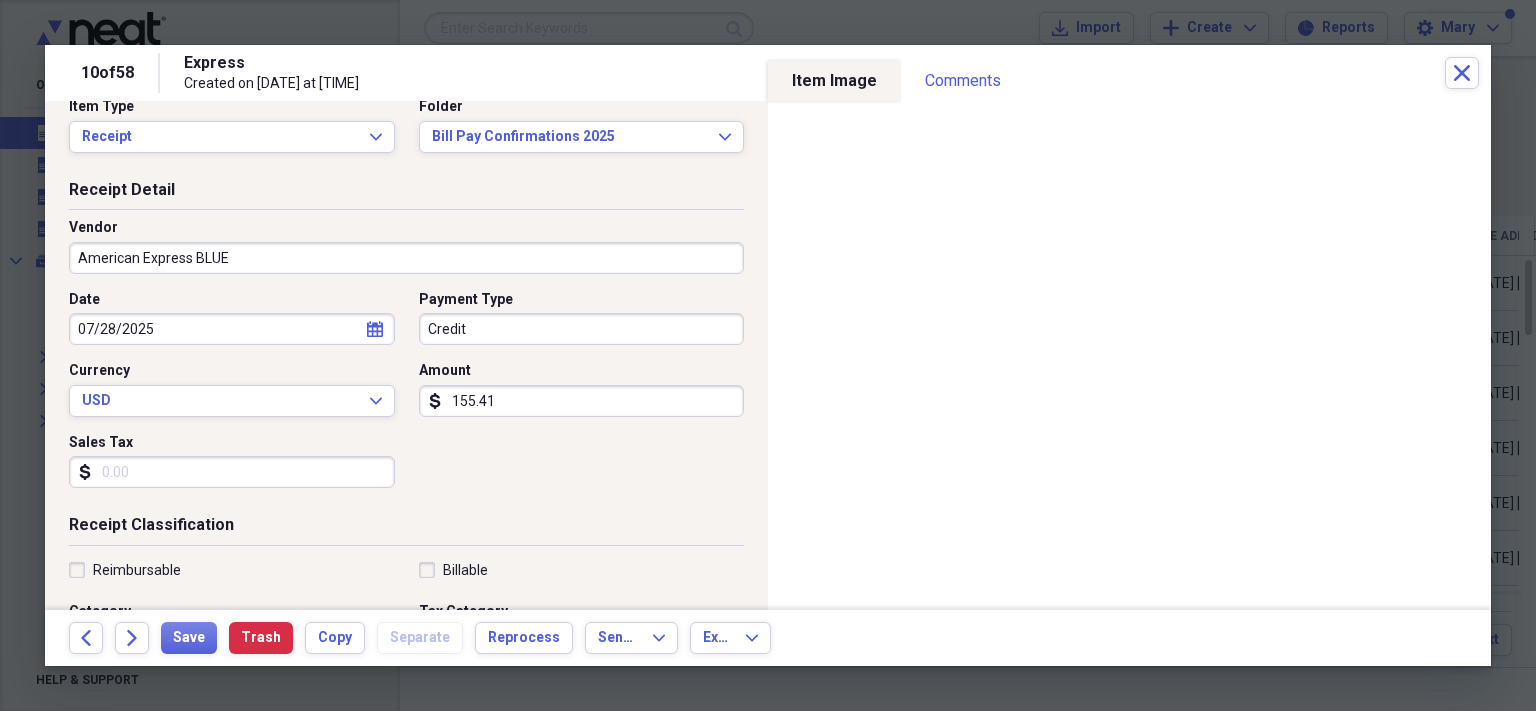 type on "American Express BLUE" 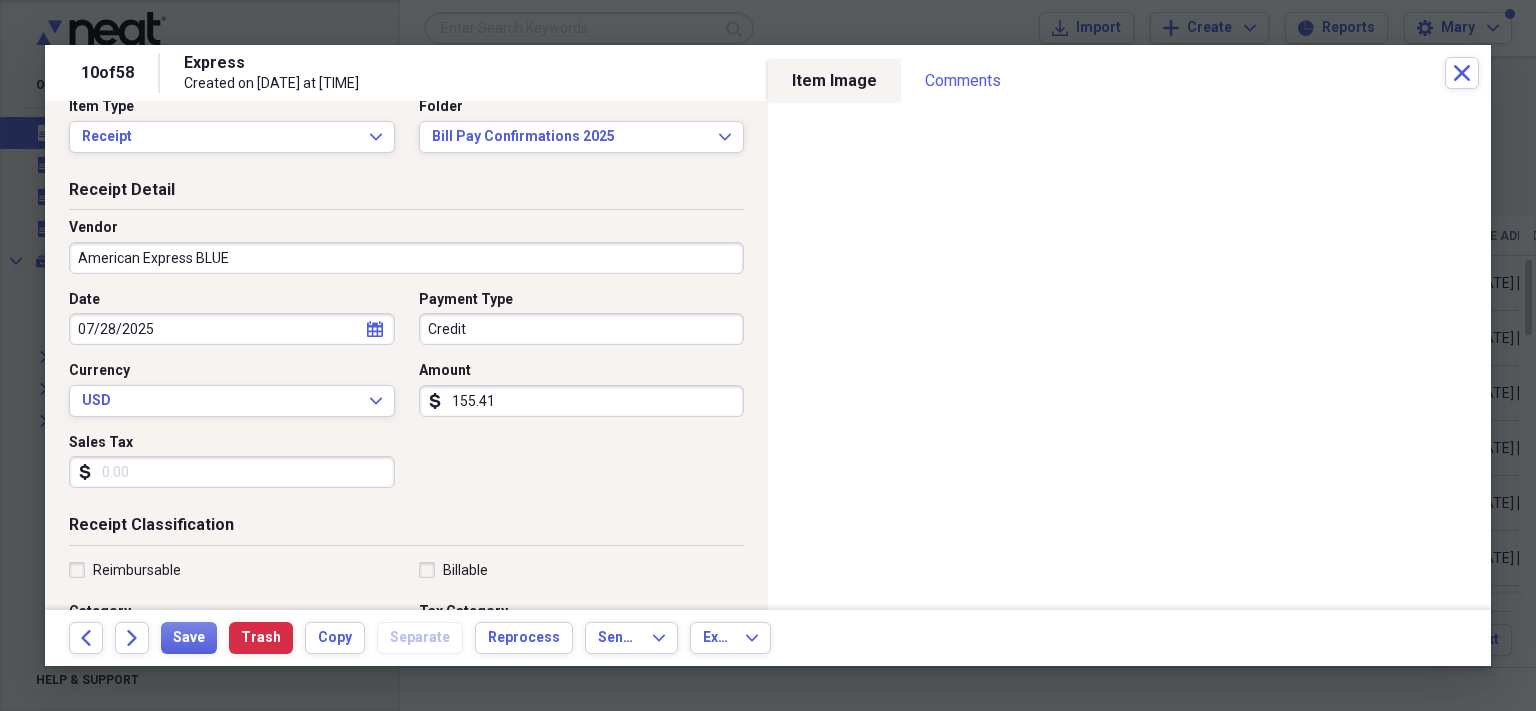 type on "Statement Pmt" 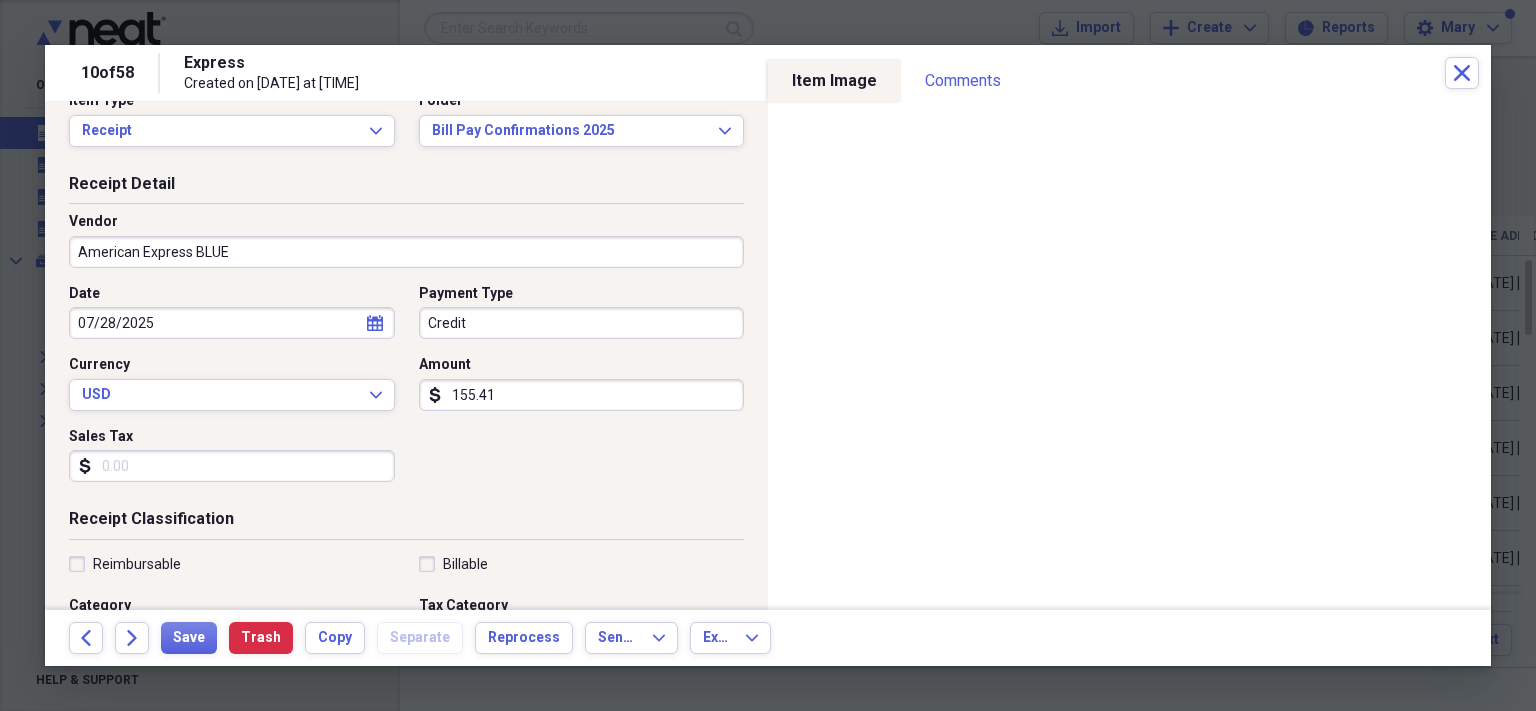 type on "American Express BLUE" 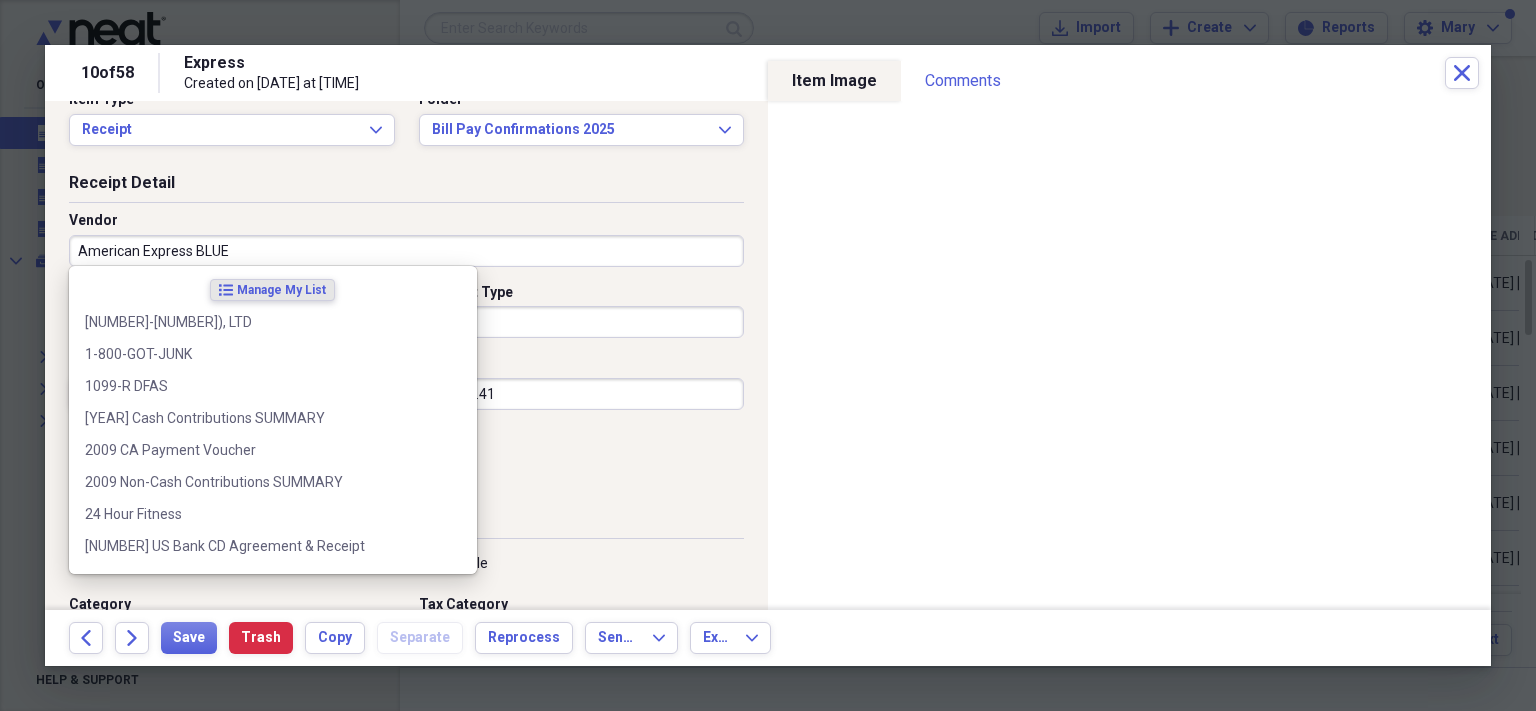 drag, startPoint x: 270, startPoint y: 260, endPoint x: 378, endPoint y: 246, distance: 108.903625 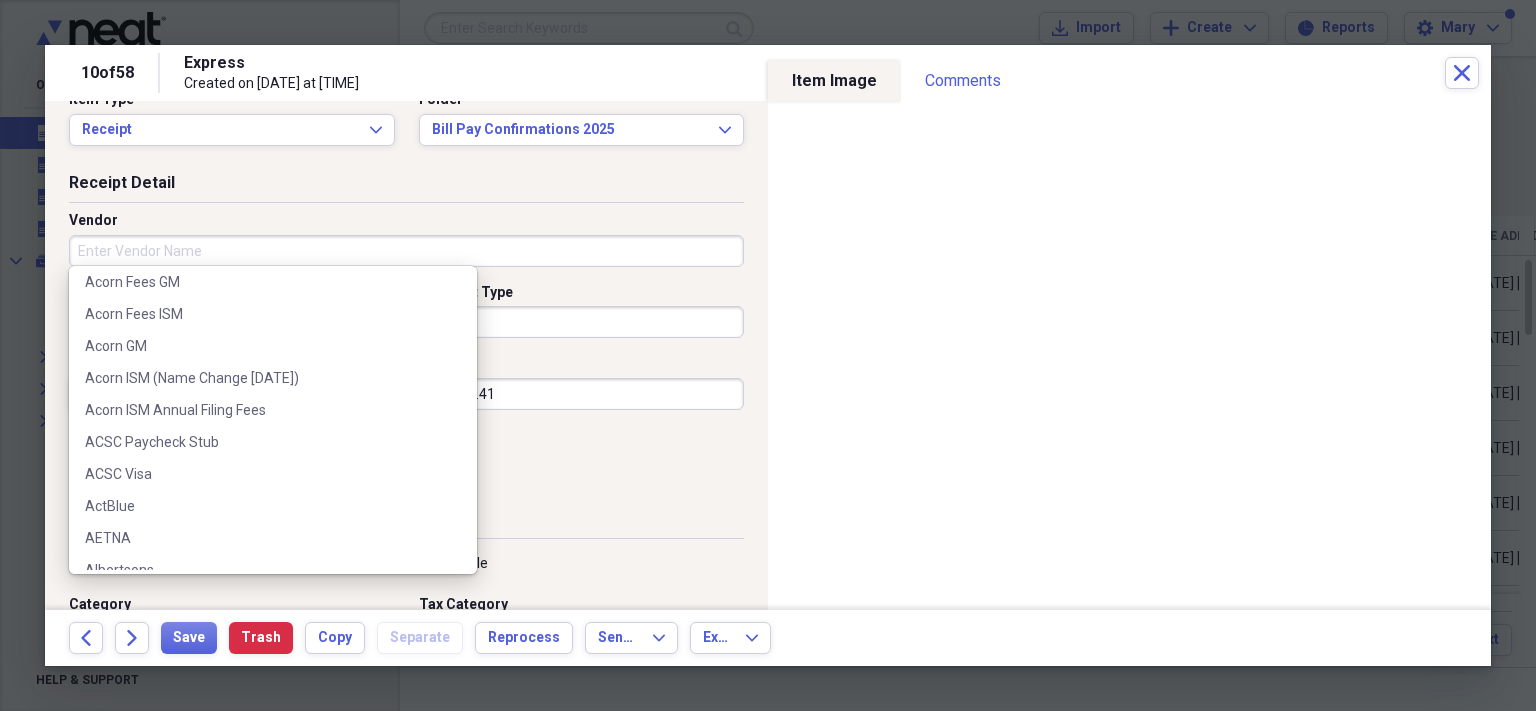 scroll, scrollTop: 0, scrollLeft: 0, axis: both 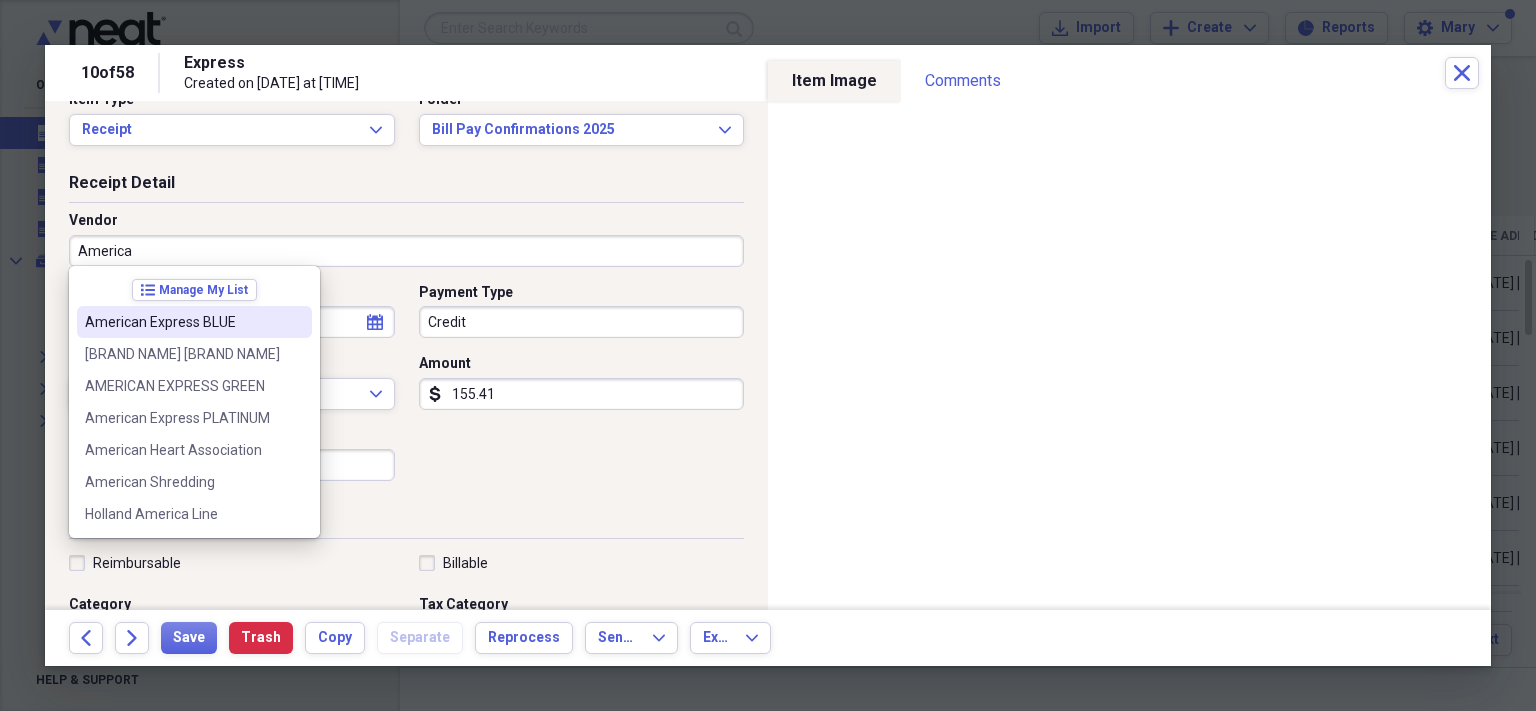 click on "American Express BLUE" at bounding box center [182, 322] 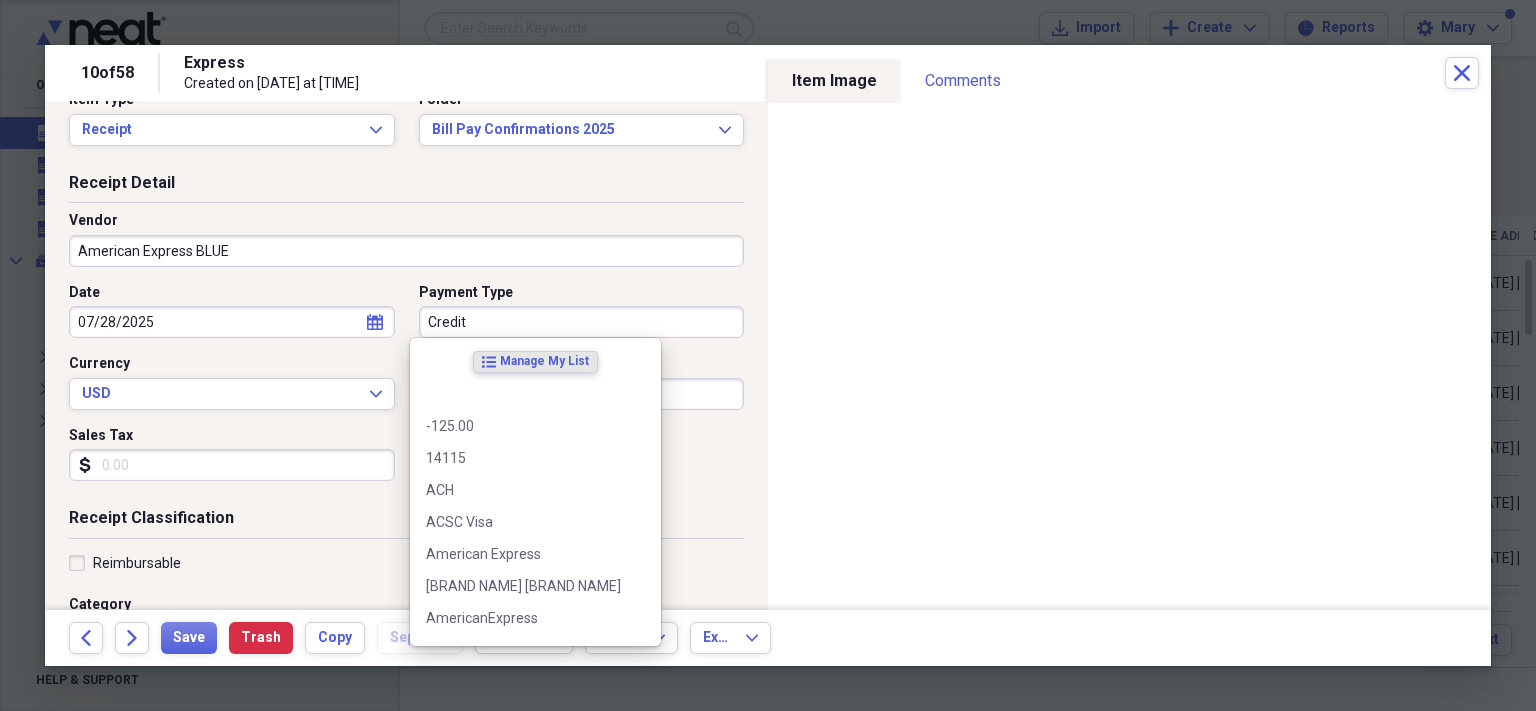 click on "Credit" at bounding box center [582, 322] 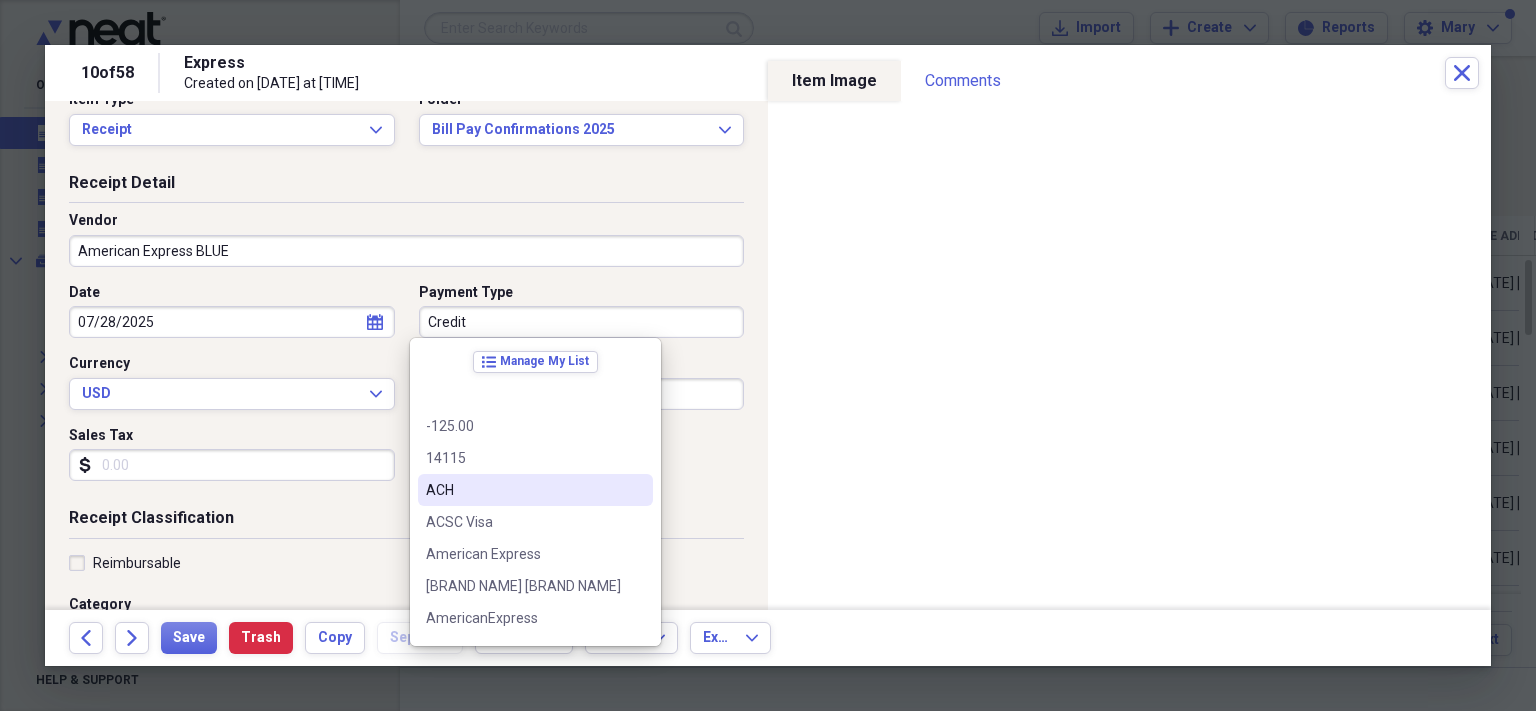 click on "ACH" at bounding box center [523, 490] 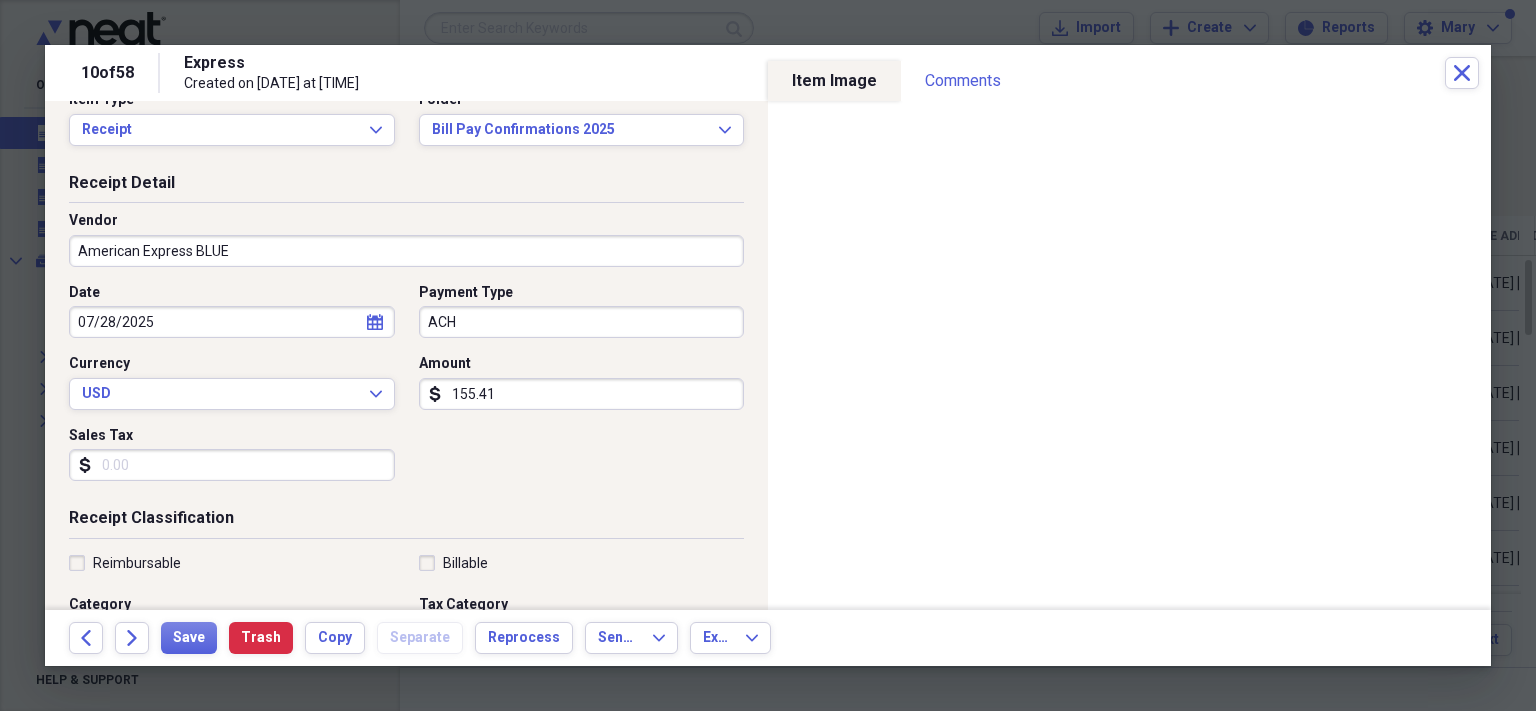 click on "Date [DATE] calendar Calendar Payment Type ACH Currency USD Expand Amount dollar-sign 155.41 Sales Tax dollar-sign" at bounding box center [406, 390] 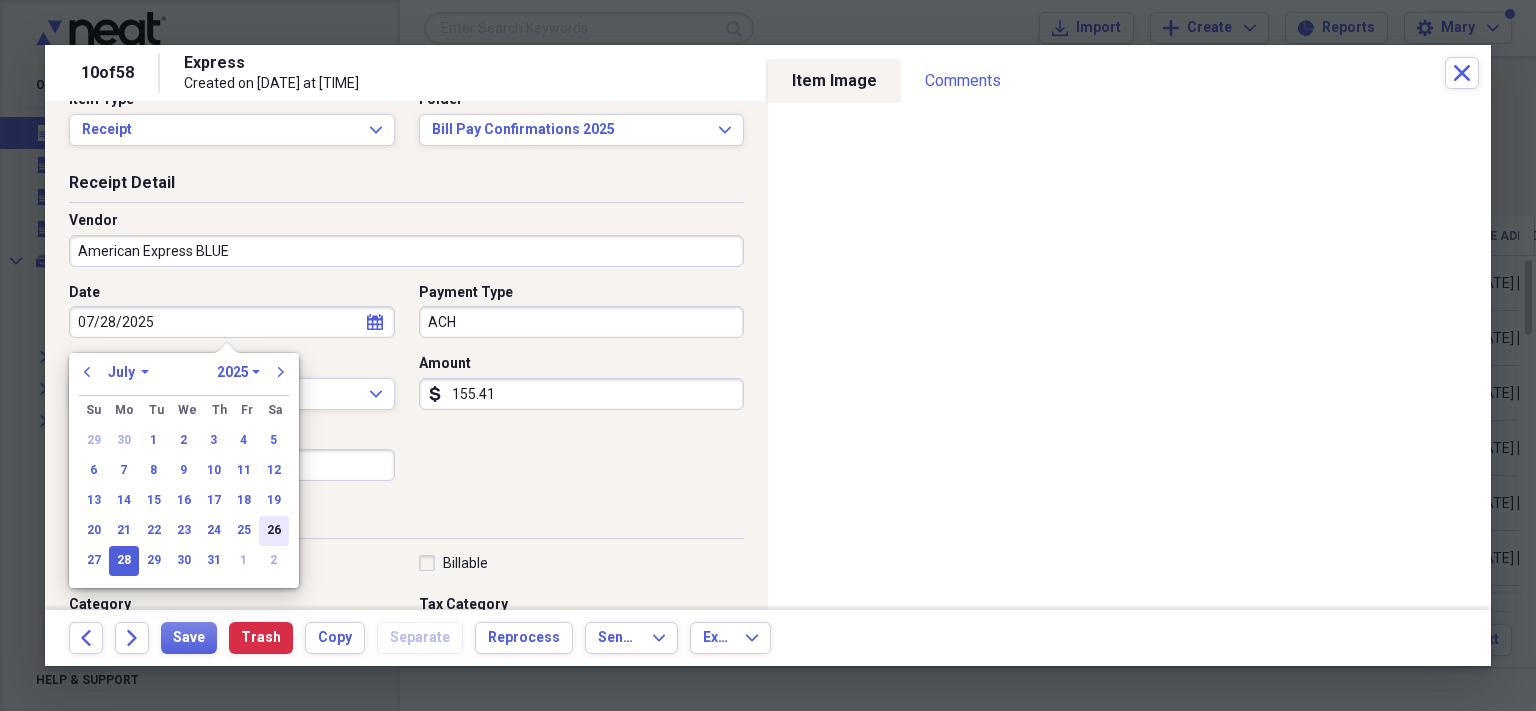 click on "26" at bounding box center [274, 531] 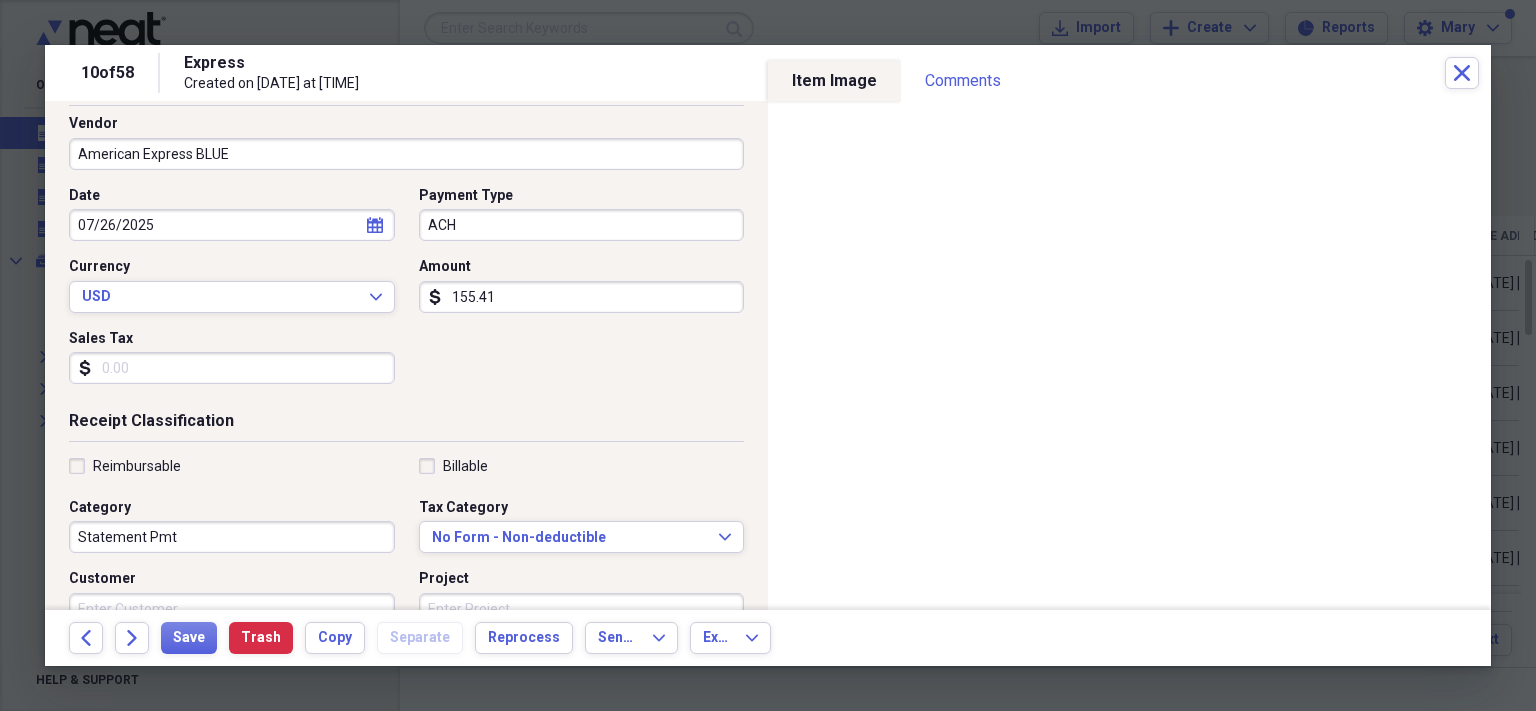 scroll, scrollTop: 133, scrollLeft: 0, axis: vertical 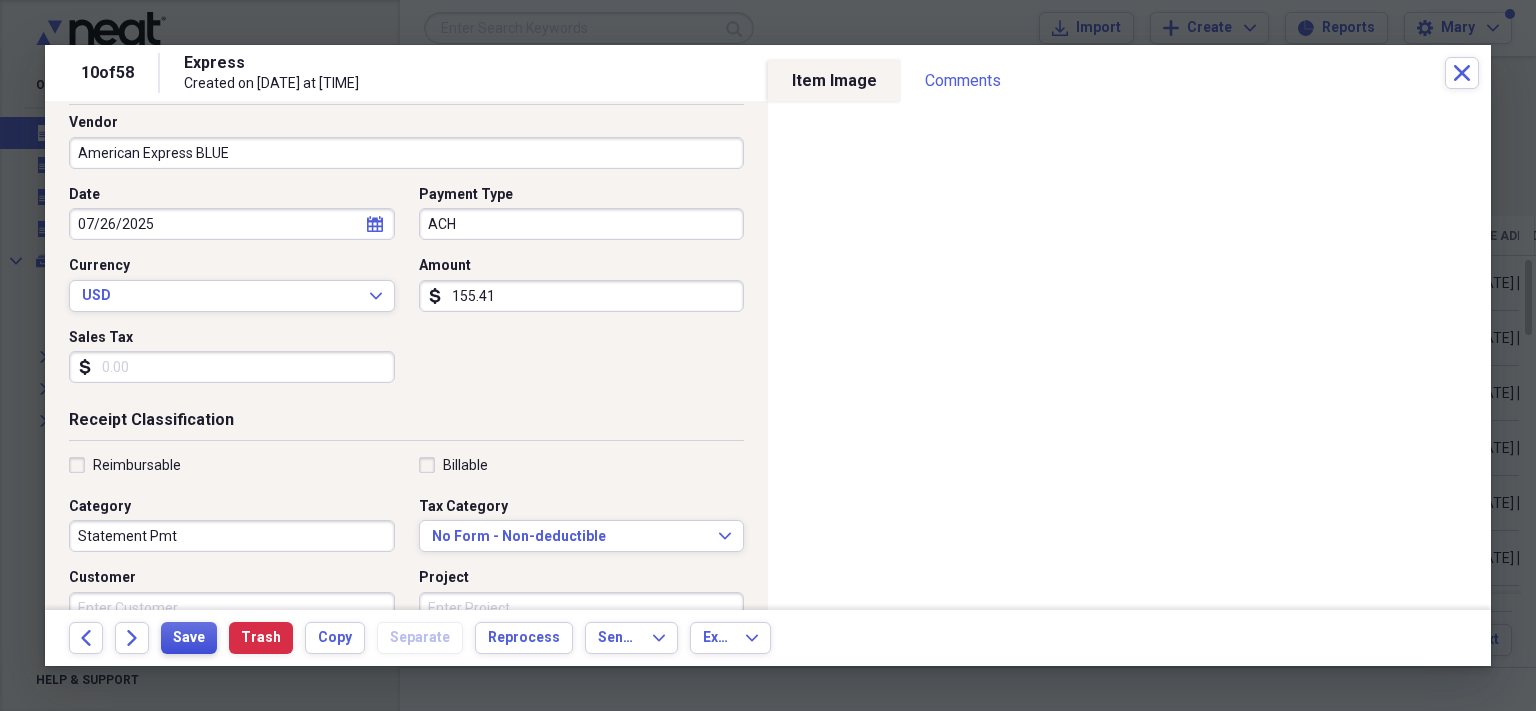drag, startPoint x: 175, startPoint y: 638, endPoint x: 166, endPoint y: 644, distance: 10.816654 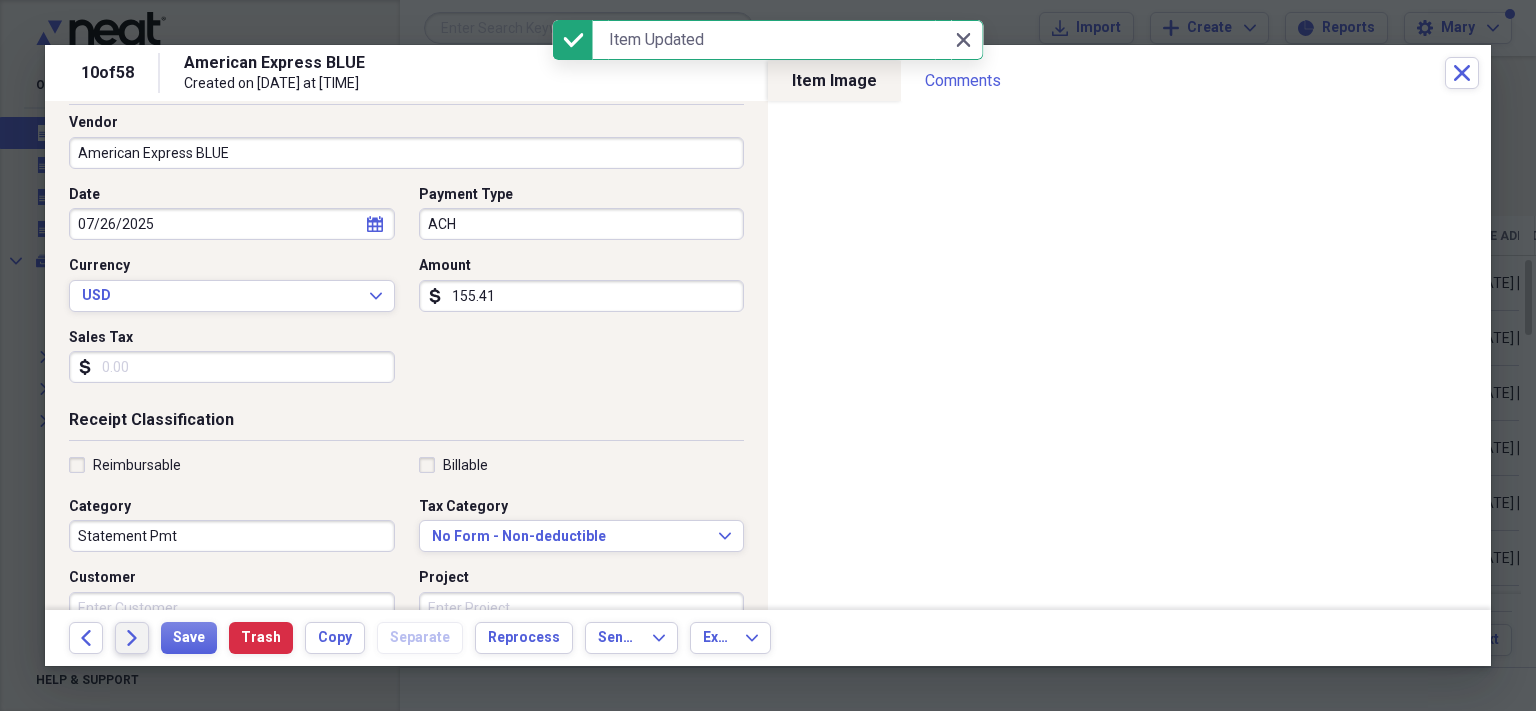 click 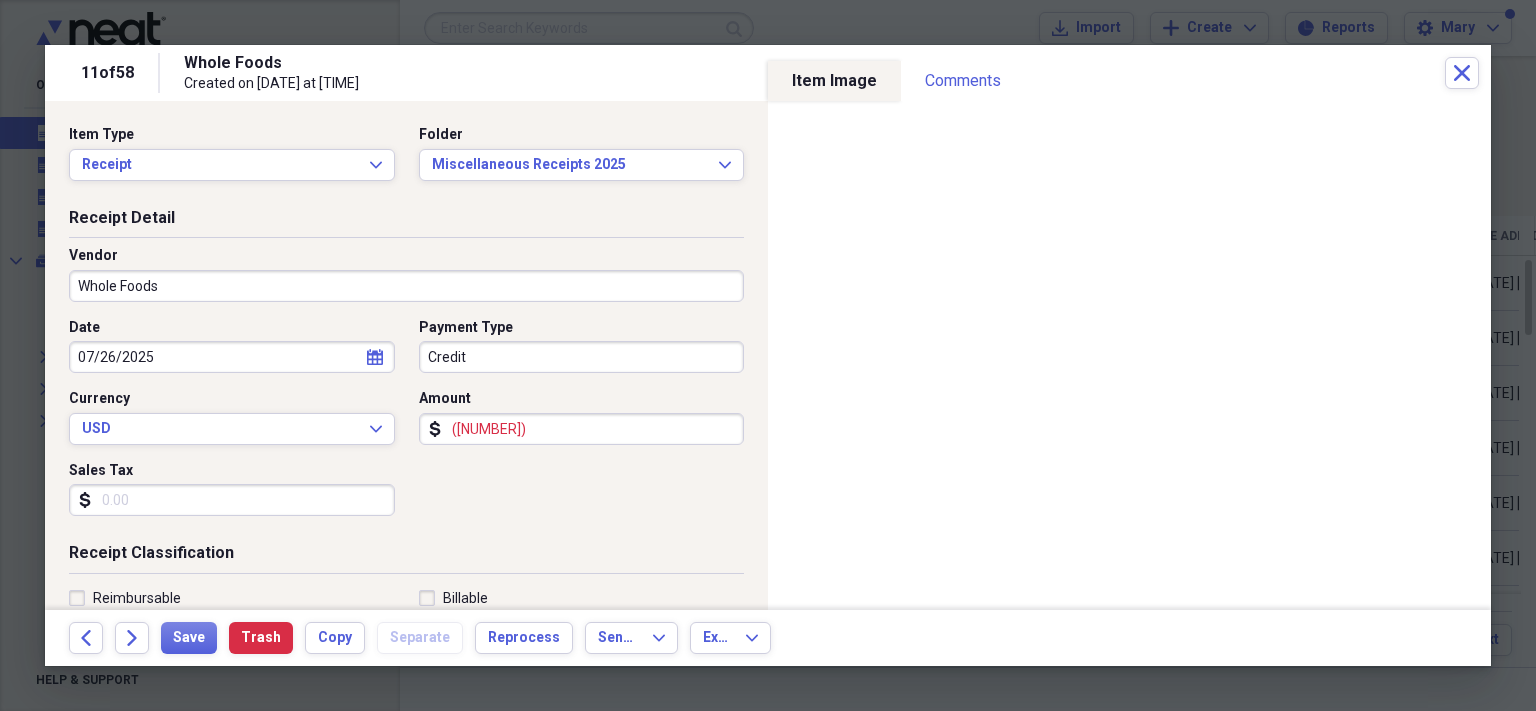 click on "Credit" at bounding box center (582, 357) 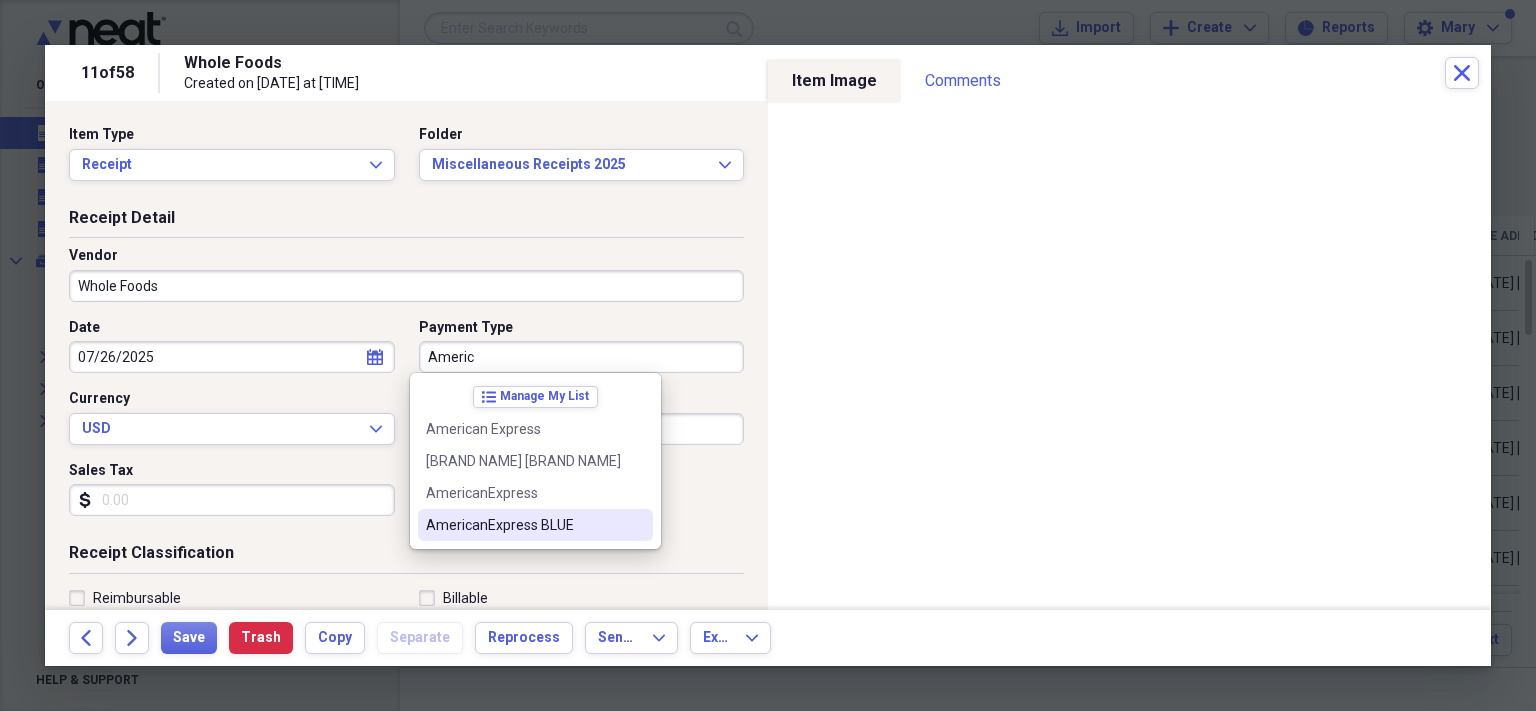 click on "AmericanExpress BLUE" at bounding box center [523, 525] 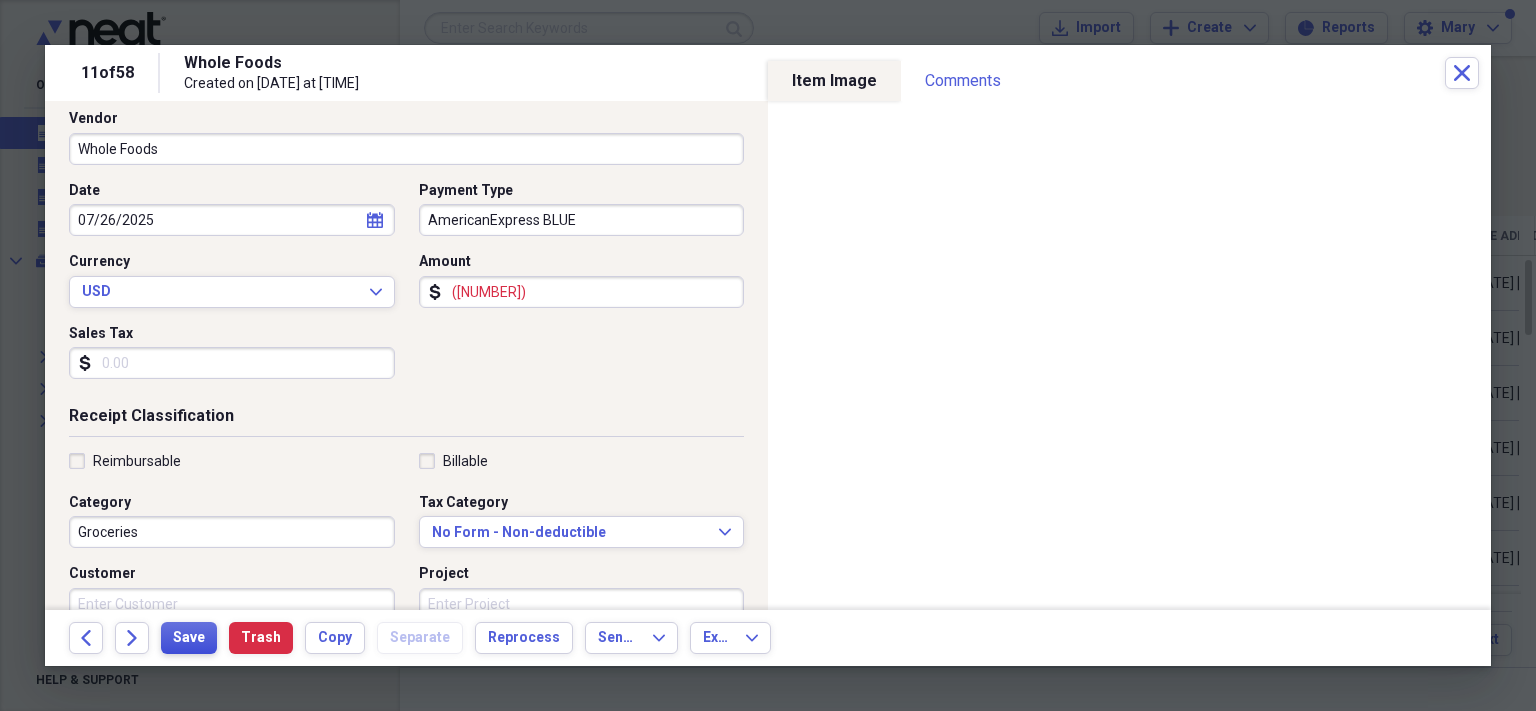 scroll, scrollTop: 138, scrollLeft: 0, axis: vertical 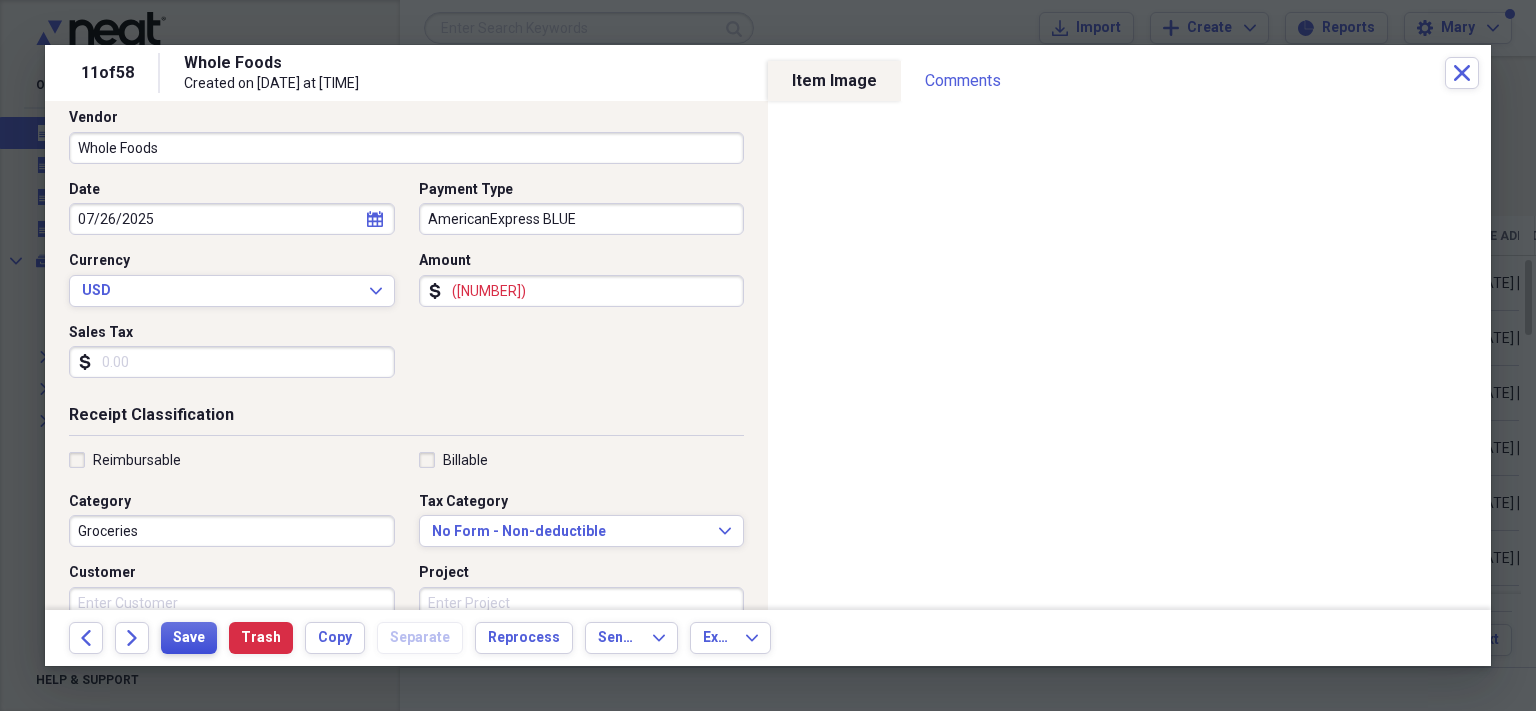 click on "Save" at bounding box center (189, 638) 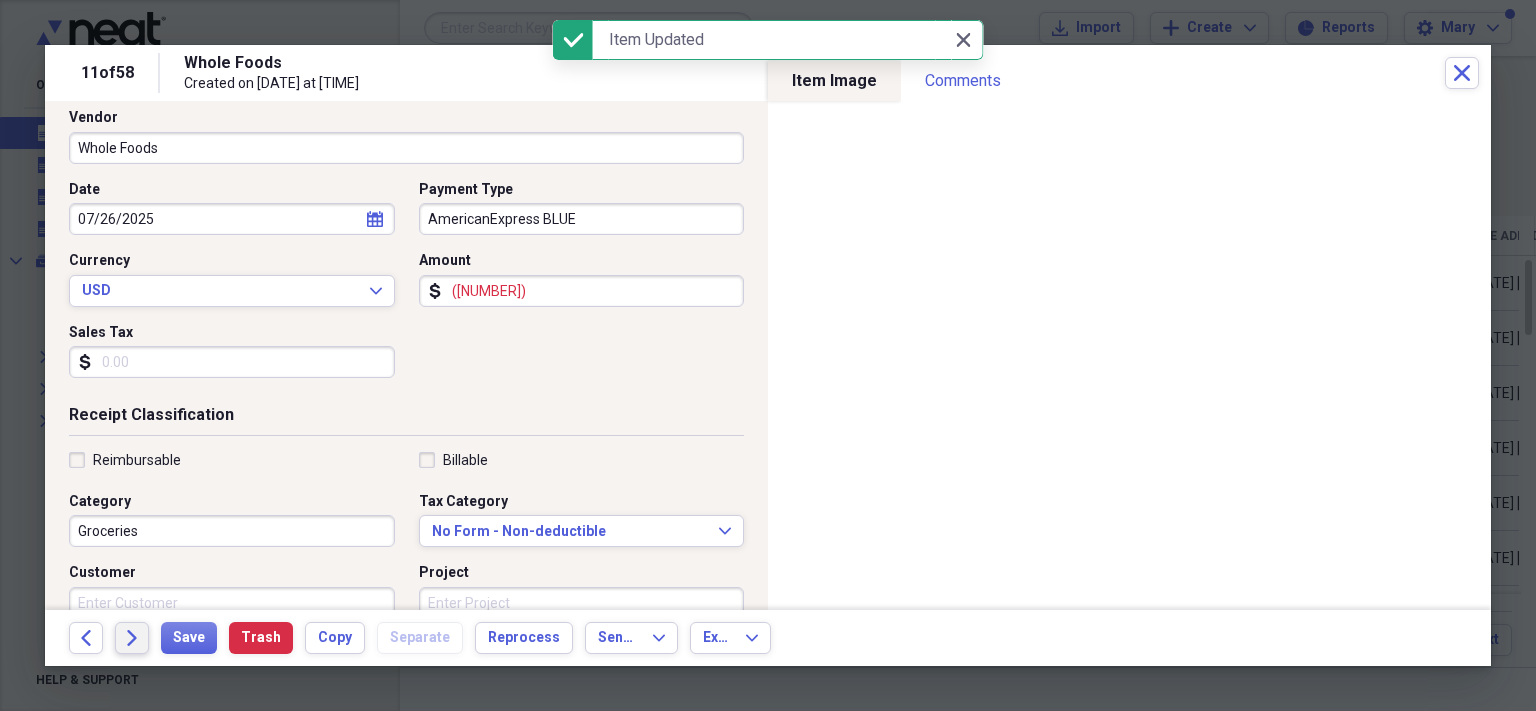 click on "Forward" at bounding box center (132, 638) 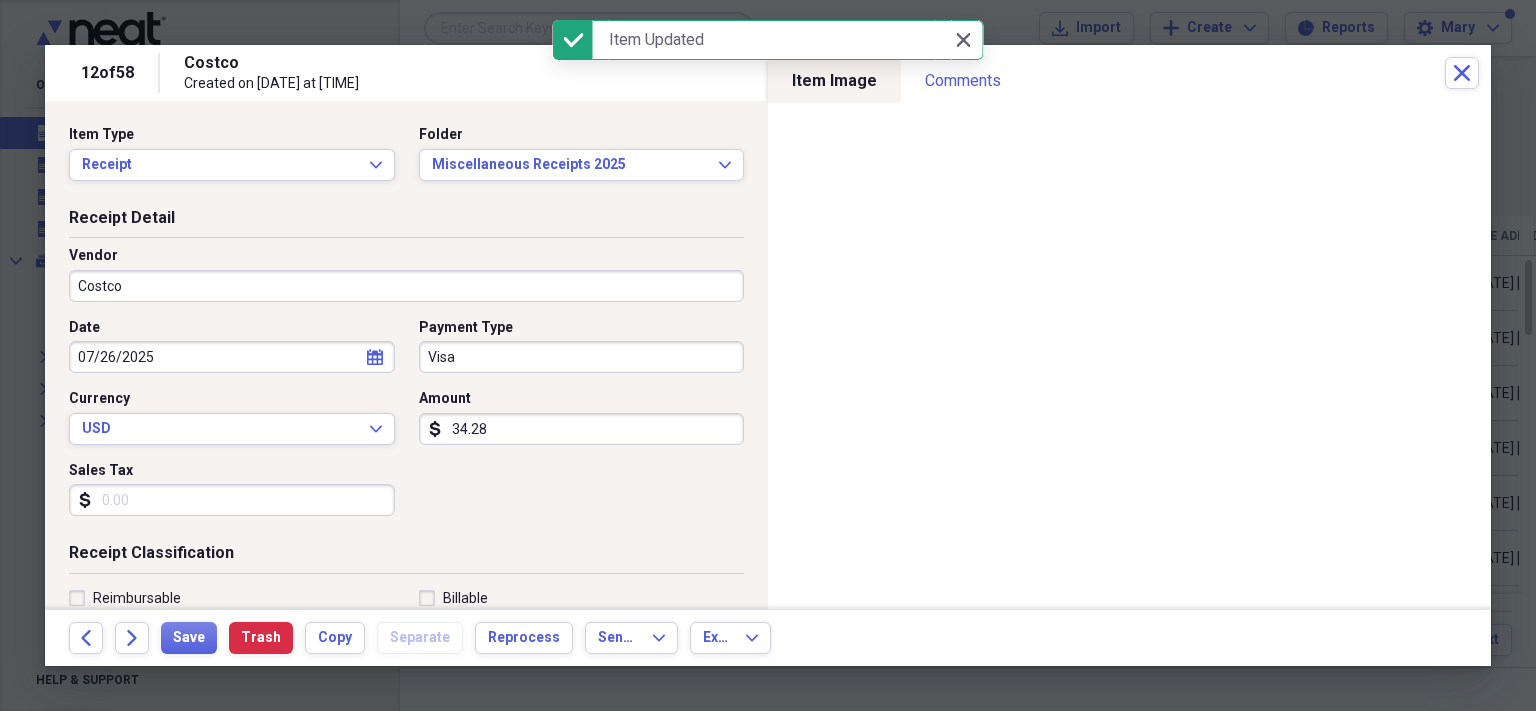 click on "Costco" at bounding box center [406, 286] 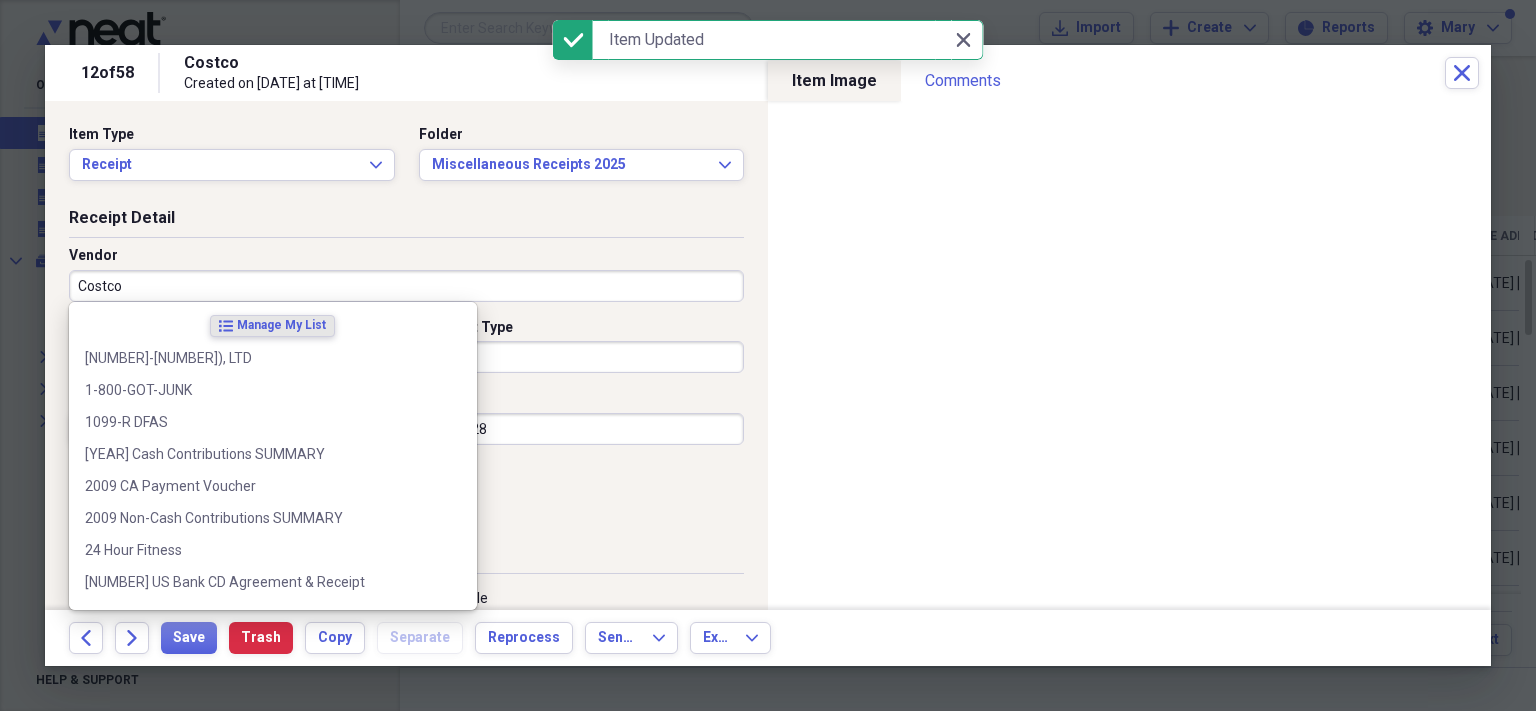 click on "Costco" at bounding box center (406, 286) 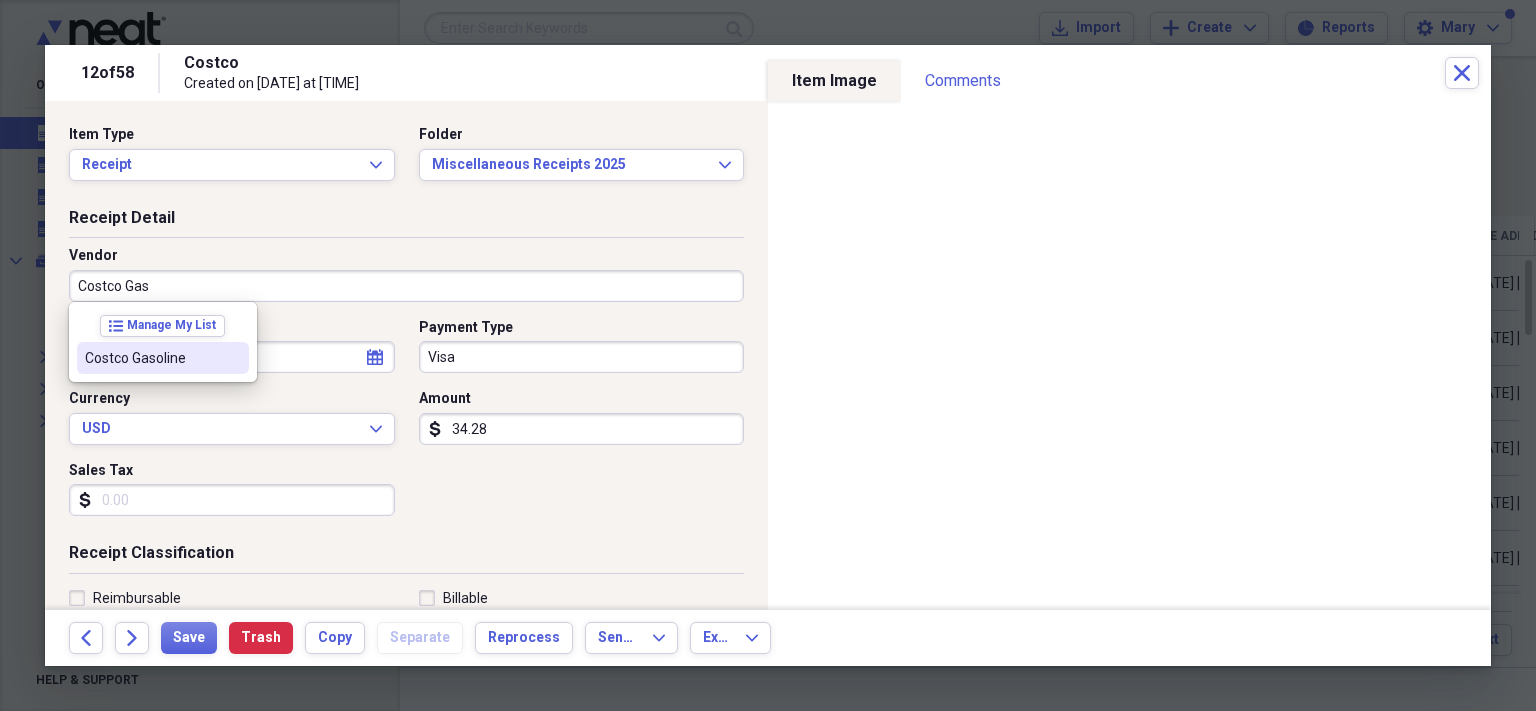 click on "Costco Gasoline" at bounding box center (163, 358) 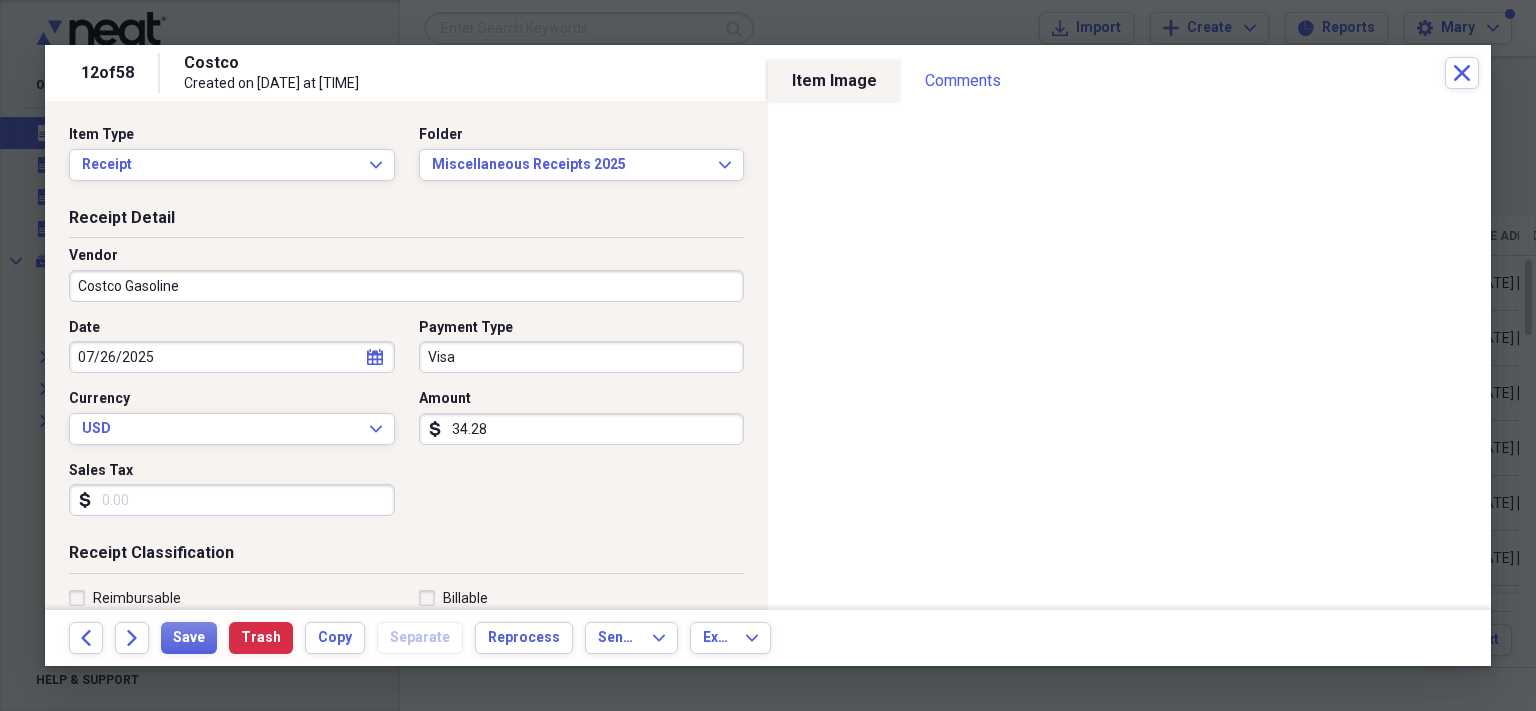 type on "Gasoline" 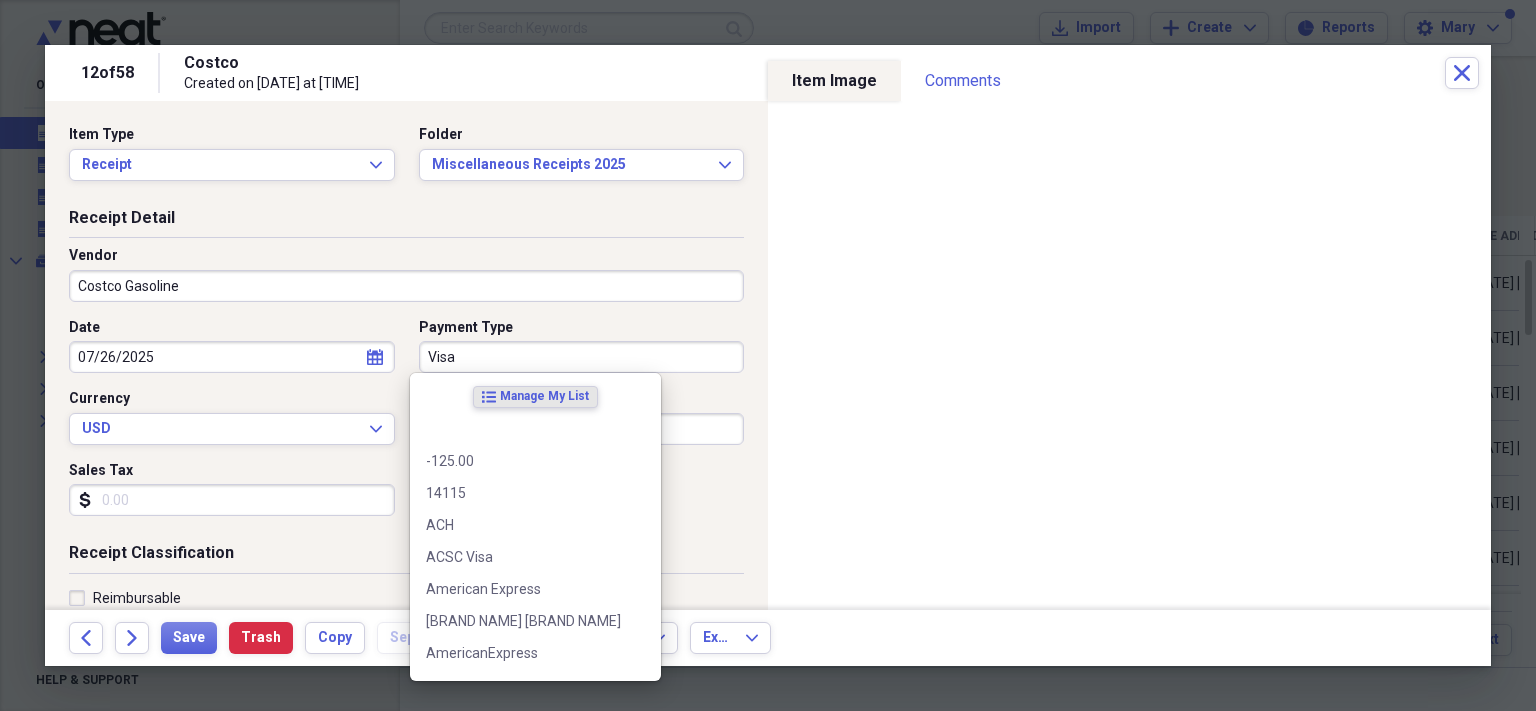 click on "Visa" at bounding box center [582, 357] 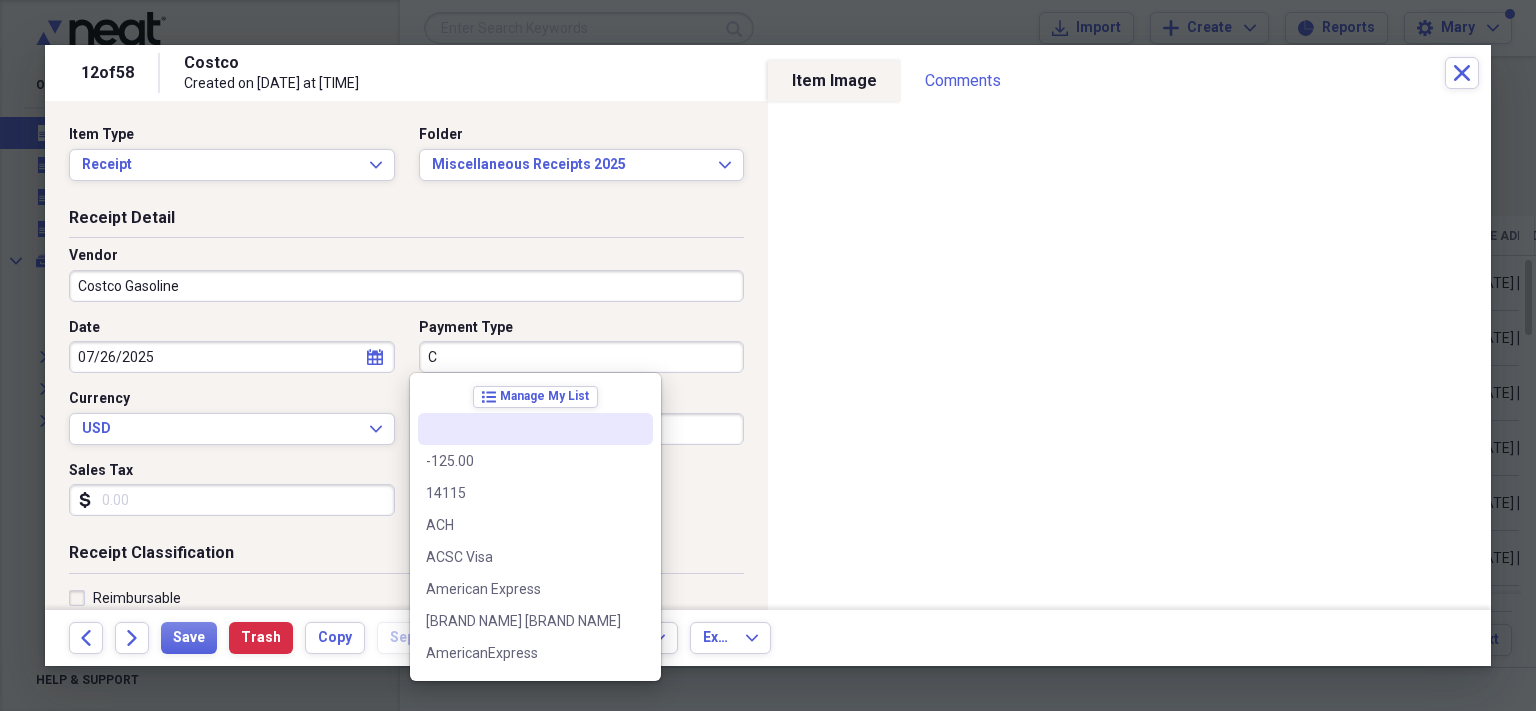 scroll, scrollTop: 0, scrollLeft: 0, axis: both 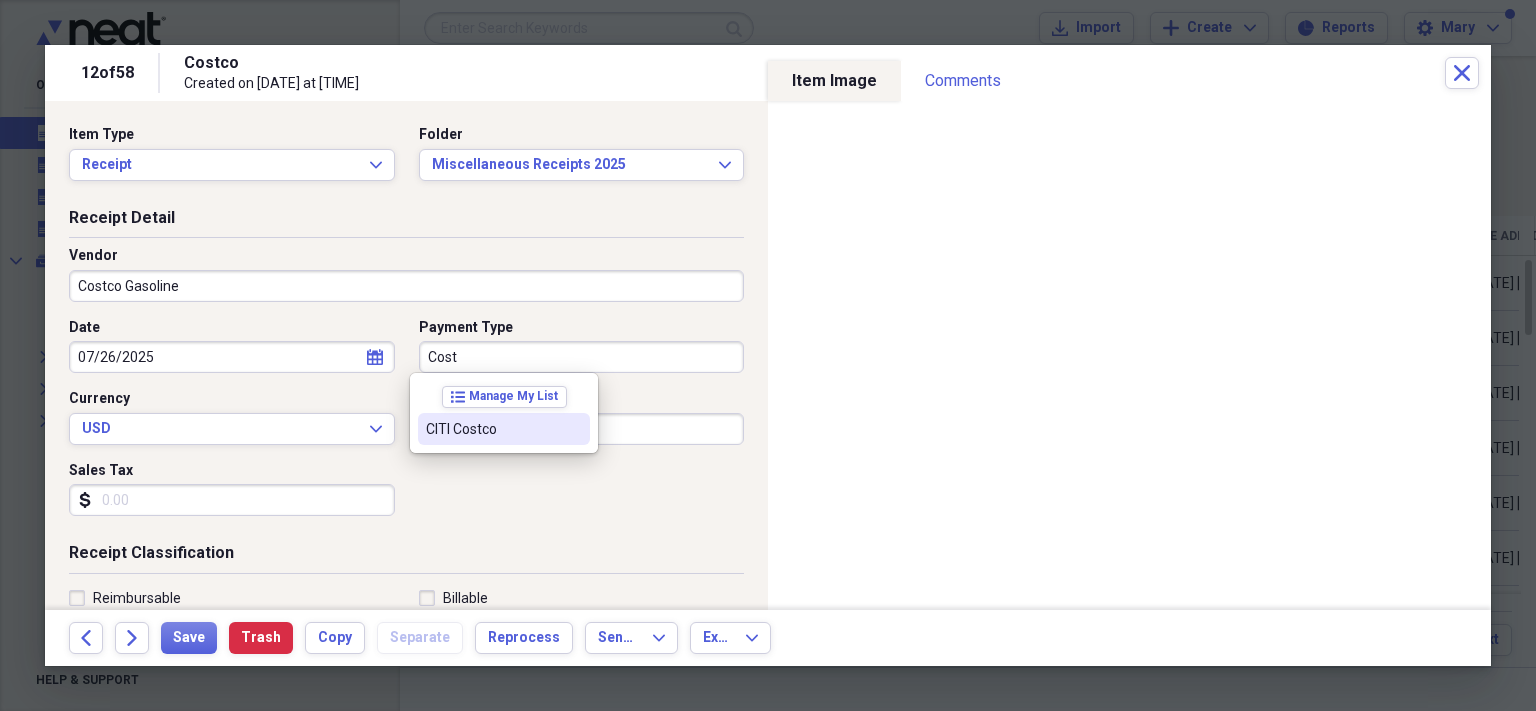 click on "CITI Costco" at bounding box center [492, 429] 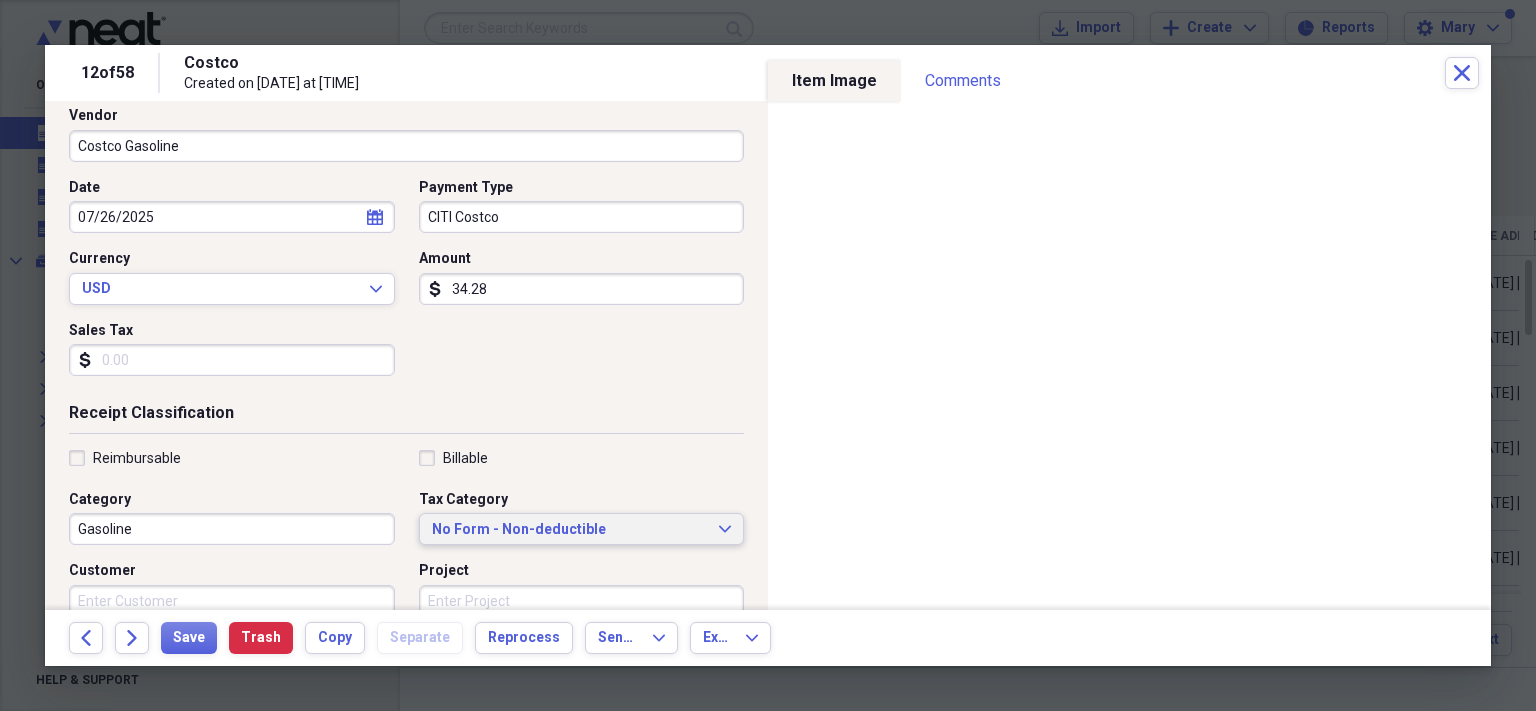 scroll, scrollTop: 140, scrollLeft: 0, axis: vertical 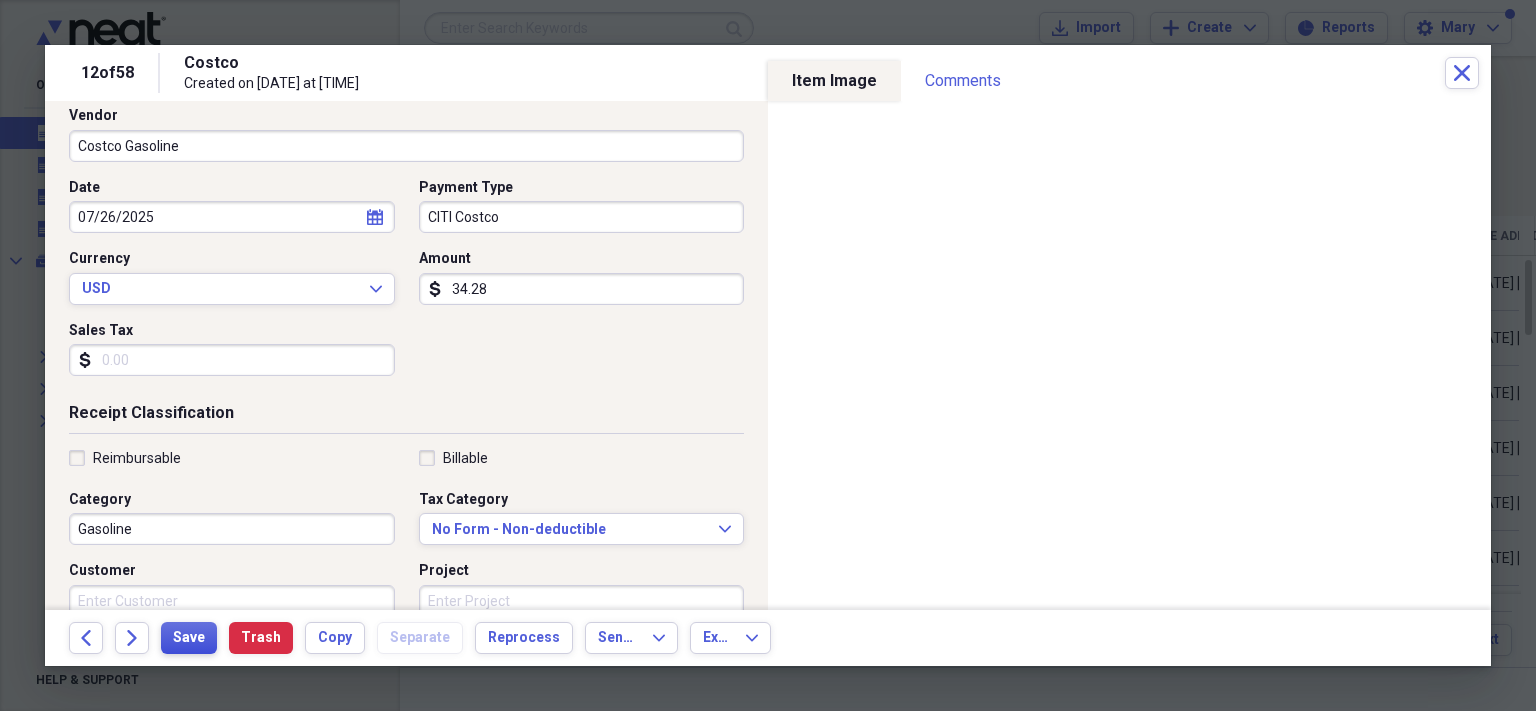 click on "Save" at bounding box center [189, 638] 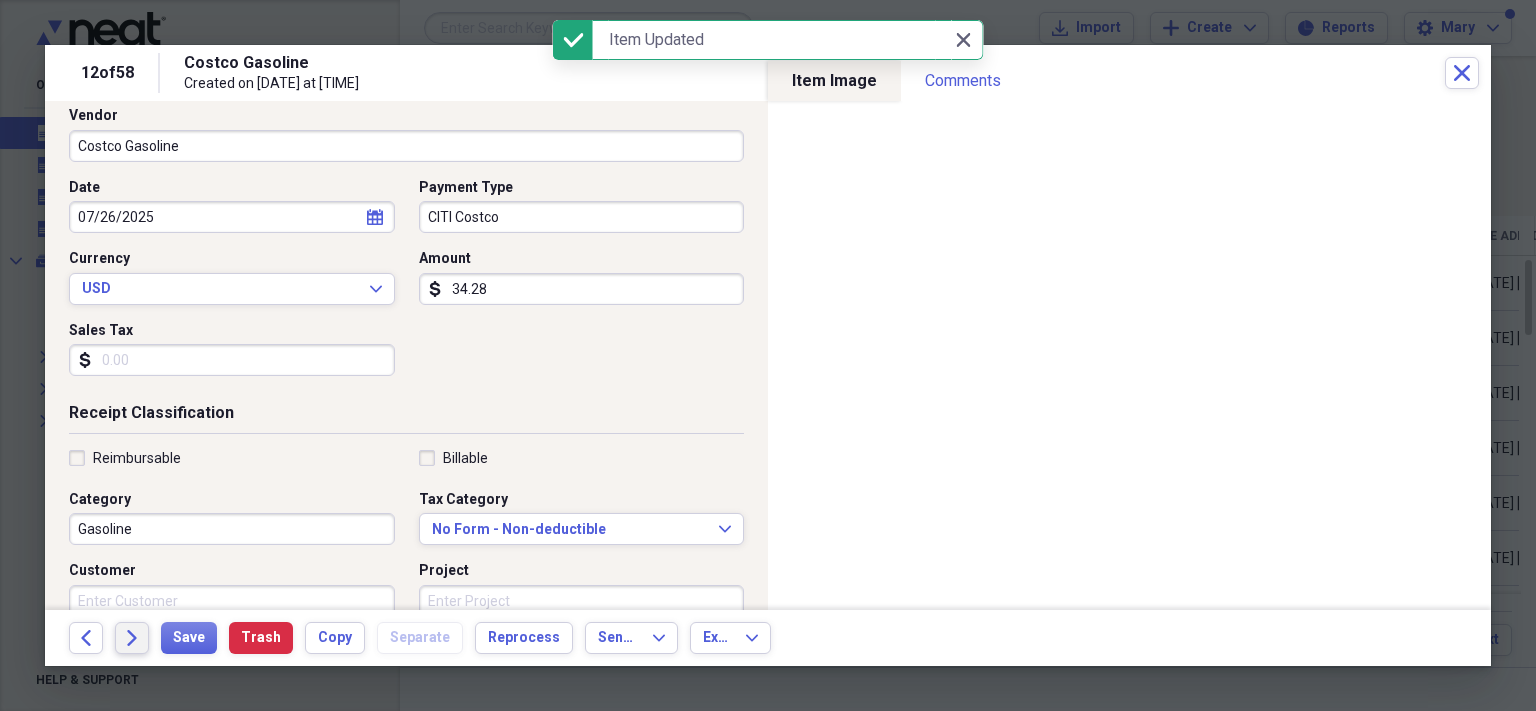 click on "Forward" at bounding box center [132, 638] 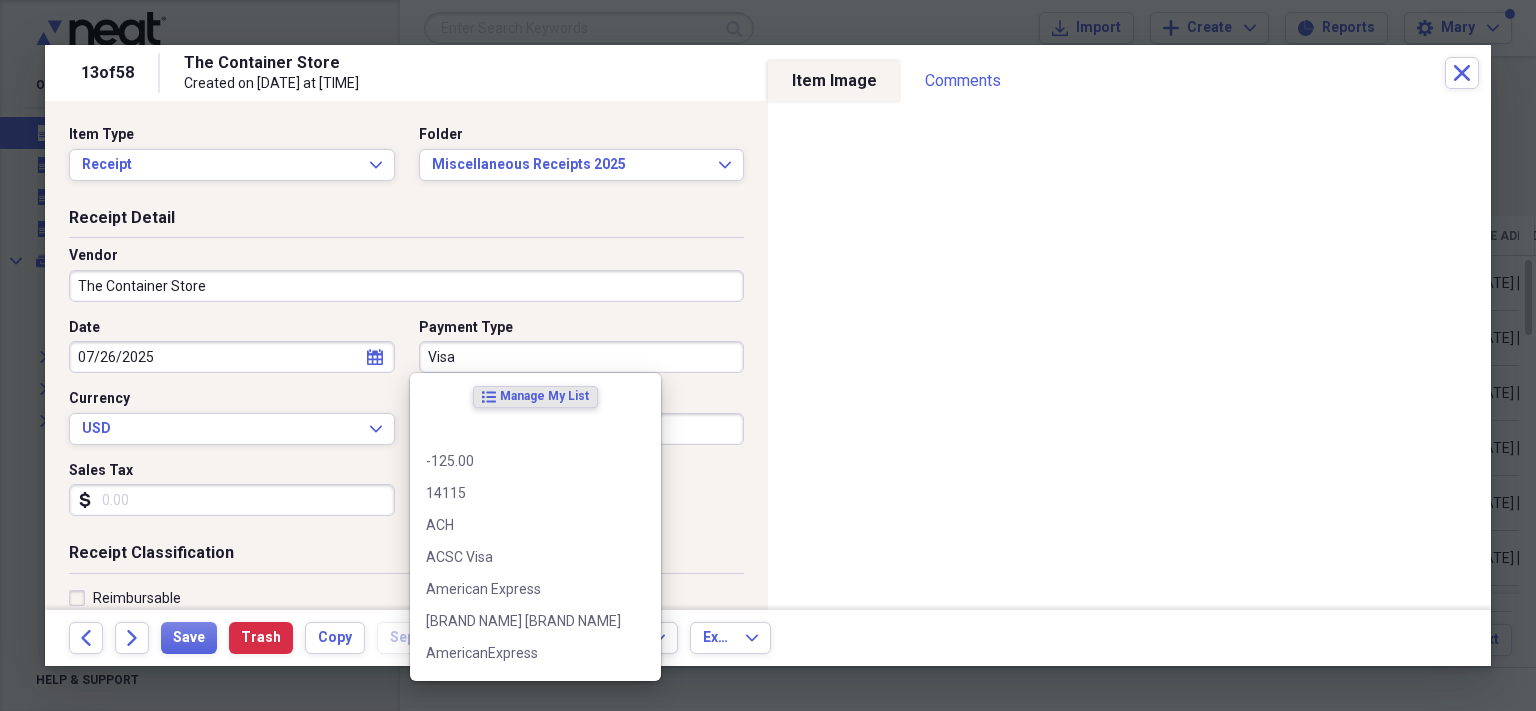 click on "Visa" at bounding box center (582, 357) 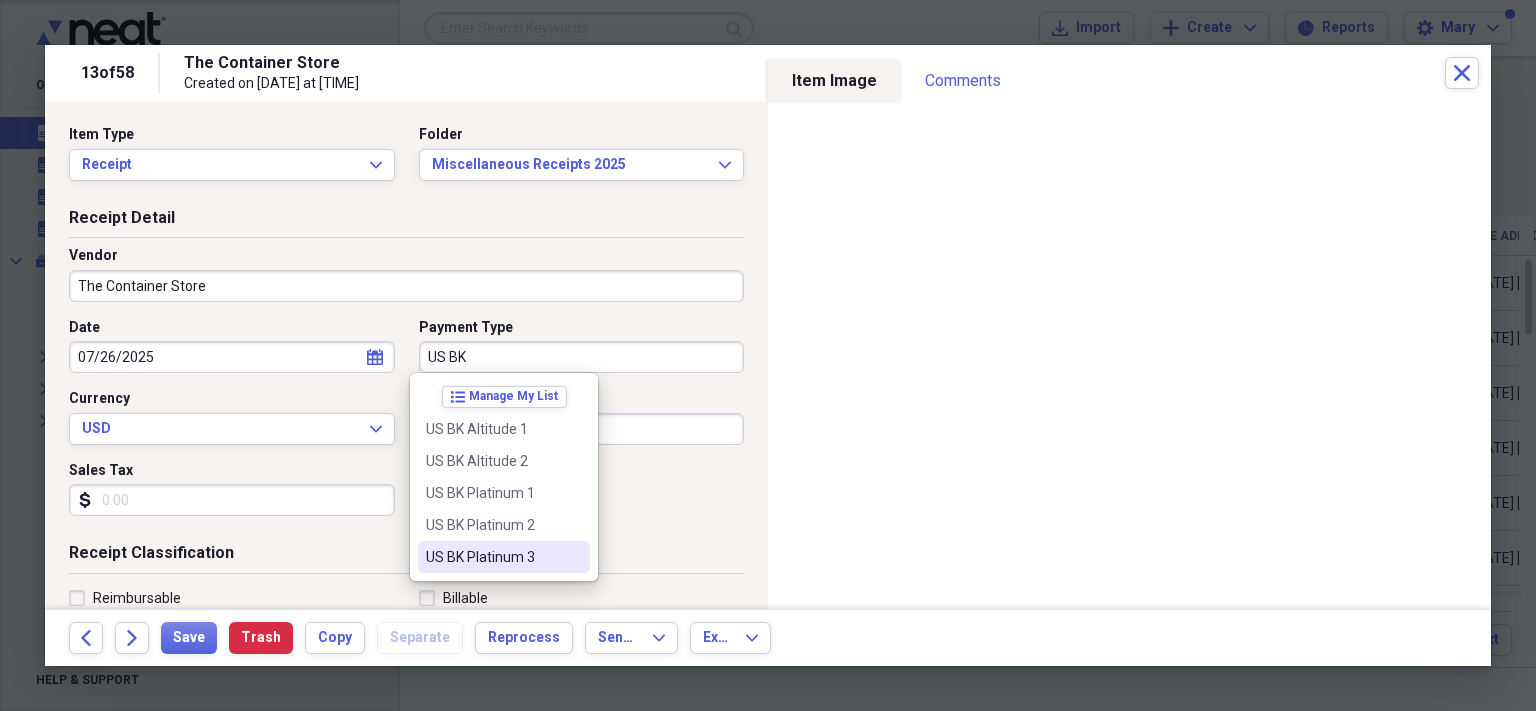 type on "US BK Platinum 3" 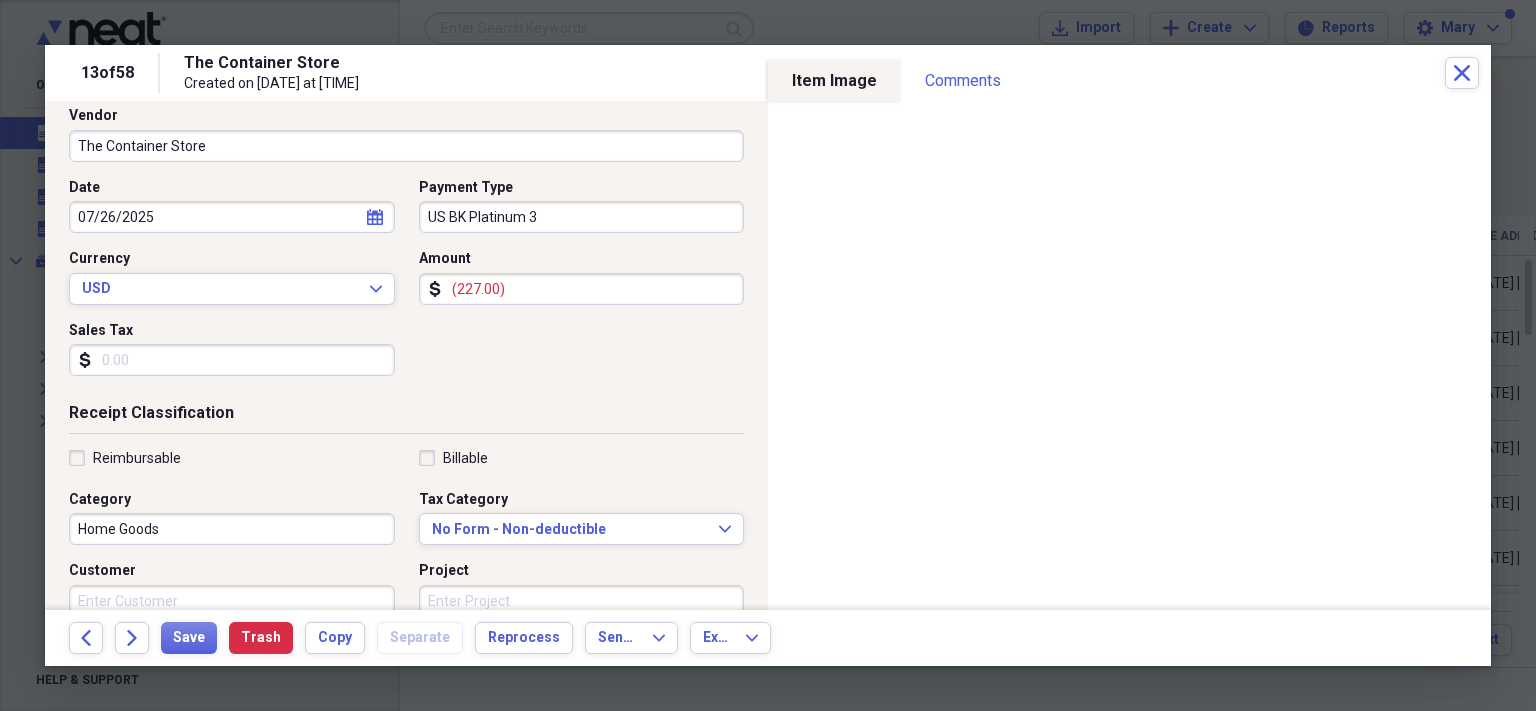 scroll, scrollTop: 139, scrollLeft: 0, axis: vertical 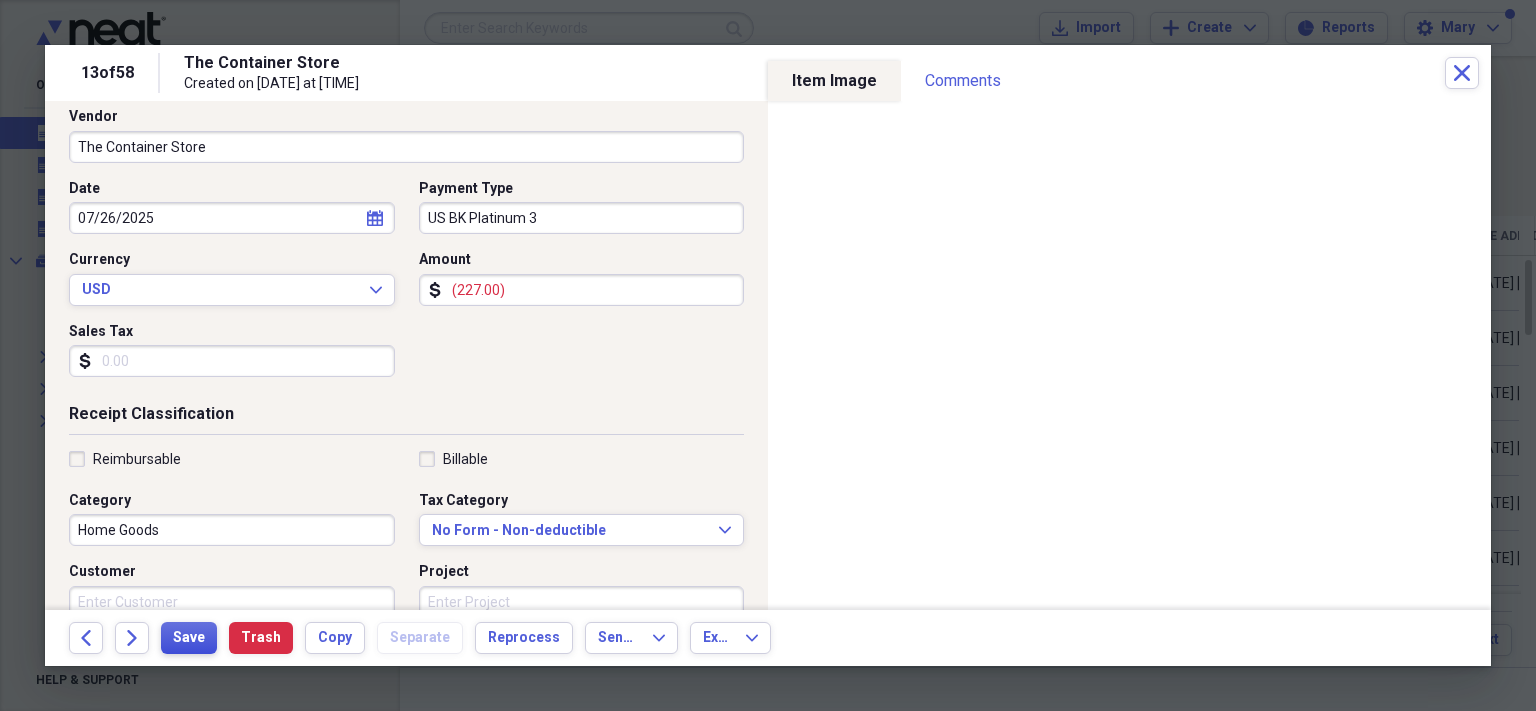 click on "Save" at bounding box center [189, 638] 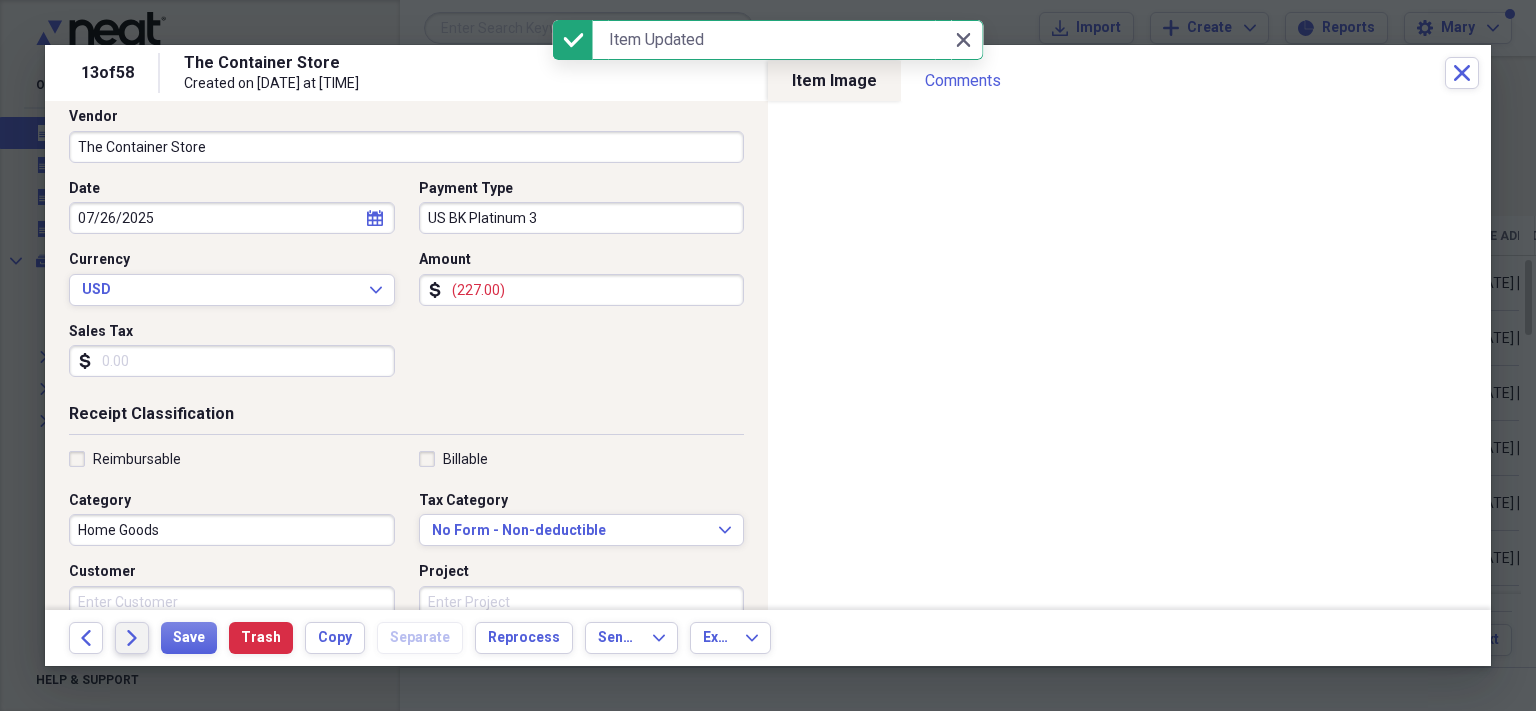 click 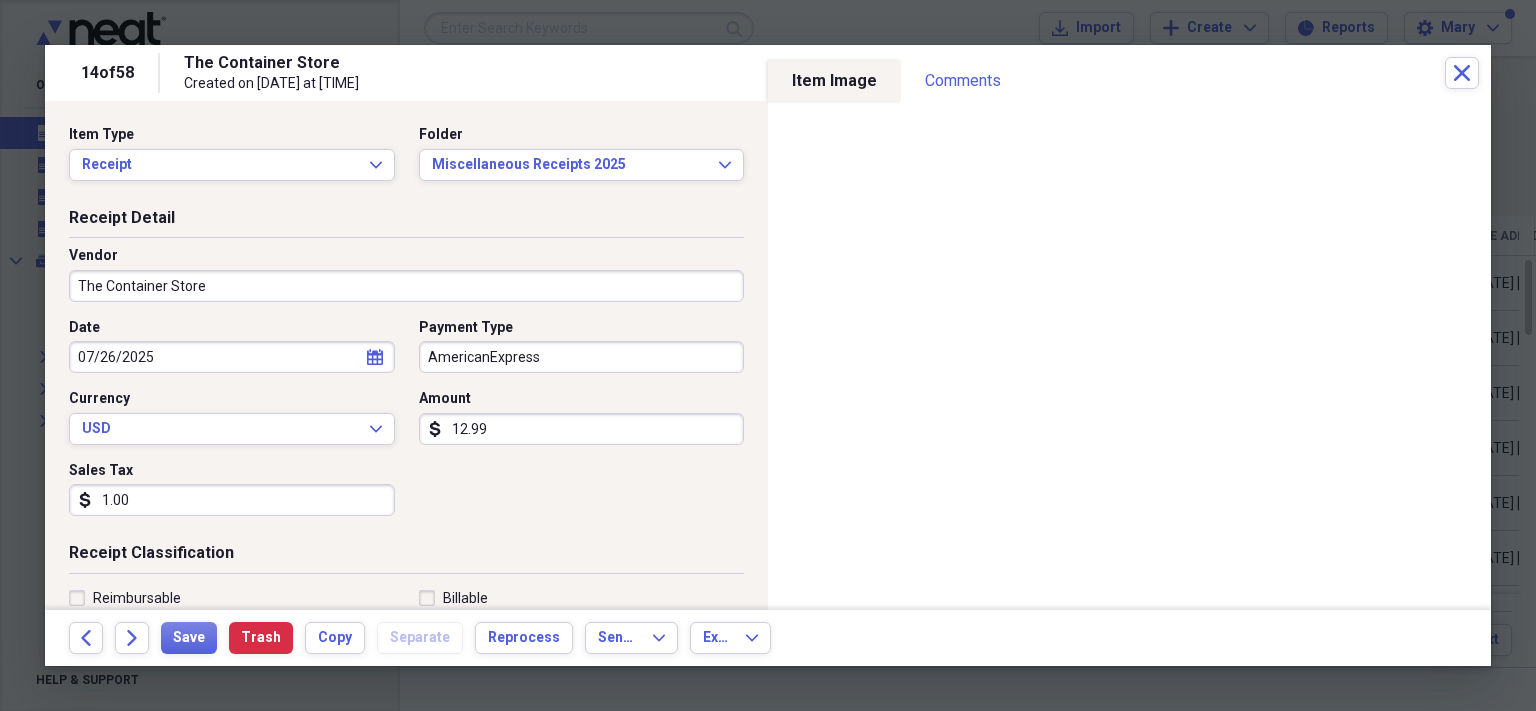 scroll, scrollTop: 1, scrollLeft: 0, axis: vertical 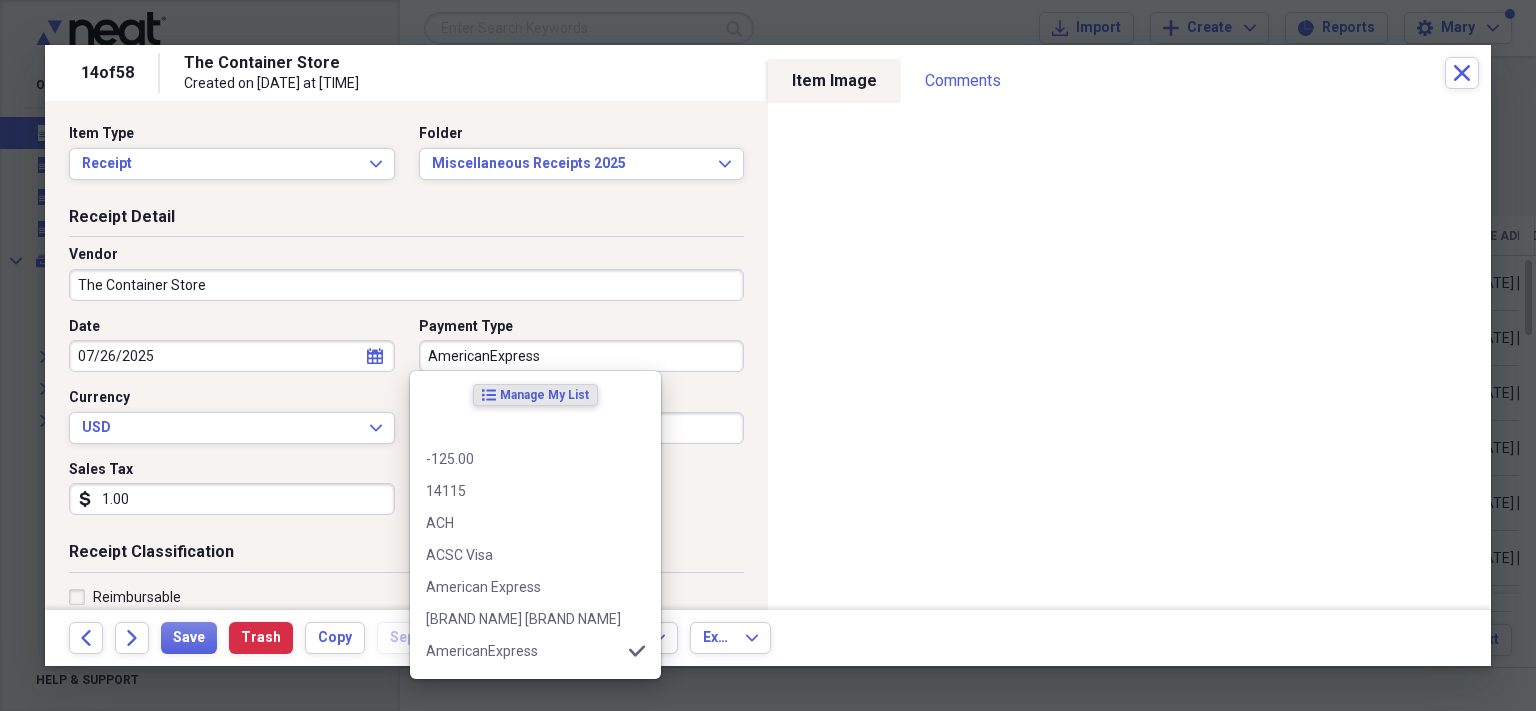 click on "AmericanExpress" at bounding box center (582, 356) 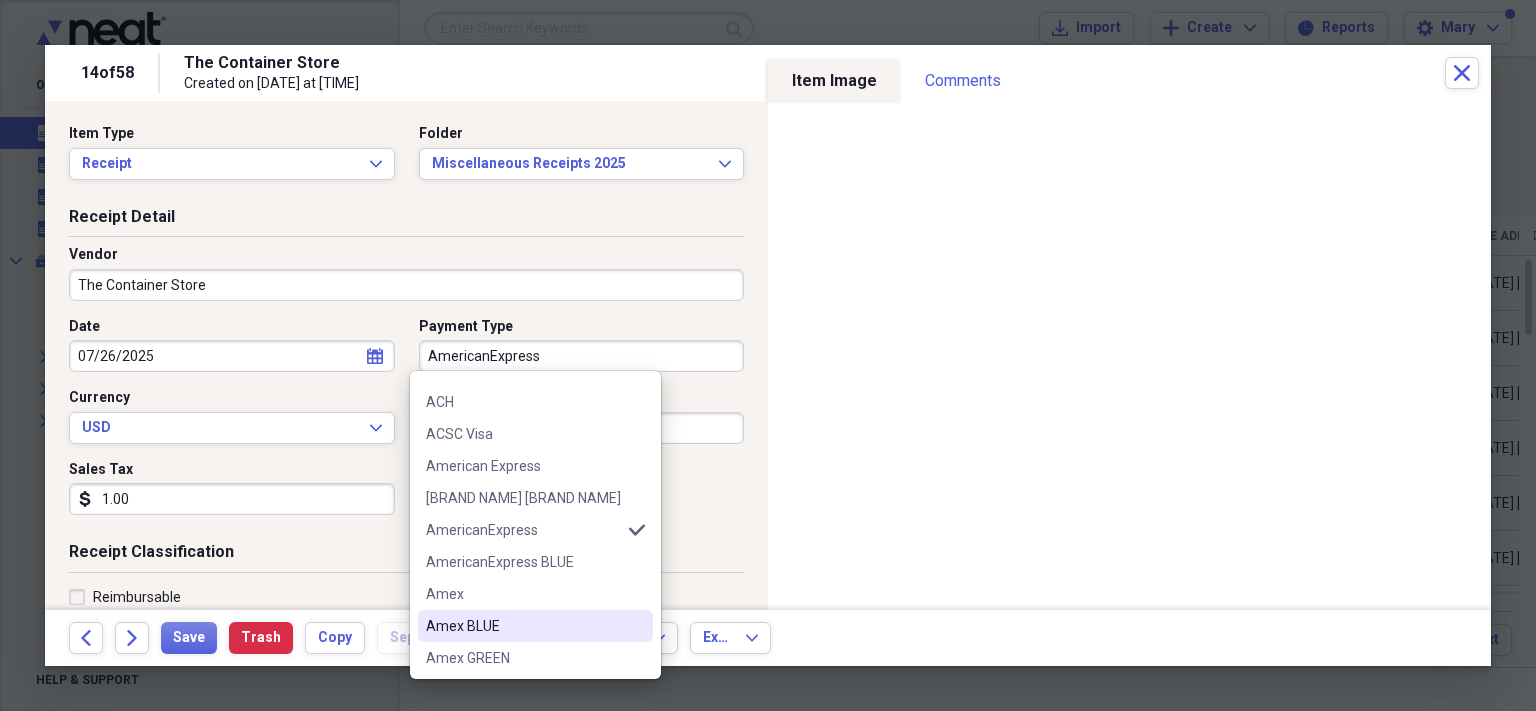 scroll, scrollTop: 123, scrollLeft: 0, axis: vertical 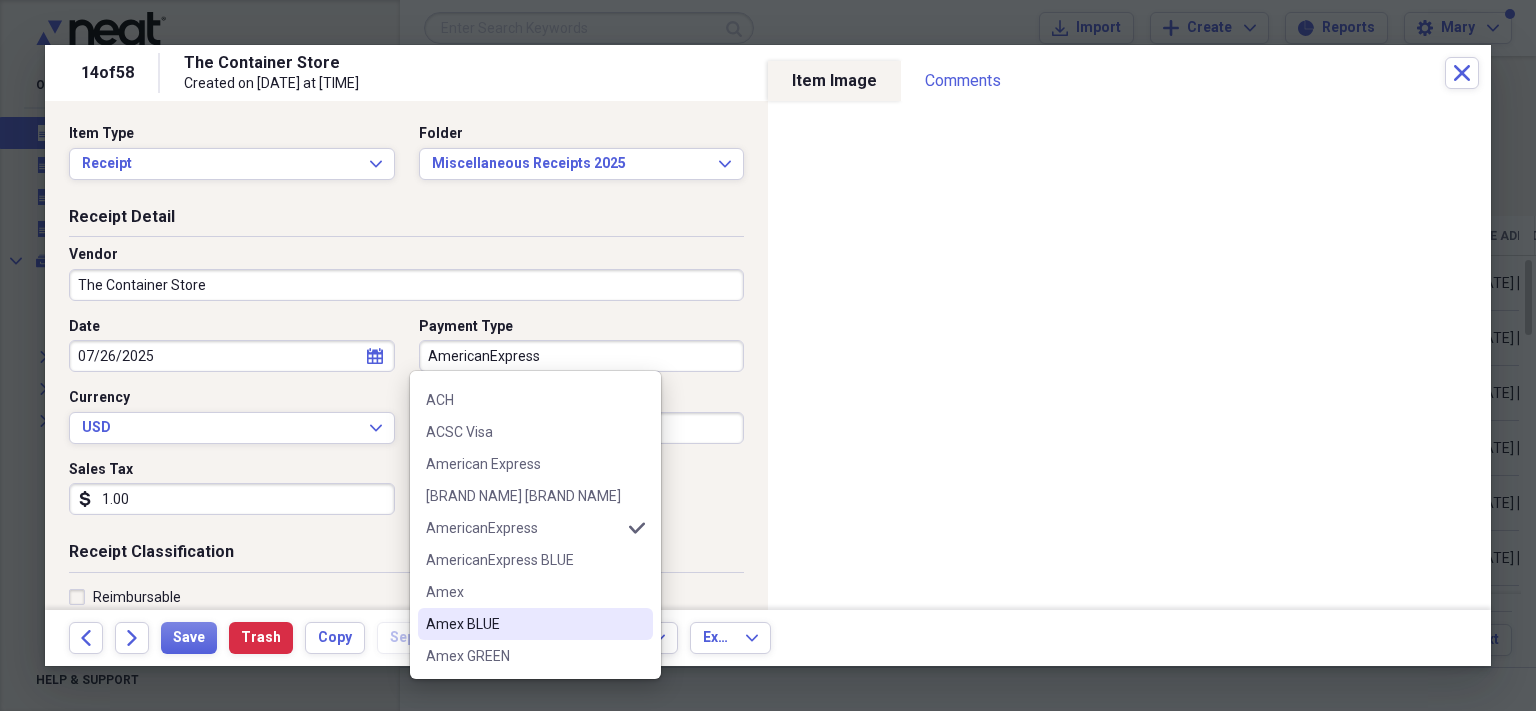 click on "Amex BLUE" at bounding box center (523, 624) 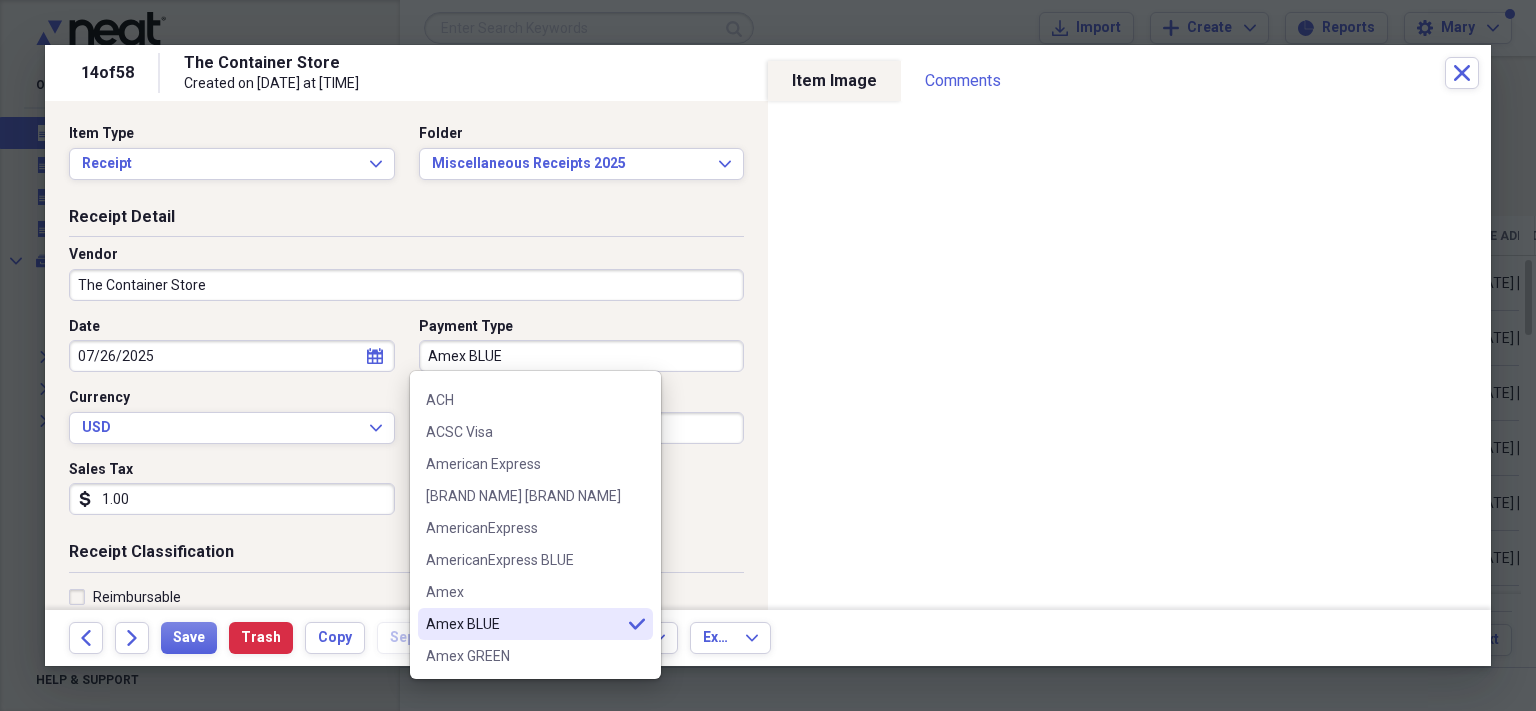 type on "Amex BLUE" 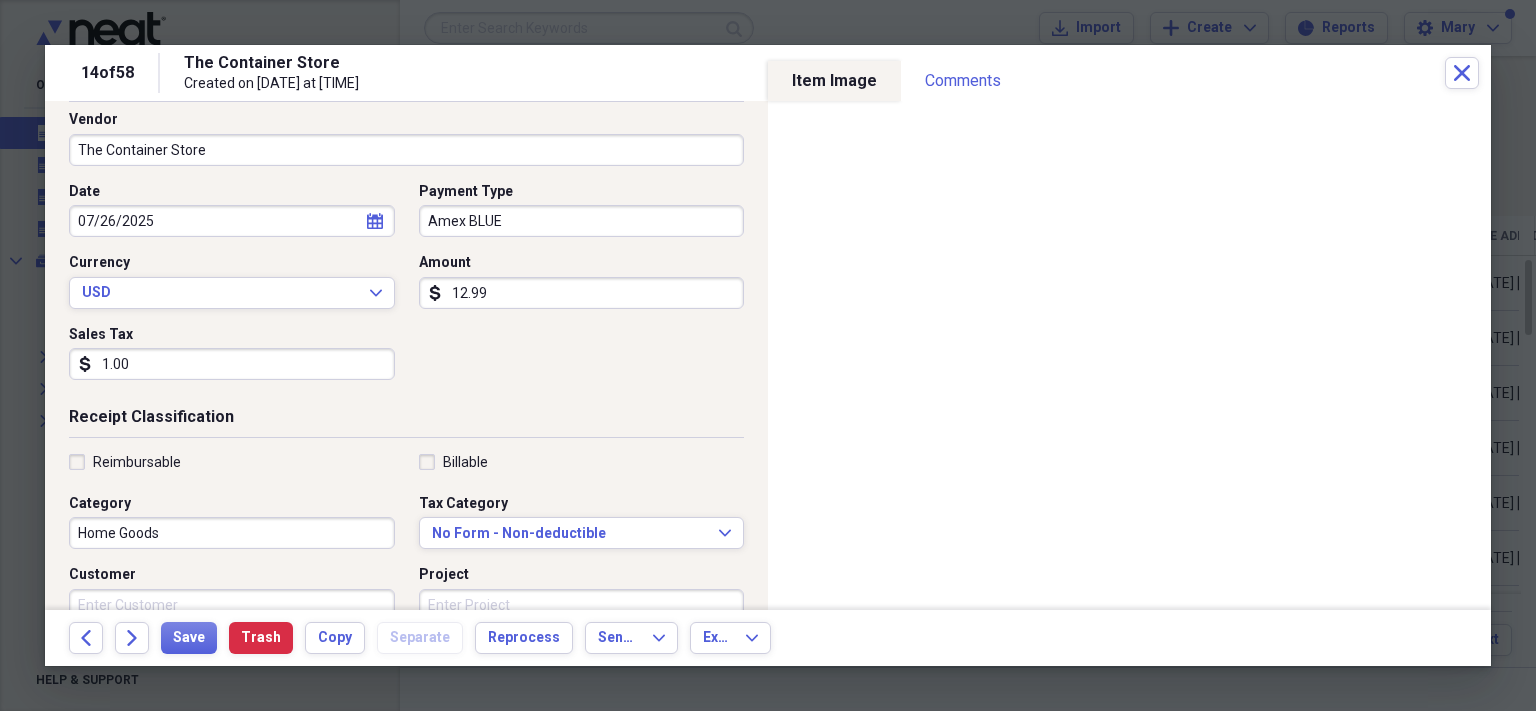 scroll, scrollTop: 136, scrollLeft: 0, axis: vertical 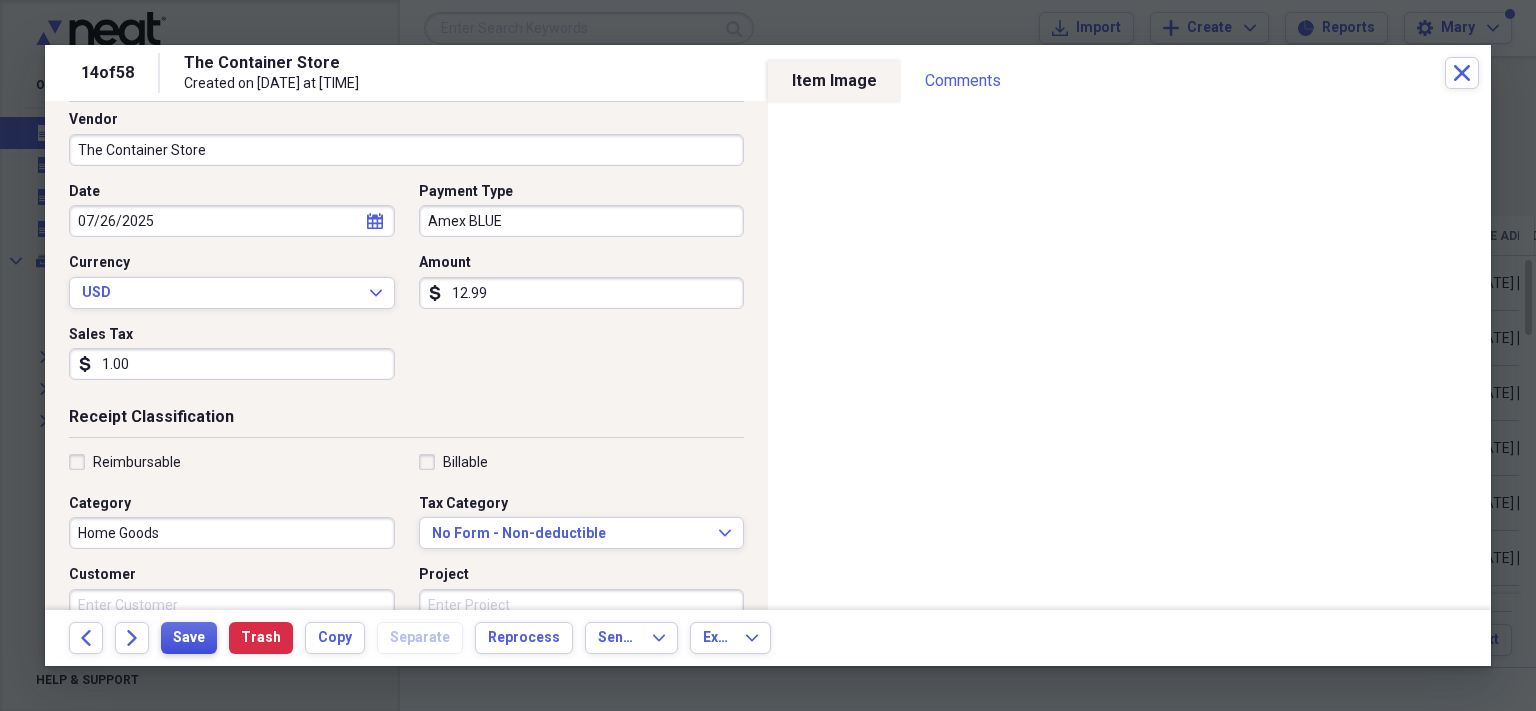 click on "Save" at bounding box center [189, 638] 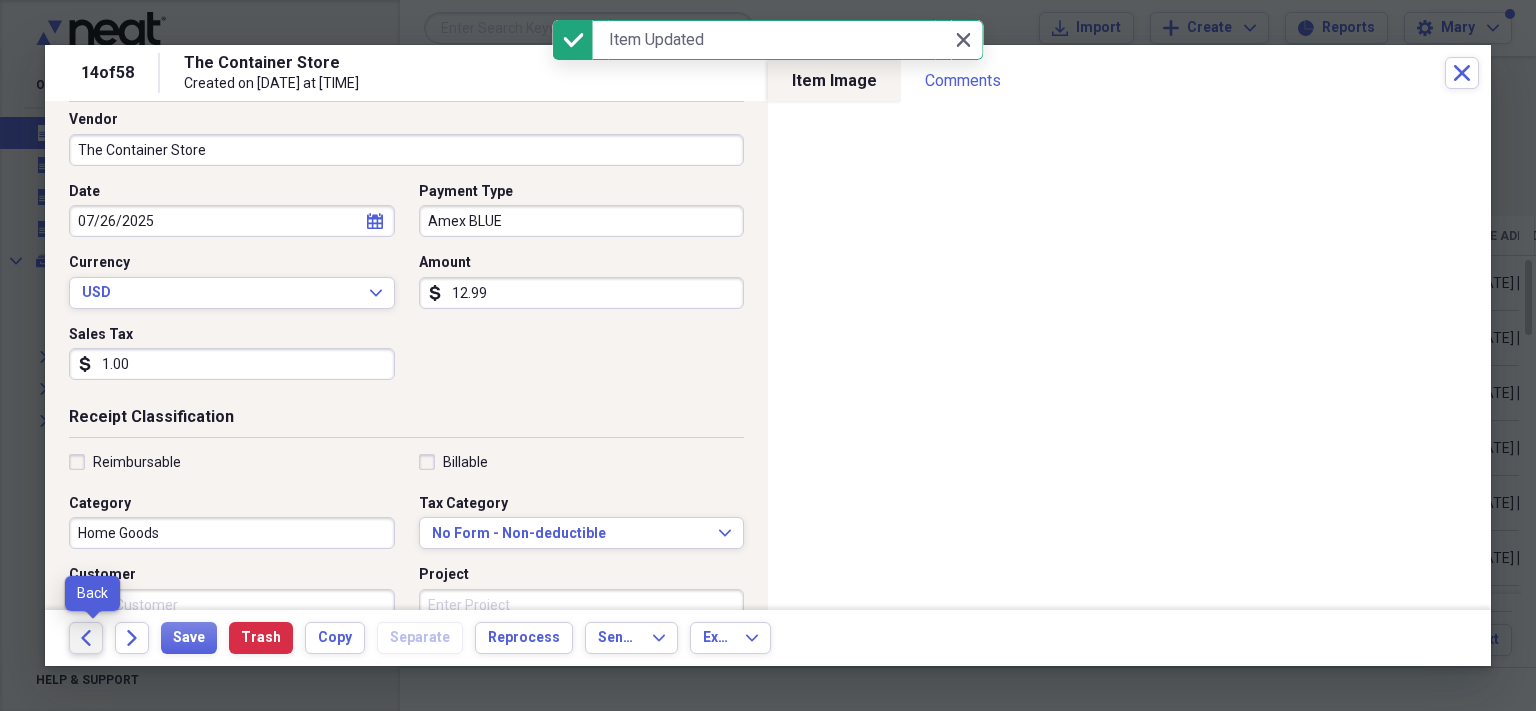 click on "Back" at bounding box center (86, 638) 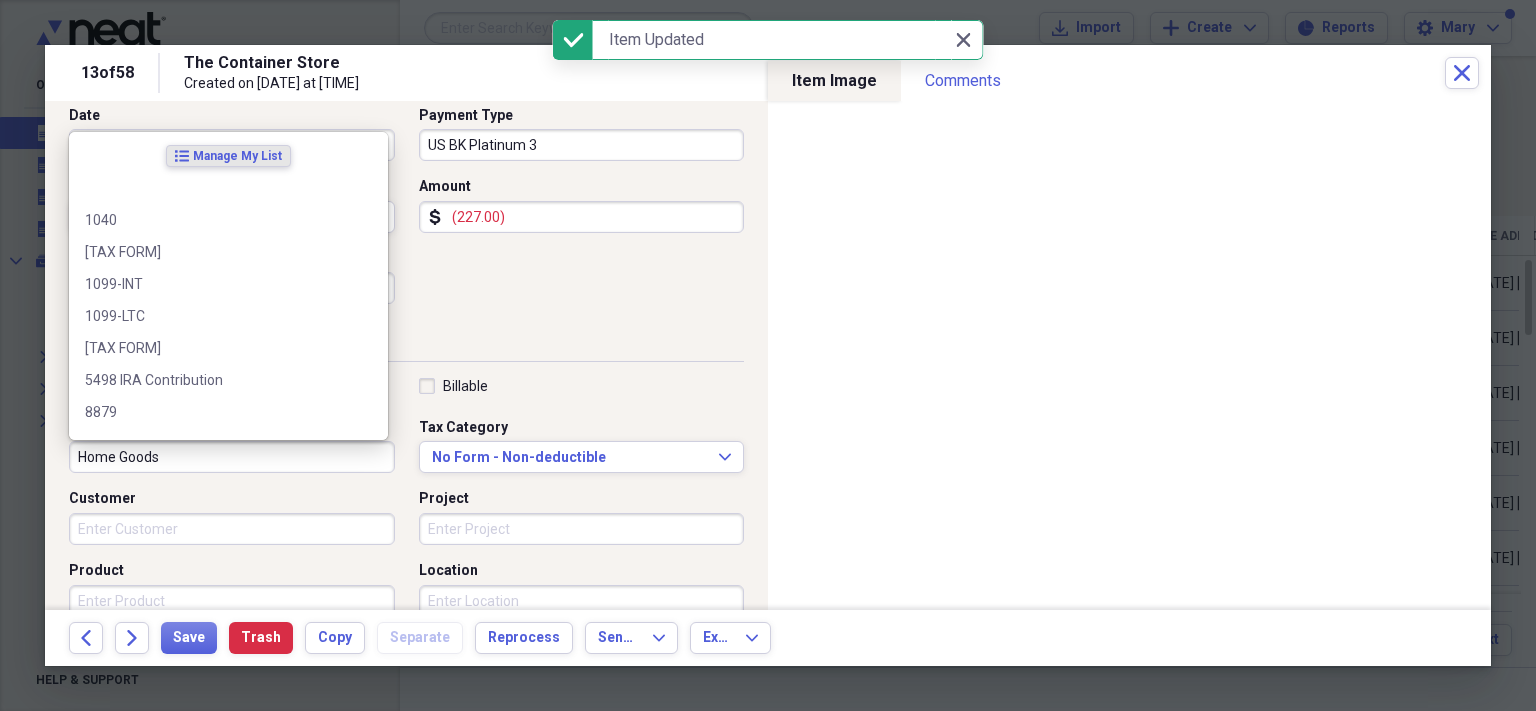 click on "Home Goods" at bounding box center [232, 457] 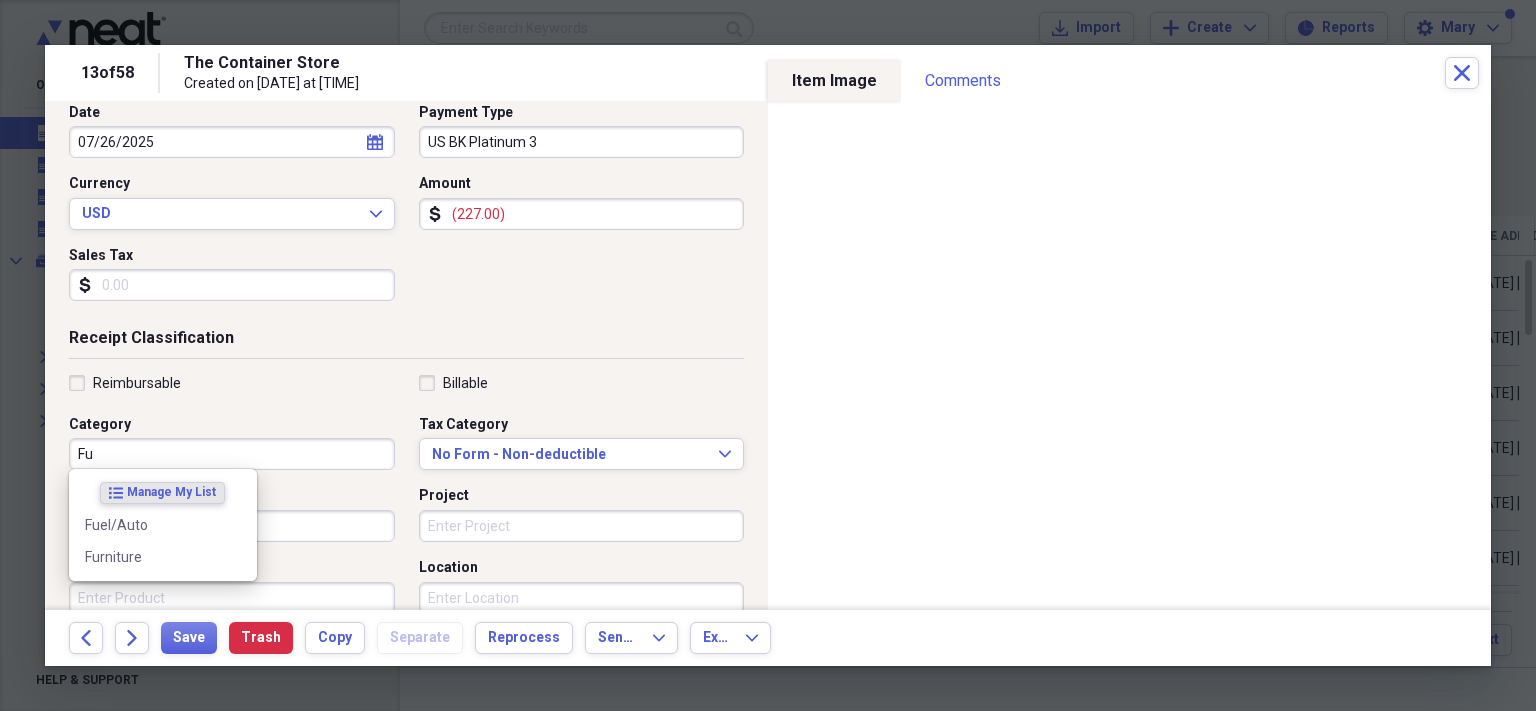 scroll, scrollTop: 216, scrollLeft: 0, axis: vertical 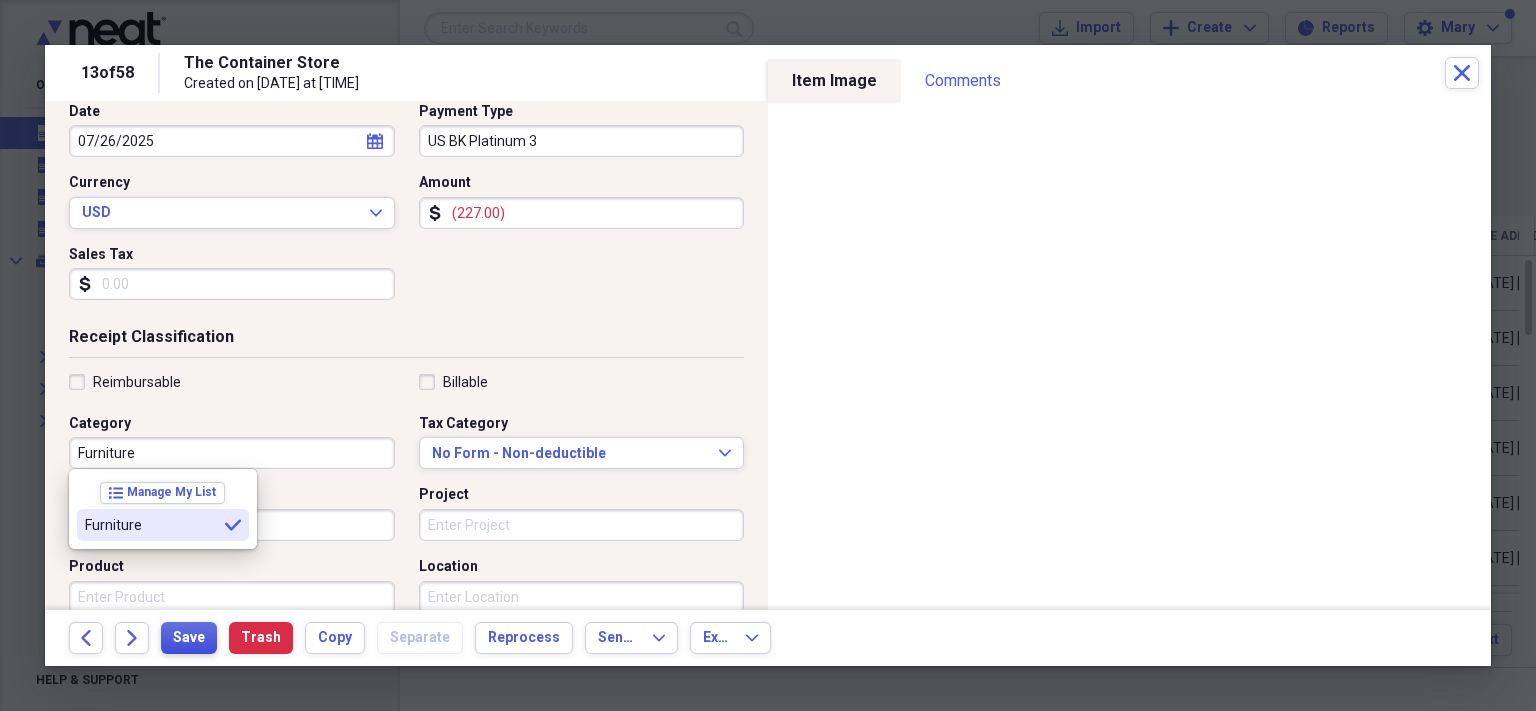 type on "Furniture" 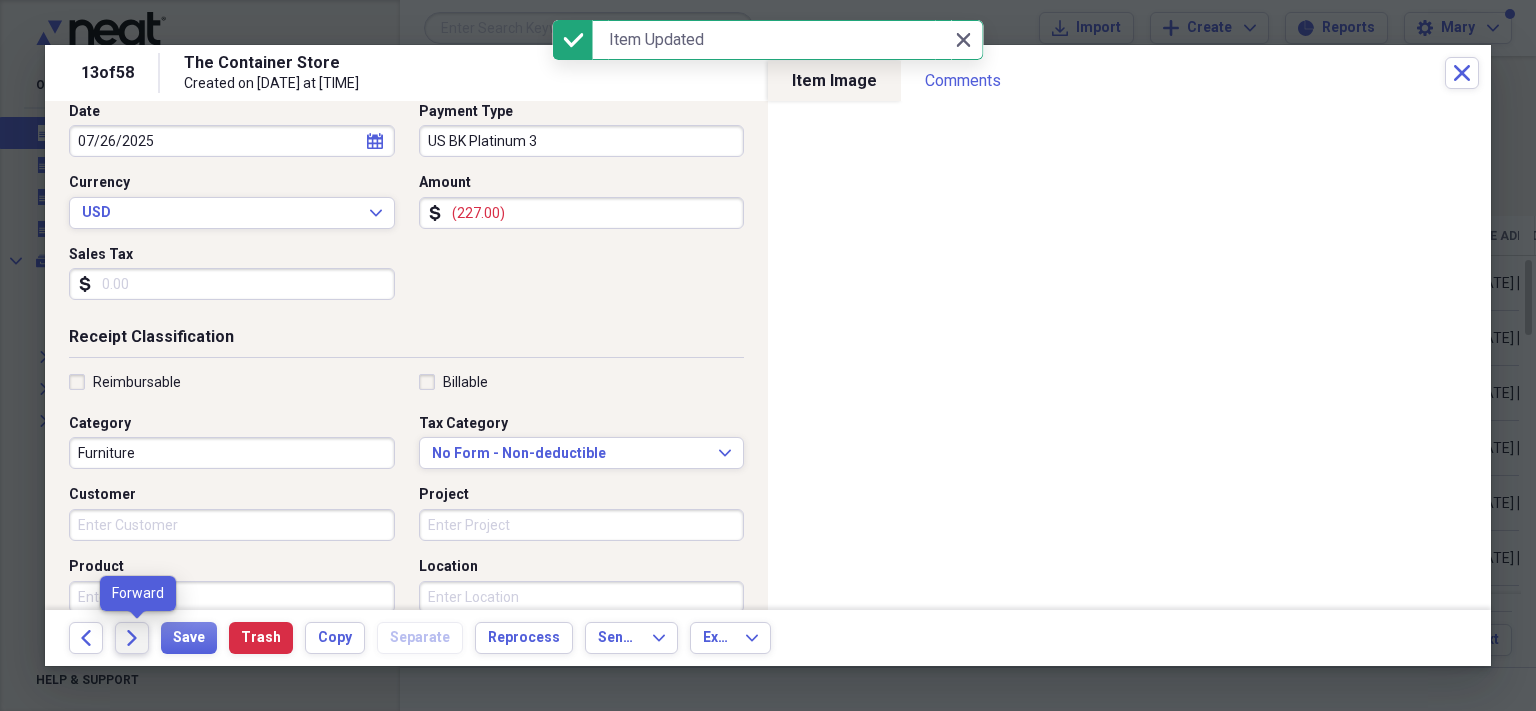 click on "Forward" at bounding box center [132, 638] 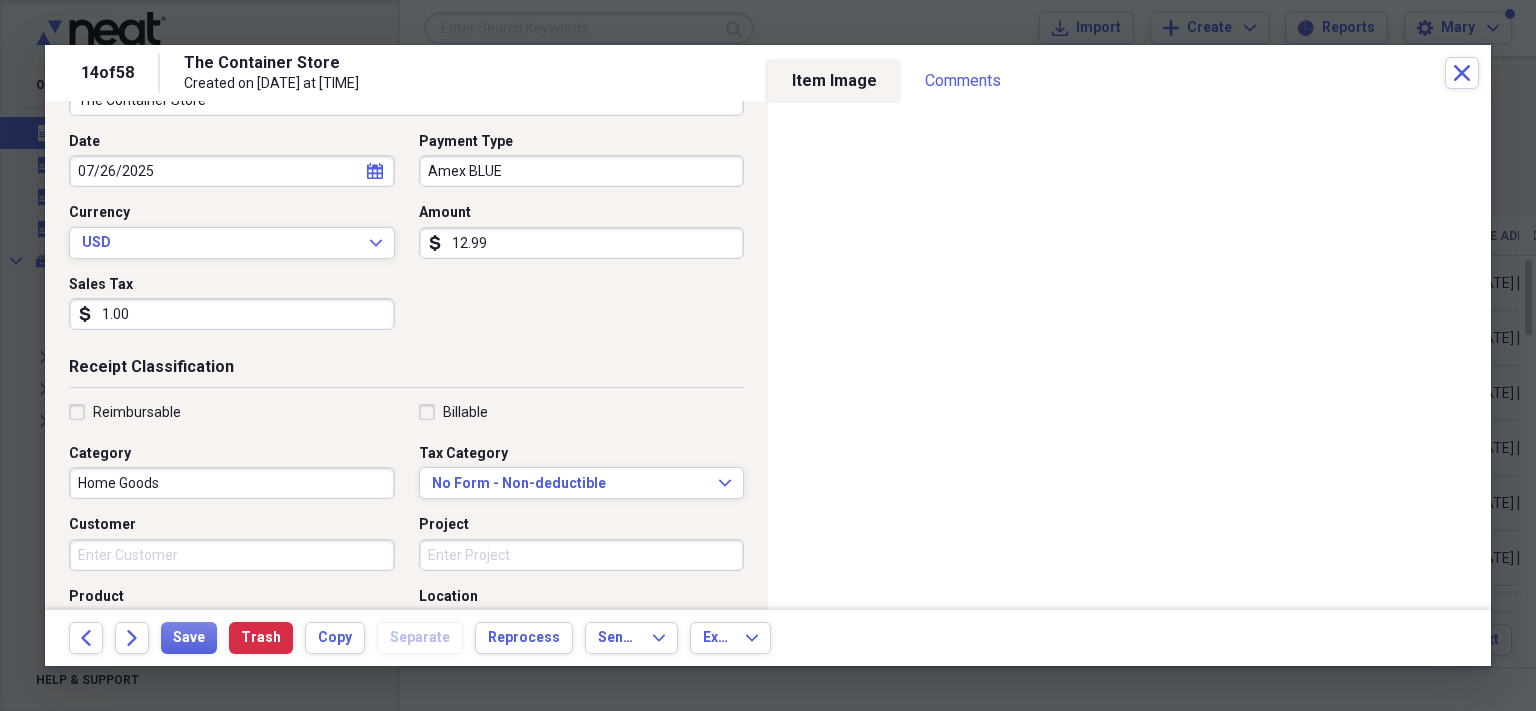 scroll, scrollTop: 0, scrollLeft: 0, axis: both 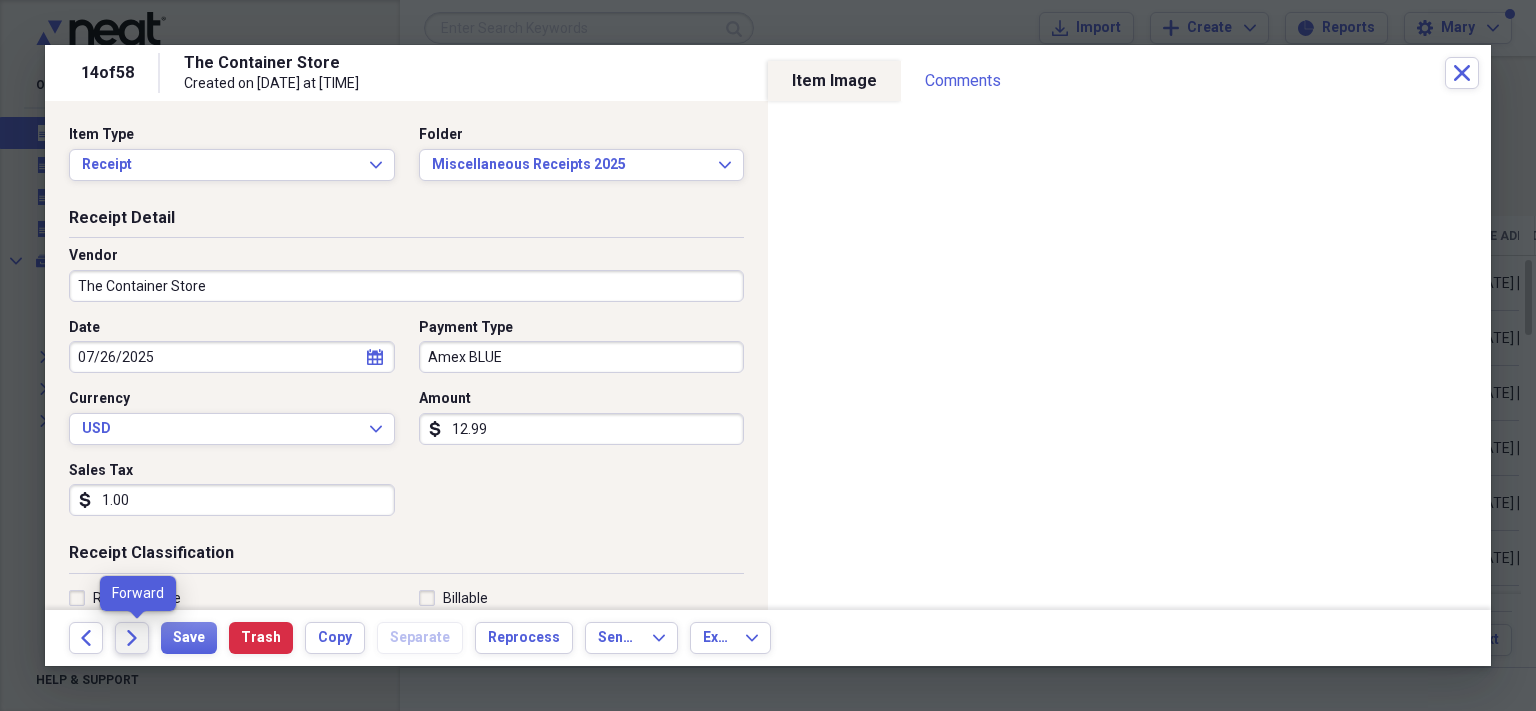 click 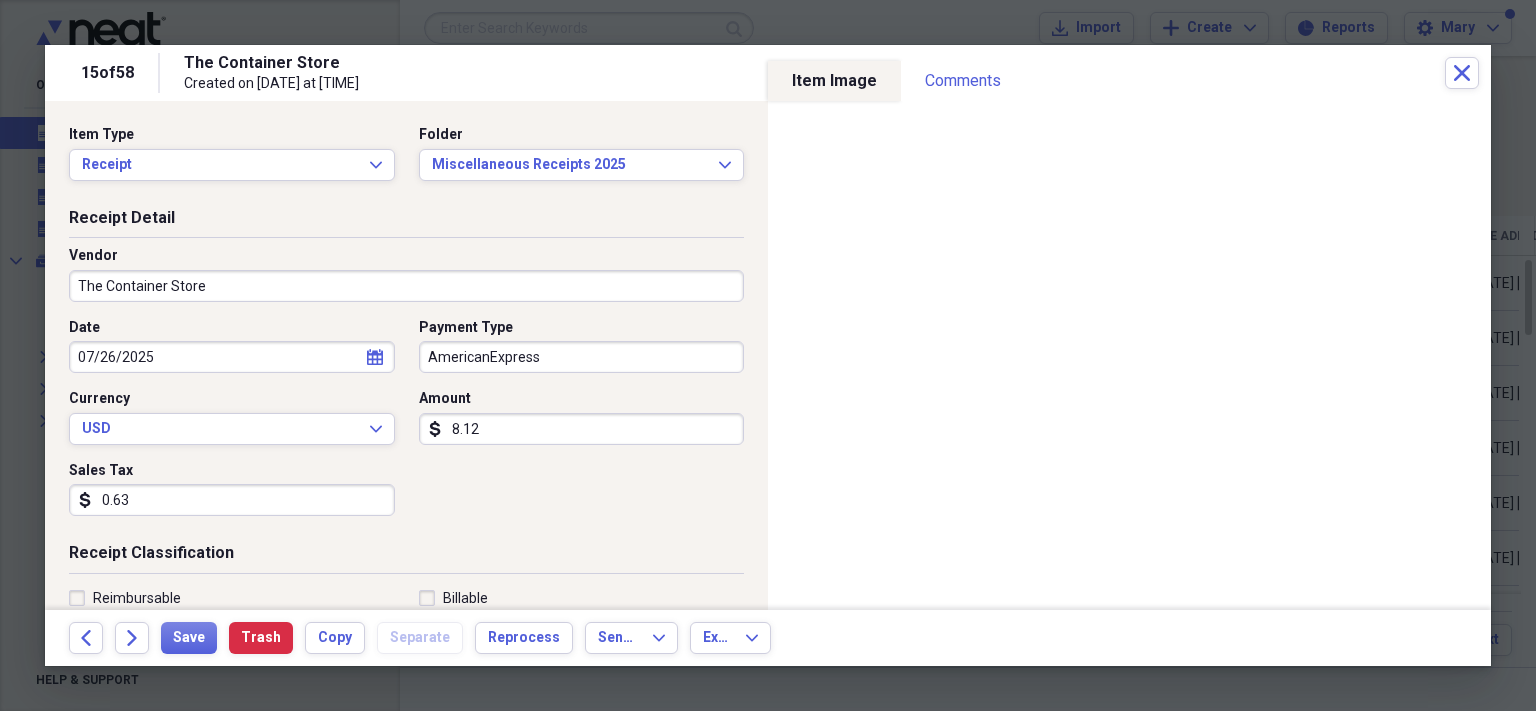 click on "AmericanExpress" at bounding box center (582, 357) 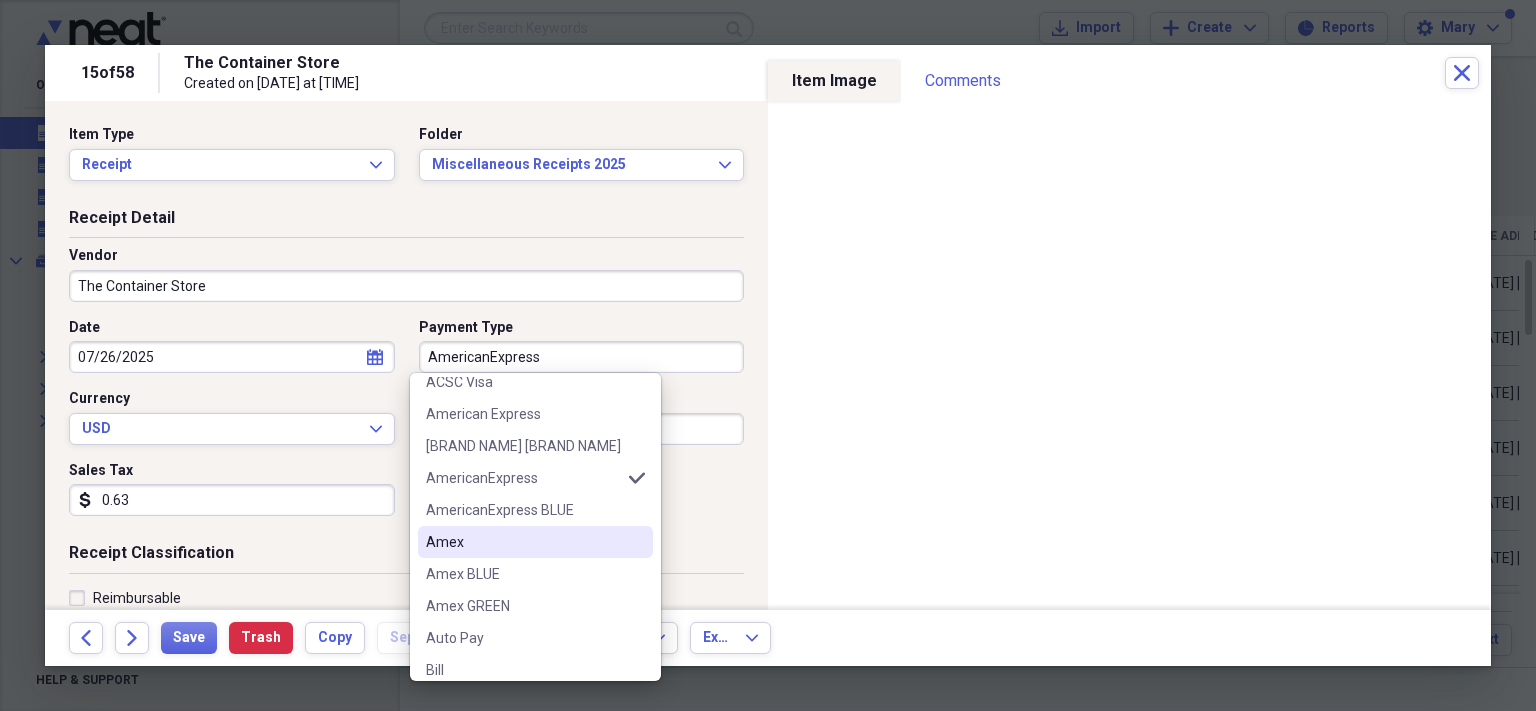 scroll, scrollTop: 176, scrollLeft: 0, axis: vertical 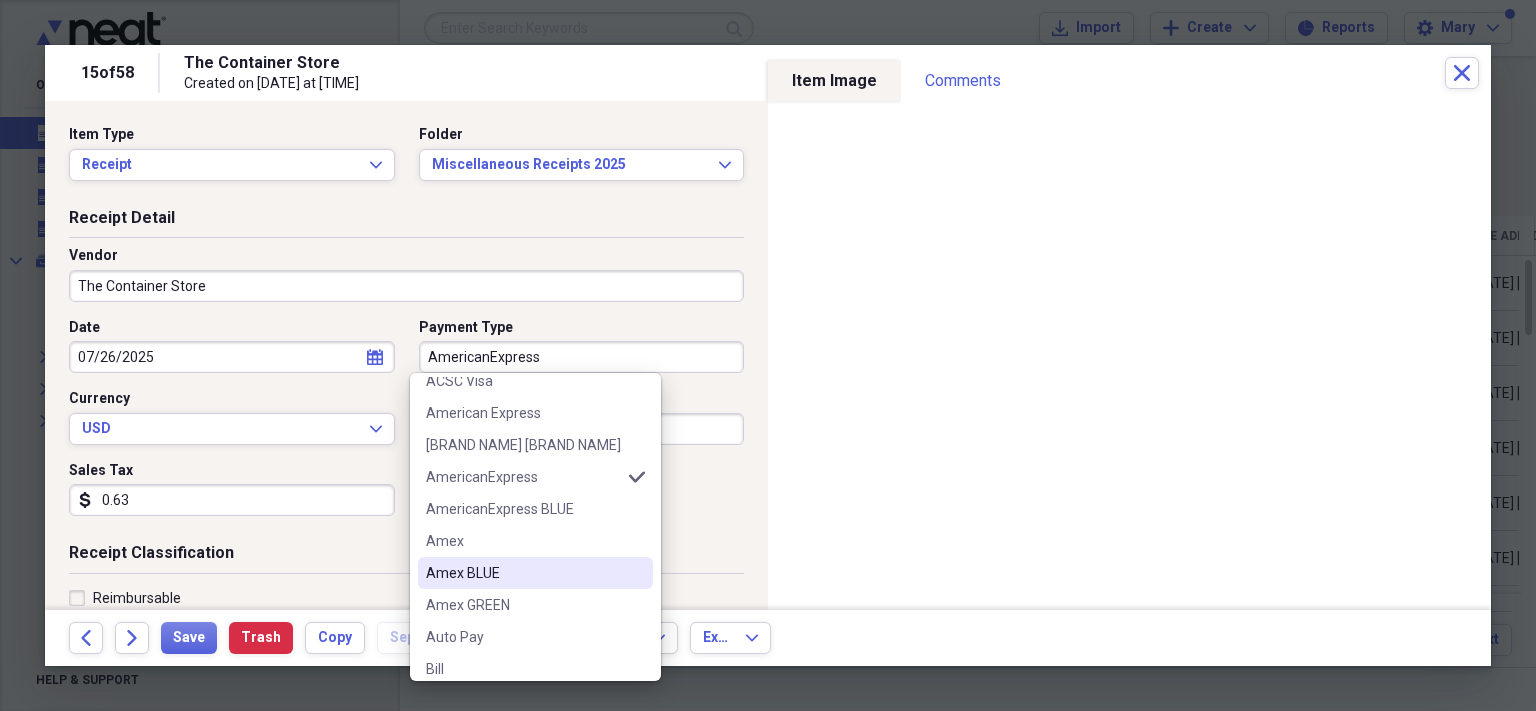 click on "Amex BLUE" at bounding box center [535, 573] 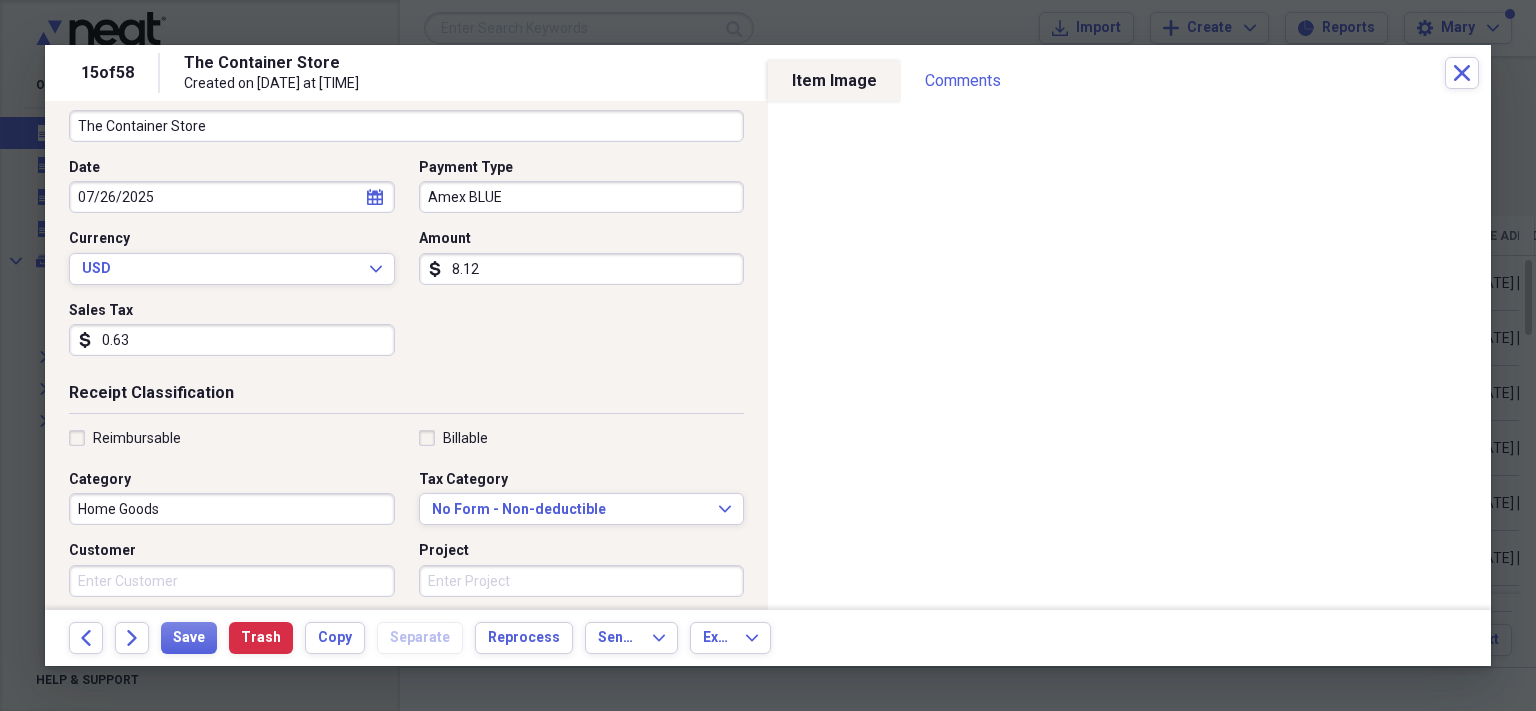 scroll, scrollTop: 161, scrollLeft: 0, axis: vertical 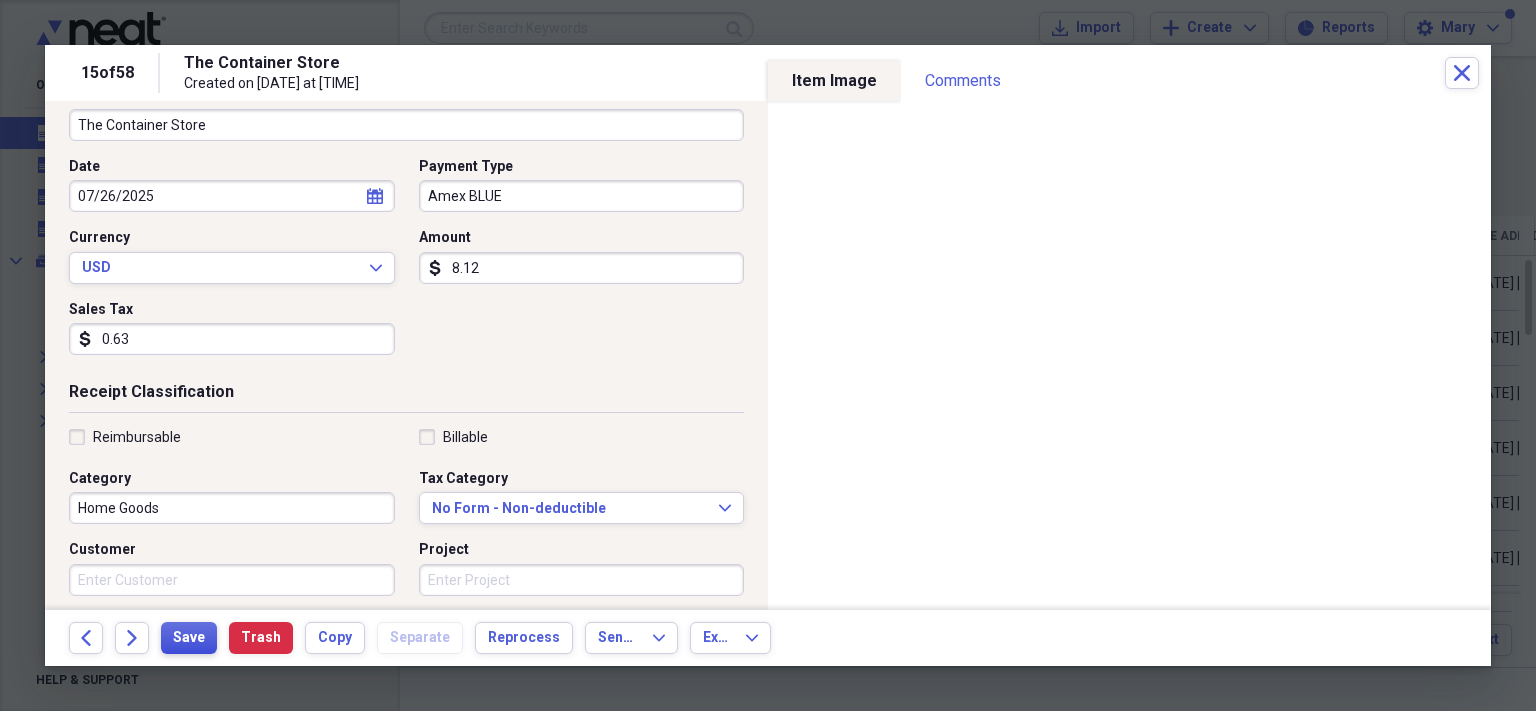 click on "Save" at bounding box center (189, 638) 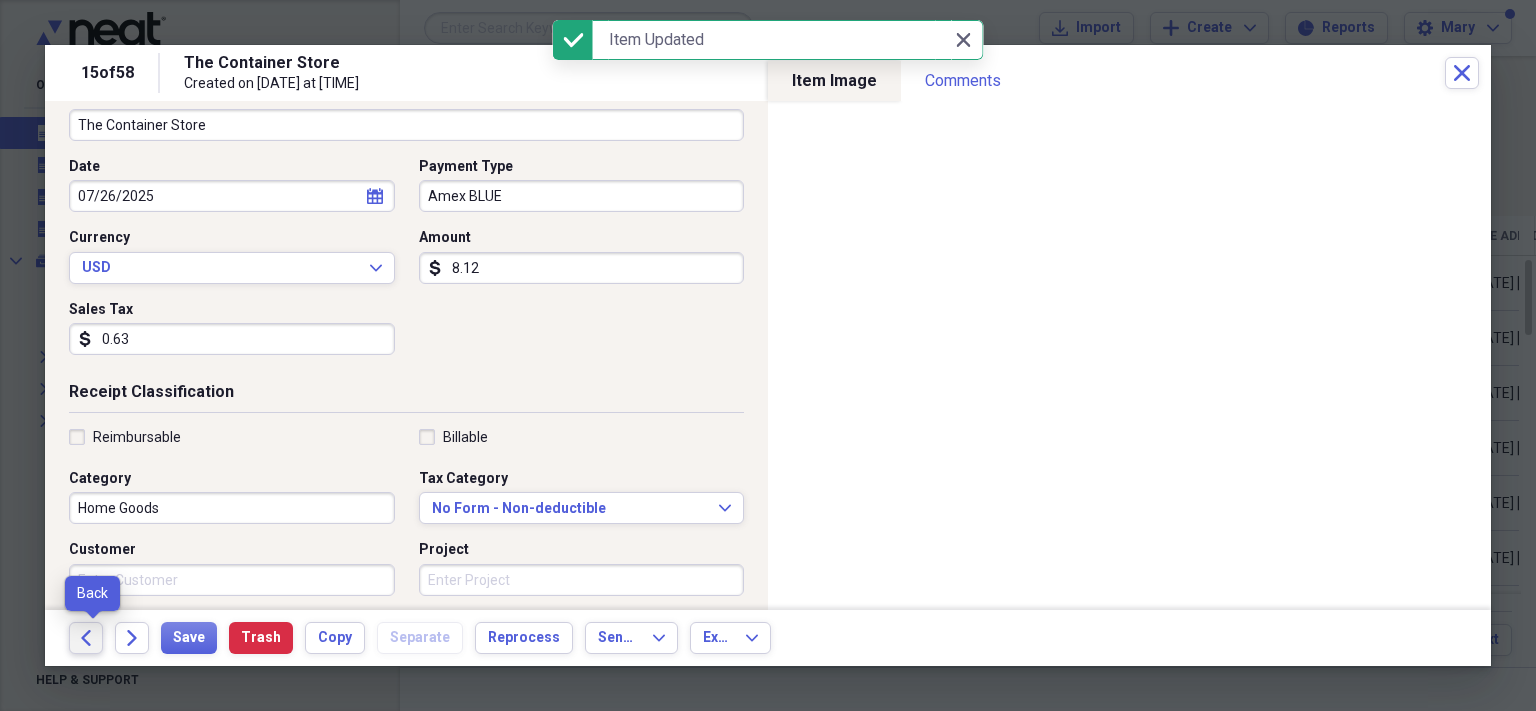click 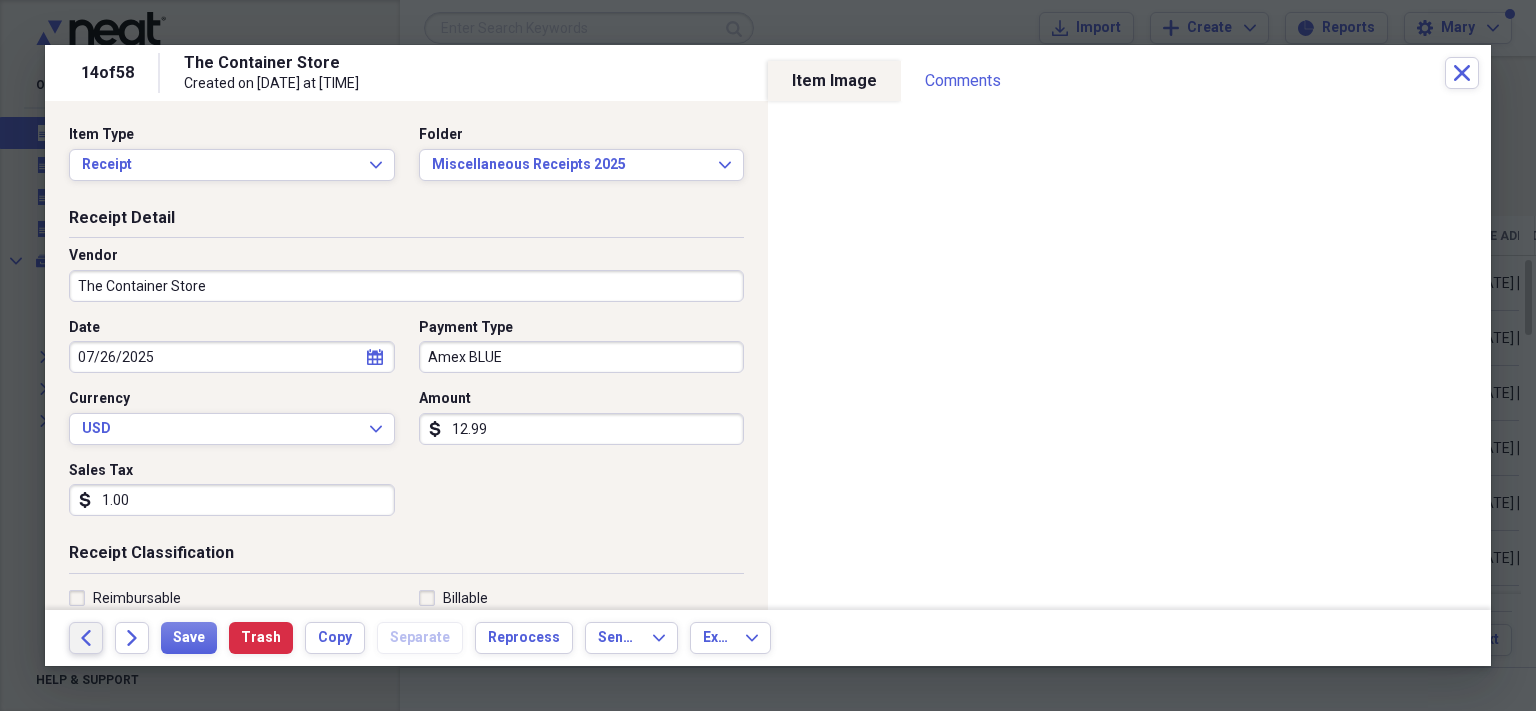 click 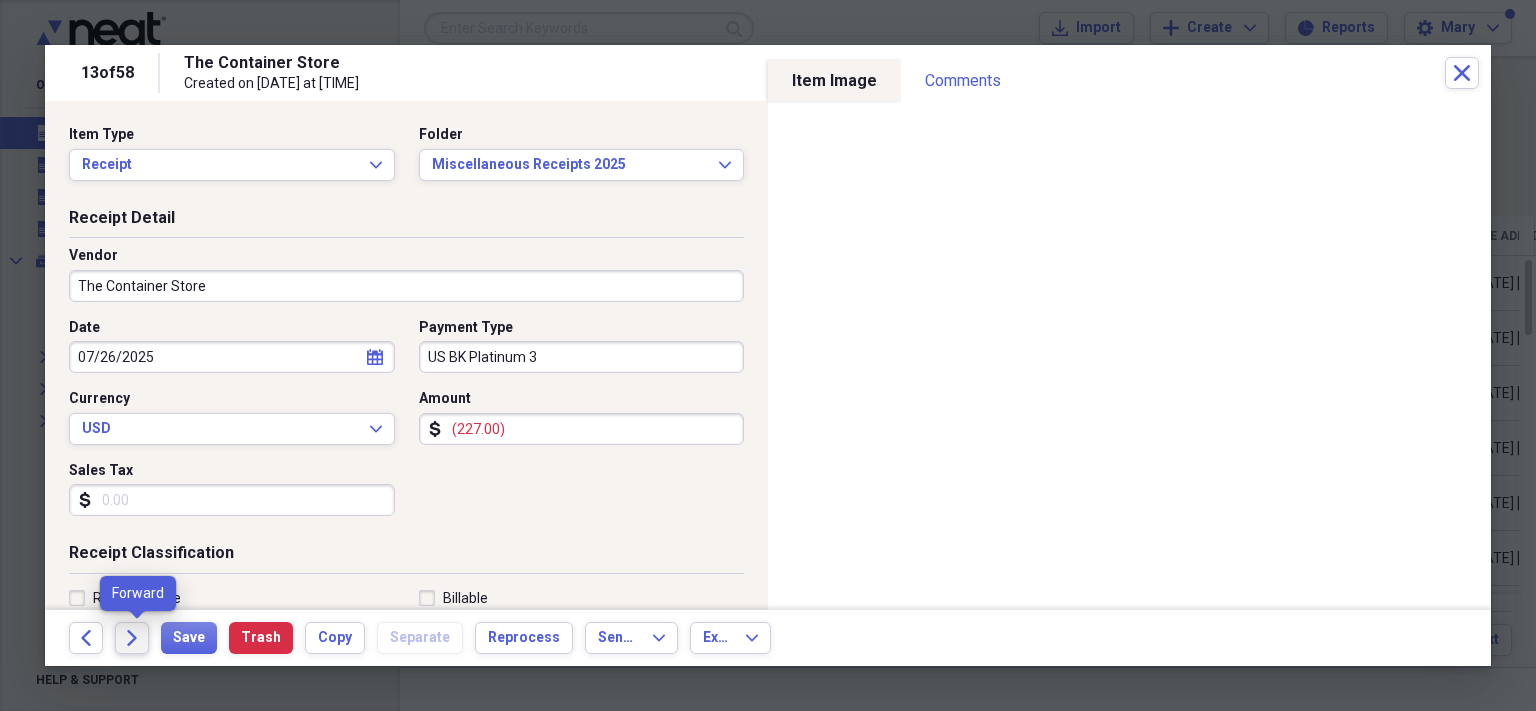 click on "Forward" 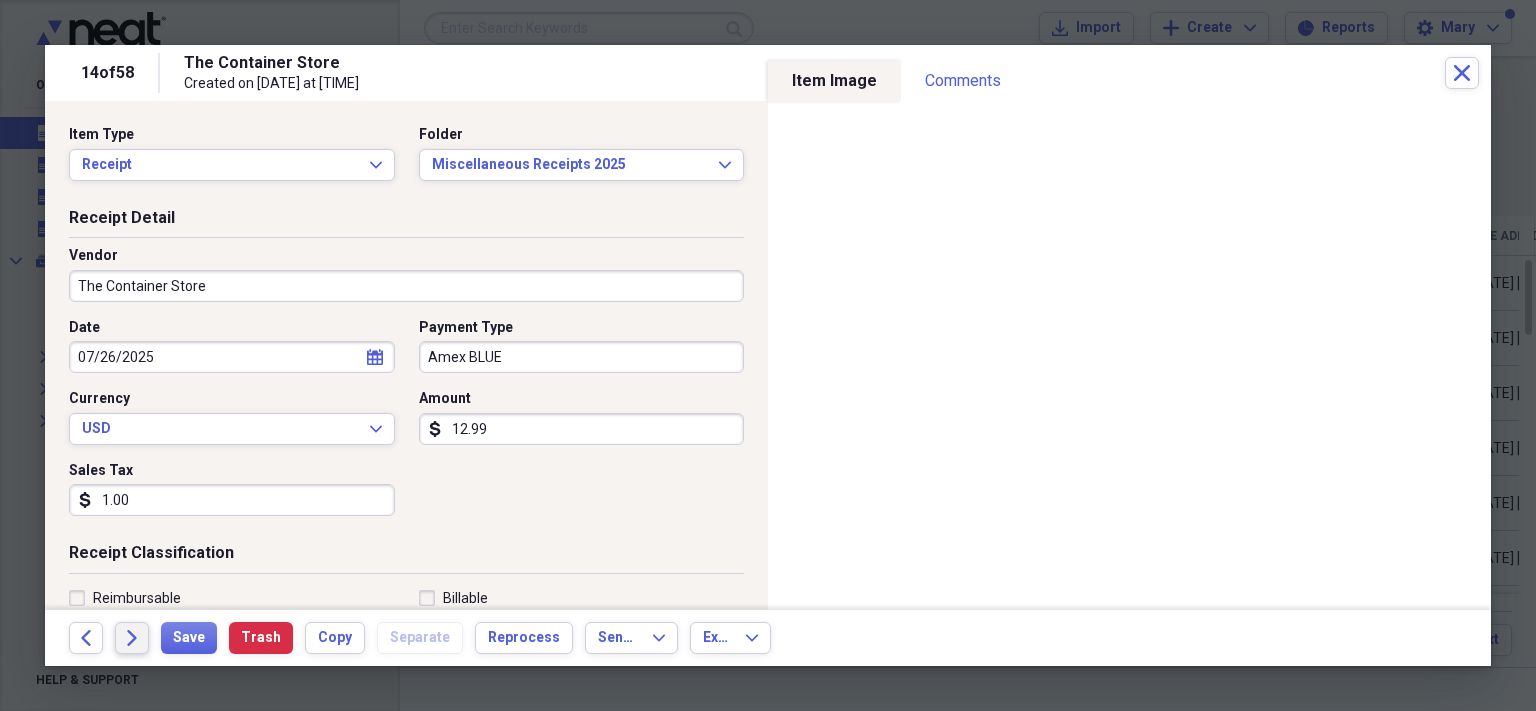 click on "Forward" 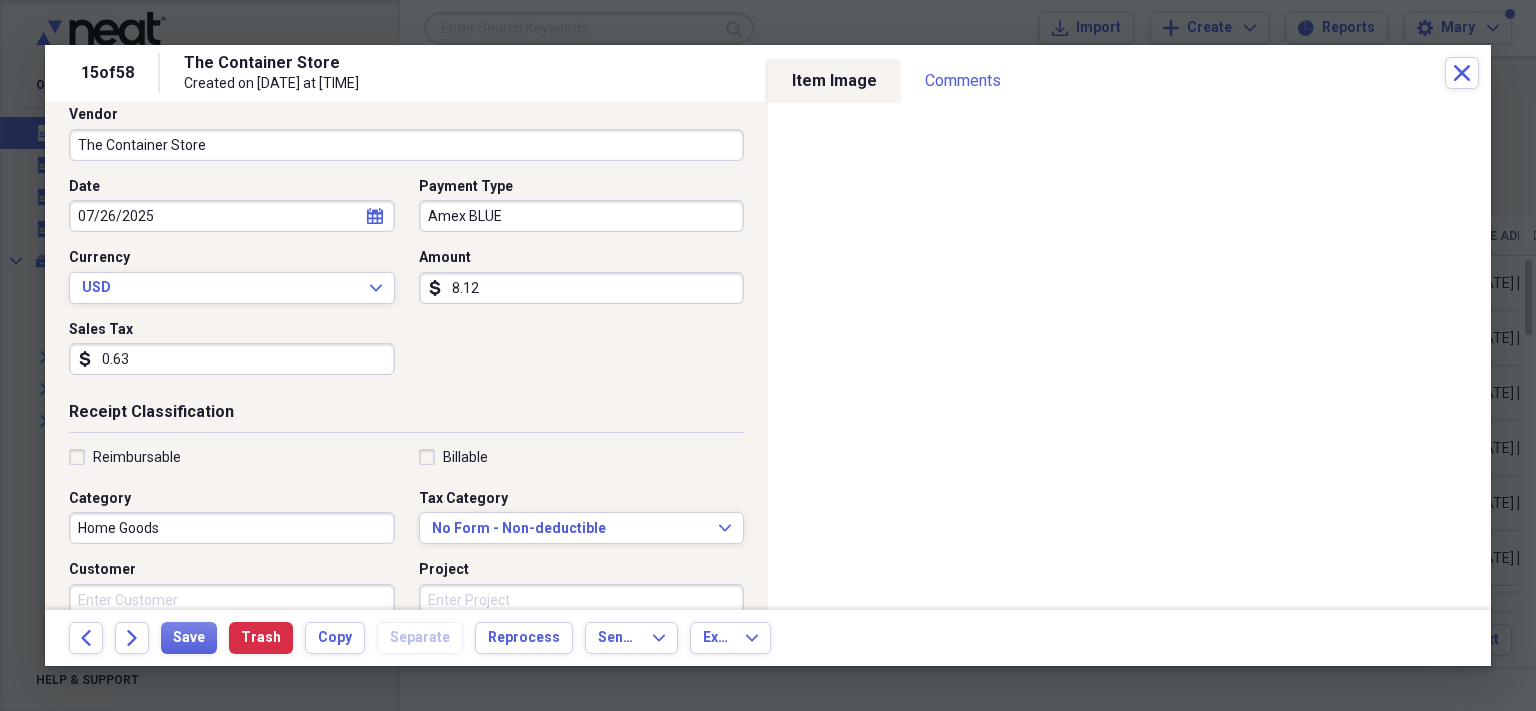 scroll, scrollTop: 142, scrollLeft: 0, axis: vertical 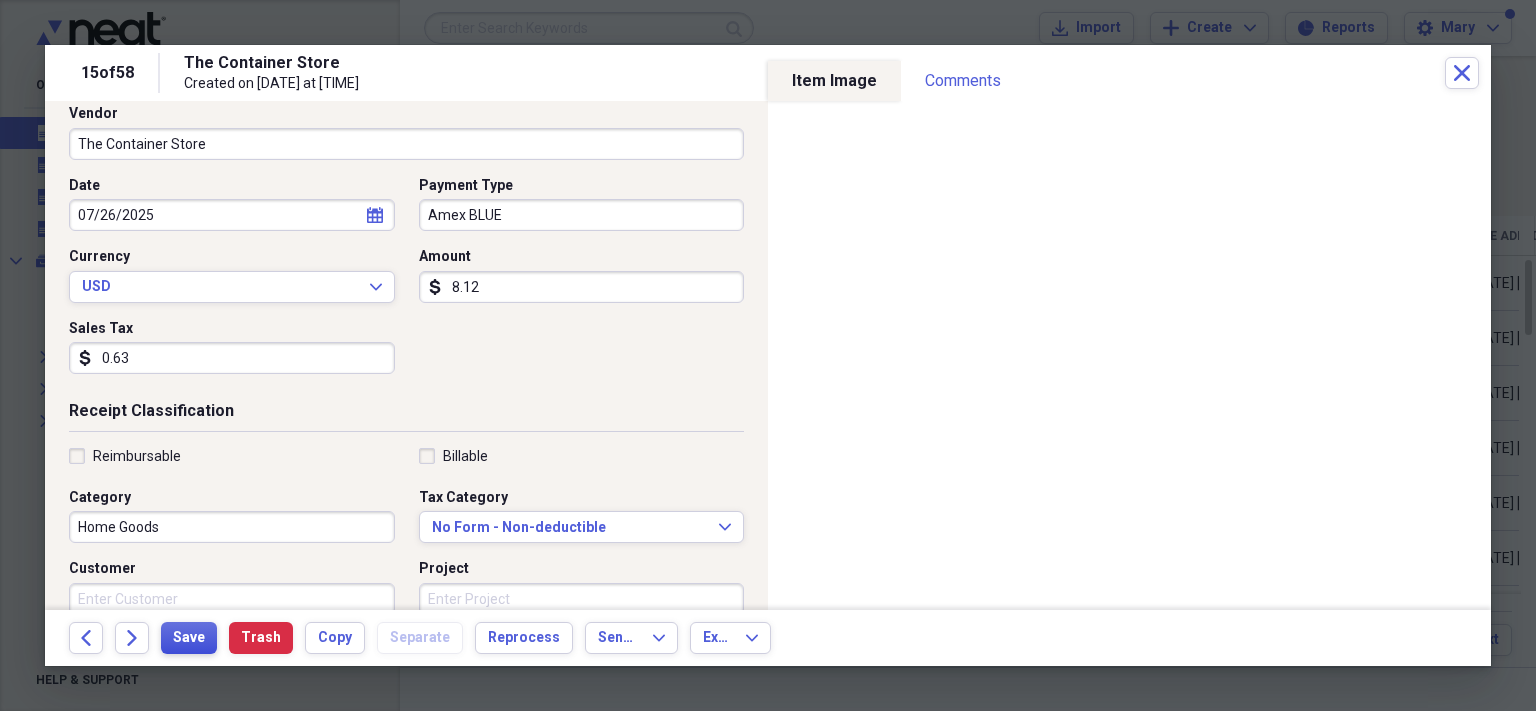 click on "Save" at bounding box center [189, 638] 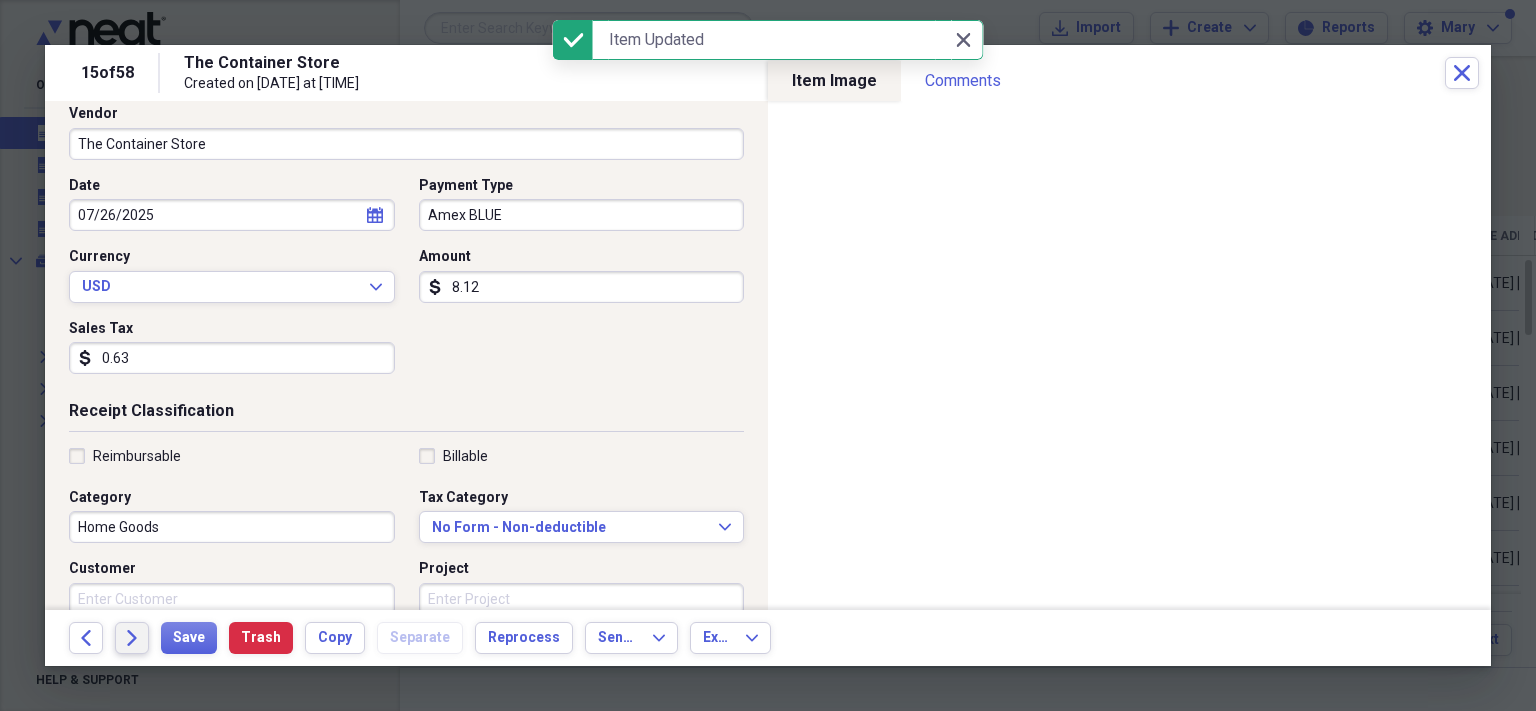 click on "Forward" 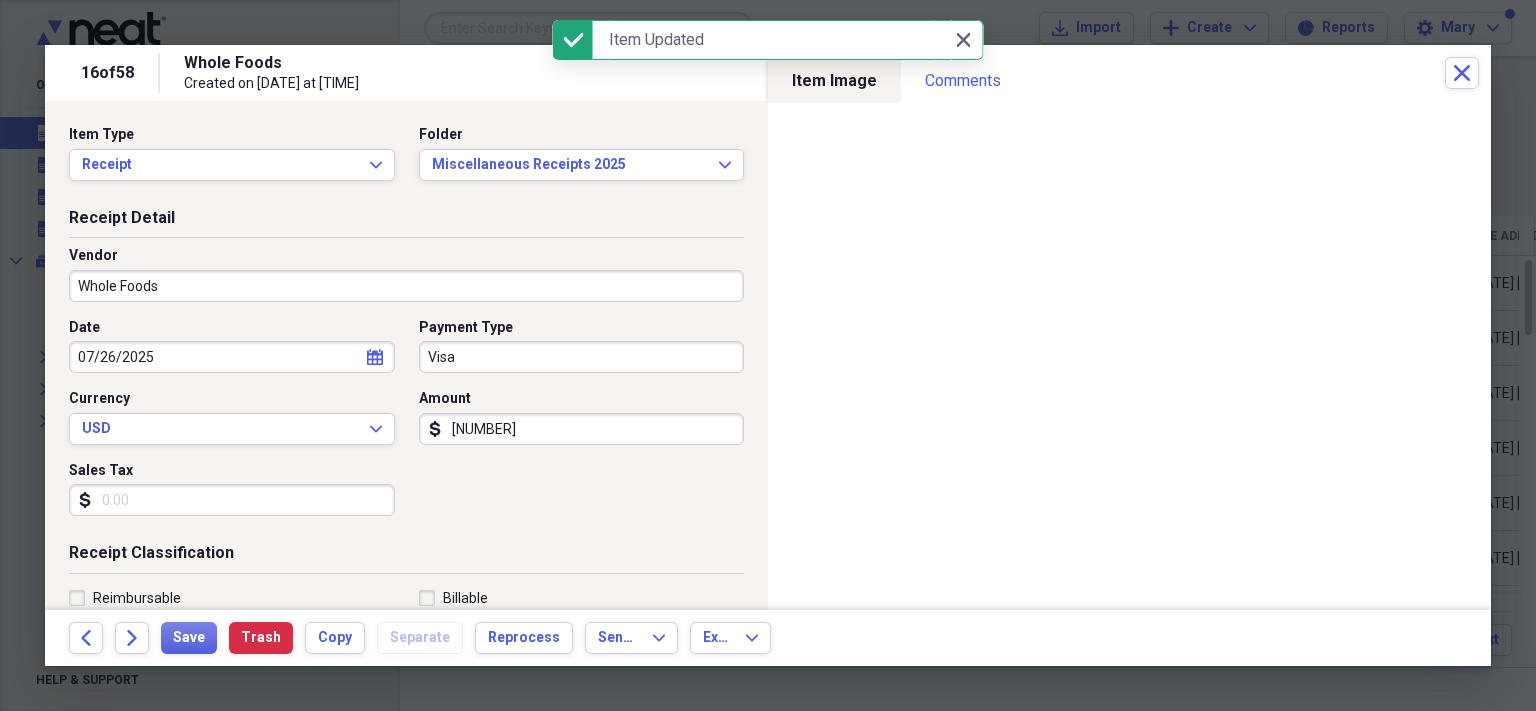 click on "Visa" at bounding box center (582, 357) 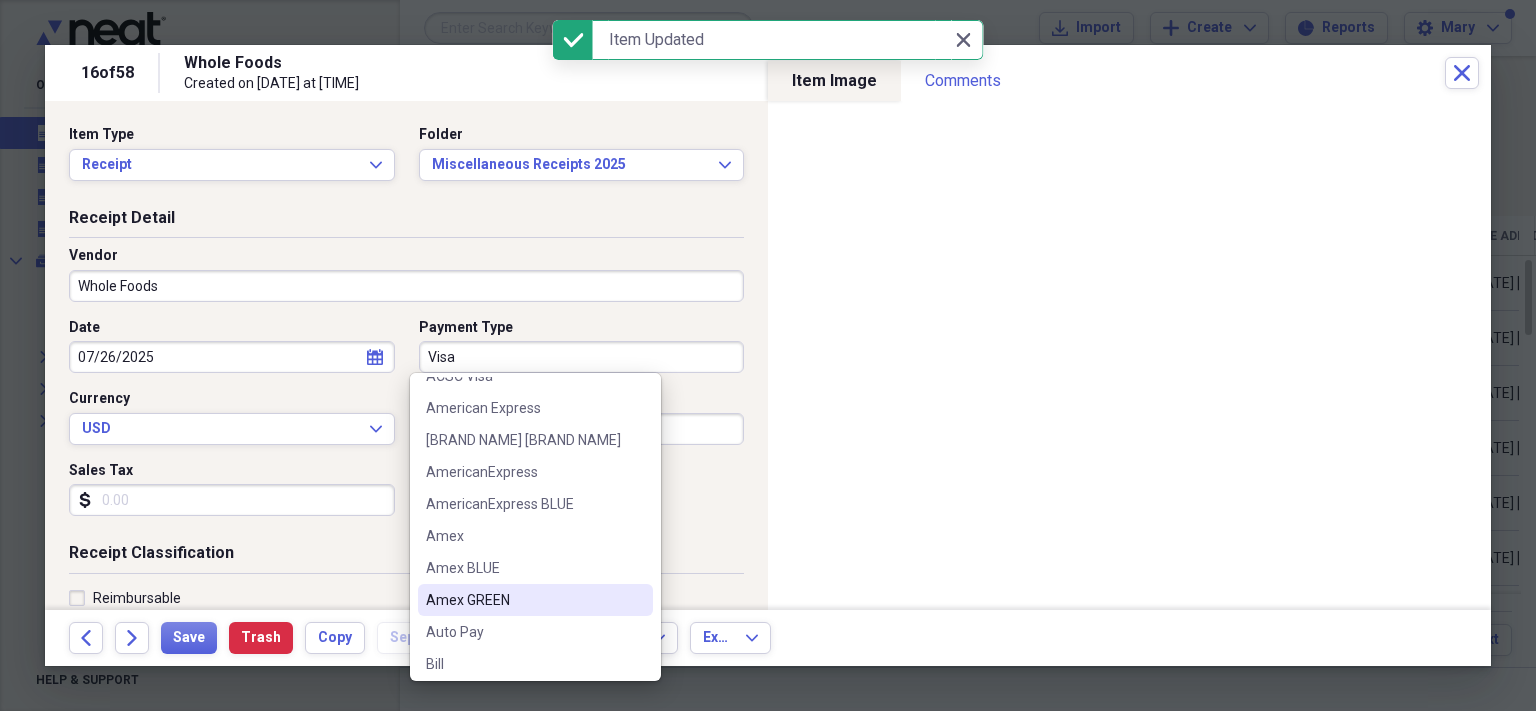 scroll, scrollTop: 182, scrollLeft: 0, axis: vertical 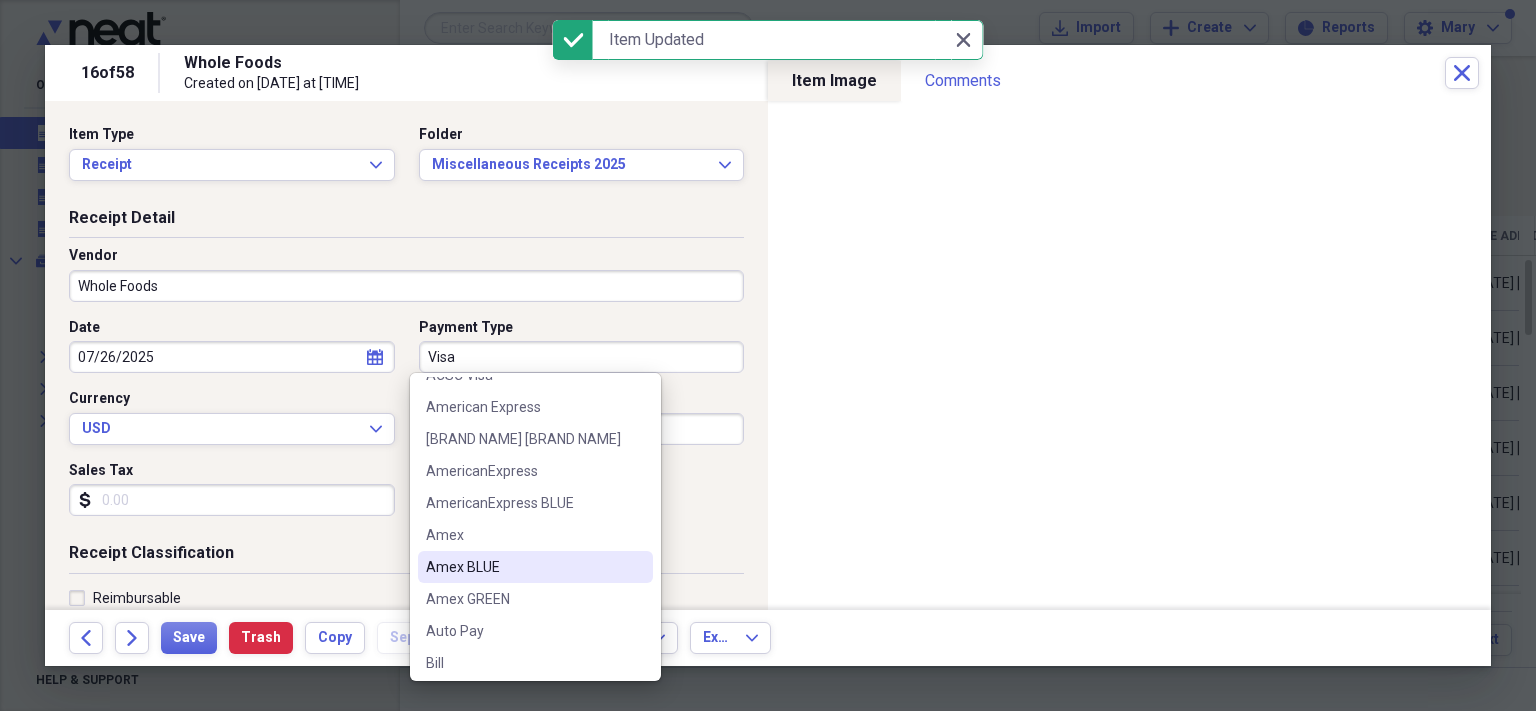 click on "Amex BLUE" at bounding box center [523, 567] 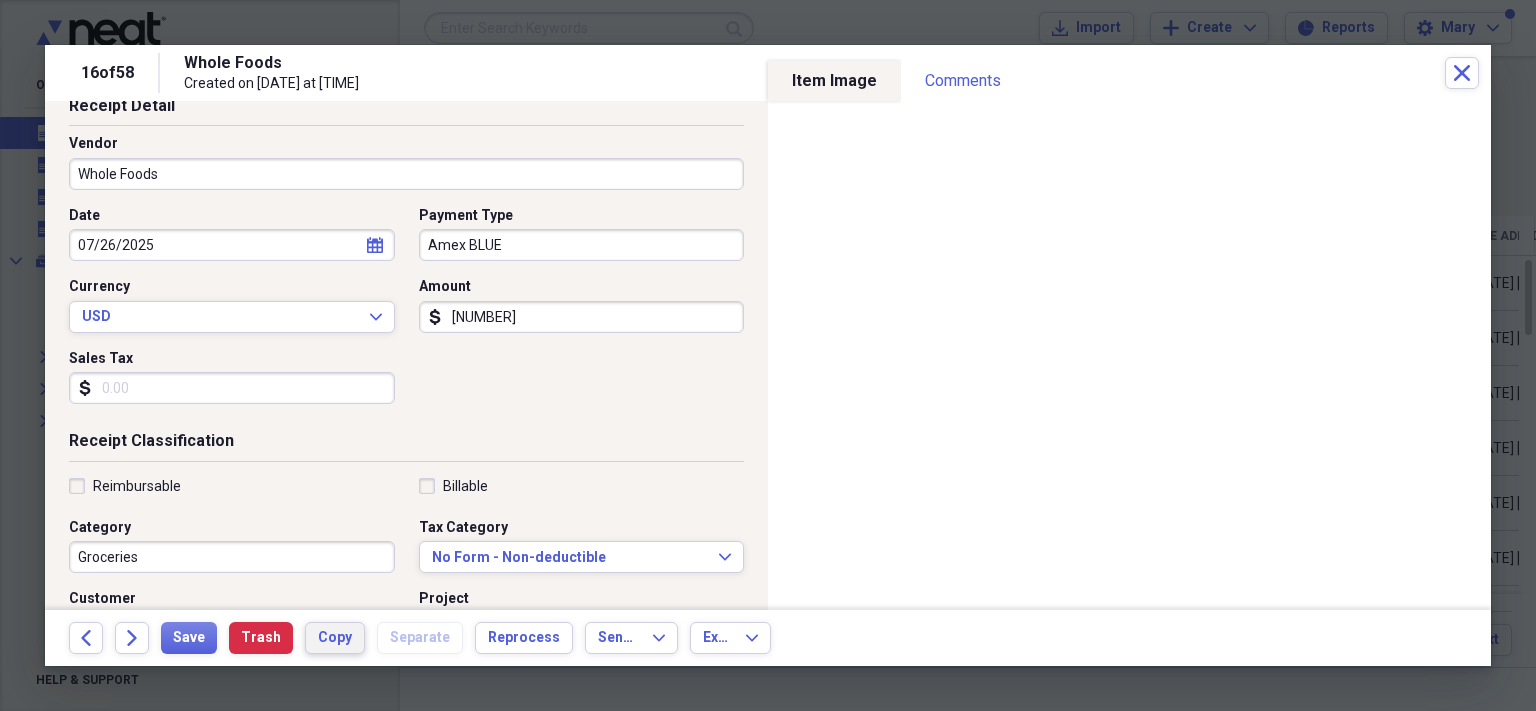 scroll, scrollTop: 110, scrollLeft: 0, axis: vertical 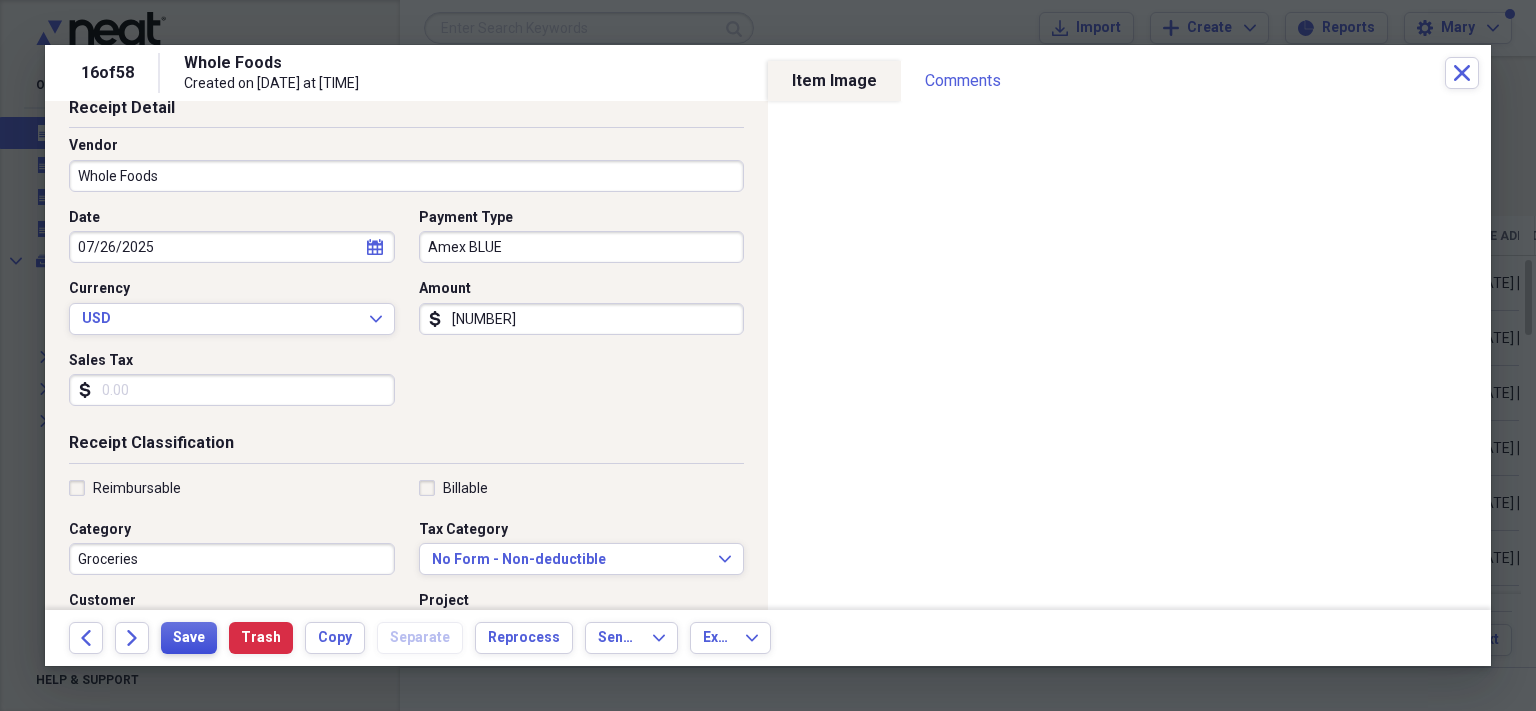 click on "Save" at bounding box center (189, 638) 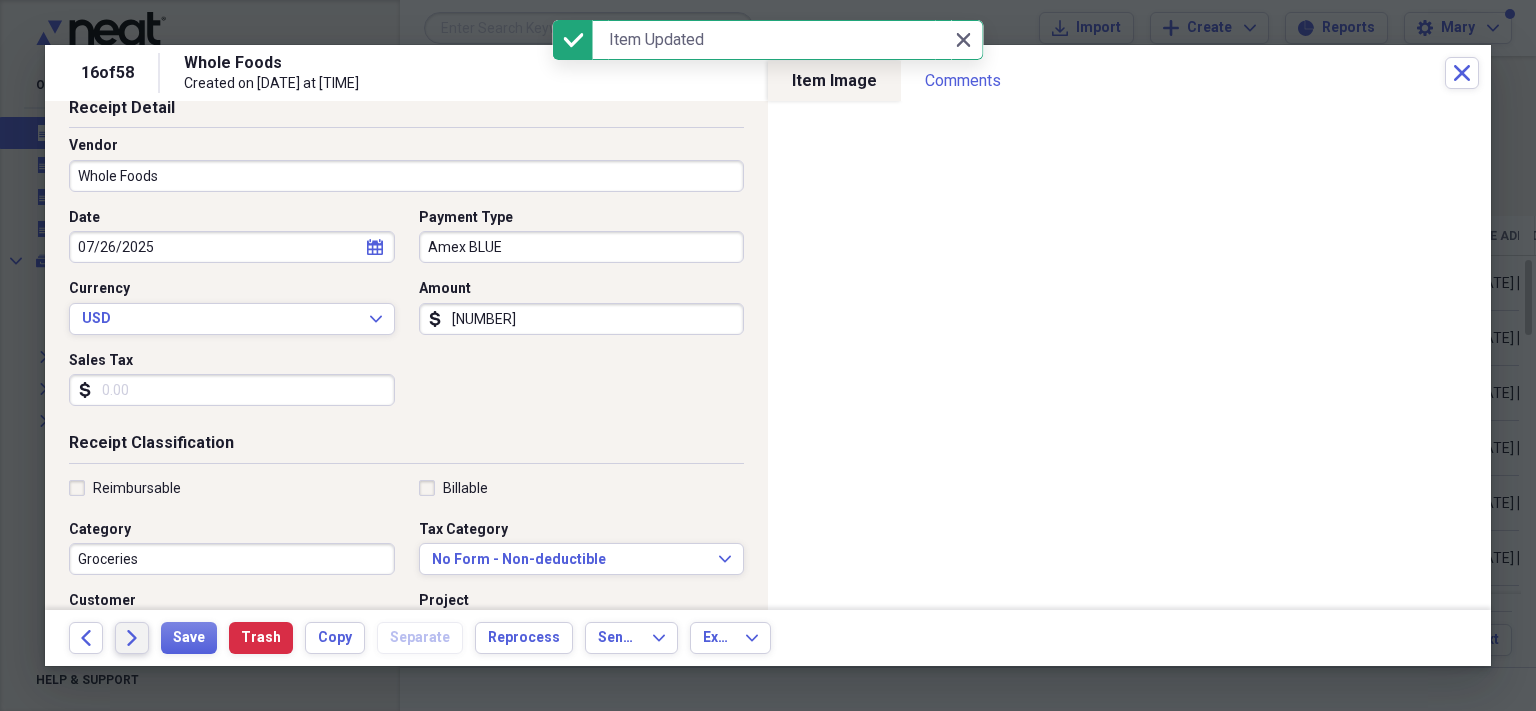 click on "Forward" 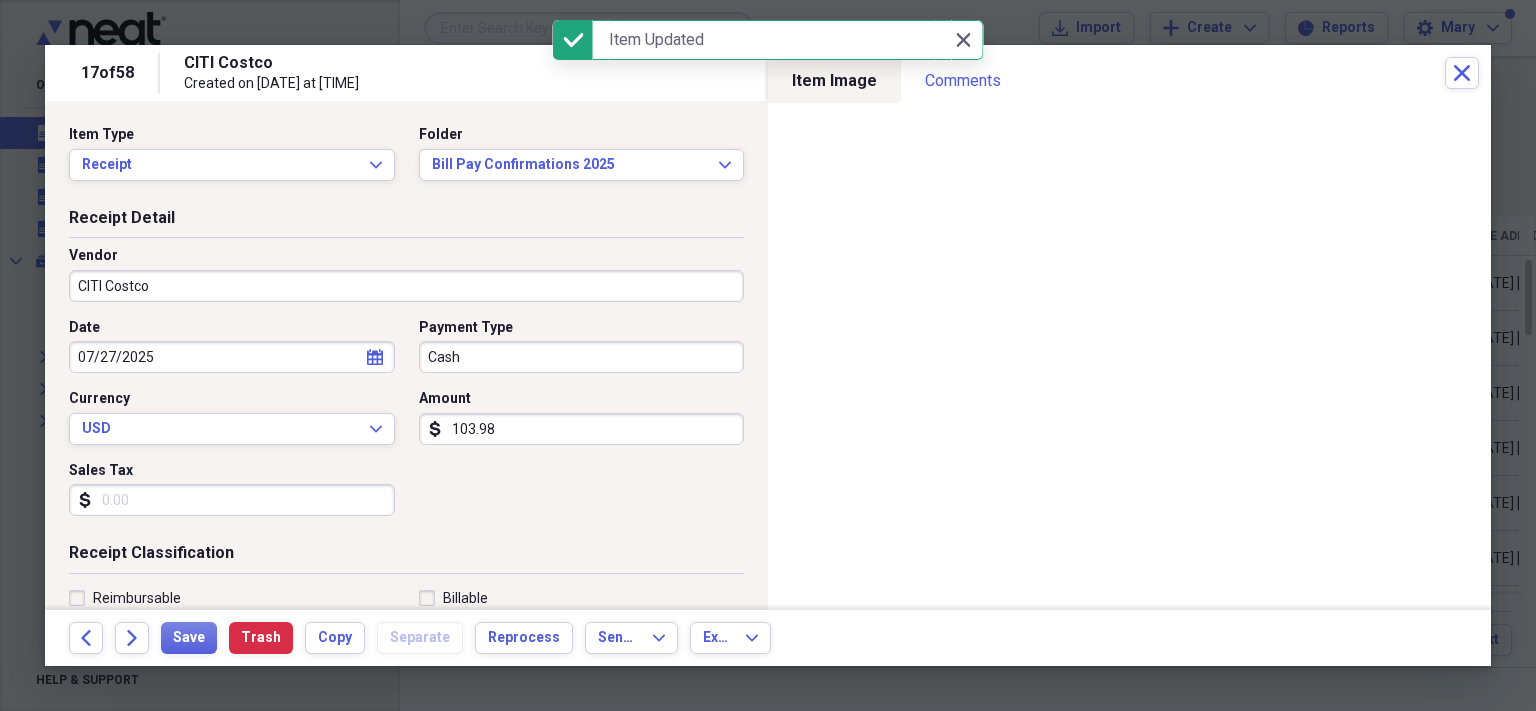 click on "Cash" at bounding box center [582, 357] 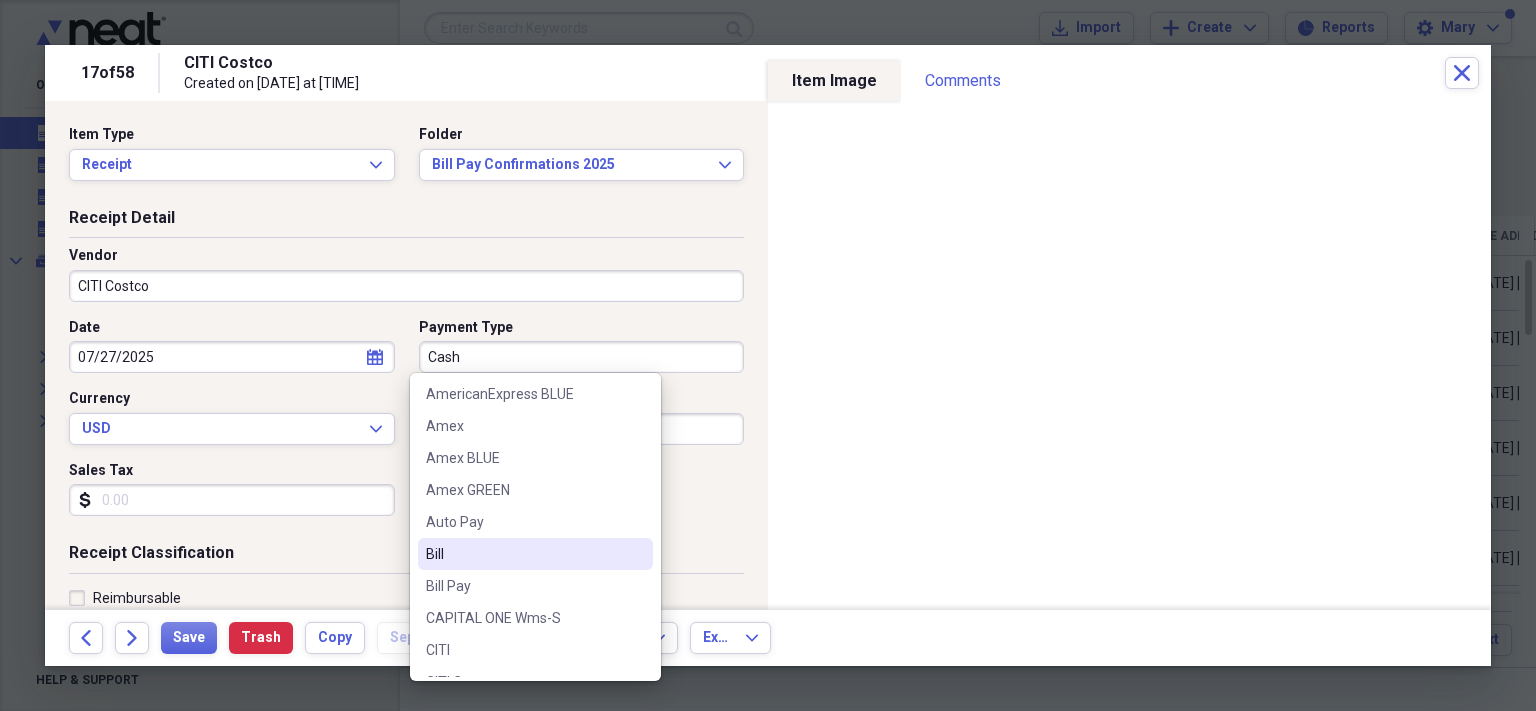 scroll, scrollTop: 292, scrollLeft: 0, axis: vertical 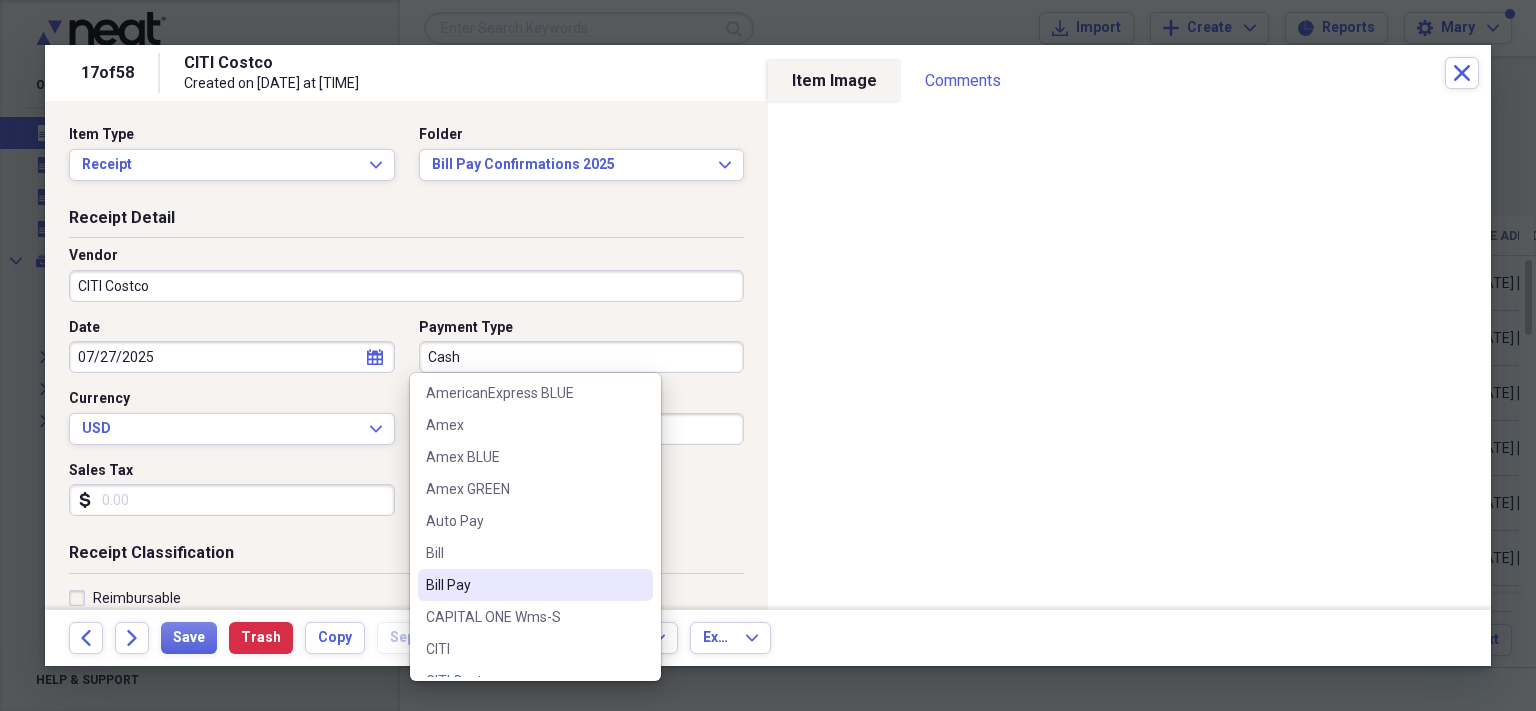 click on "Bill Pay" at bounding box center (523, 585) 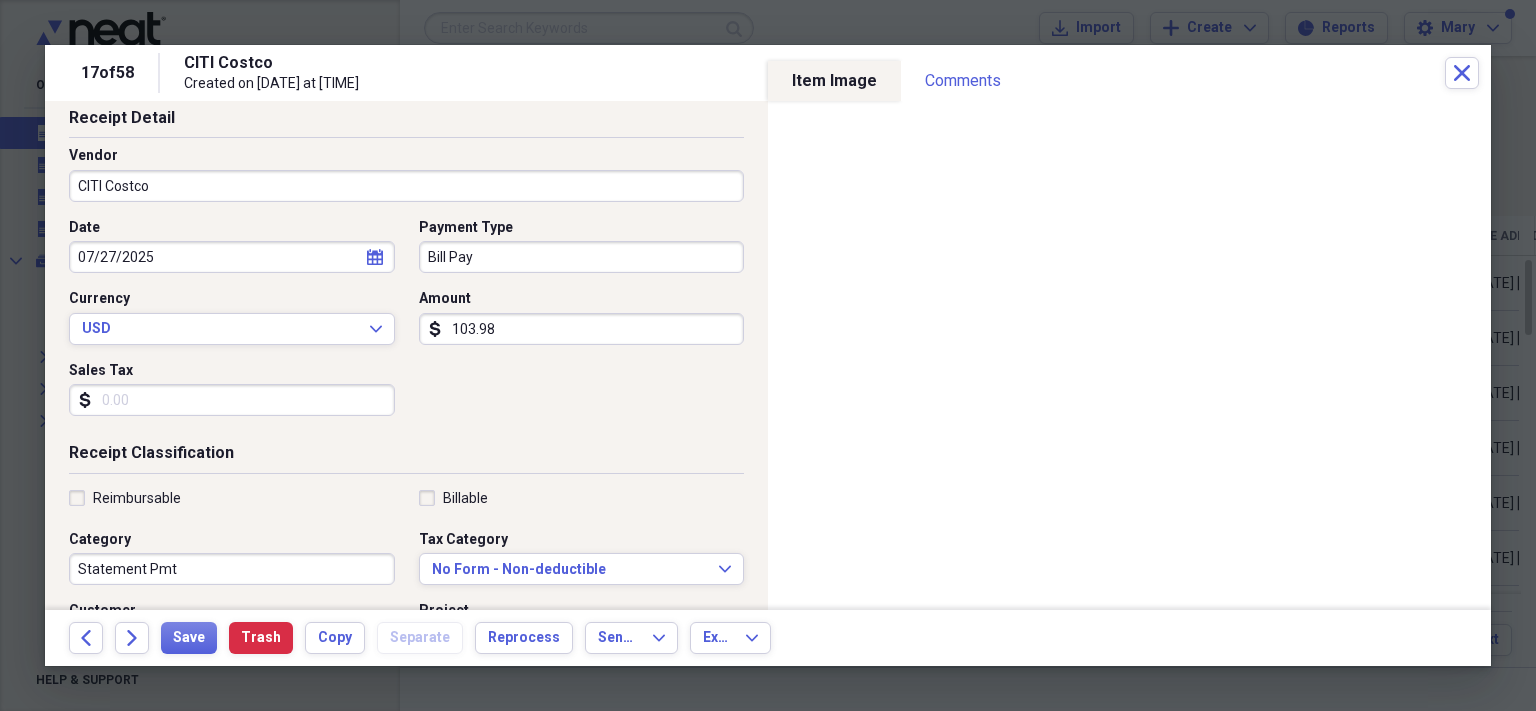 scroll, scrollTop: 100, scrollLeft: 0, axis: vertical 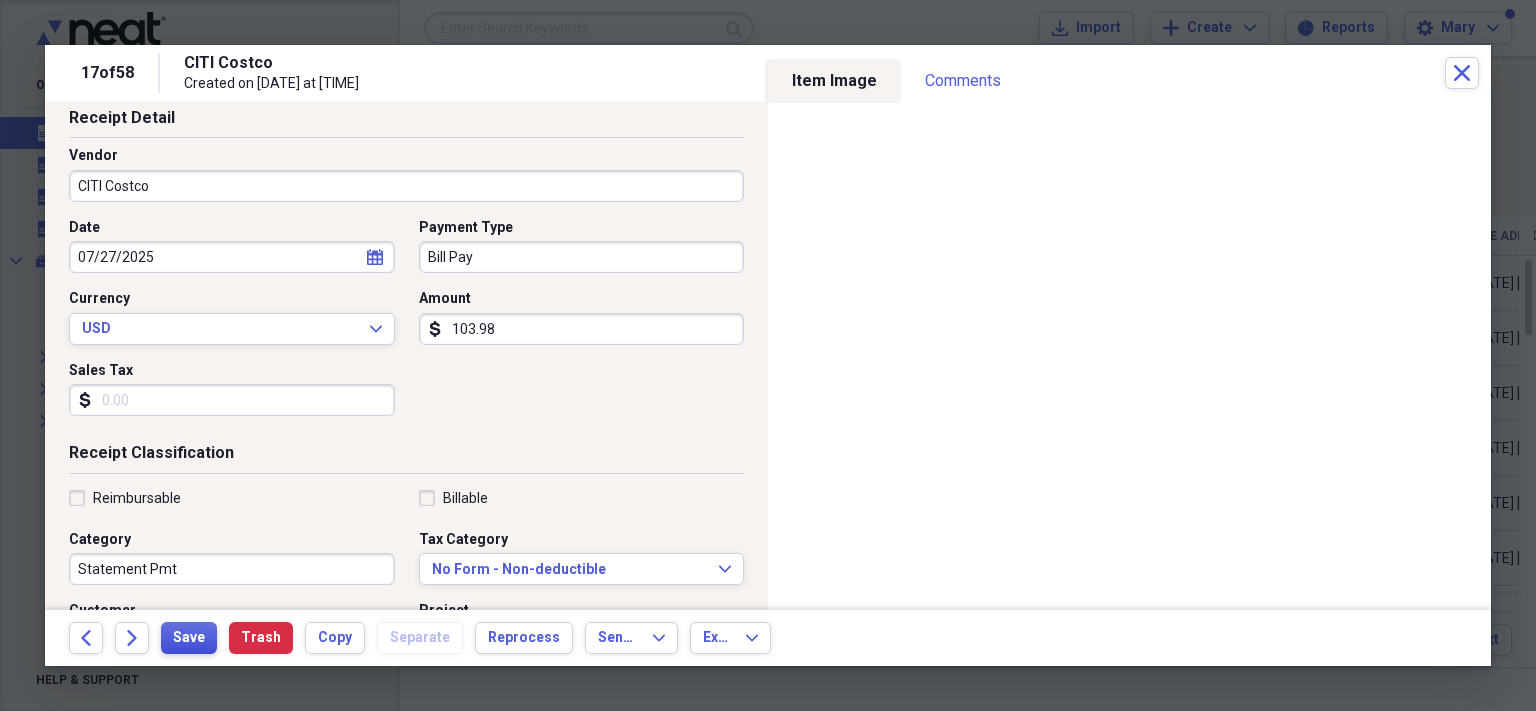 click on "Save" at bounding box center [189, 638] 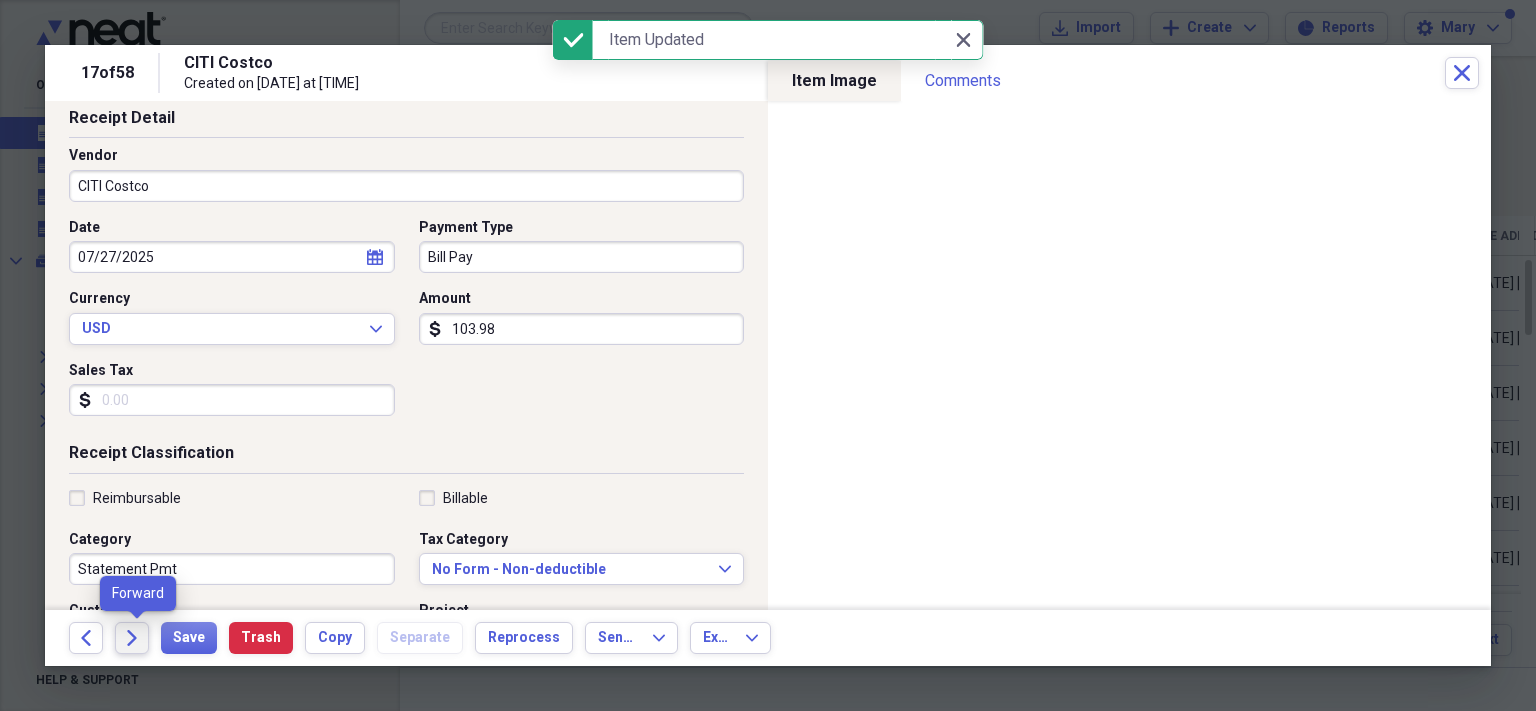 click on "Forward" at bounding box center [132, 638] 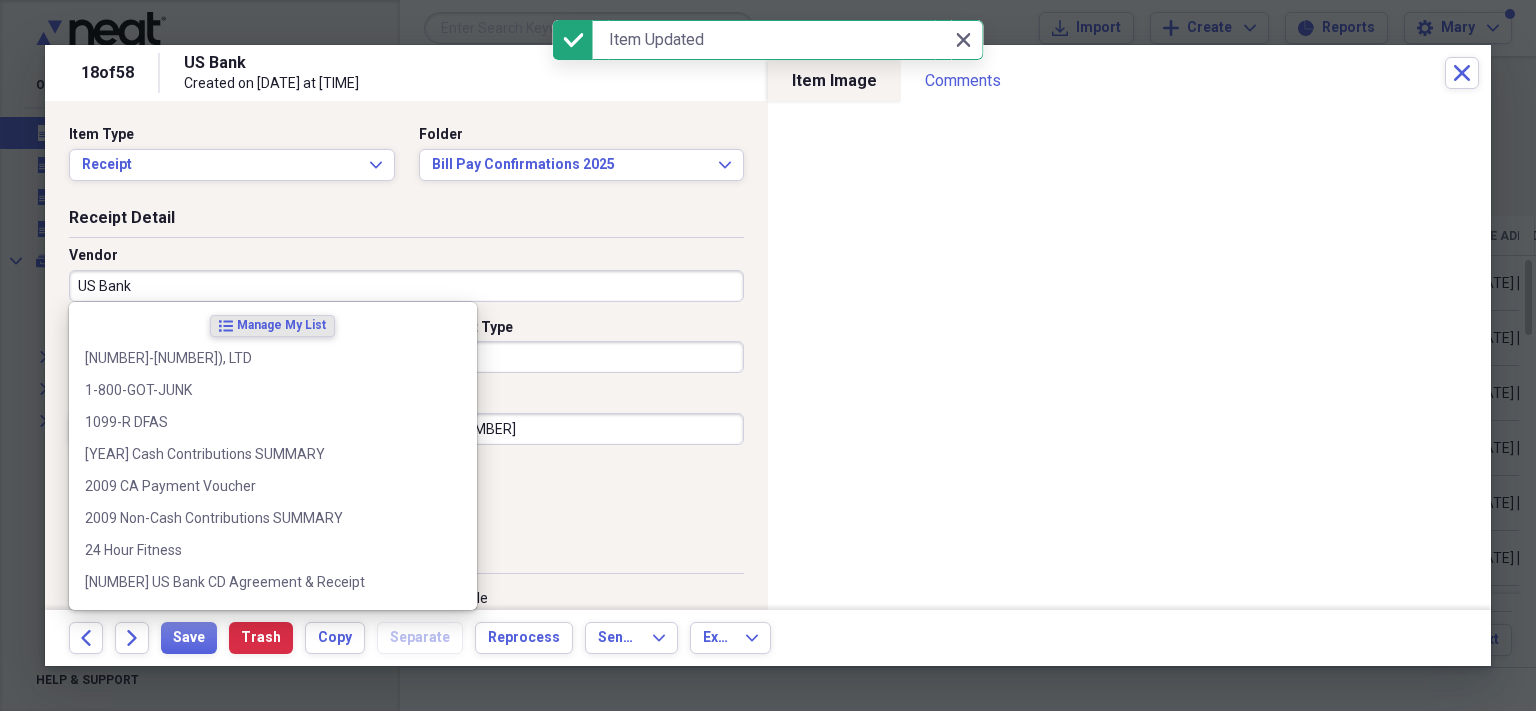 click on "US Bank" at bounding box center [406, 286] 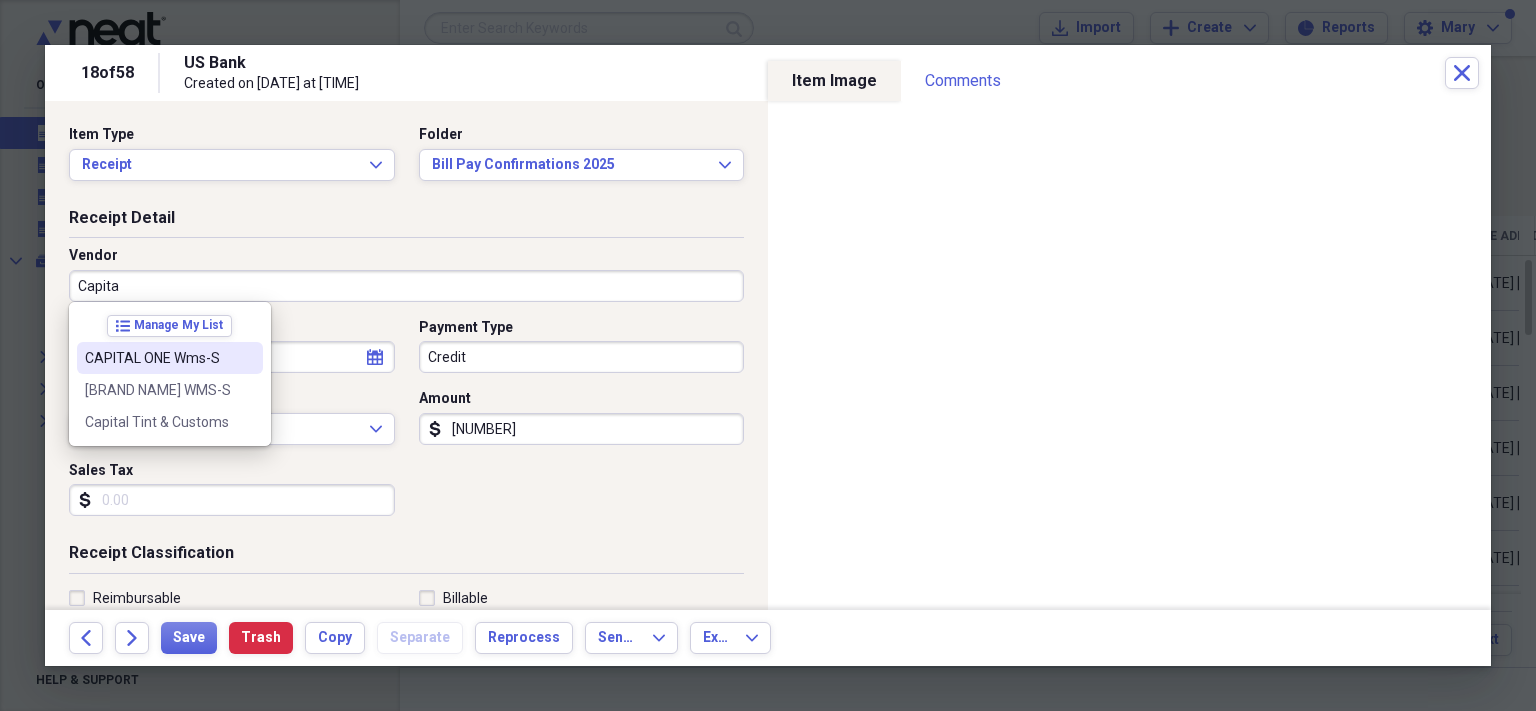 click on "CAPITAL ONE Wms-S" at bounding box center (158, 358) 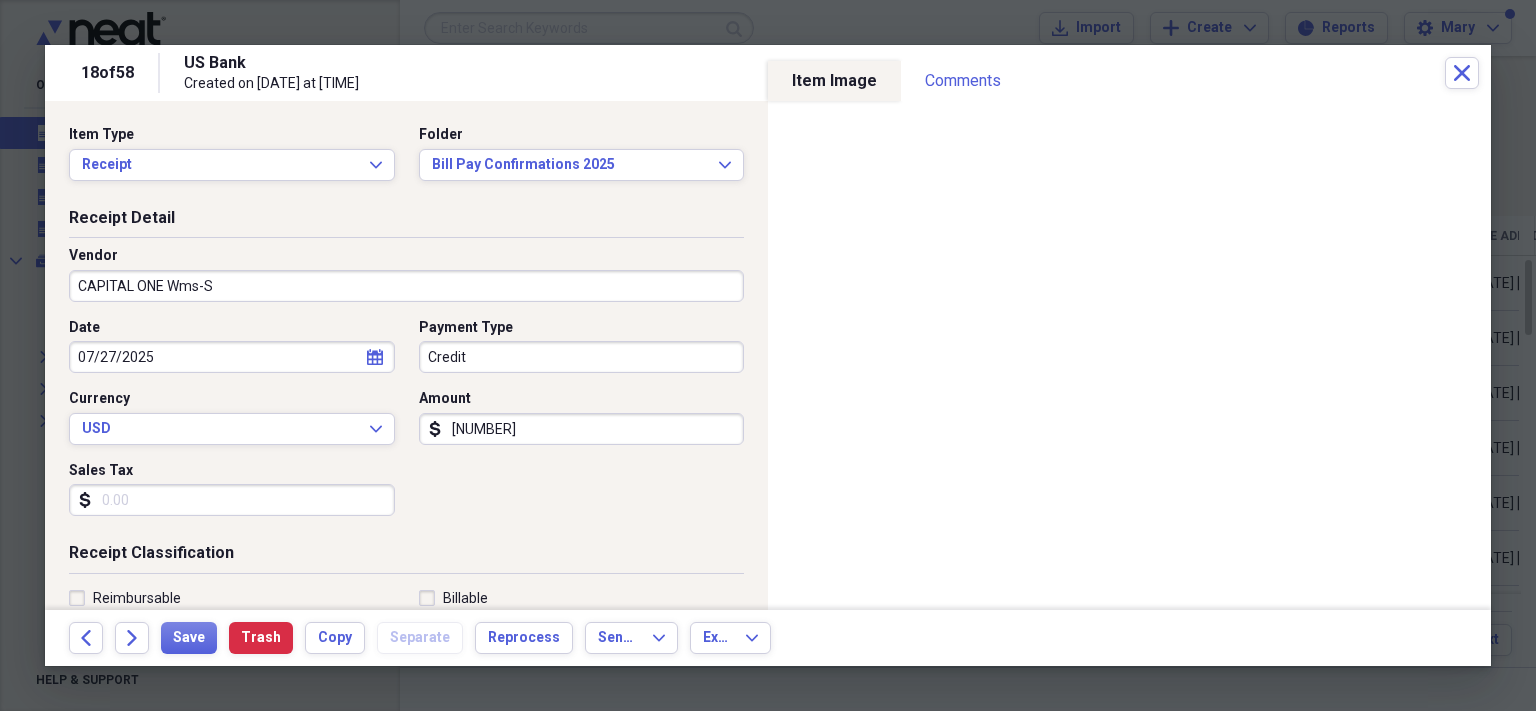 type on "Statement Pmt" 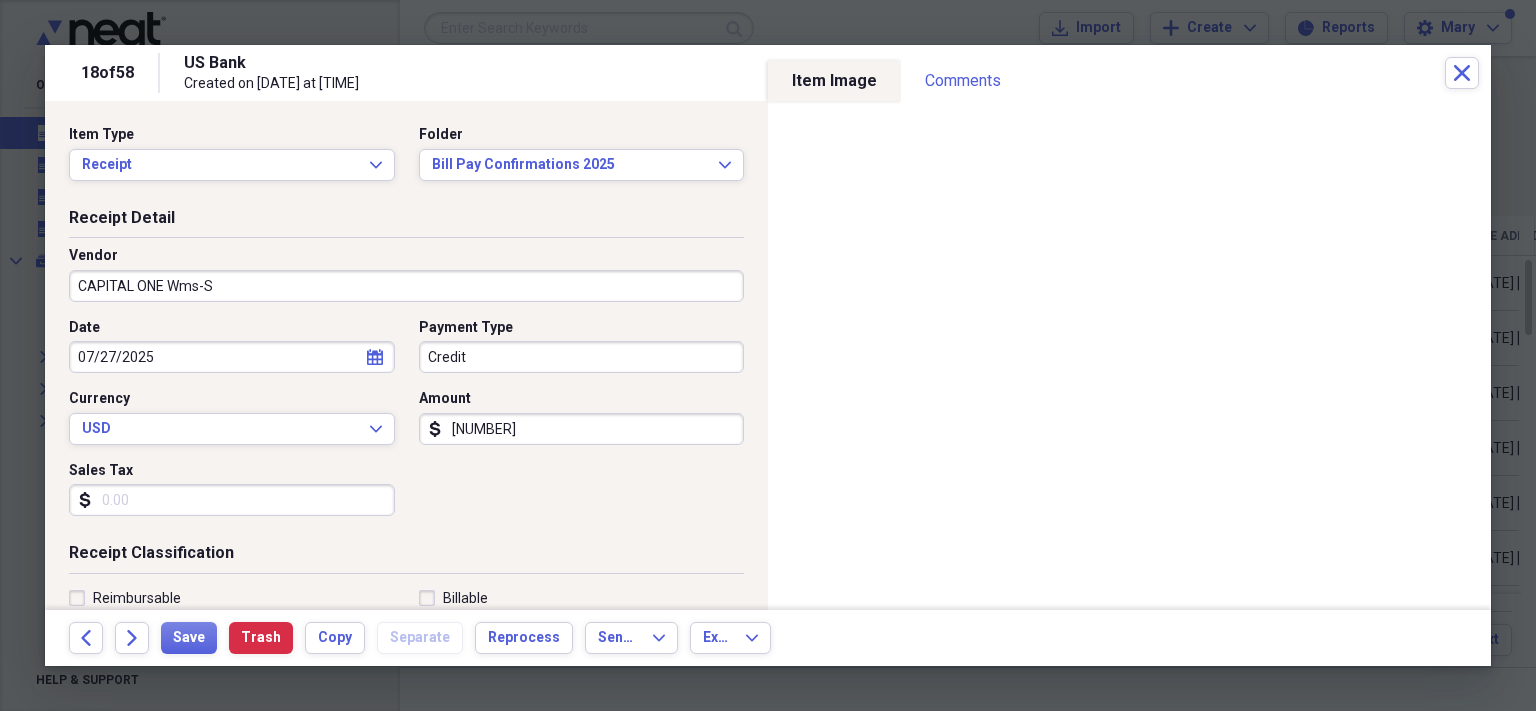 click on "Credit" at bounding box center (582, 357) 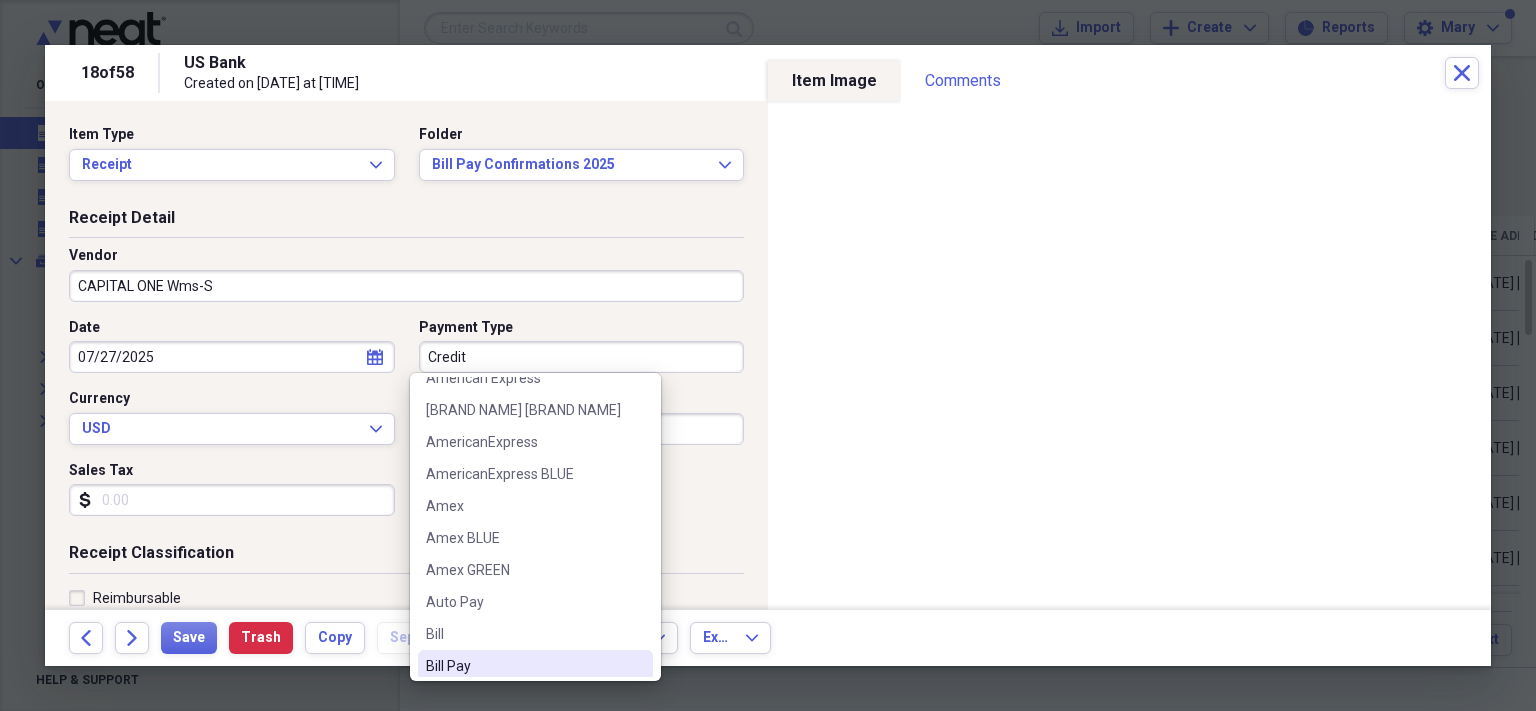 click on "Bill Pay" at bounding box center [523, 666] 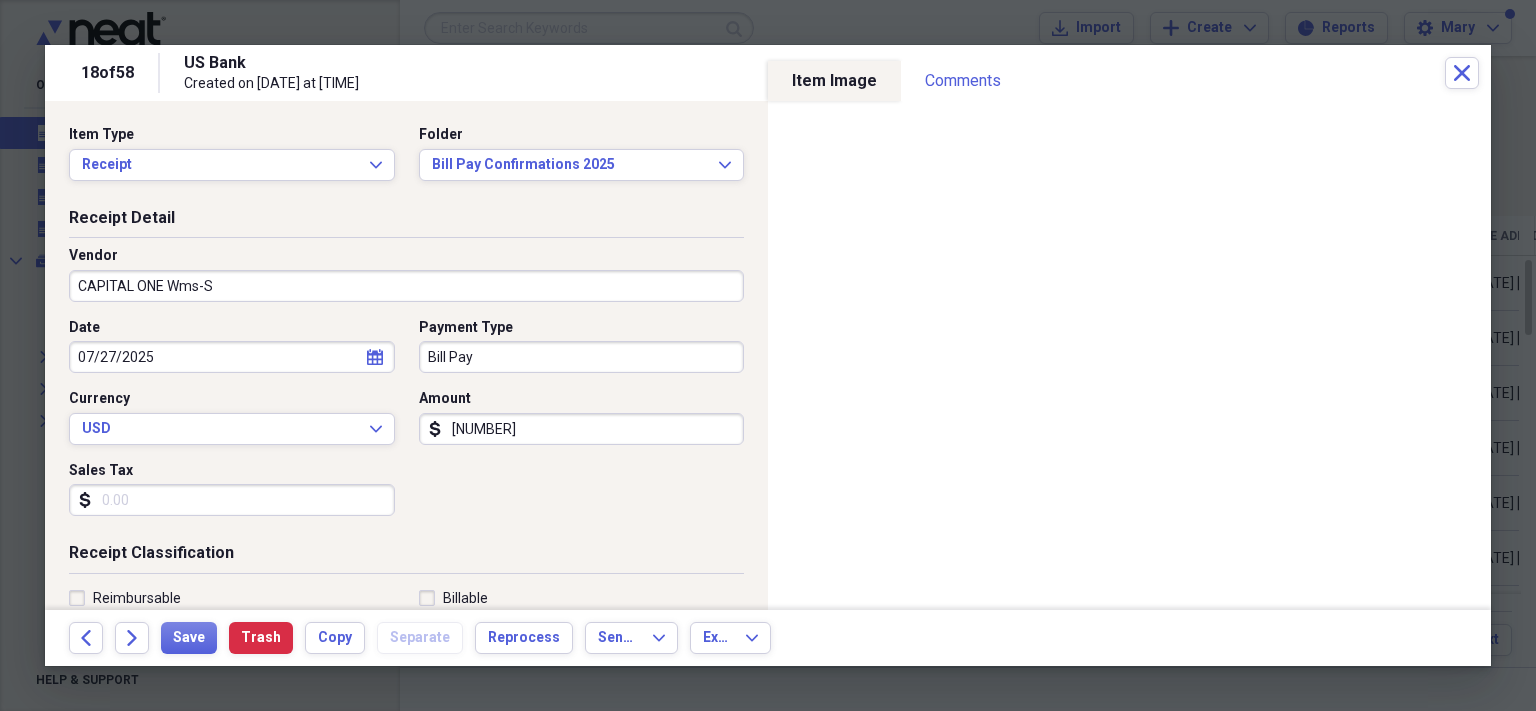 scroll, scrollTop: 210, scrollLeft: 0, axis: vertical 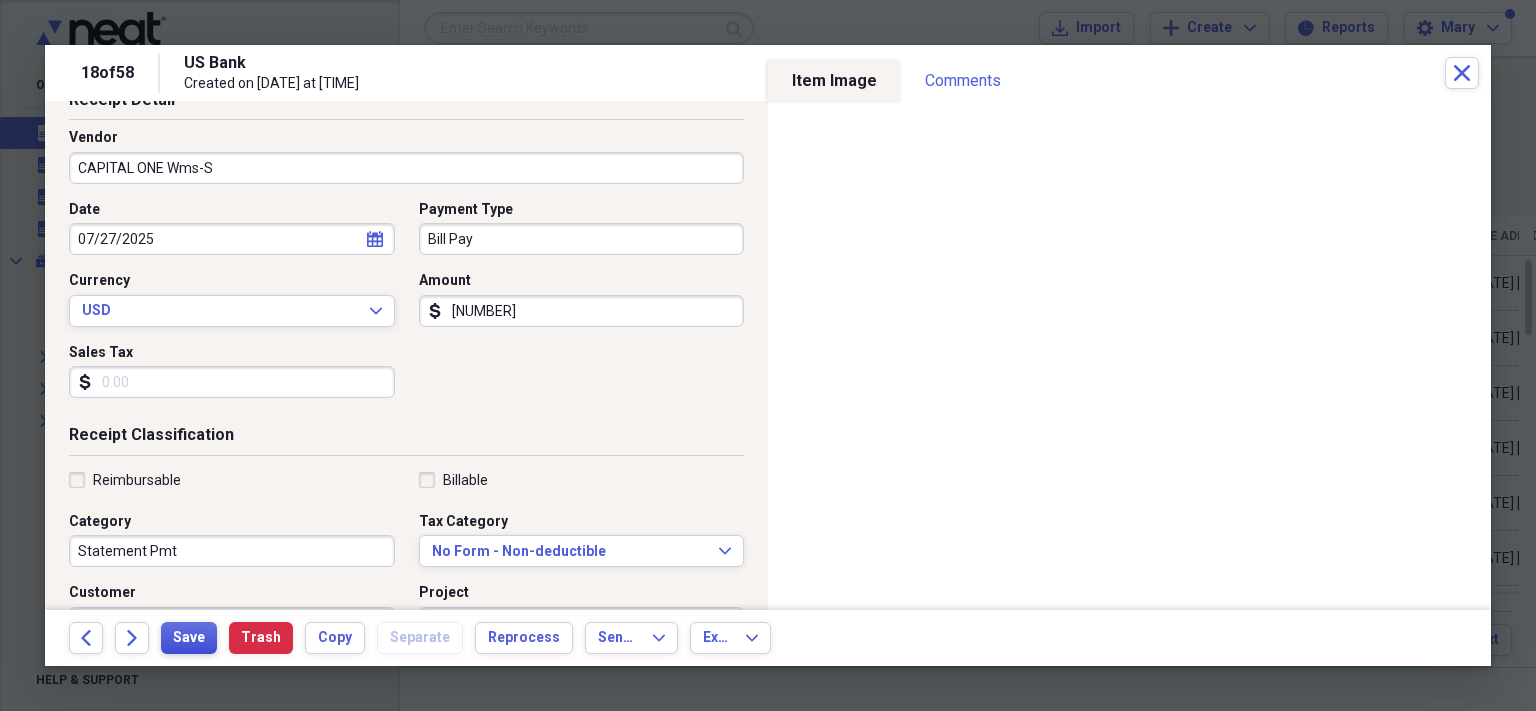 click on "Save" at bounding box center [189, 638] 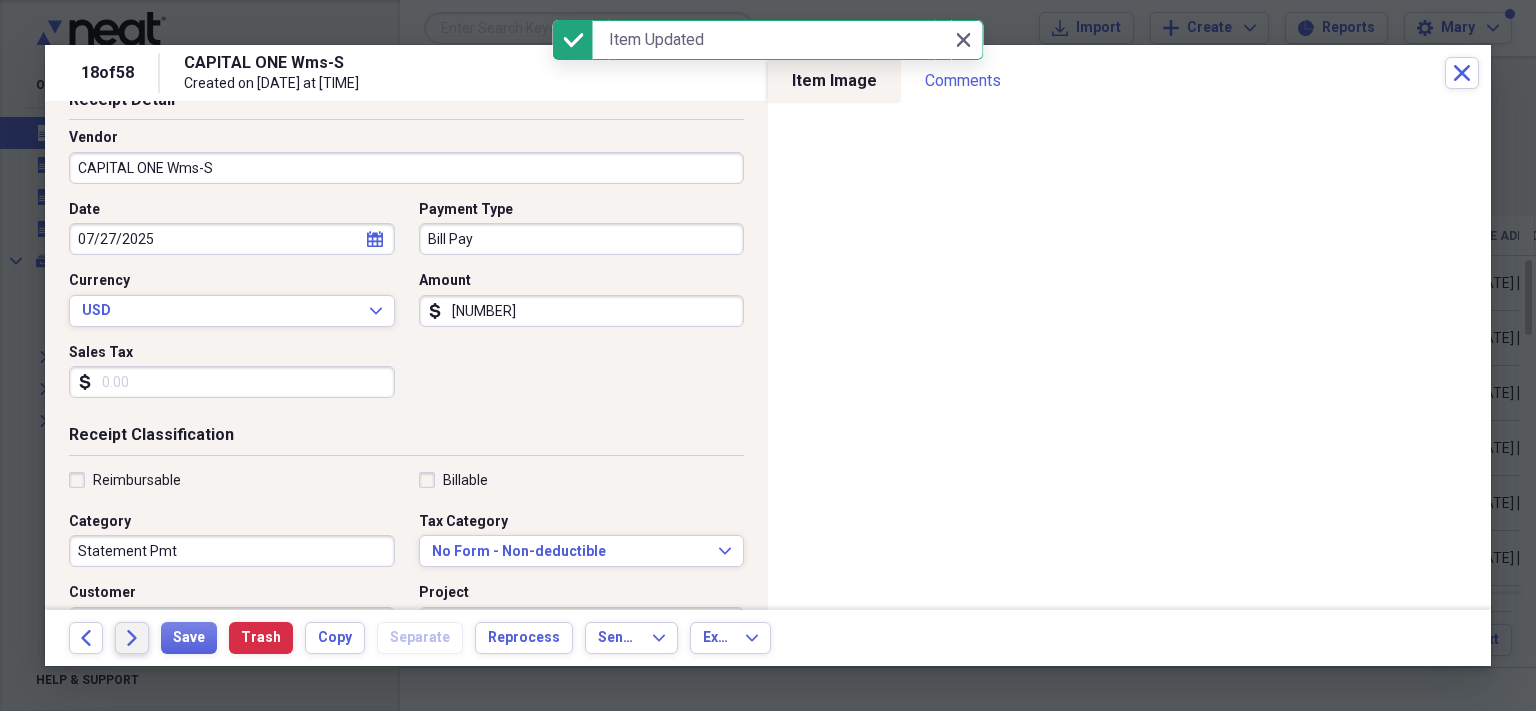 click on "Forward" 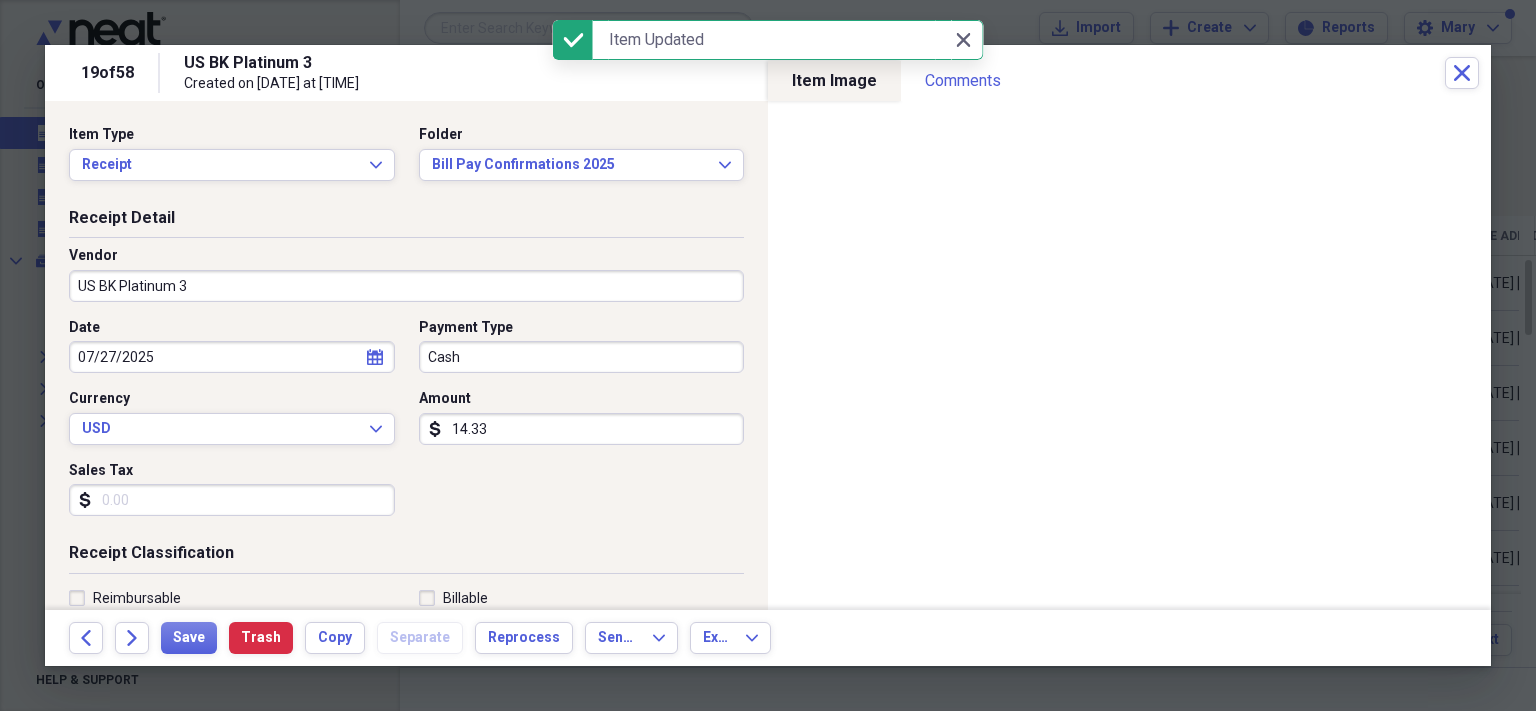 click on "Cash" at bounding box center [582, 357] 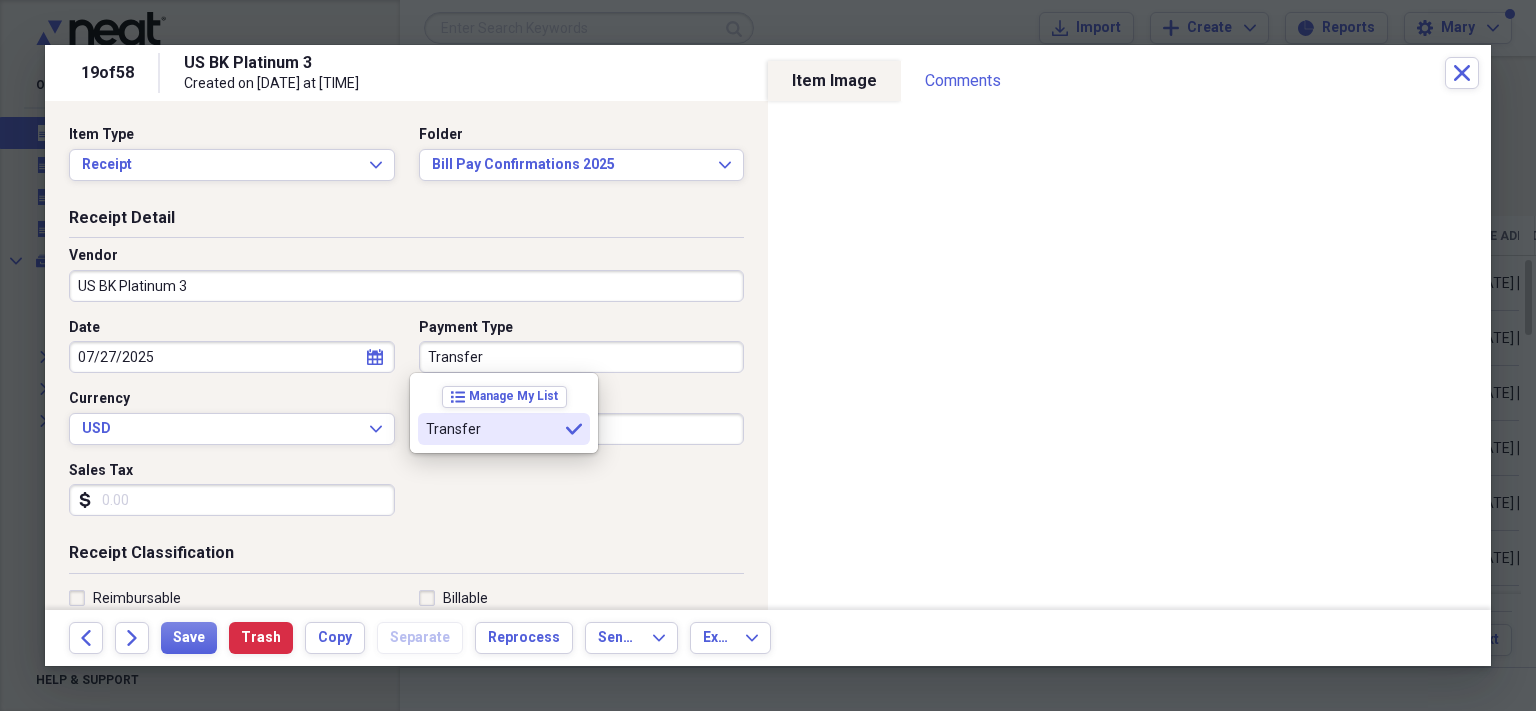 type on "Transfer" 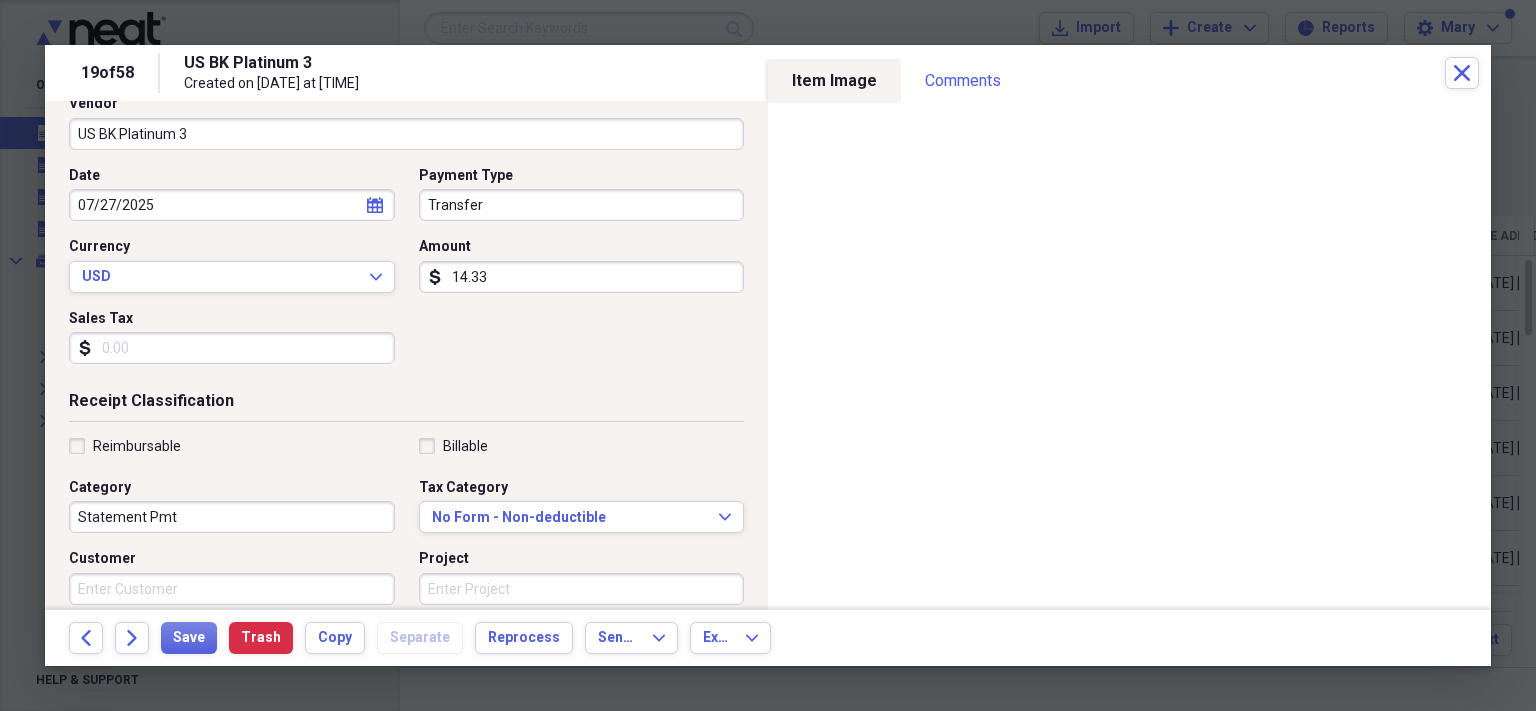 scroll, scrollTop: 153, scrollLeft: 0, axis: vertical 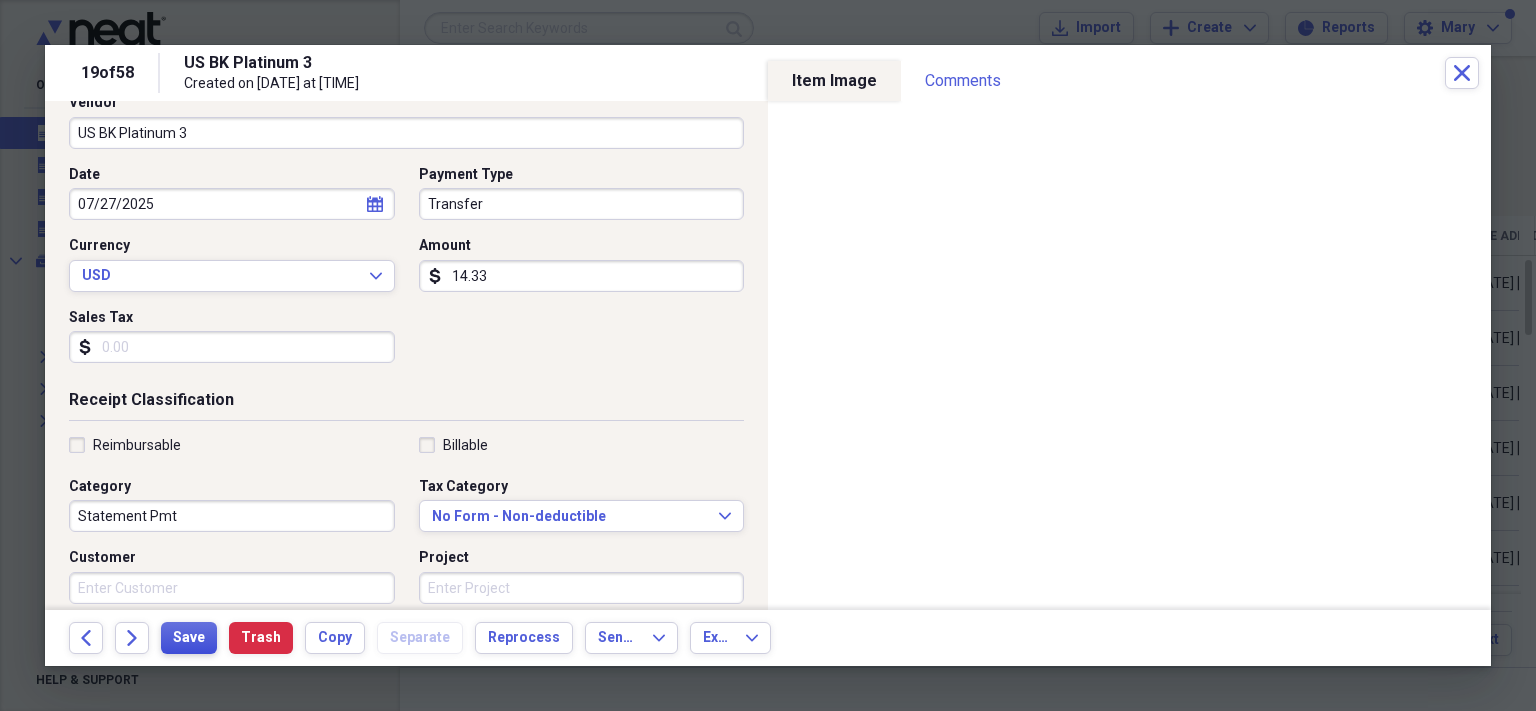 click on "Save" at bounding box center (189, 638) 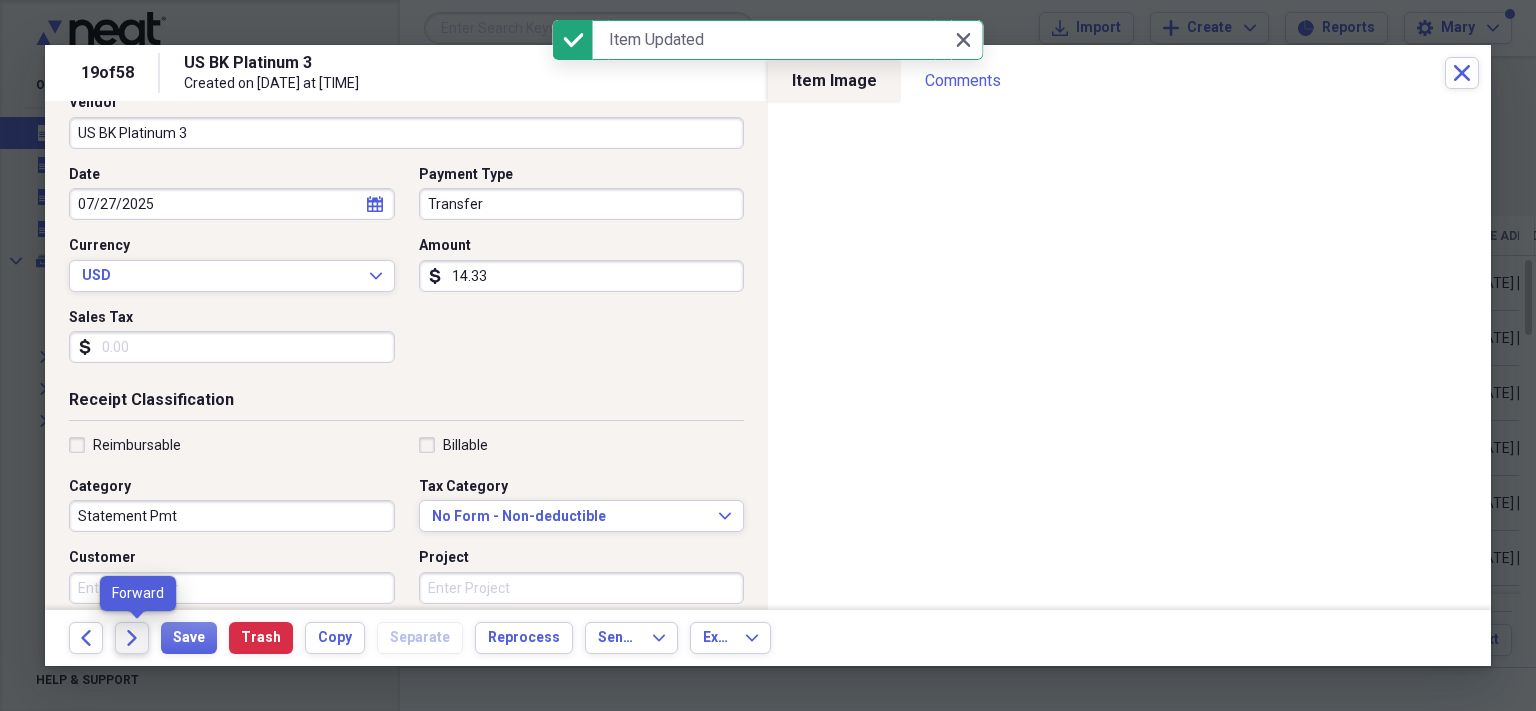click on "Forward" 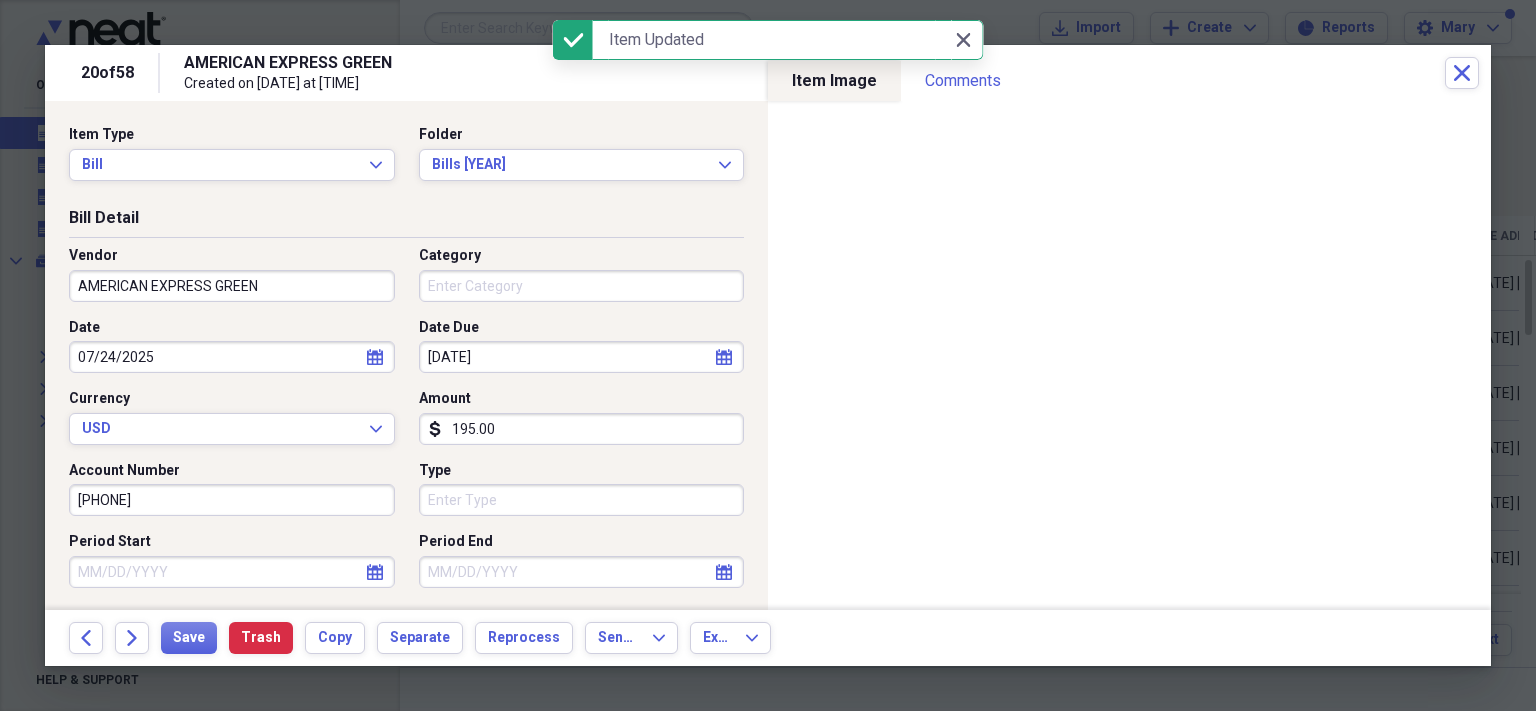 click on "AMERICAN EXPRESS GREEN" at bounding box center [232, 286] 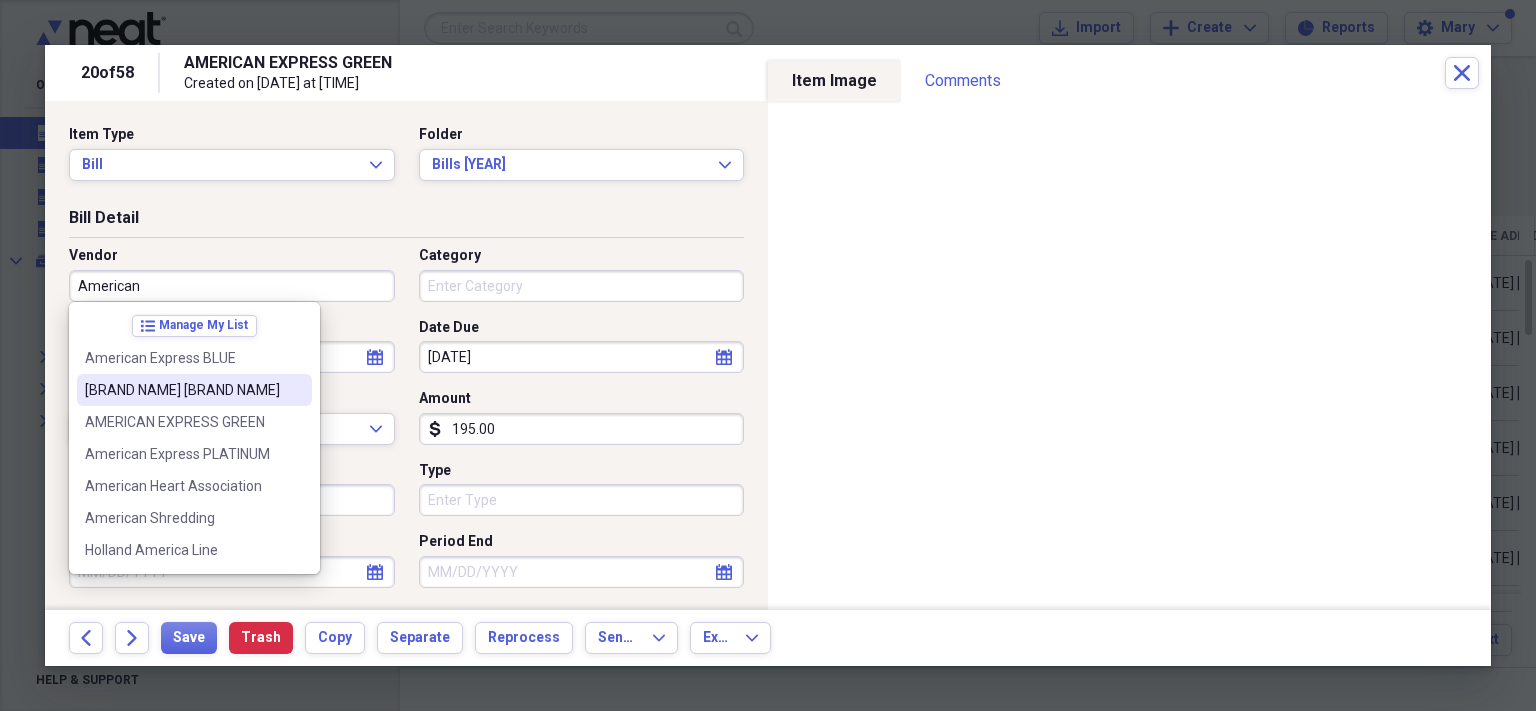 click on "[BRAND NAME] [BRAND NAME]" at bounding box center (182, 390) 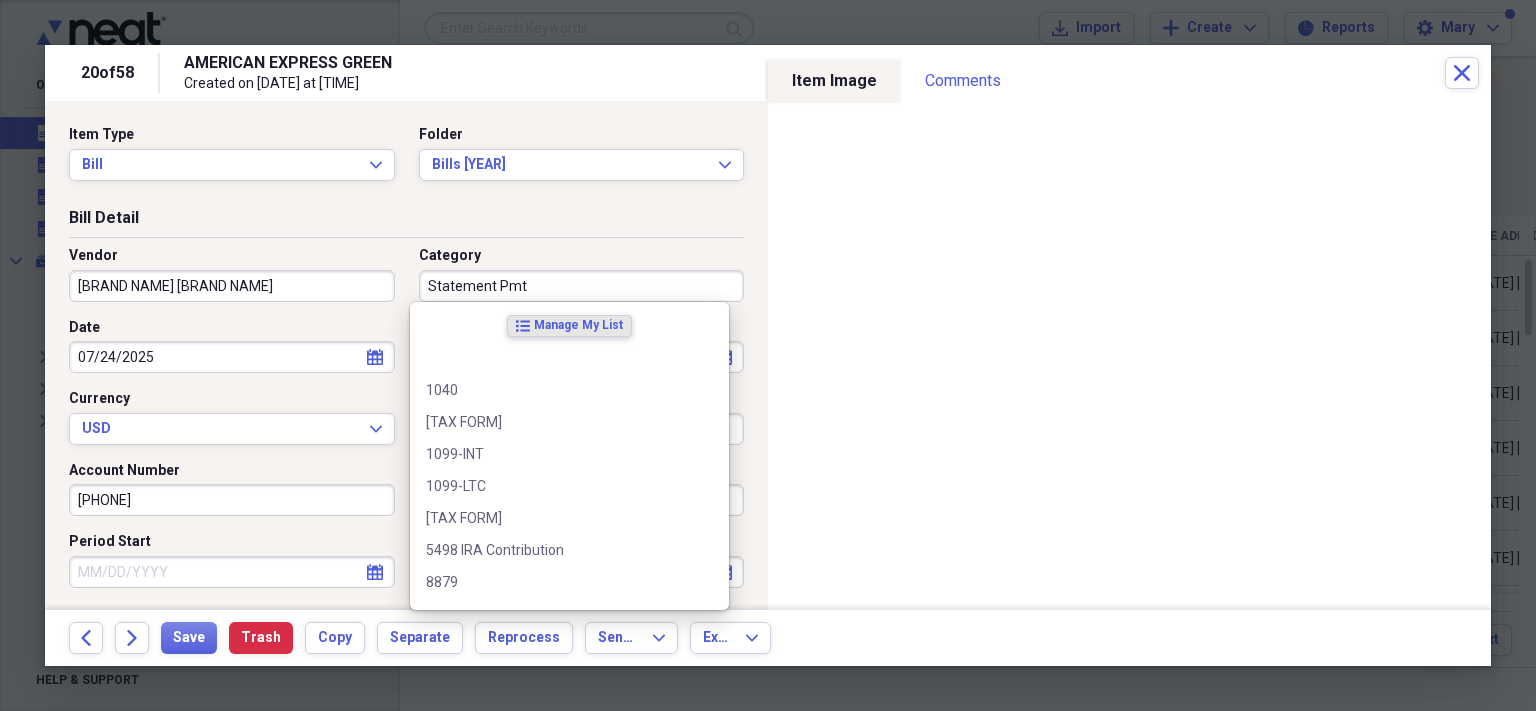 click on "Statement Pmt" at bounding box center (582, 286) 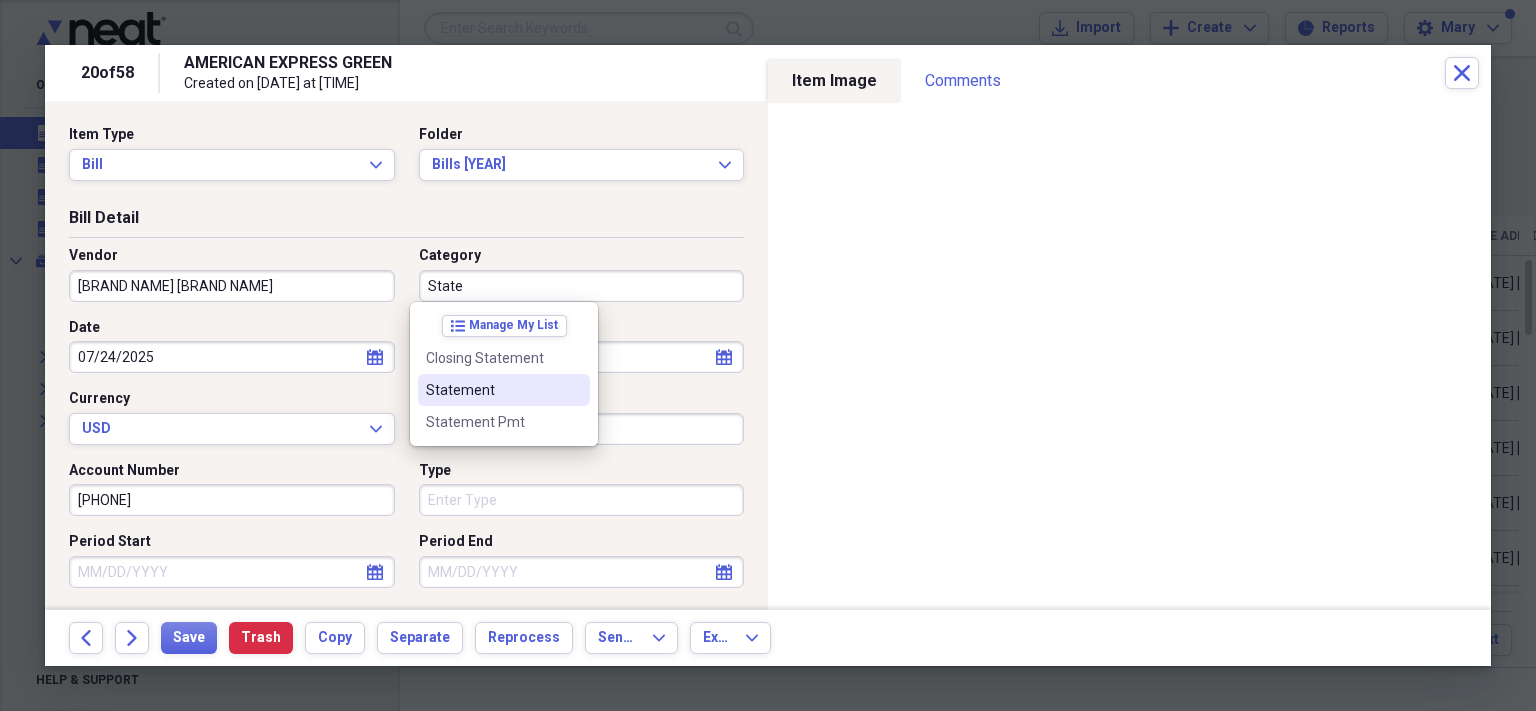 click on "Statement" at bounding box center (492, 390) 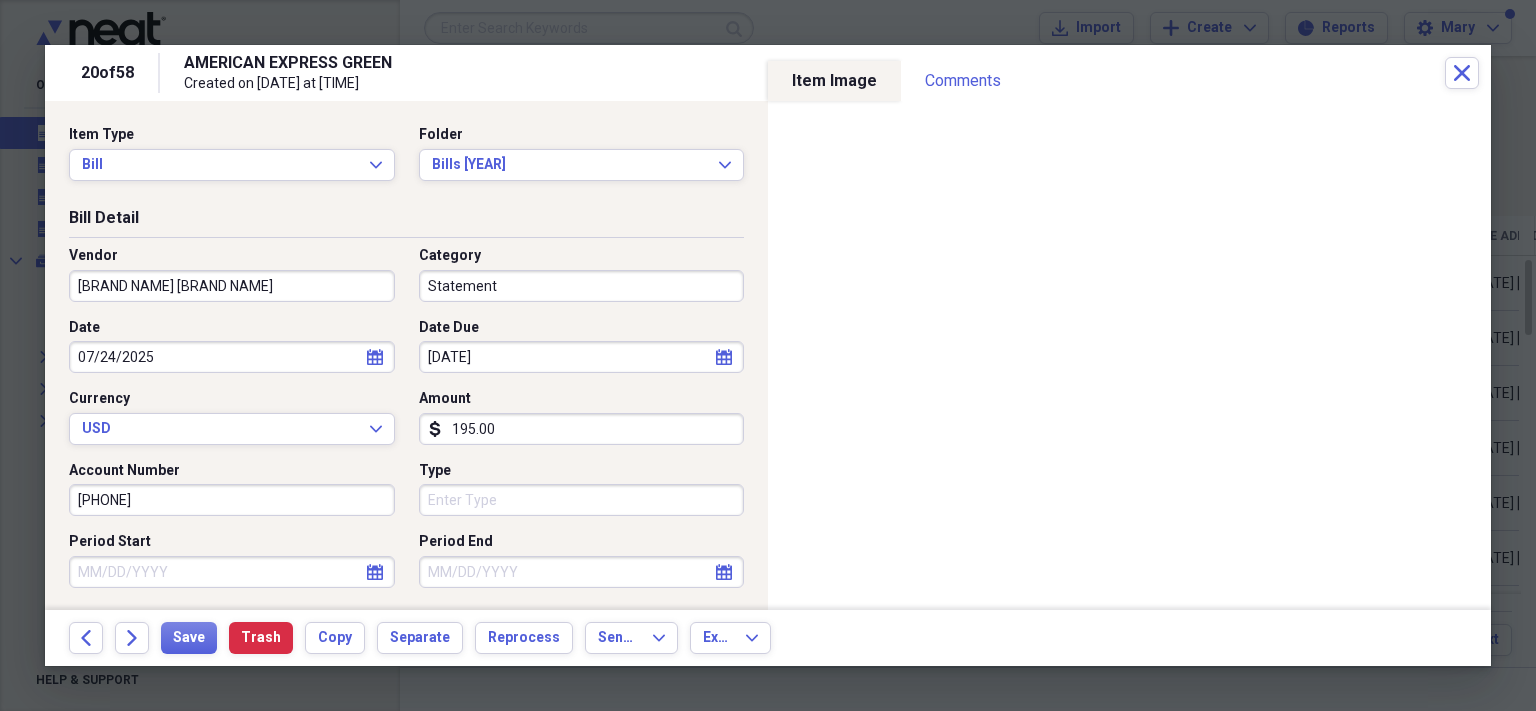 click on "195.00" at bounding box center [582, 429] 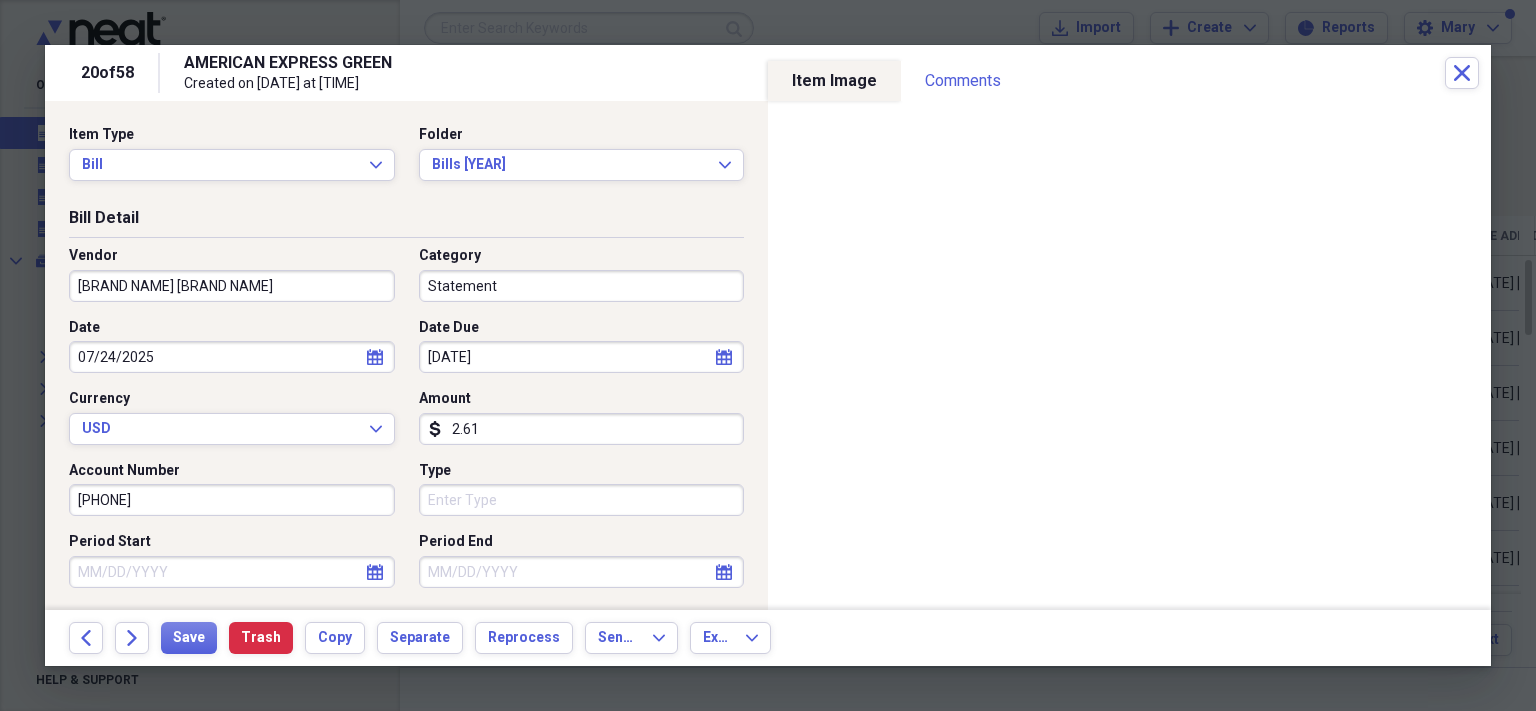 type on "26.17" 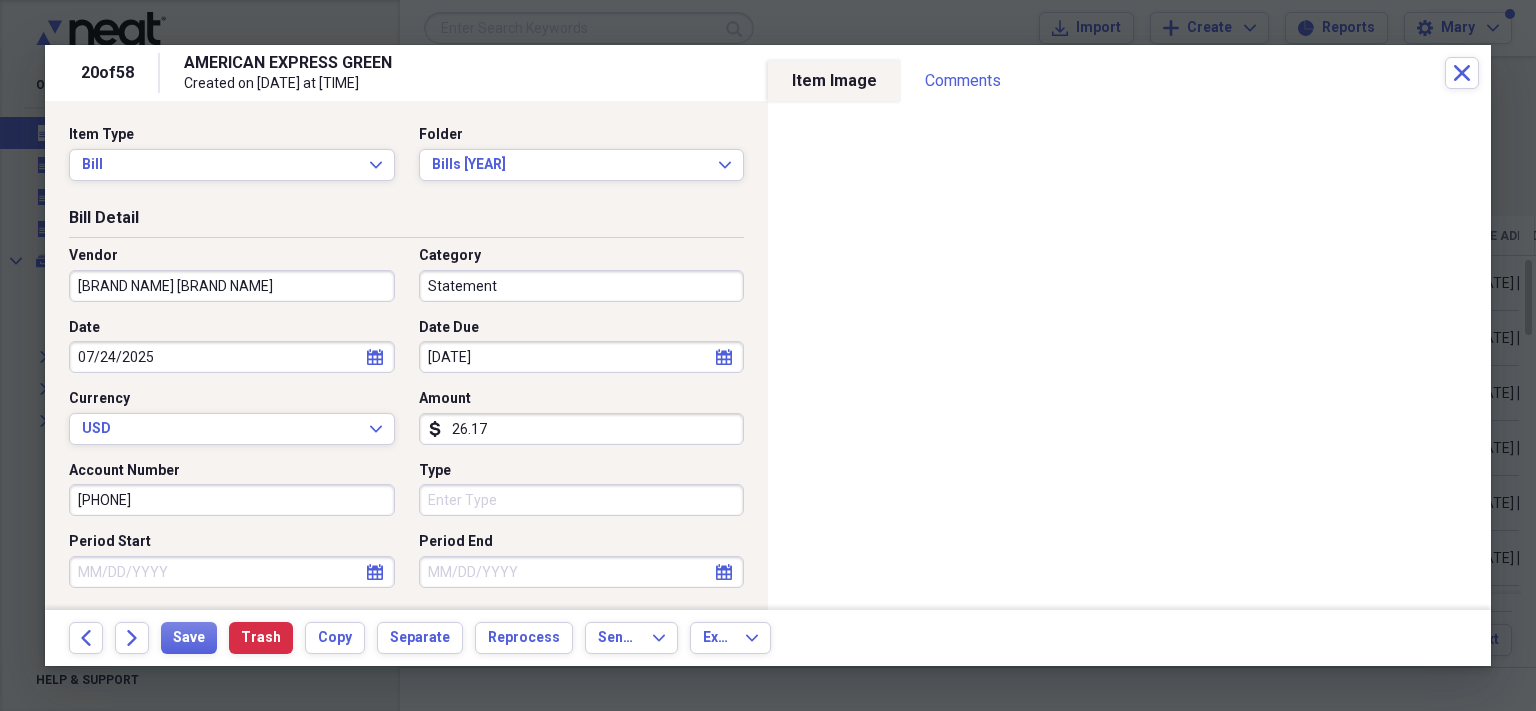 click on "[PHONE]" at bounding box center (232, 500) 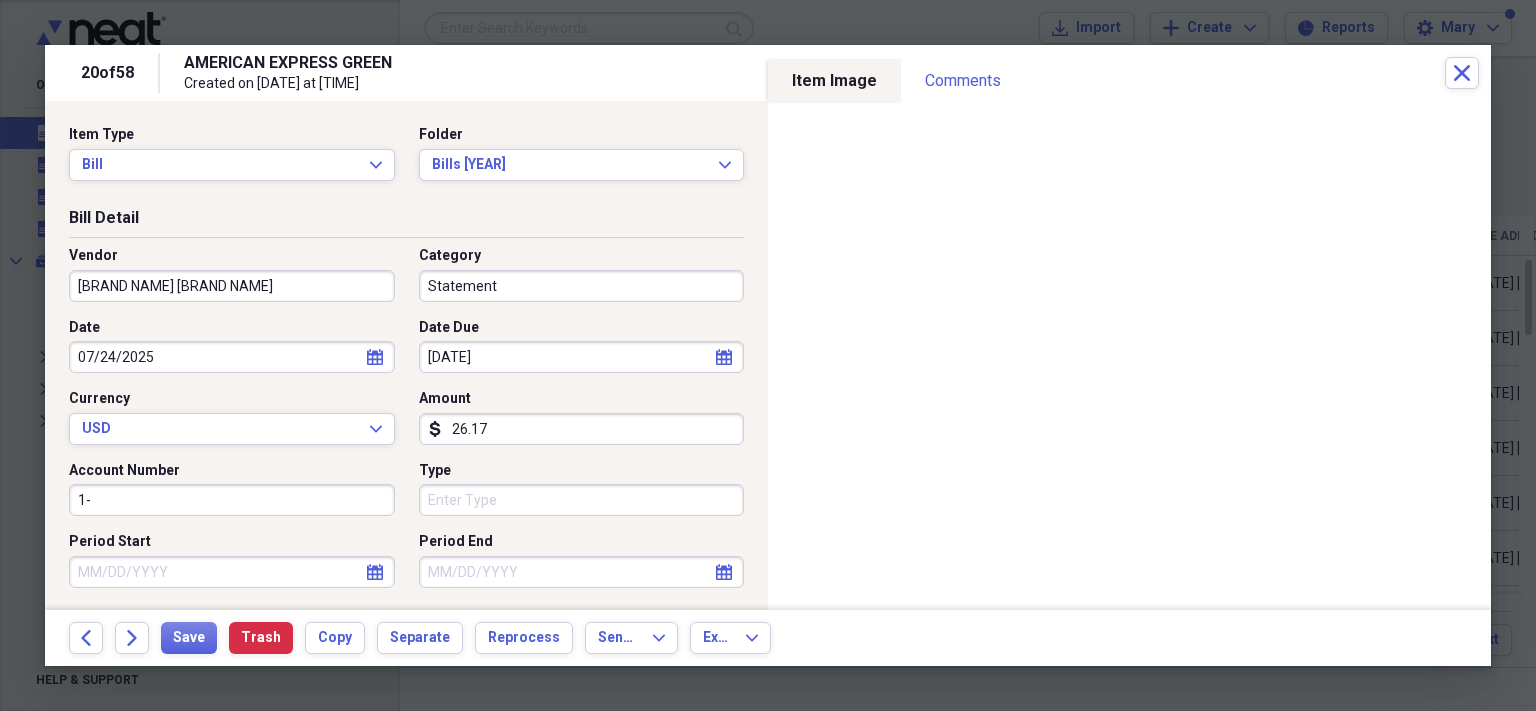 type on "1" 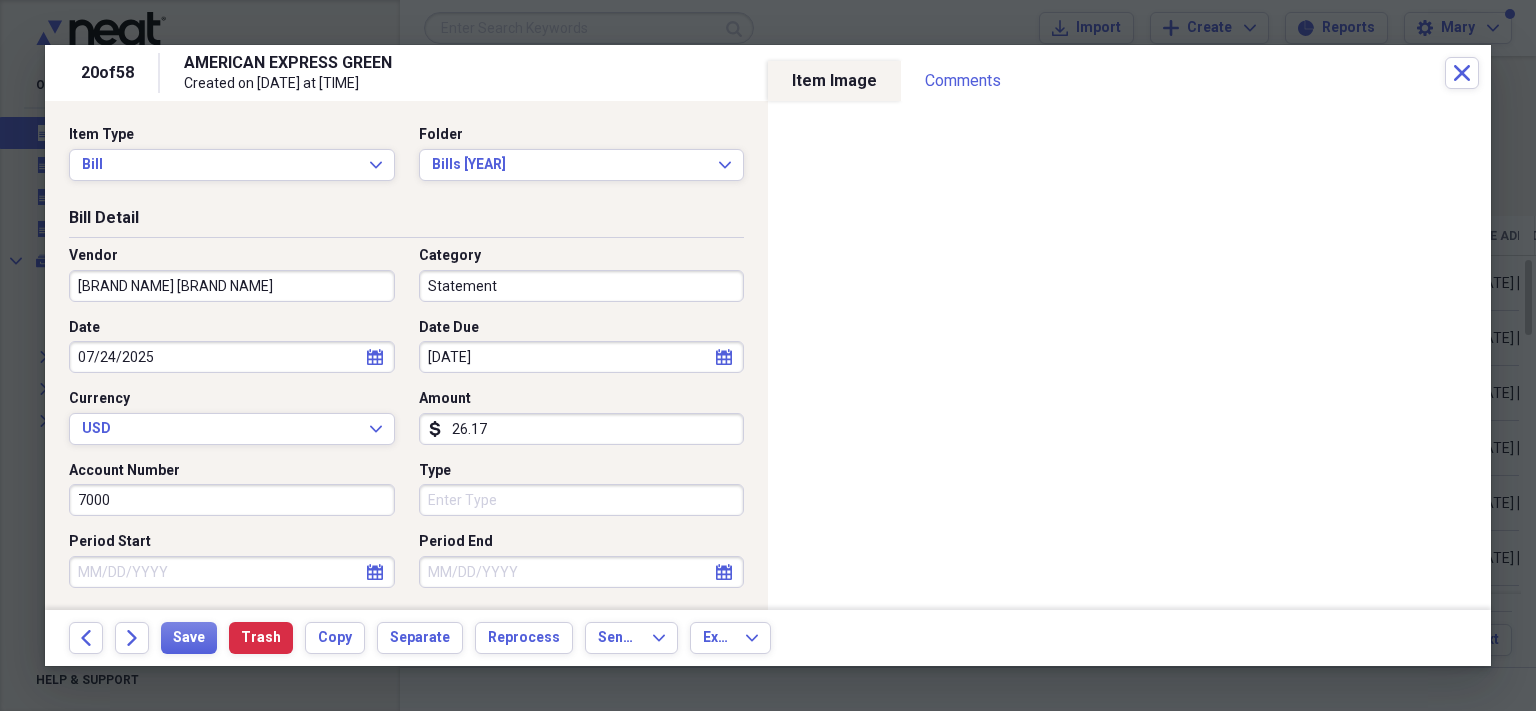 type on "7000" 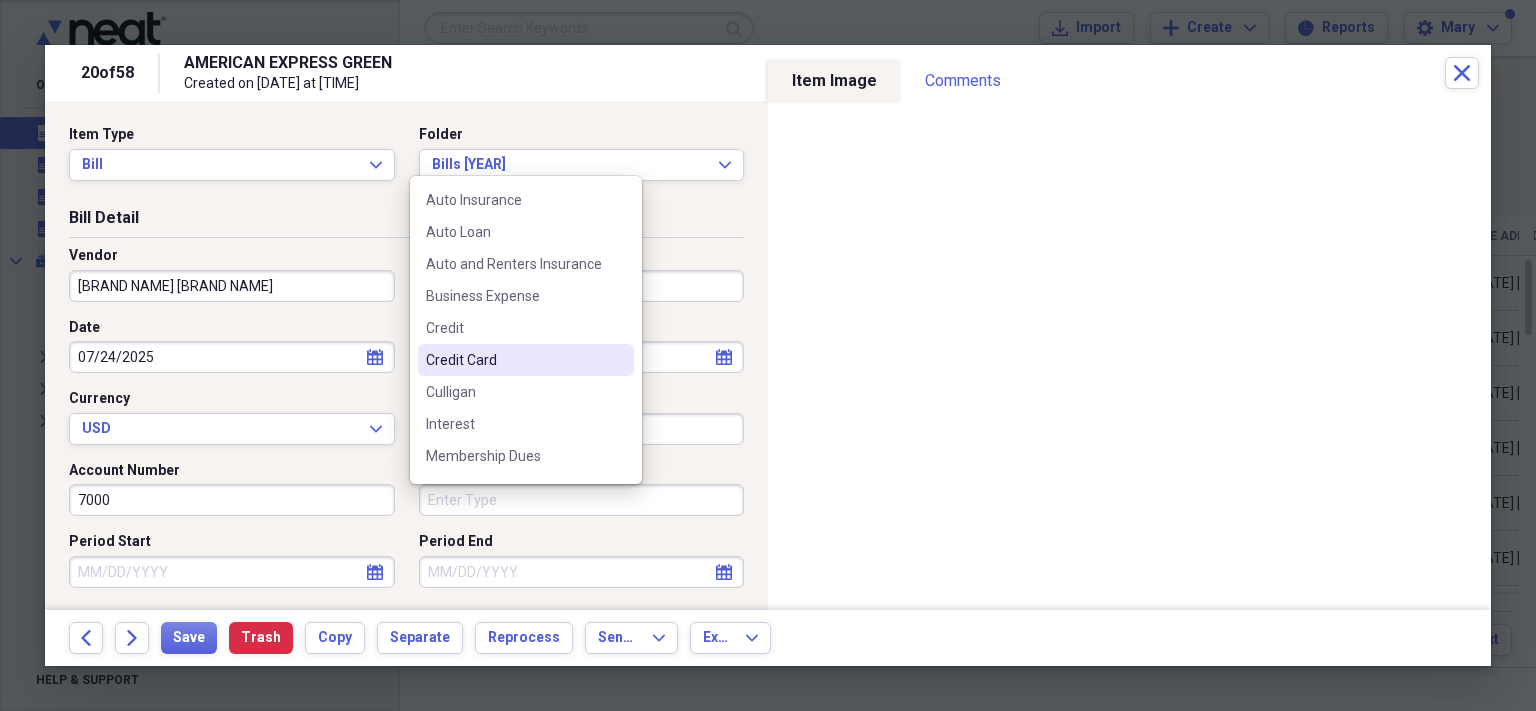 click on "Credit Card" at bounding box center (514, 360) 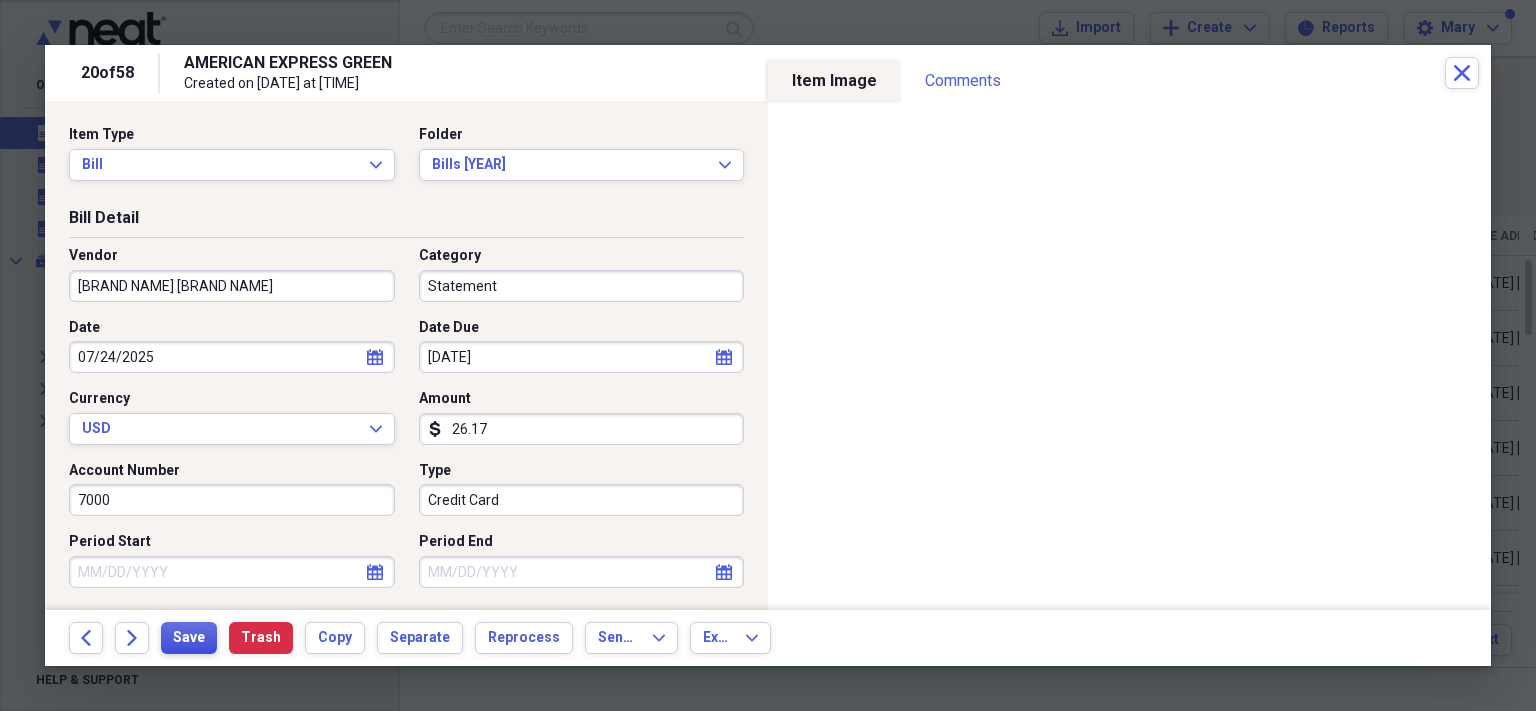 click on "Save" at bounding box center [189, 638] 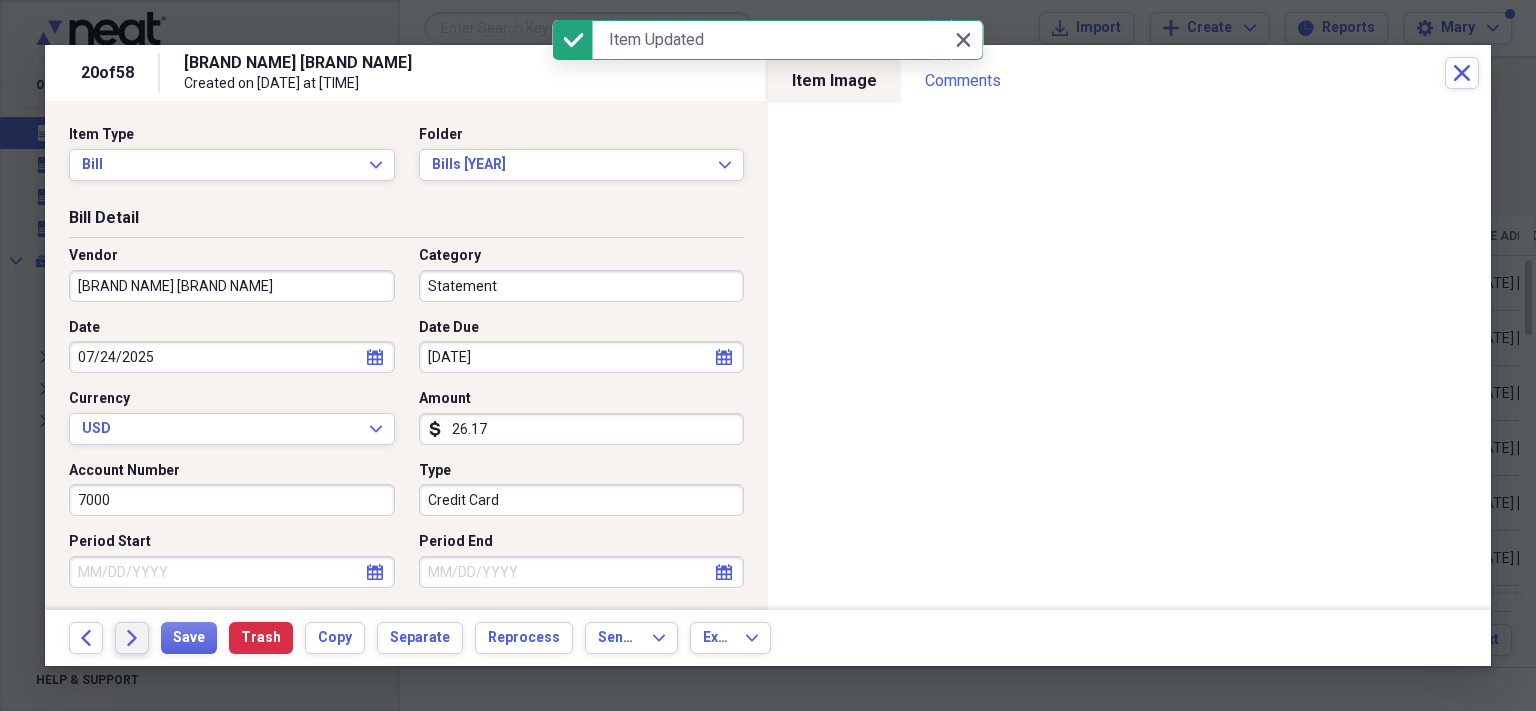 click on "Forward" at bounding box center [132, 638] 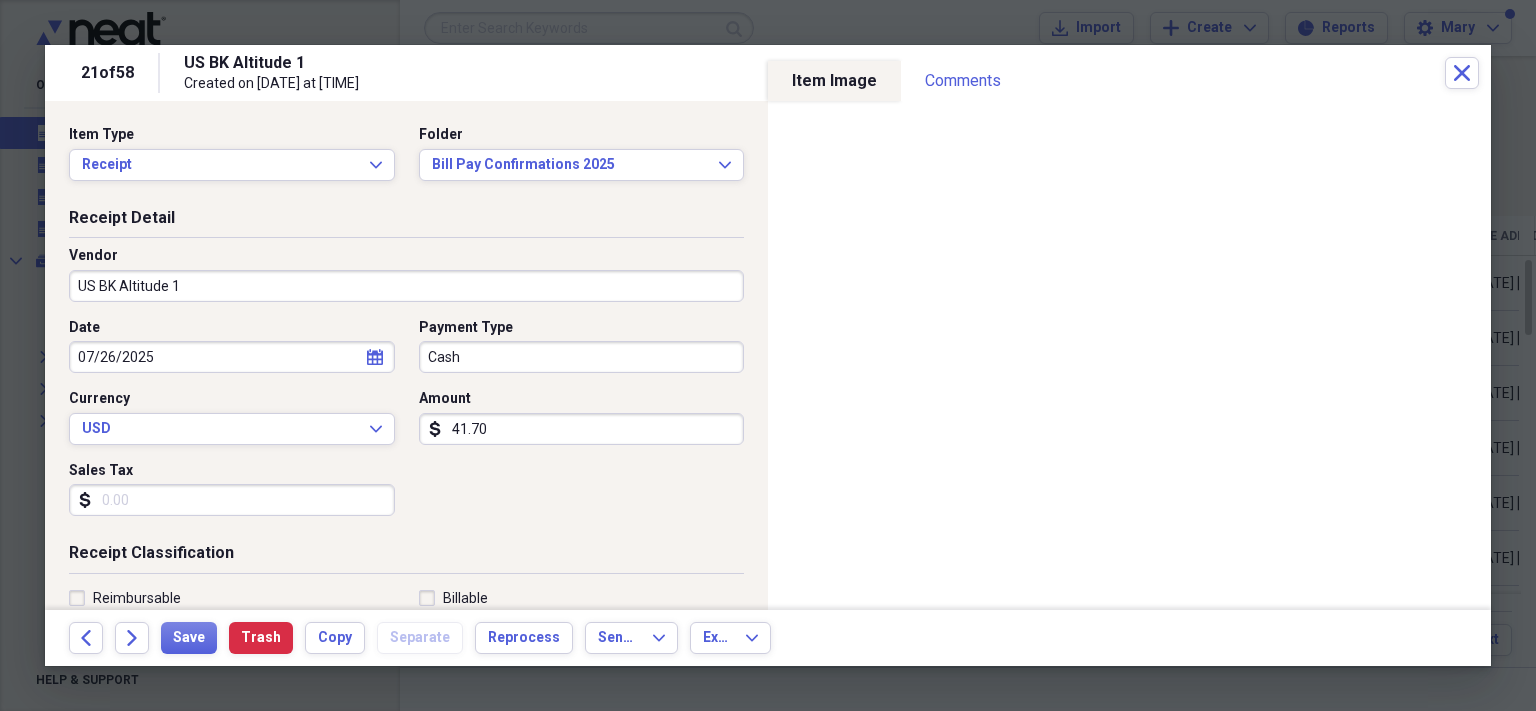 click on "Cash" at bounding box center (582, 357) 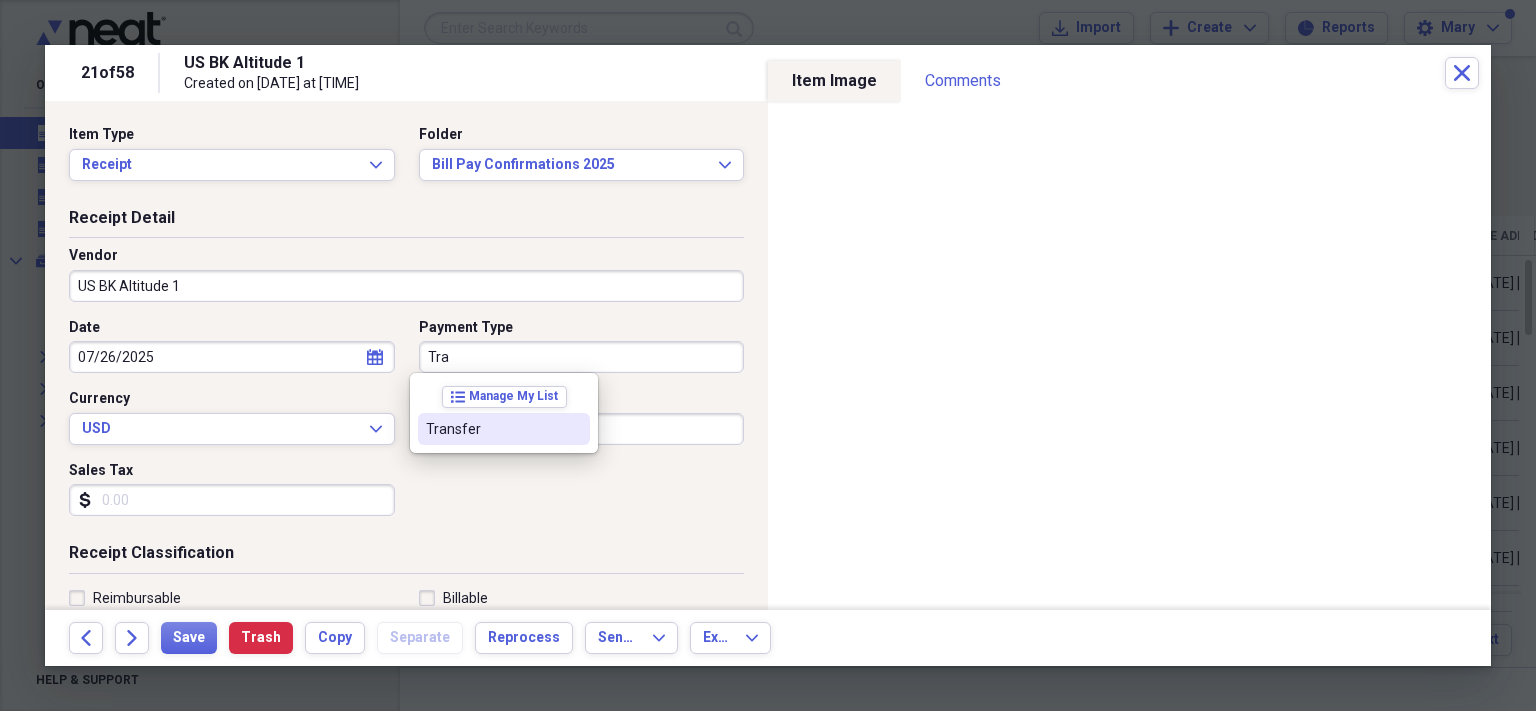 click on "Transfer" at bounding box center [504, 429] 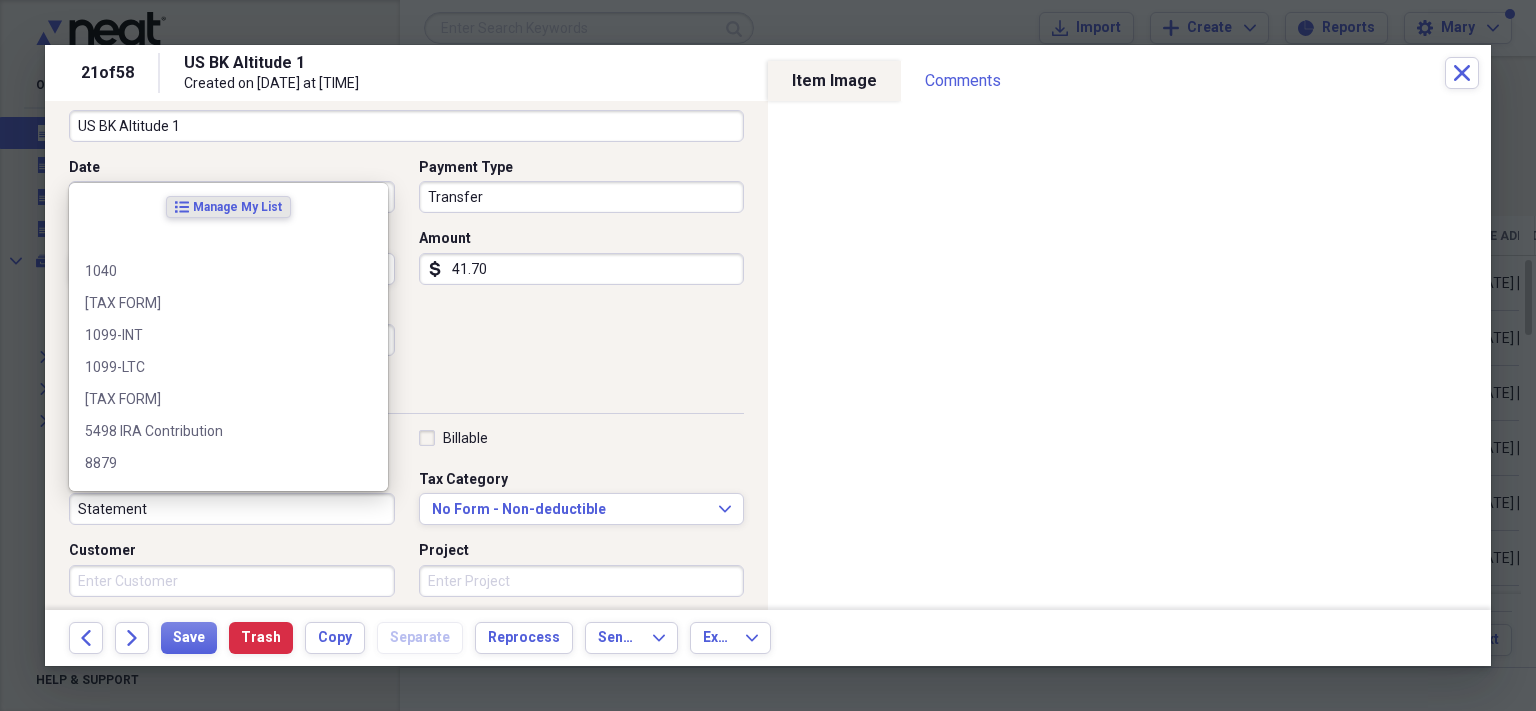 click on "Statement" at bounding box center [232, 509] 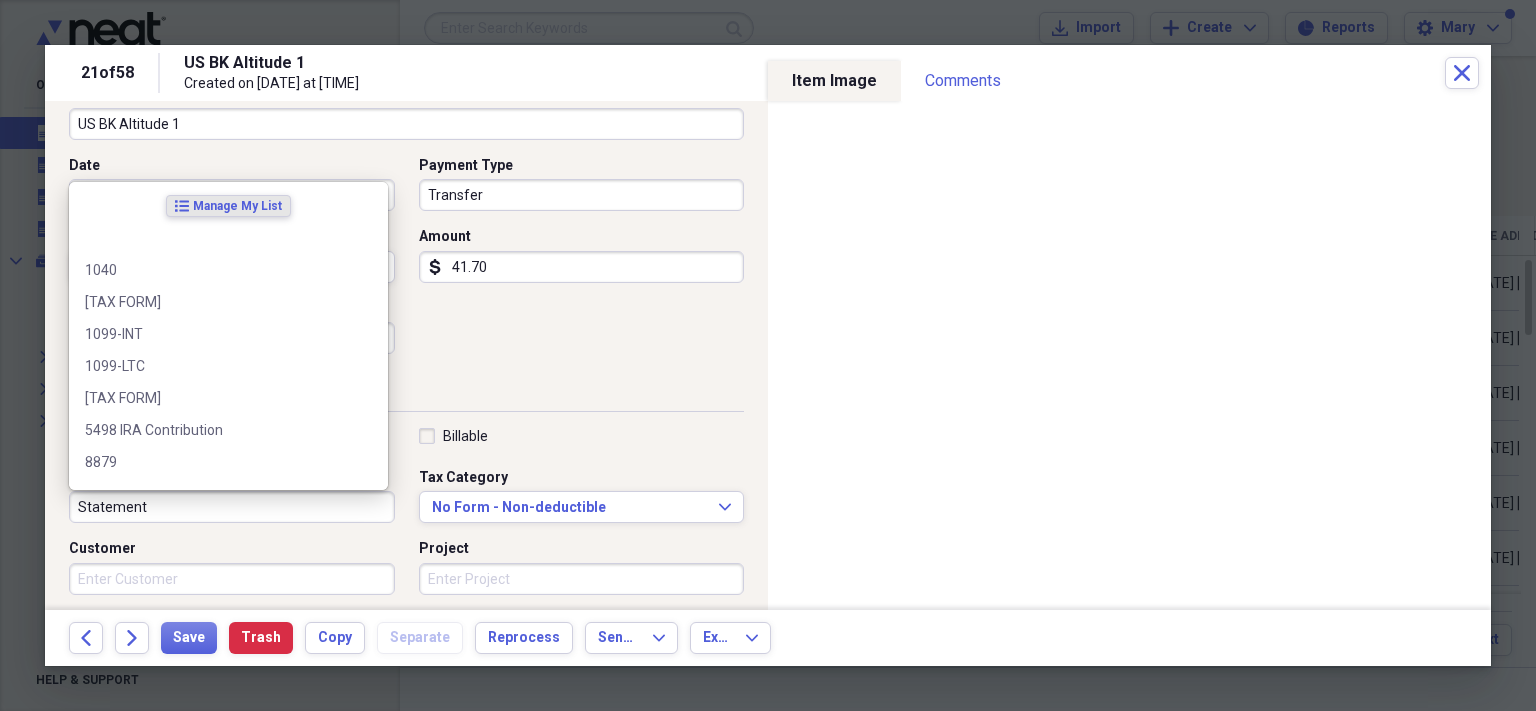 click on "Statement" at bounding box center [232, 507] 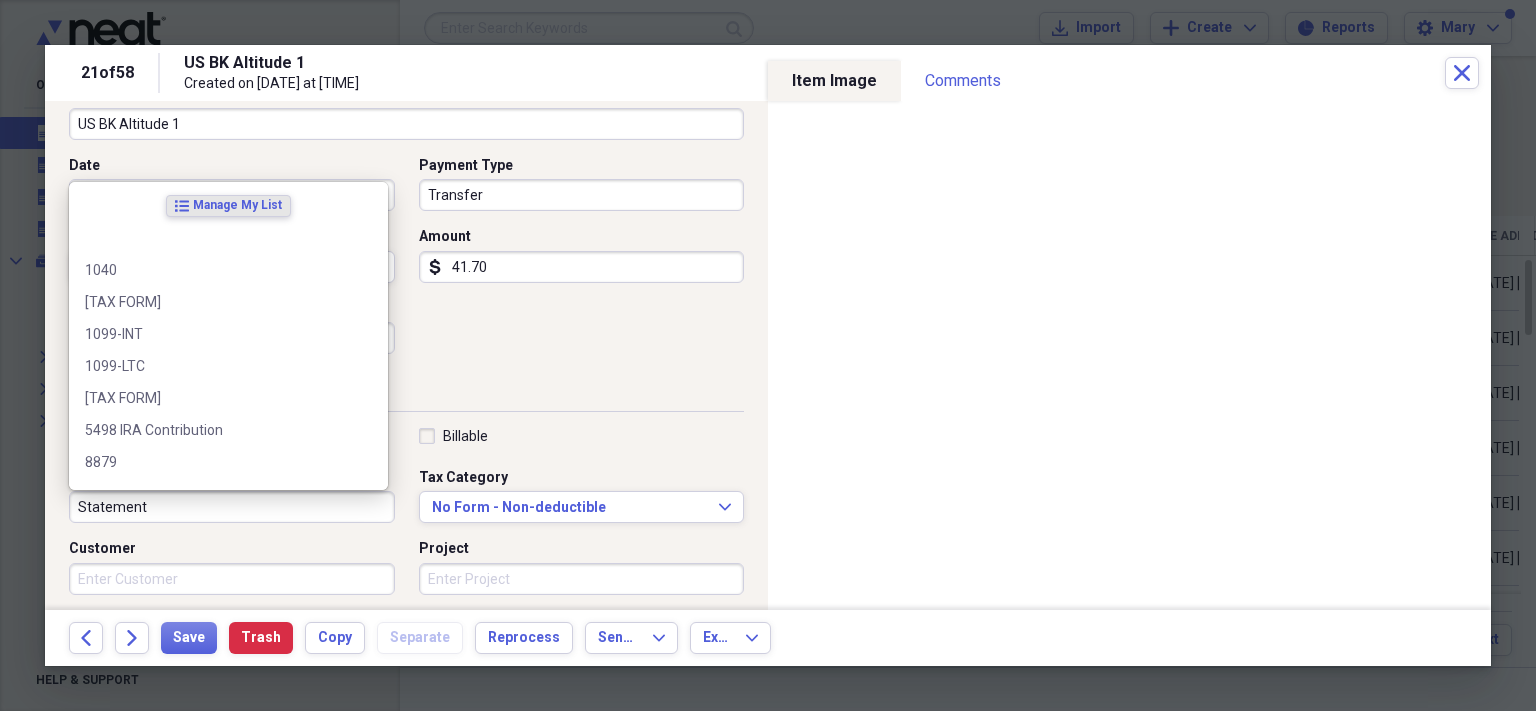 scroll, scrollTop: 163, scrollLeft: 0, axis: vertical 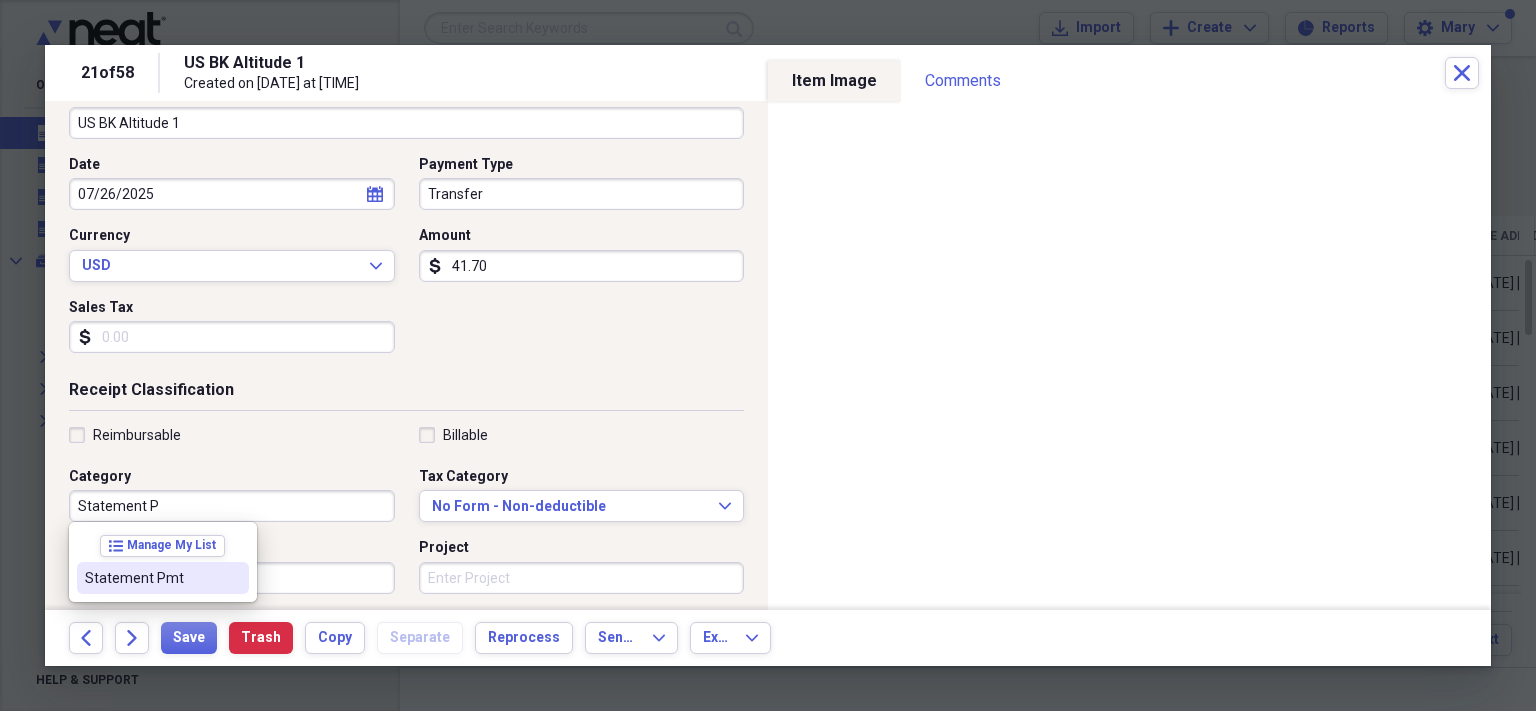 click on "Statement Pmt" at bounding box center (151, 578) 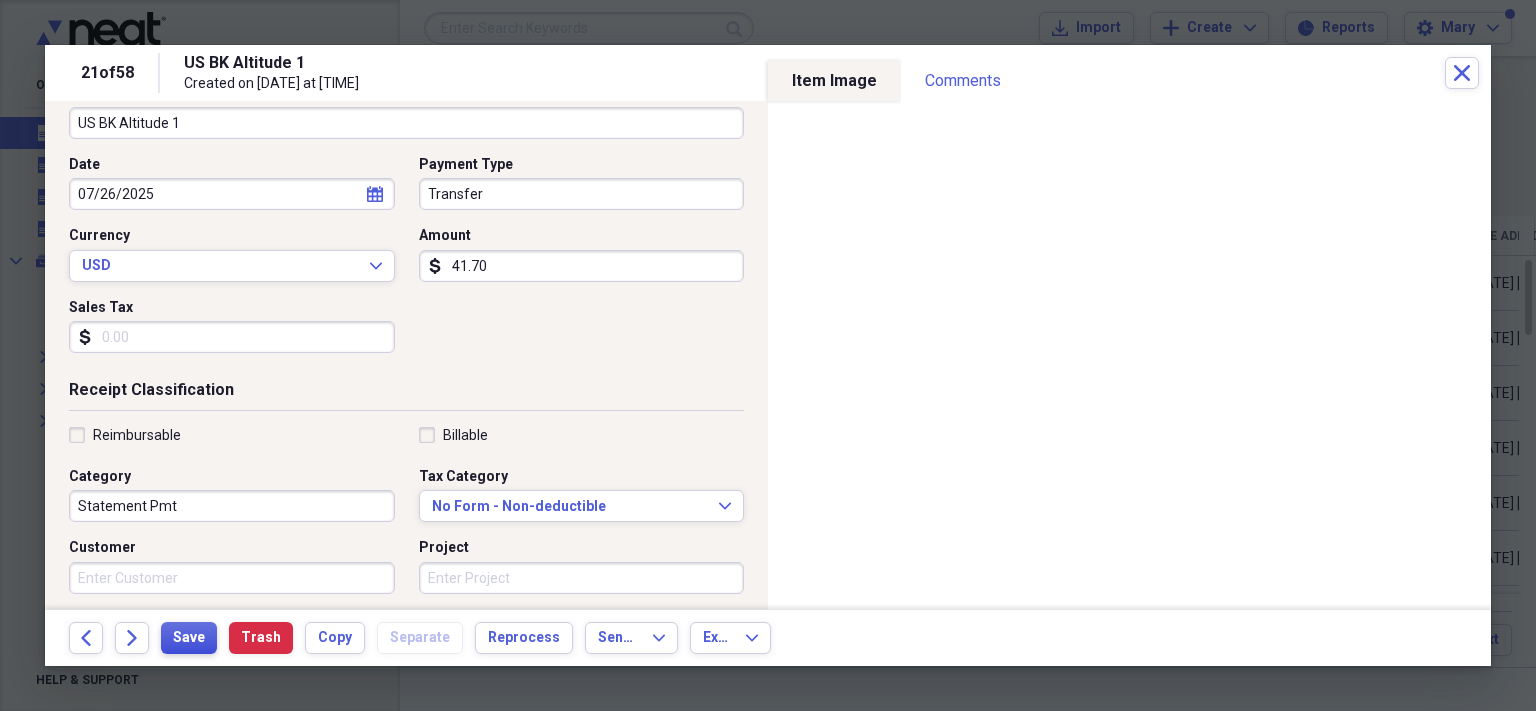 click on "Save" at bounding box center (189, 638) 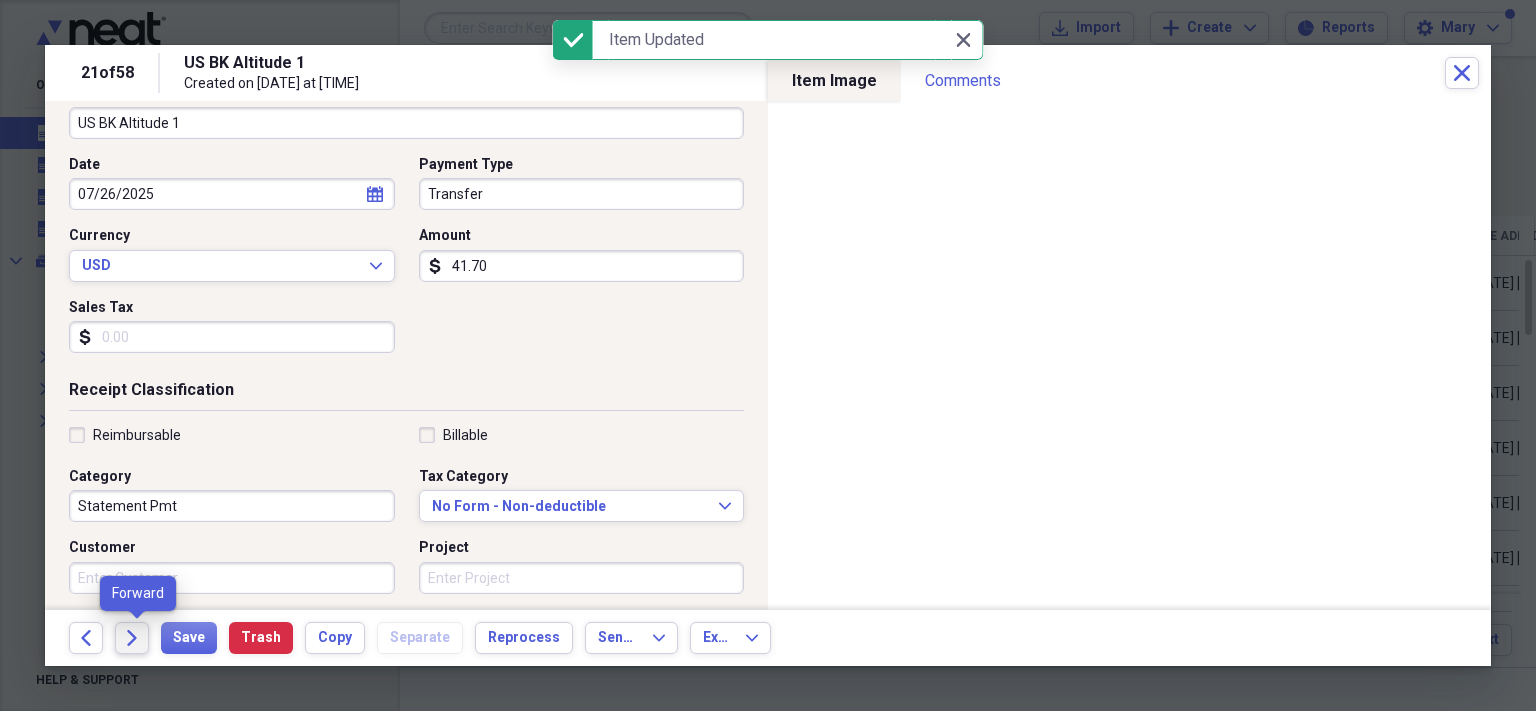 click on "Forward" 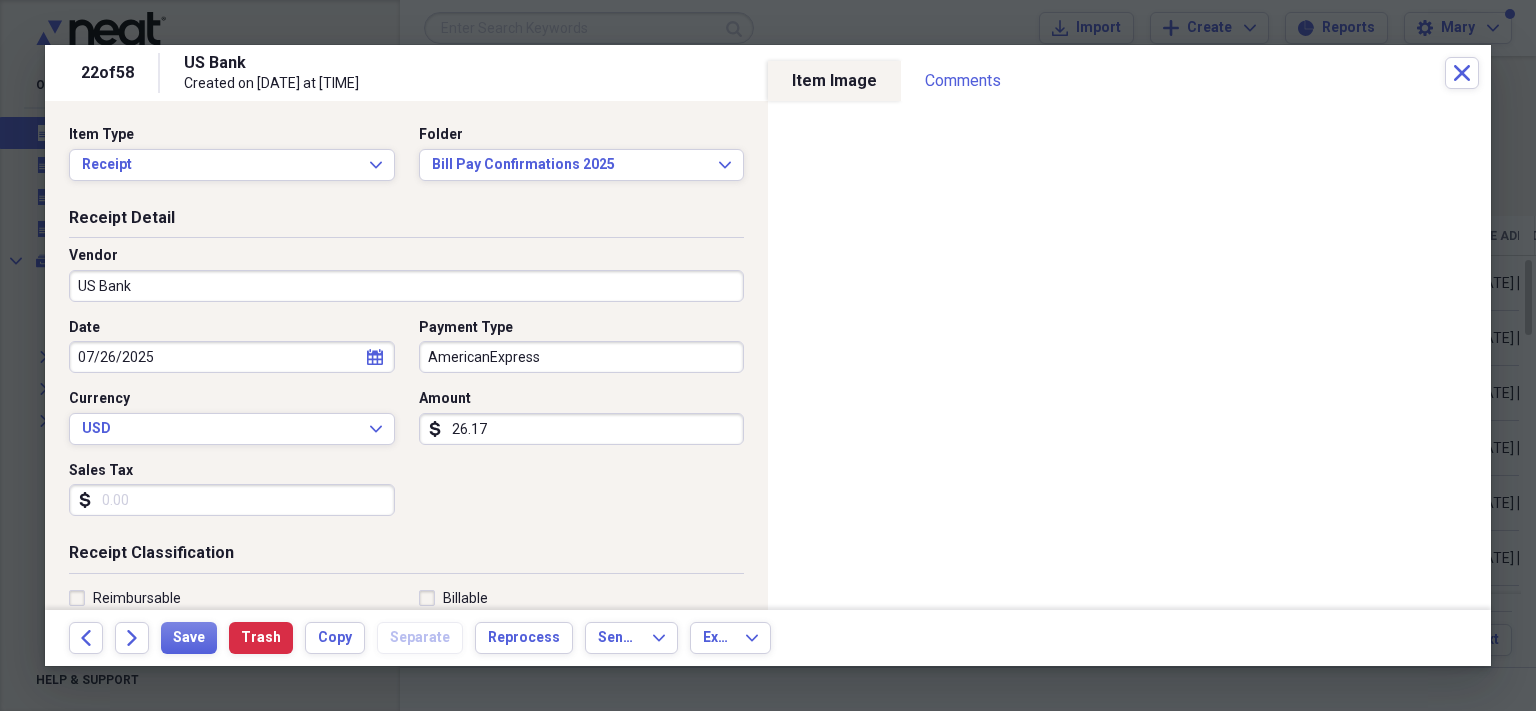 click on "US Bank" at bounding box center (406, 286) 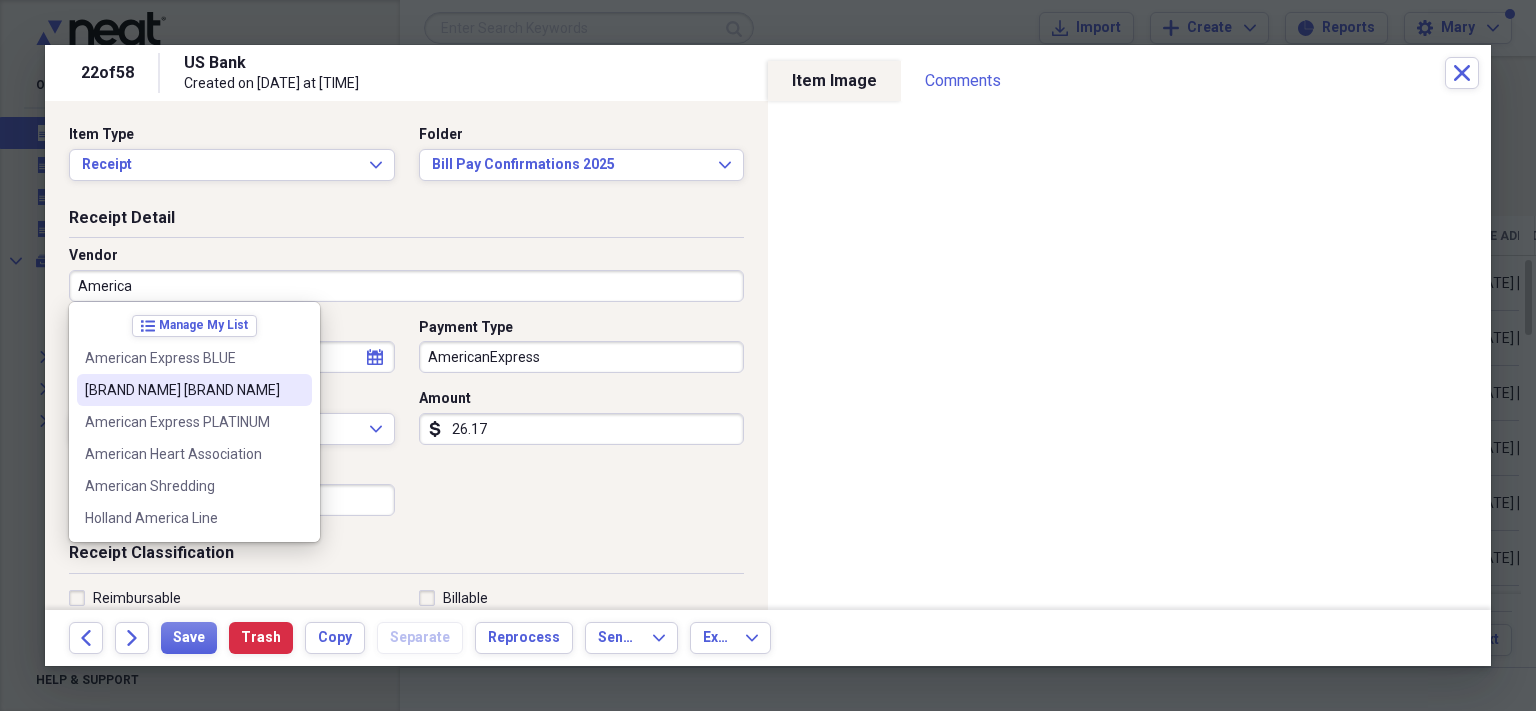 click on "[BRAND NAME] [BRAND NAME]" at bounding box center (182, 390) 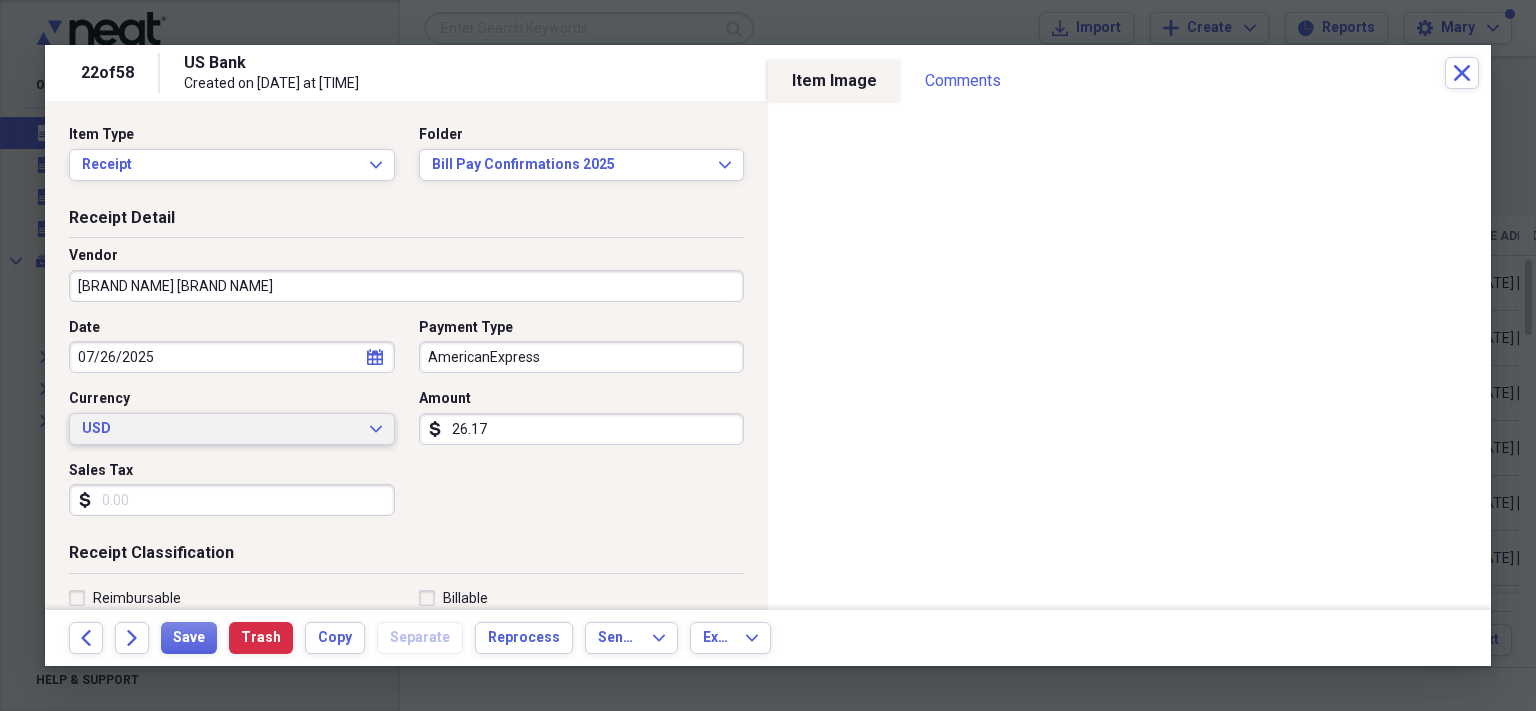 type on "Statement Pmt" 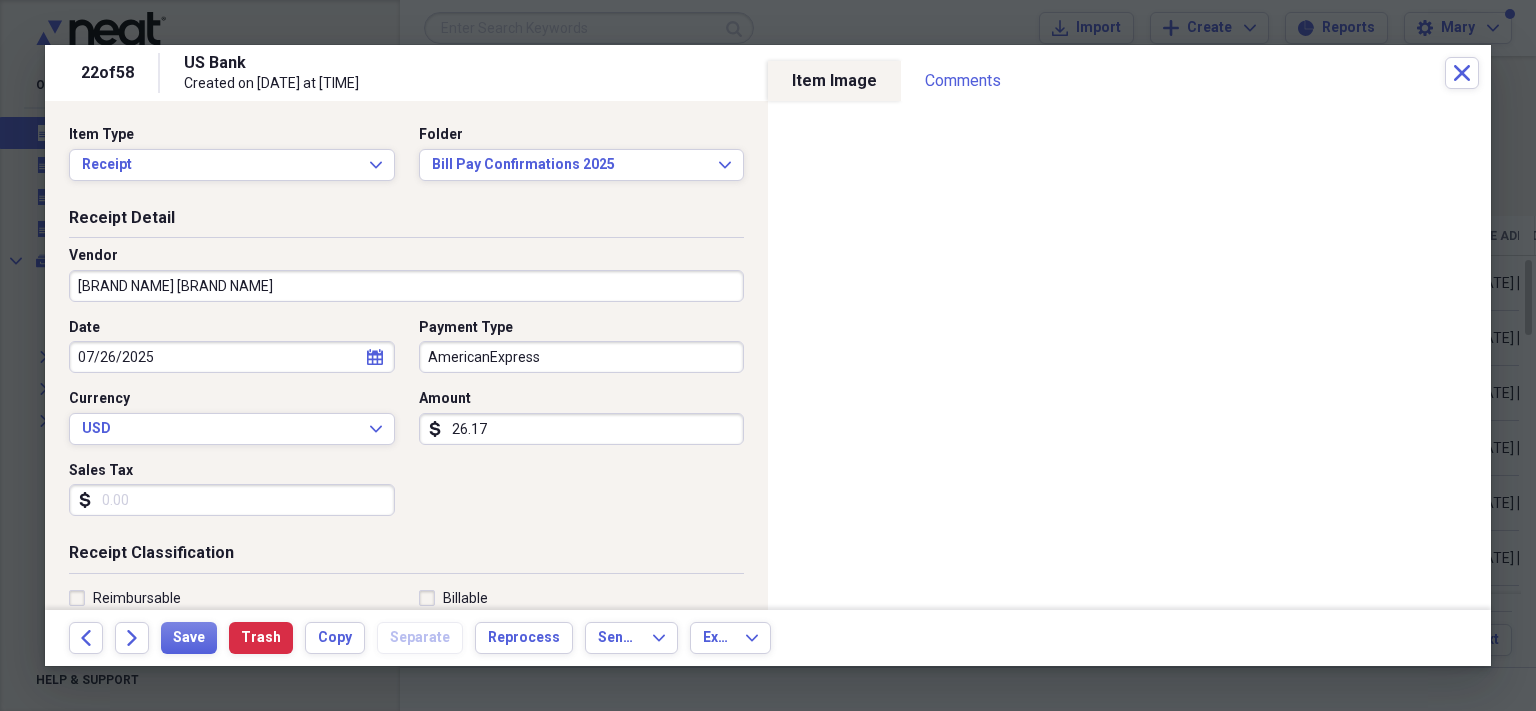click on "AmericanExpress" at bounding box center [582, 357] 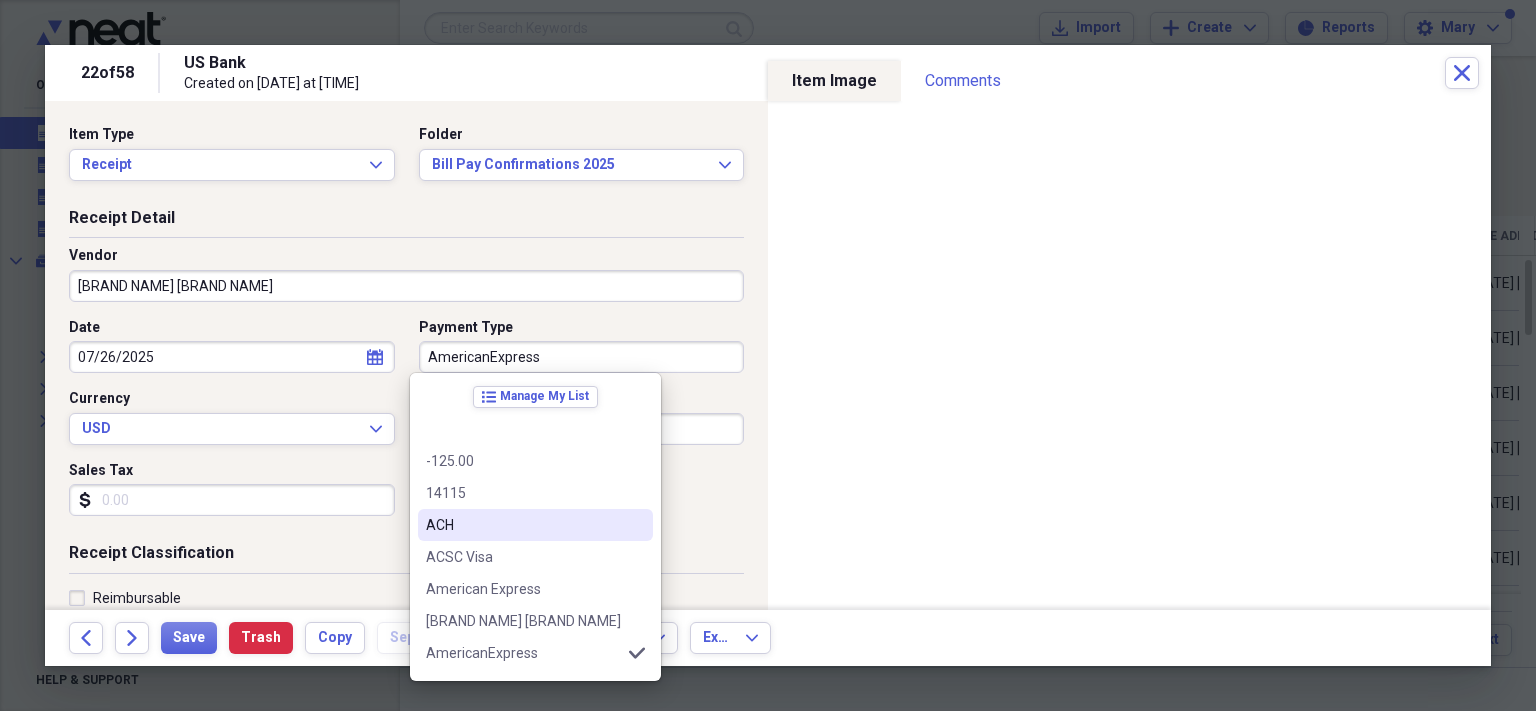 click on "ACH" at bounding box center (523, 525) 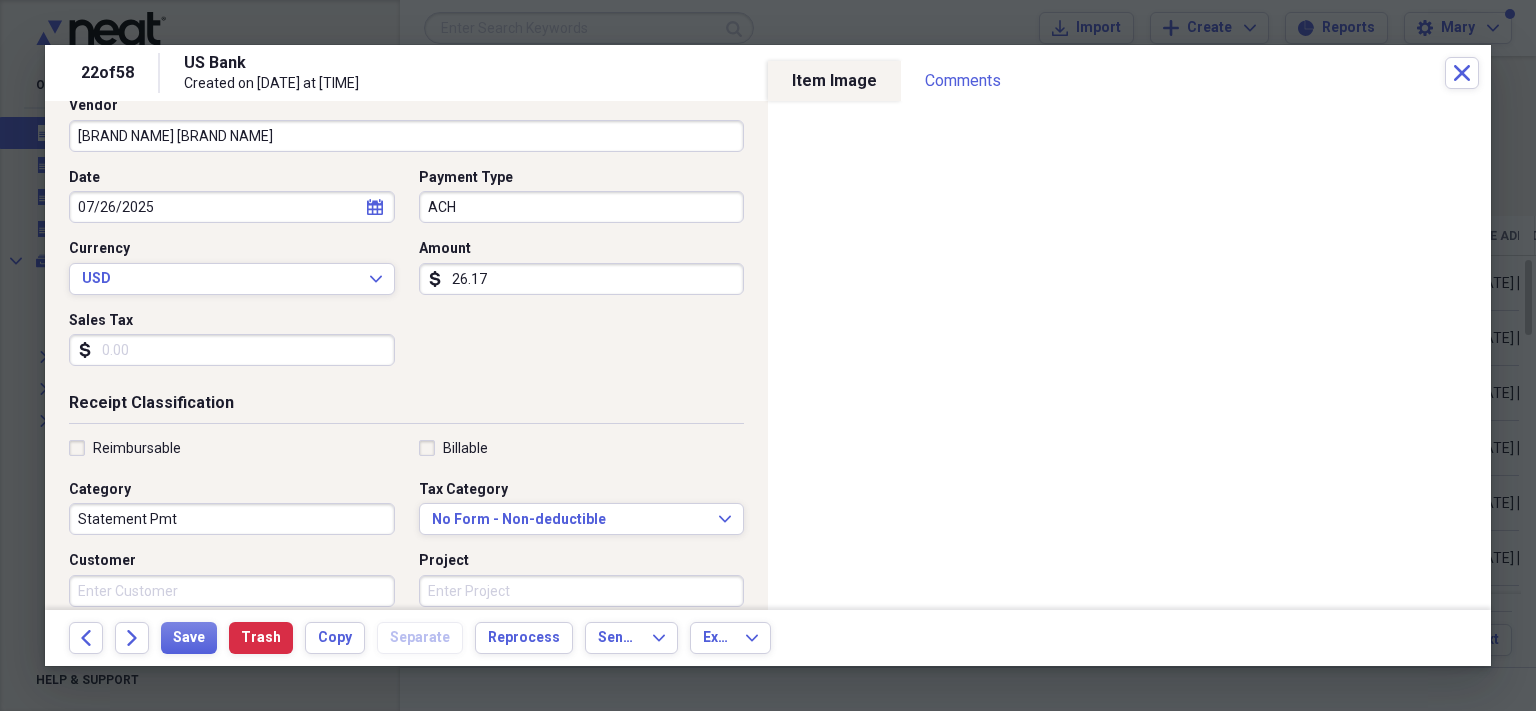 scroll, scrollTop: 152, scrollLeft: 0, axis: vertical 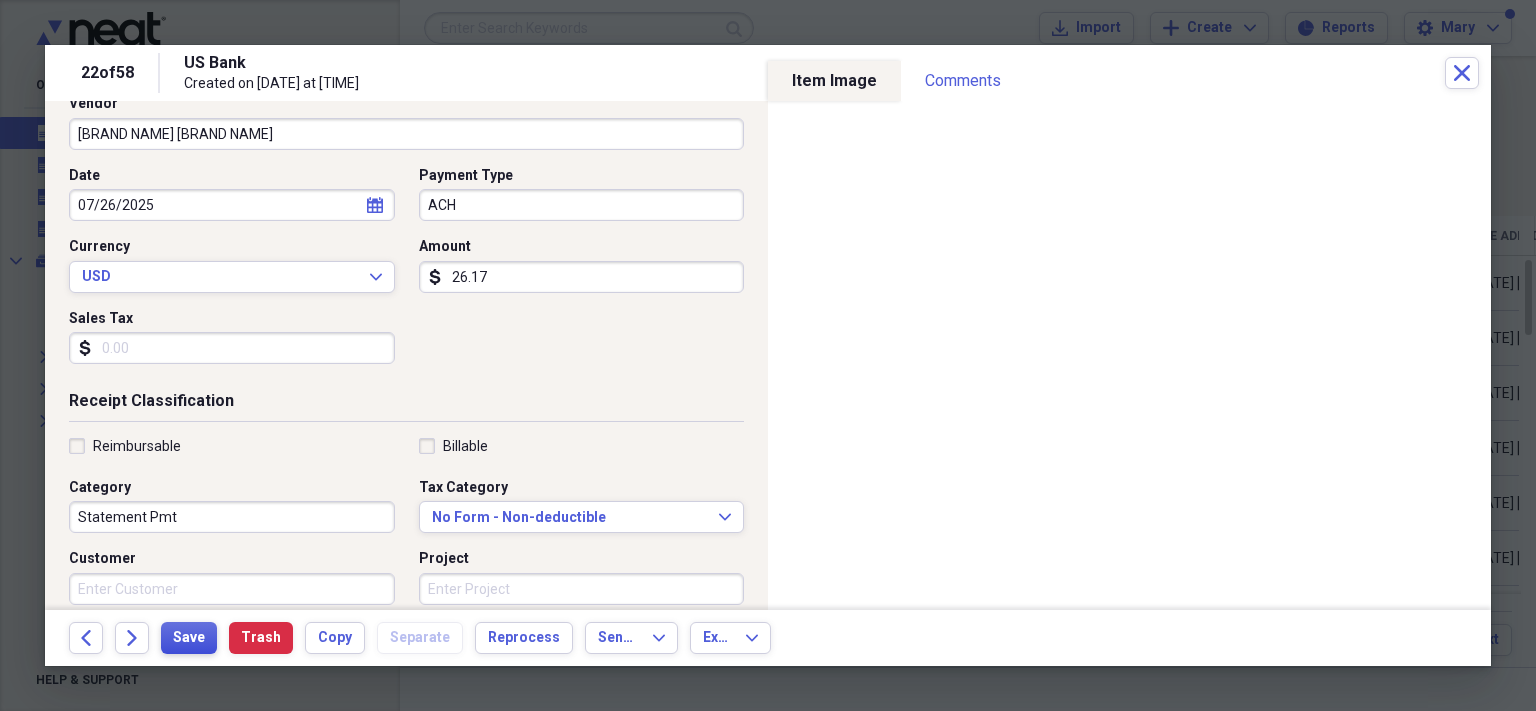 click on "Save" at bounding box center [189, 638] 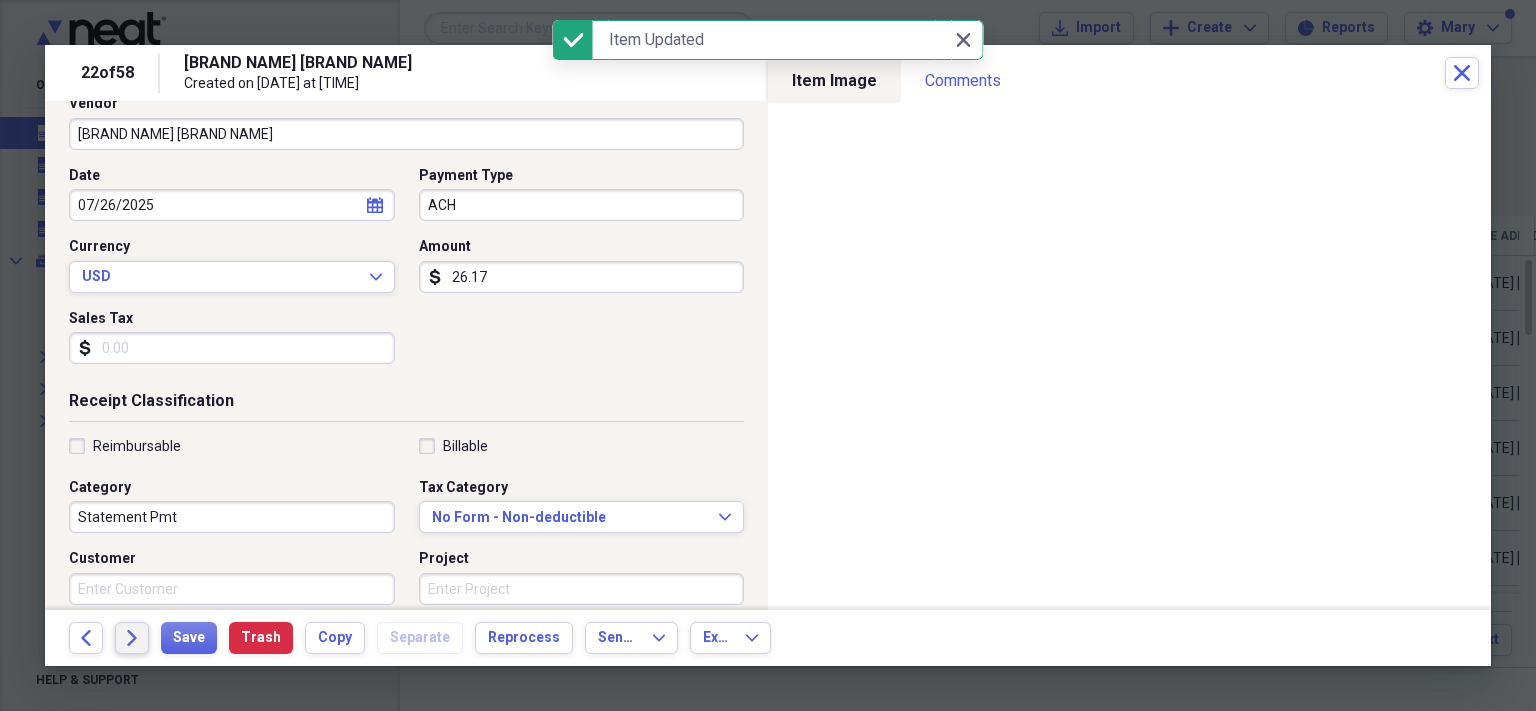 click on "Forward" 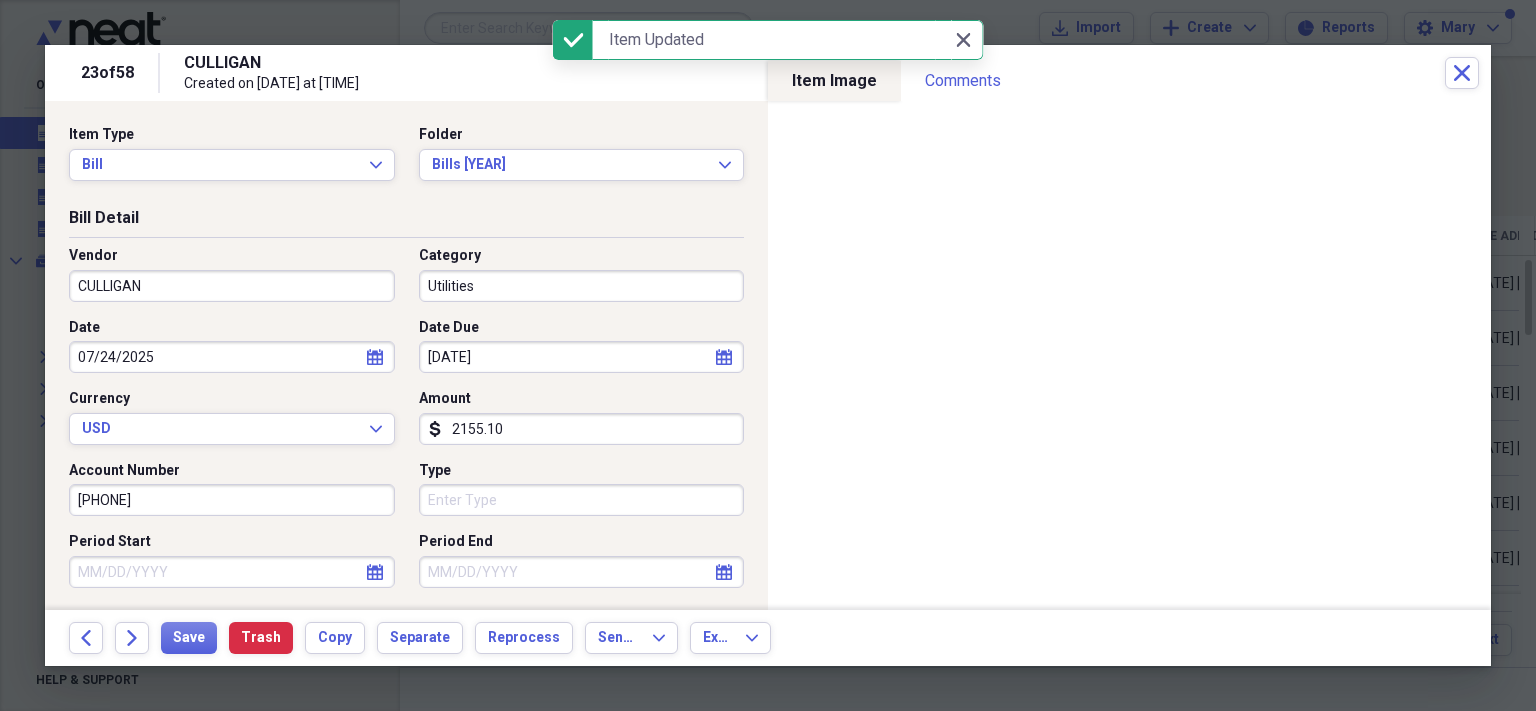 click on "CULLIGAN" at bounding box center (232, 286) 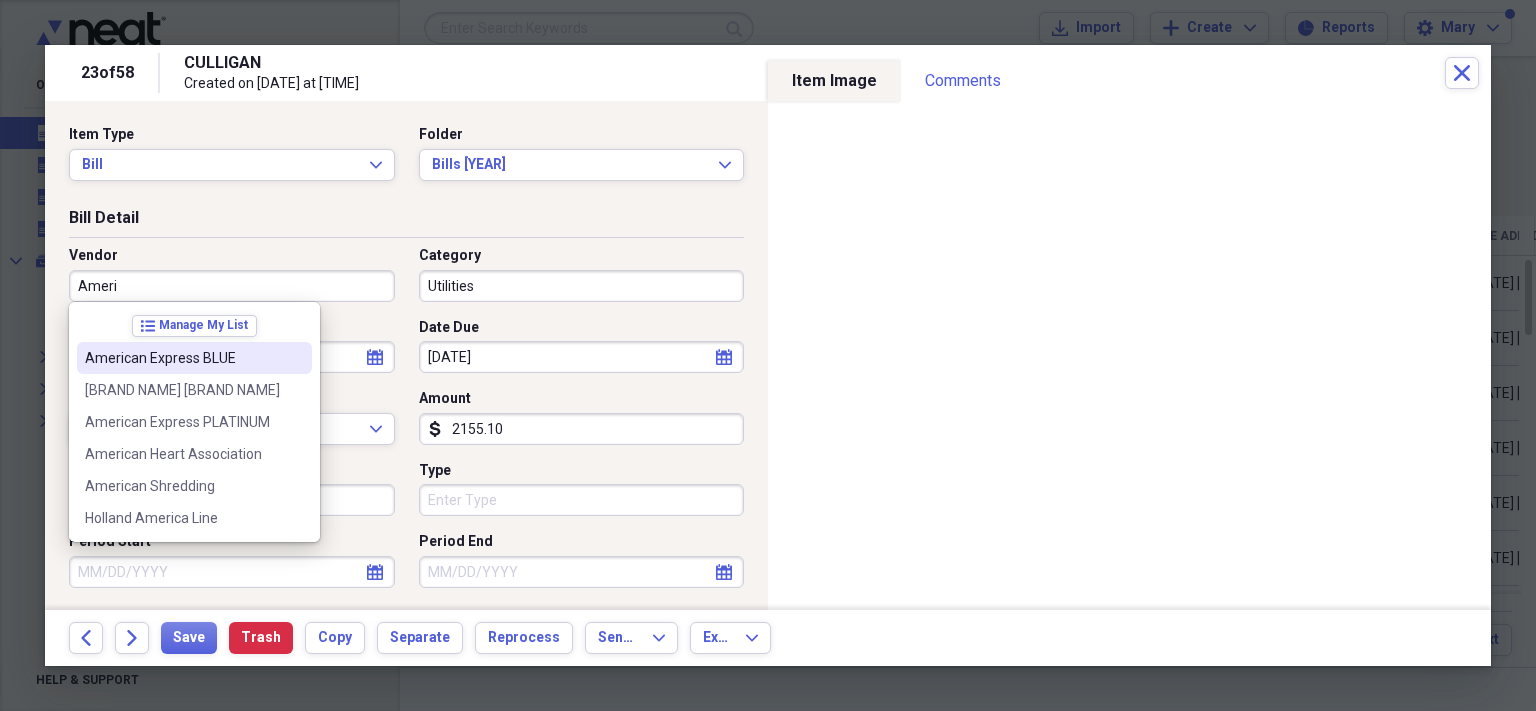 click on "American Express BLUE" at bounding box center (182, 358) 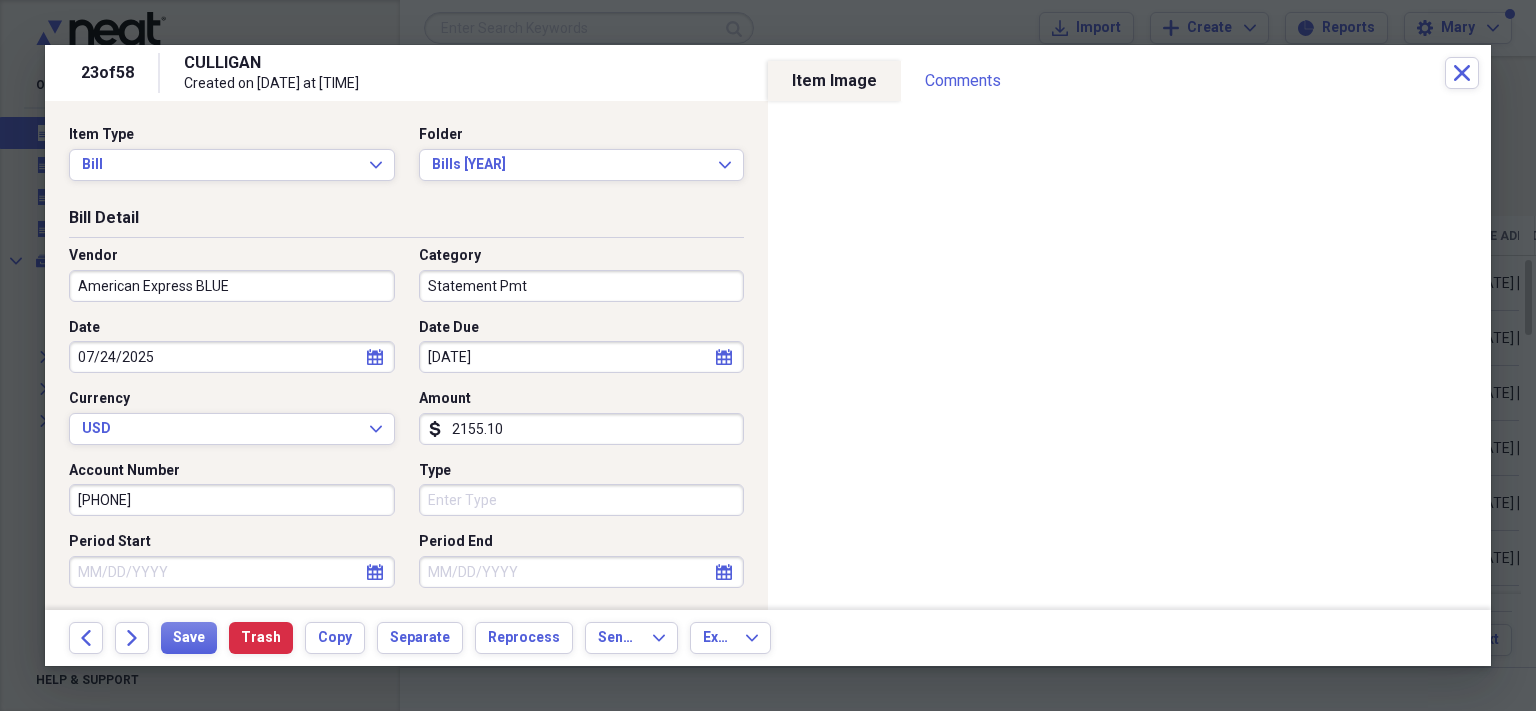 click on "Statement Pmt" at bounding box center (582, 286) 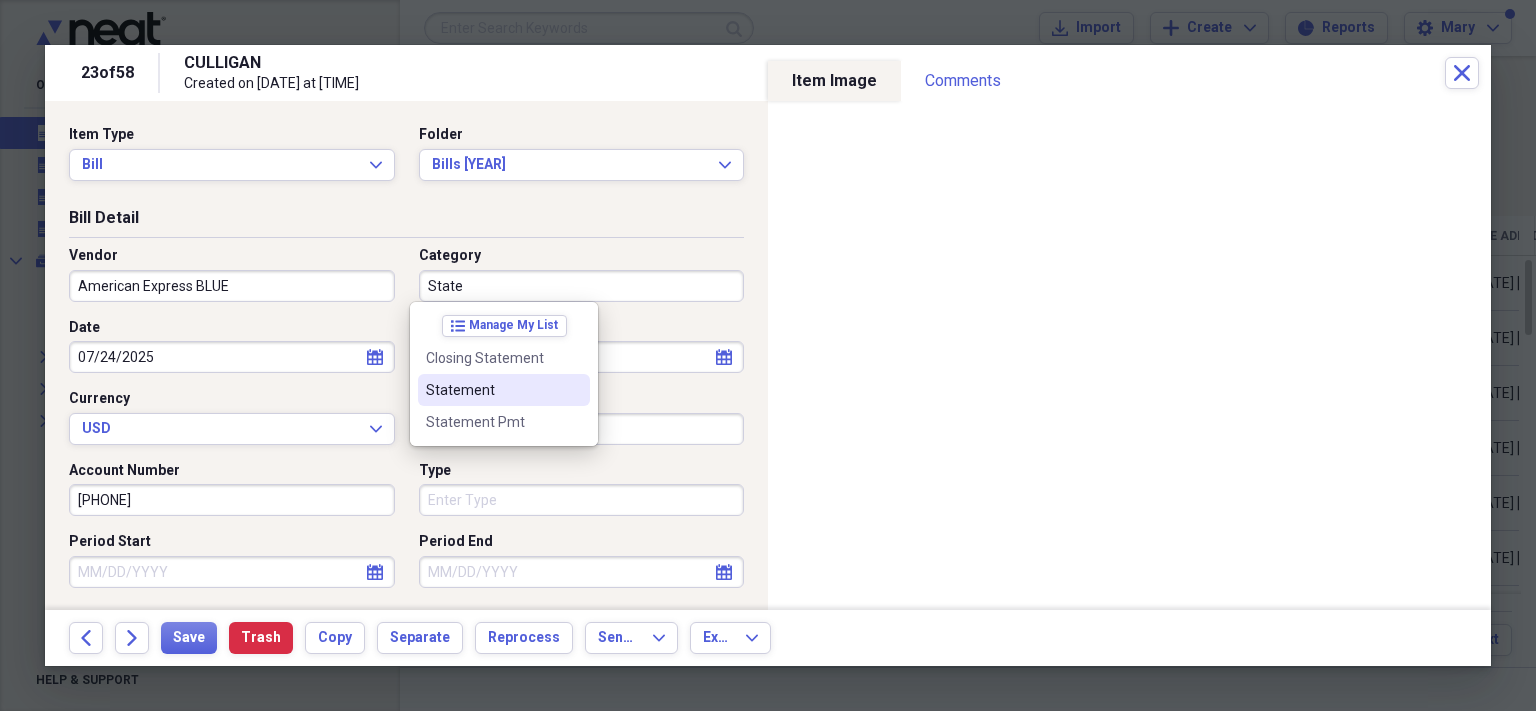 click on "Statement" at bounding box center (492, 390) 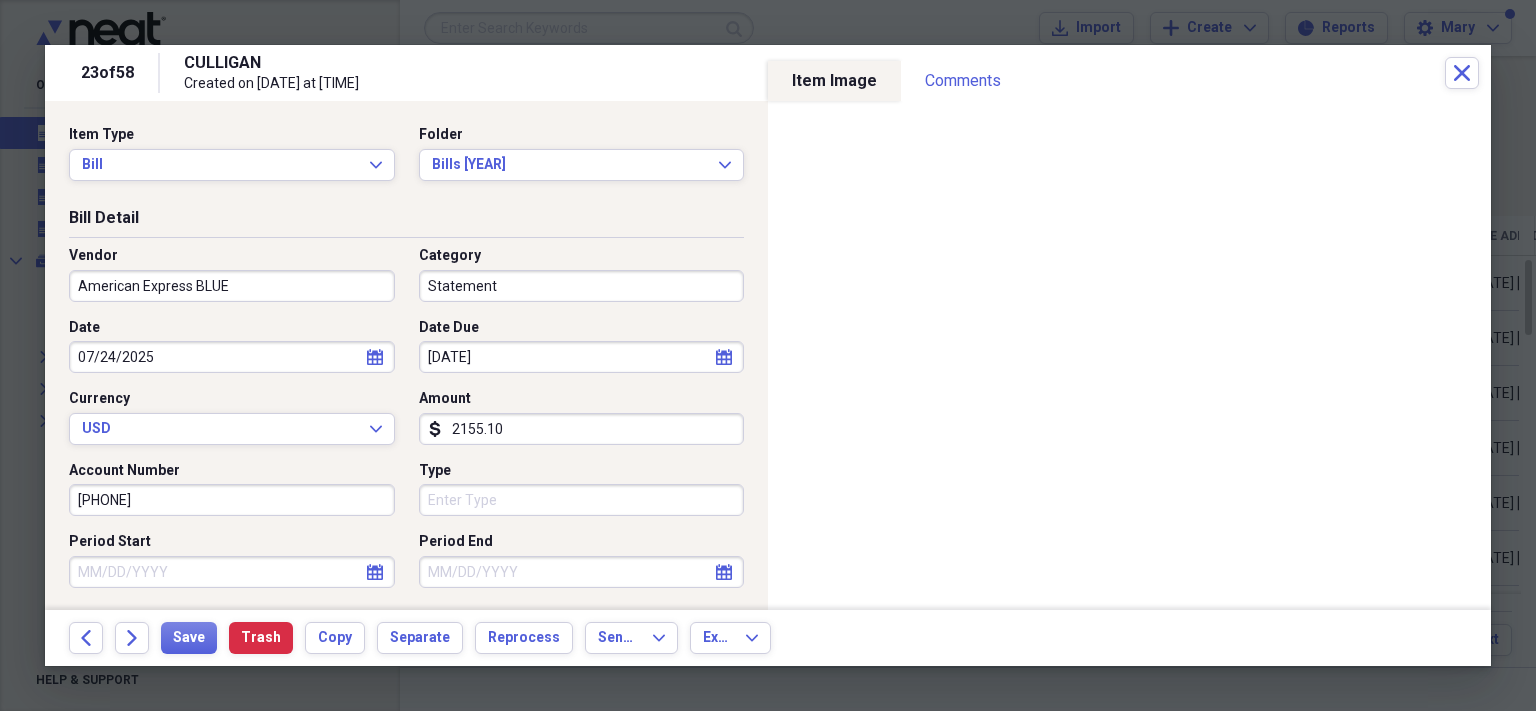 click on "2155.10" at bounding box center [582, 429] 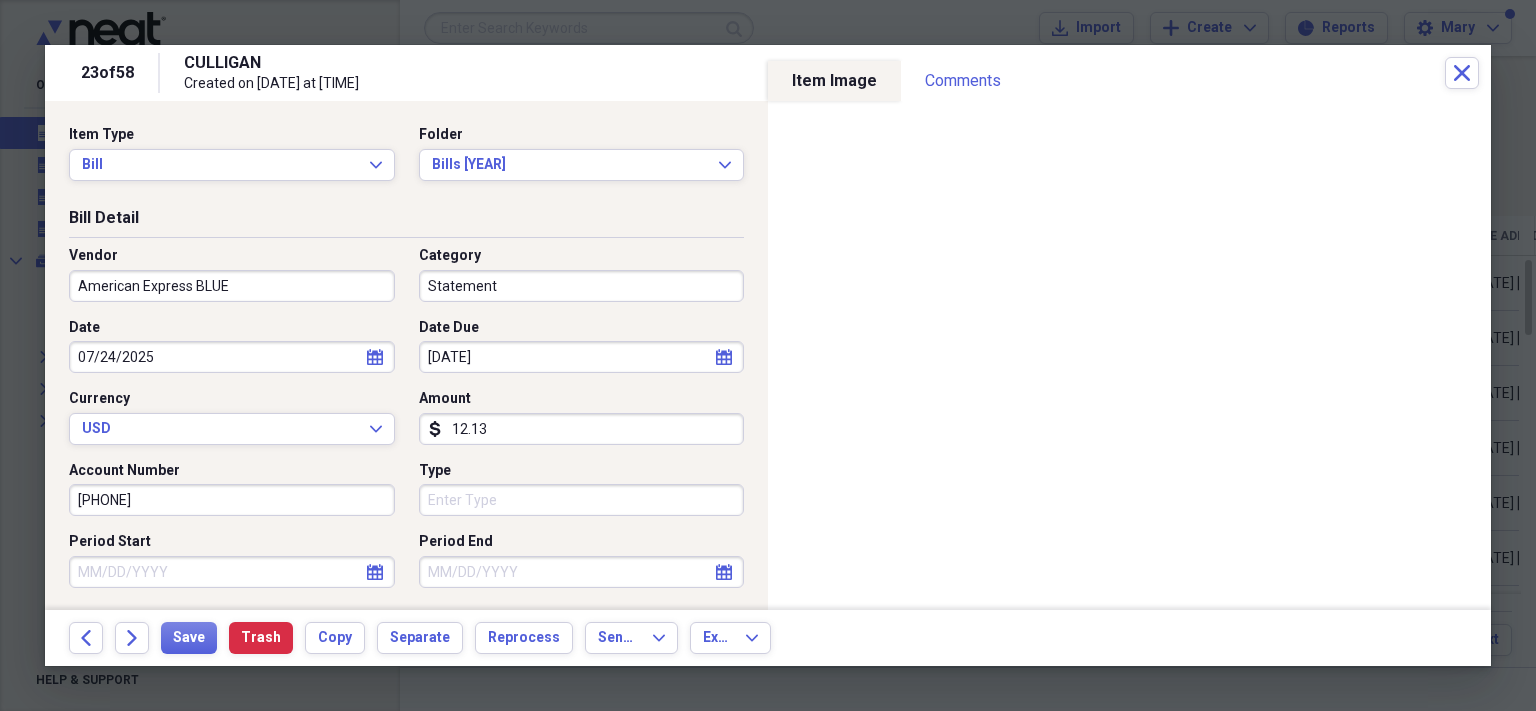 type on "121.33" 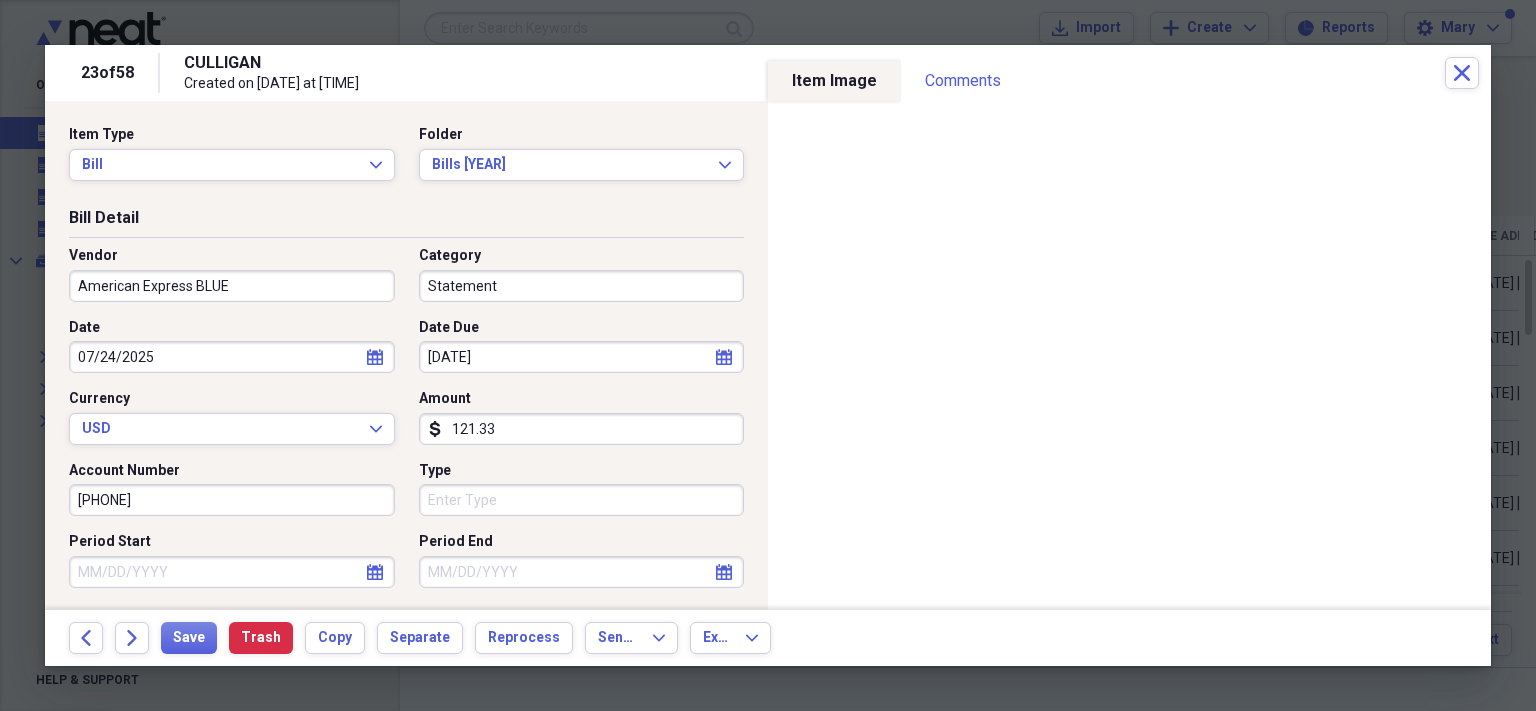 click on "[PHONE]" at bounding box center (232, 500) 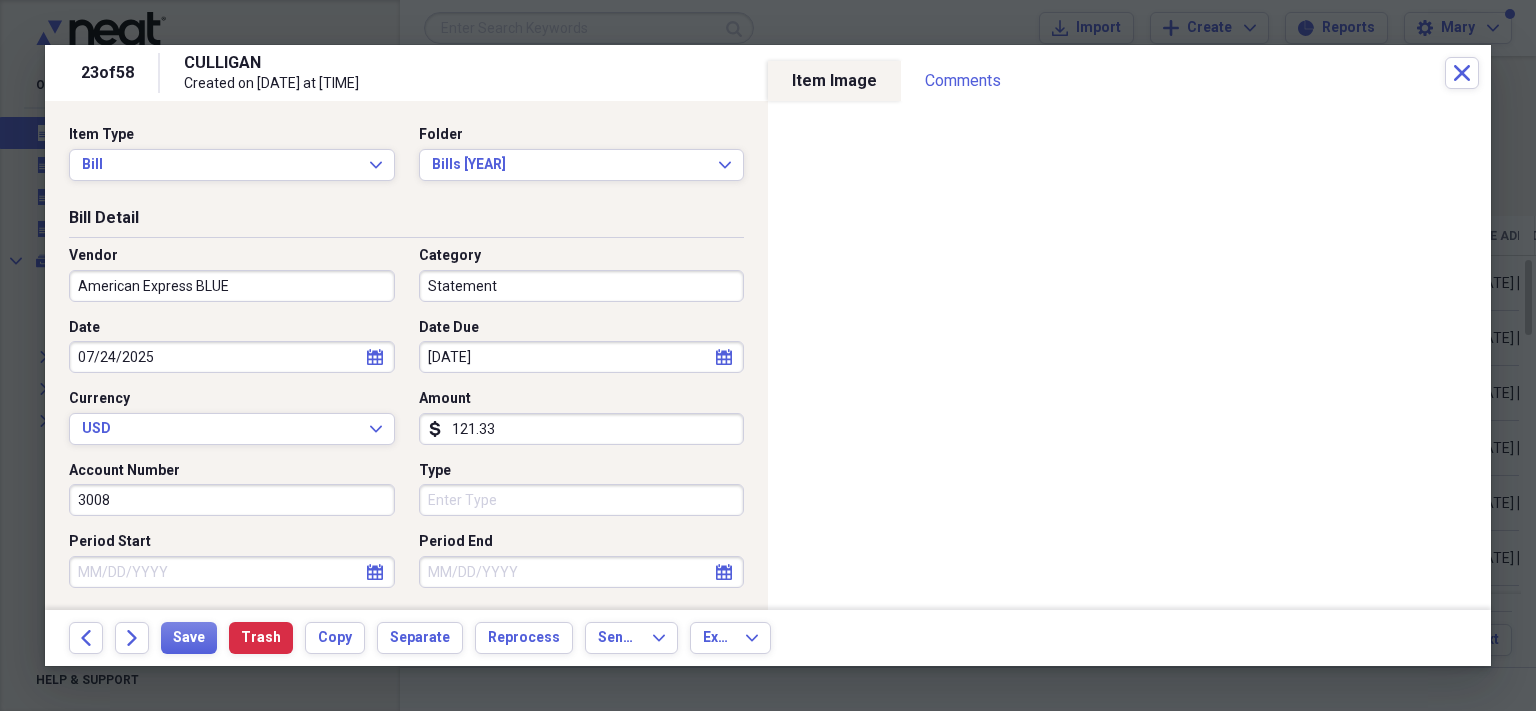 type on "3008" 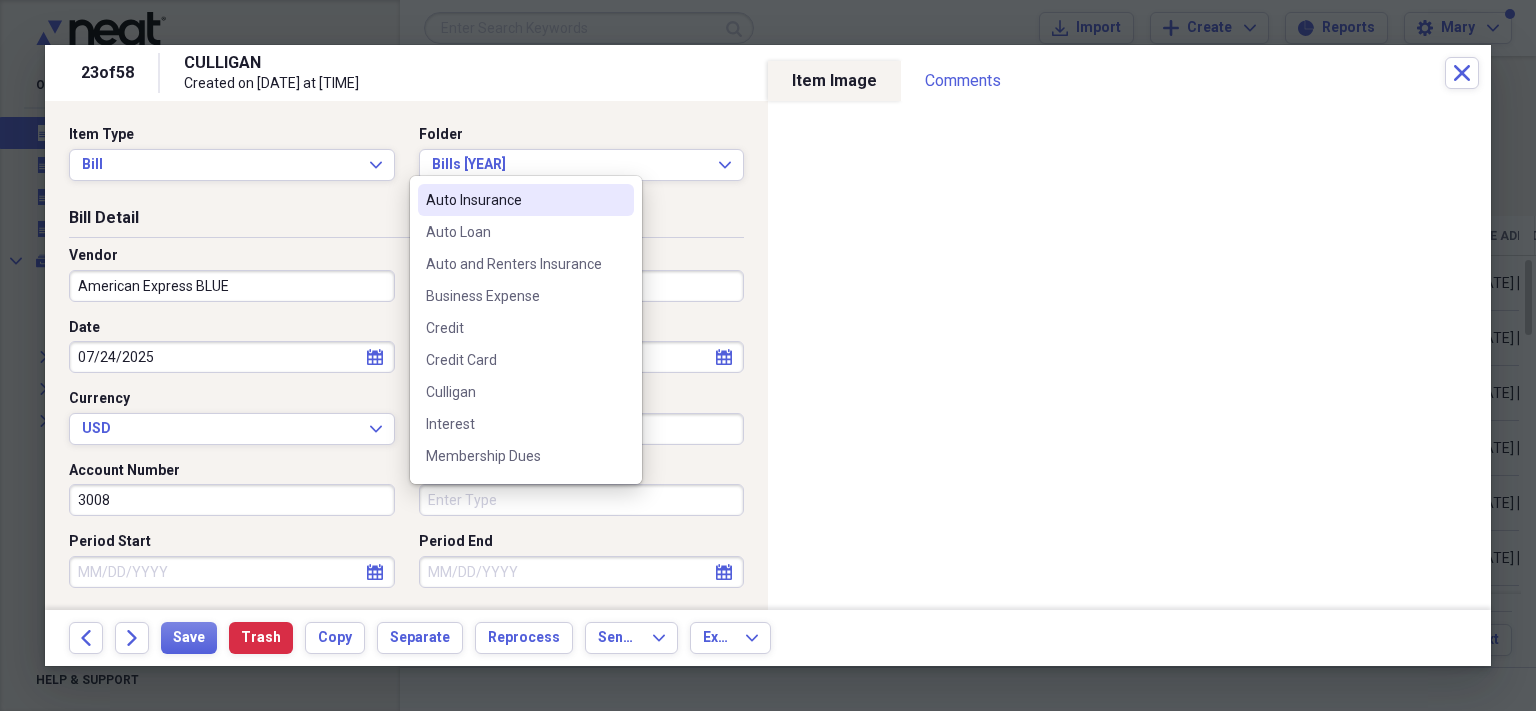 click on "Type" at bounding box center [582, 500] 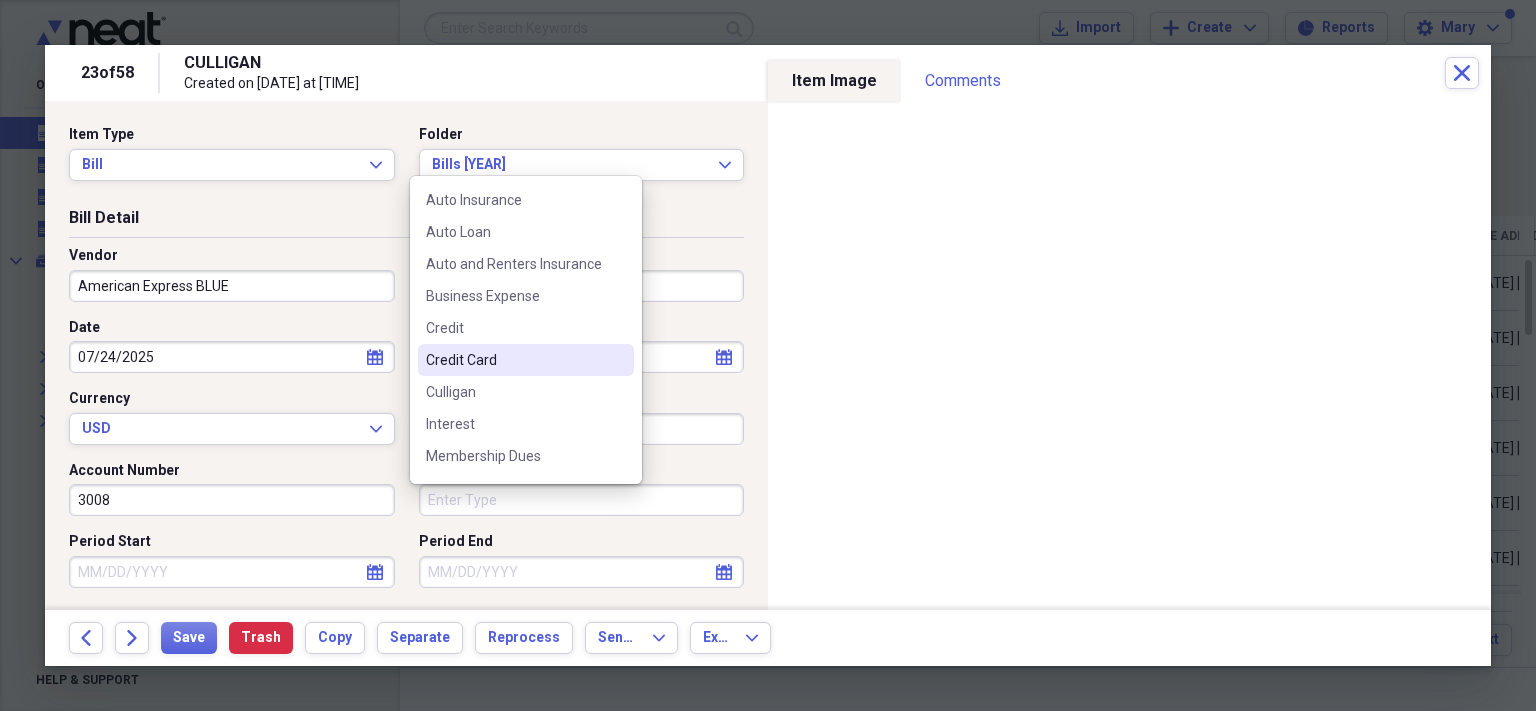 click on "Credit Card" at bounding box center (514, 360) 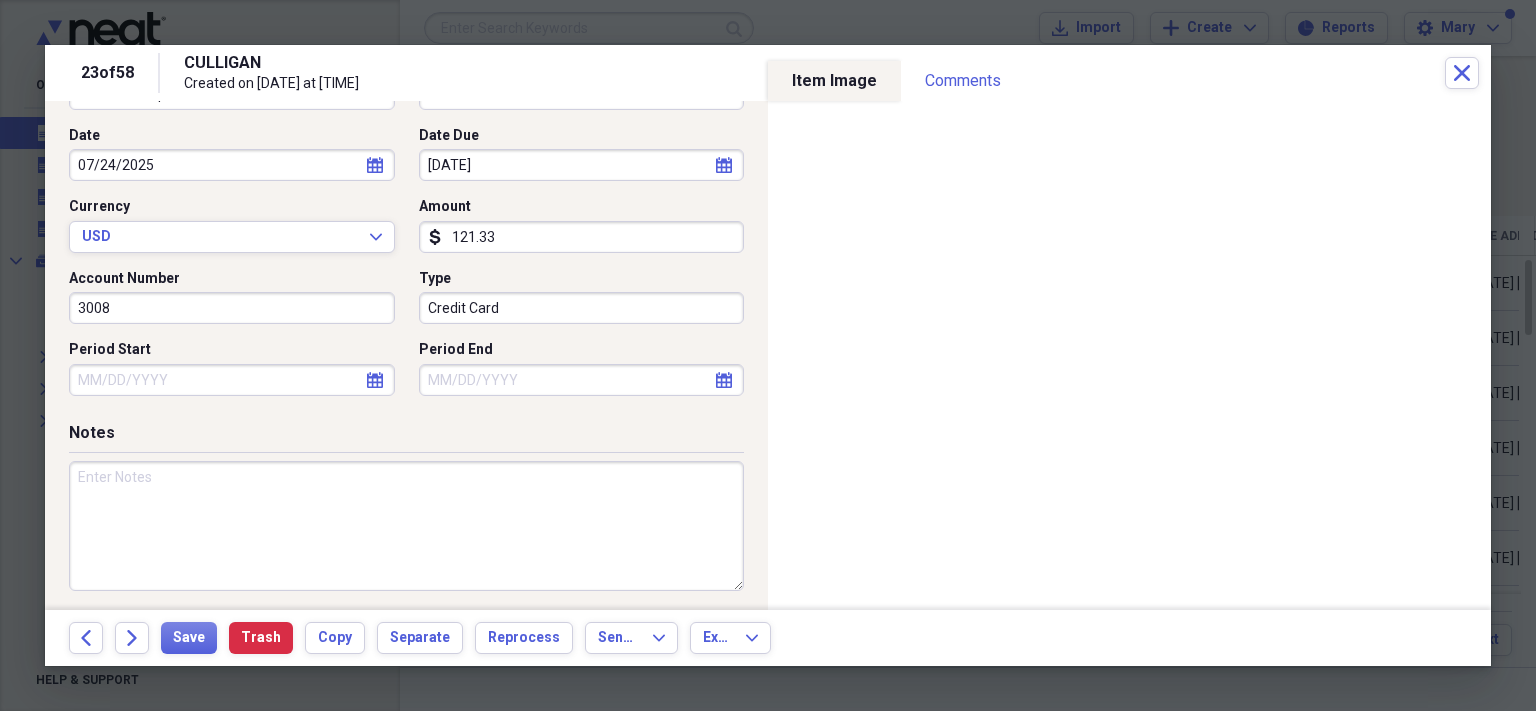scroll, scrollTop: 198, scrollLeft: 0, axis: vertical 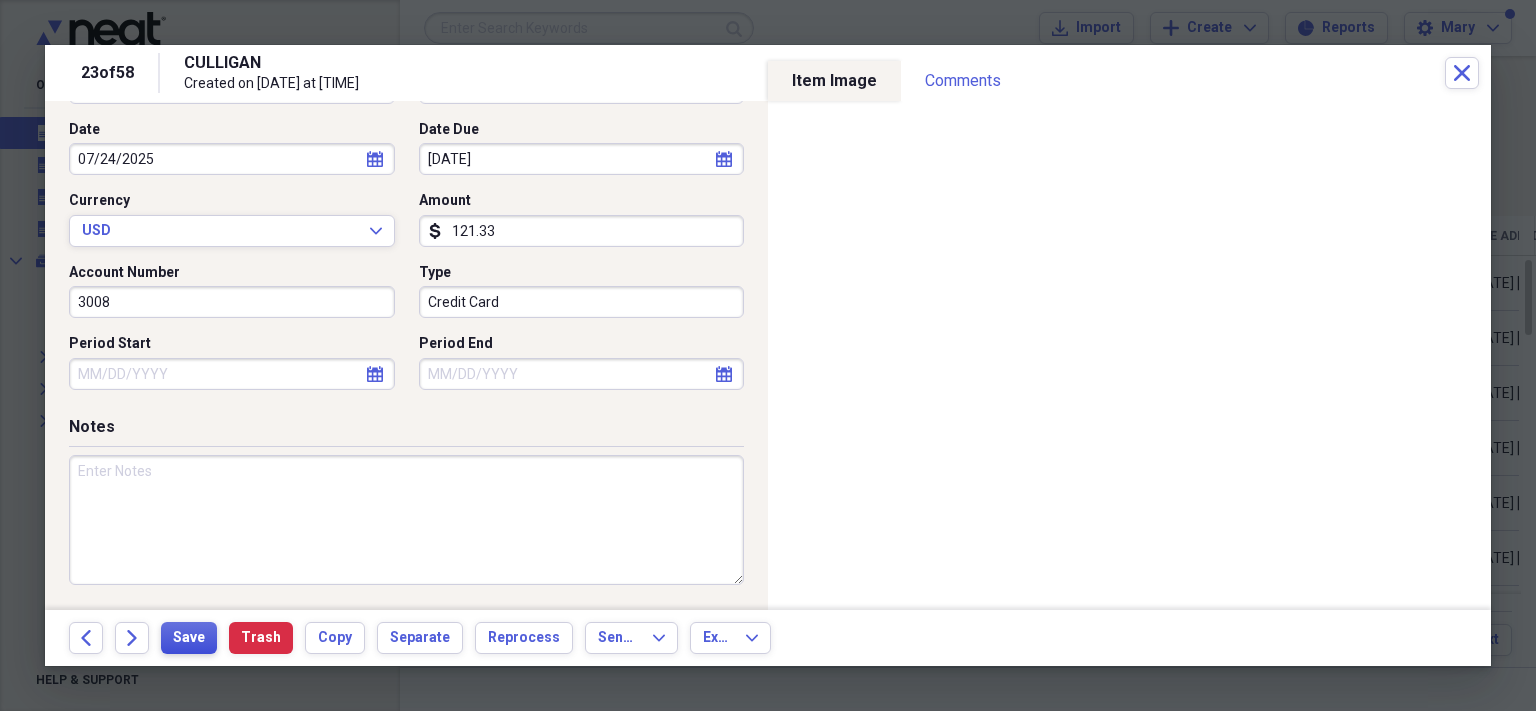 click on "Save" at bounding box center (189, 638) 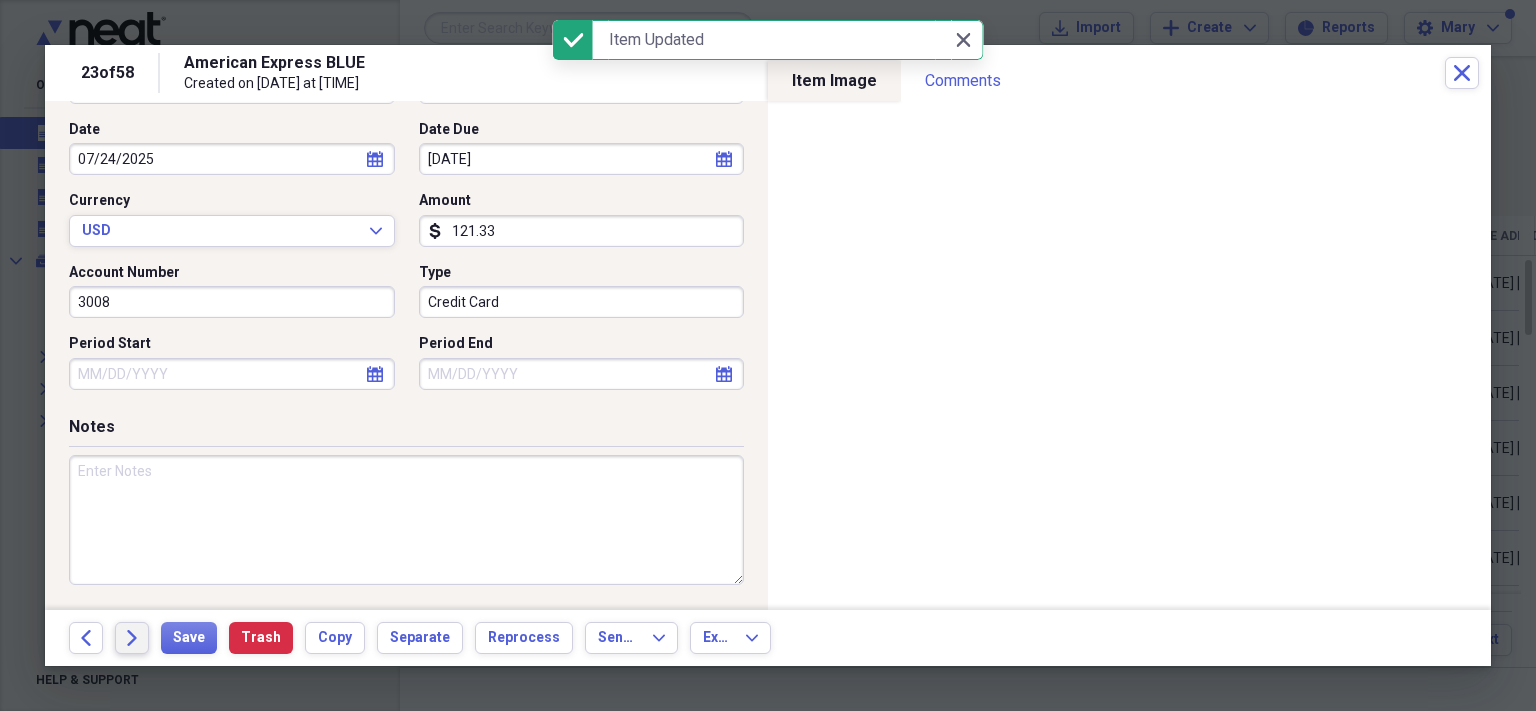 click on "Forward" at bounding box center (132, 638) 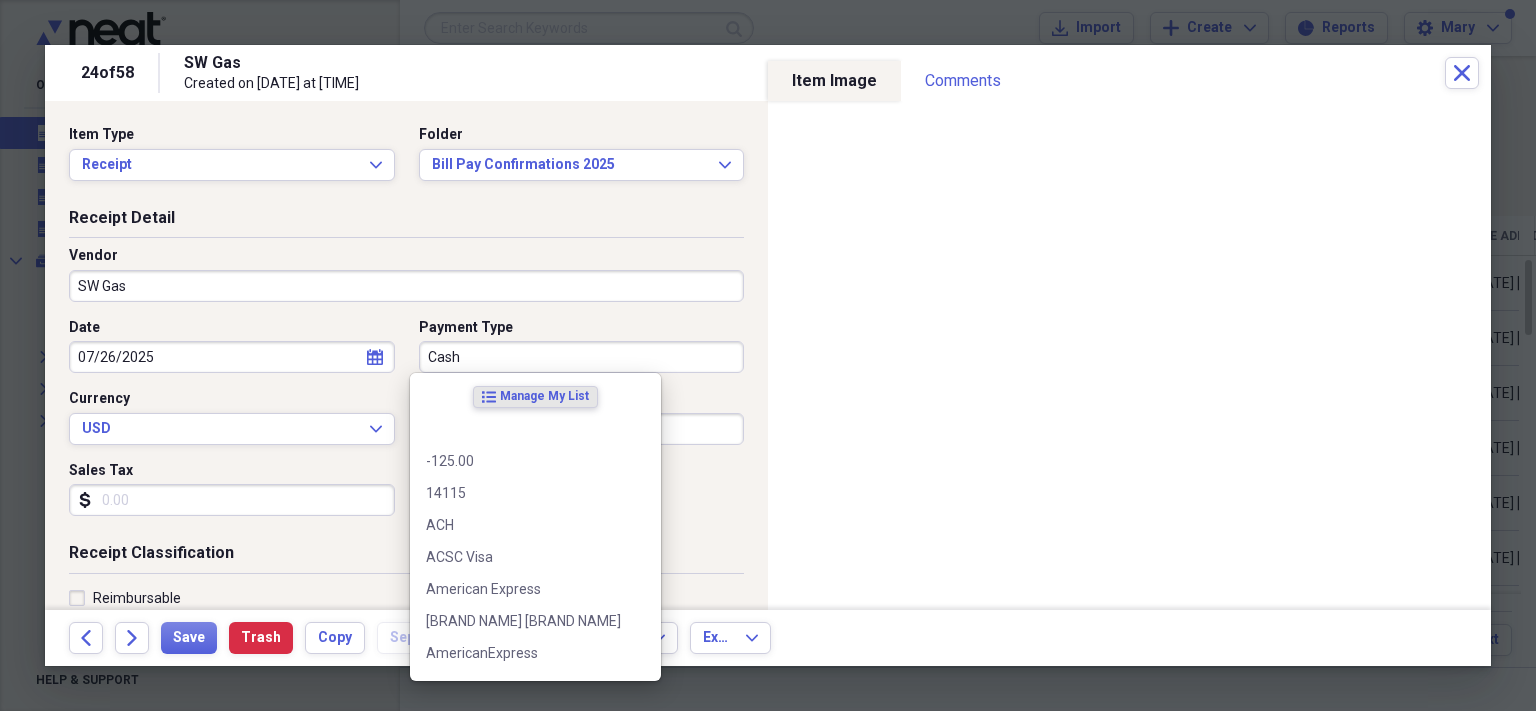 click on "Cash" at bounding box center [582, 357] 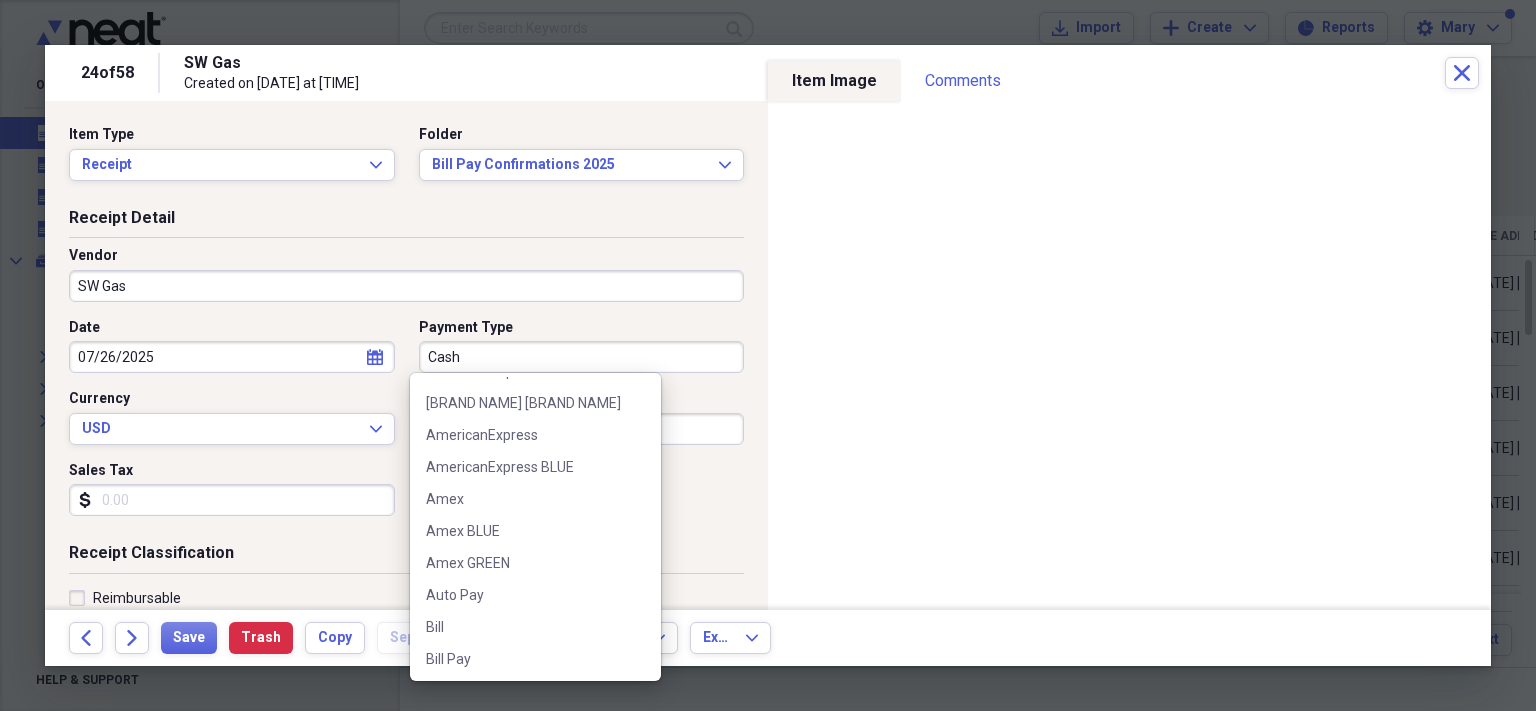 scroll, scrollTop: 220, scrollLeft: 0, axis: vertical 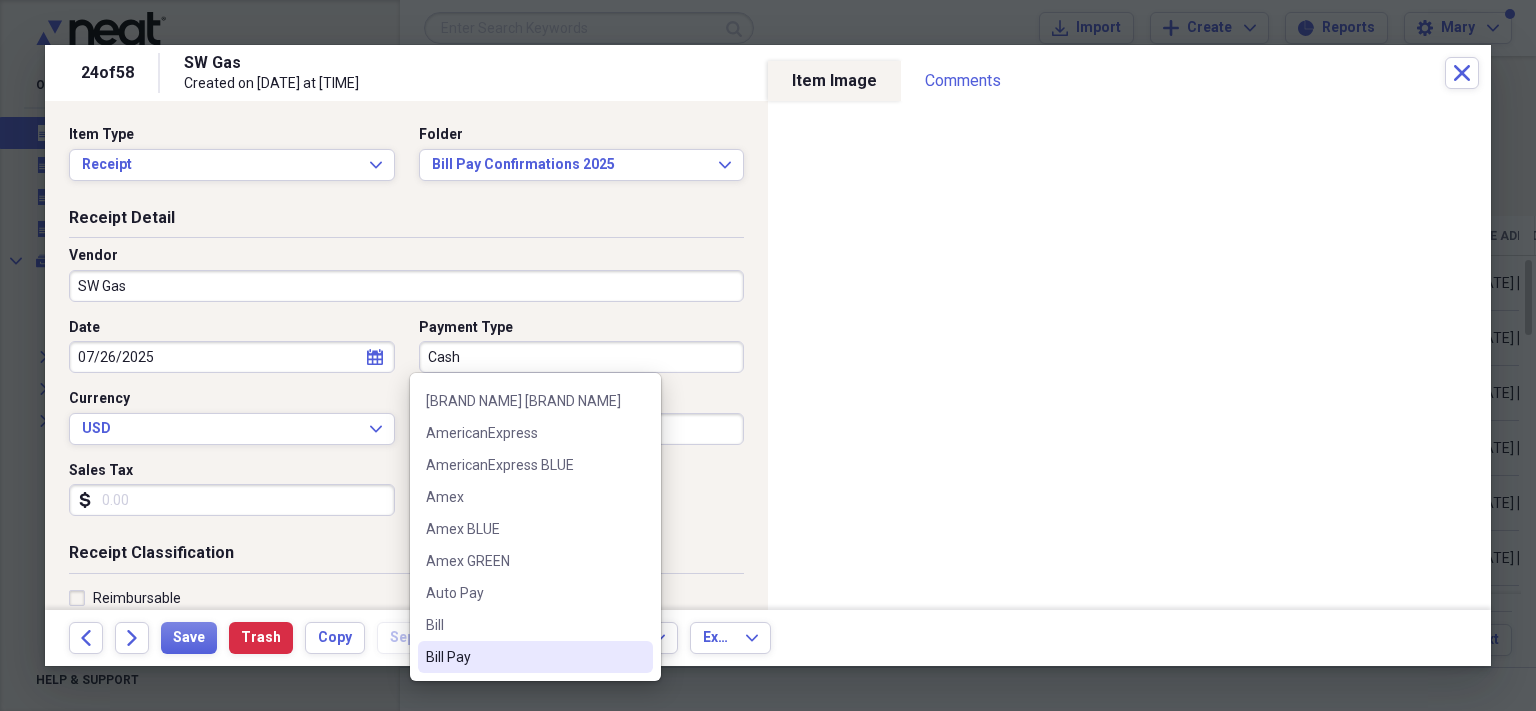 click on "Bill Pay" at bounding box center (523, 657) 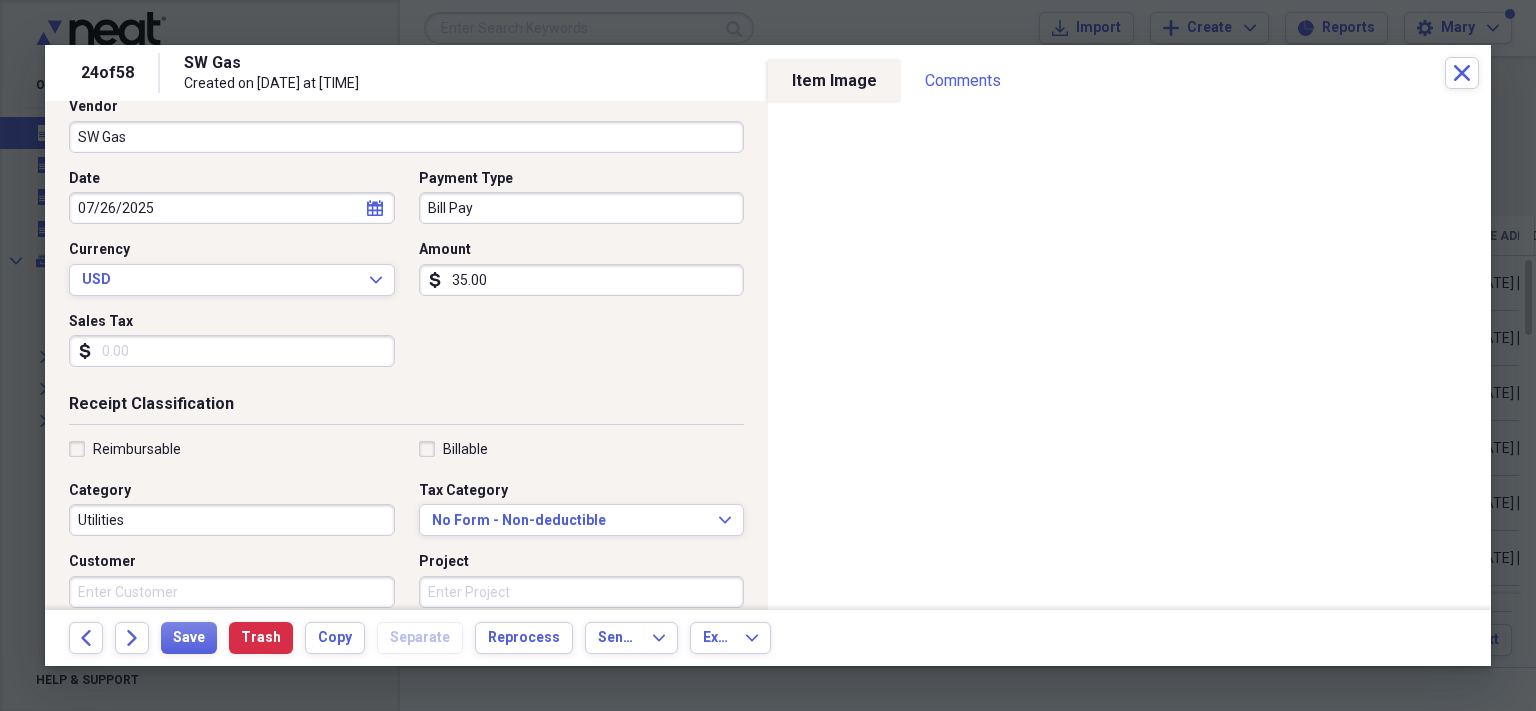 scroll, scrollTop: 0, scrollLeft: 0, axis: both 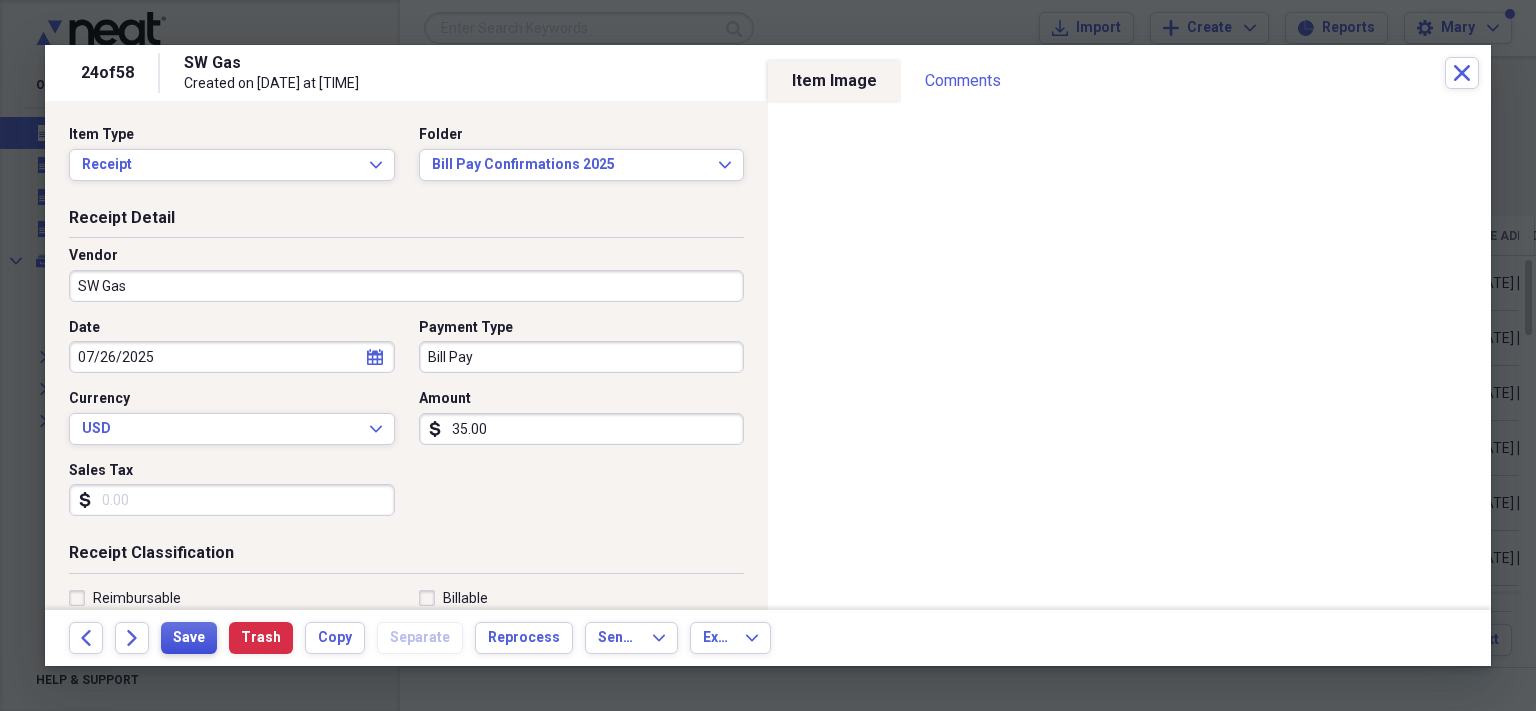 click on "Save" at bounding box center [189, 638] 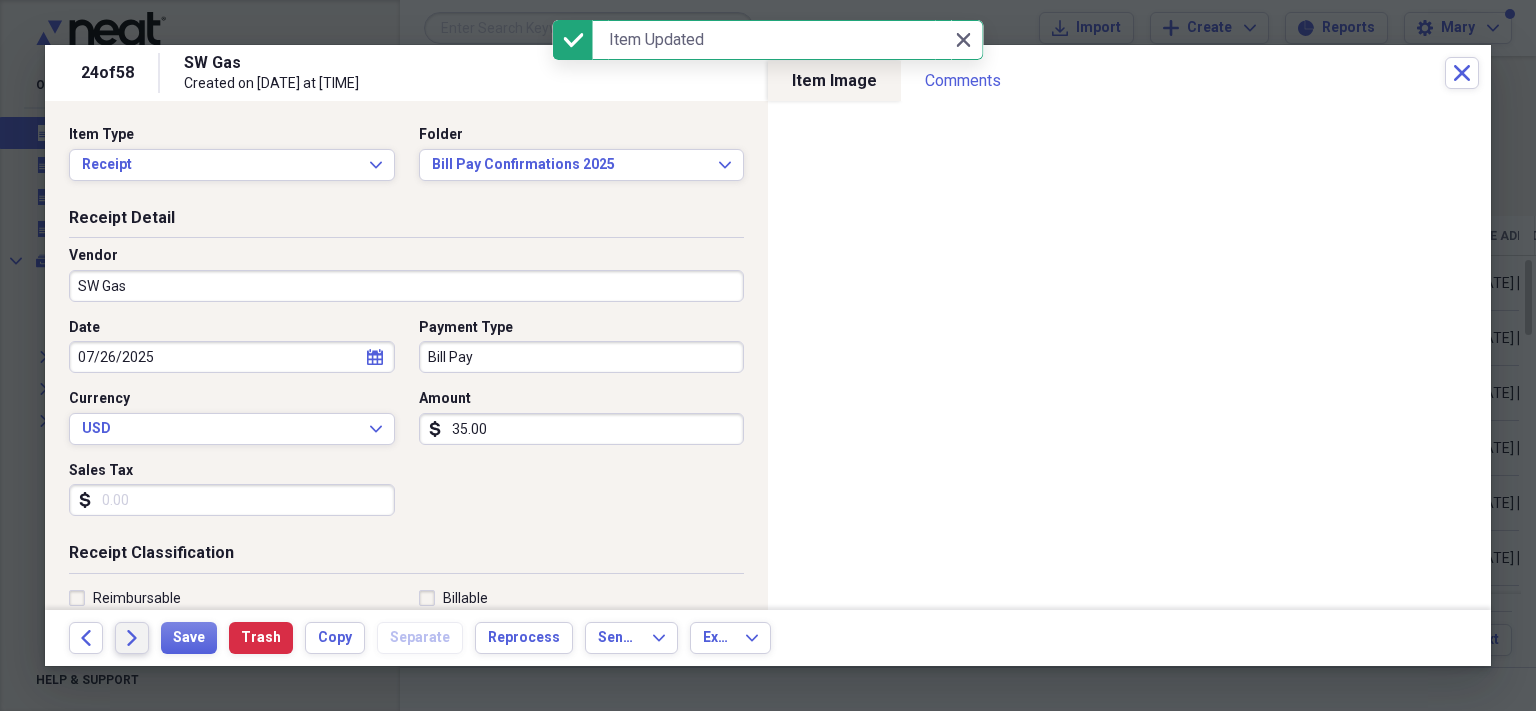 click 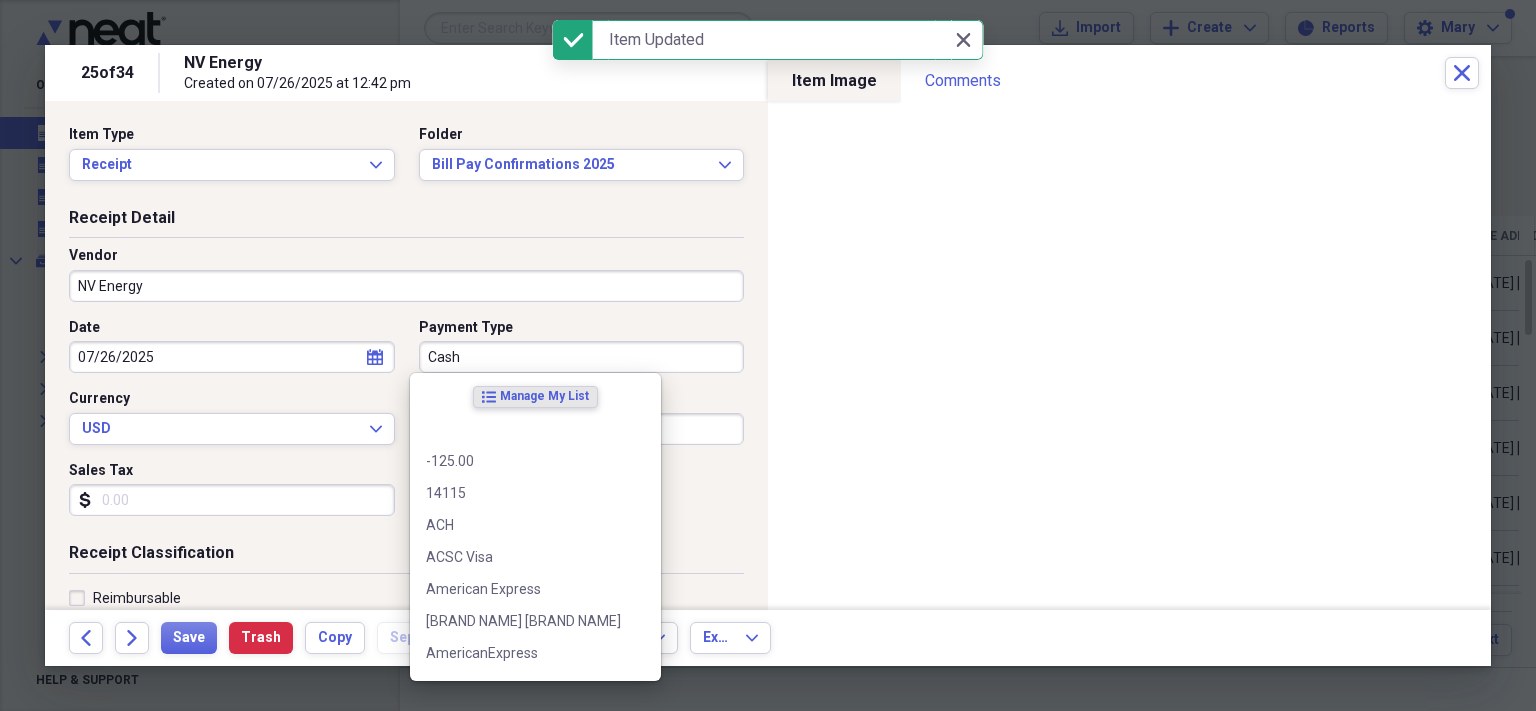 click on "Cash" at bounding box center [582, 357] 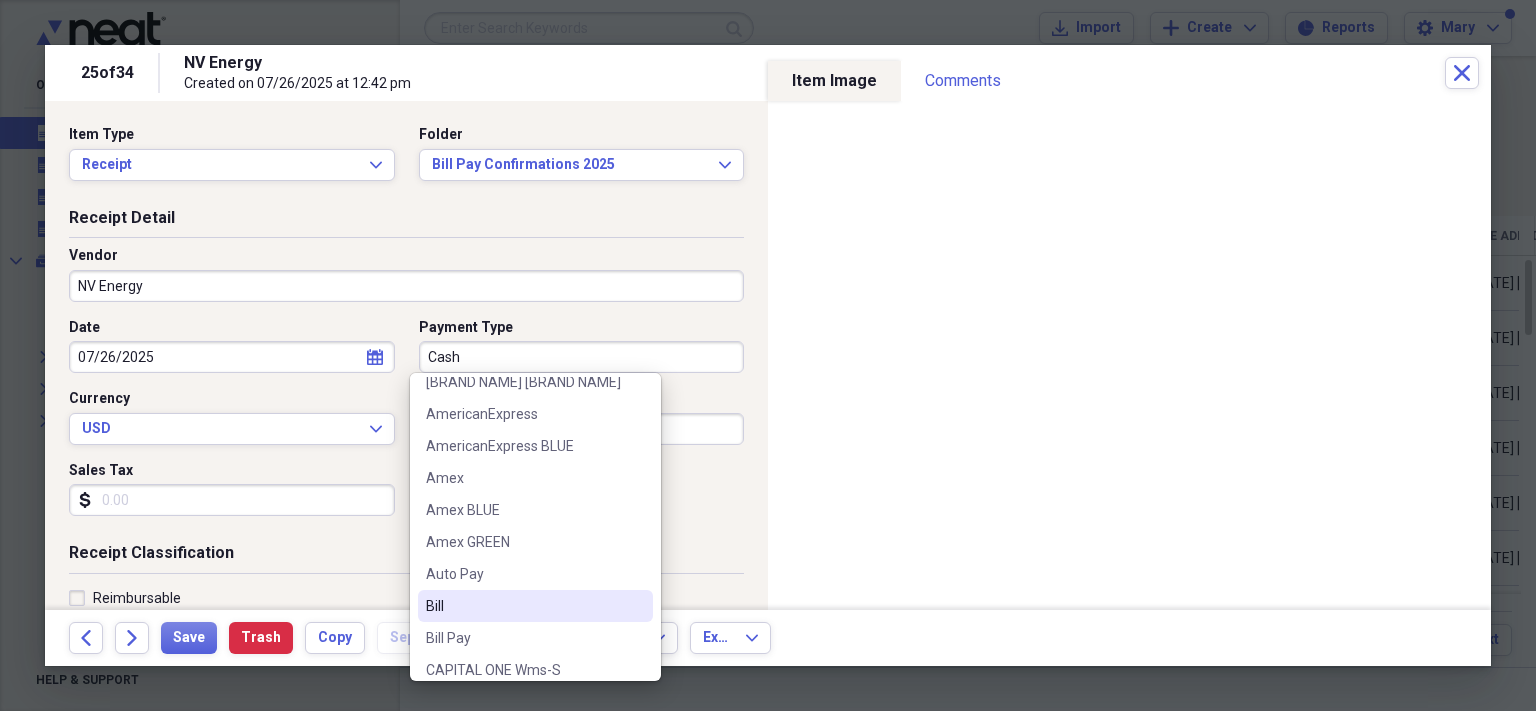 scroll, scrollTop: 240, scrollLeft: 0, axis: vertical 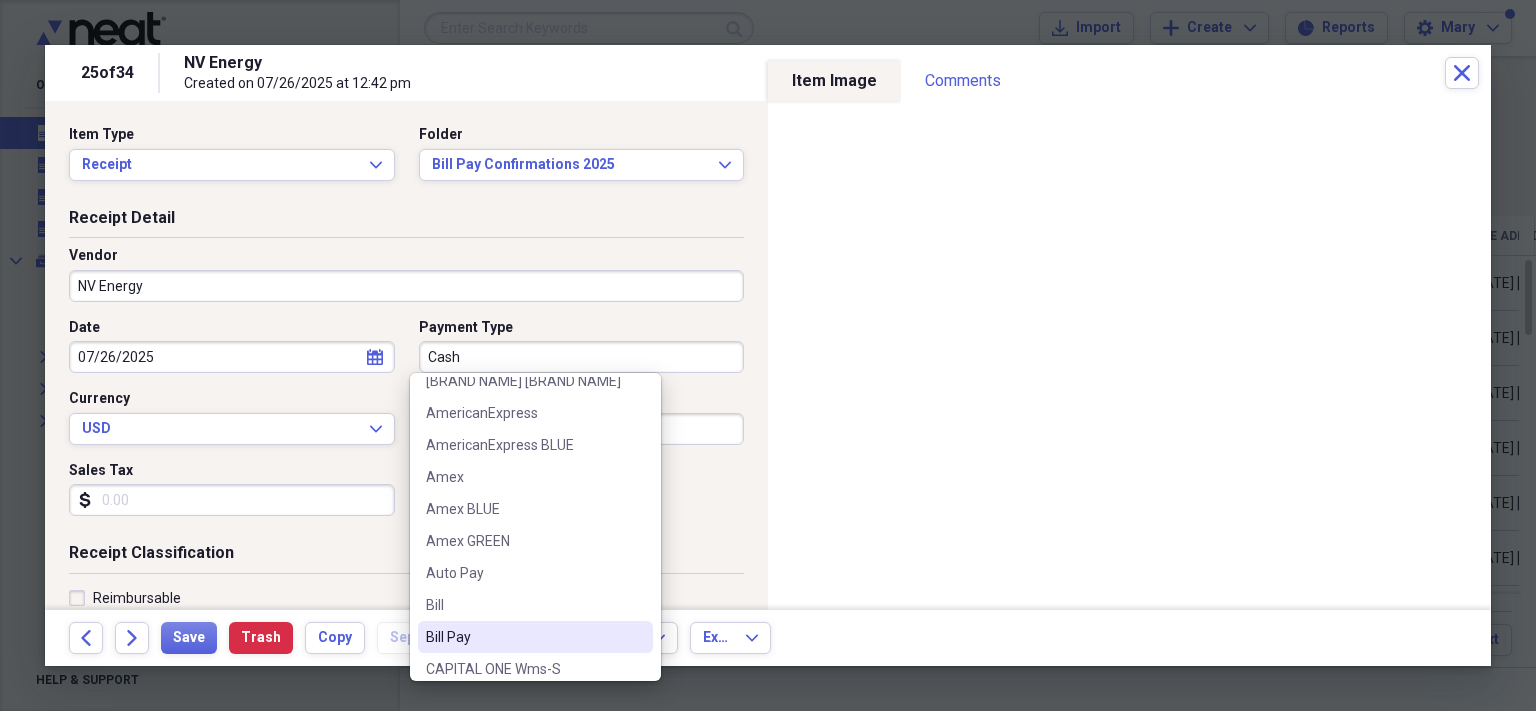 click on "Bill Pay" at bounding box center [523, 637] 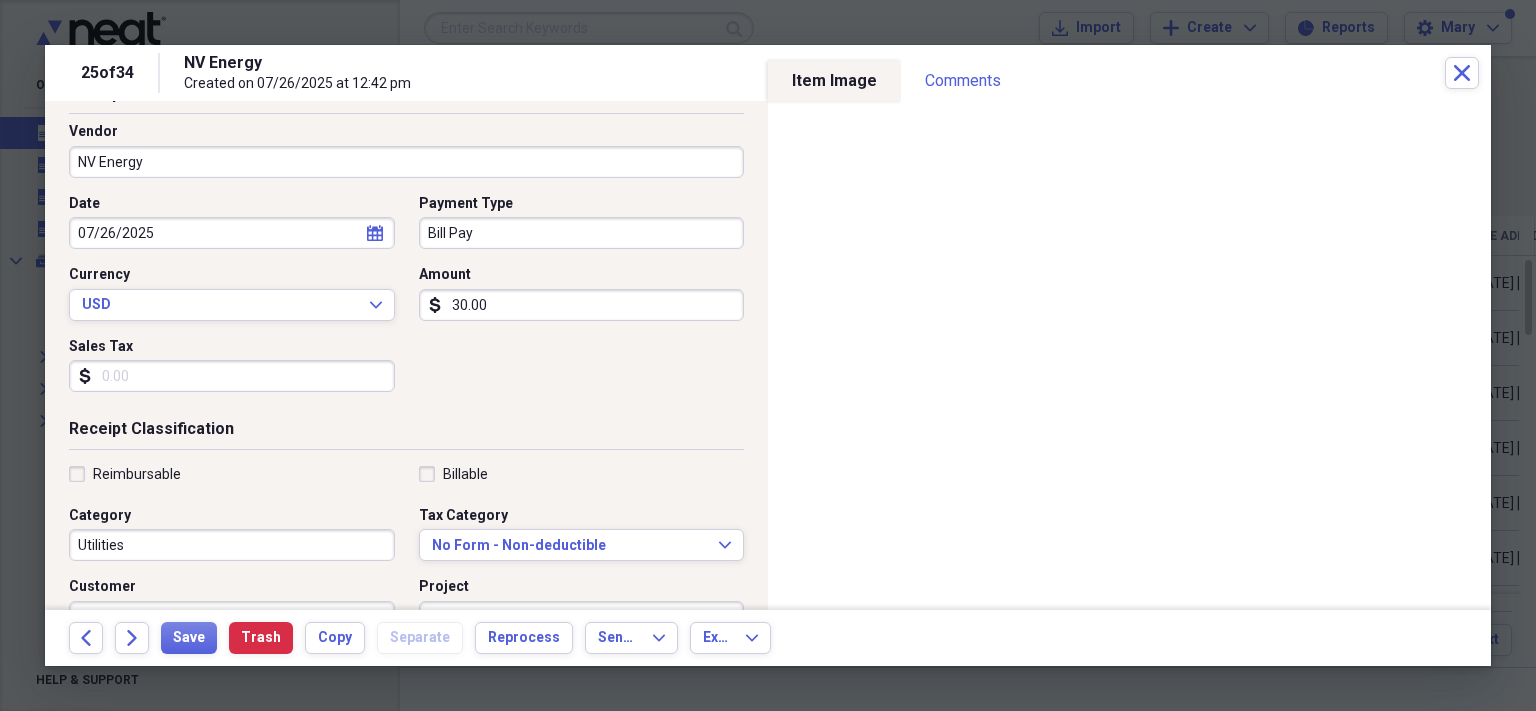 scroll, scrollTop: 125, scrollLeft: 0, axis: vertical 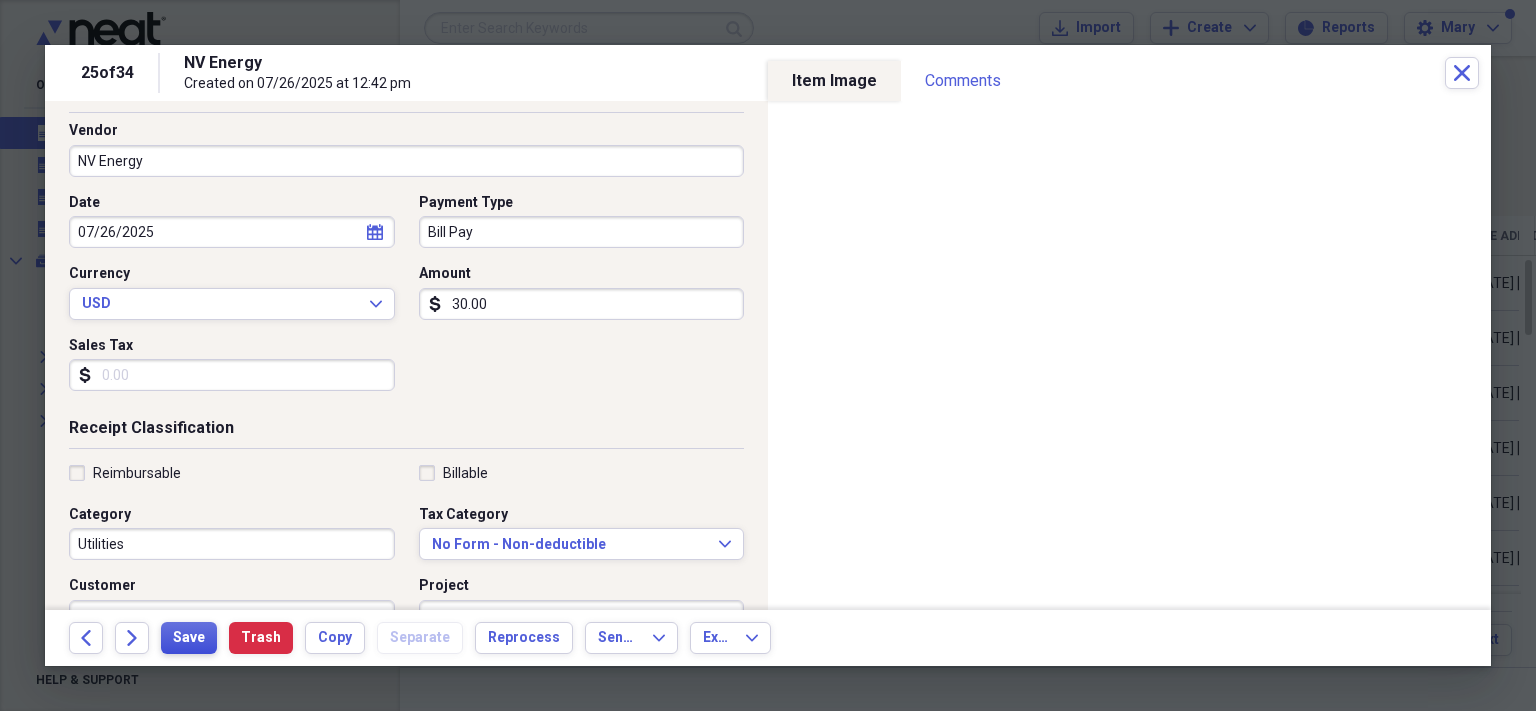 click on "Save" at bounding box center (189, 638) 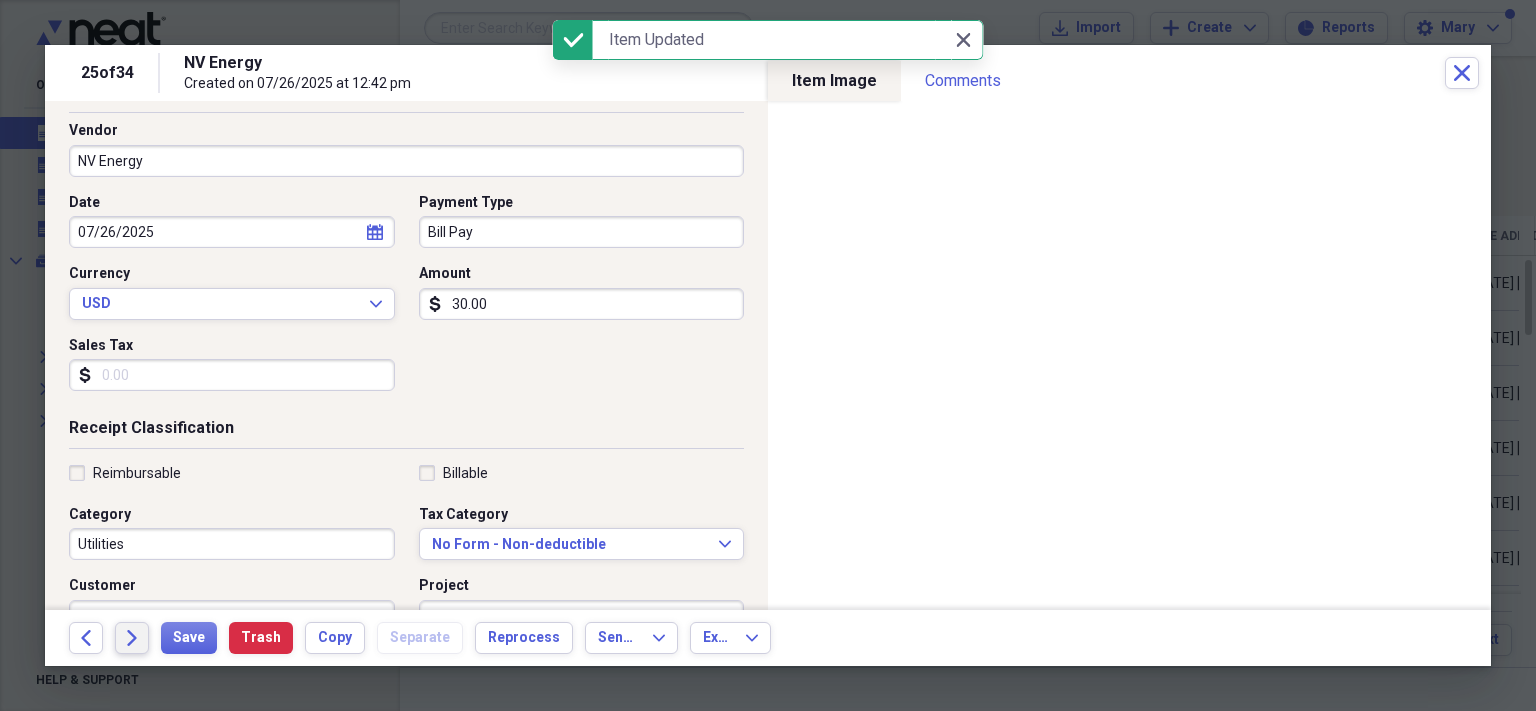 click on "Forward" 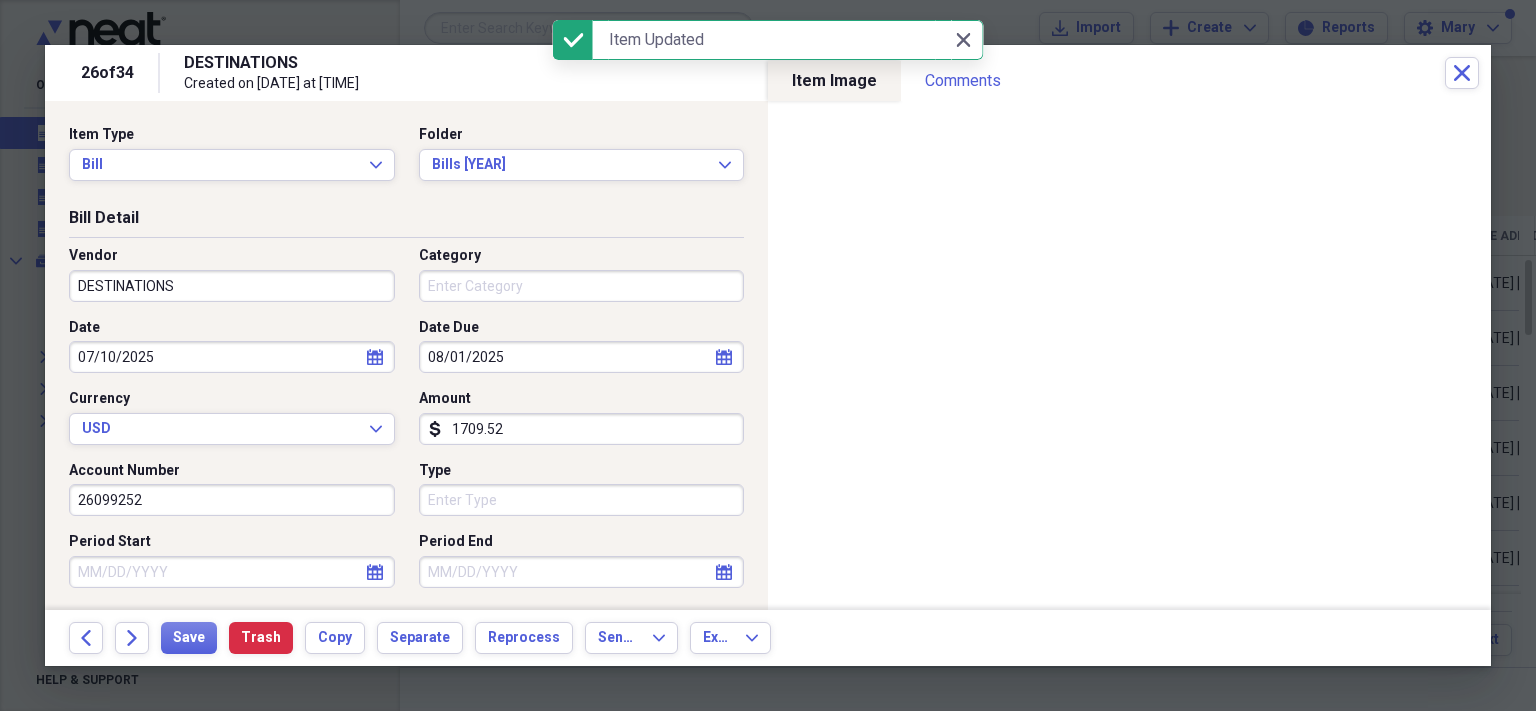 click on "DESTINATIONS" at bounding box center [232, 286] 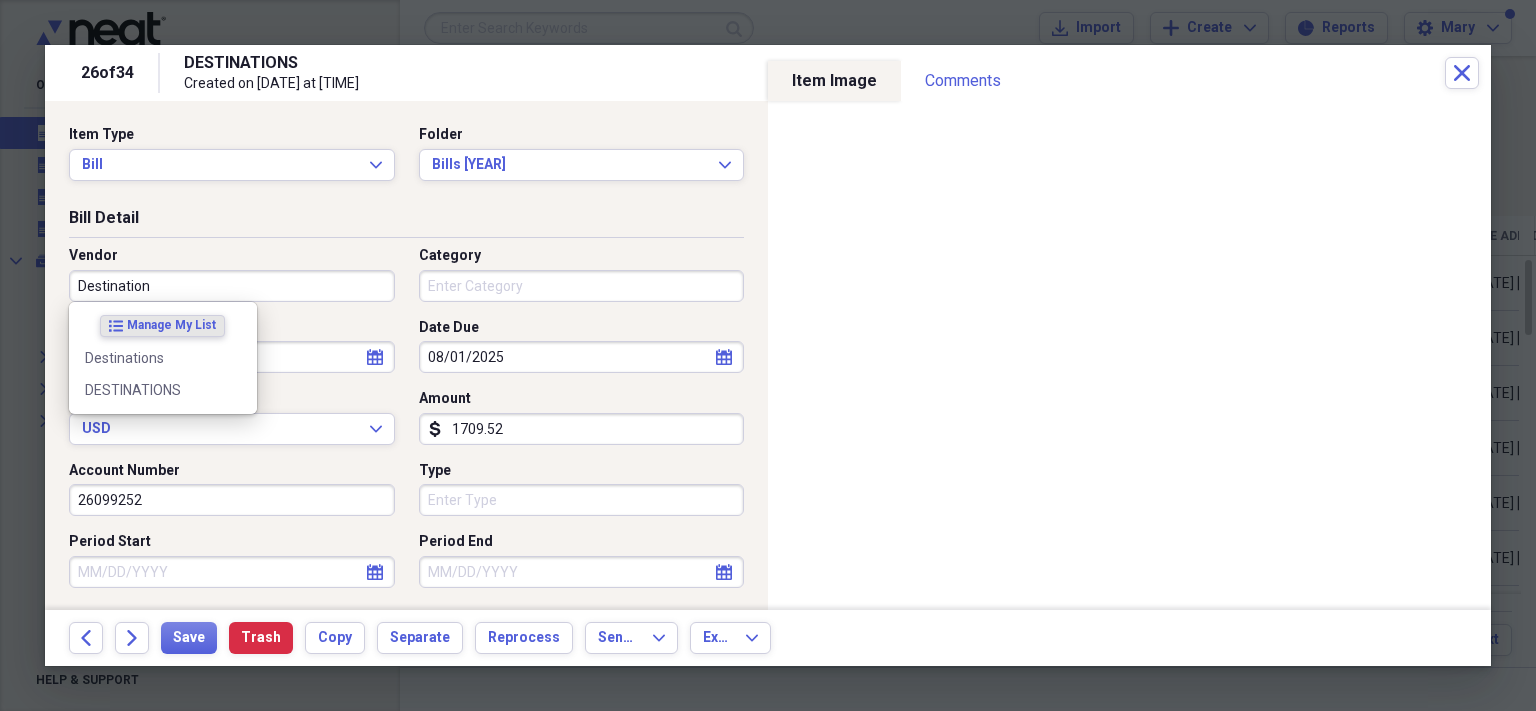 type on "Destinations" 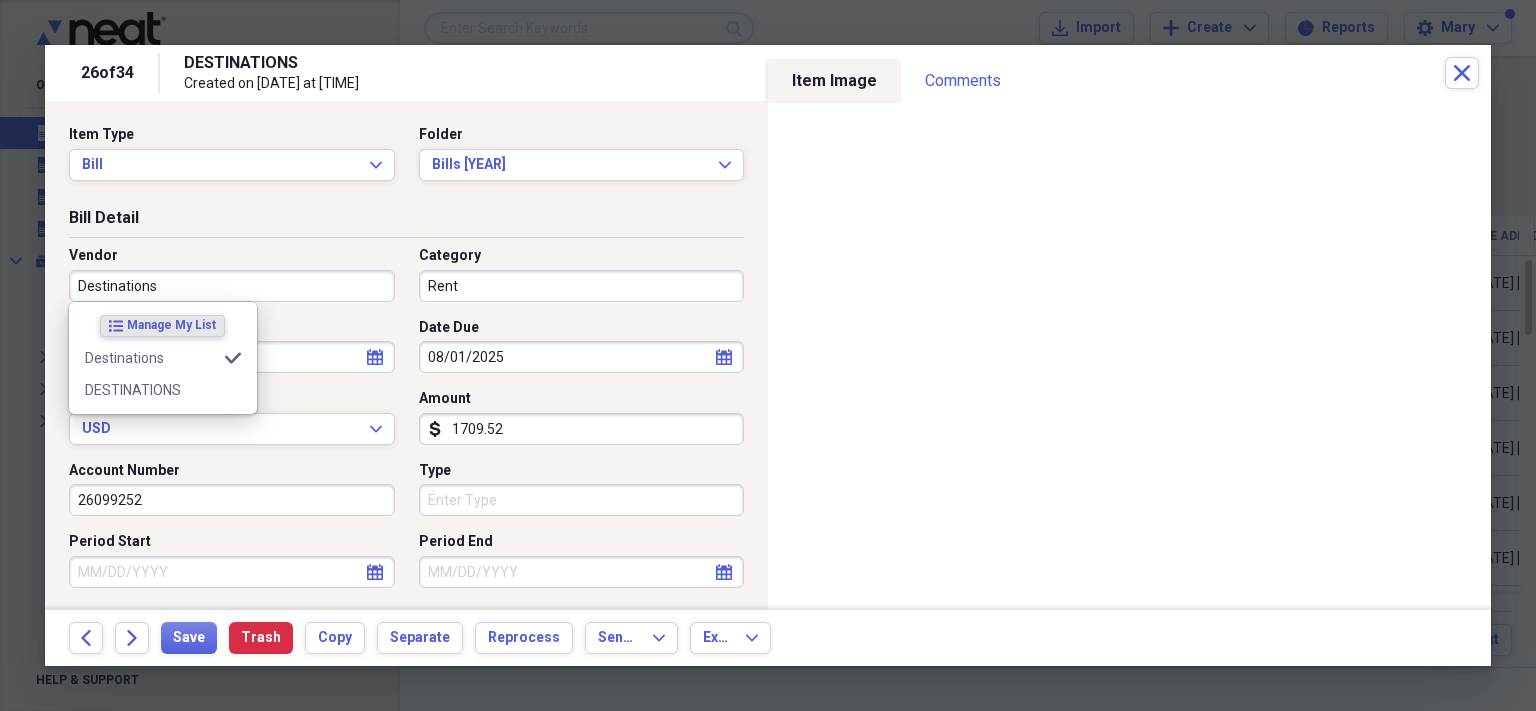 type on "Rent" 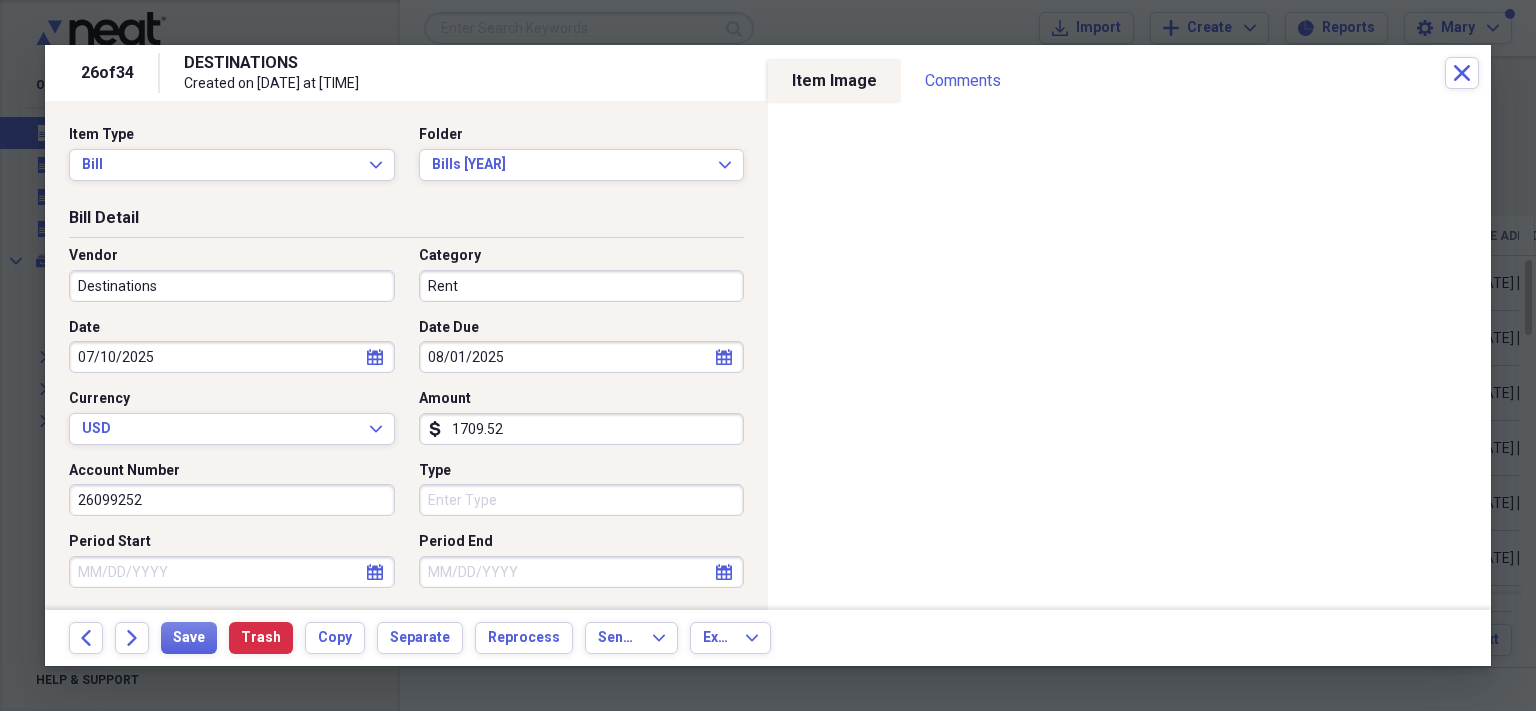 click on "Date Due" at bounding box center (582, 328) 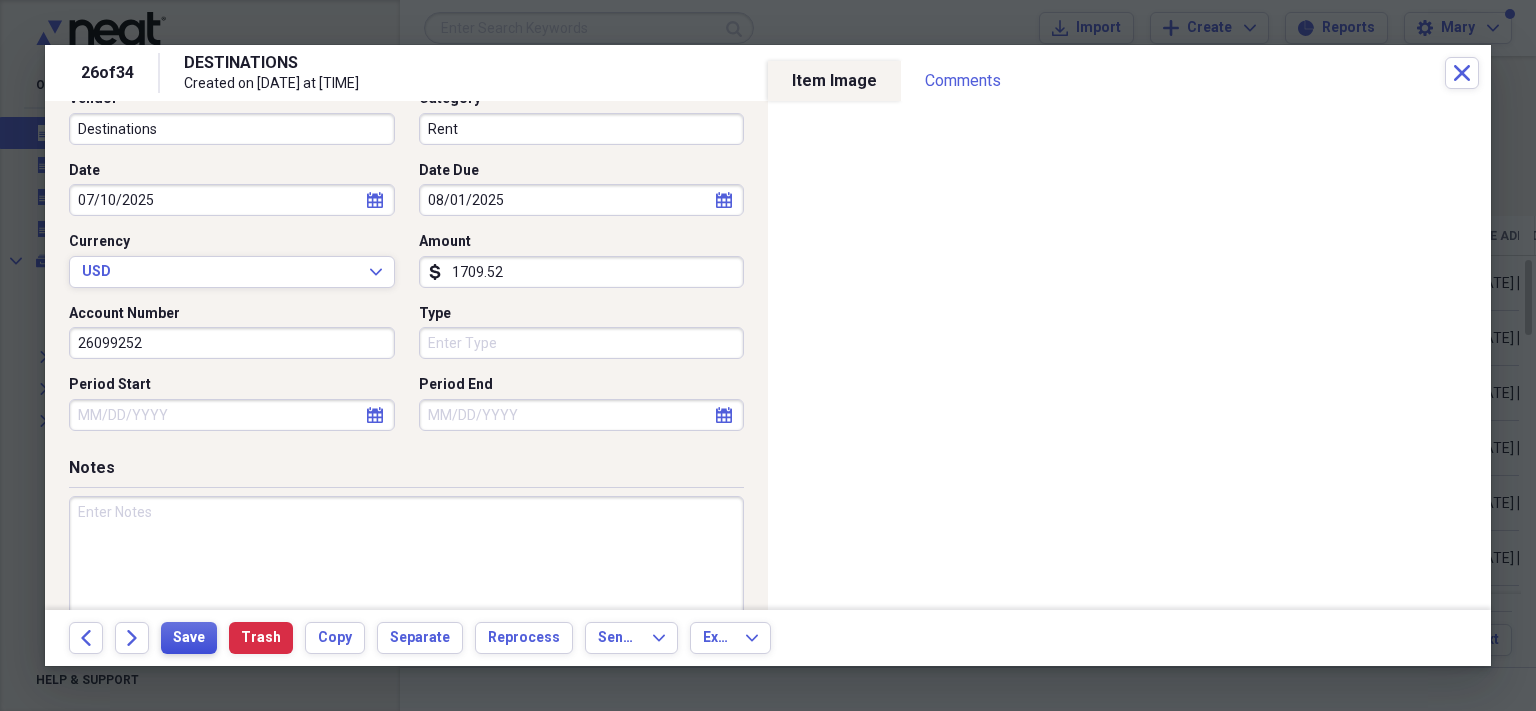 scroll, scrollTop: 159, scrollLeft: 0, axis: vertical 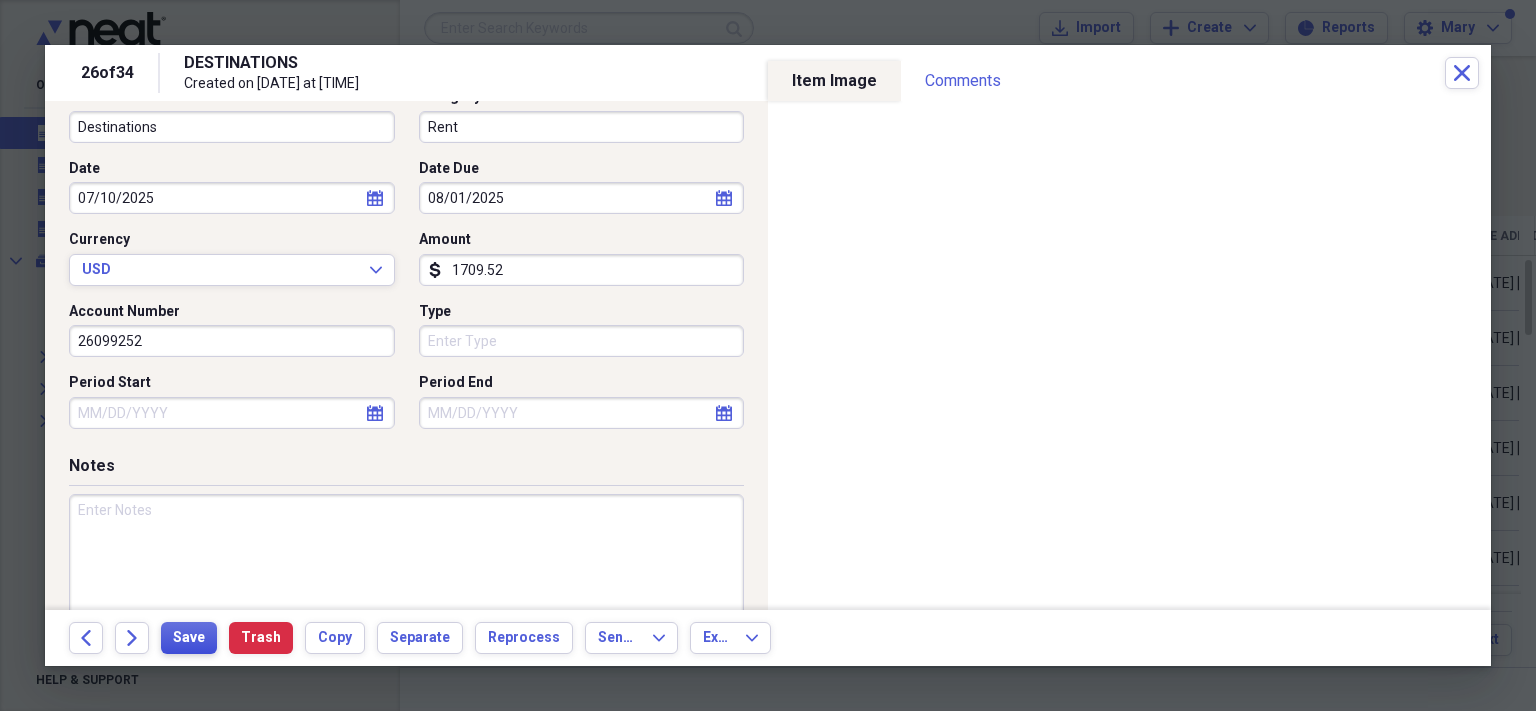 click on "Save" at bounding box center (189, 638) 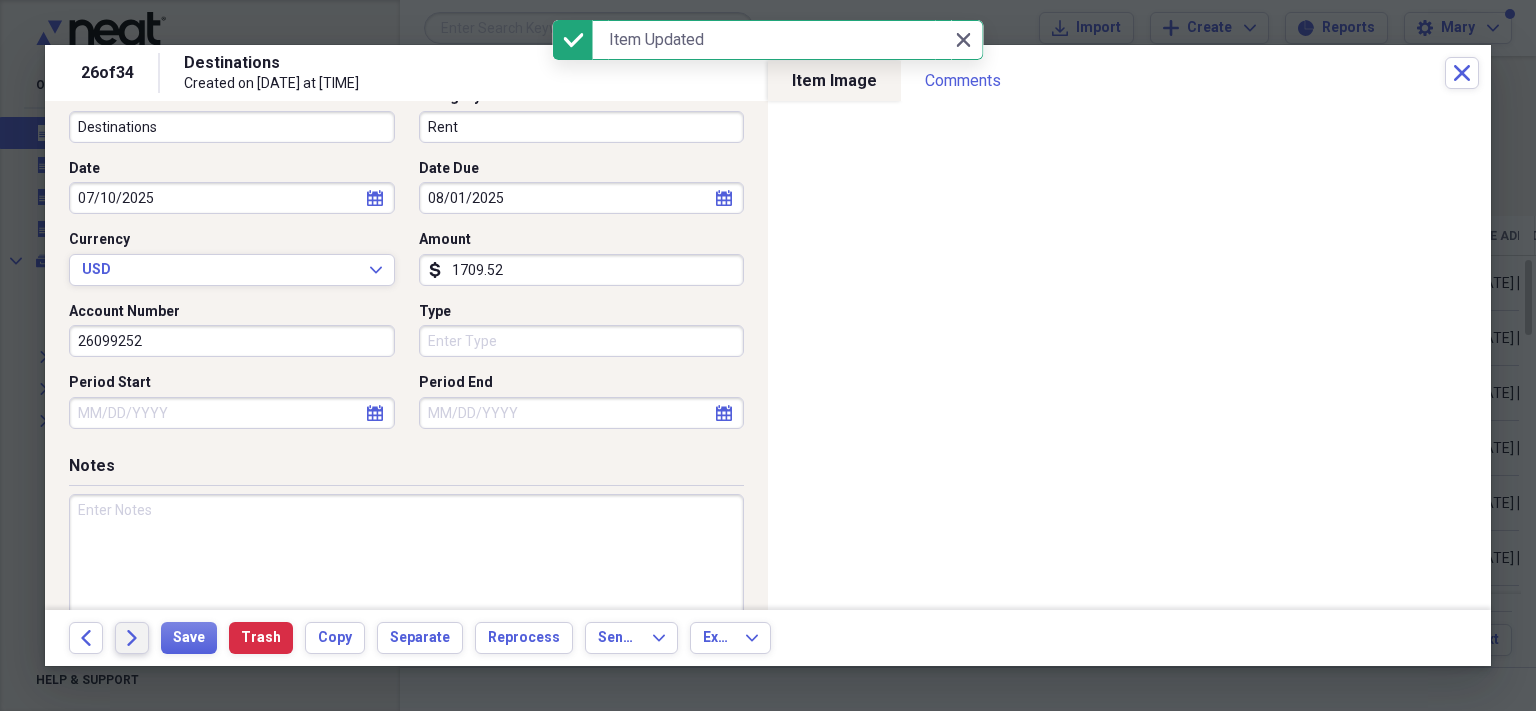 click on "Forward" 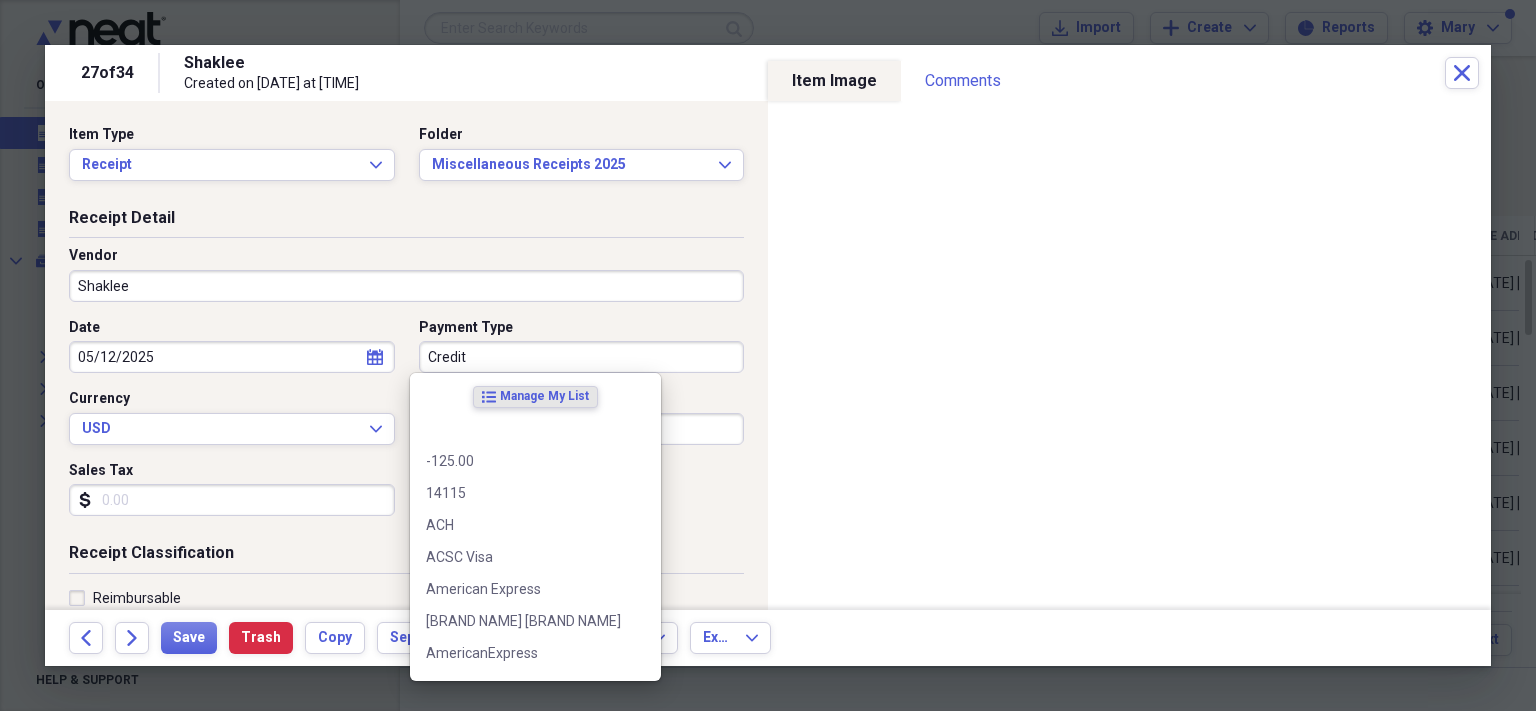 click on "Credit" at bounding box center [582, 357] 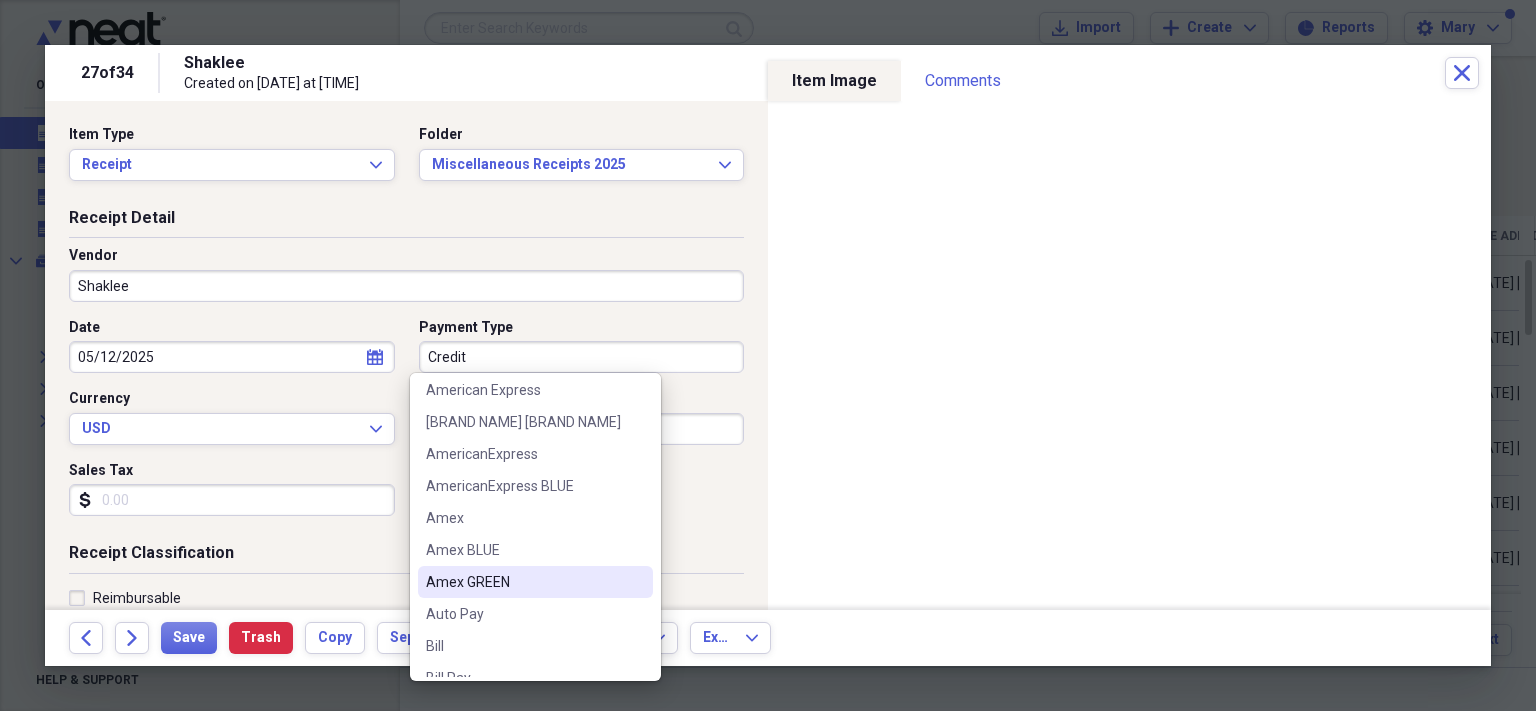 scroll, scrollTop: 200, scrollLeft: 0, axis: vertical 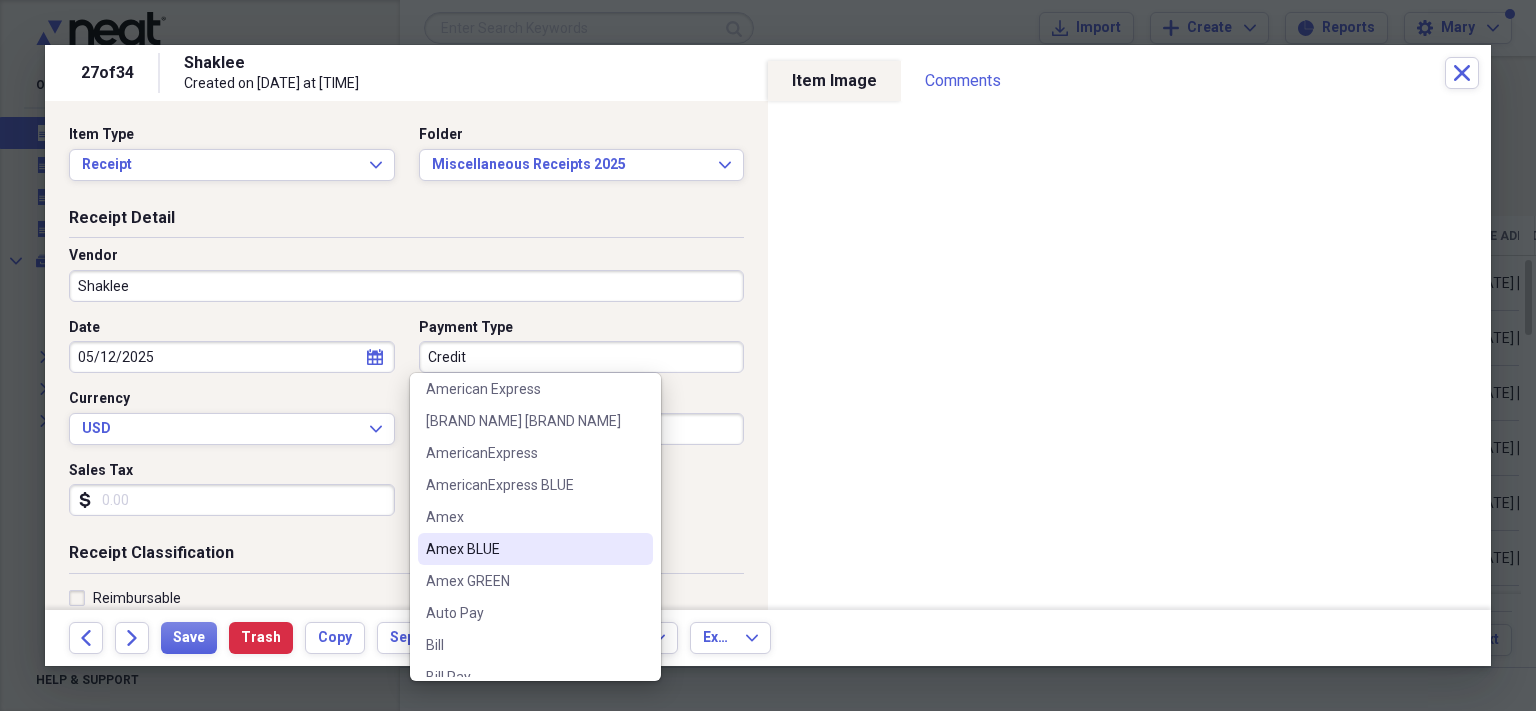 click on "Amex BLUE" at bounding box center (523, 549) 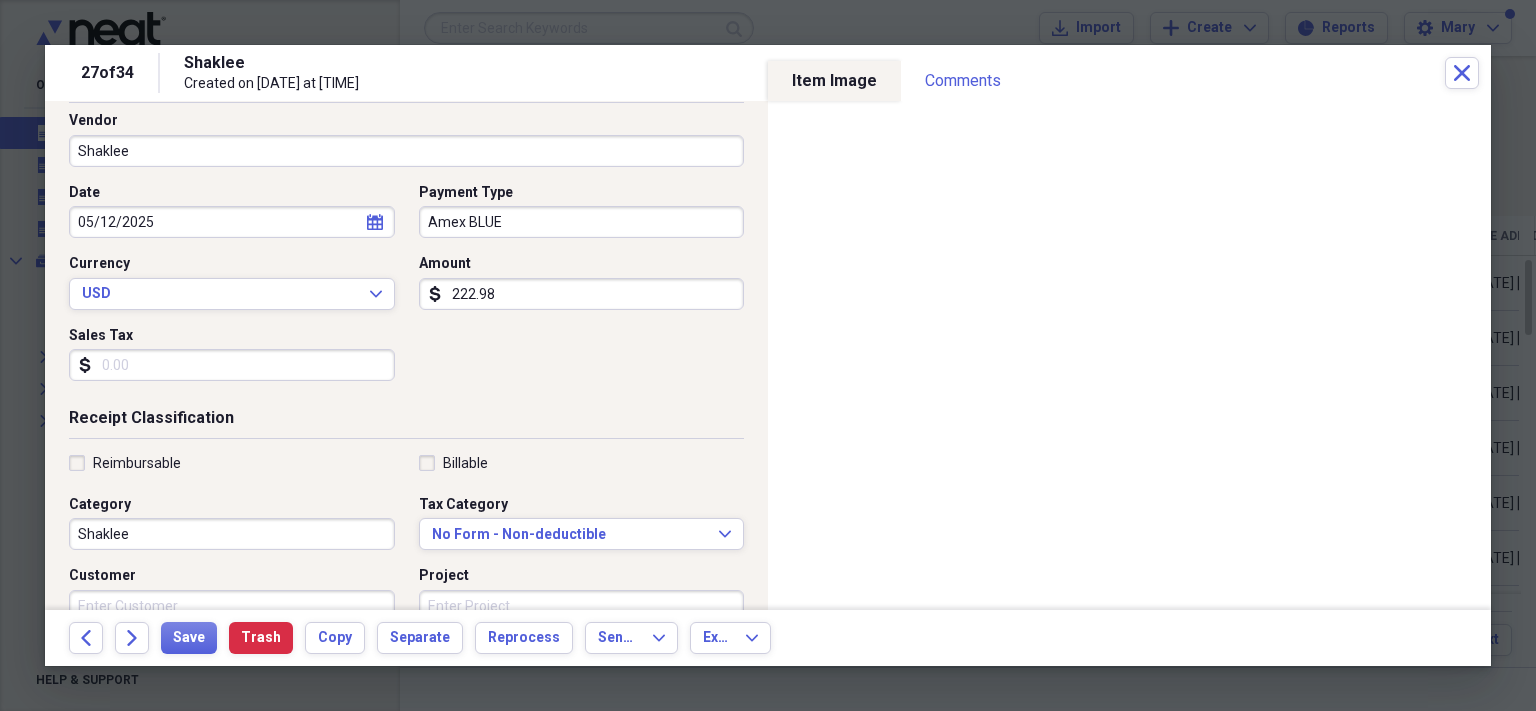scroll, scrollTop: 136, scrollLeft: 0, axis: vertical 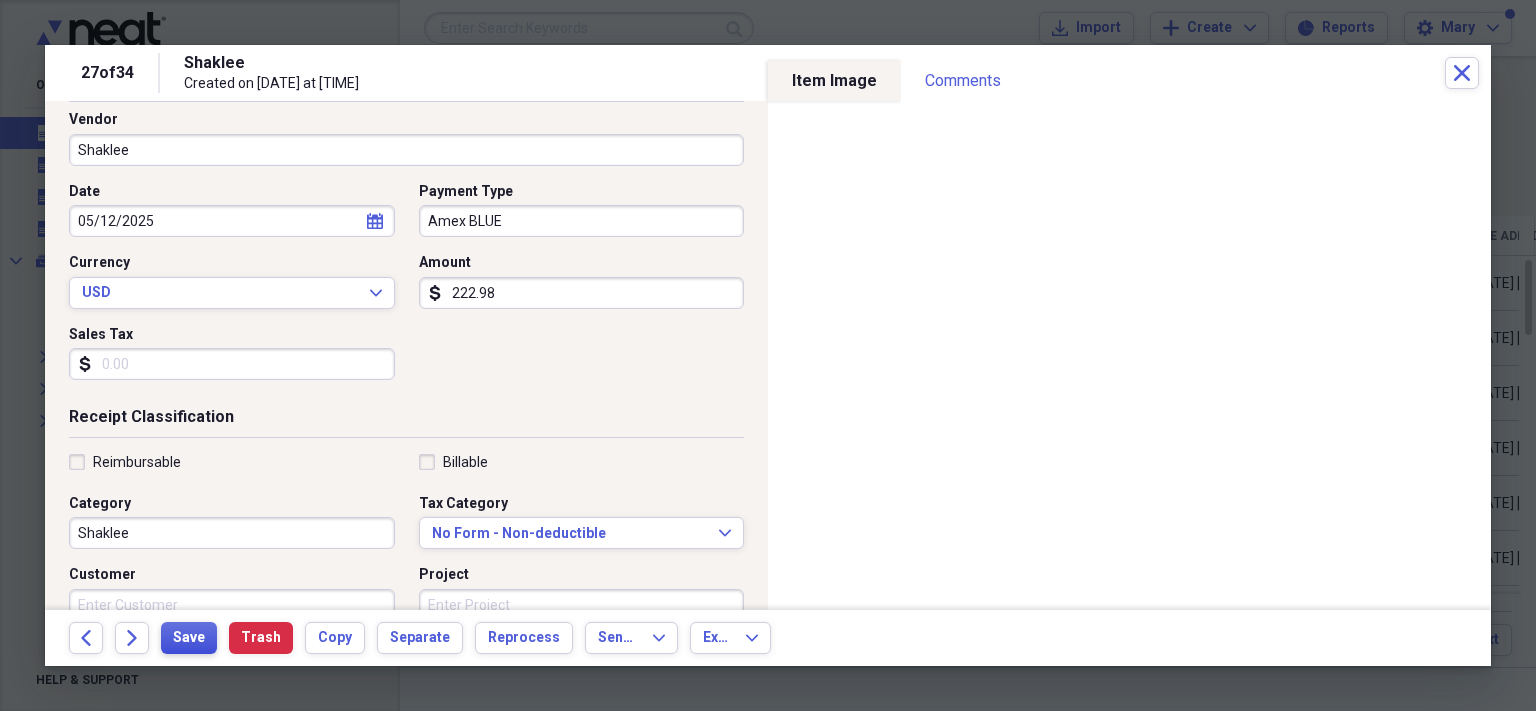 click on "Save" at bounding box center [189, 638] 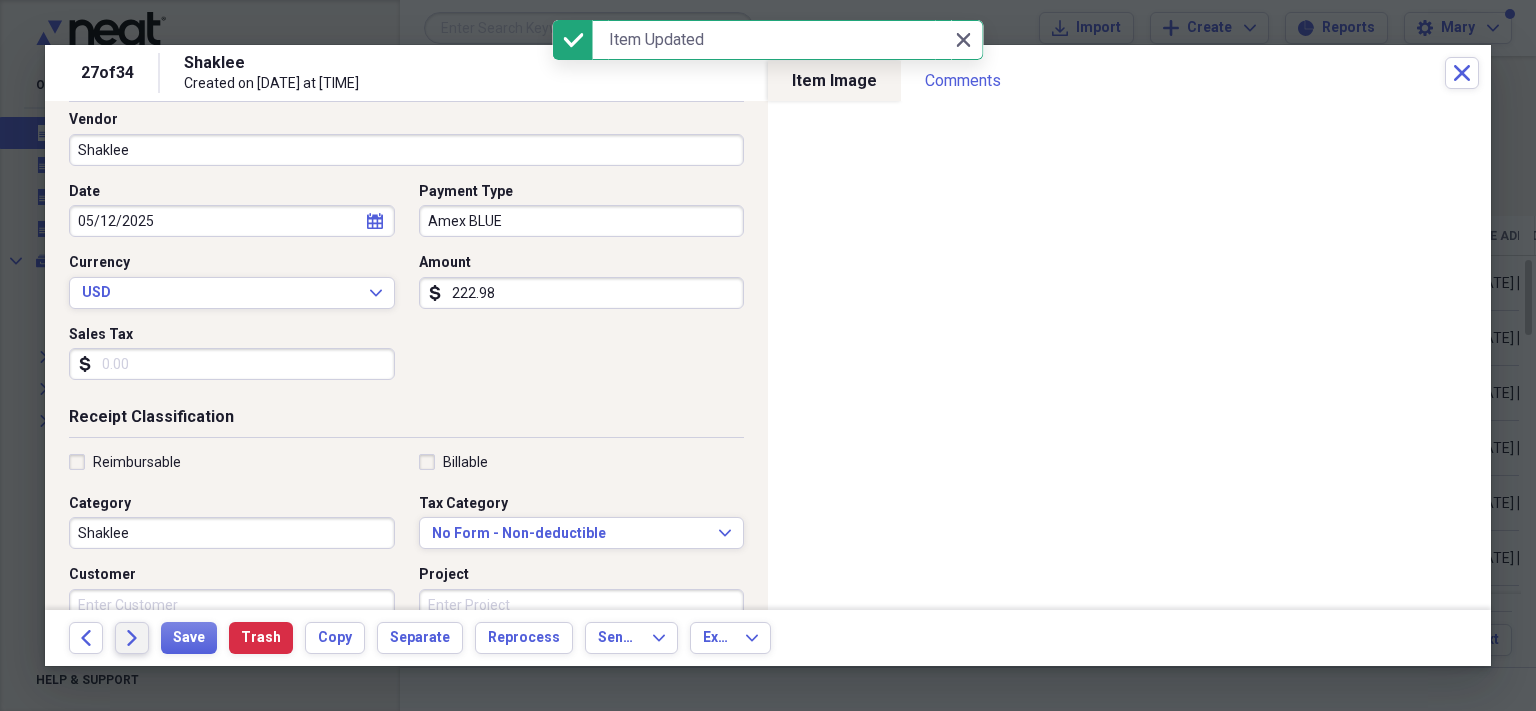click on "Forward" 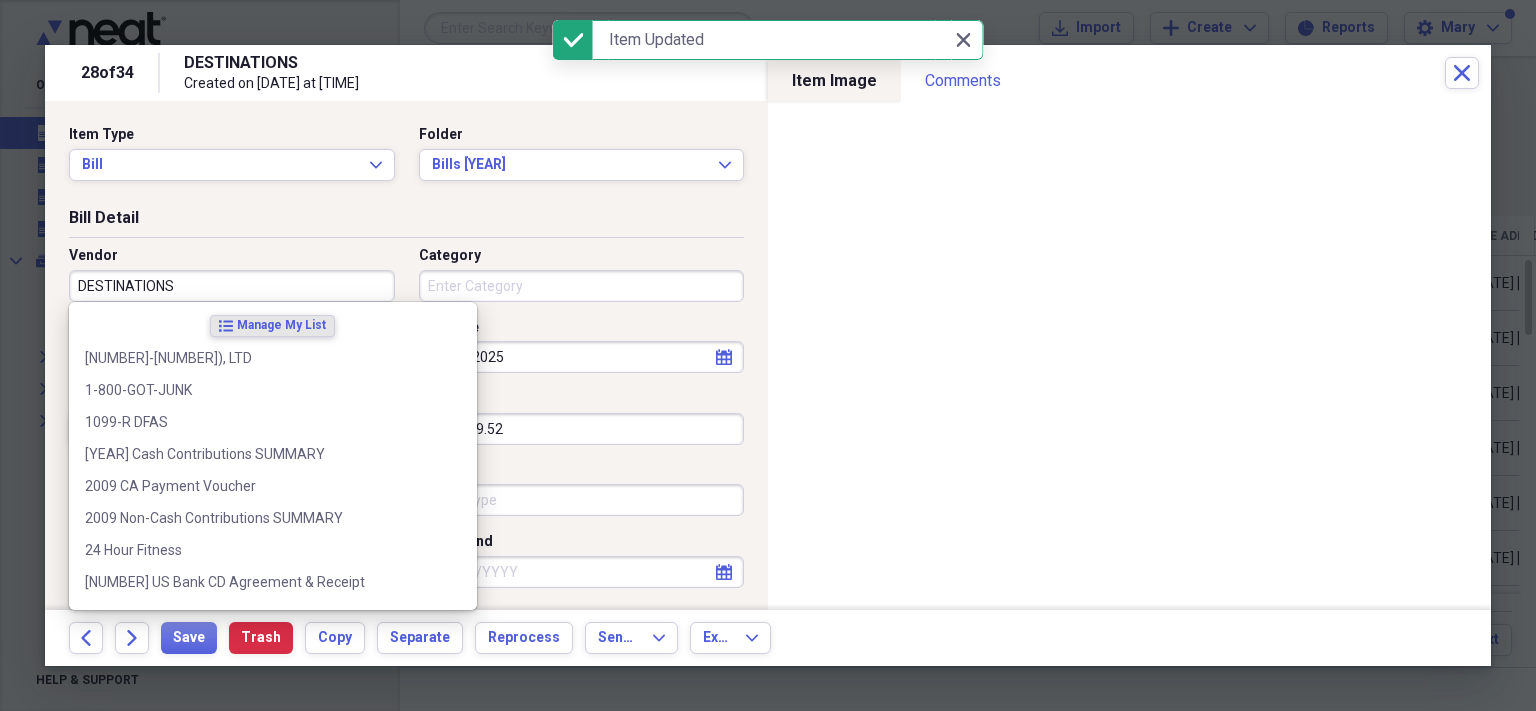 click on "DESTINATIONS" at bounding box center (232, 286) 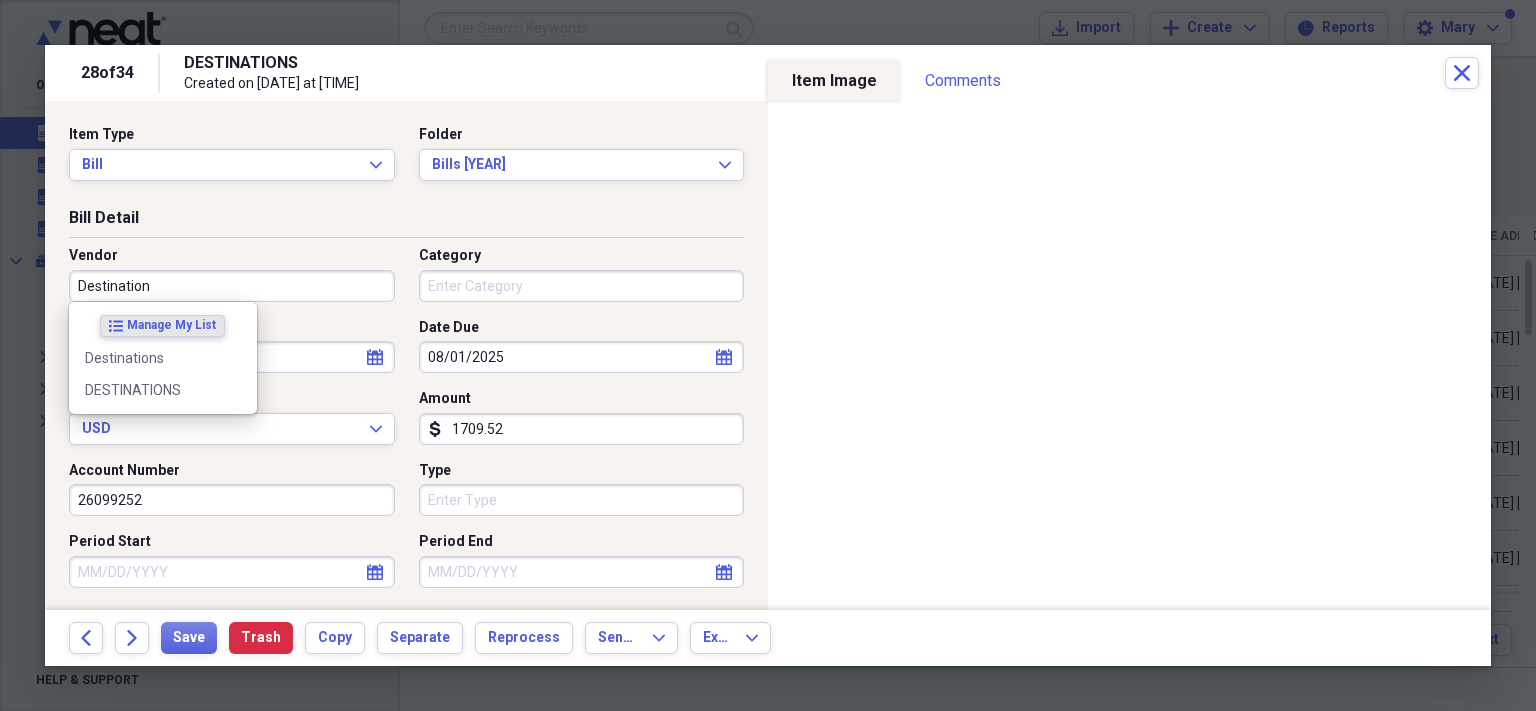 type on "Destinations" 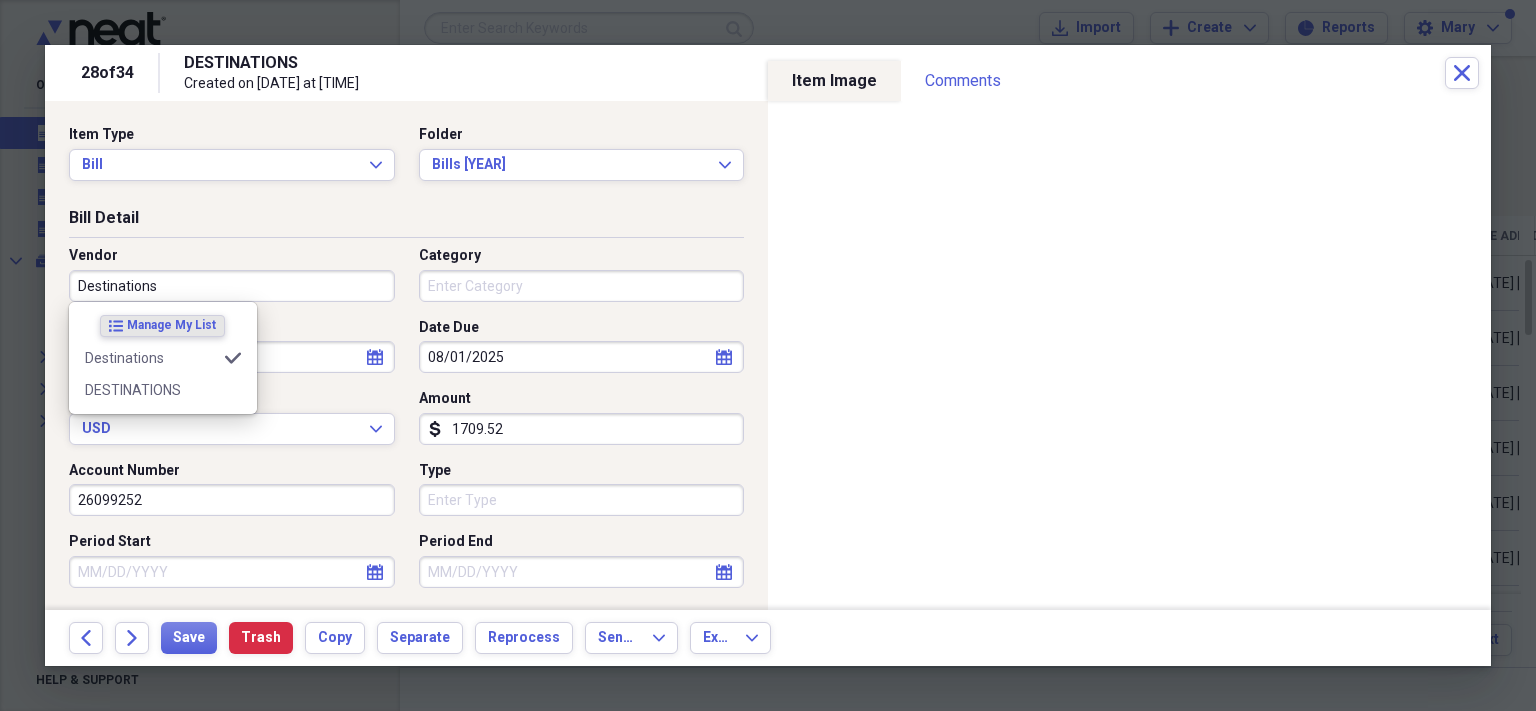 type on "Rent" 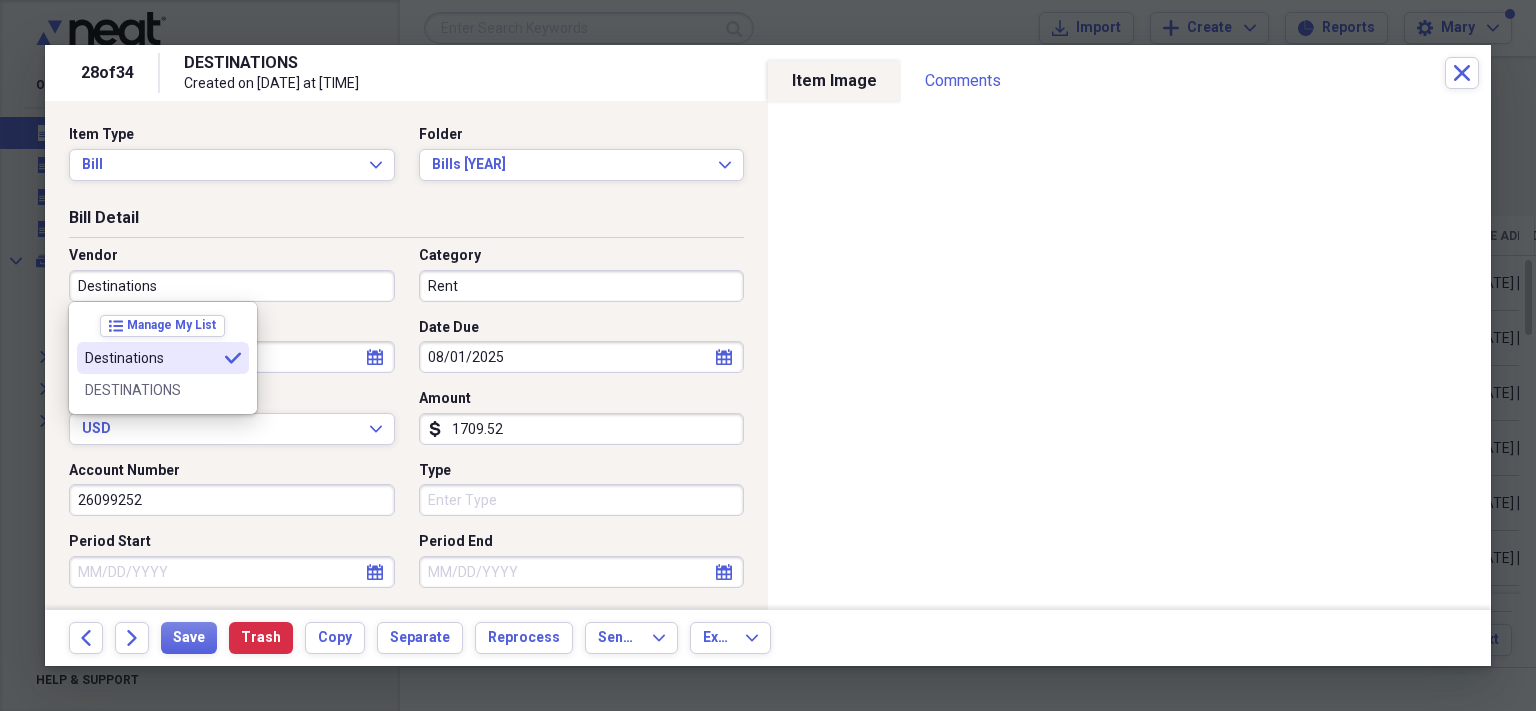 type on "Destinations" 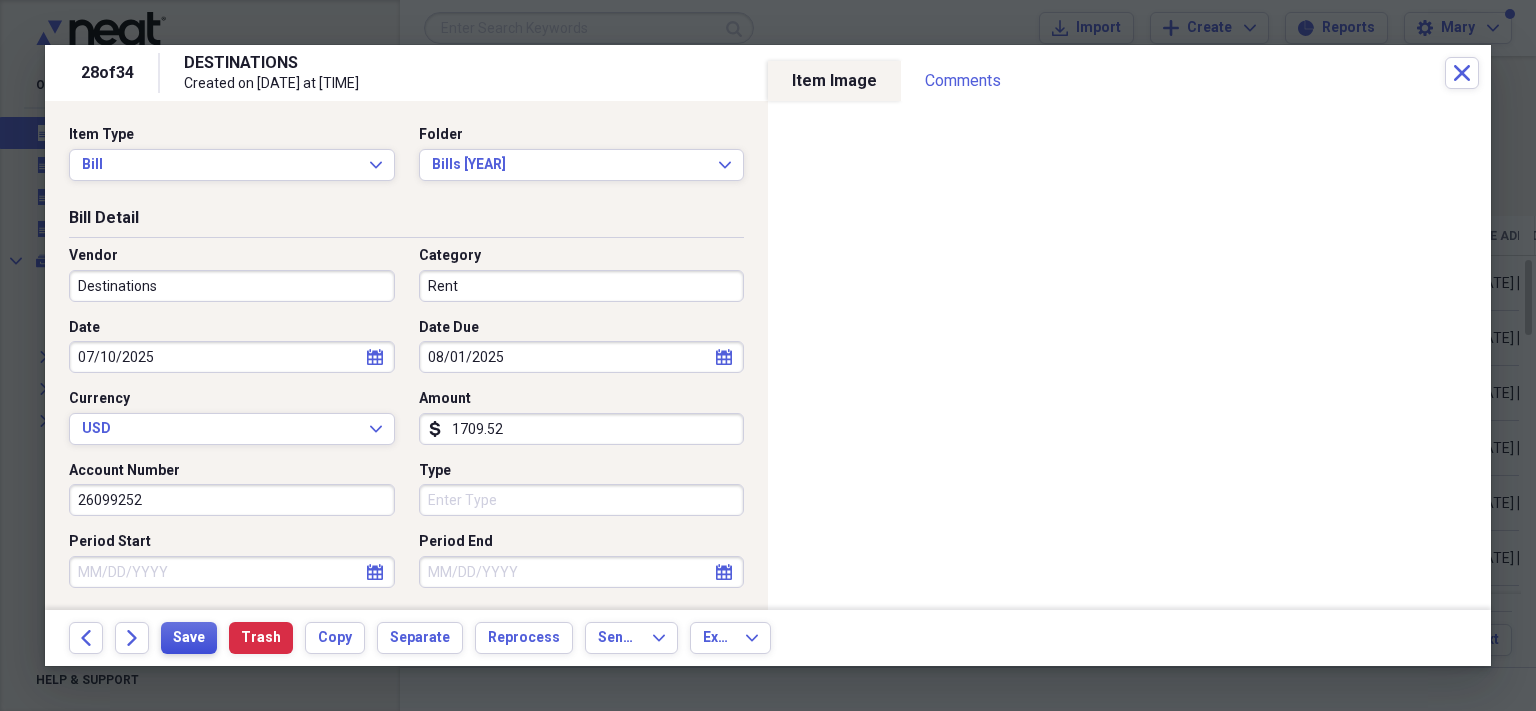 click on "Save" at bounding box center (189, 638) 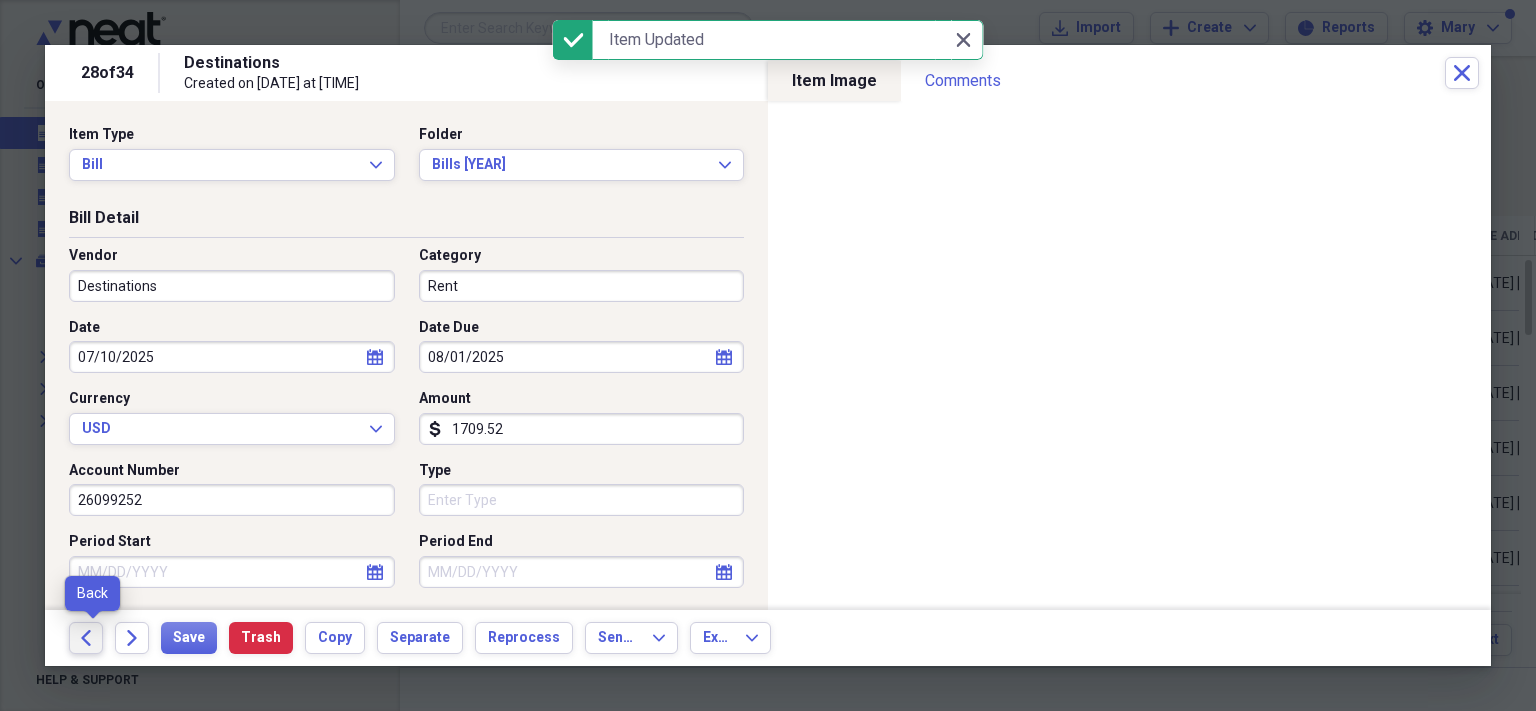 click 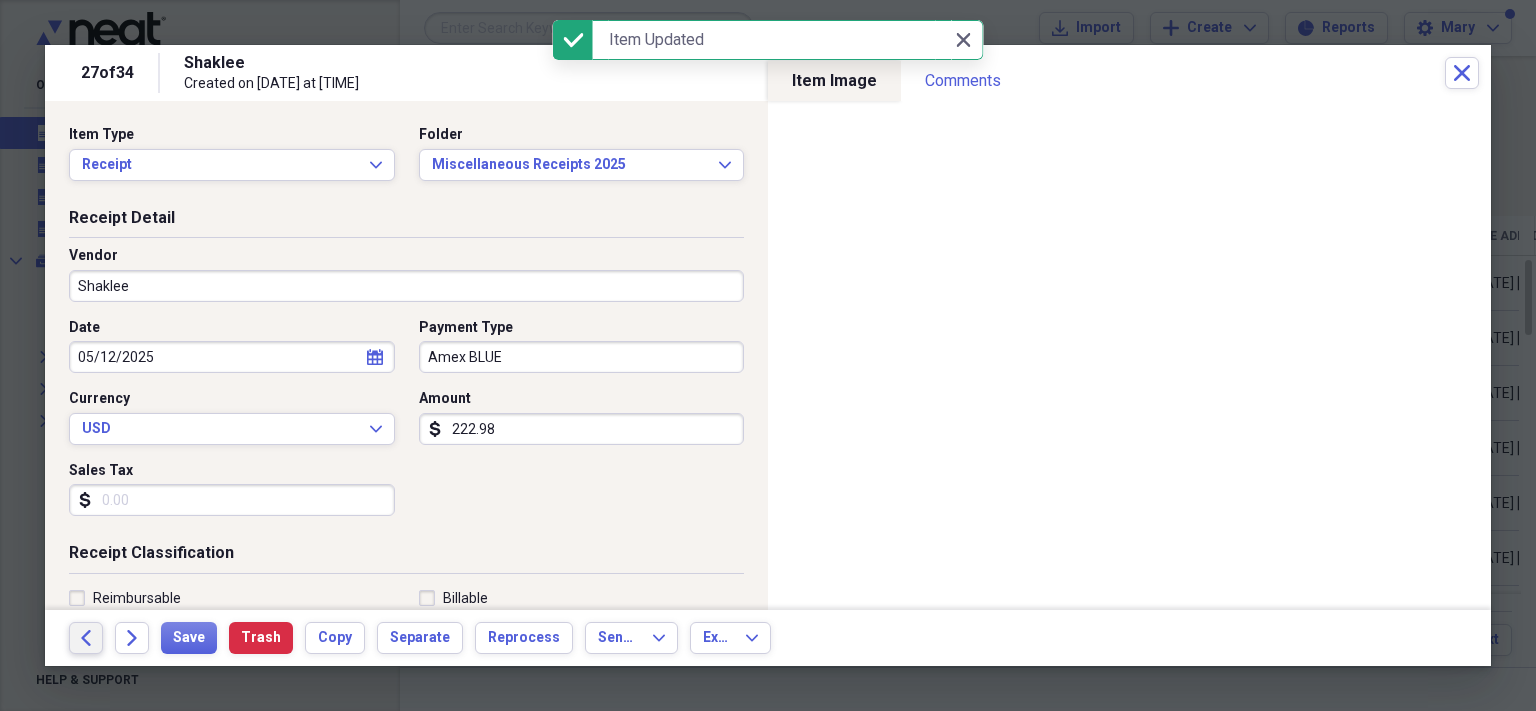 click 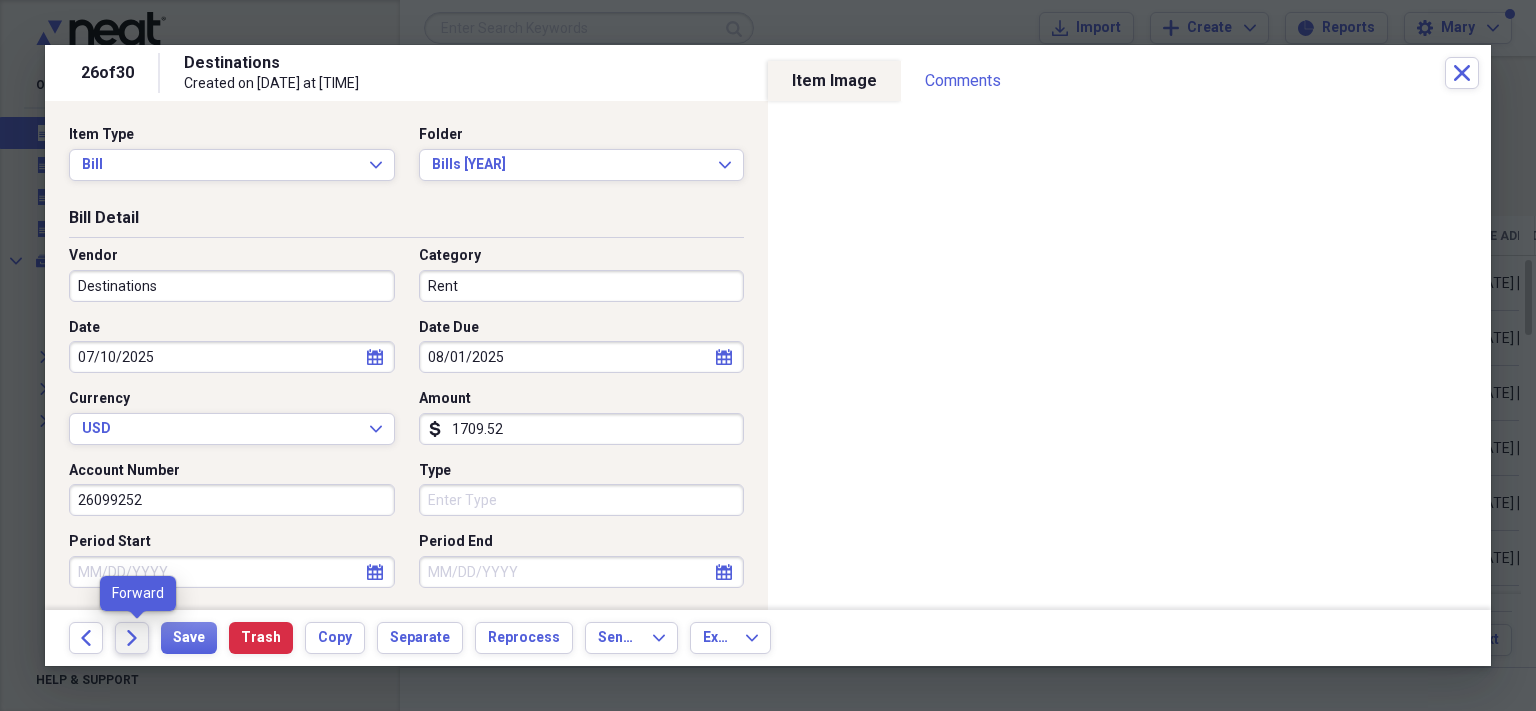 click 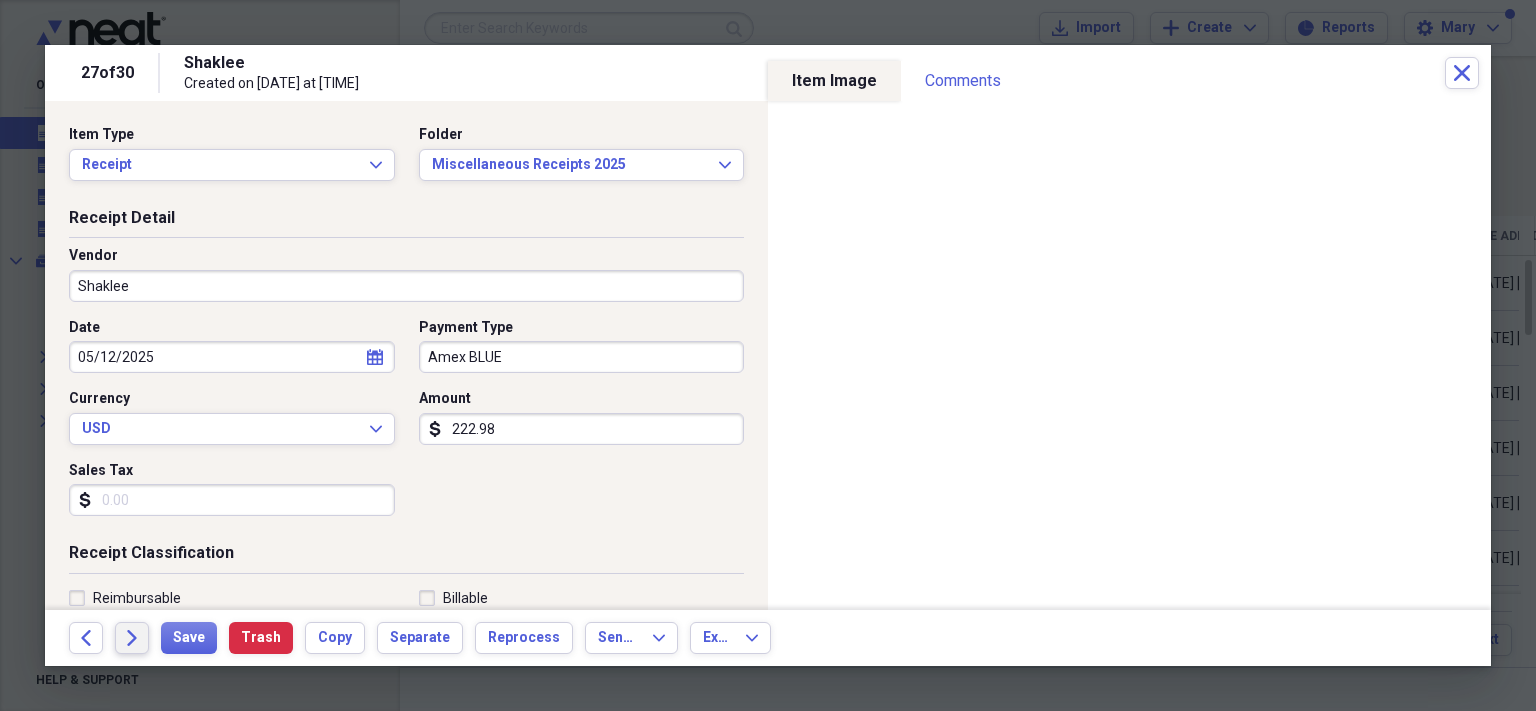 click 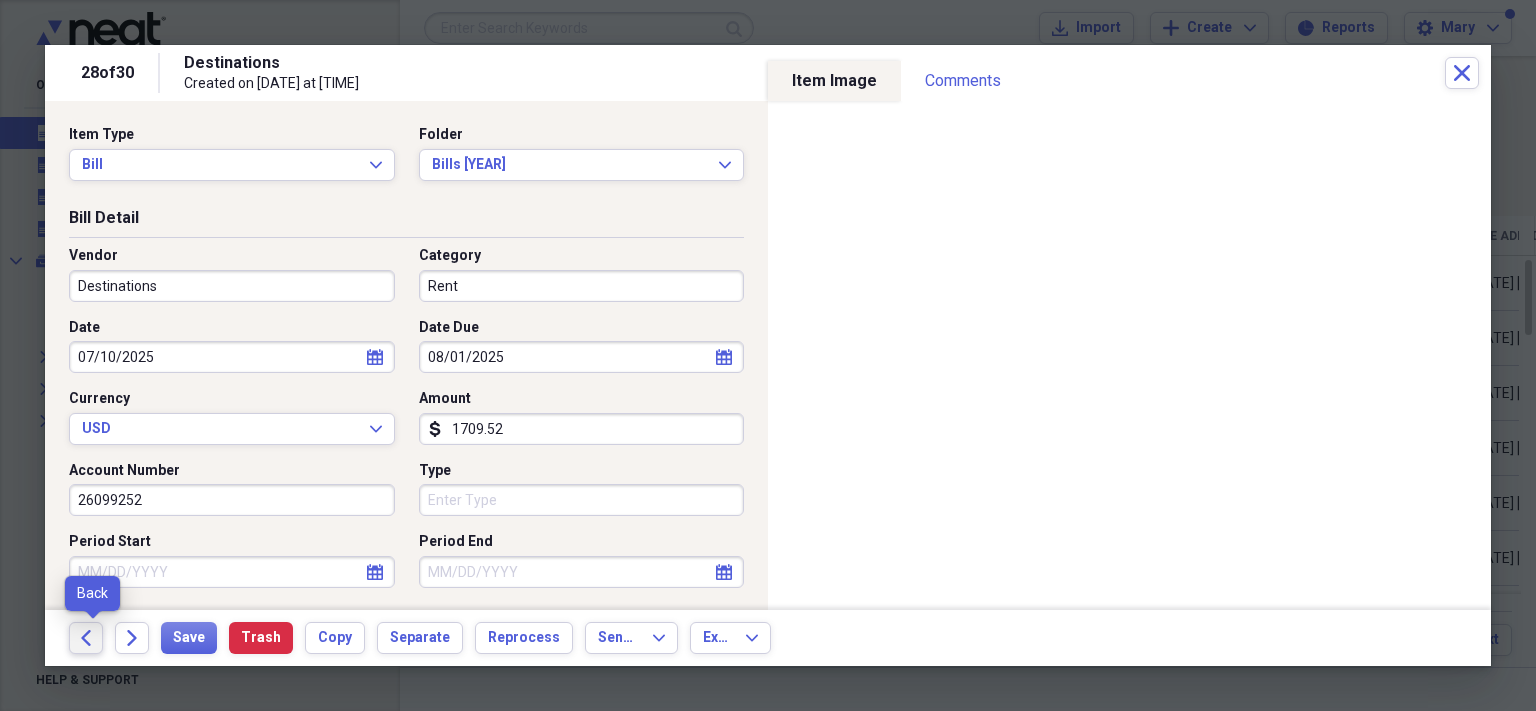 click on "Back" 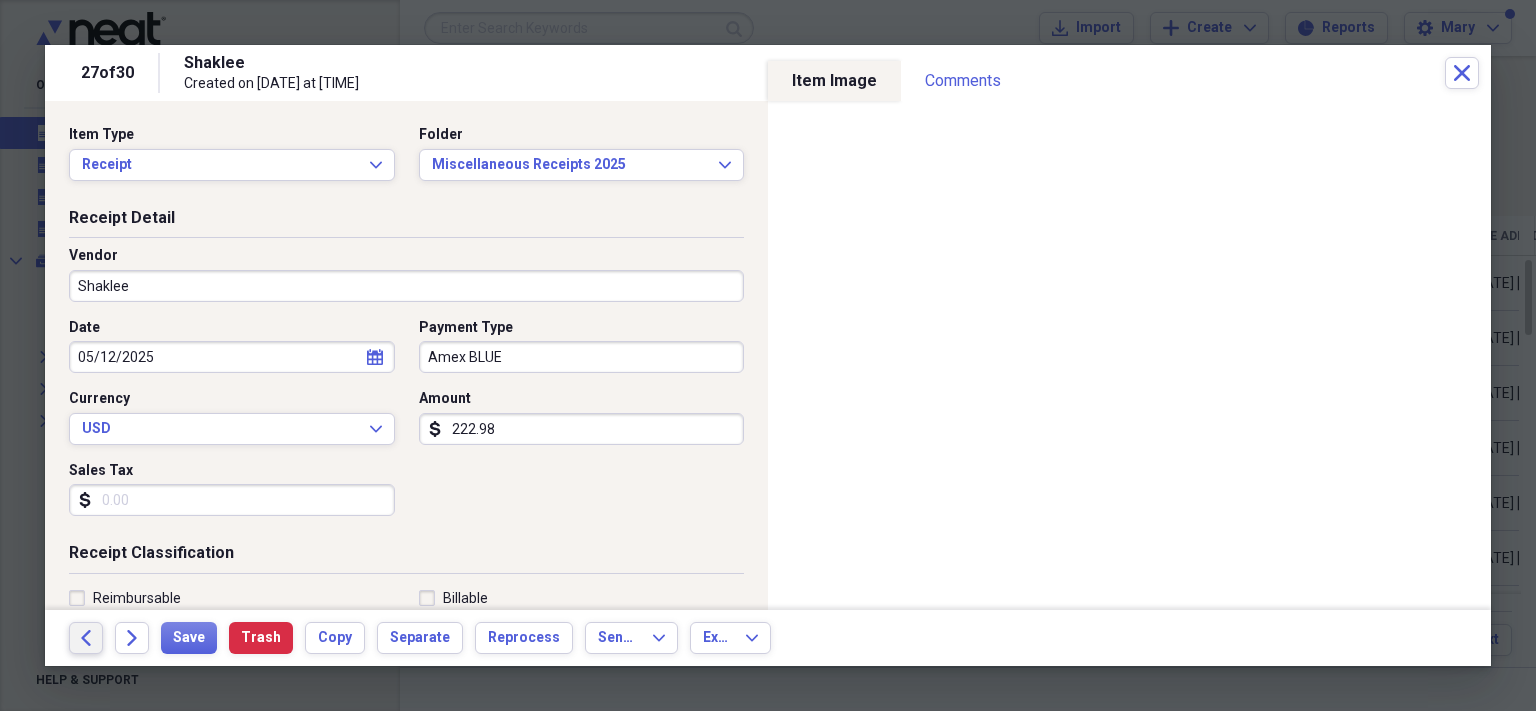 click on "Back" 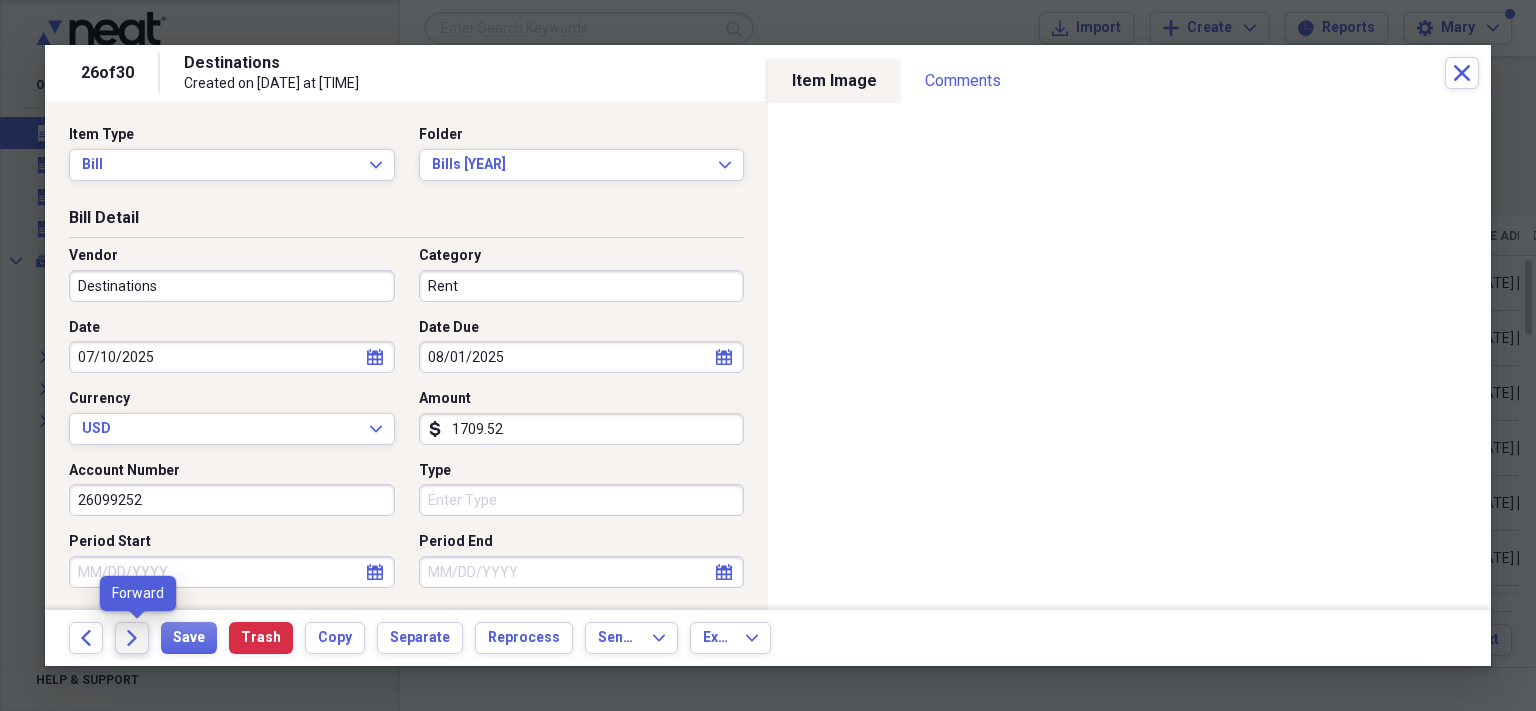 click 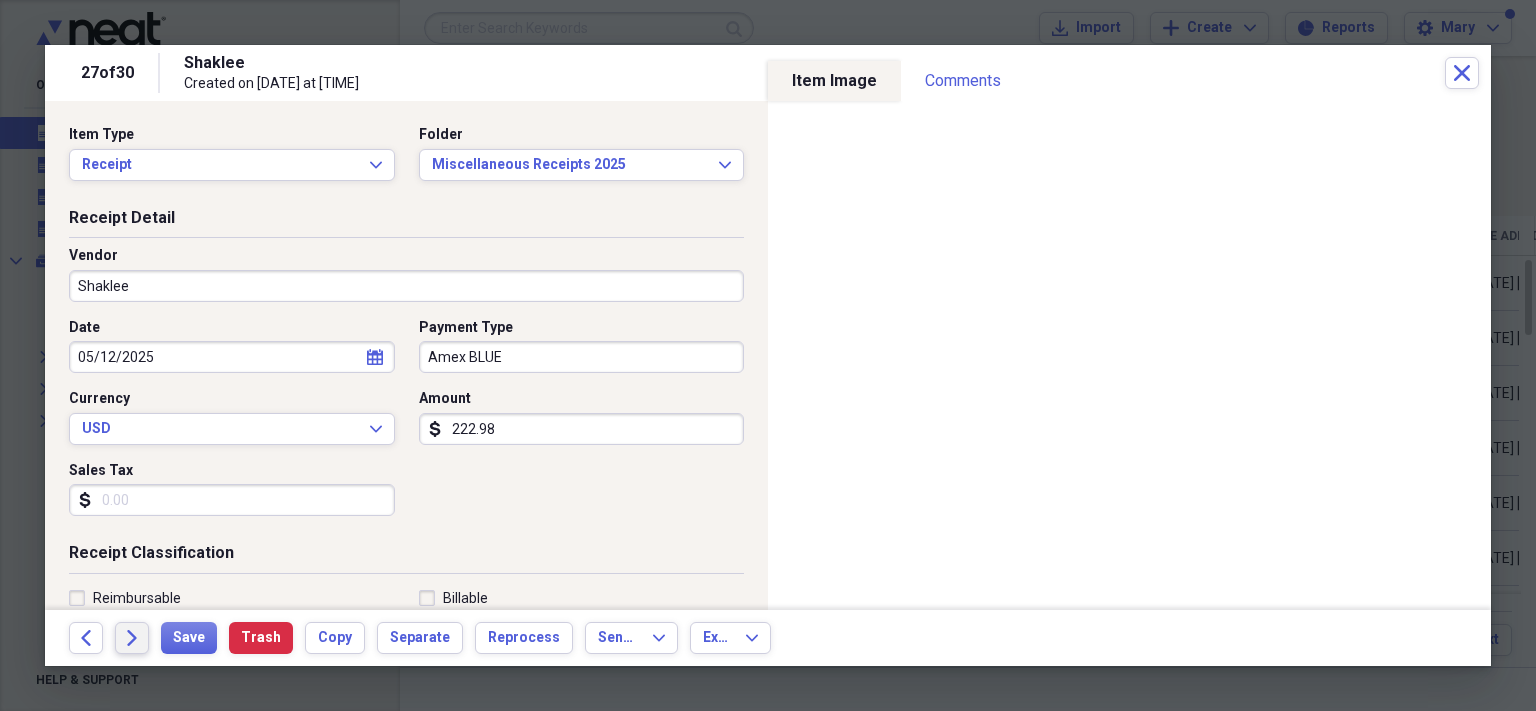 click 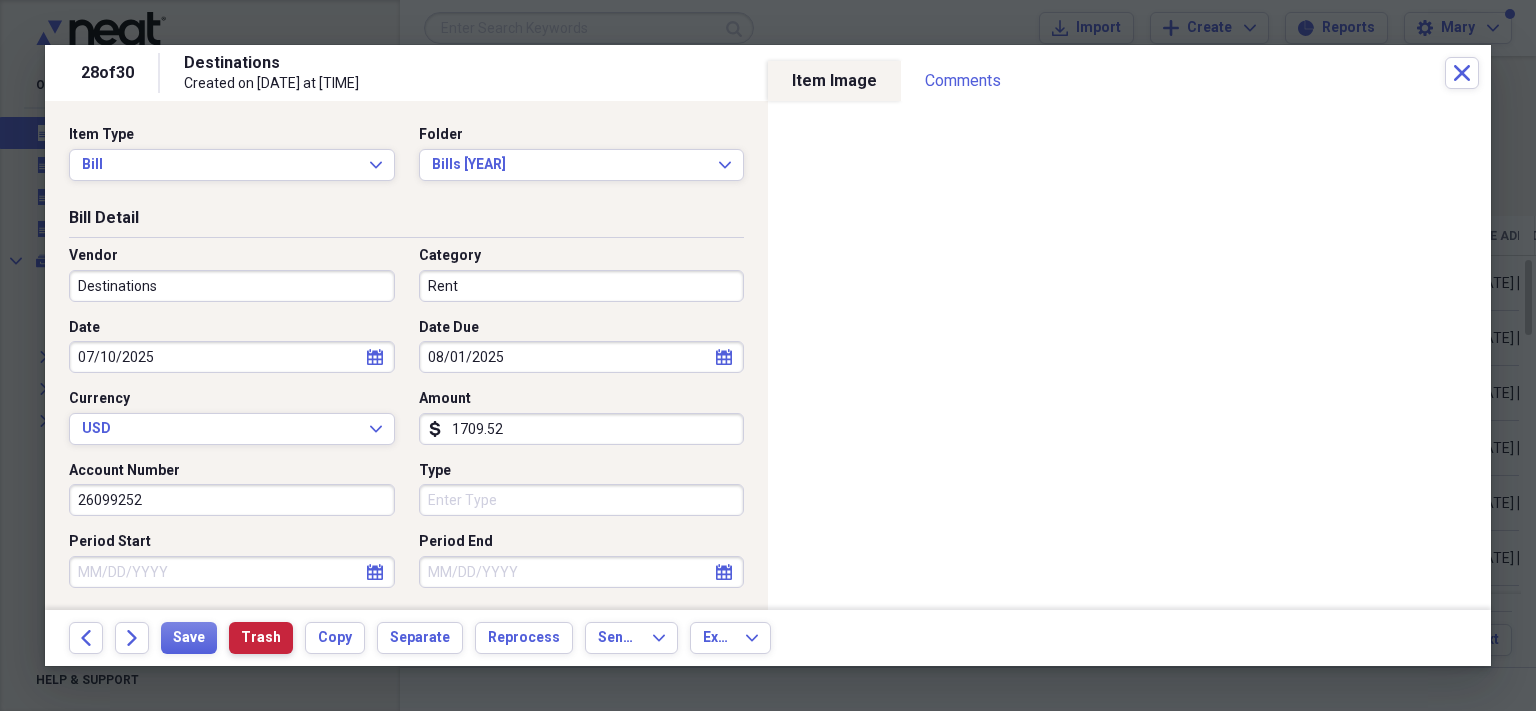 click on "Trash" at bounding box center [261, 638] 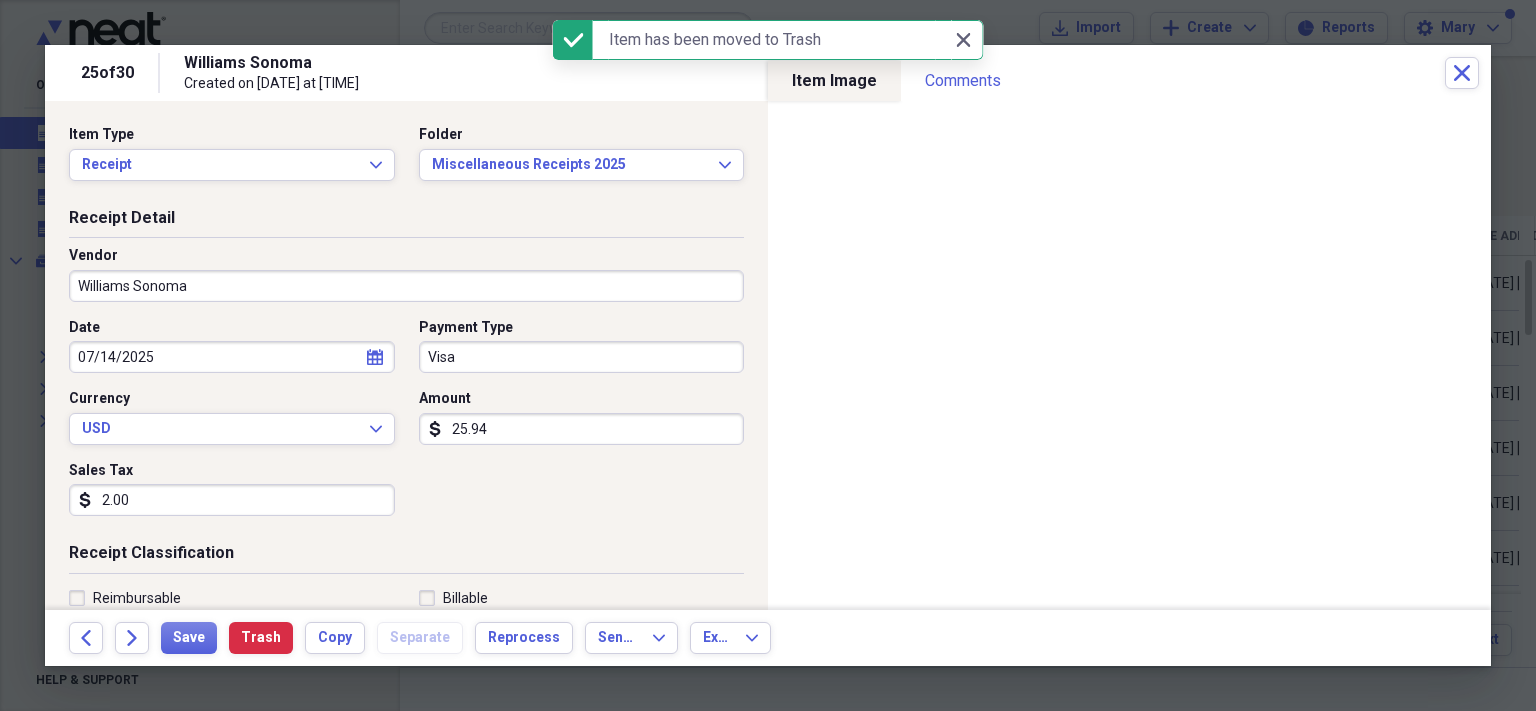 click on "Visa" at bounding box center (582, 357) 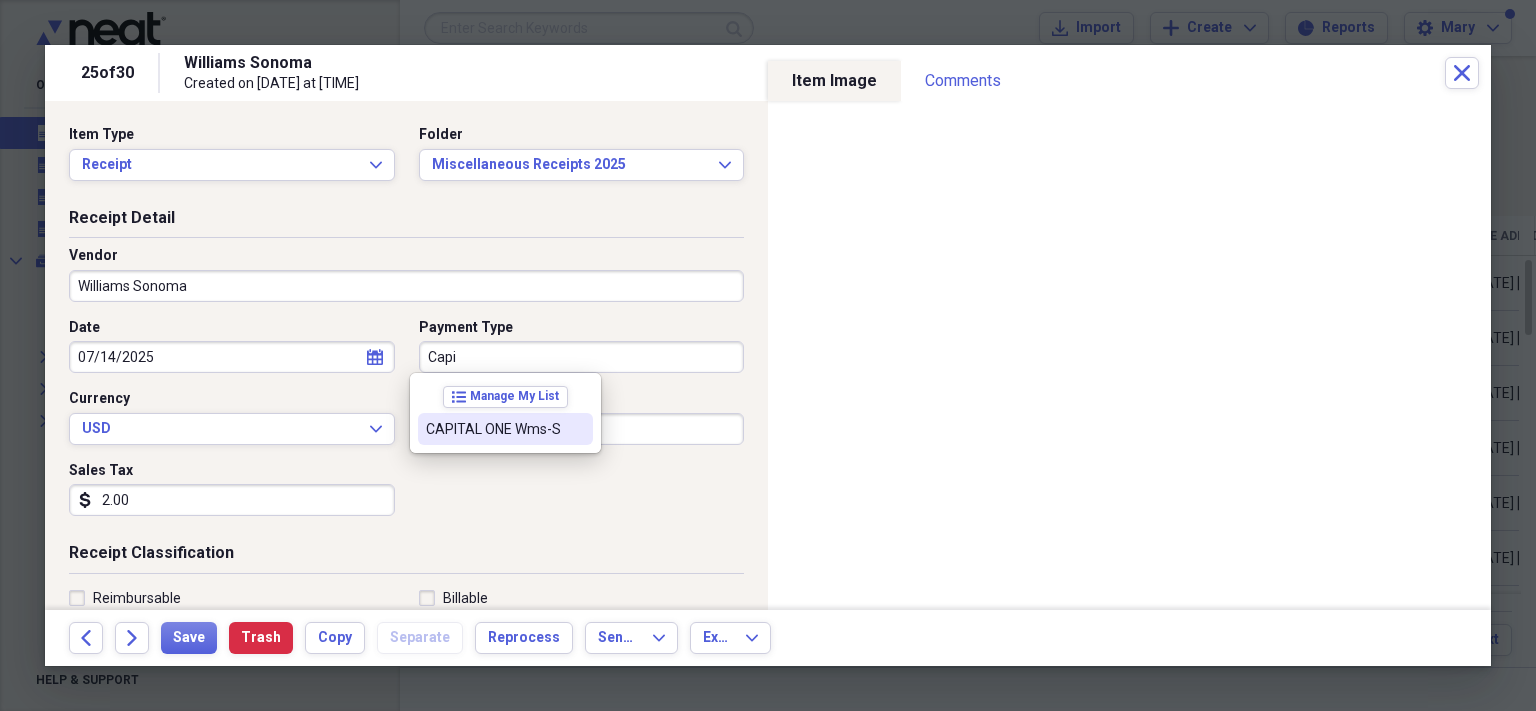click on "CAPITAL ONE Wms-S" at bounding box center (505, 429) 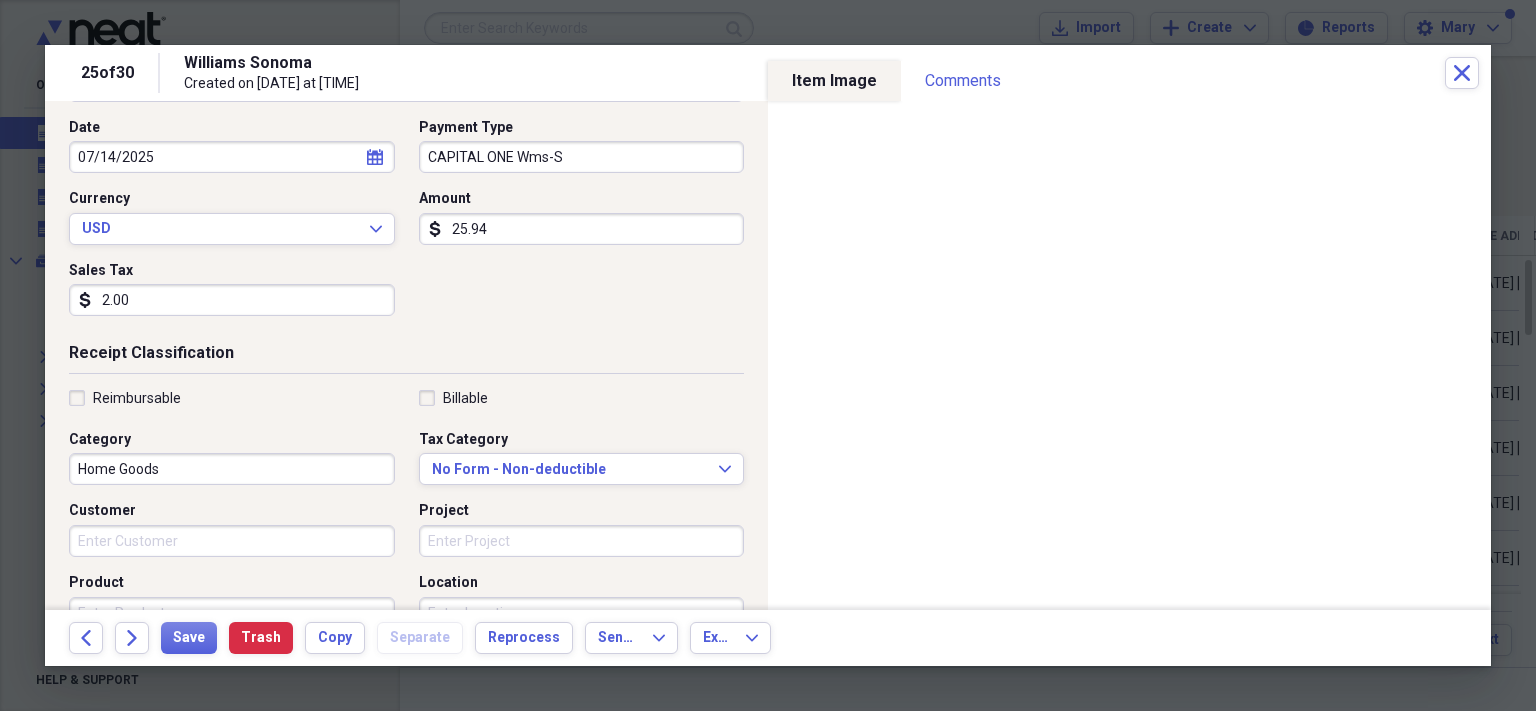 scroll, scrollTop: 200, scrollLeft: 0, axis: vertical 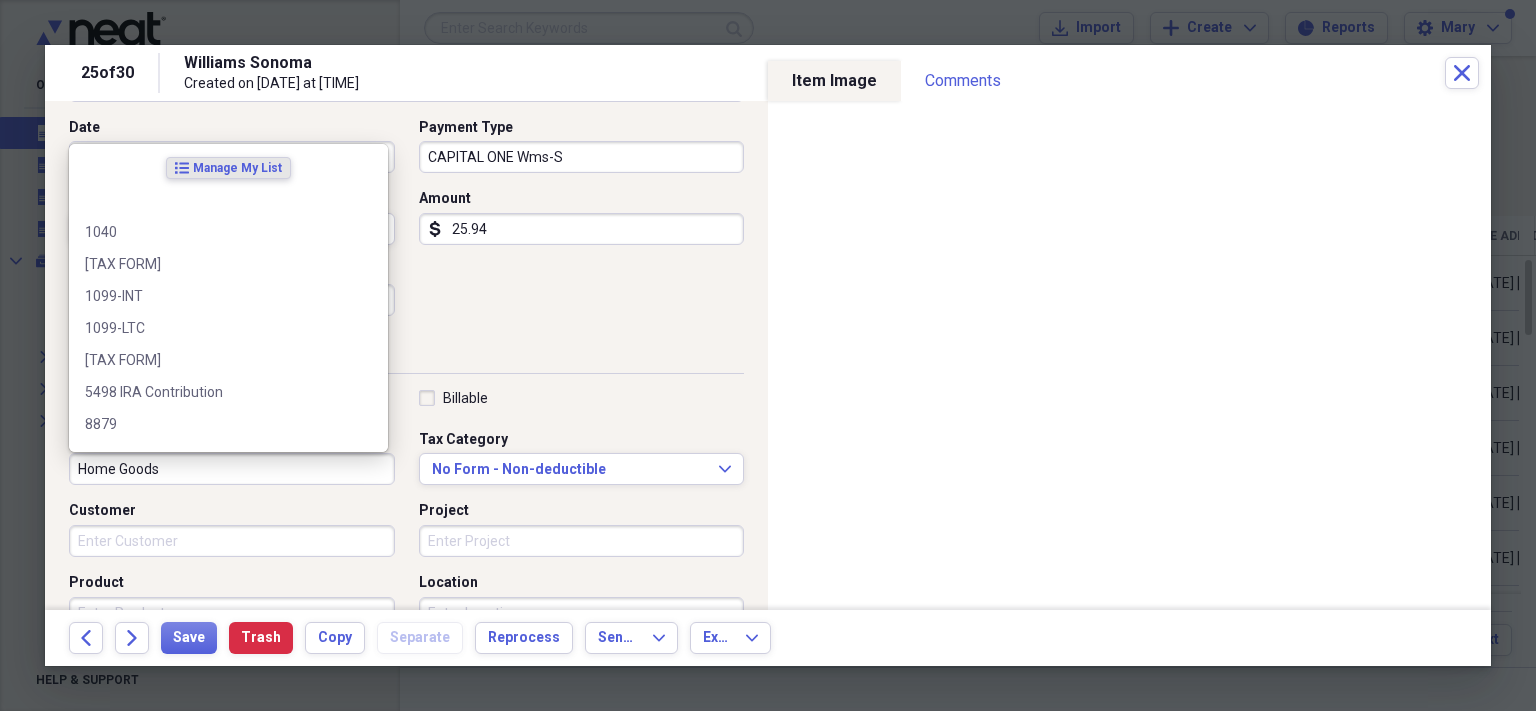 click on "Home Goods" at bounding box center (232, 469) 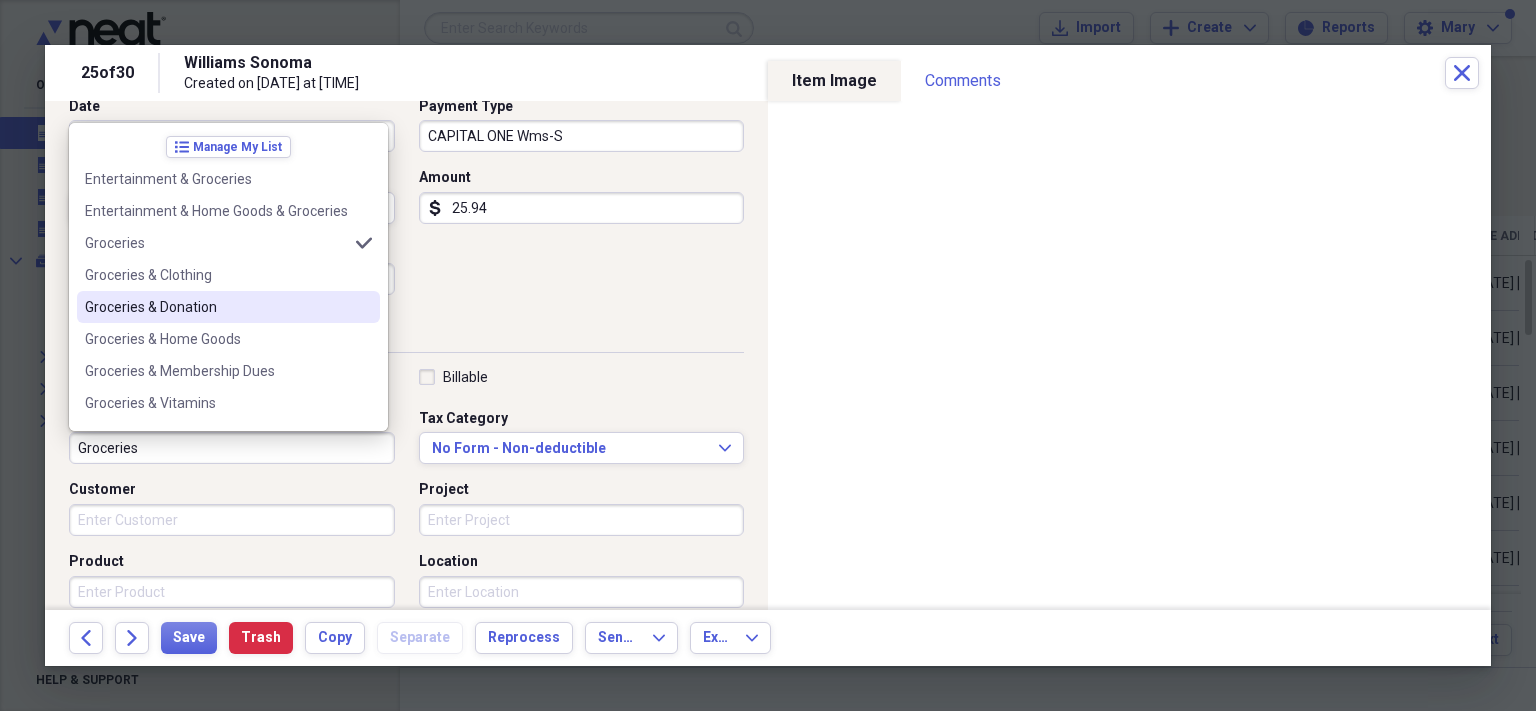 scroll, scrollTop: 221, scrollLeft: 0, axis: vertical 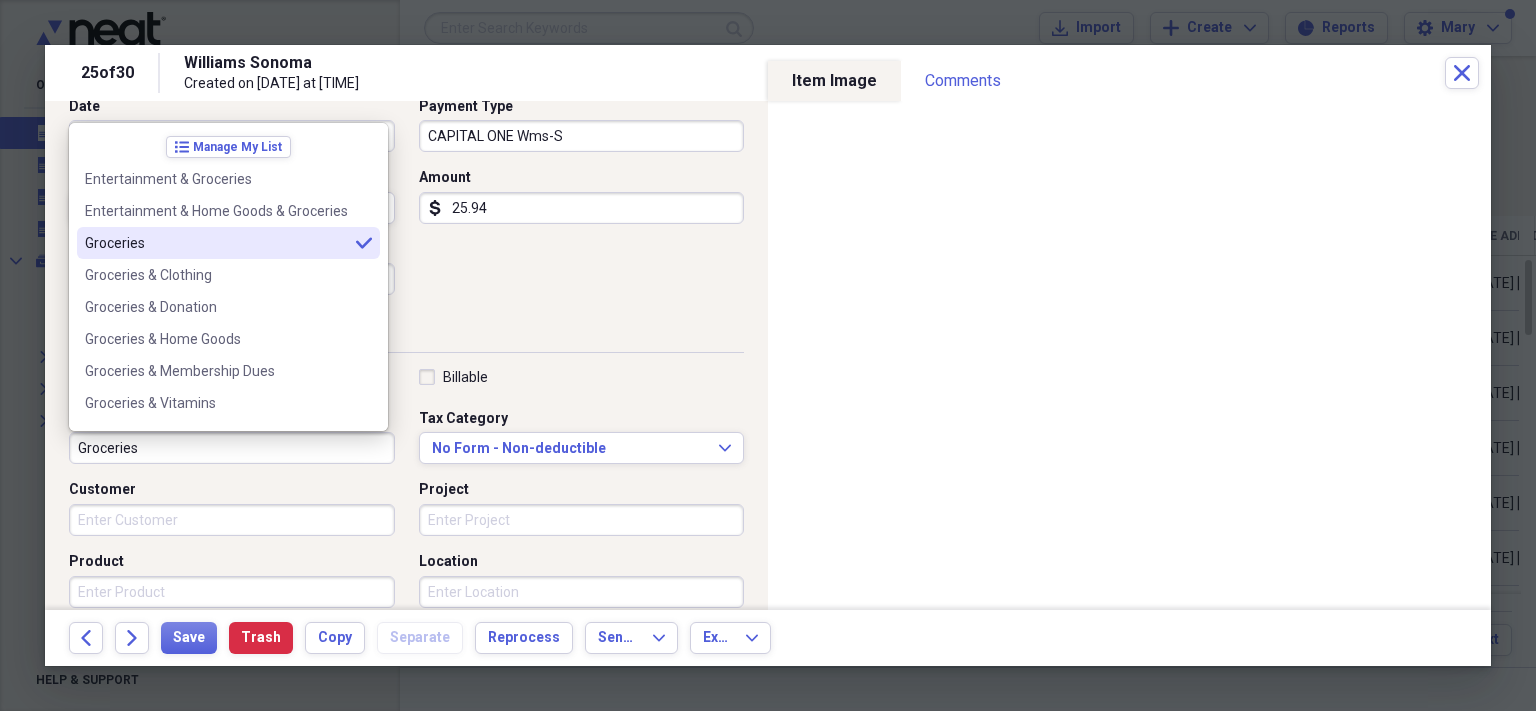 type on "Groceries" 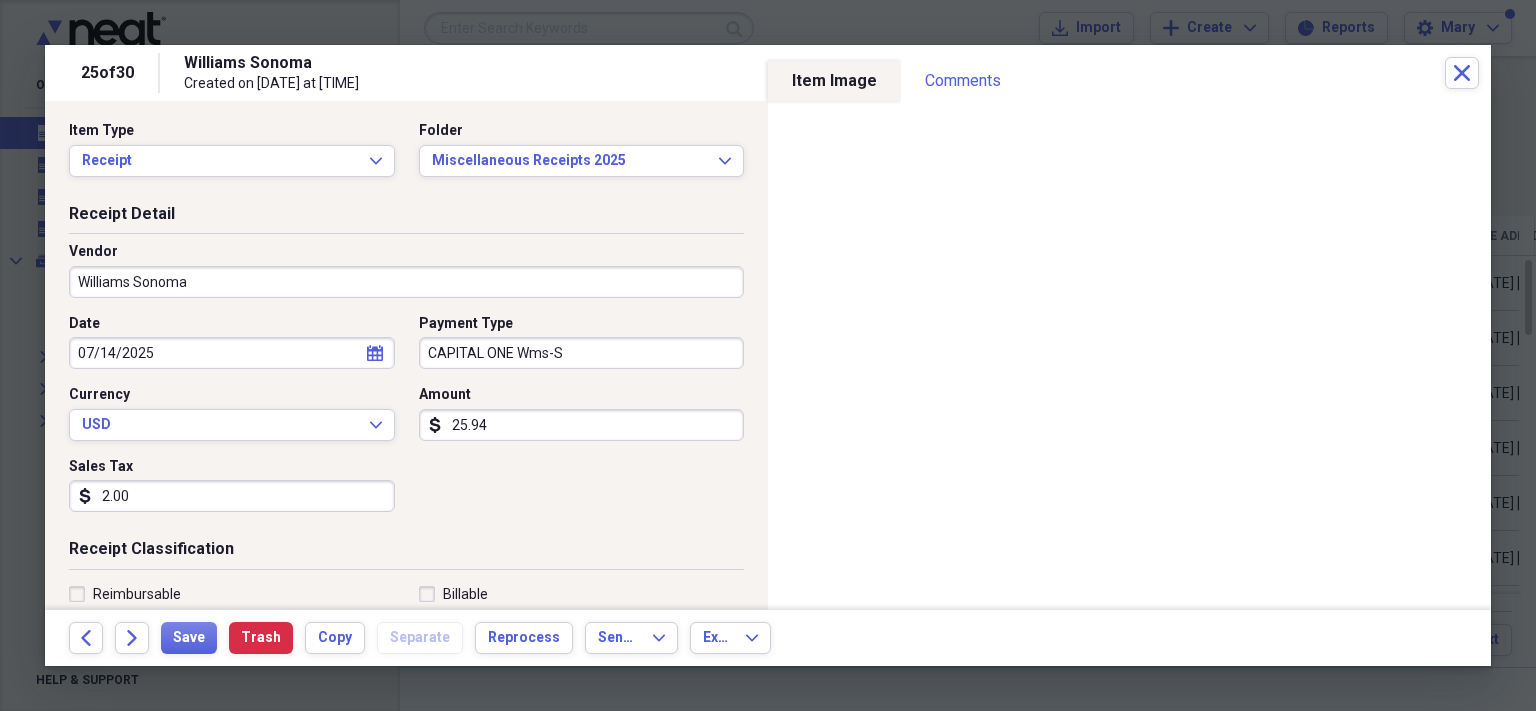 scroll, scrollTop: 8, scrollLeft: 0, axis: vertical 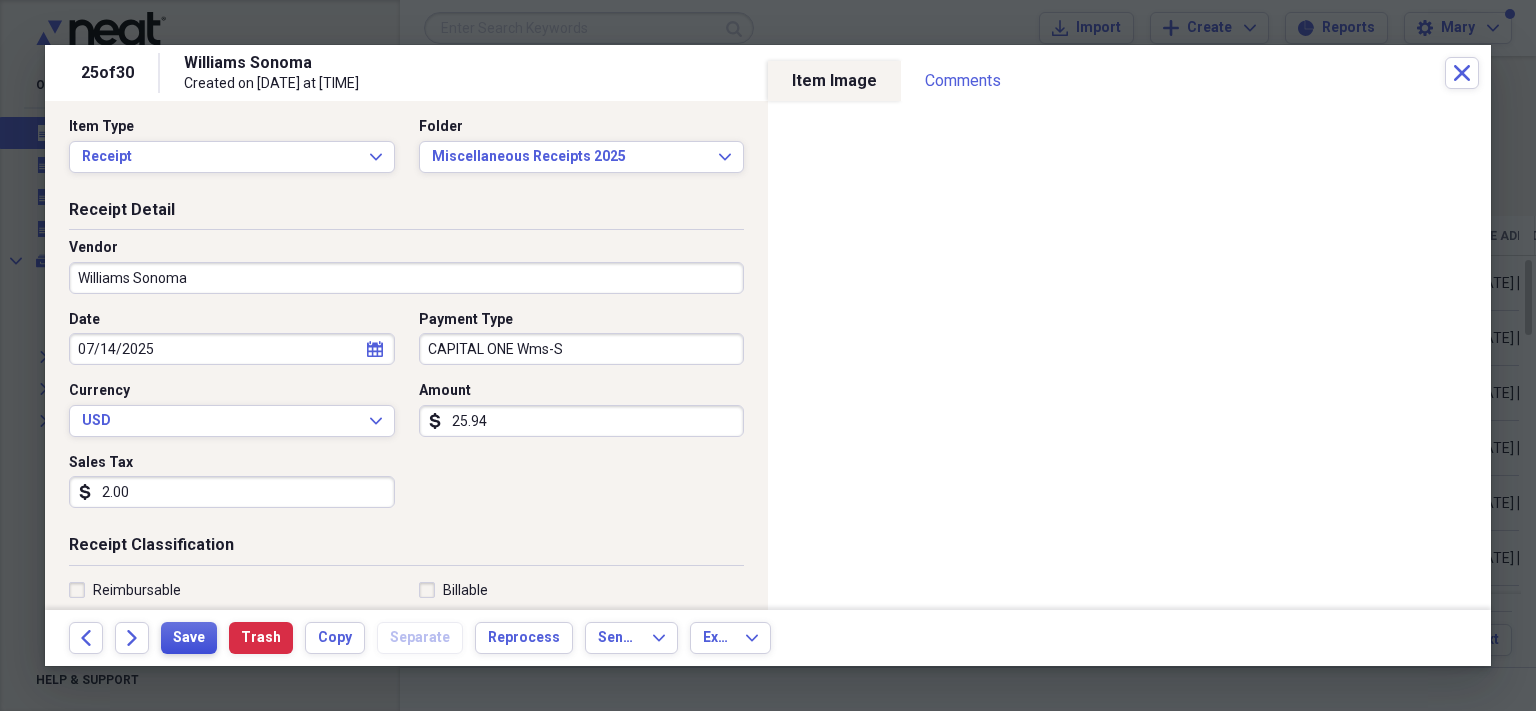 click on "Save" at bounding box center (189, 638) 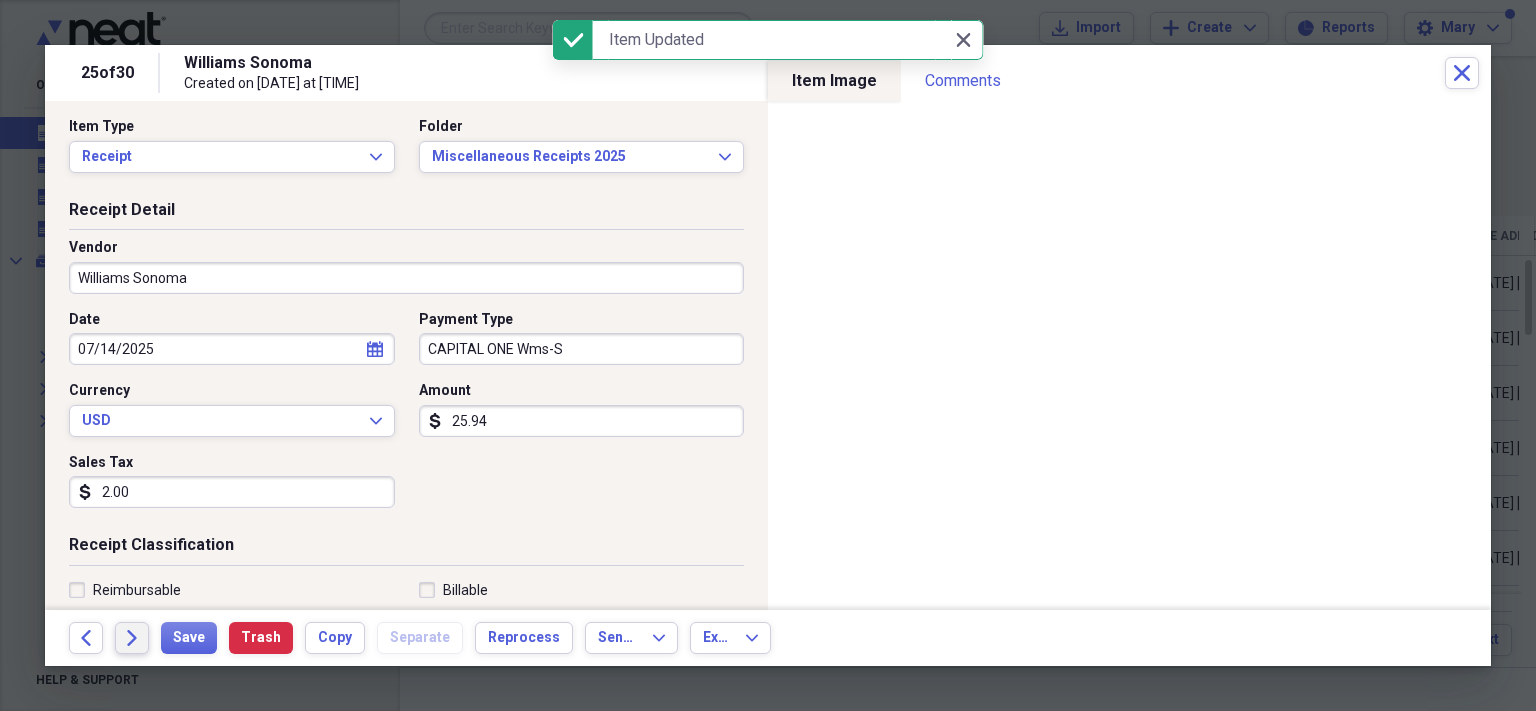 click on "Forward" 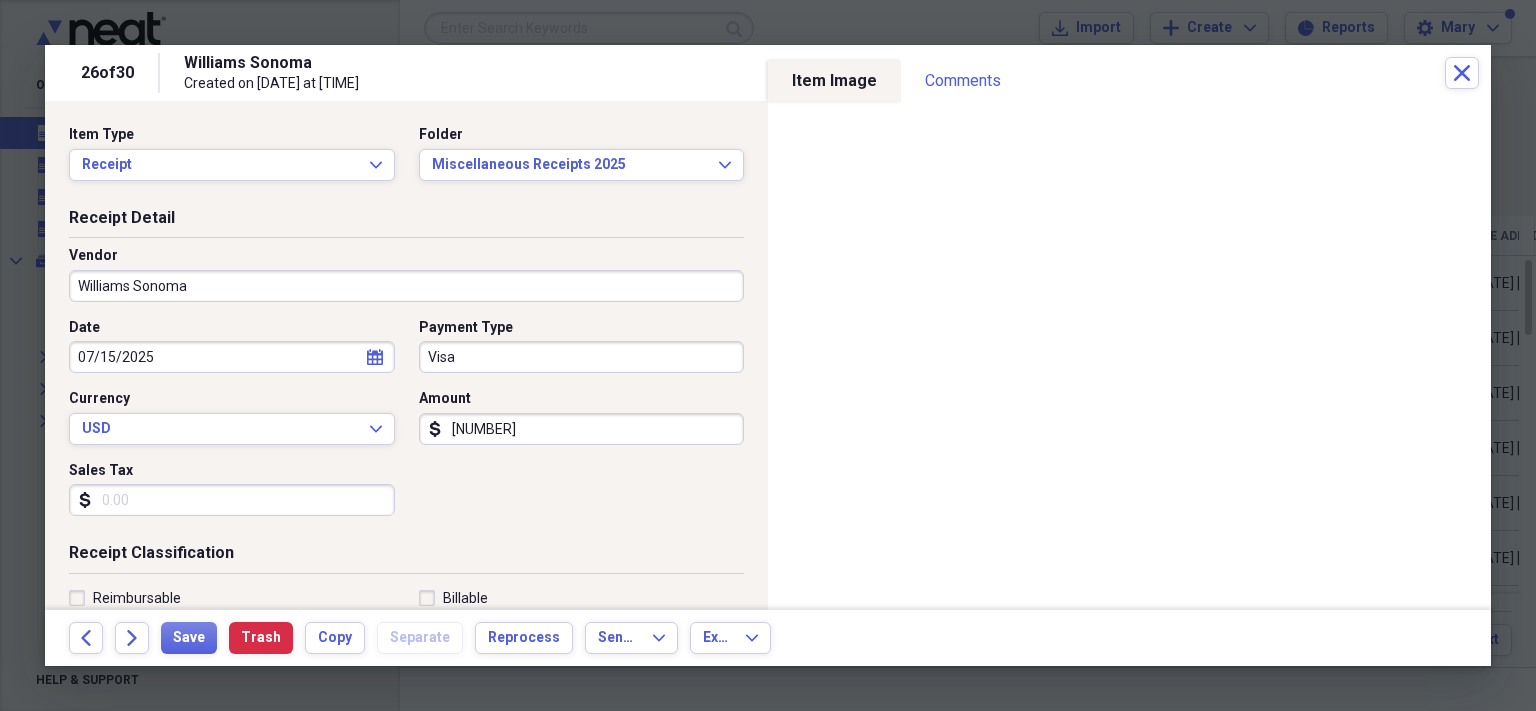 click on "Visa" at bounding box center [582, 357] 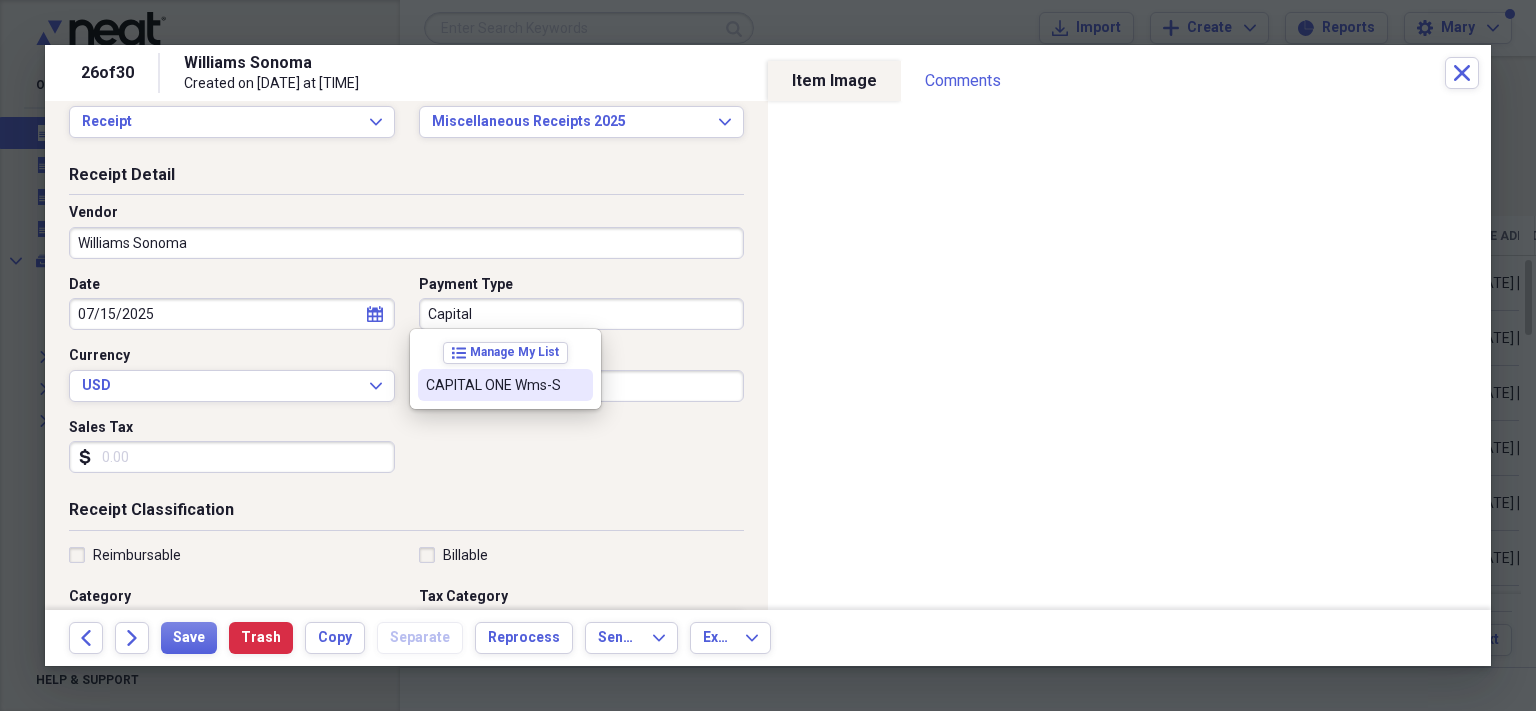 click on "CAPITAL ONE Wms-S" at bounding box center [493, 385] 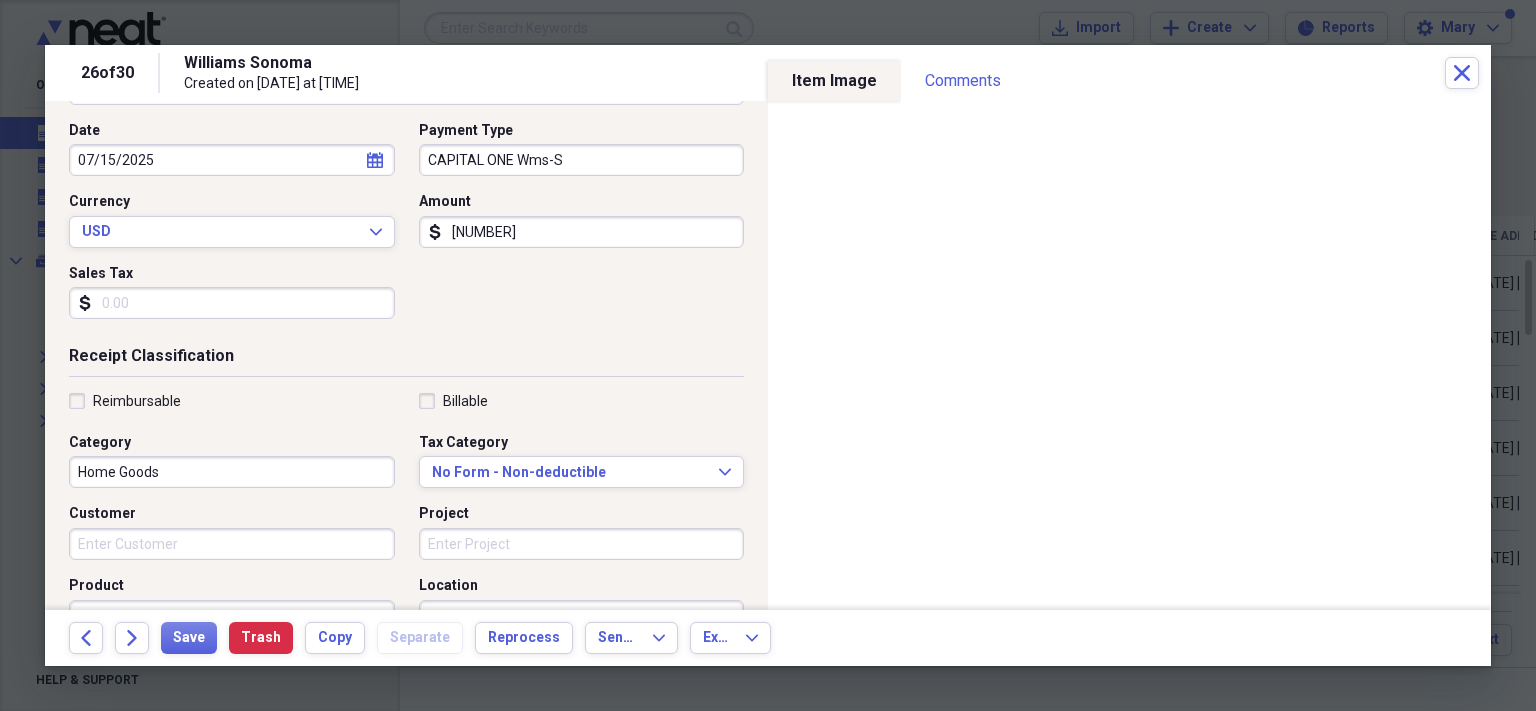 scroll, scrollTop: 200, scrollLeft: 0, axis: vertical 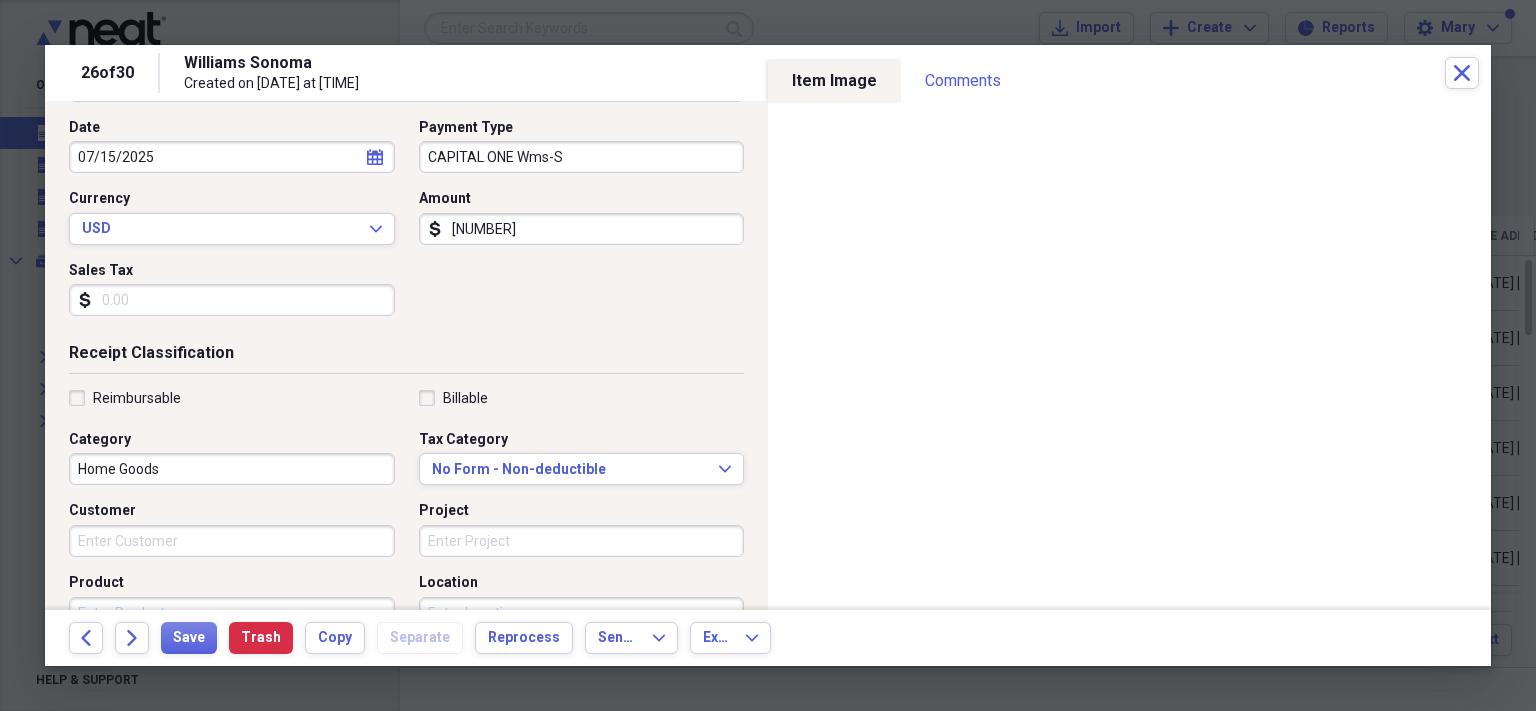 click on "Home Goods" at bounding box center (232, 469) 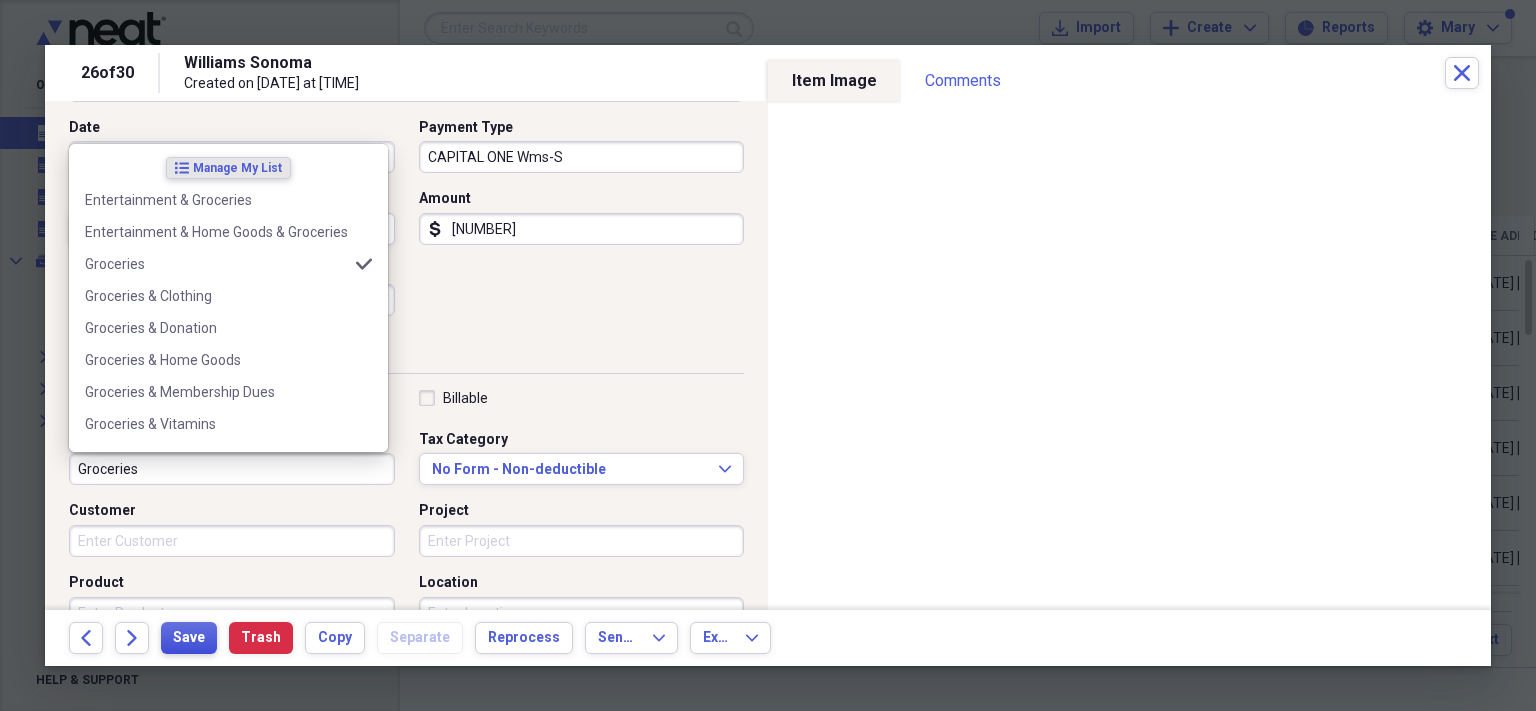type on "Groceries" 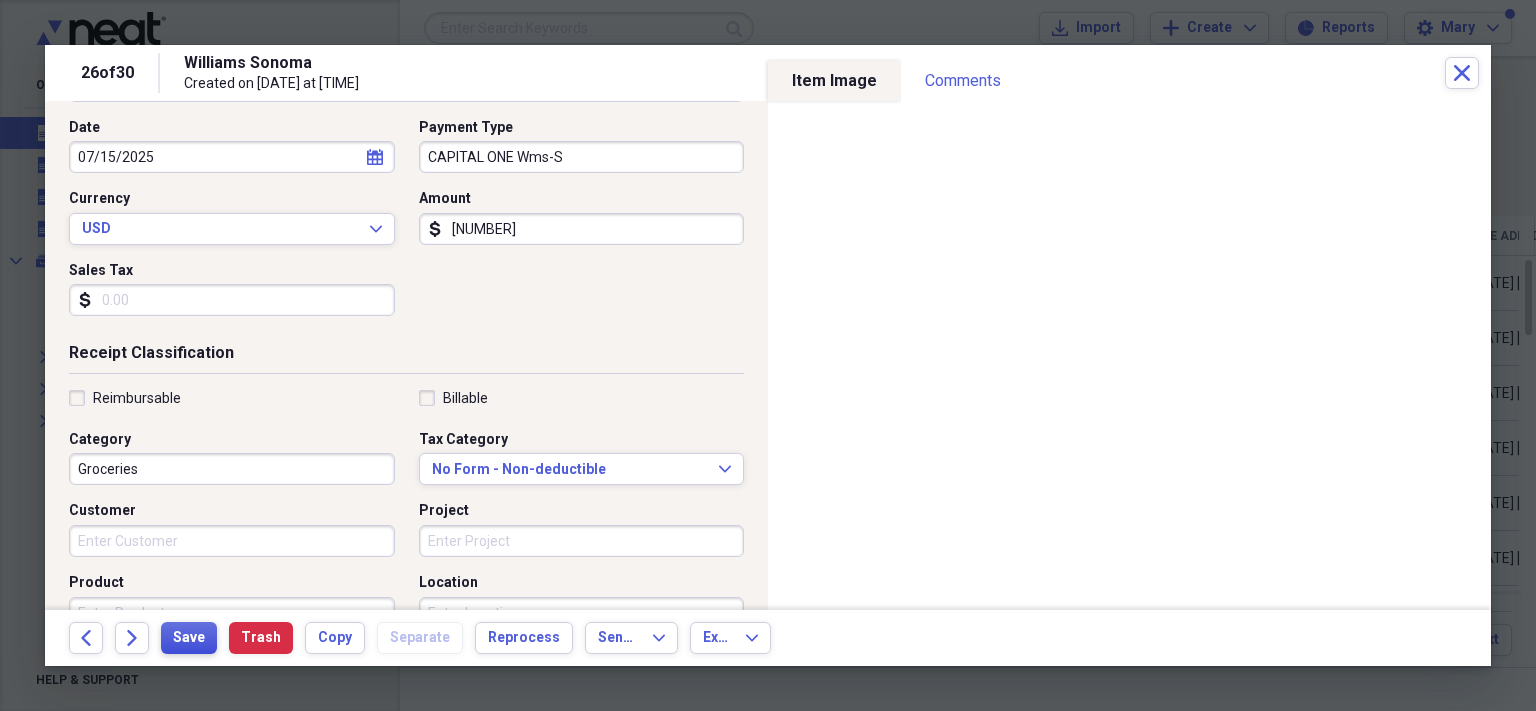 click on "Save" at bounding box center [189, 638] 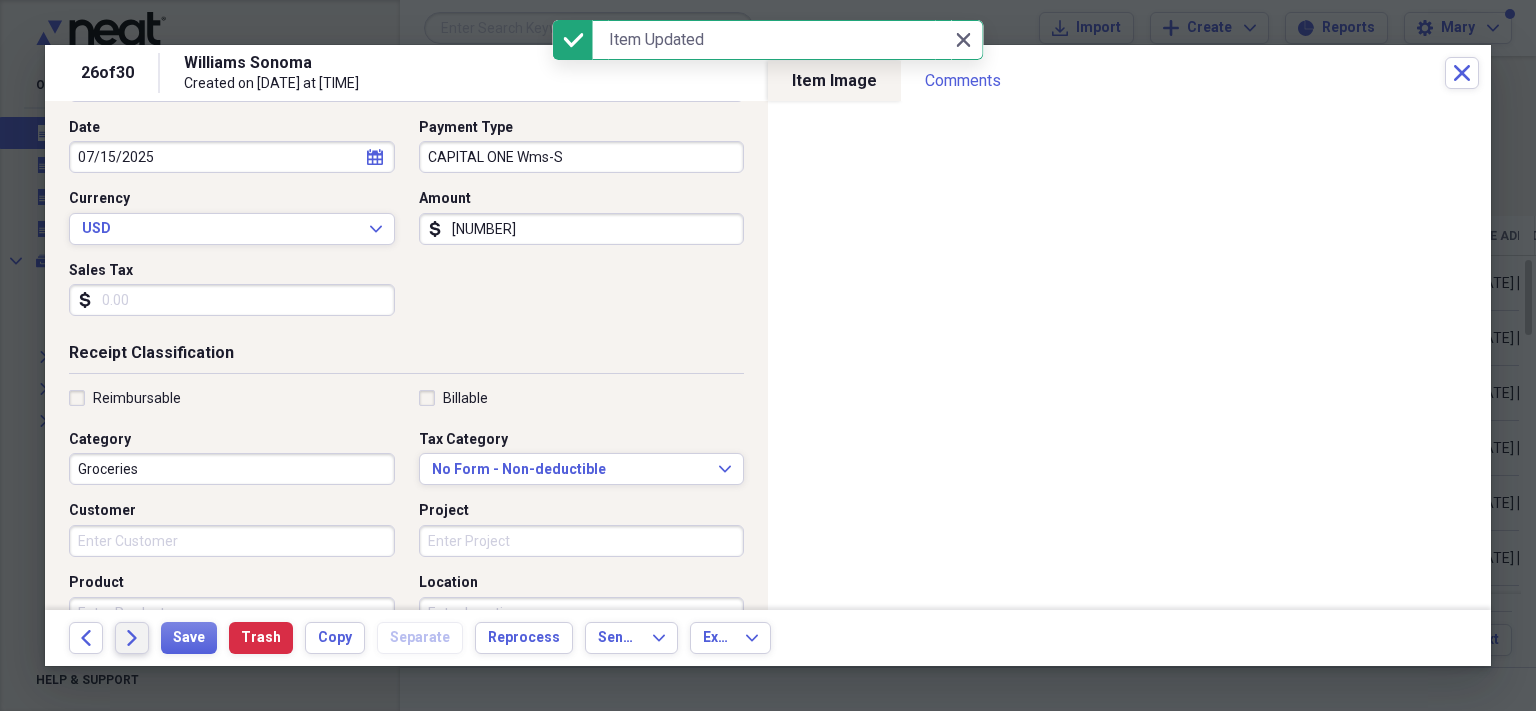 click 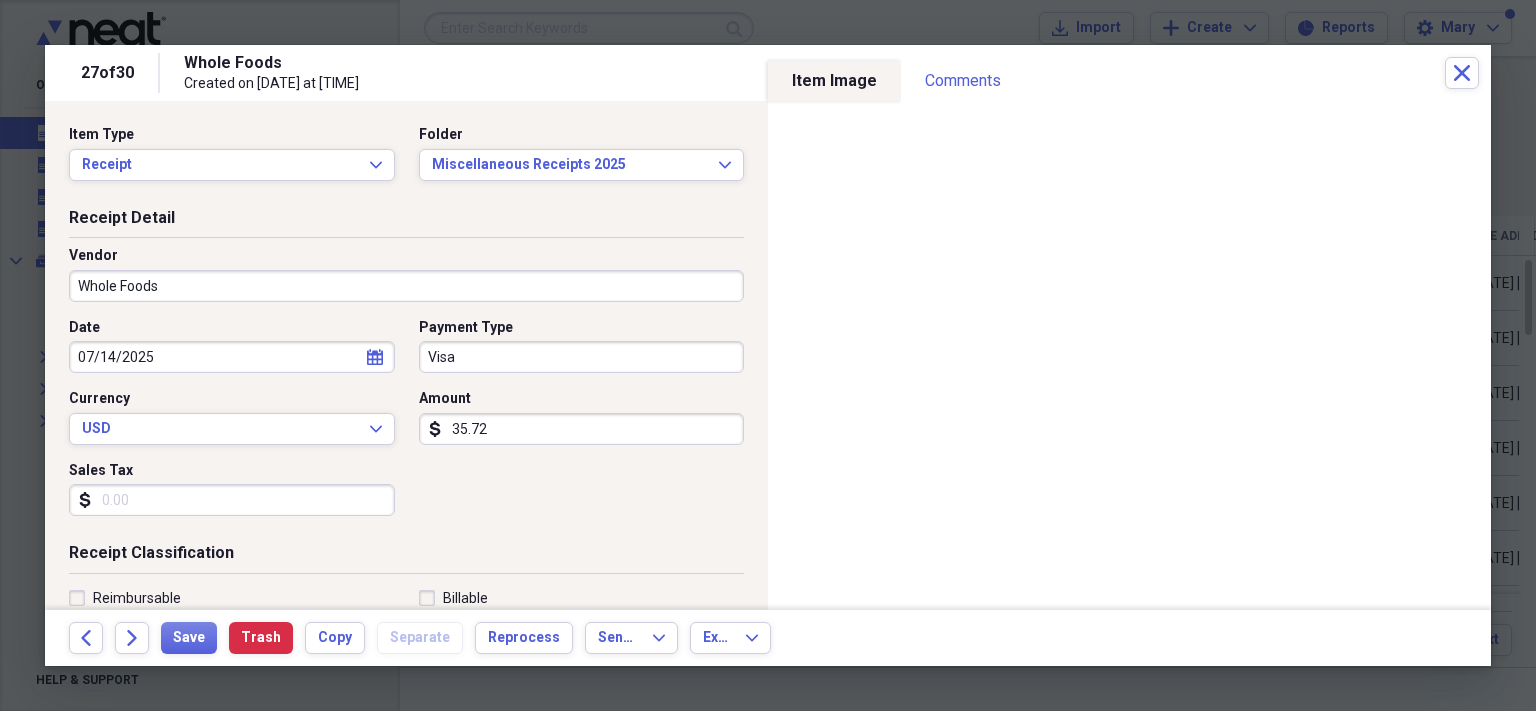 click on "Visa" at bounding box center [582, 357] 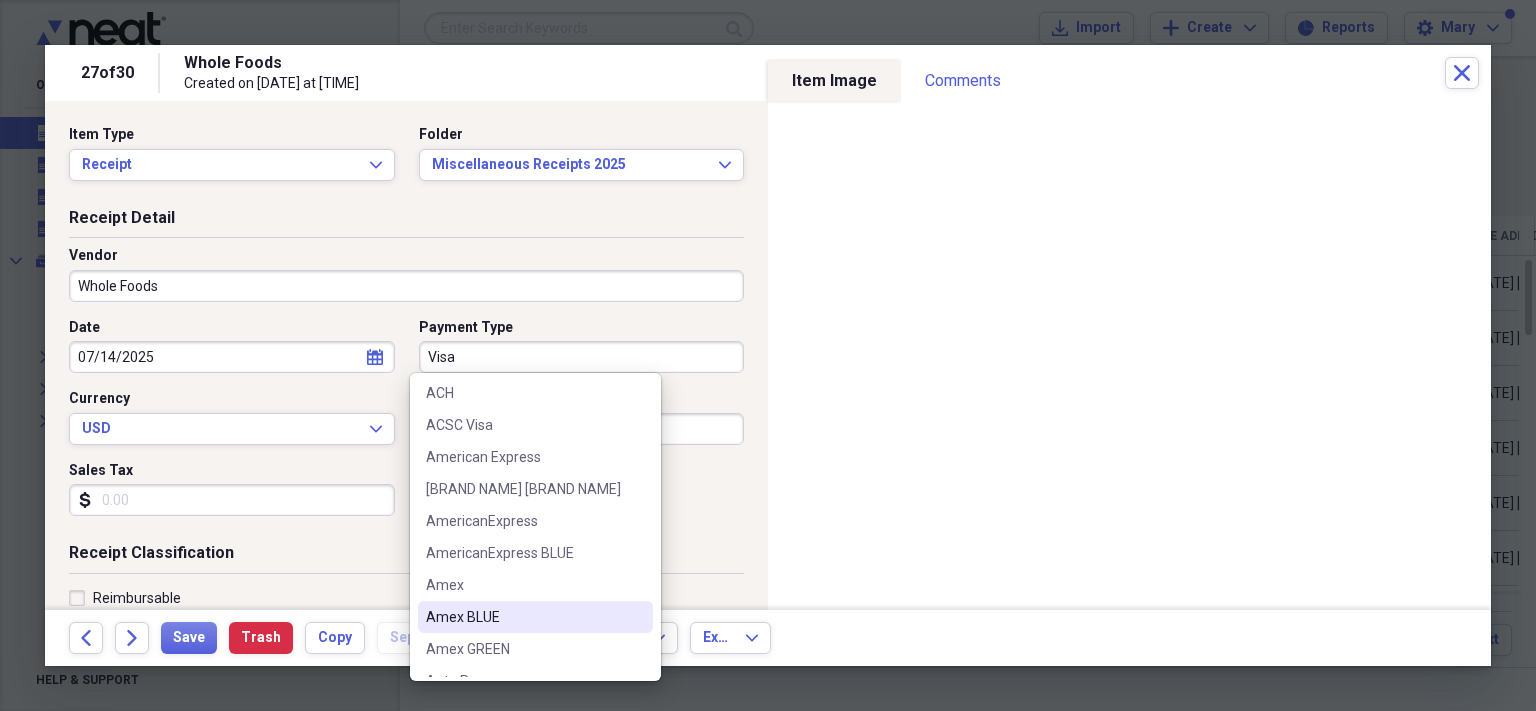scroll, scrollTop: 133, scrollLeft: 0, axis: vertical 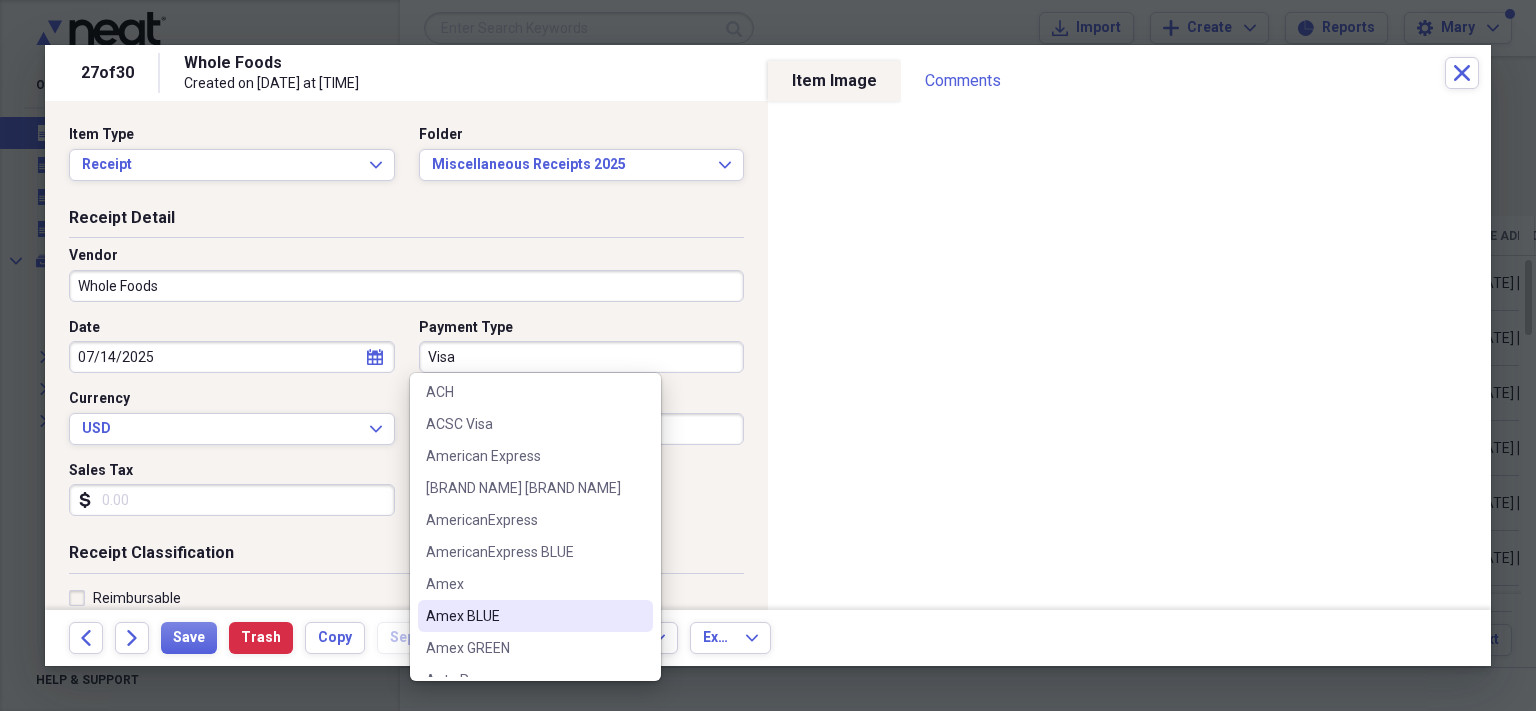 click on "Amex BLUE" at bounding box center [523, 616] 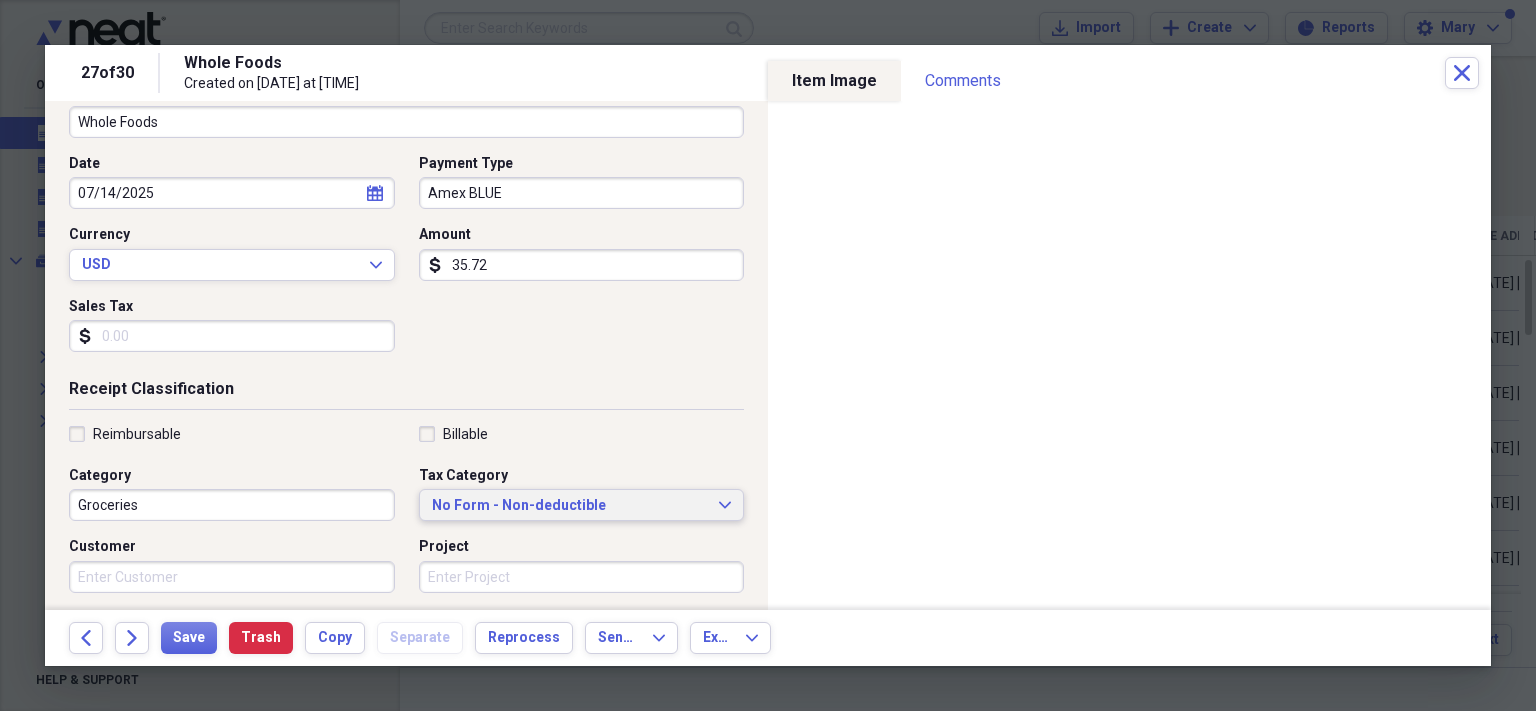 scroll, scrollTop: 164, scrollLeft: 0, axis: vertical 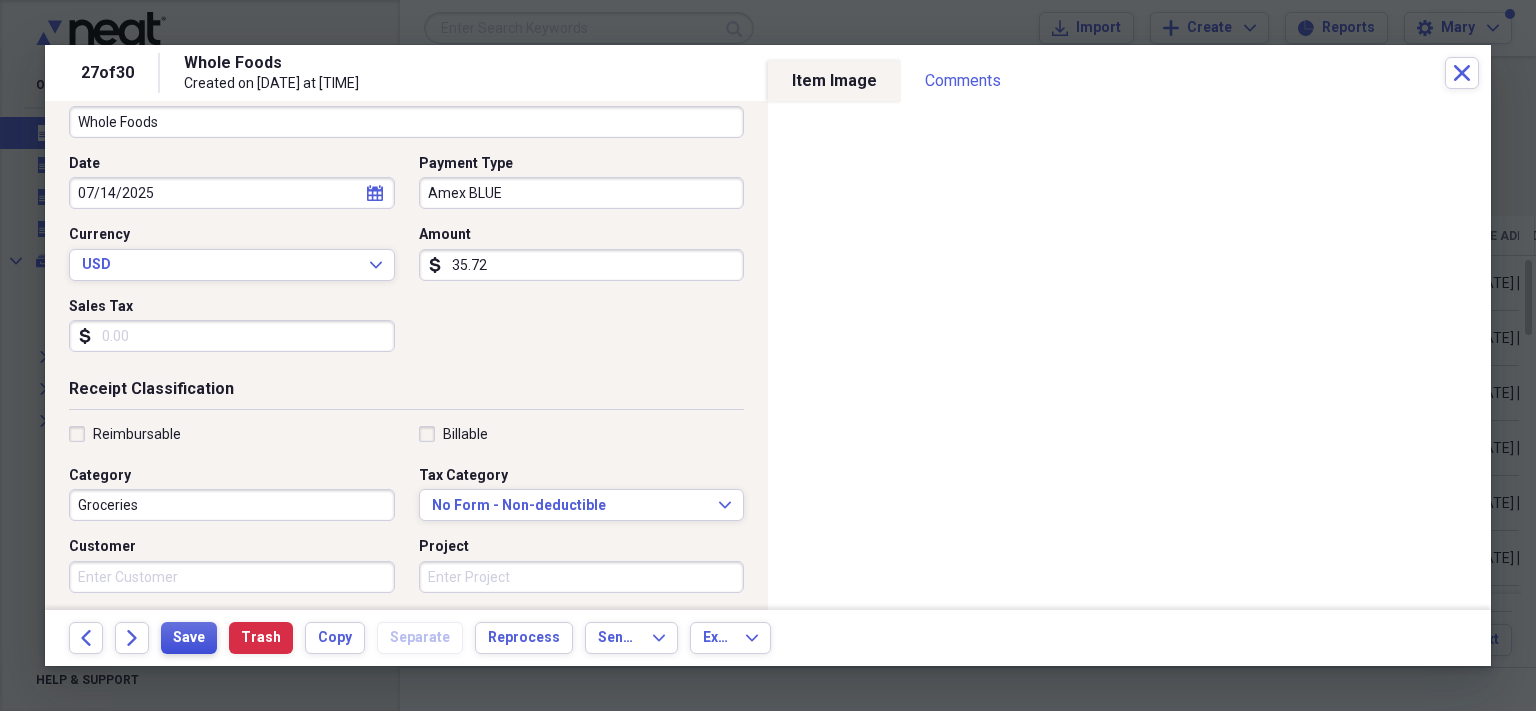 click on "Save" at bounding box center [189, 638] 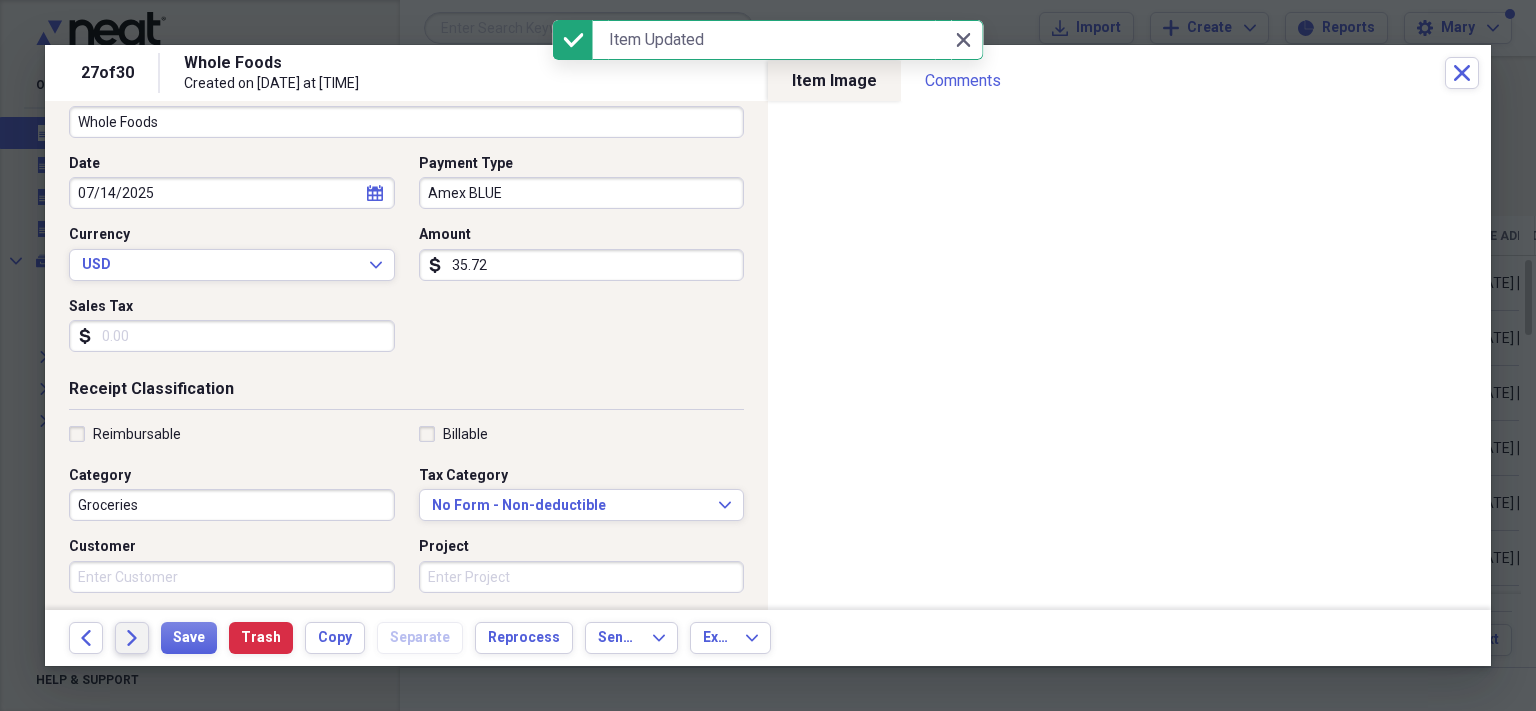 click 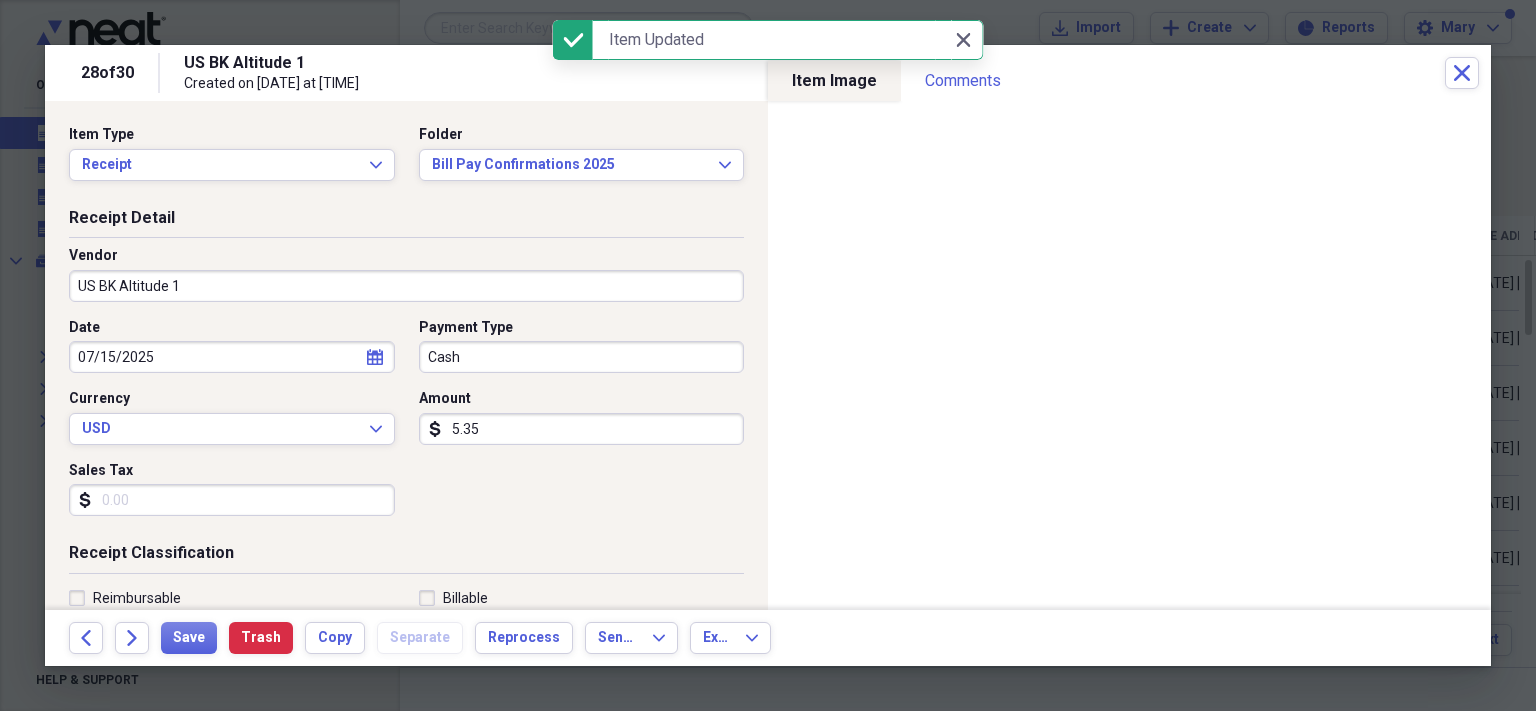 click on "Cash" at bounding box center (582, 357) 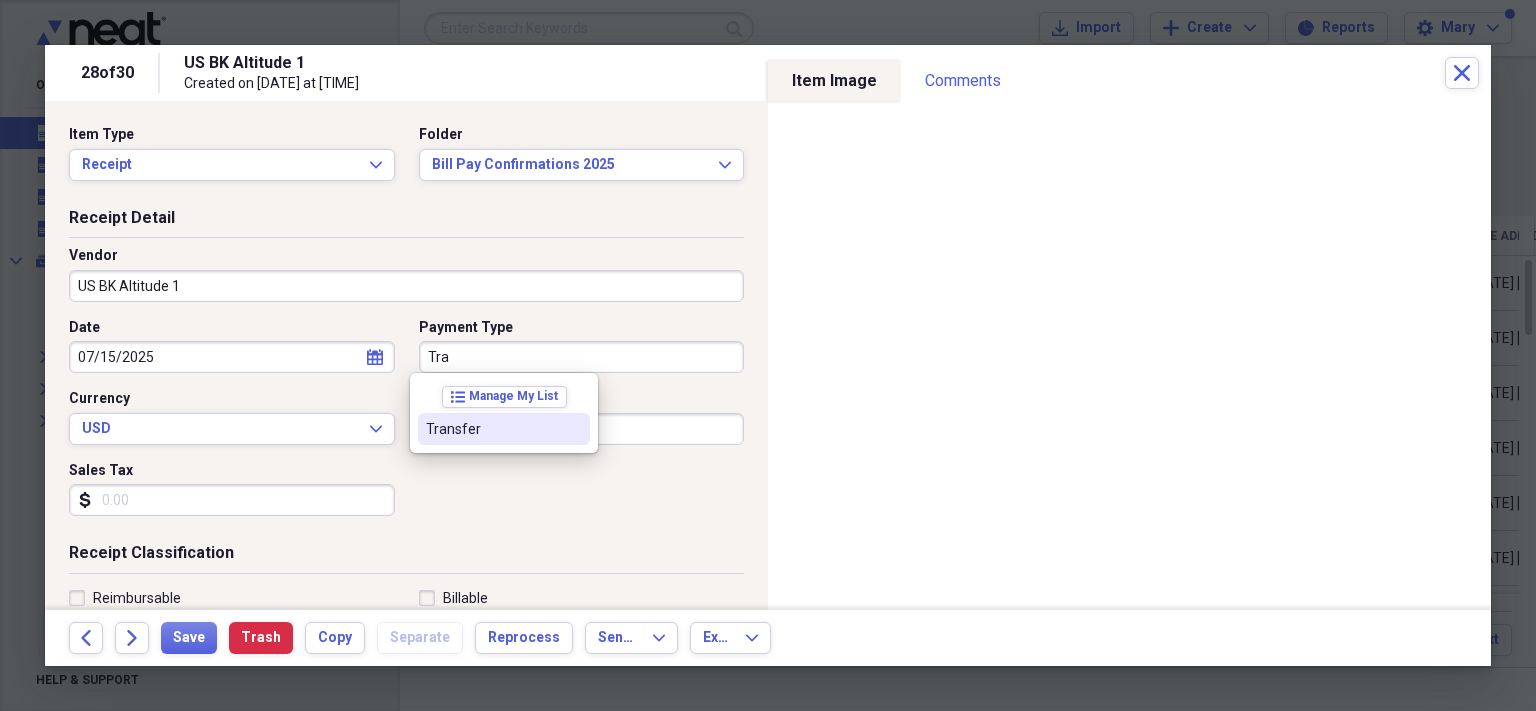 click on "Transfer" at bounding box center [492, 429] 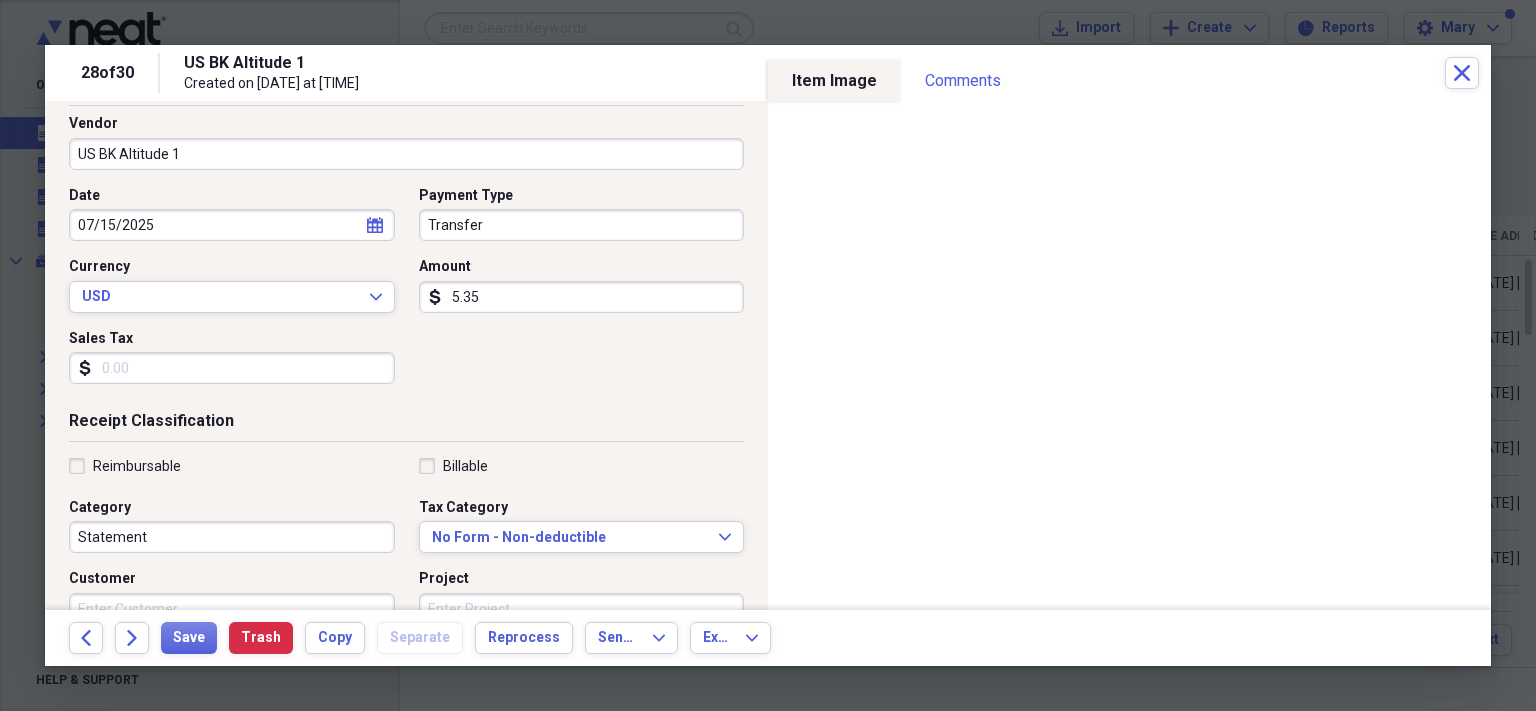 scroll, scrollTop: 132, scrollLeft: 0, axis: vertical 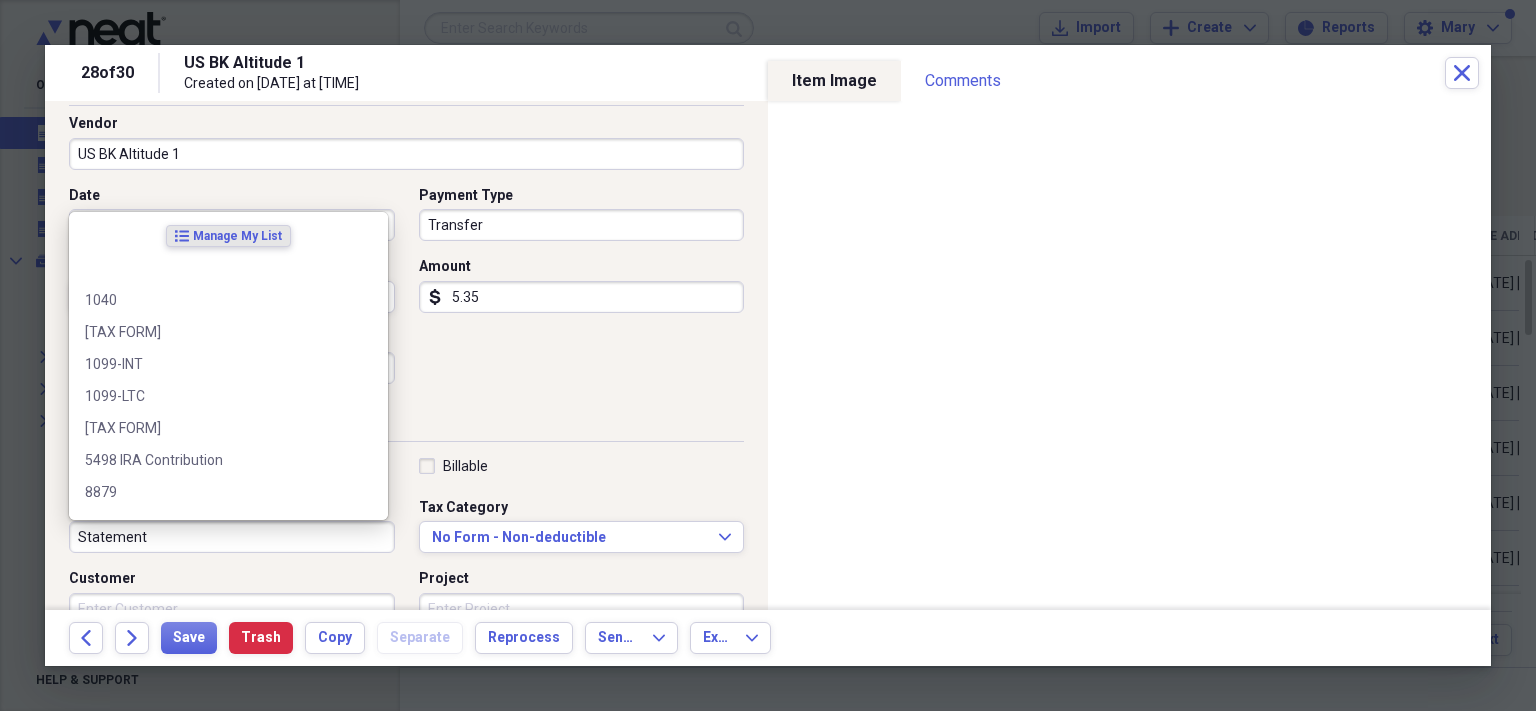 click on "Statement" at bounding box center (232, 537) 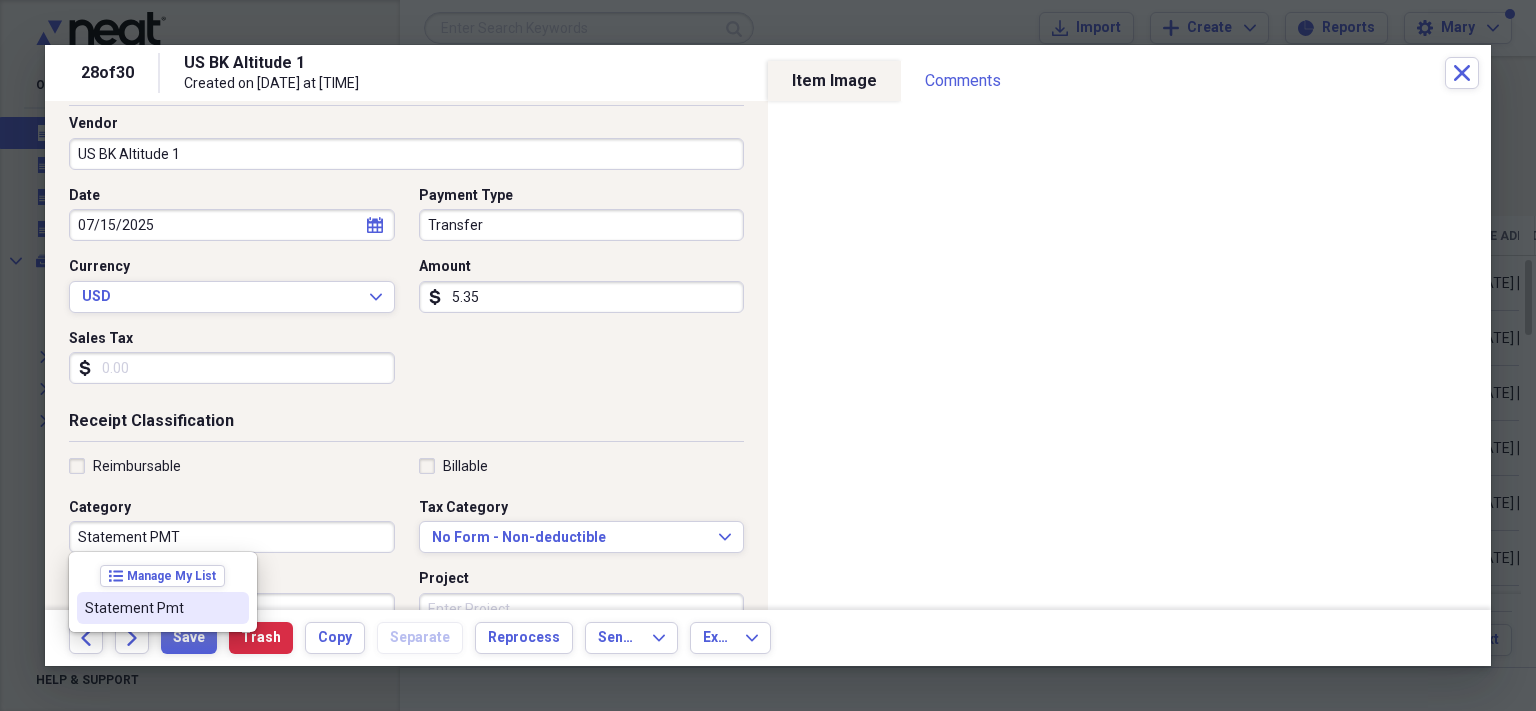 click on "Statement Pmt" at bounding box center [151, 608] 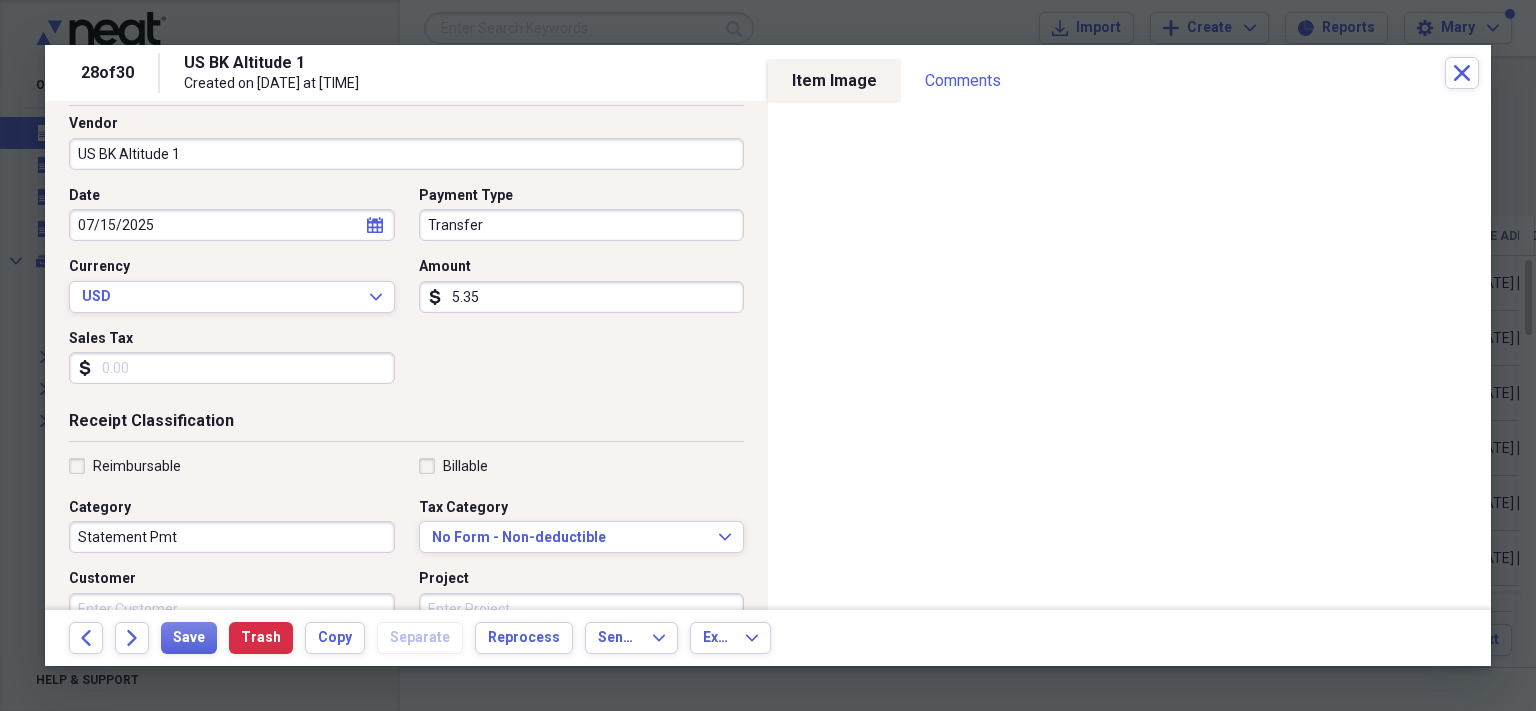 scroll, scrollTop: 0, scrollLeft: 0, axis: both 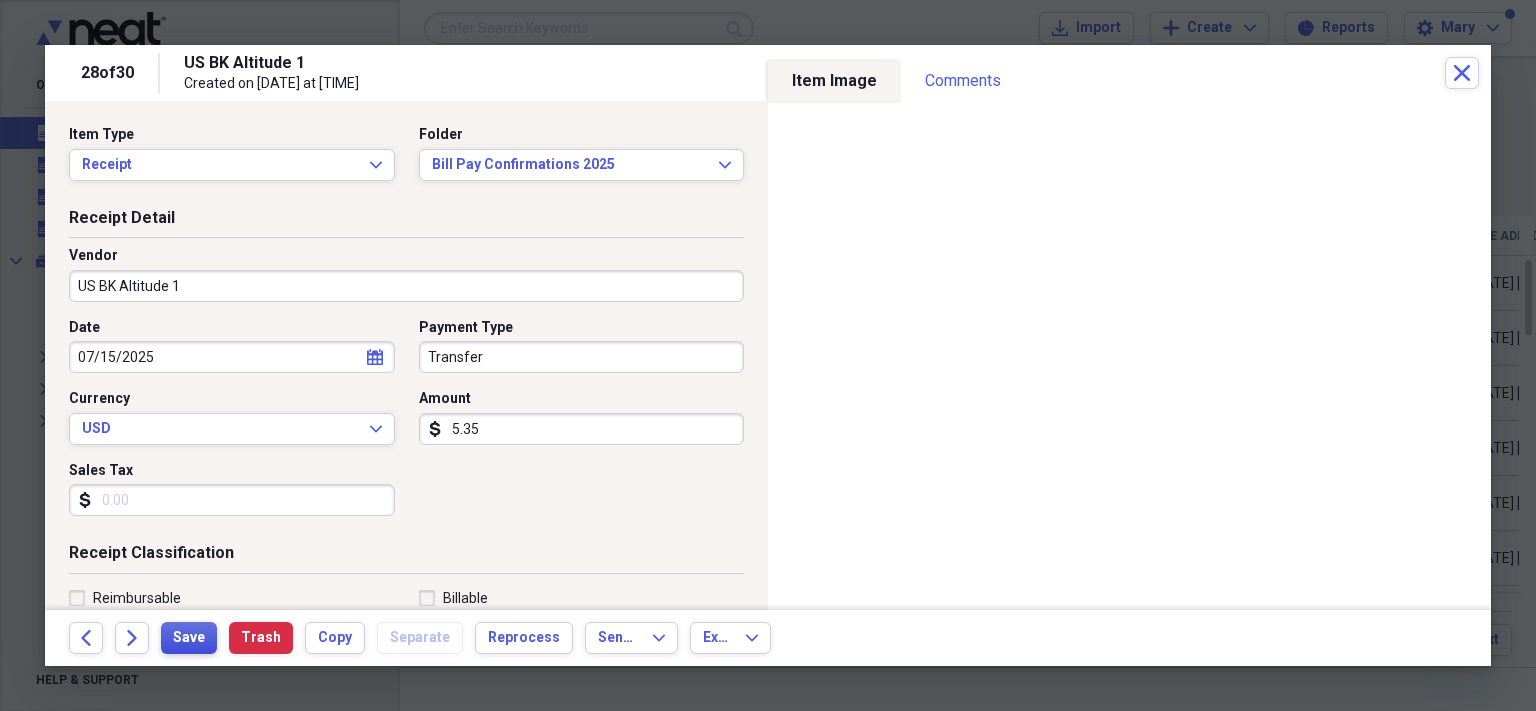 click on "Save" at bounding box center (189, 638) 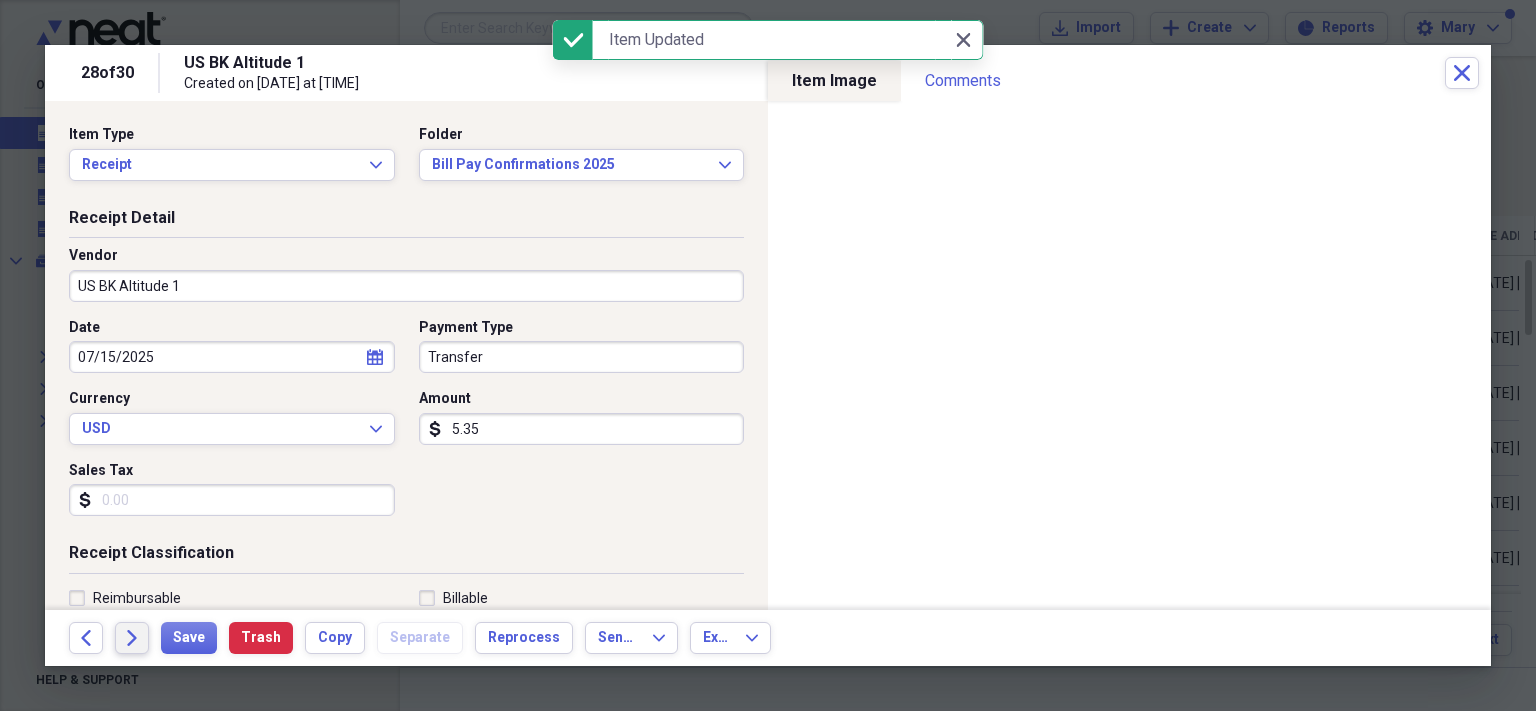 click on "Forward" 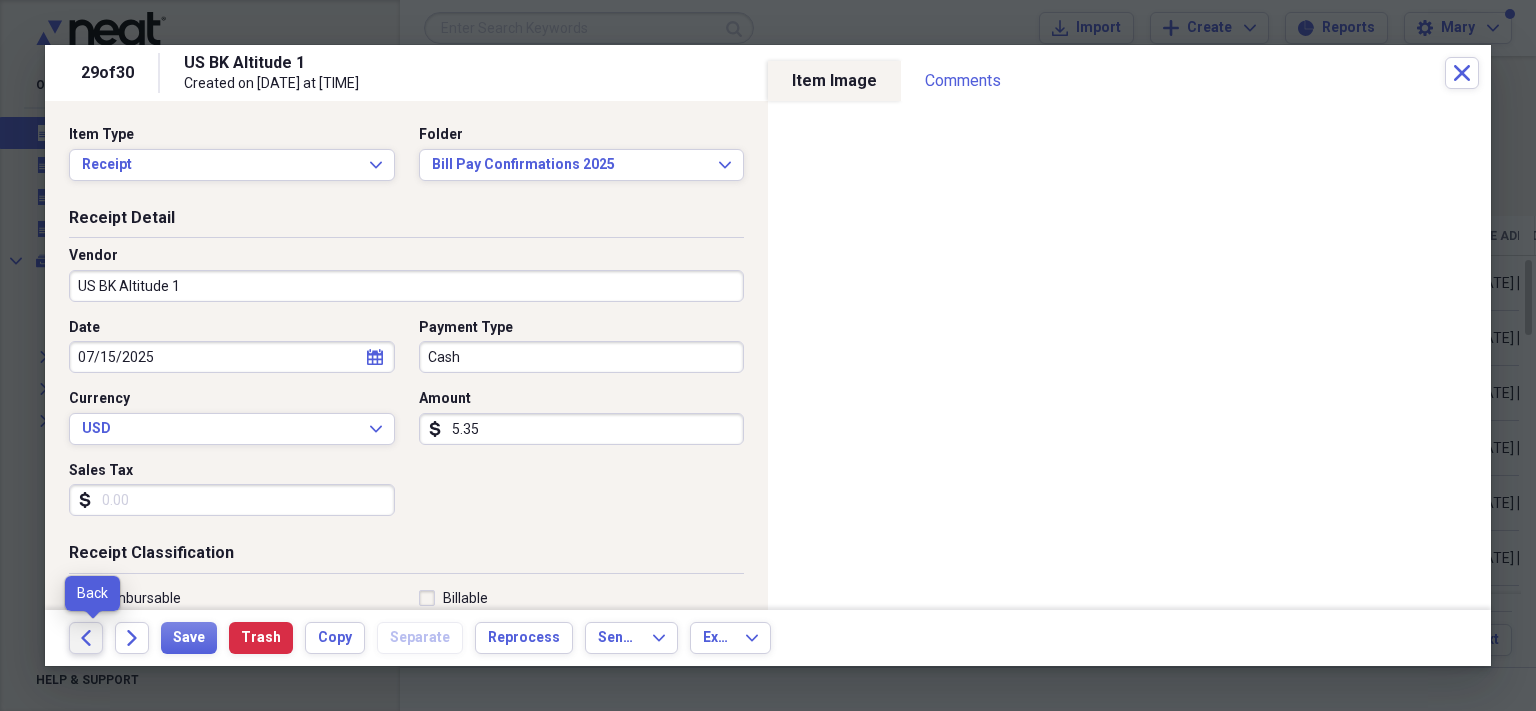 click 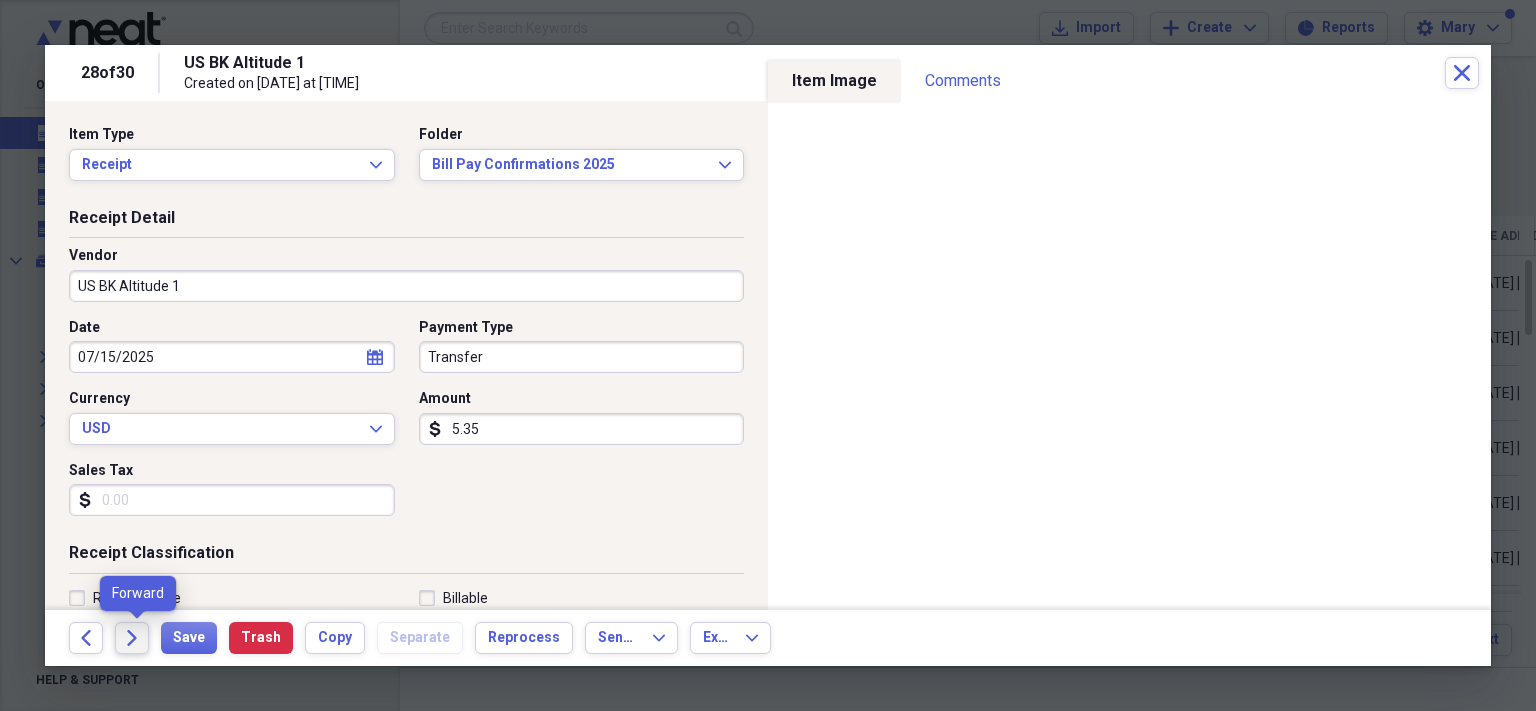 click on "Forward" 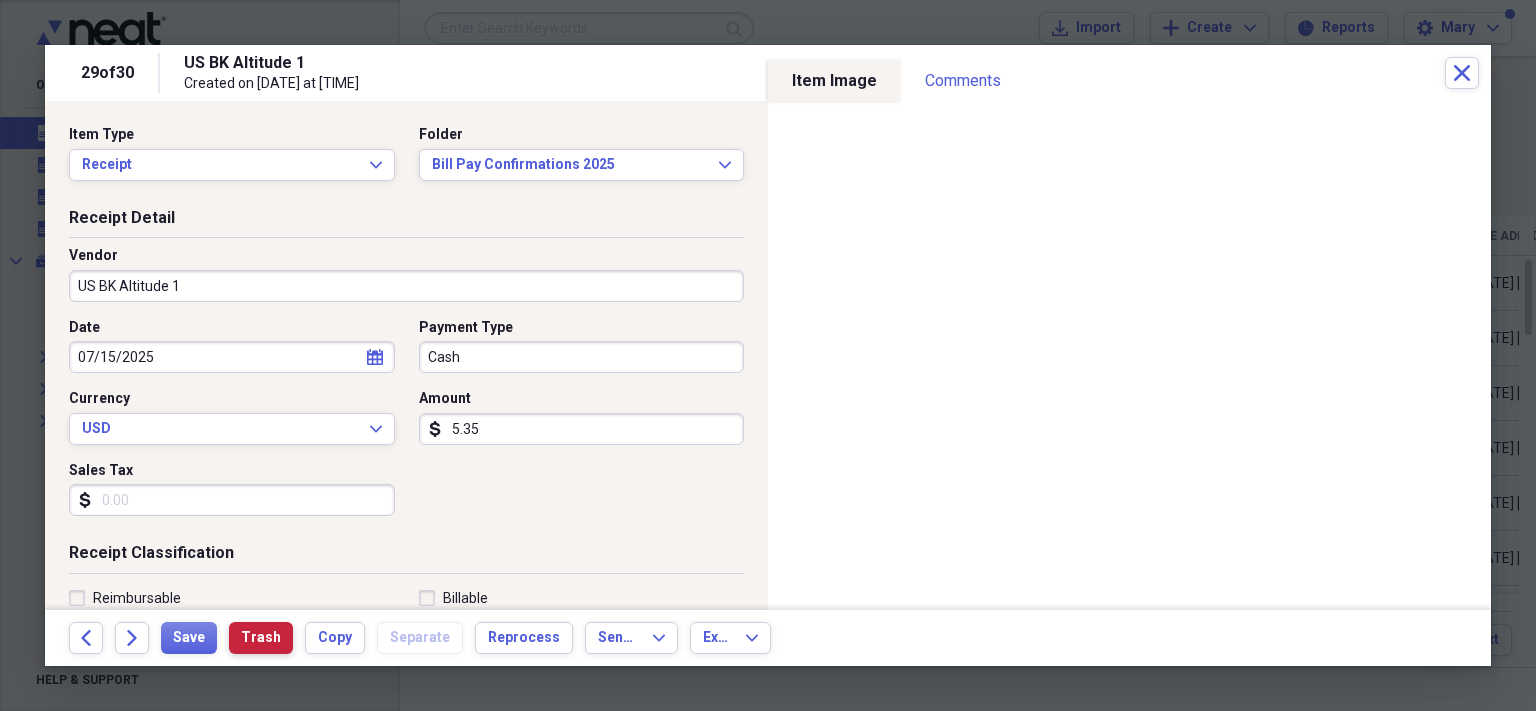 click on "Trash" at bounding box center (261, 638) 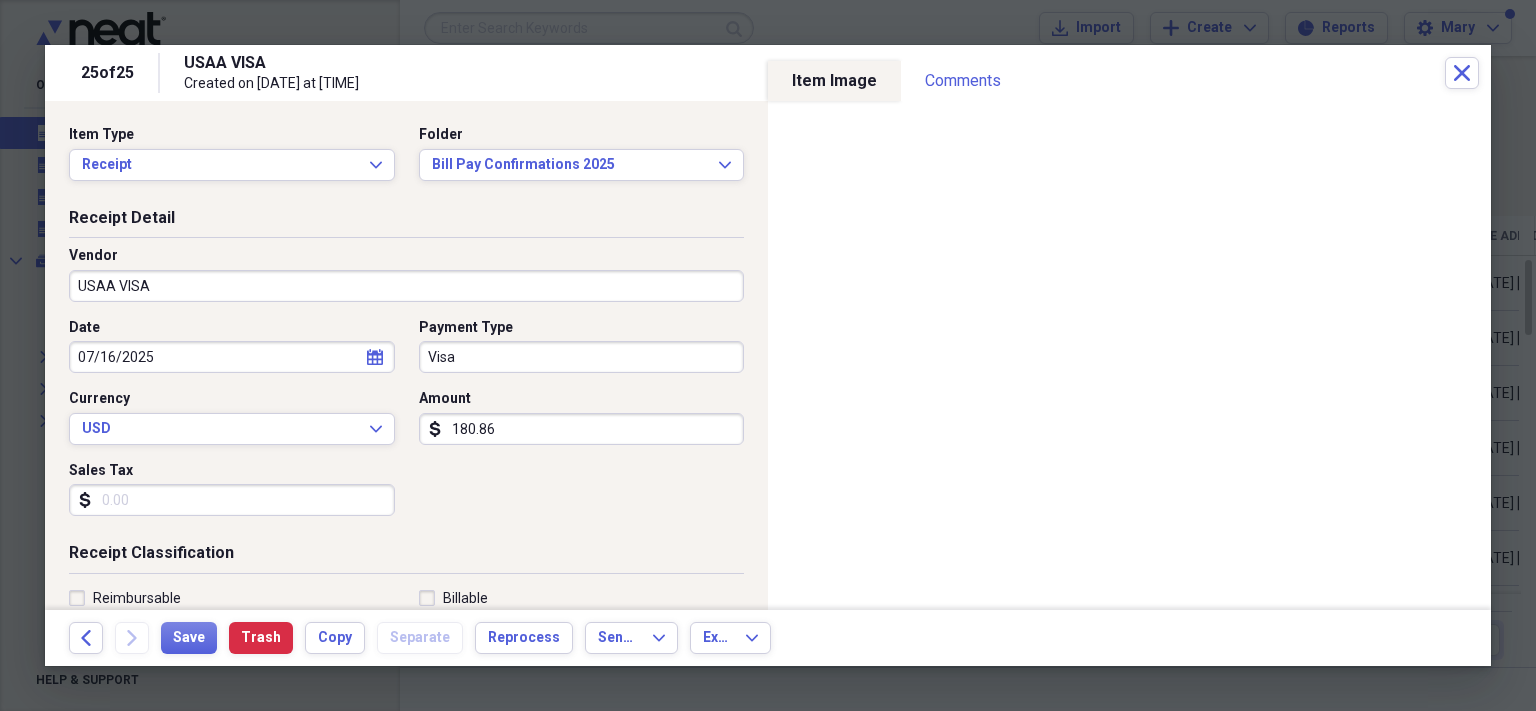 click on "USAA VISA" at bounding box center [406, 286] 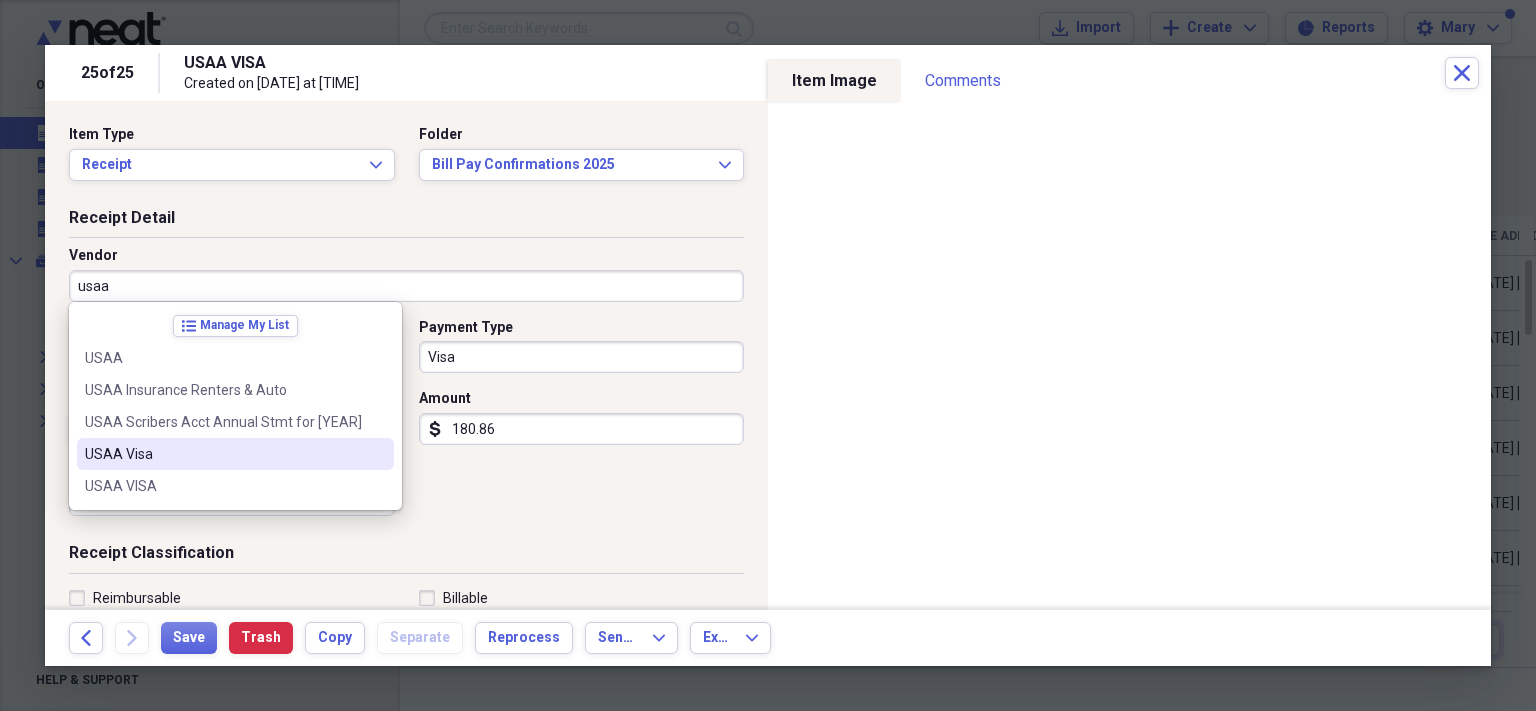 click on "USAA Visa" at bounding box center (223, 454) 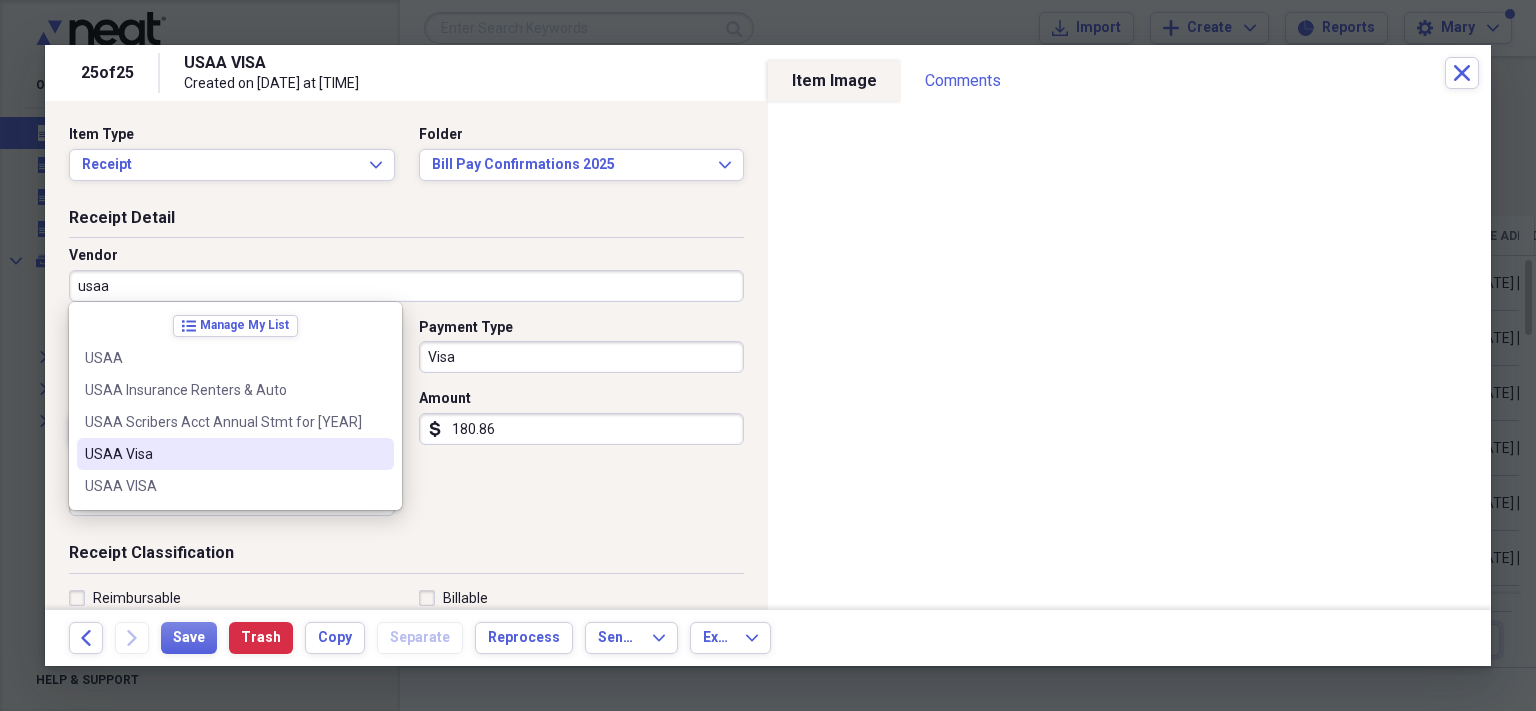 type on "USAA Visa" 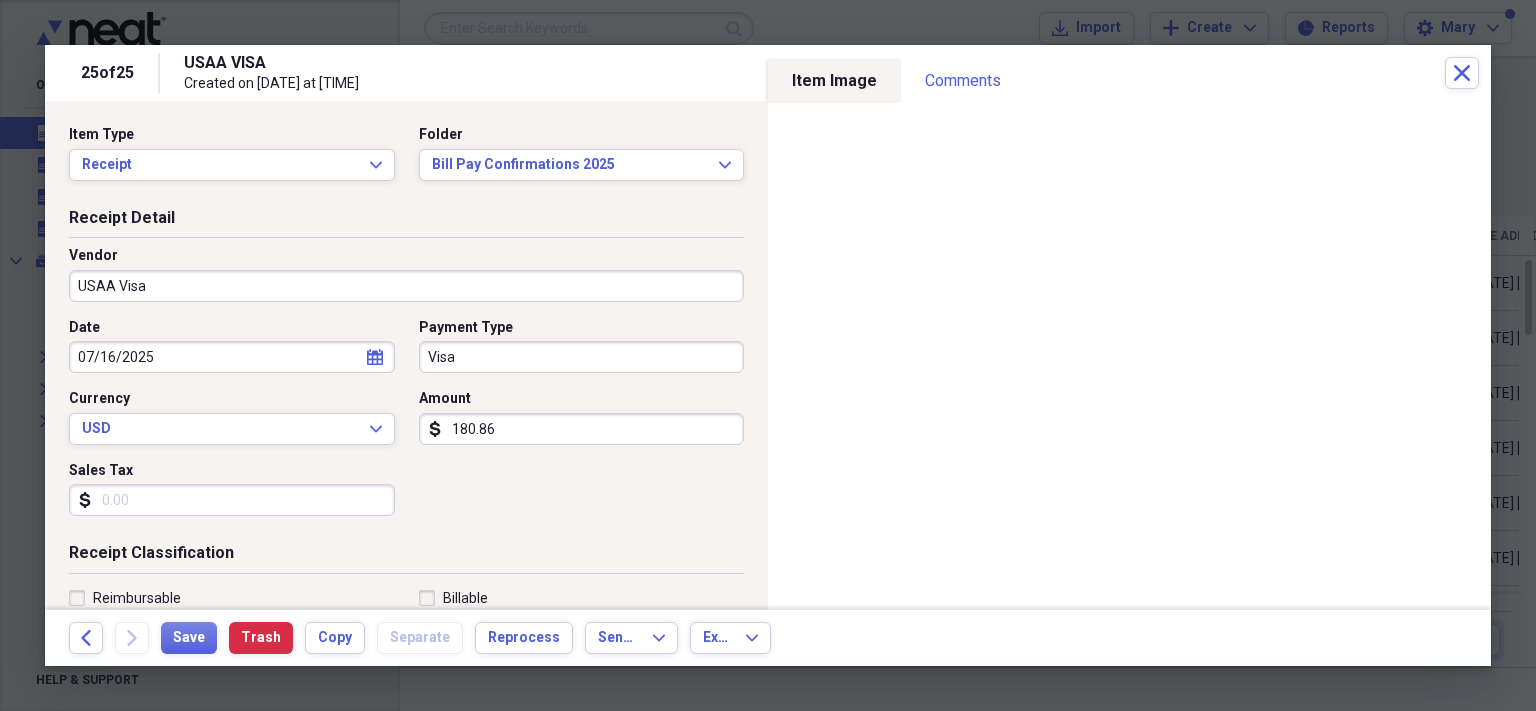 click on "Visa" at bounding box center (582, 357) 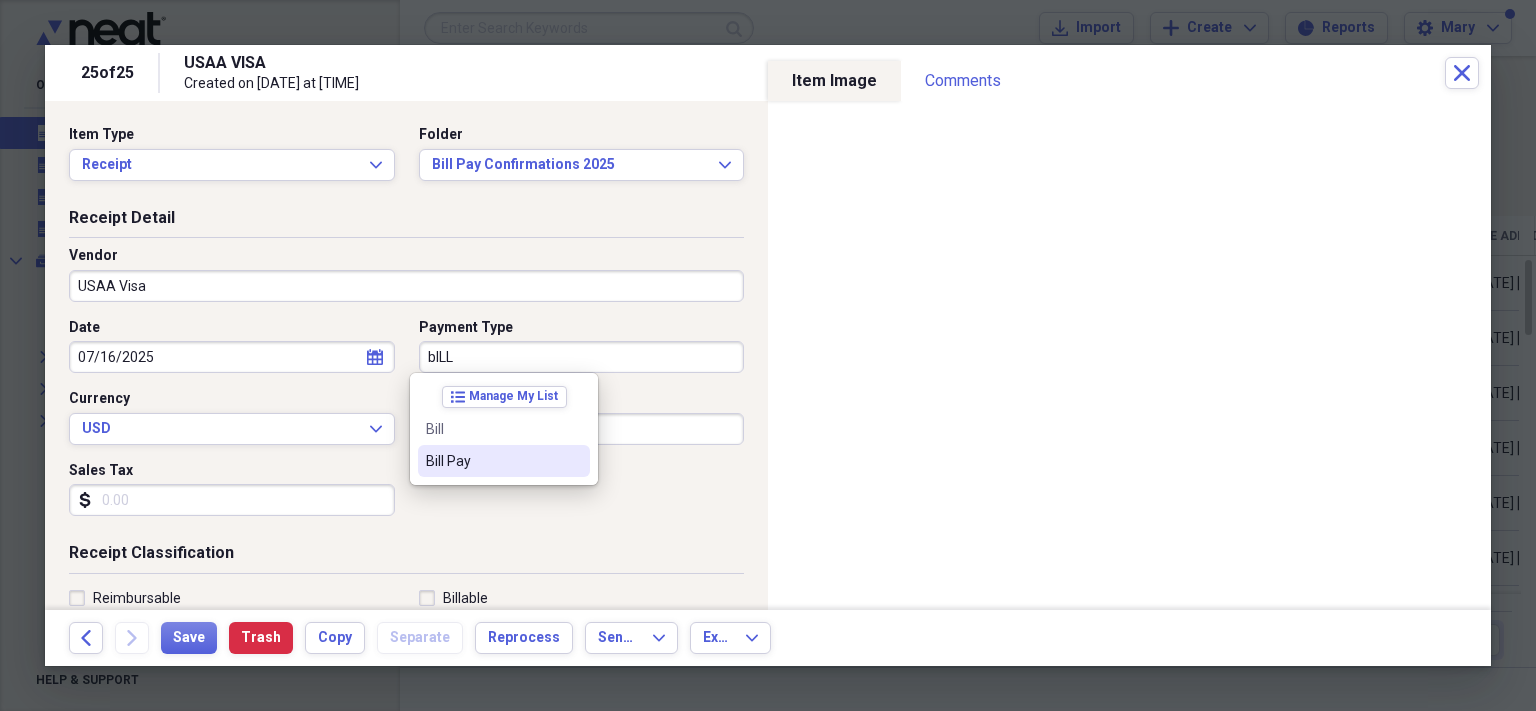 click on "Bill Pay" at bounding box center (504, 461) 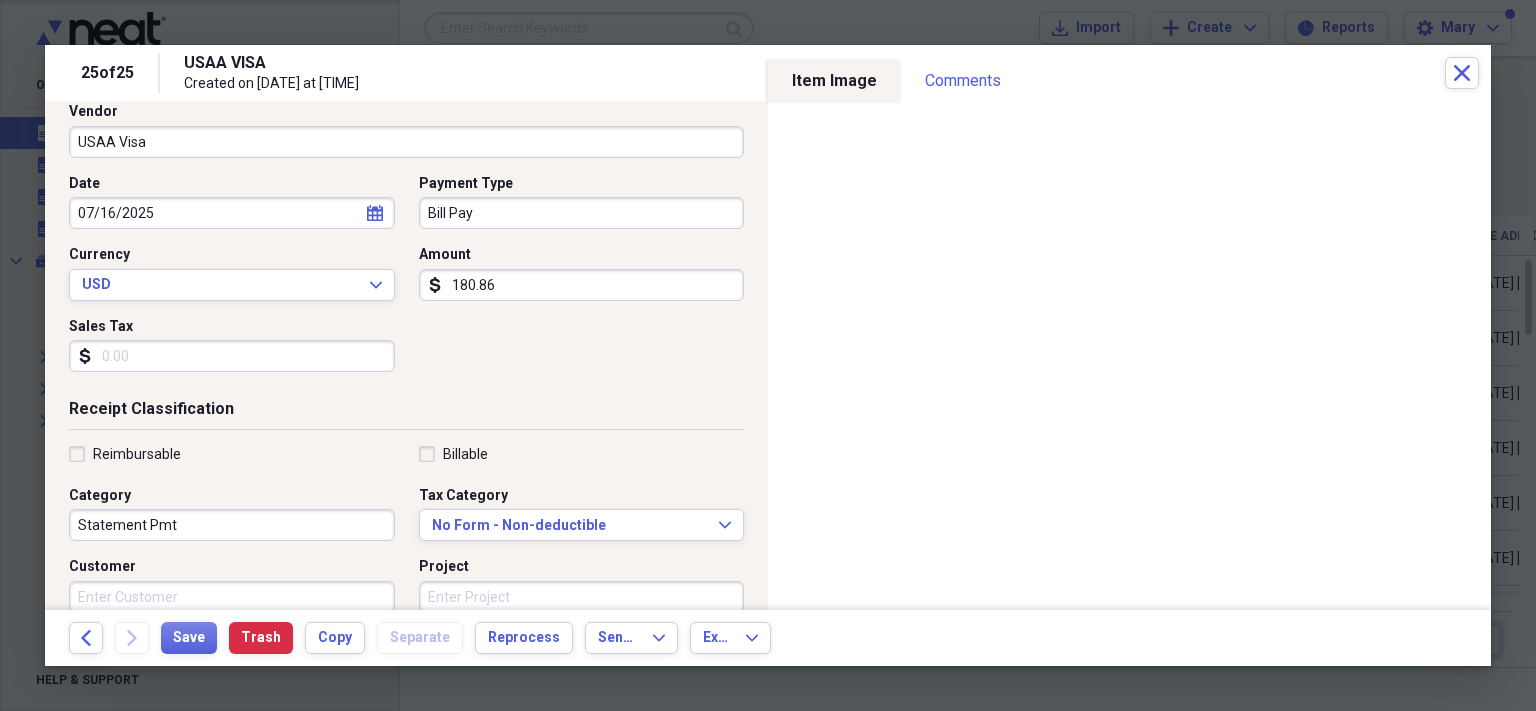 scroll, scrollTop: 144, scrollLeft: 0, axis: vertical 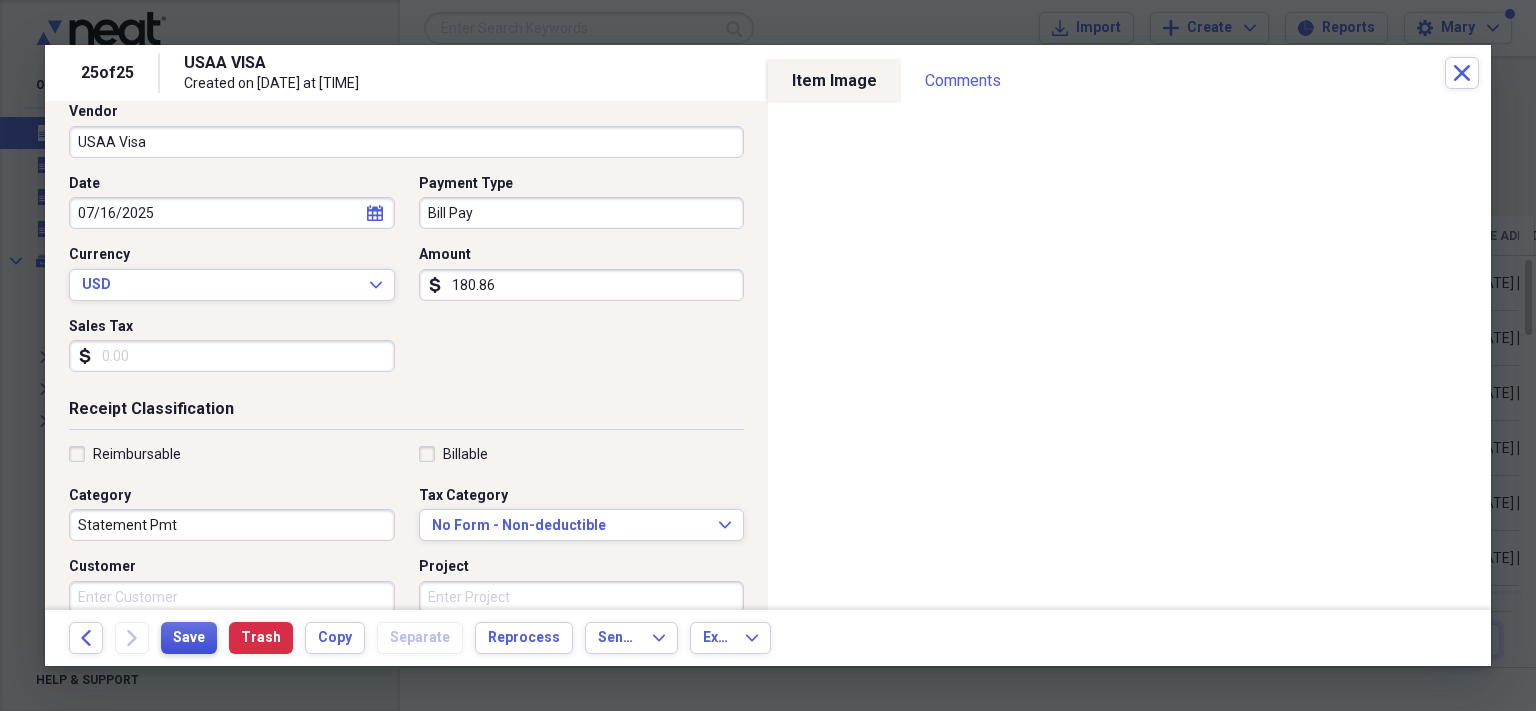 click on "Save" at bounding box center [189, 638] 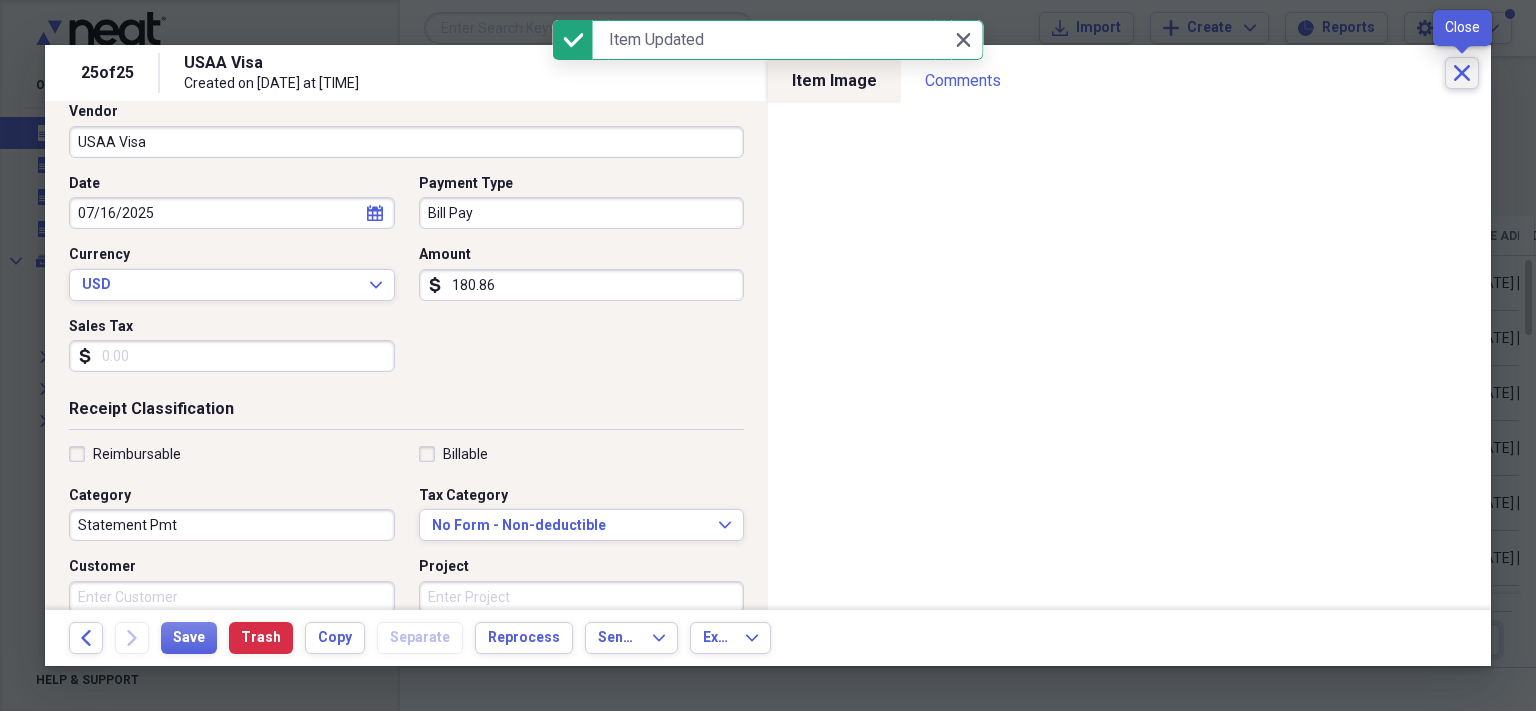 click on "Close" 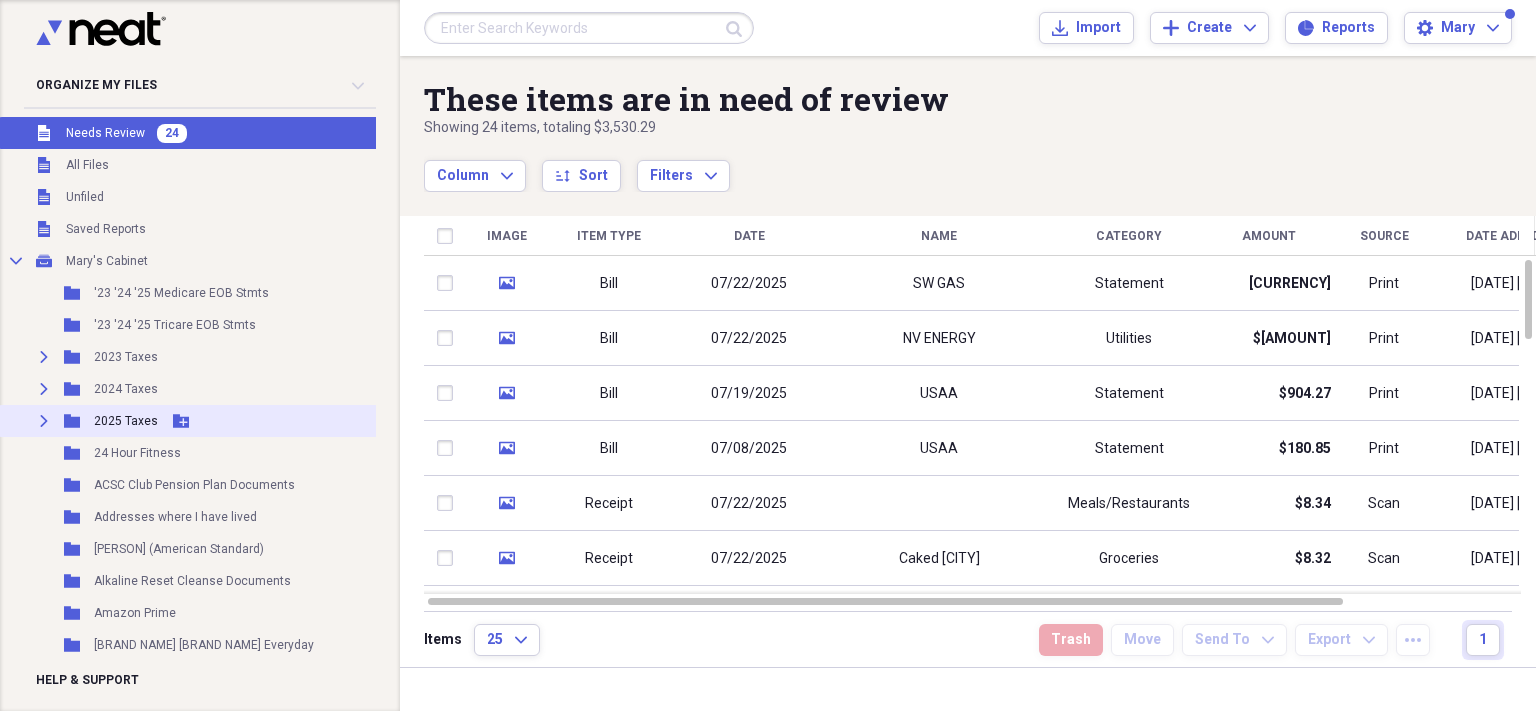 click 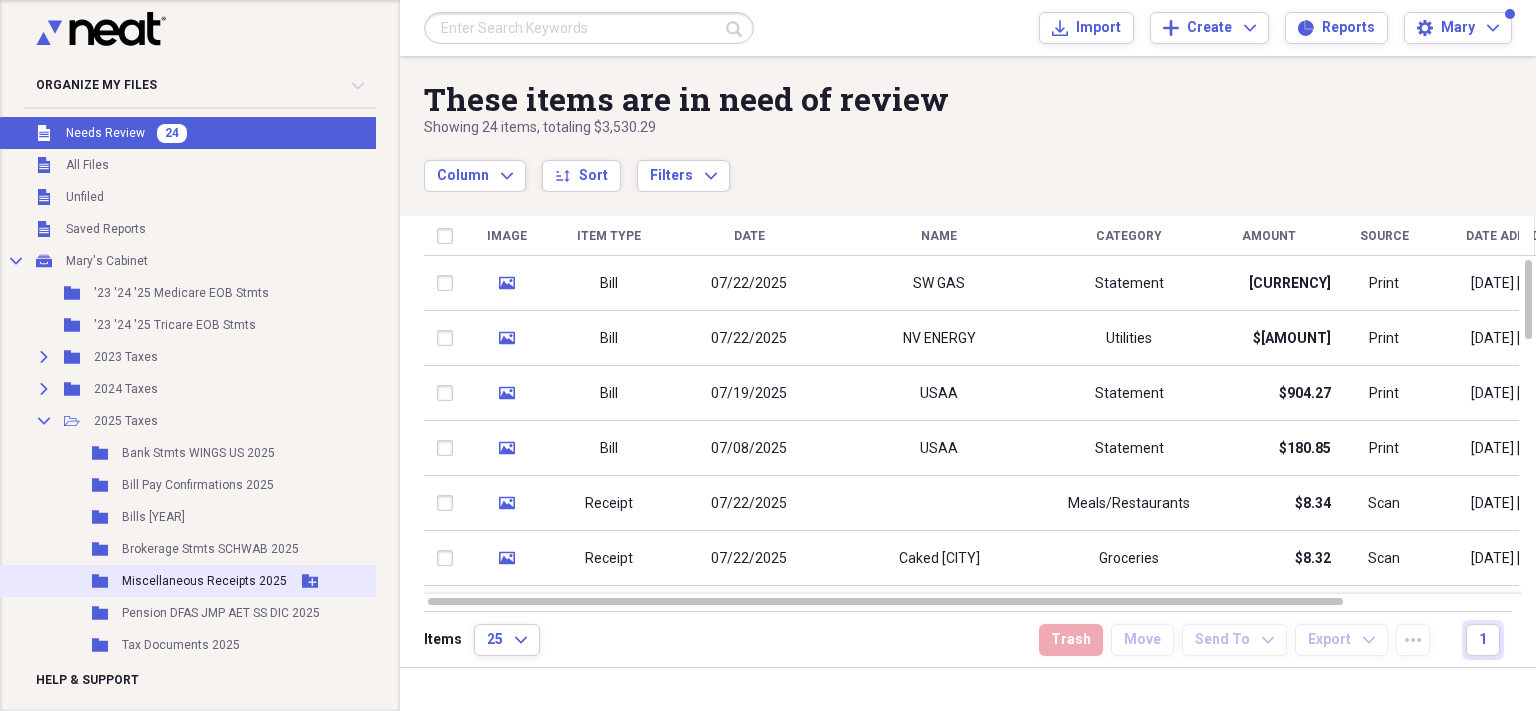 click on "Miscellaneous Receipts 2025" at bounding box center [204, 581] 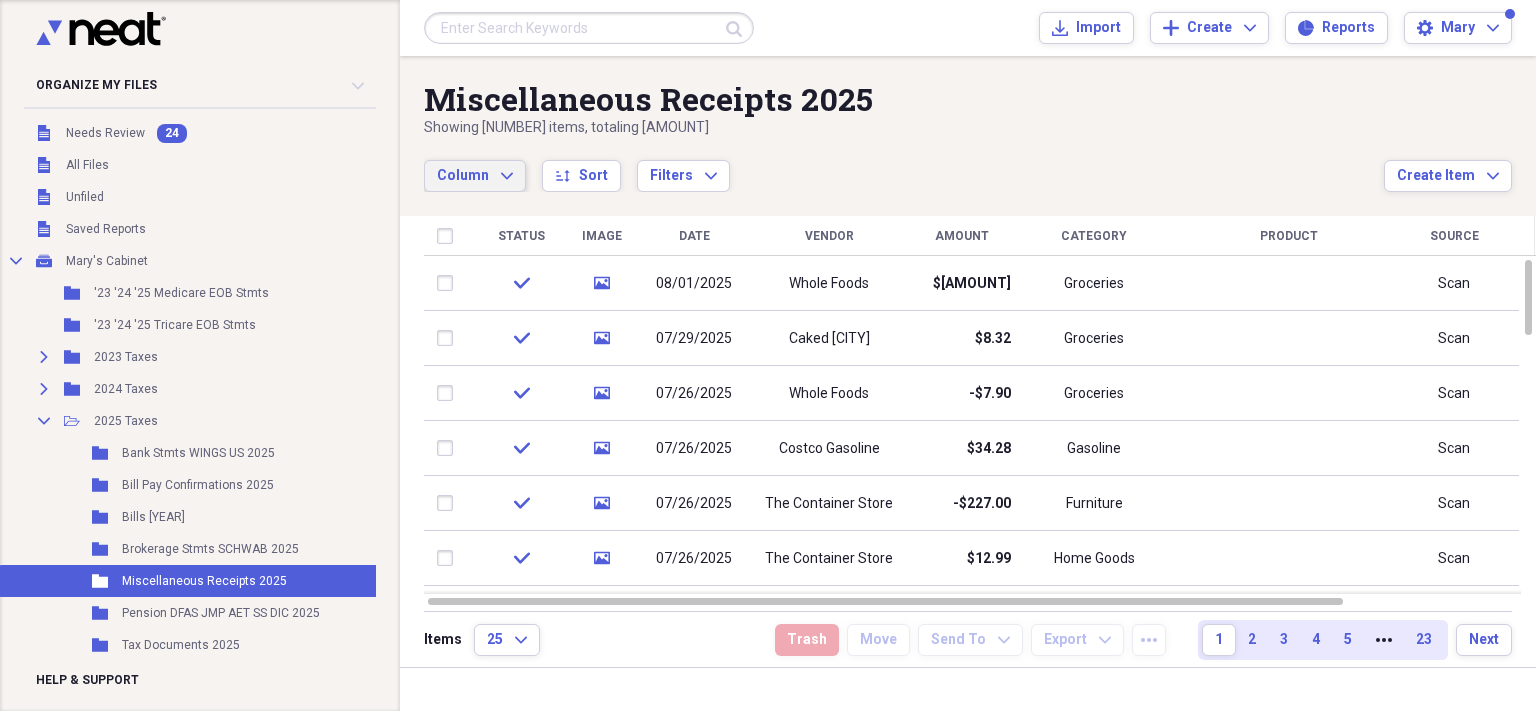 click on "Expand" 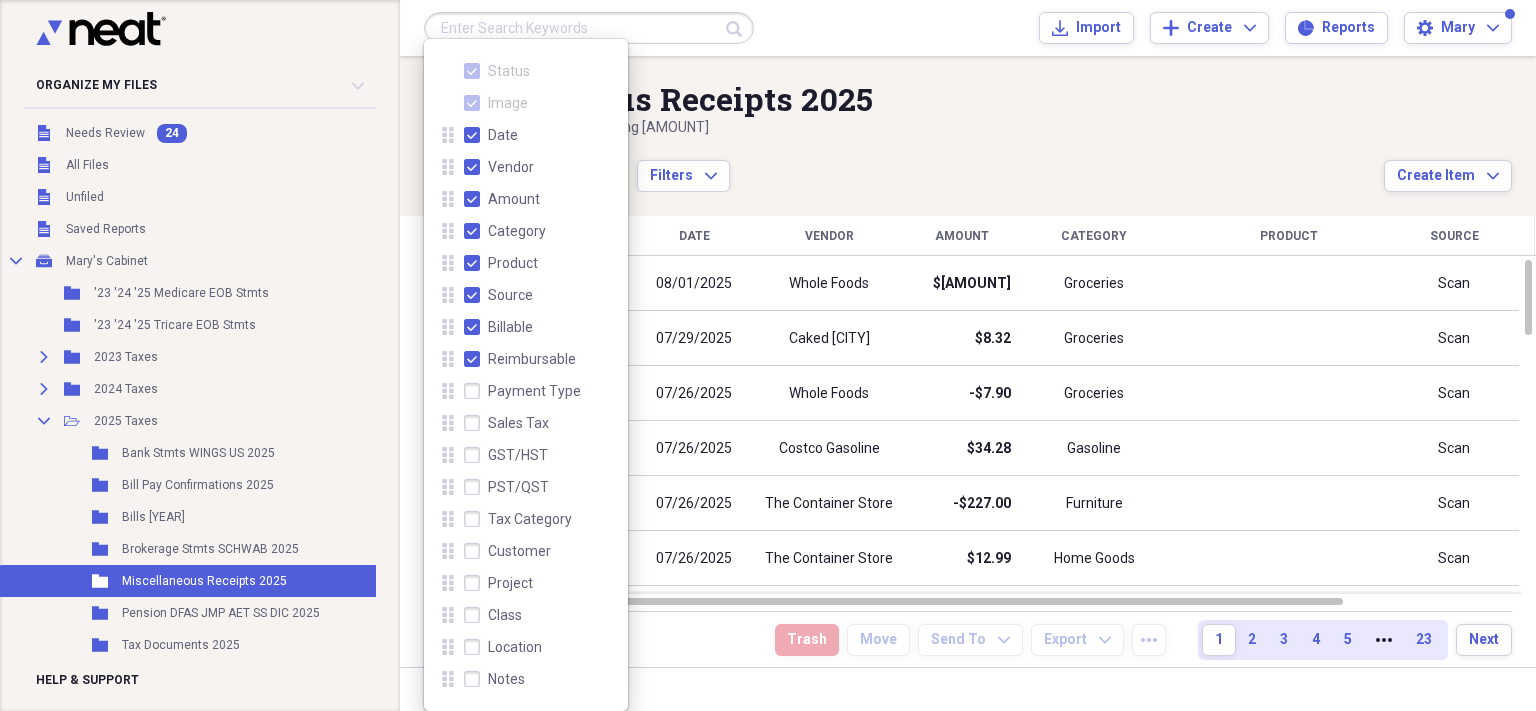 click on "Reimbursable" at bounding box center (520, 359) 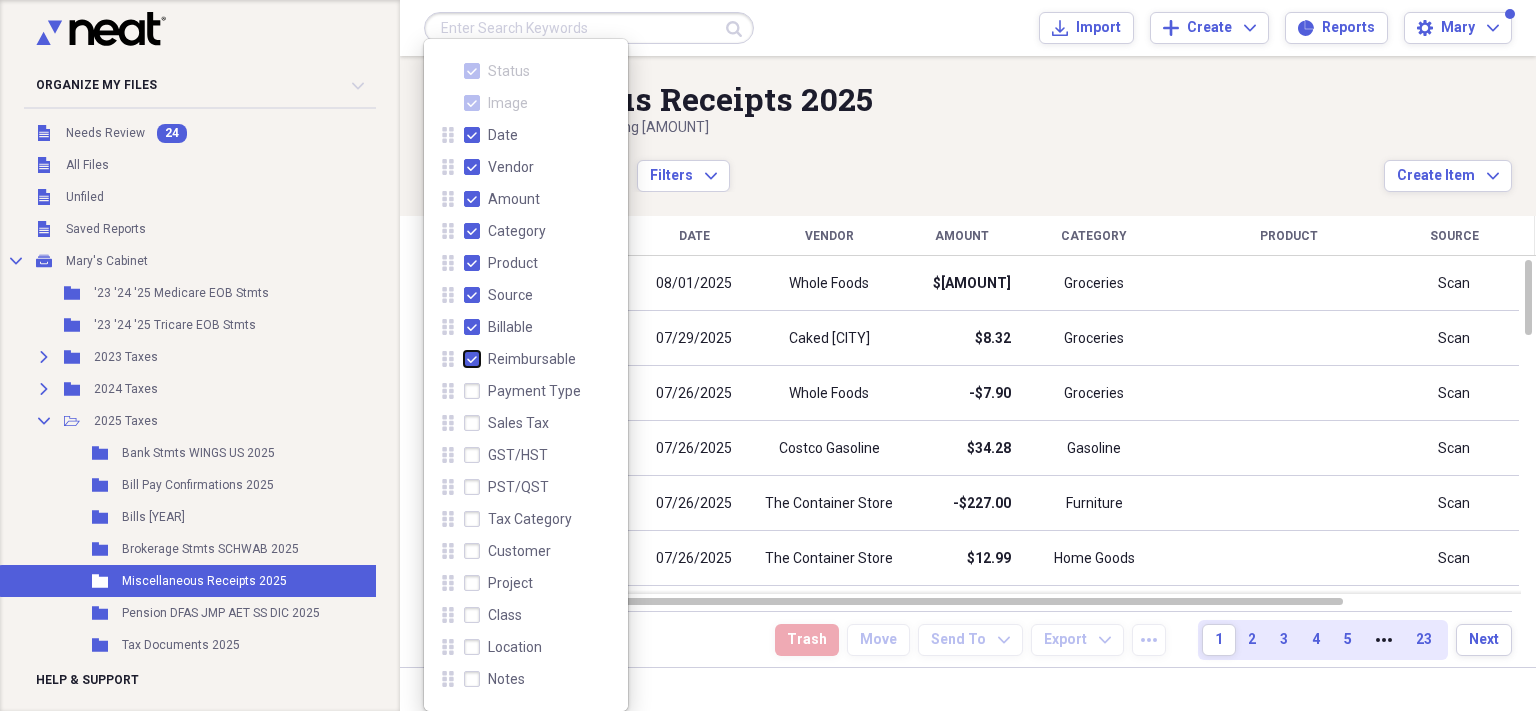 checkbox on "false" 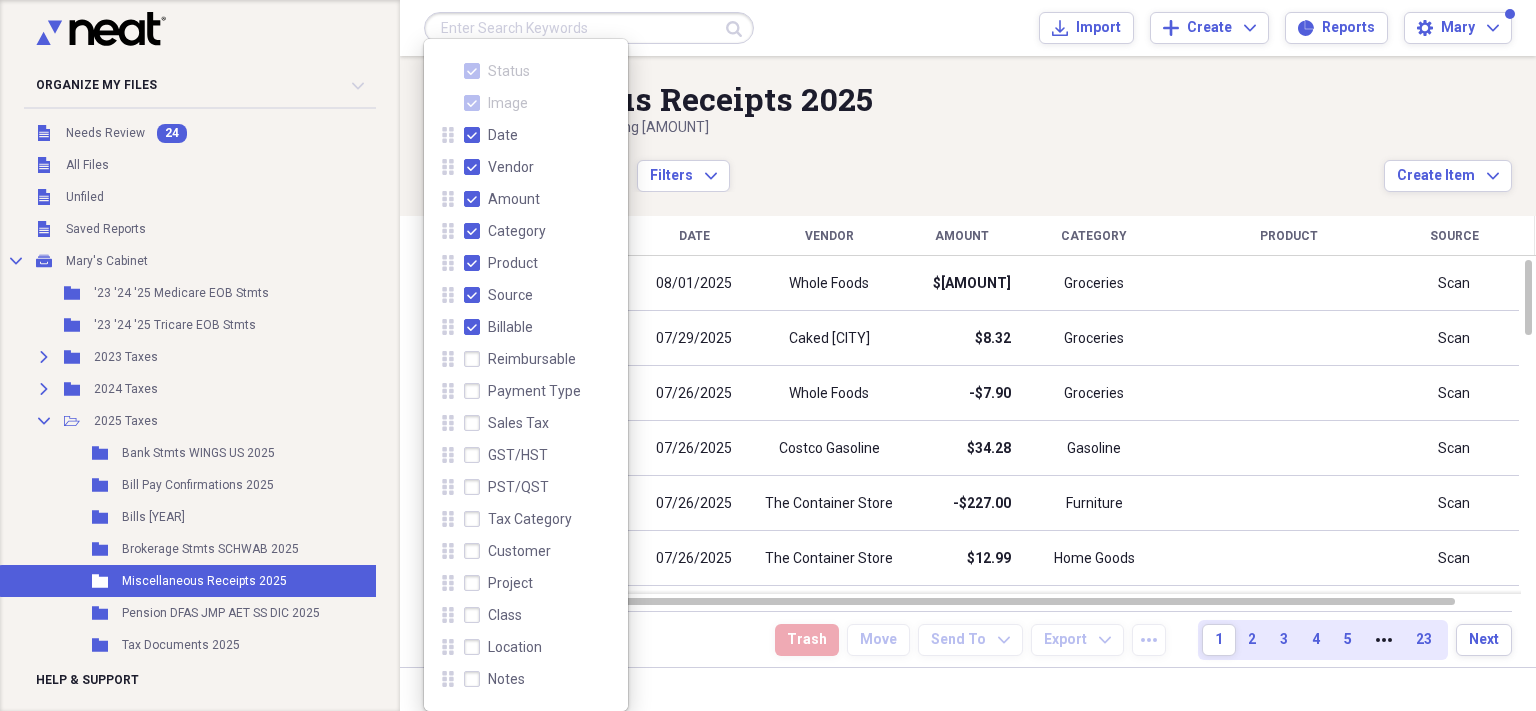 click on "Billable" at bounding box center (498, 327) 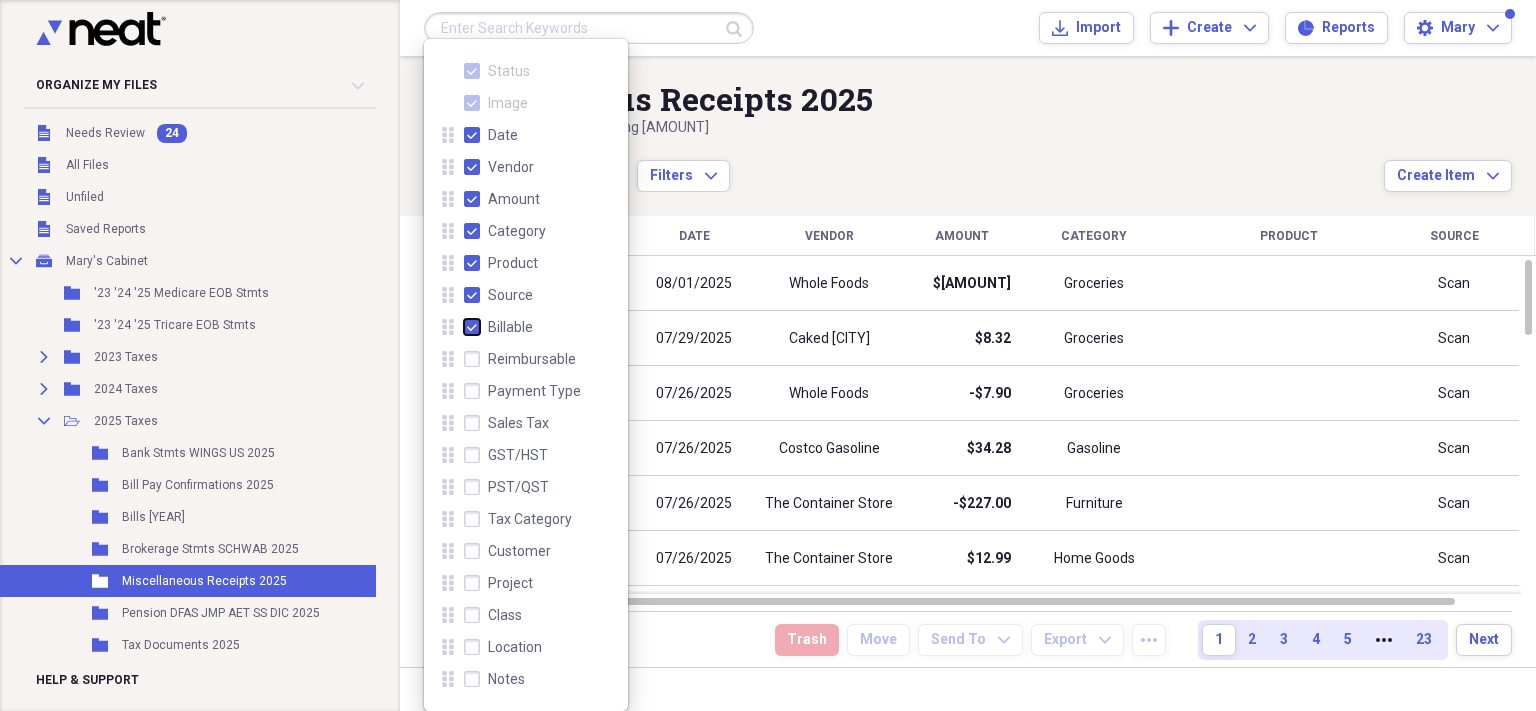 checkbox on "false" 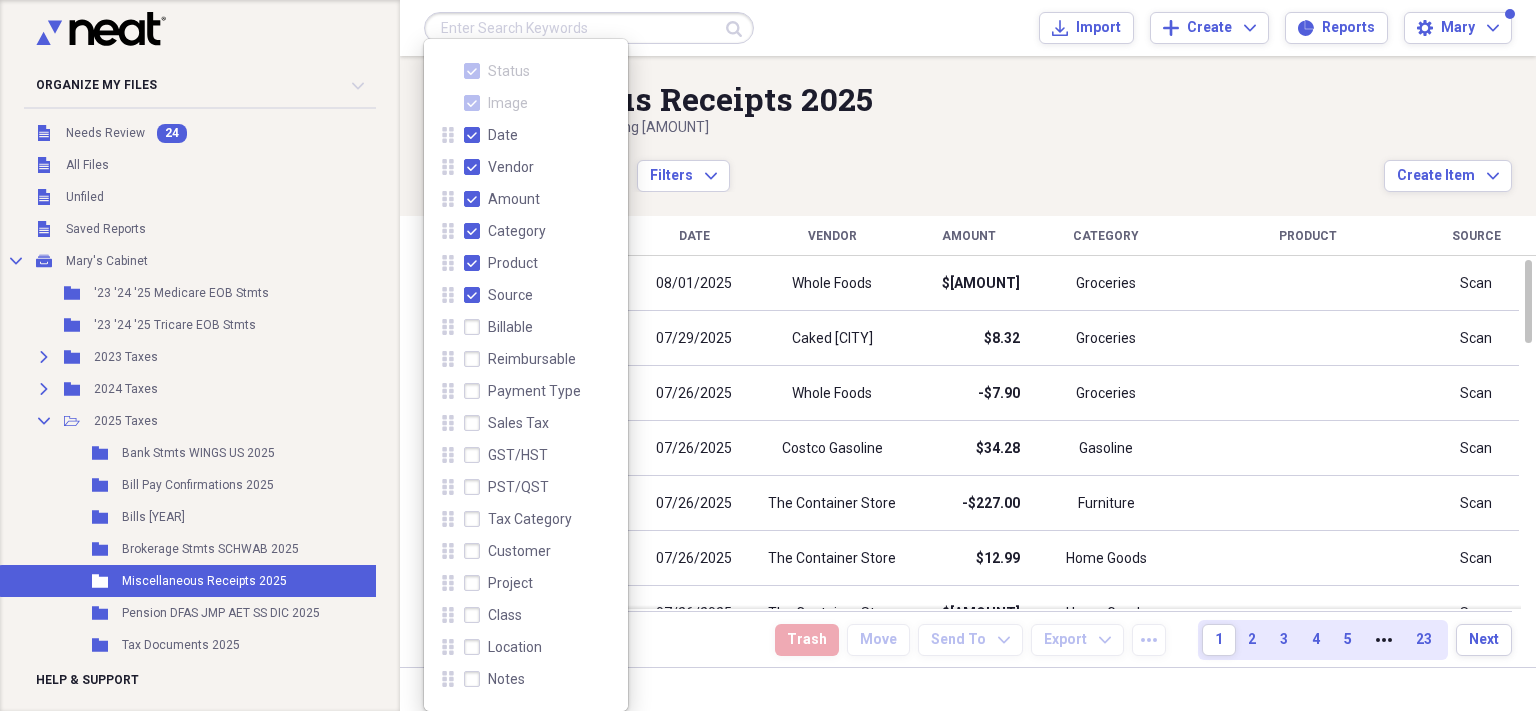 click on "Source" at bounding box center (498, 295) 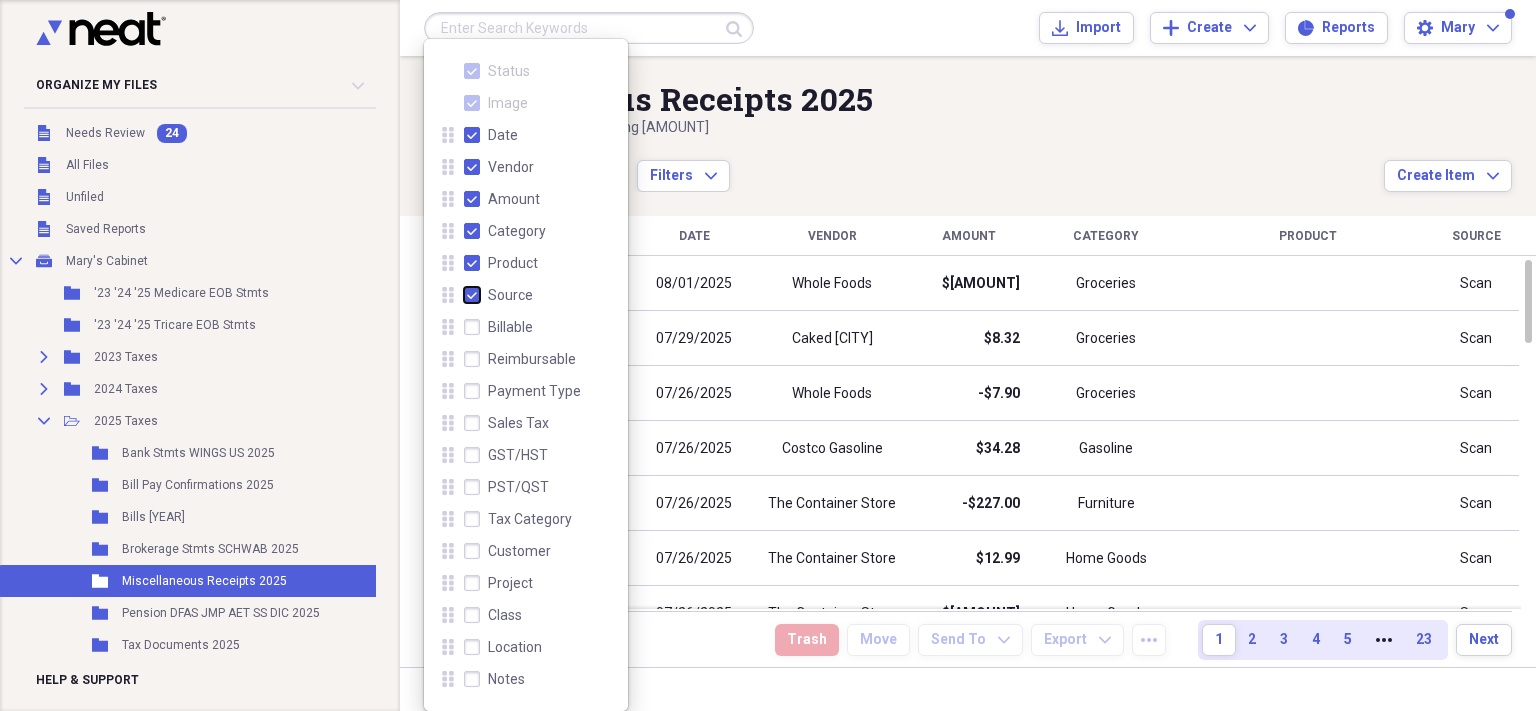 checkbox on "false" 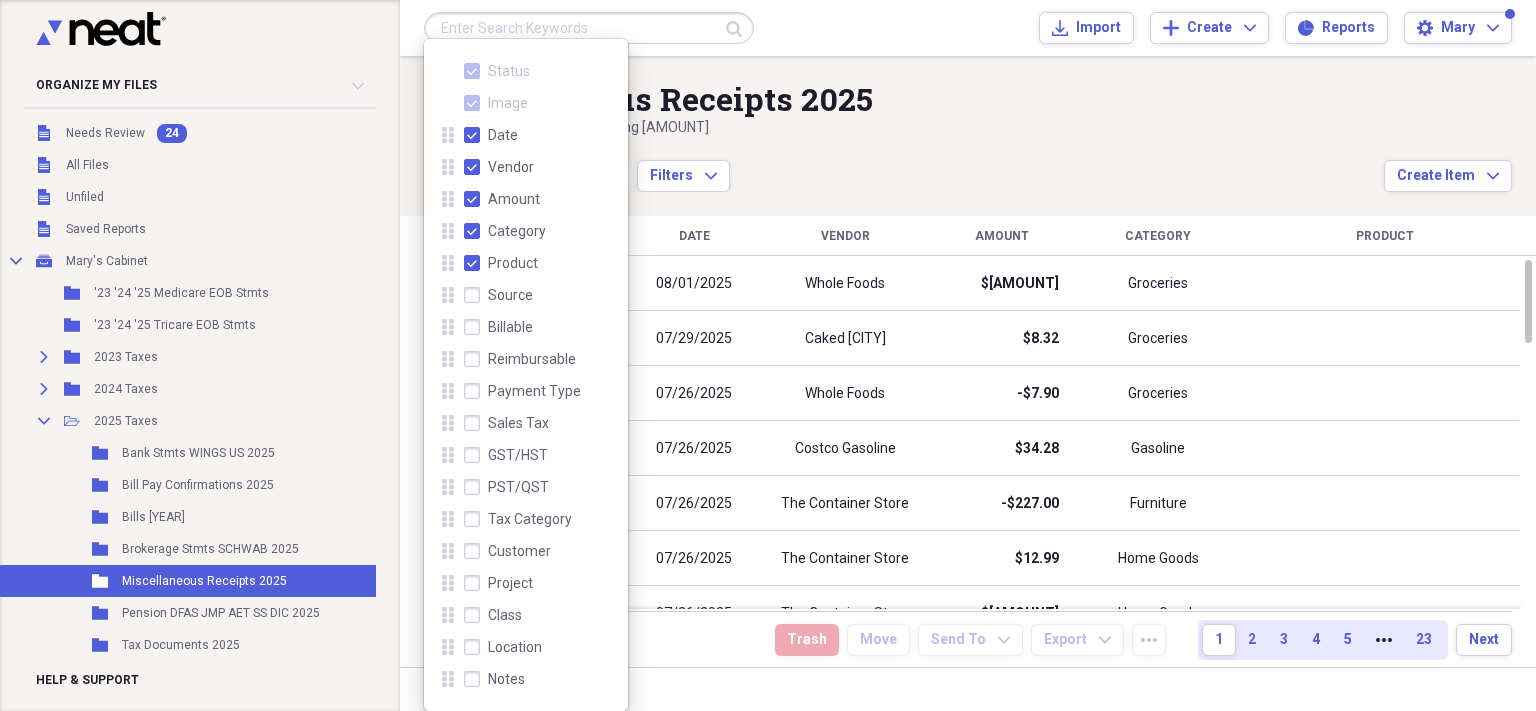 click on "Product" at bounding box center (501, 263) 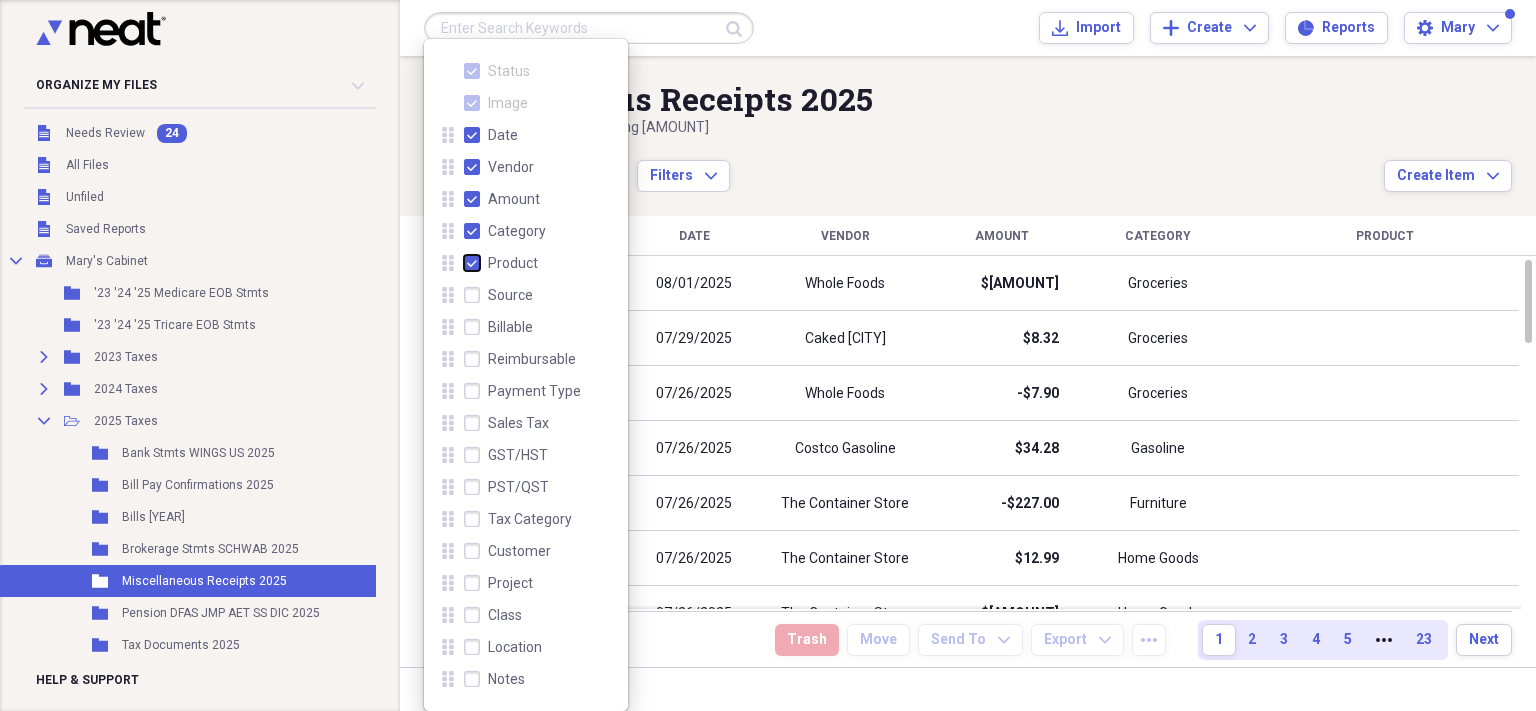 click on "Product" at bounding box center [464, 263] 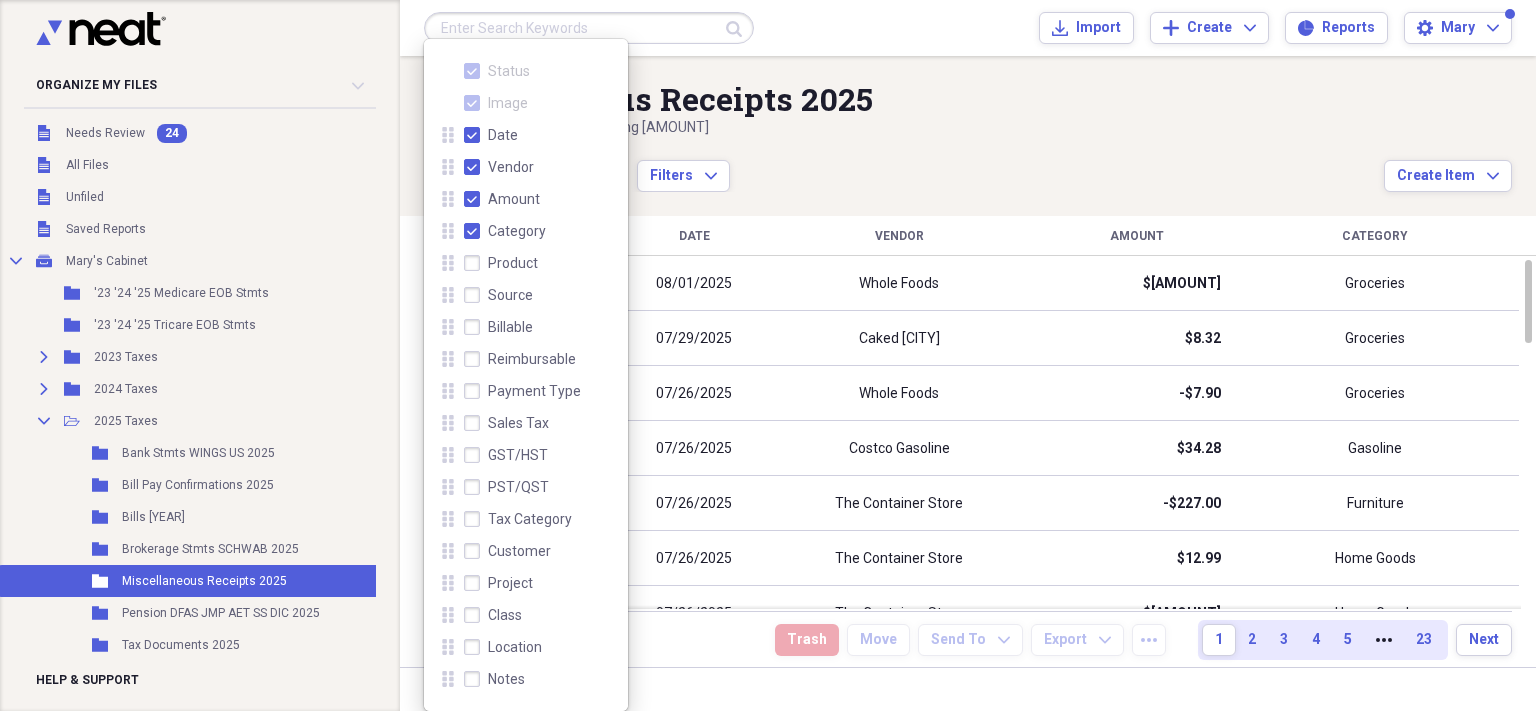 click on "Sales Tax" at bounding box center [506, 423] 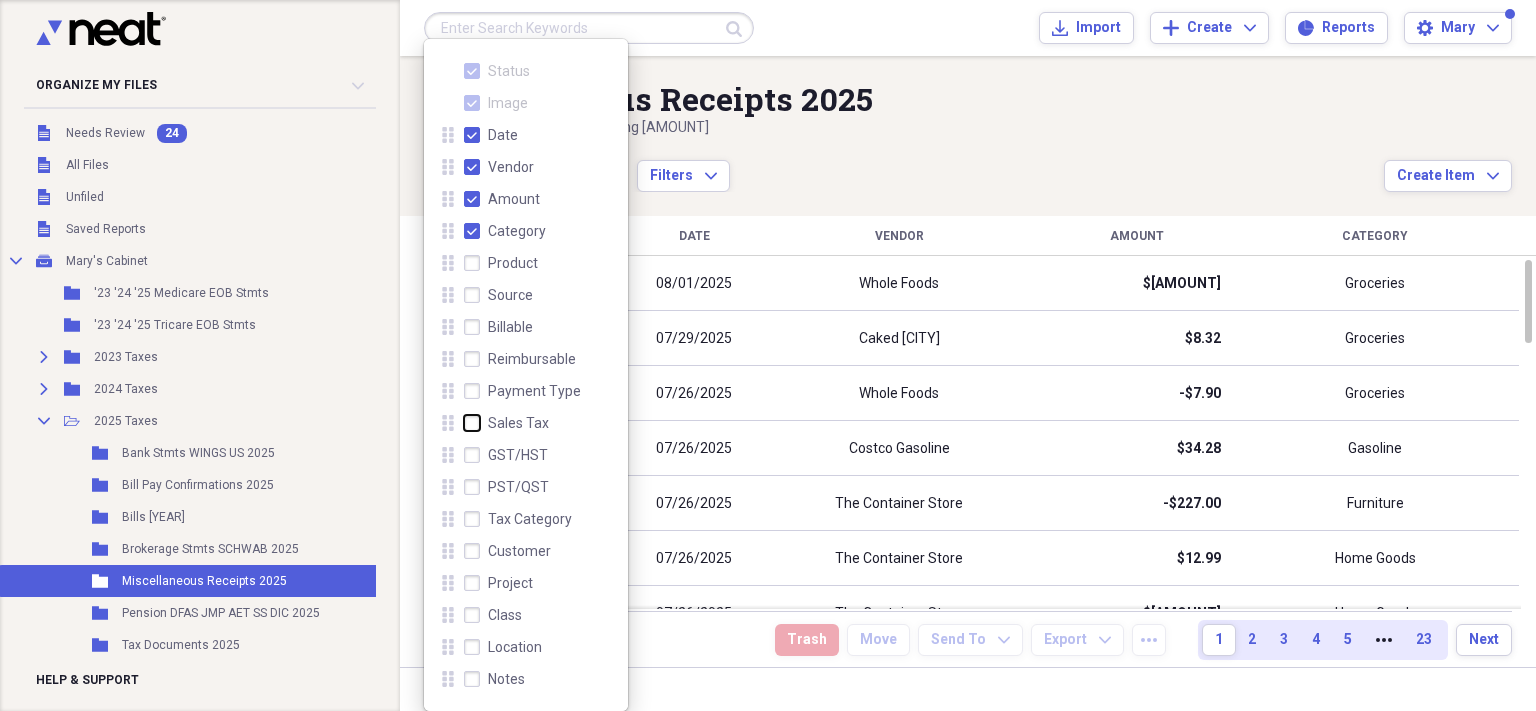 checkbox on "true" 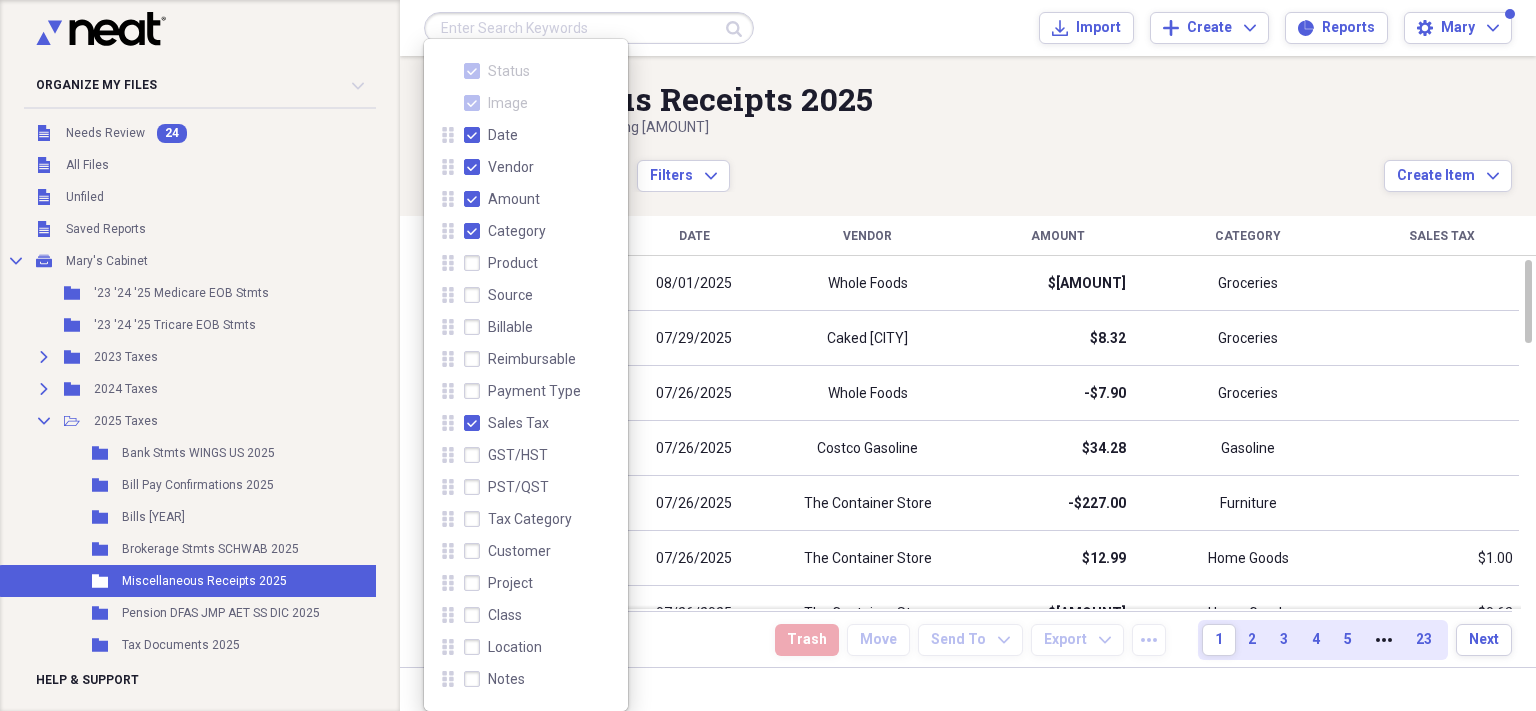 click on "Showing 557 items , totaling $106,314.06" at bounding box center [904, 128] 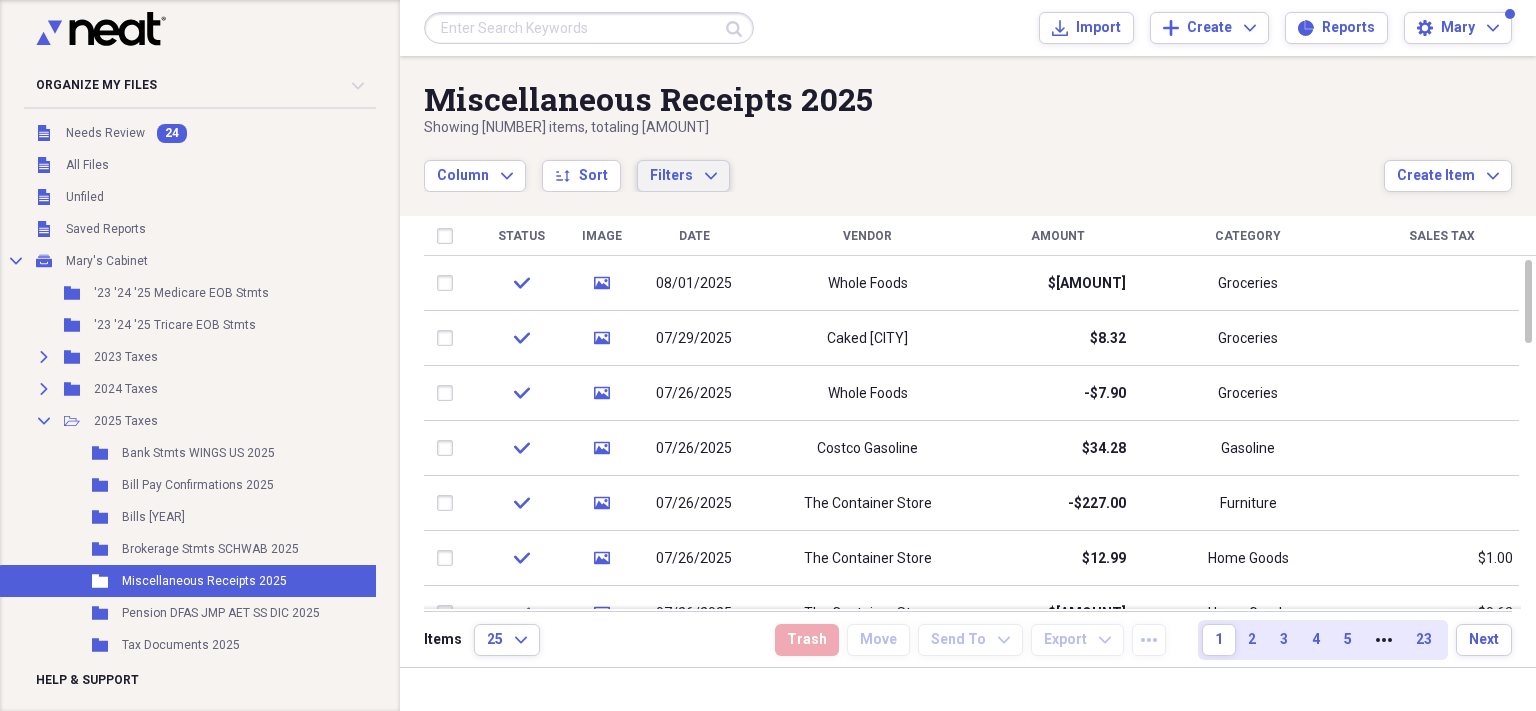 click on "Filters  Expand" at bounding box center (683, 176) 